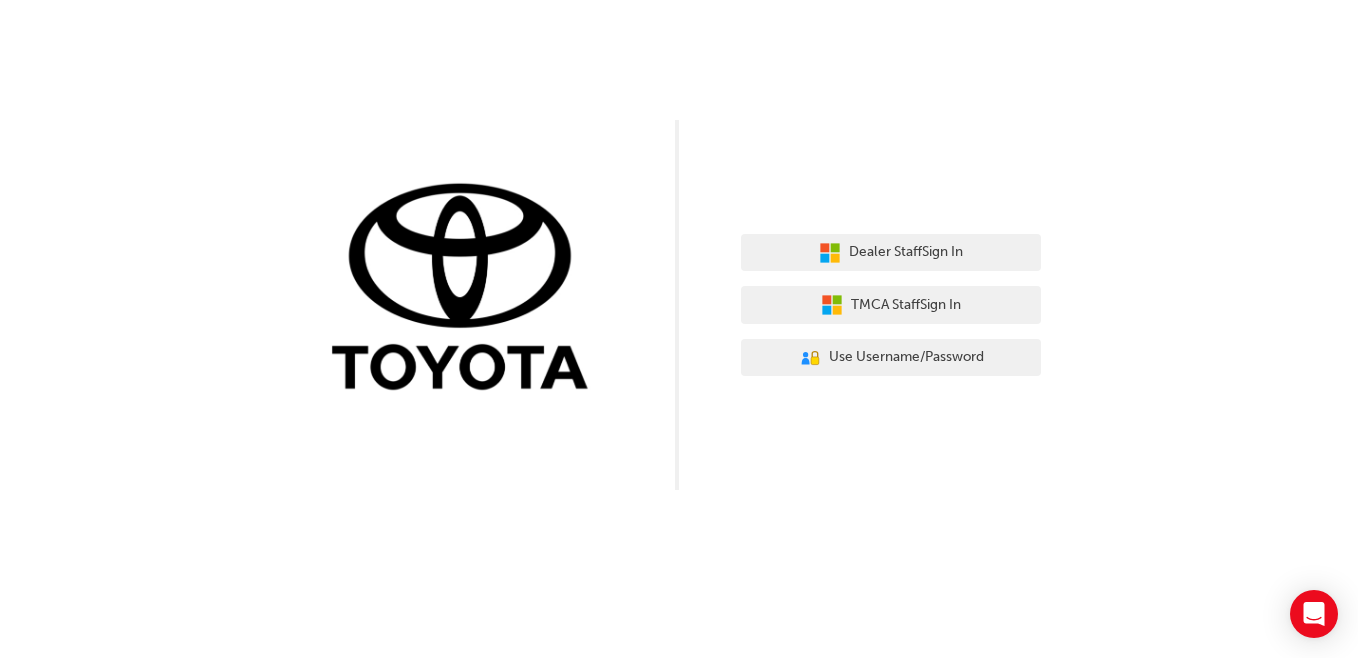 scroll, scrollTop: 0, scrollLeft: 0, axis: both 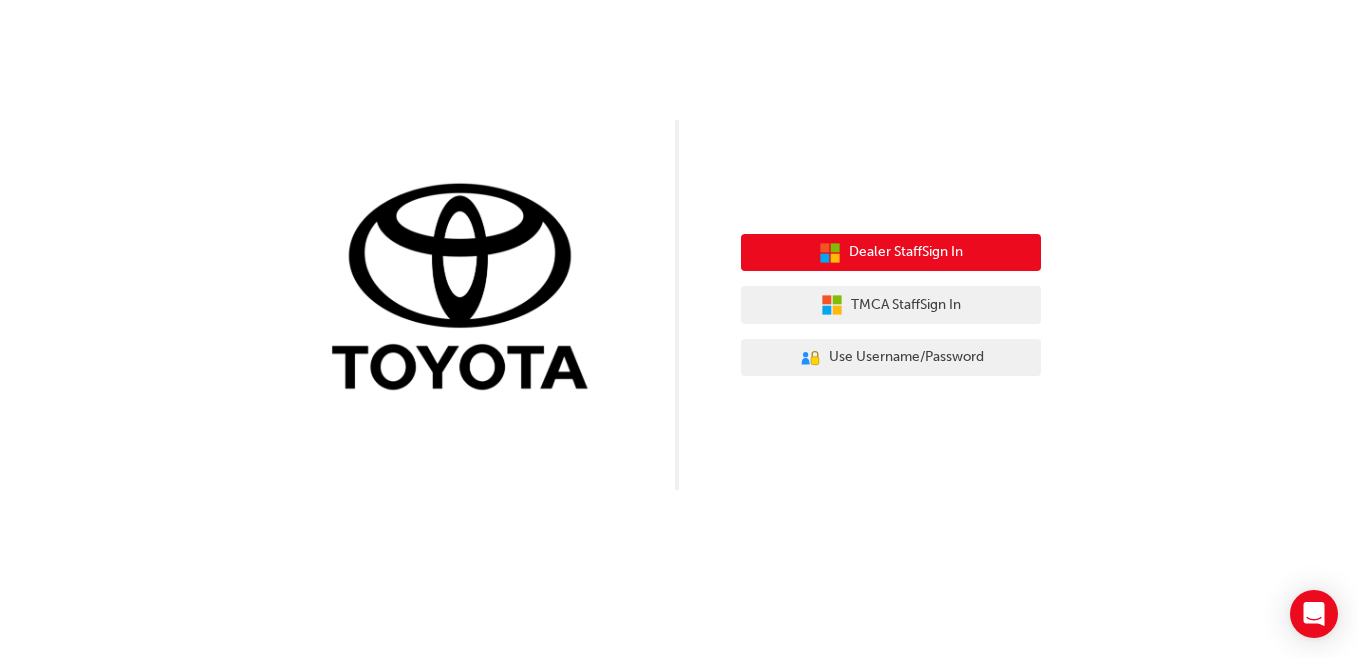 click on "Dealer Staff  Sign In" at bounding box center (891, 253) 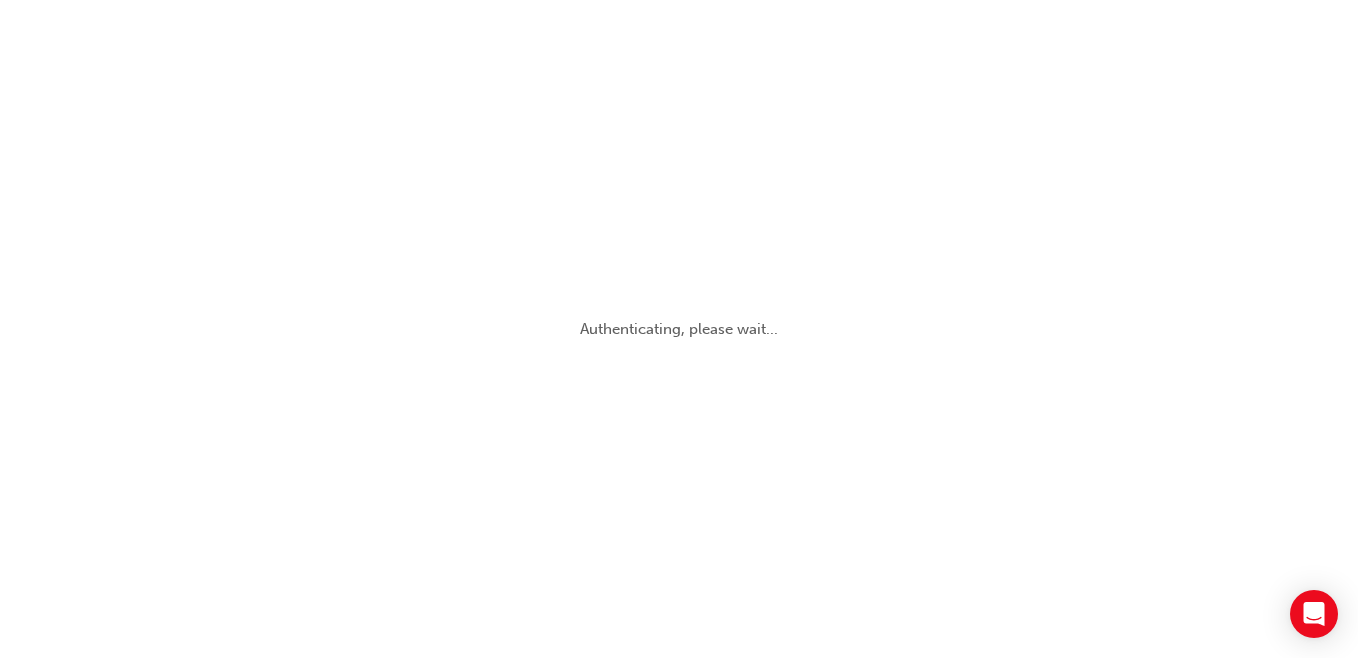 scroll, scrollTop: 0, scrollLeft: 0, axis: both 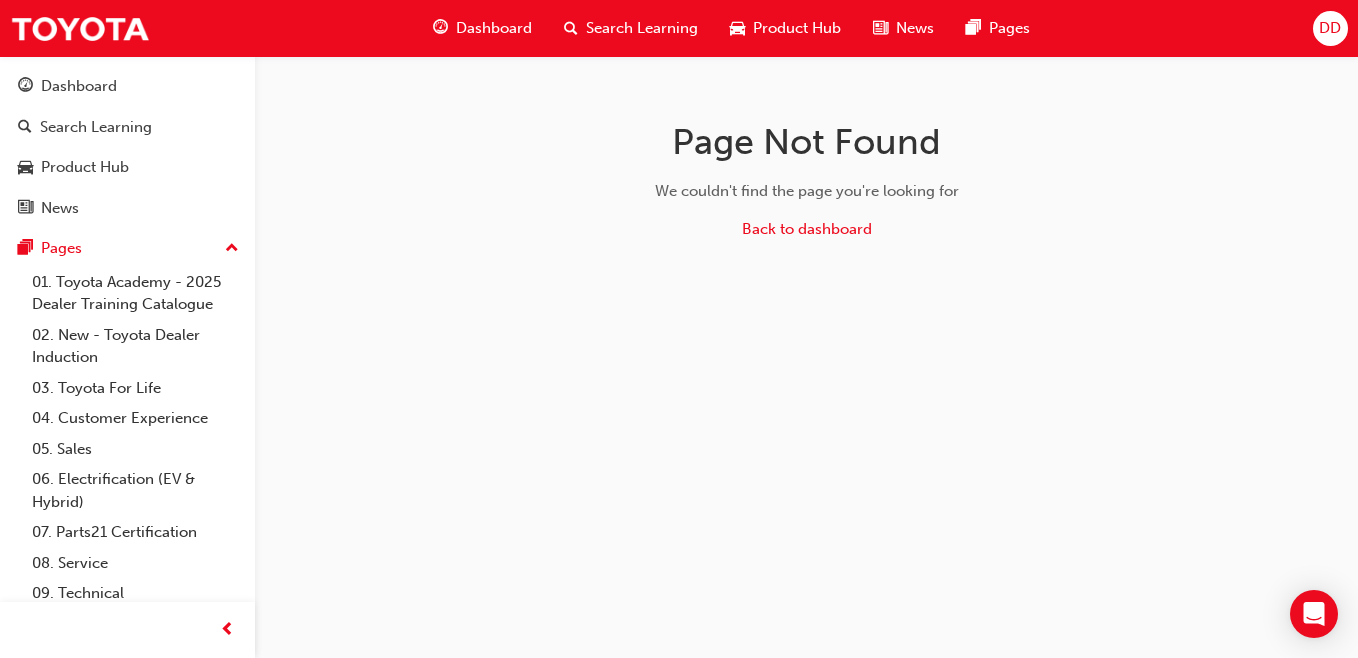 click on "Dashboard" at bounding box center (79, 86) 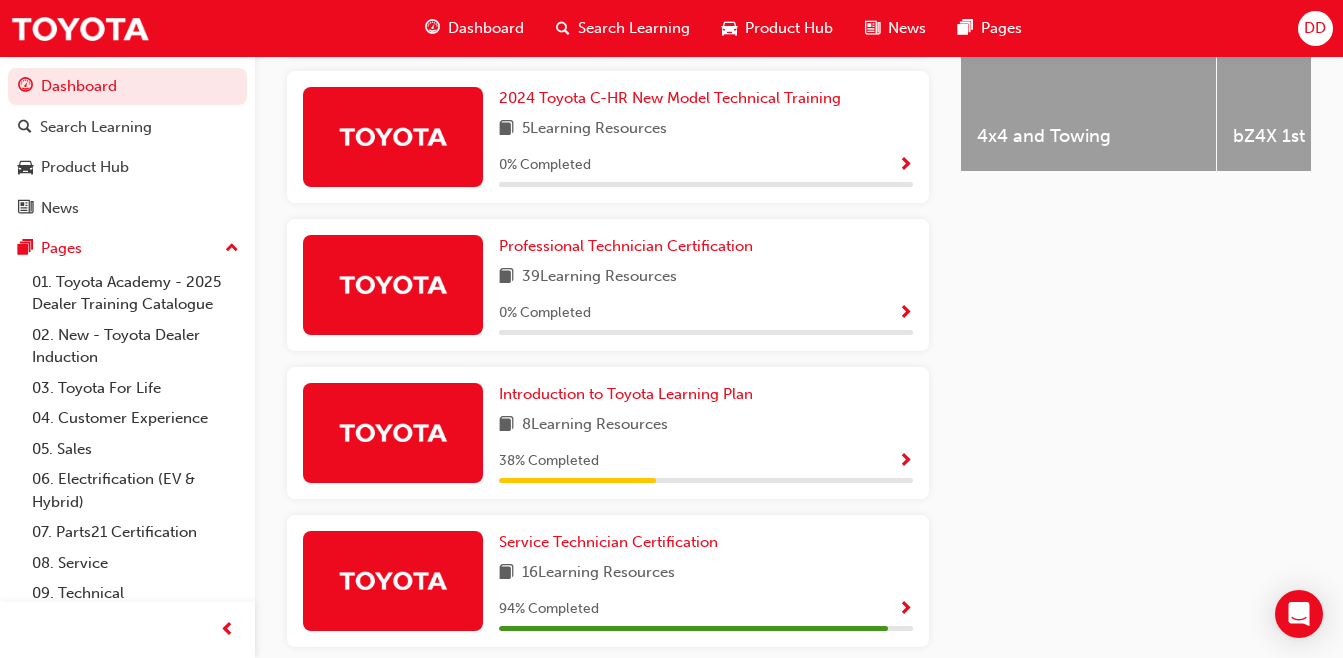 scroll, scrollTop: 1017, scrollLeft: 0, axis: vertical 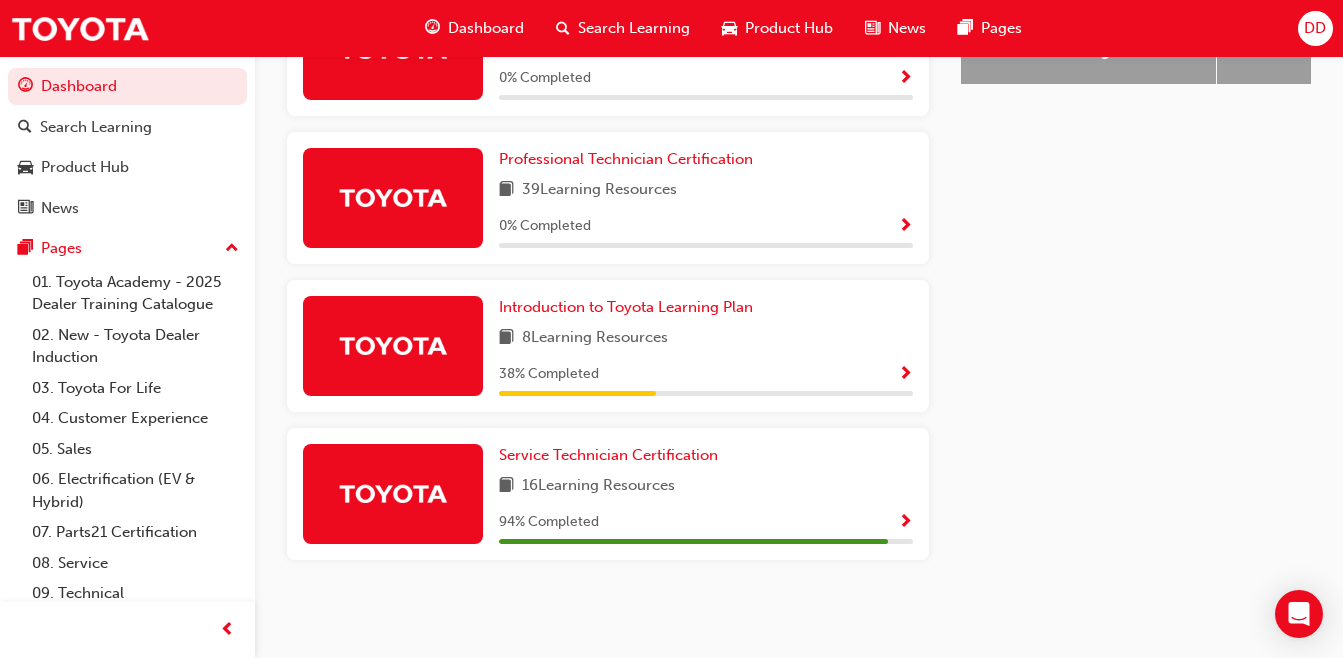 drag, startPoint x: 696, startPoint y: 493, endPoint x: 666, endPoint y: 454, distance: 49.20366 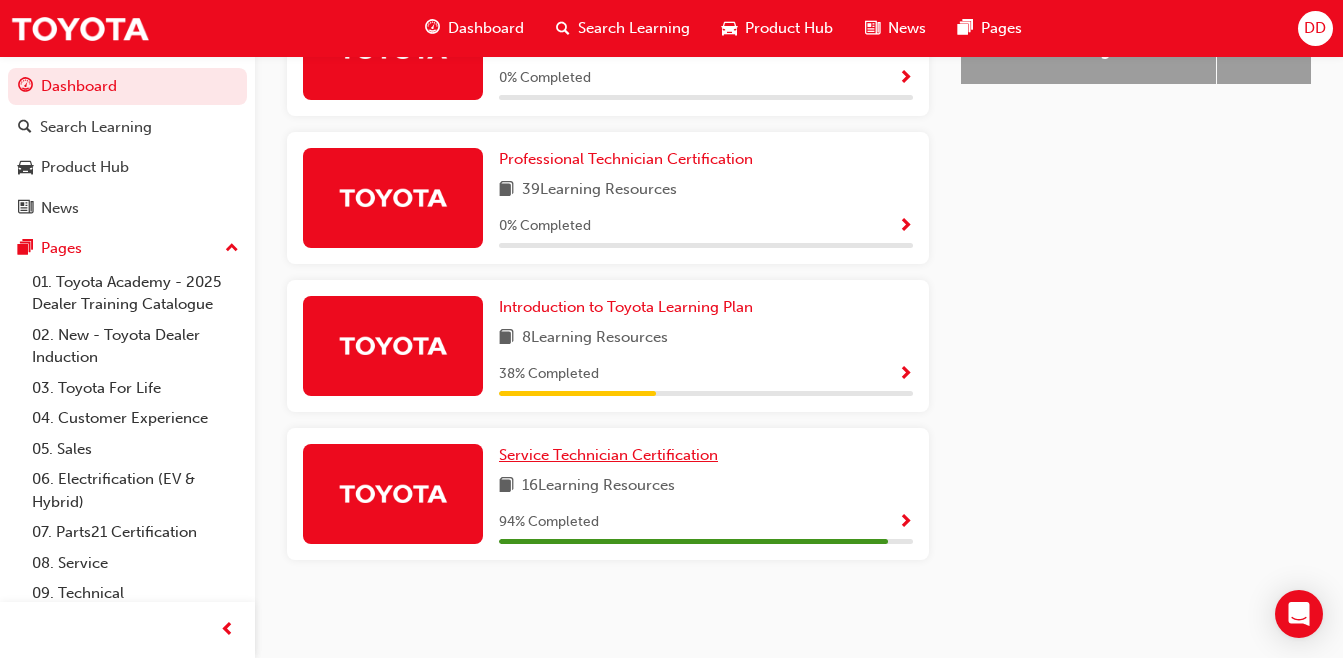 click on "Service Technician Certification" at bounding box center [608, 455] 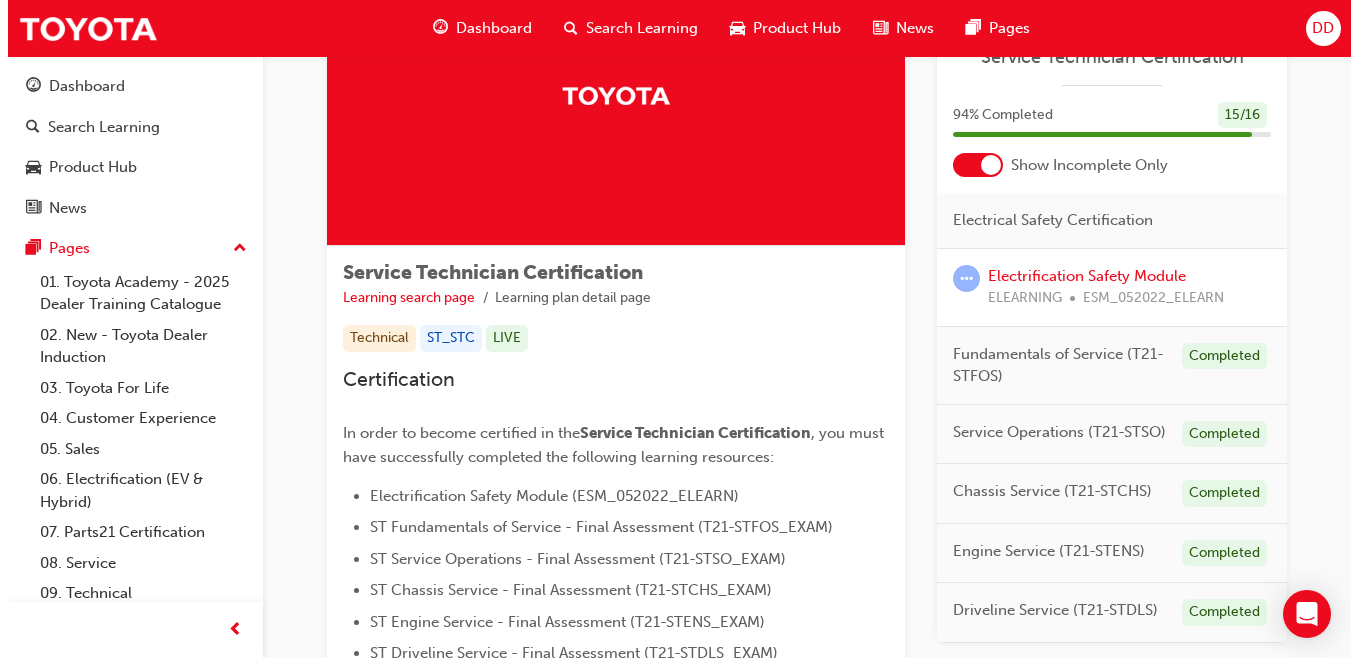 scroll, scrollTop: 0, scrollLeft: 0, axis: both 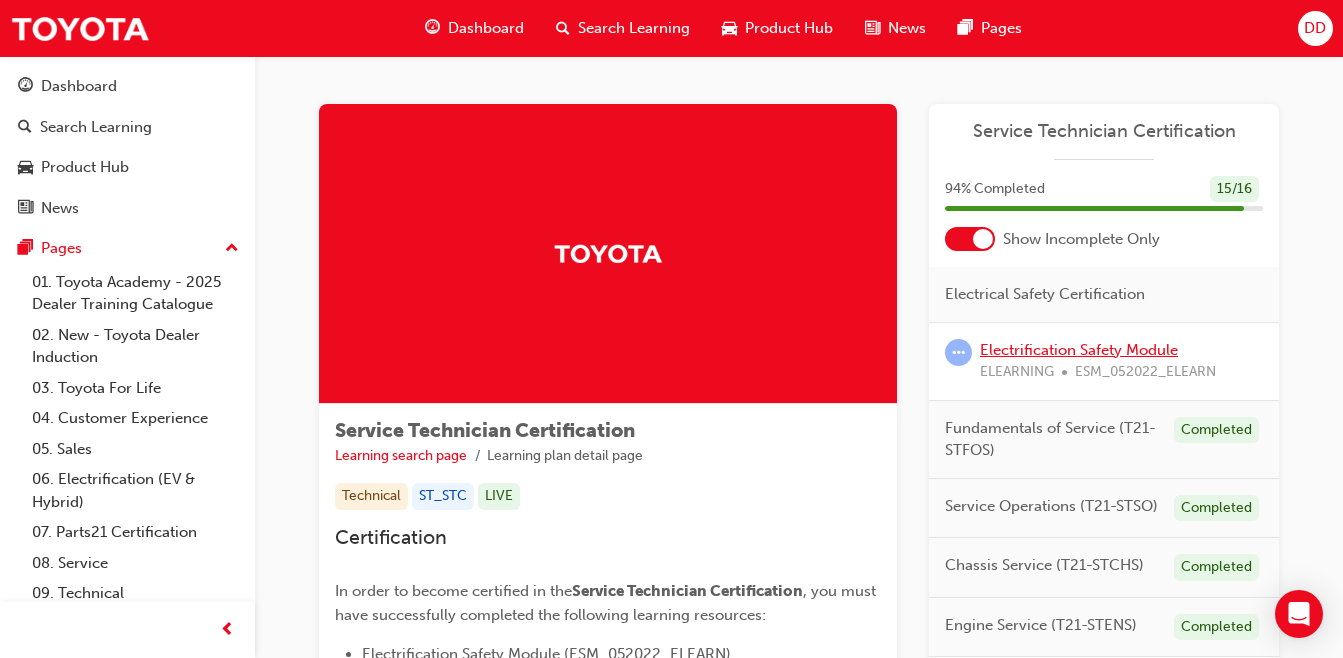 click on "Electrification Safety Module" at bounding box center (1079, 350) 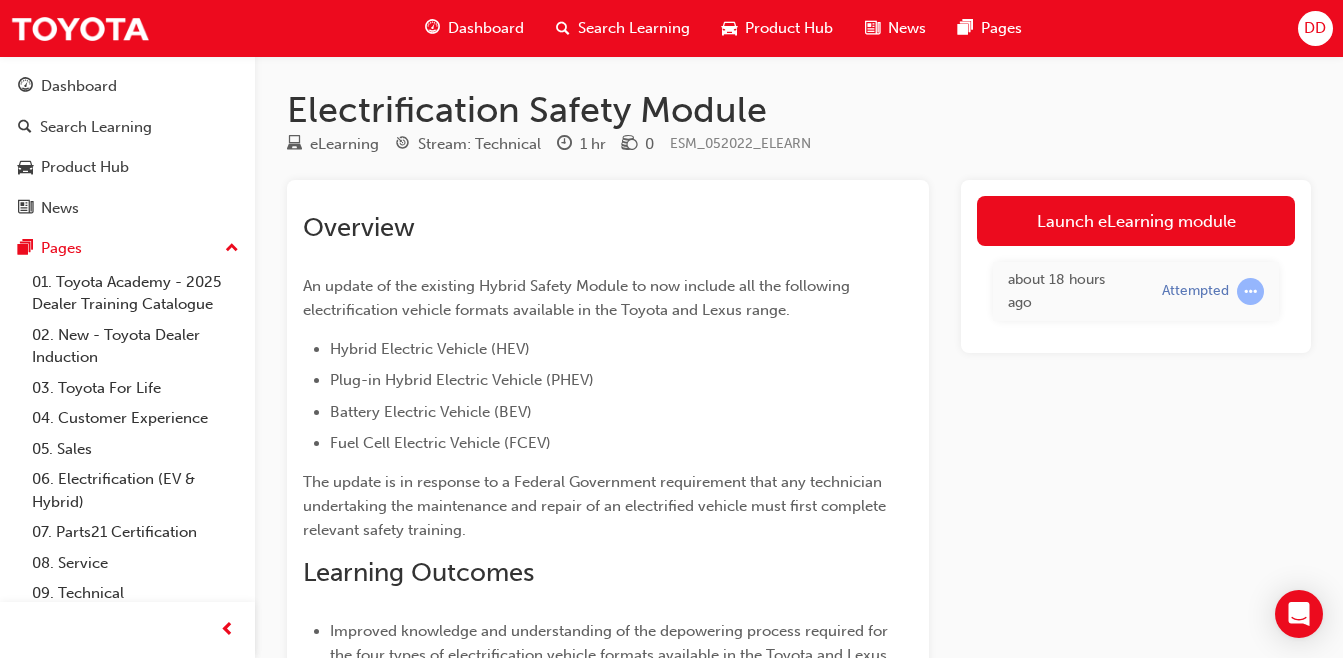 click on "Launch eLearning module" at bounding box center [1136, 221] 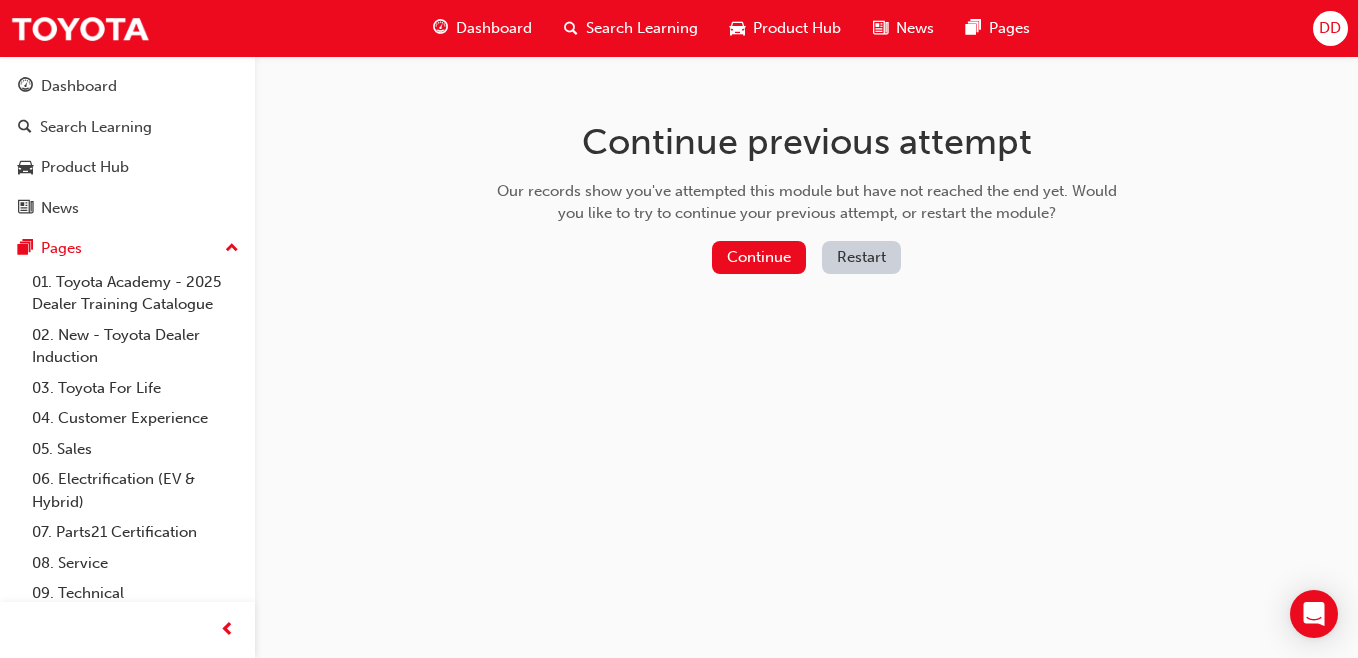 click on "Restart" at bounding box center (861, 257) 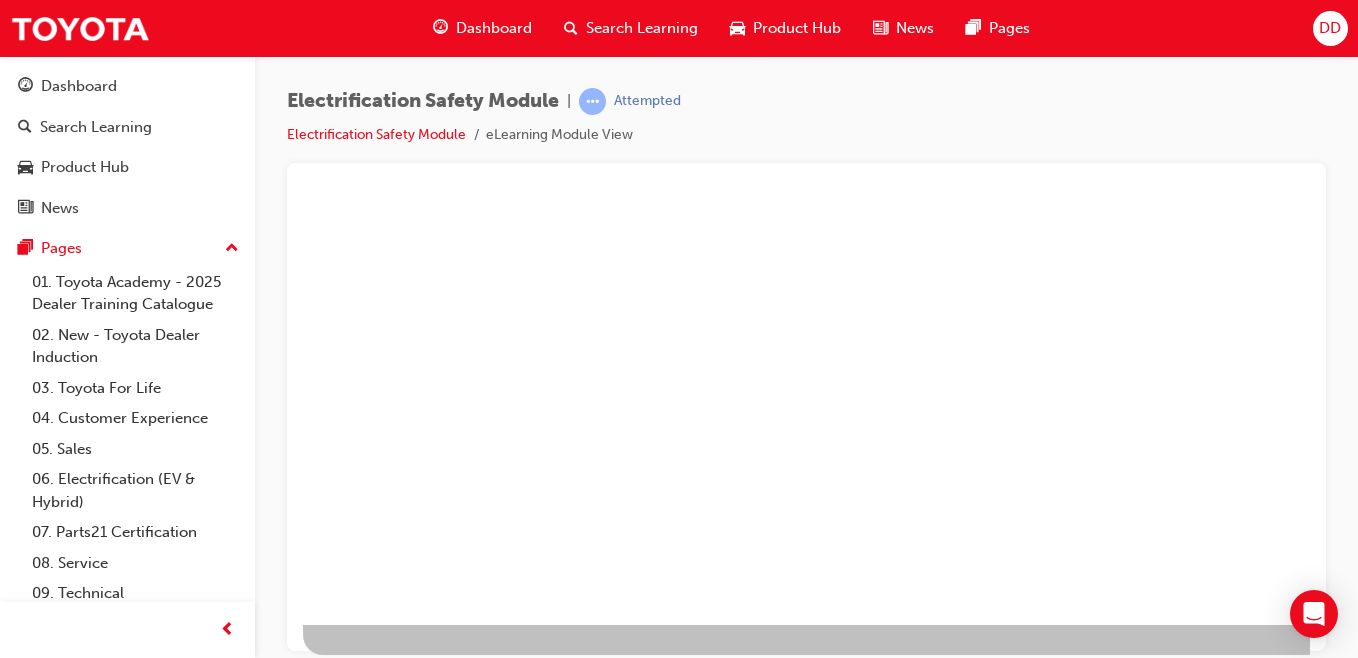 scroll, scrollTop: 0, scrollLeft: 0, axis: both 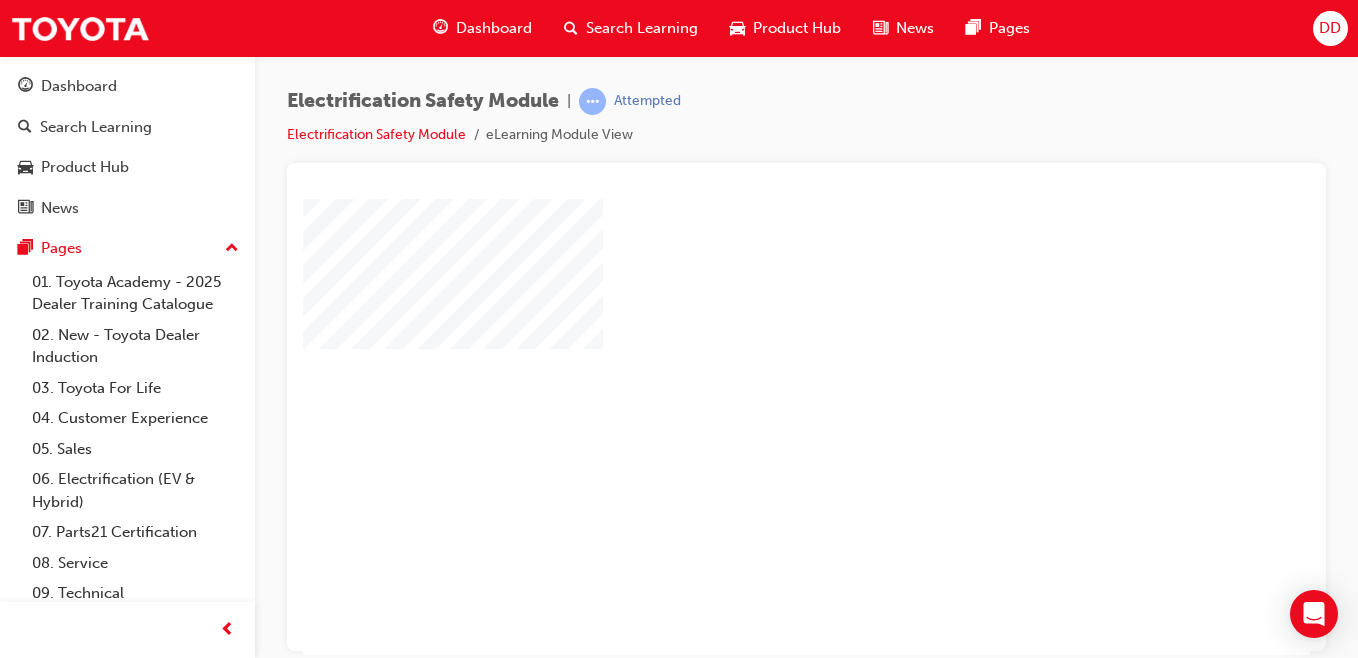 click at bounding box center (749, 368) 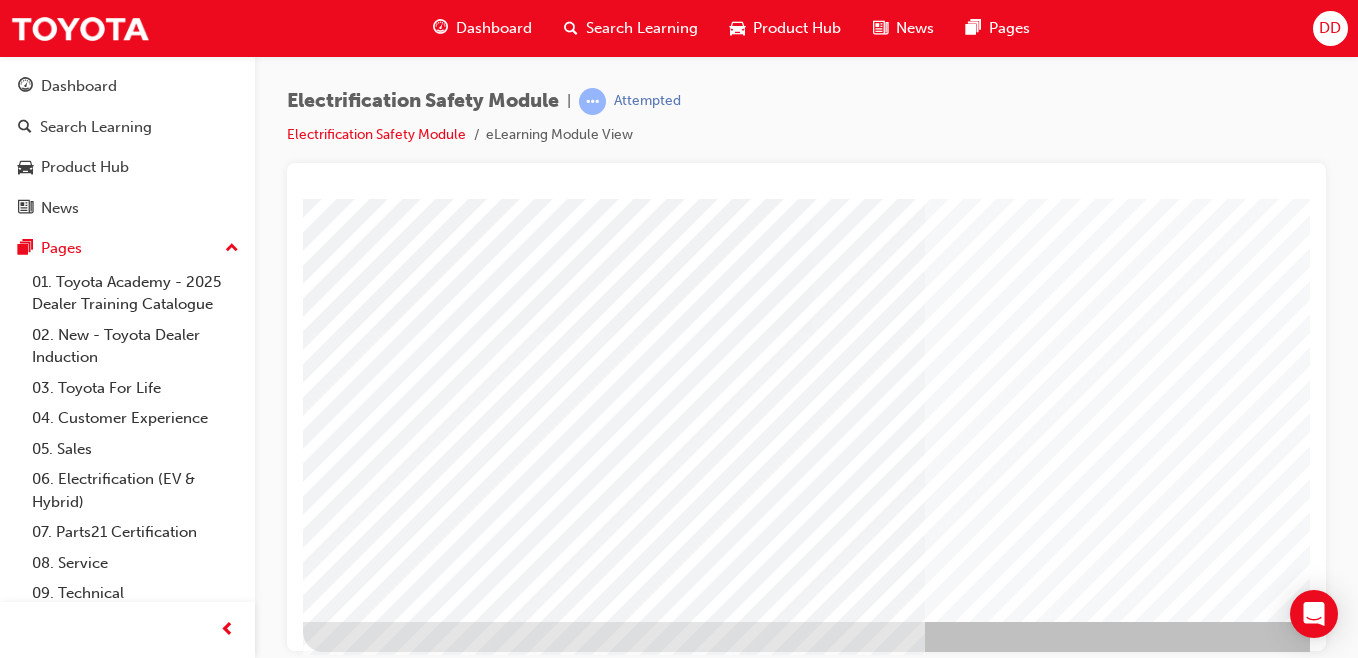 scroll, scrollTop: 309, scrollLeft: 0, axis: vertical 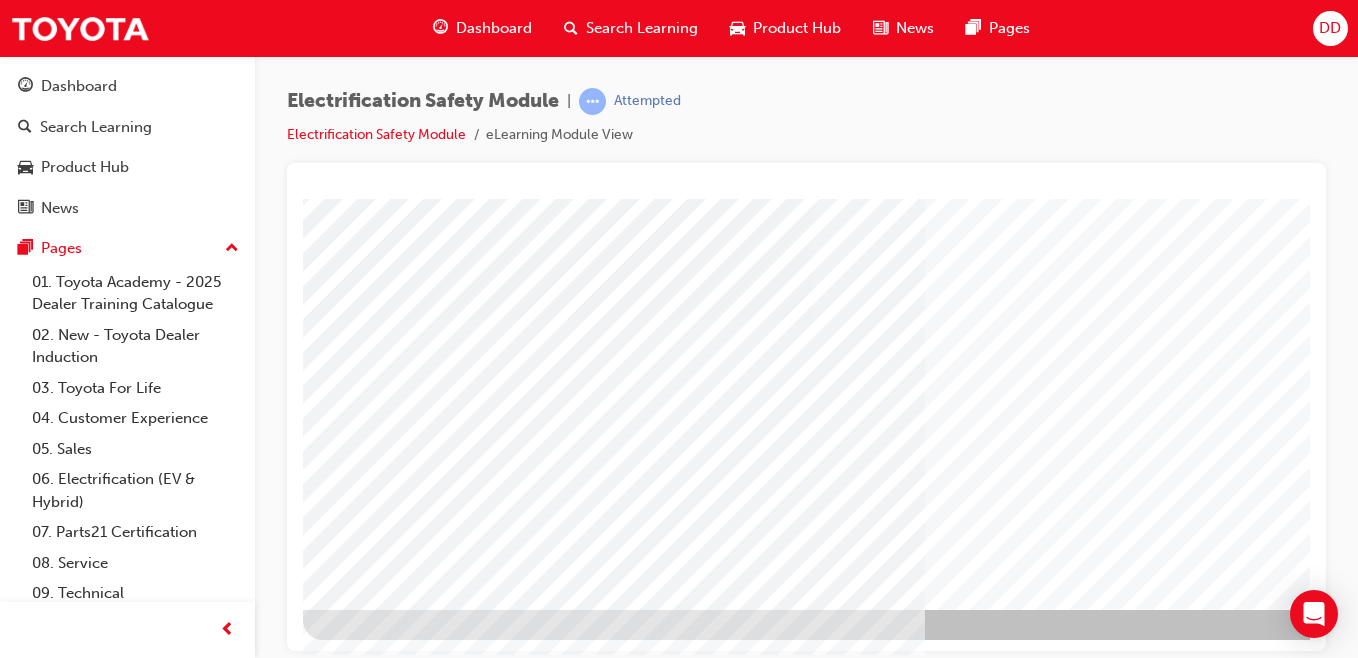 click at bounding box center [832, 969] 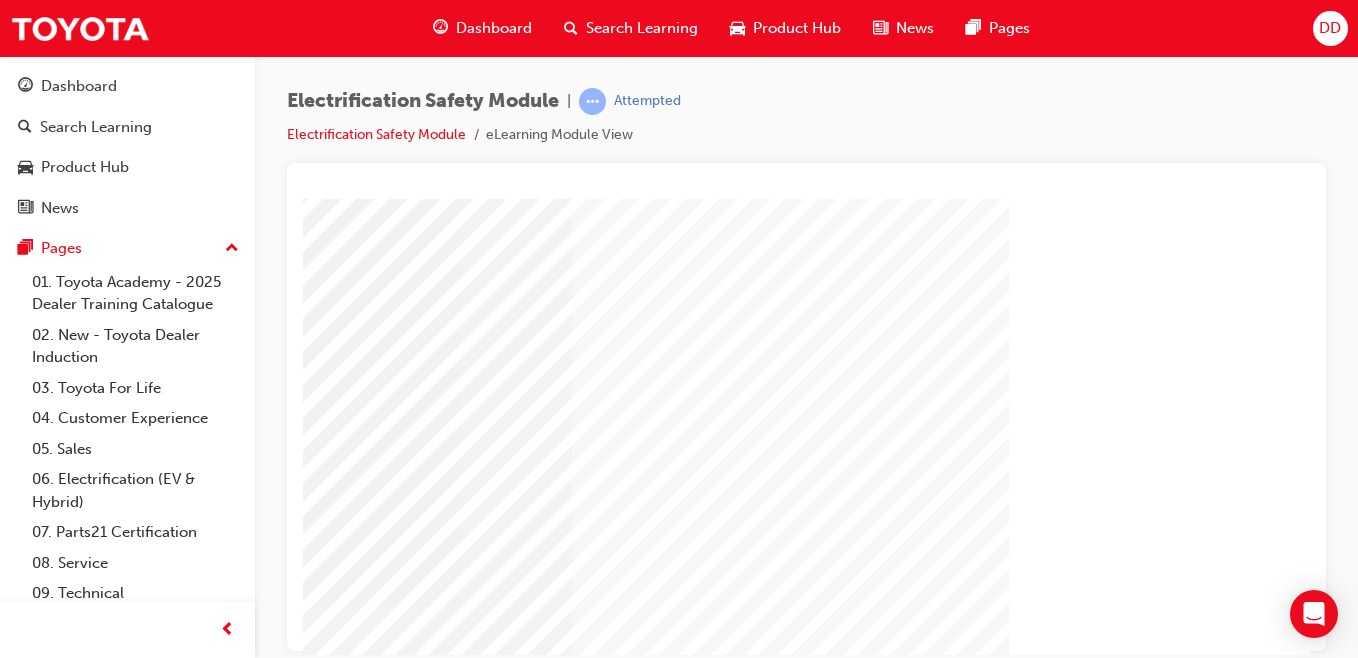 scroll, scrollTop: 309, scrollLeft: 368, axis: both 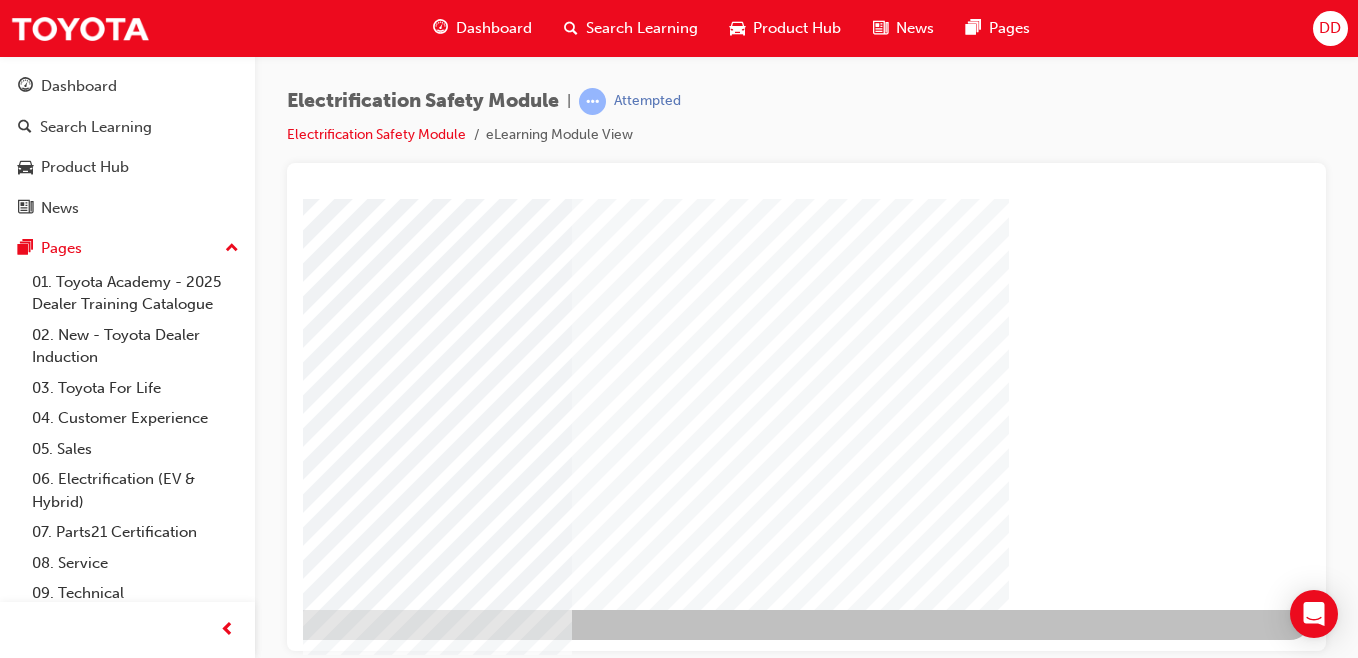 click at bounding box center [13, 2890] 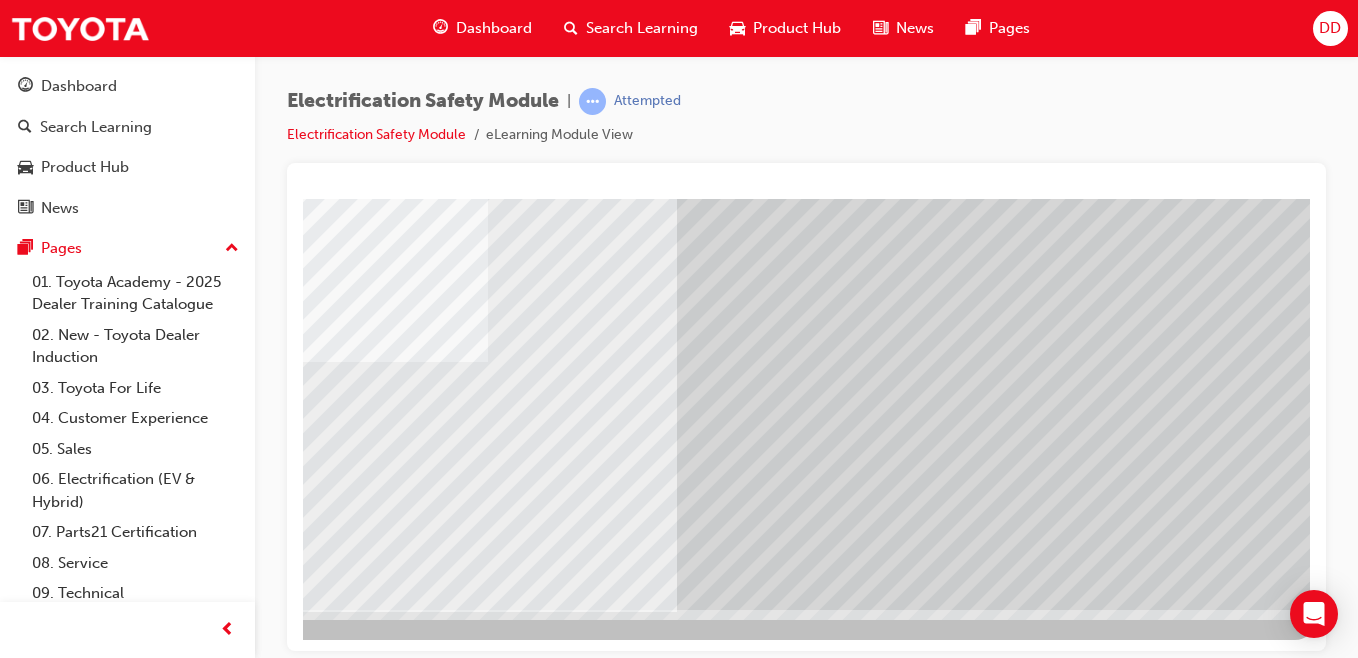 scroll, scrollTop: 309, scrollLeft: 368, axis: both 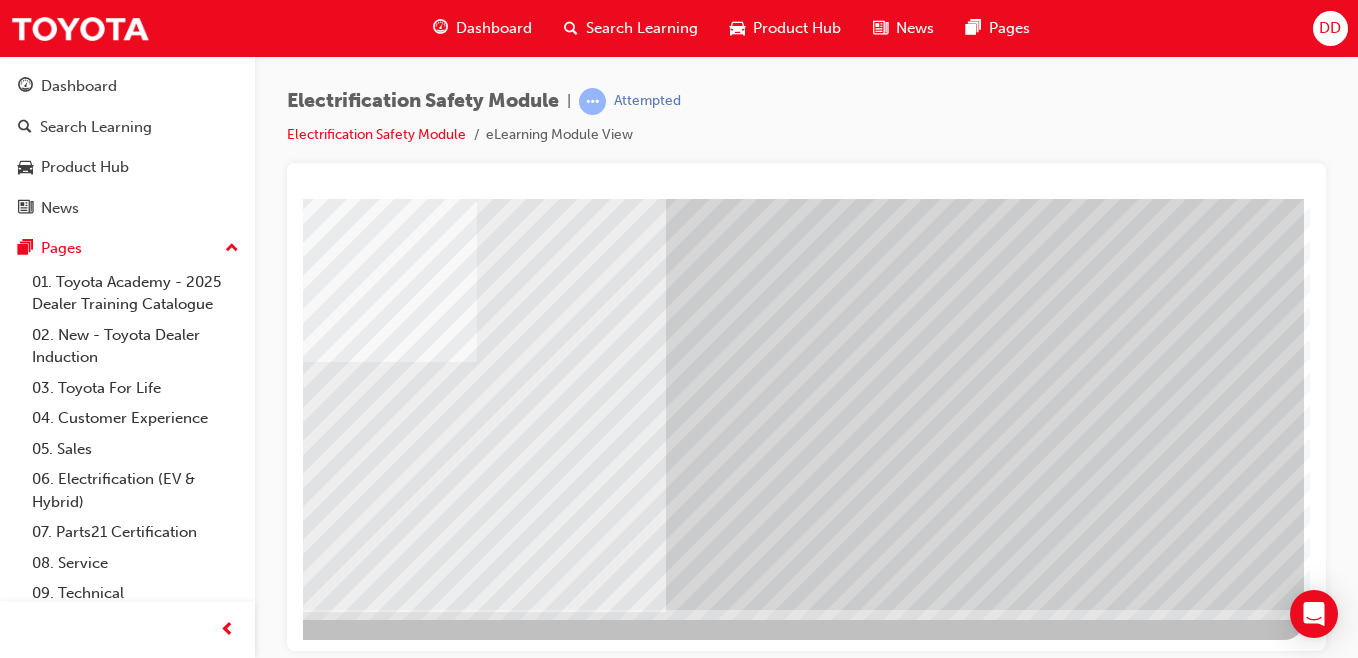 click at bounding box center (7, 3397) 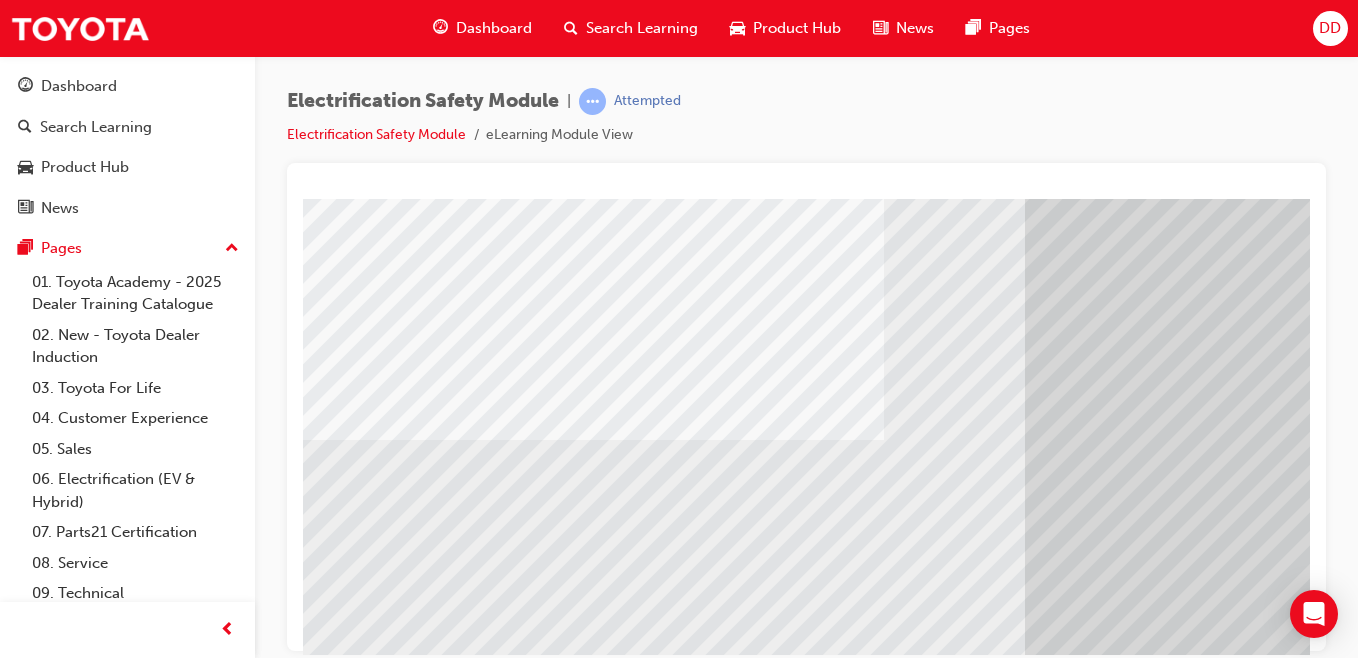 scroll, scrollTop: 309, scrollLeft: 0, axis: vertical 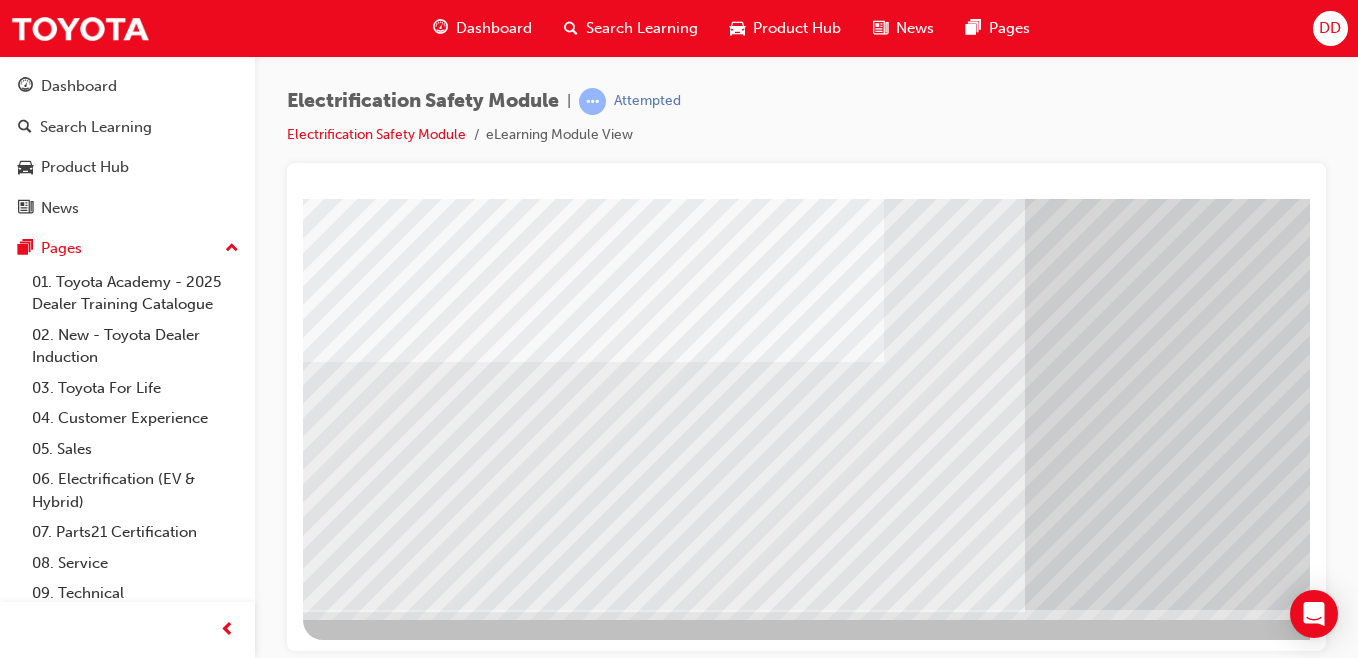 click at bounding box center [366, 3469] 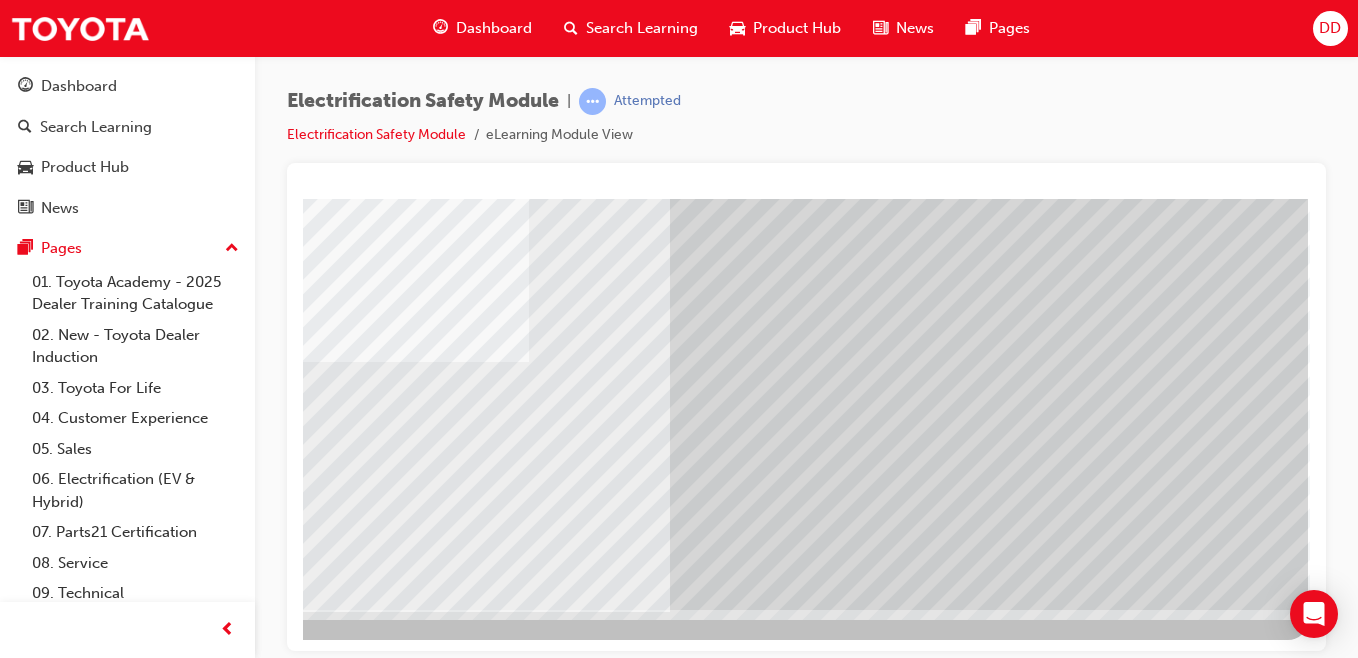 scroll, scrollTop: 309, scrollLeft: 368, axis: both 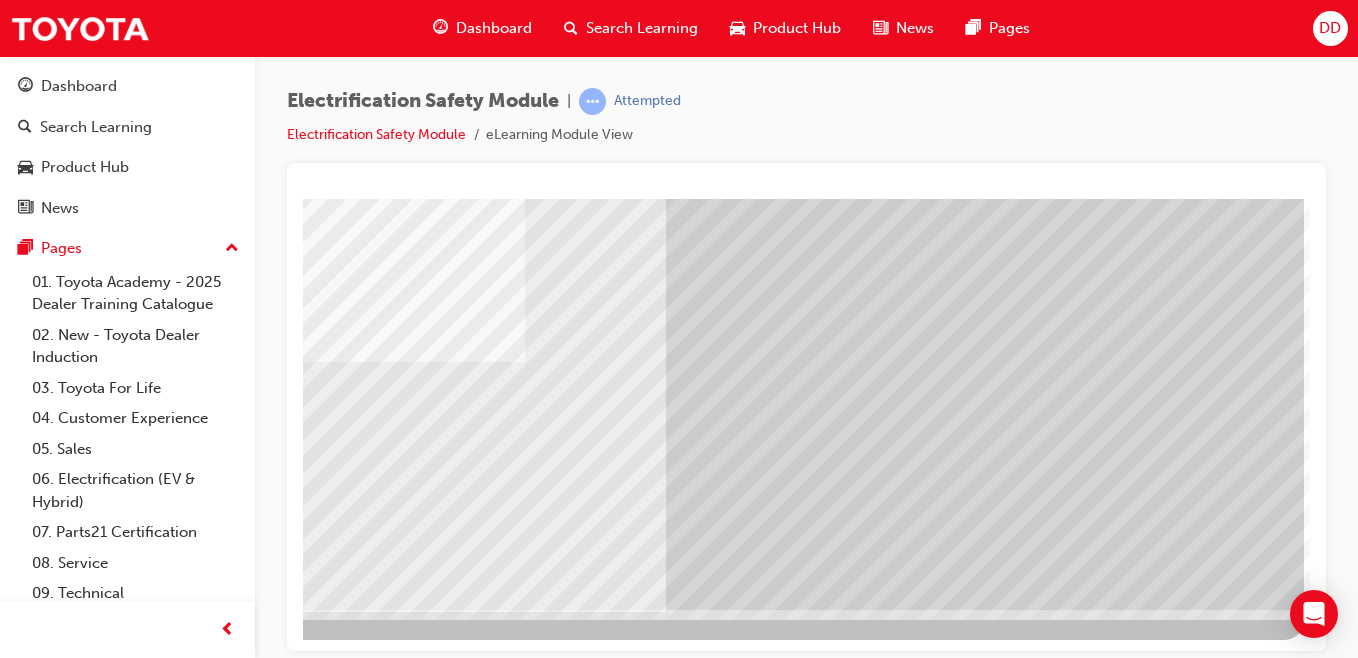 click at bounding box center (7, 3397) 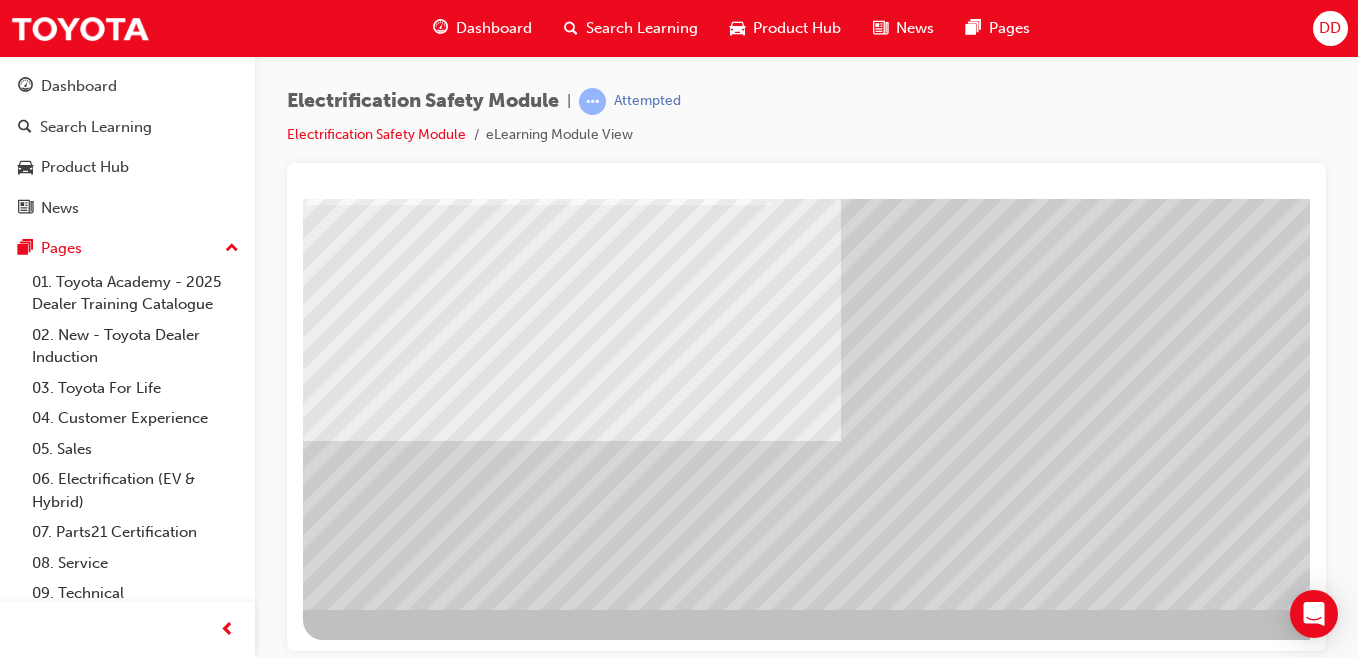 scroll, scrollTop: 309, scrollLeft: 368, axis: both 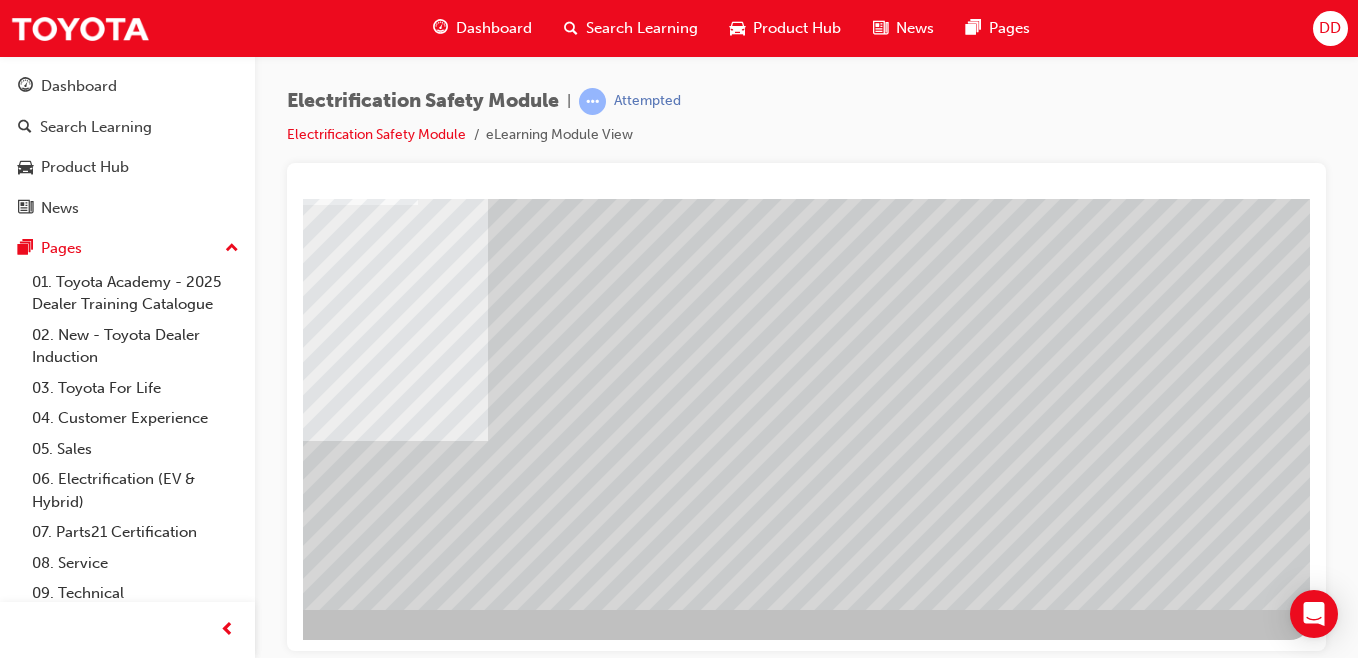 click at bounding box center [13, 3578] 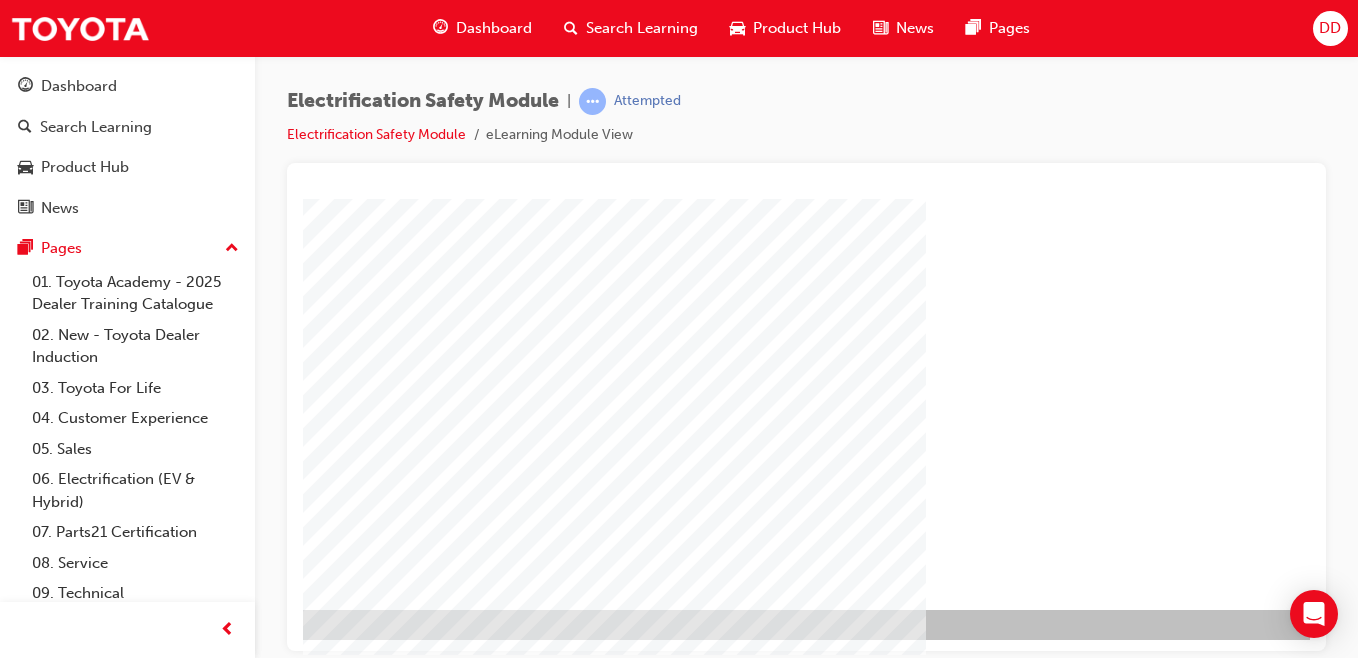 scroll, scrollTop: 309, scrollLeft: 368, axis: both 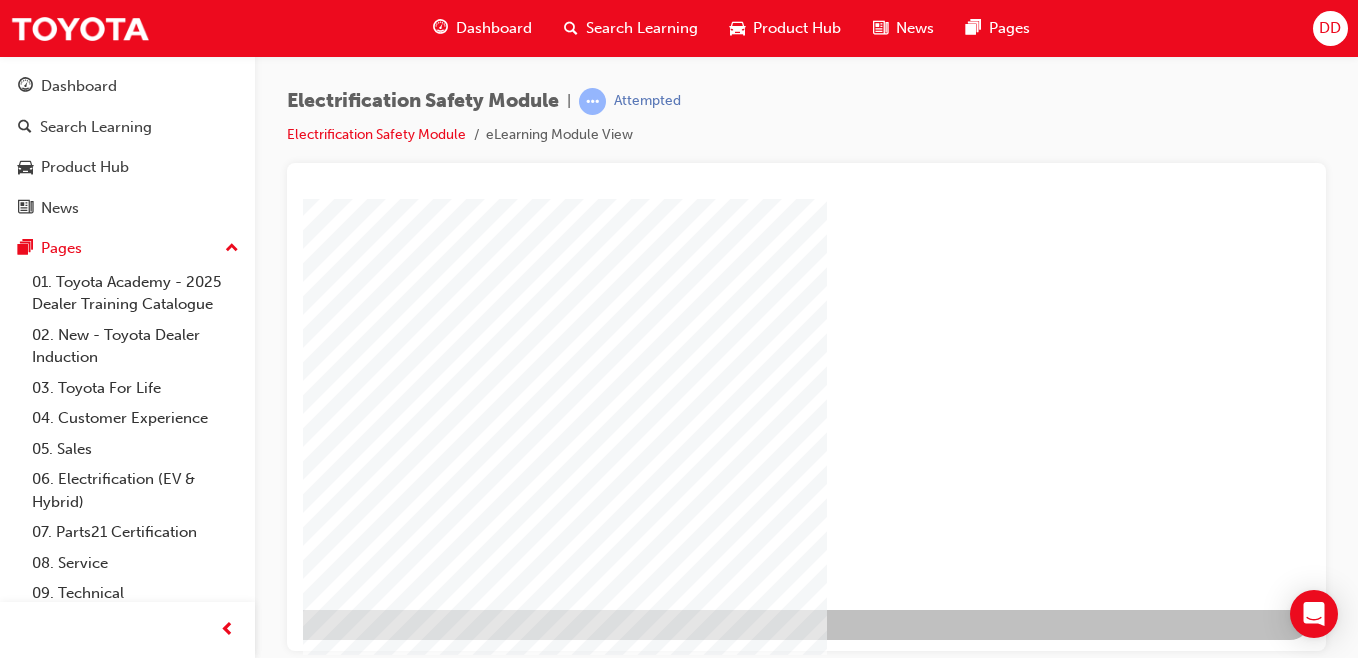 click at bounding box center (13, 1241) 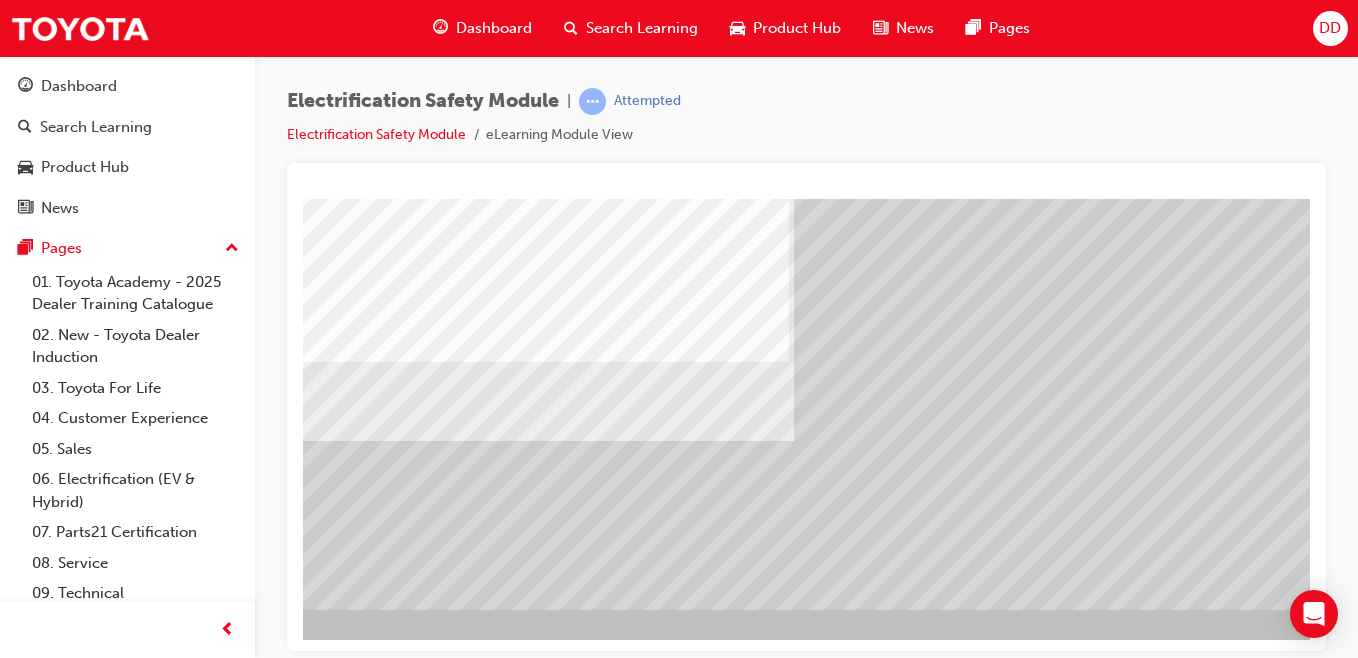 scroll, scrollTop: 309, scrollLeft: 368, axis: both 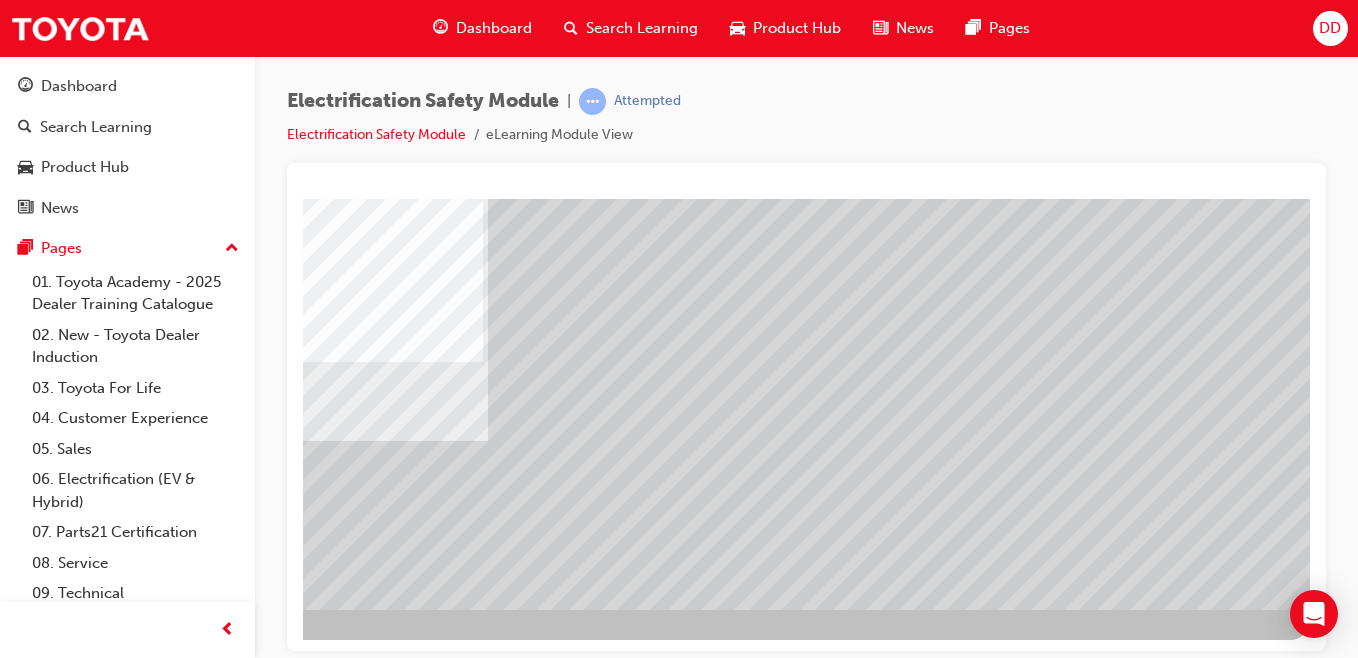 click at bounding box center (13, 2752) 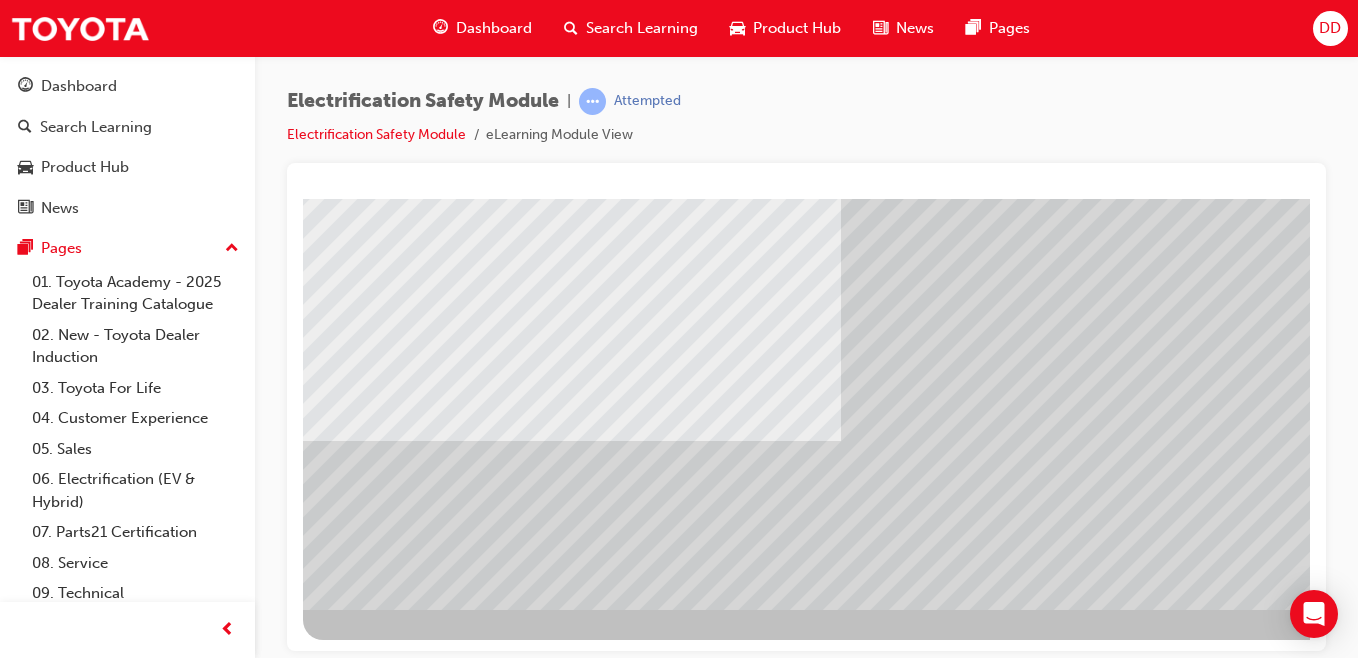 scroll, scrollTop: 309, scrollLeft: 368, axis: both 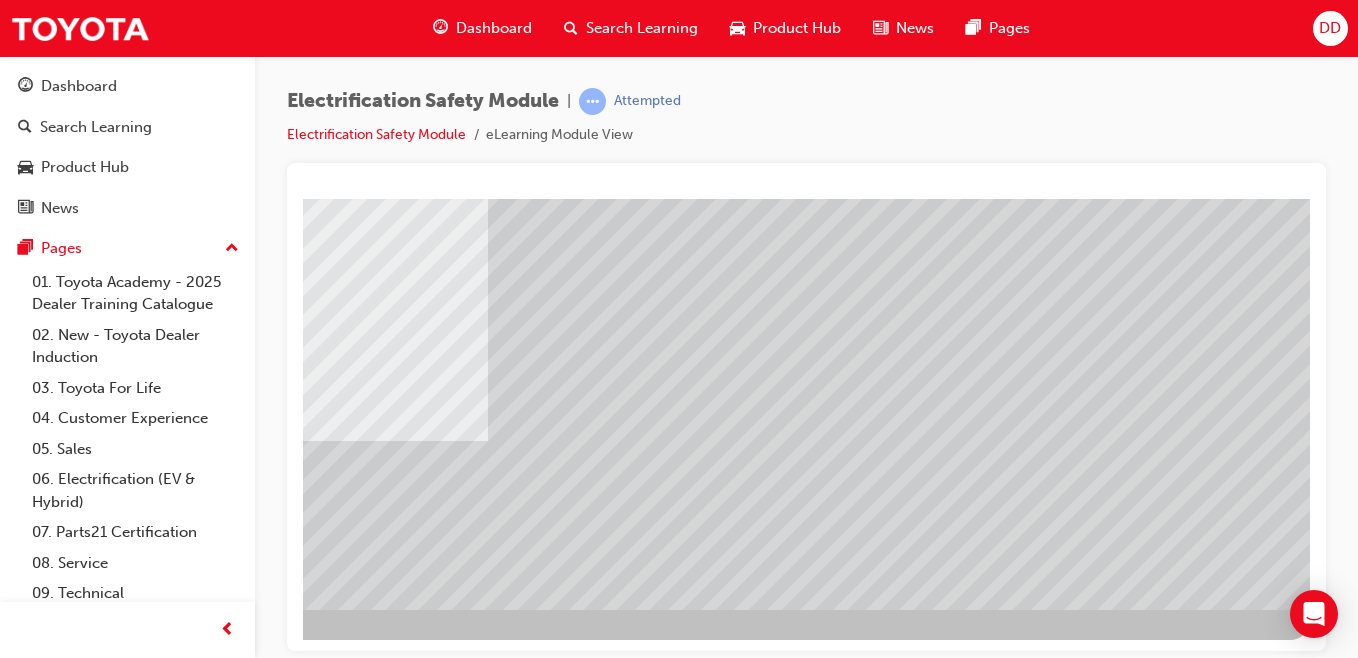 click at bounding box center (13, 2752) 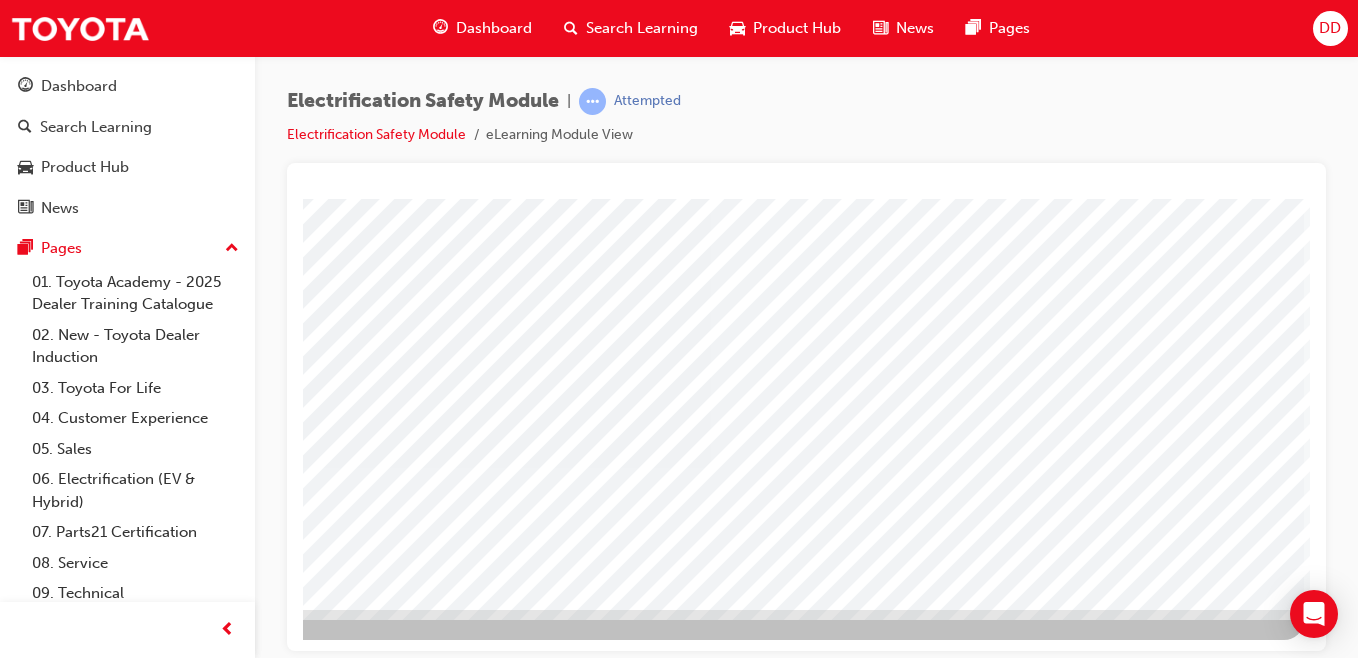scroll 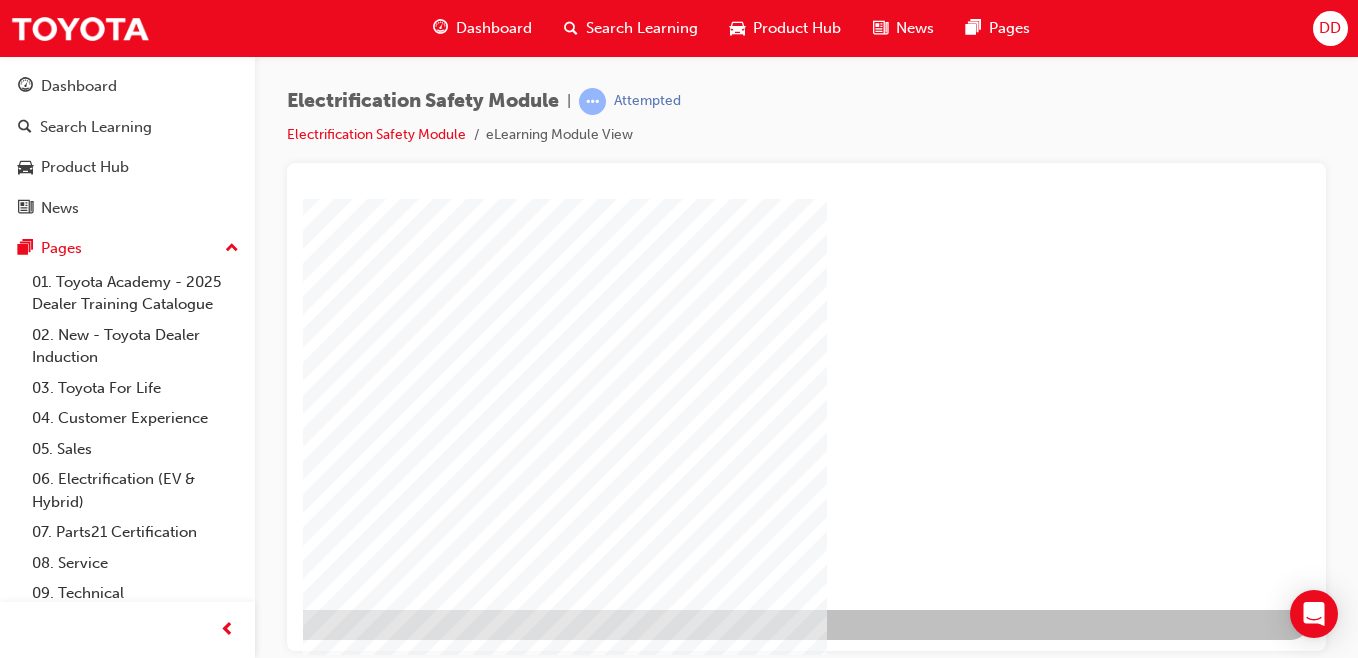 click at bounding box center (13, 1241) 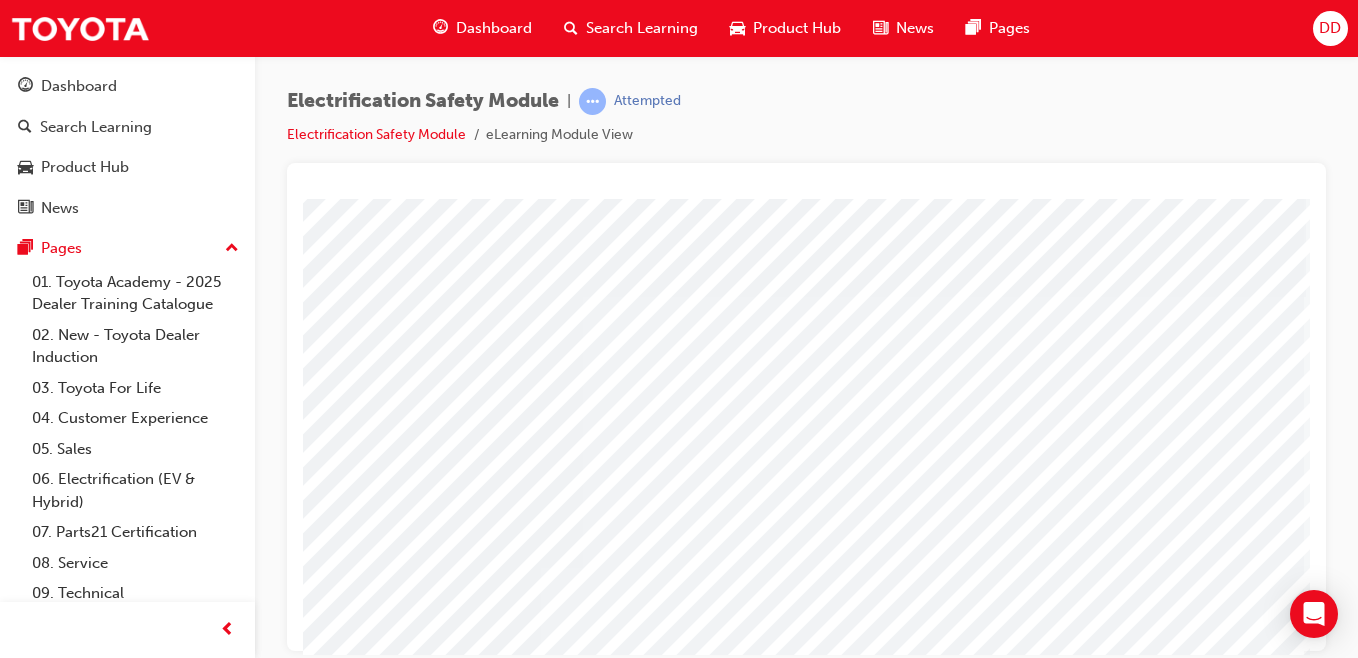 click at bounding box center (-27, 4180) 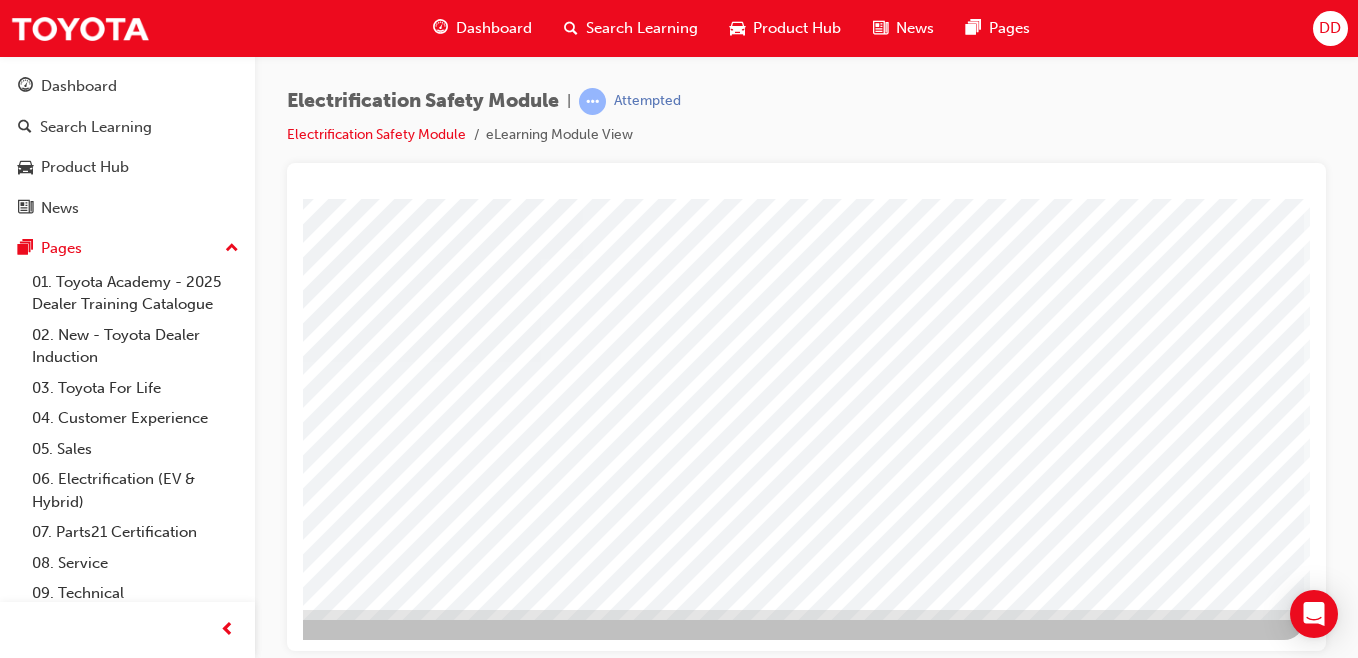 click at bounding box center [-27, 3753] 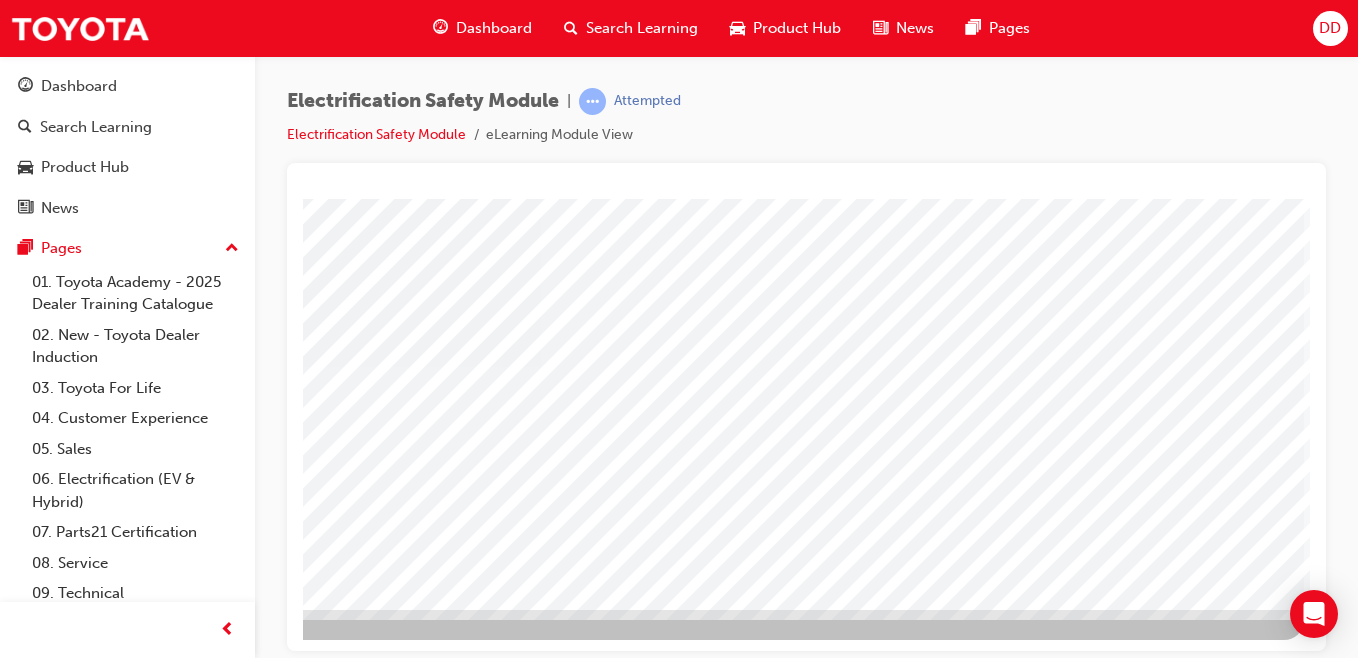 click at bounding box center [623, 1726] 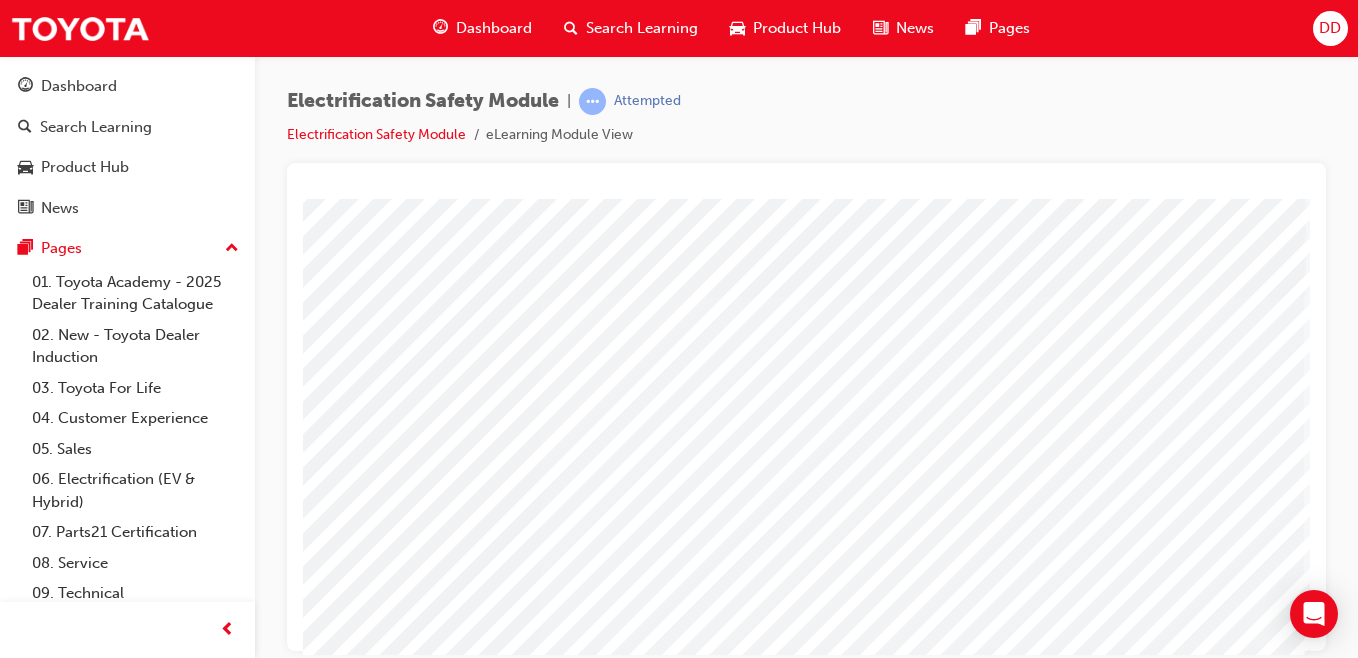 click at bounding box center [-27, 4664] 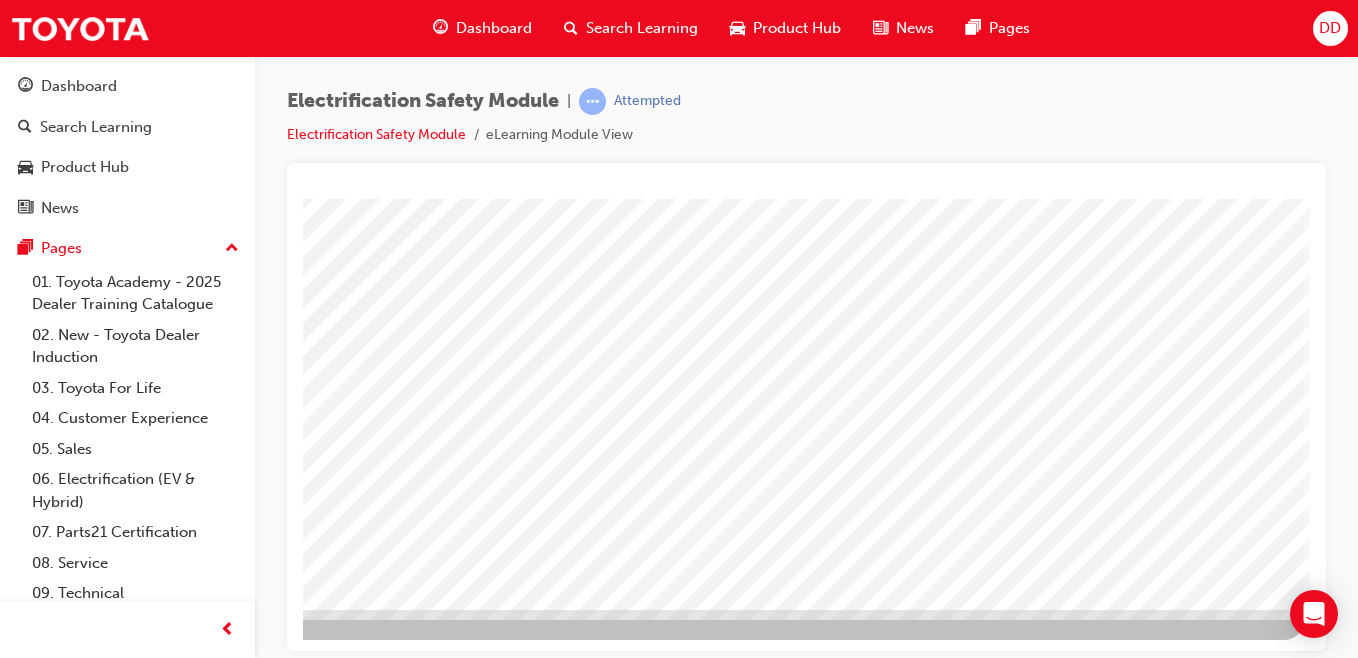 click at bounding box center (7, 2675) 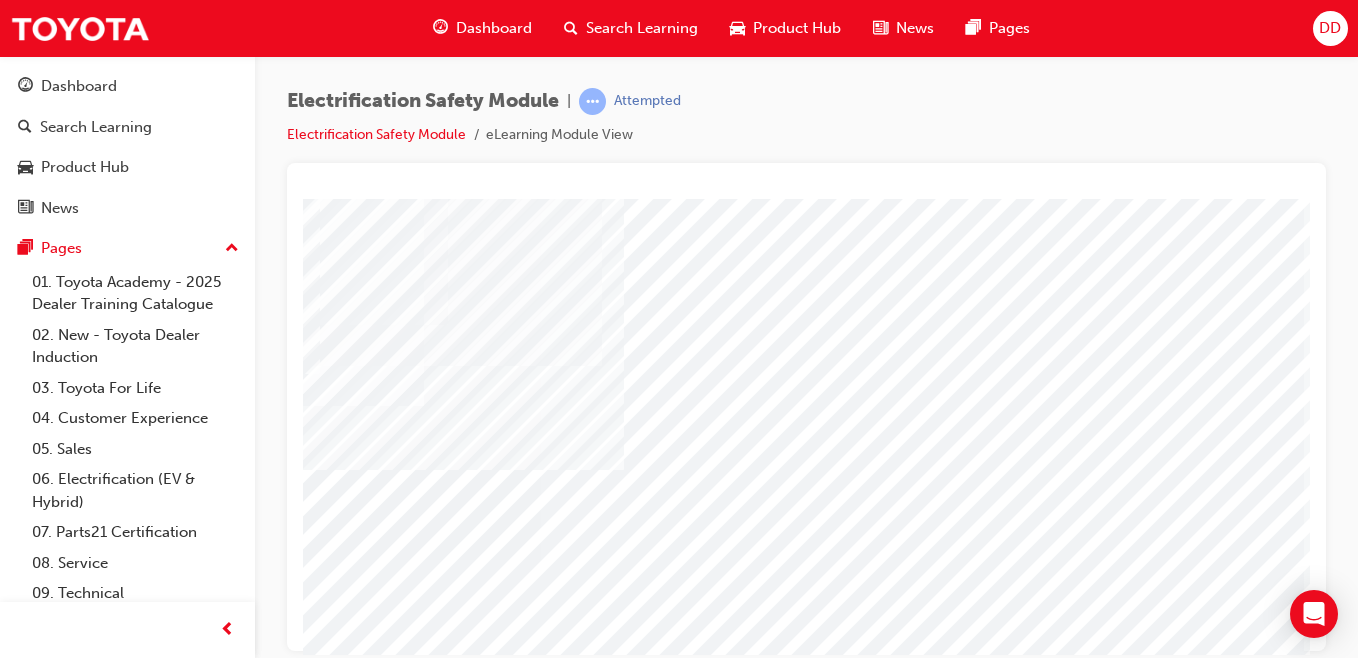 click at bounding box center (-27, 4724) 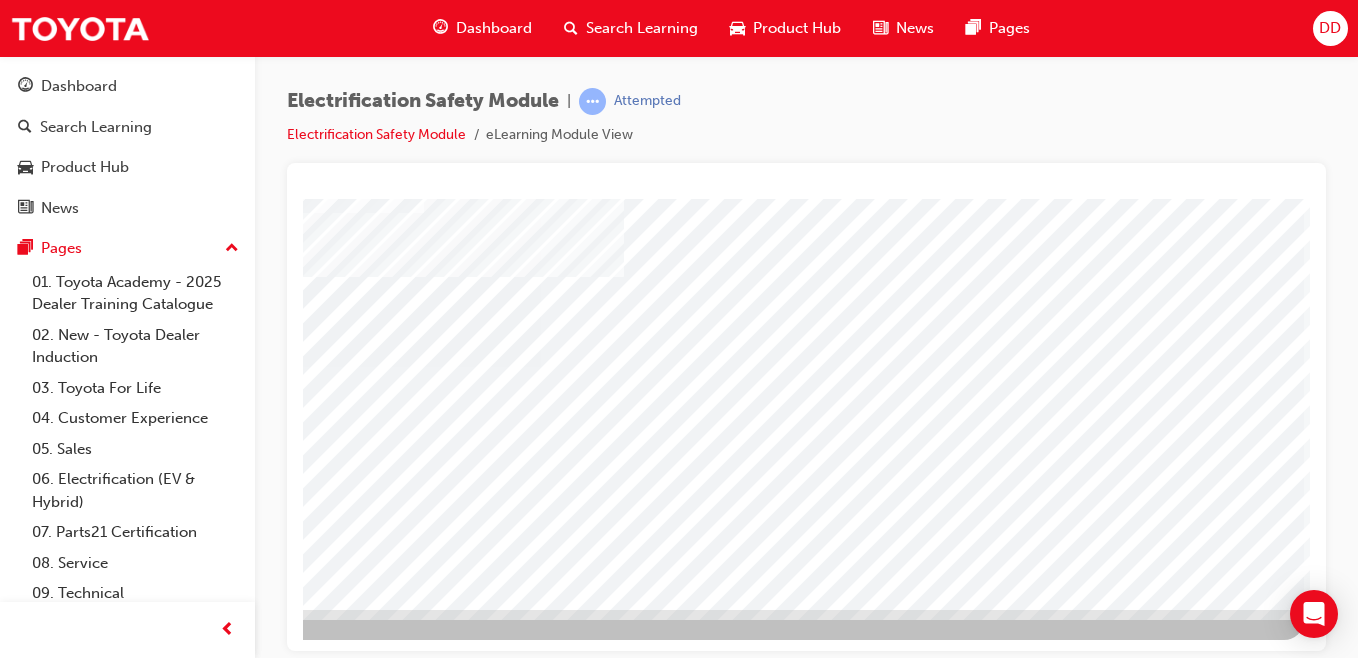 click at bounding box center [7, 2675] 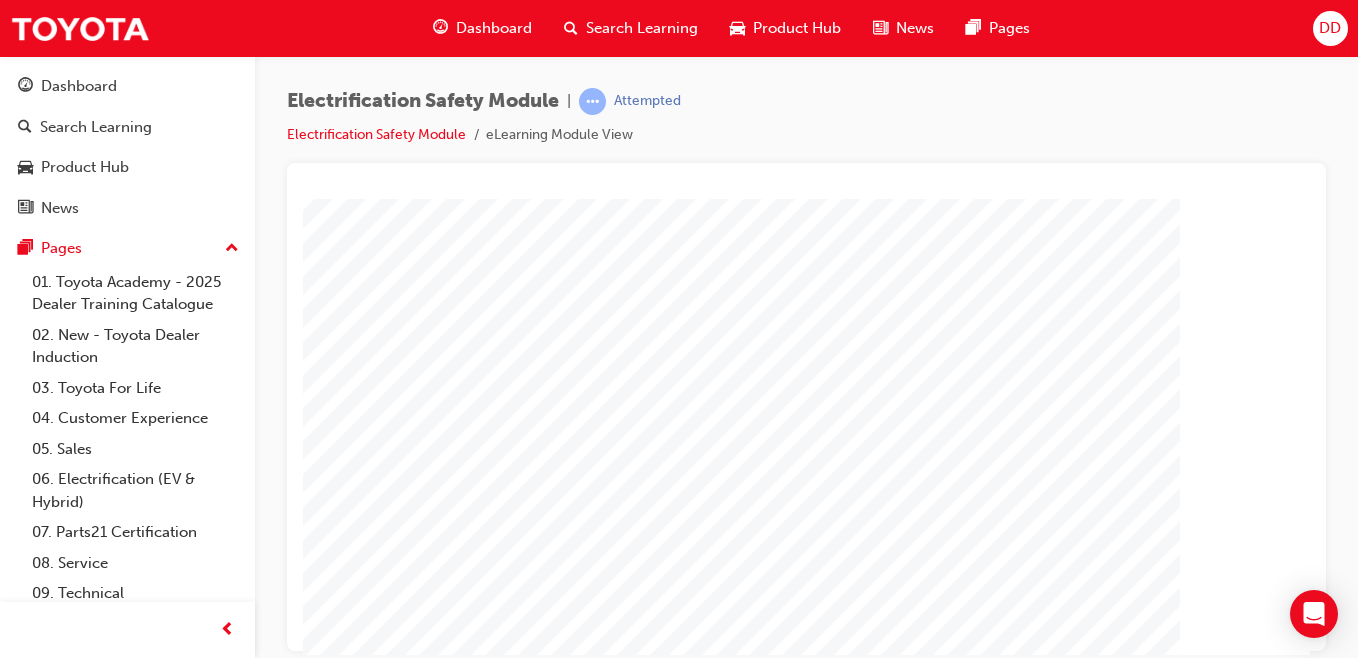 scroll, scrollTop: 309, scrollLeft: 0, axis: vertical 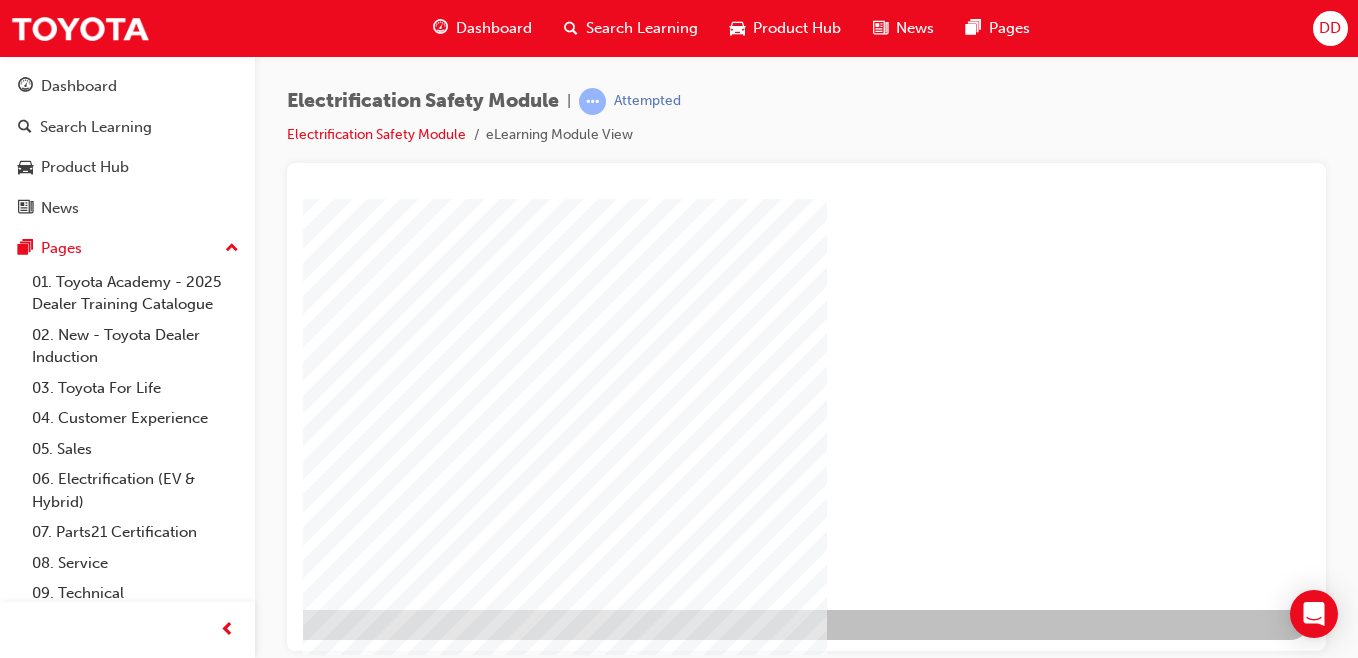 click at bounding box center [13, 1241] 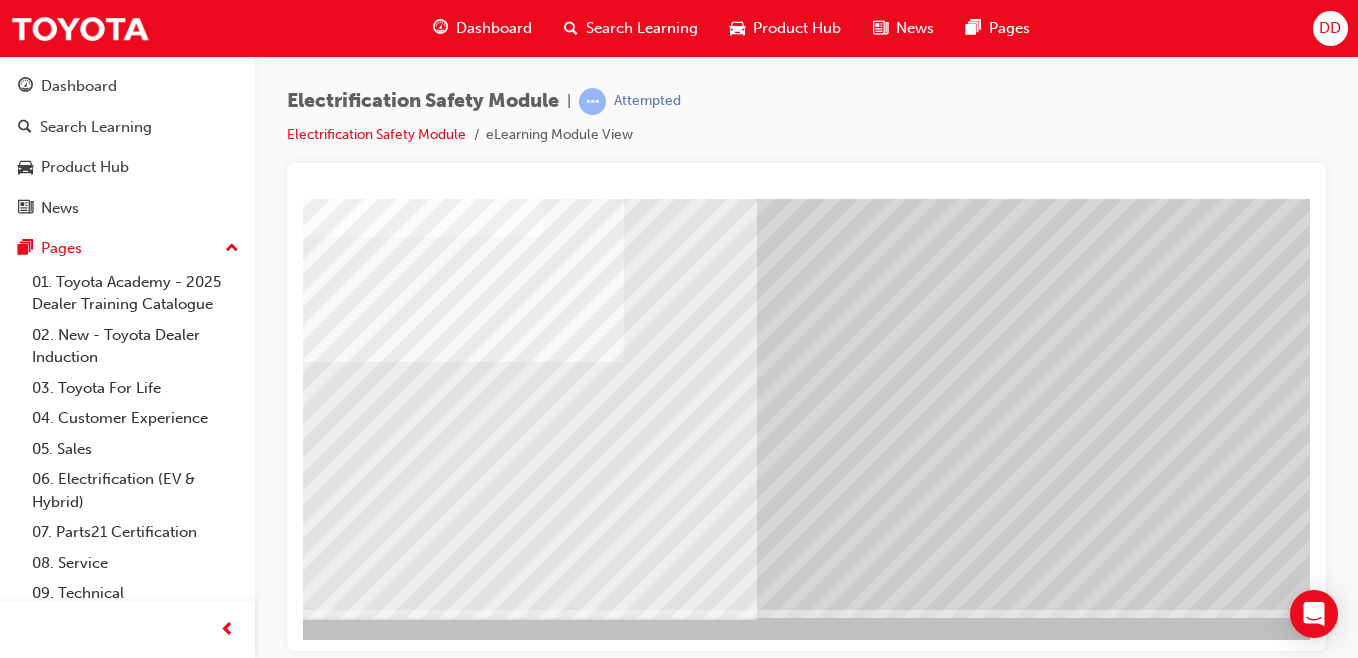 scroll, scrollTop: 309, scrollLeft: 368, axis: both 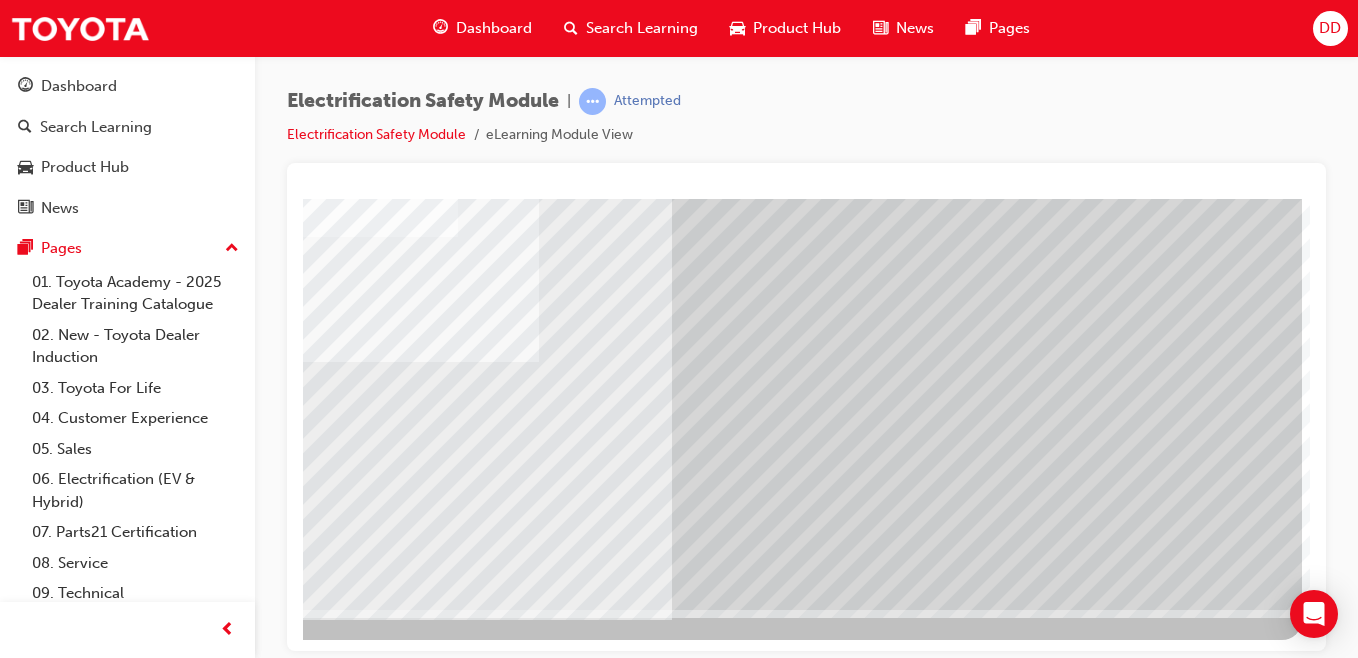 click at bounding box center [5, 2923] 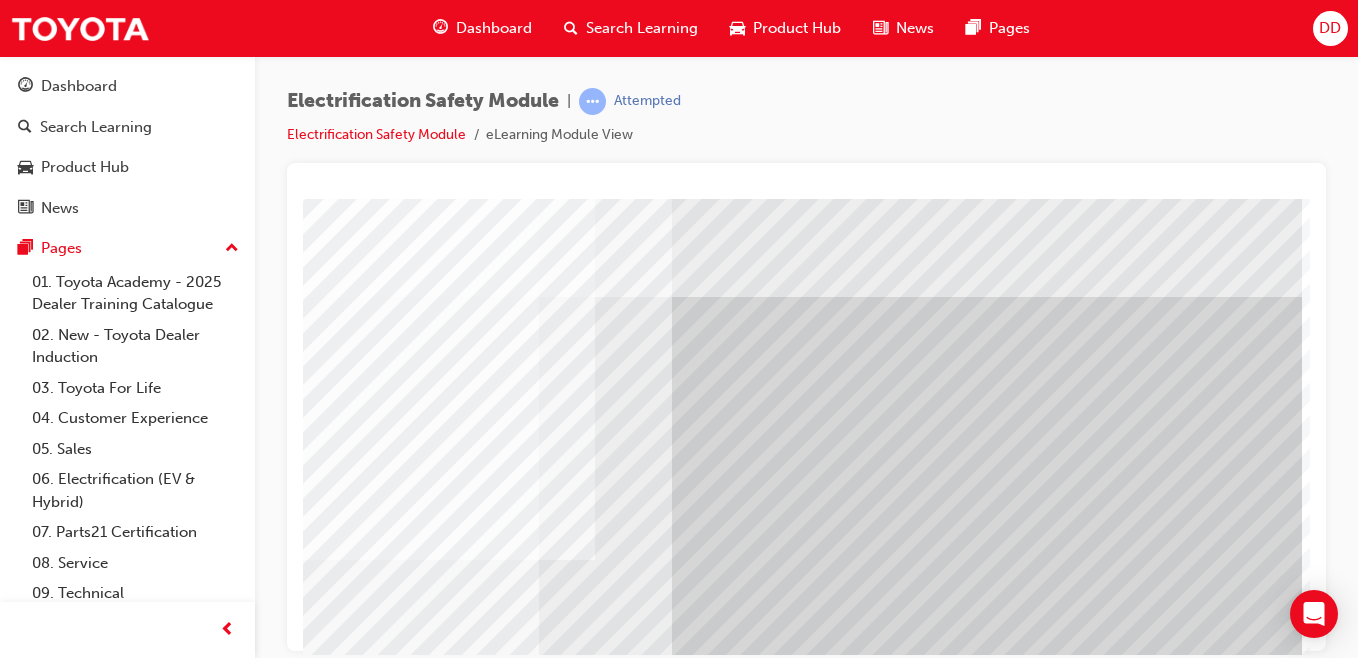 scroll, scrollTop: 309, scrollLeft: 368, axis: both 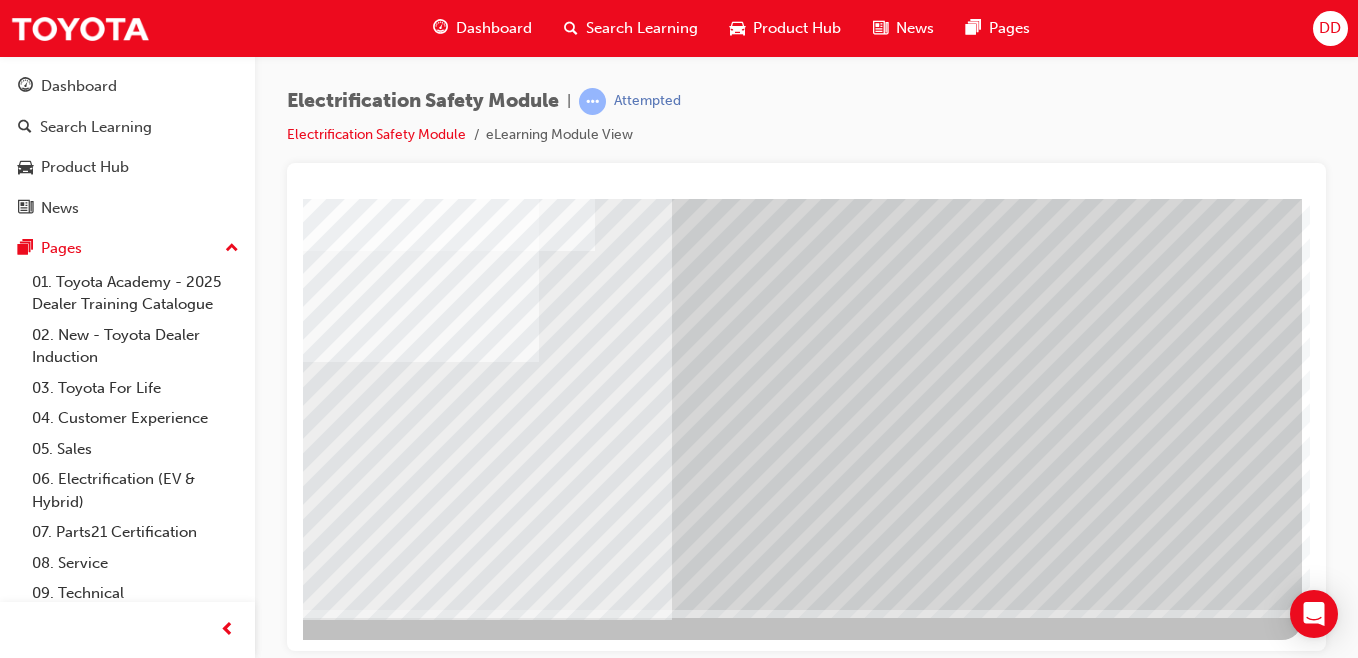 click at bounding box center (5, 2923) 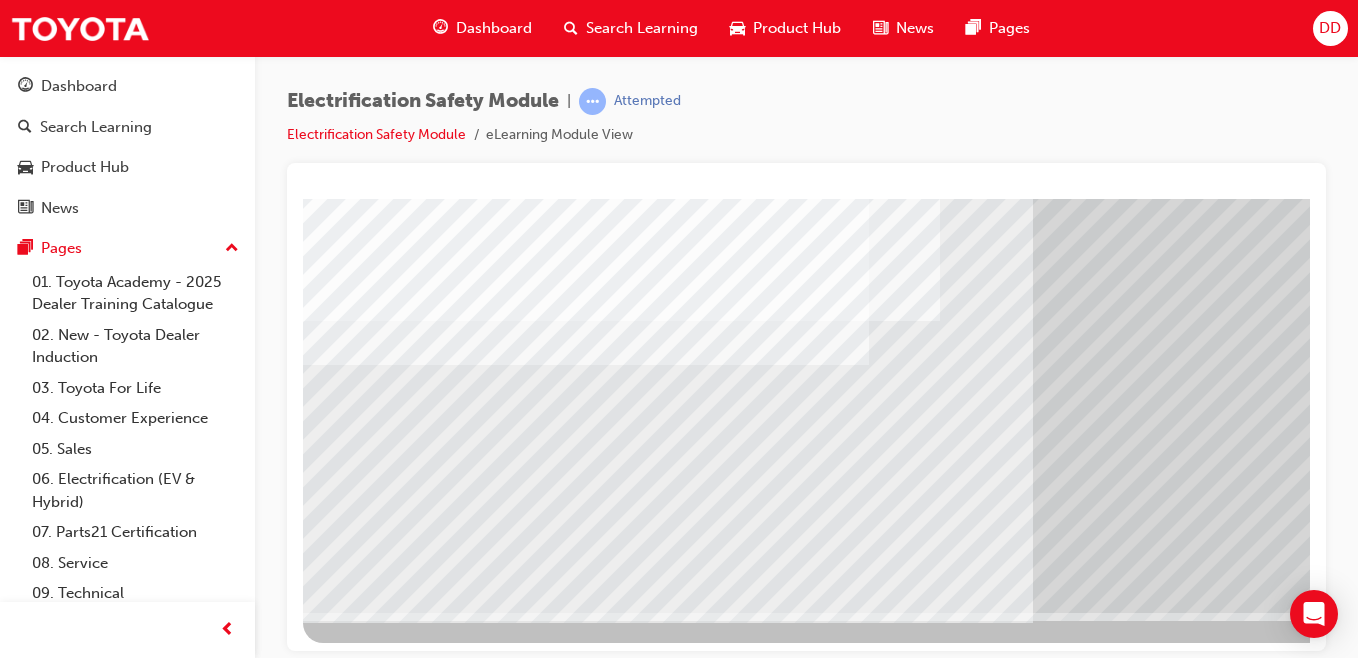 scroll, scrollTop: 306, scrollLeft: 368, axis: both 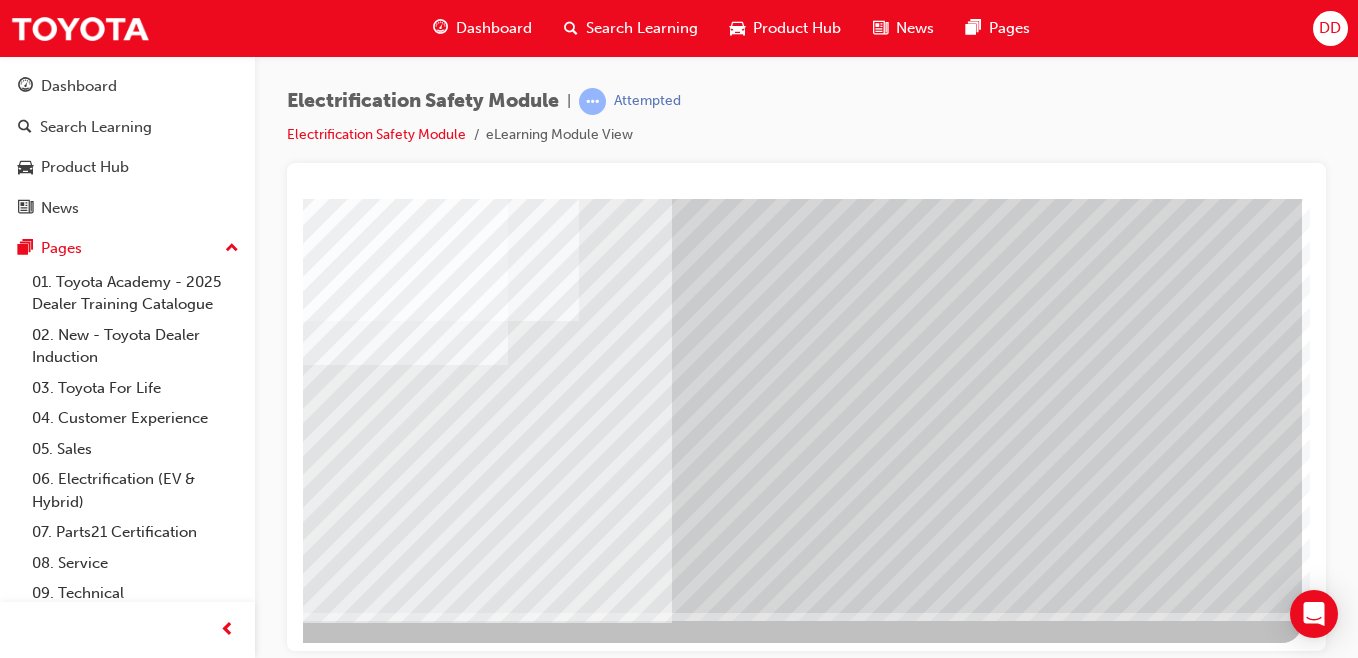 click at bounding box center [5, 2926] 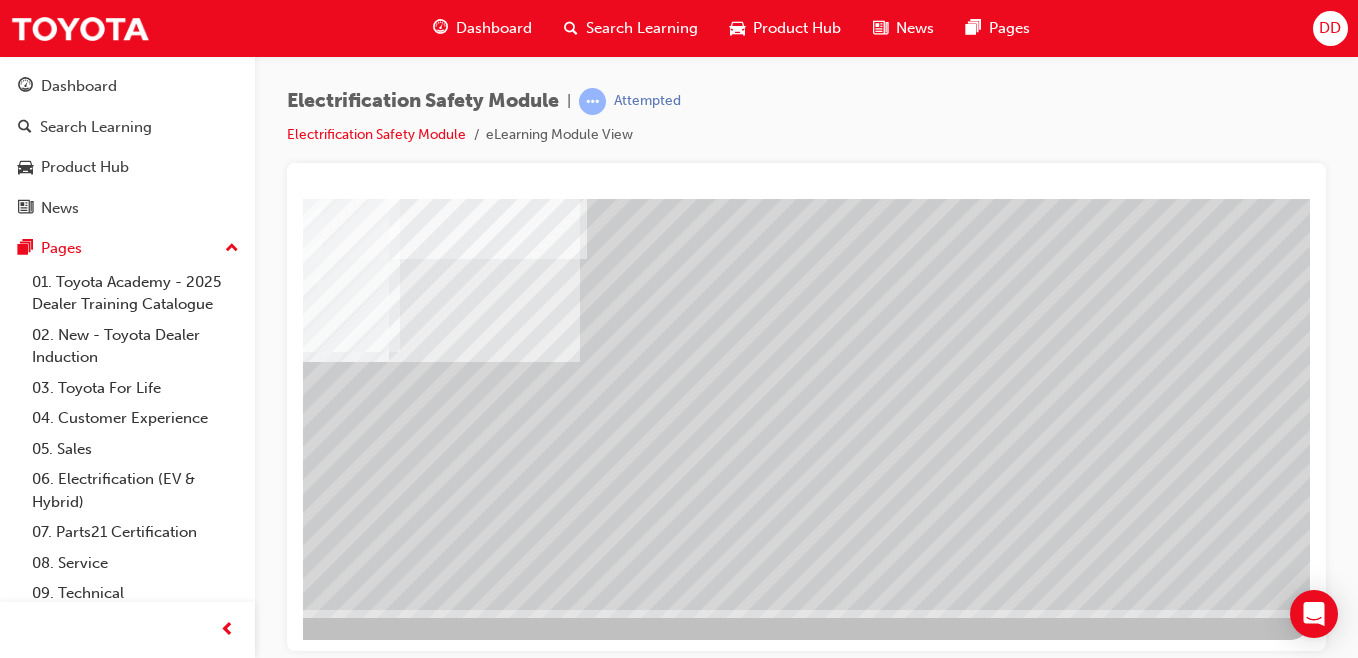 scroll, scrollTop: 309, scrollLeft: 368, axis: both 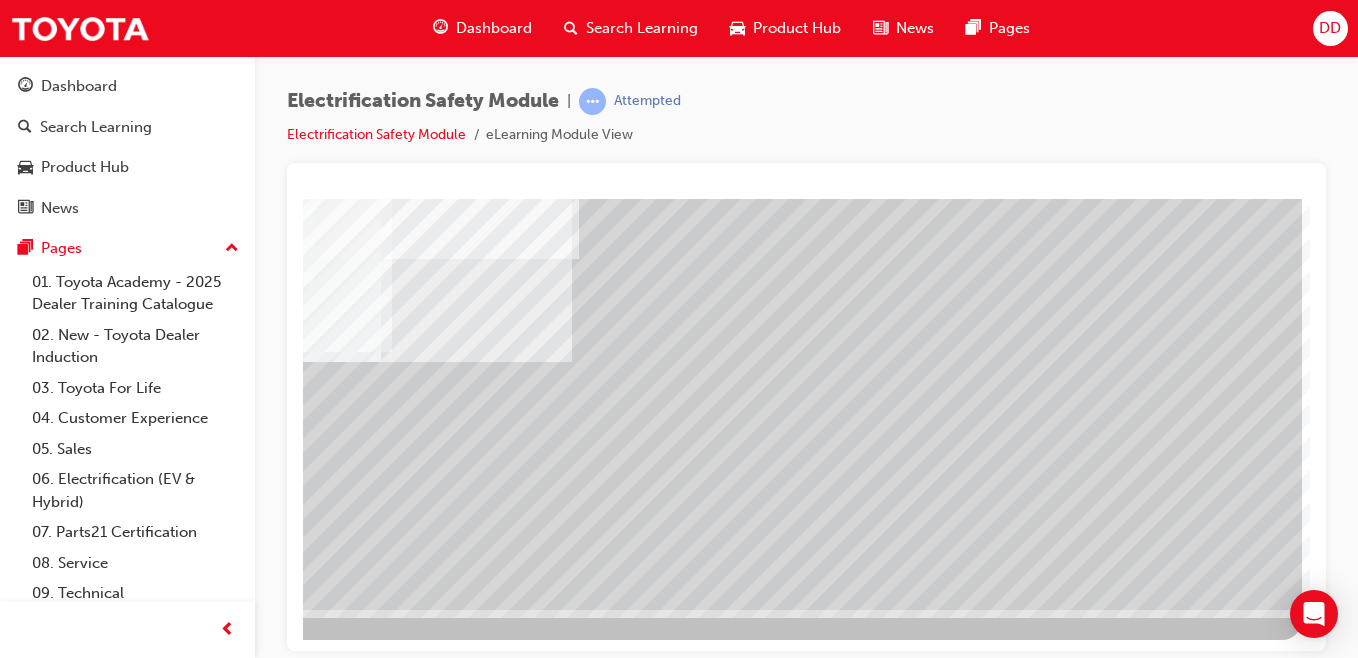 click at bounding box center [5, 2201] 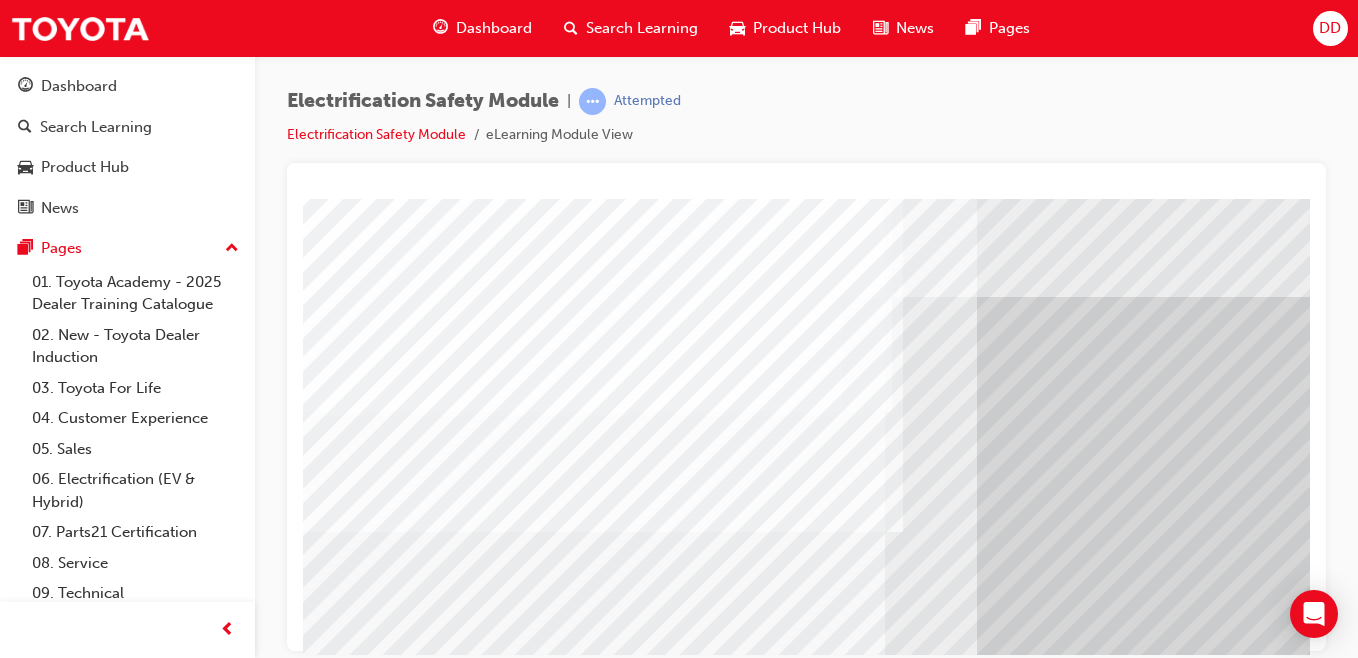scroll, scrollTop: 0, scrollLeft: 1, axis: horizontal 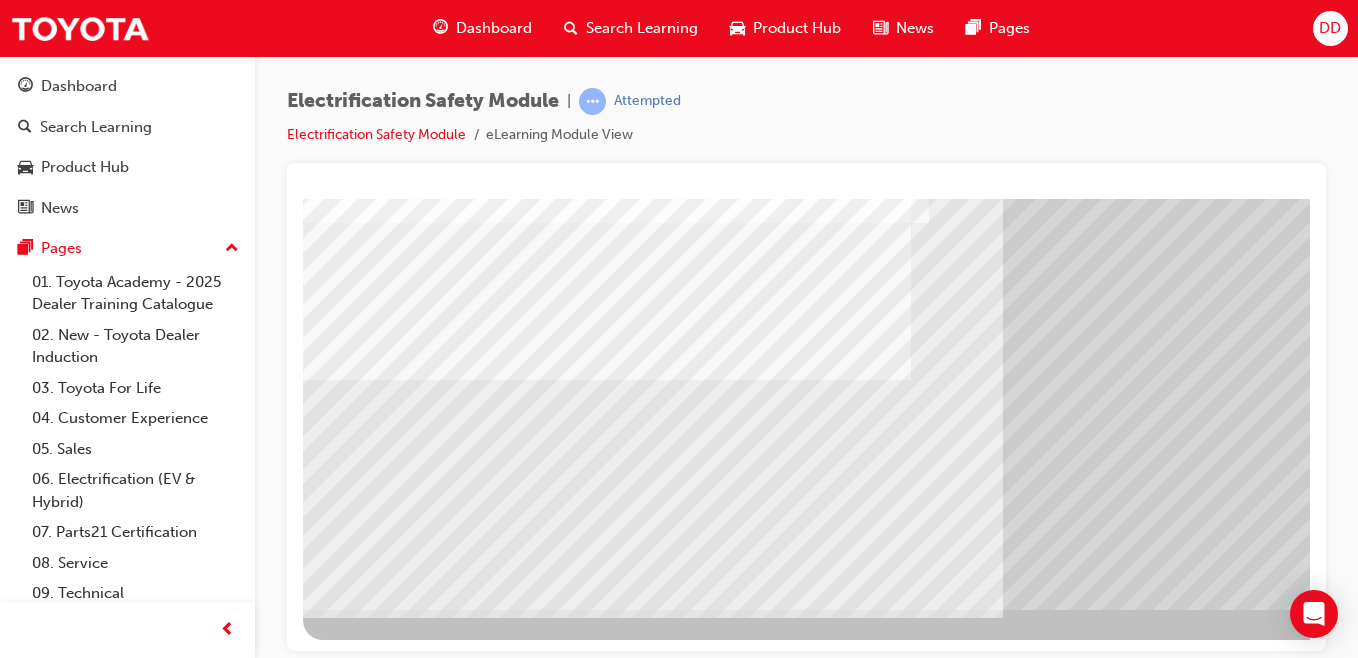 click at bounding box center (323, 5561) 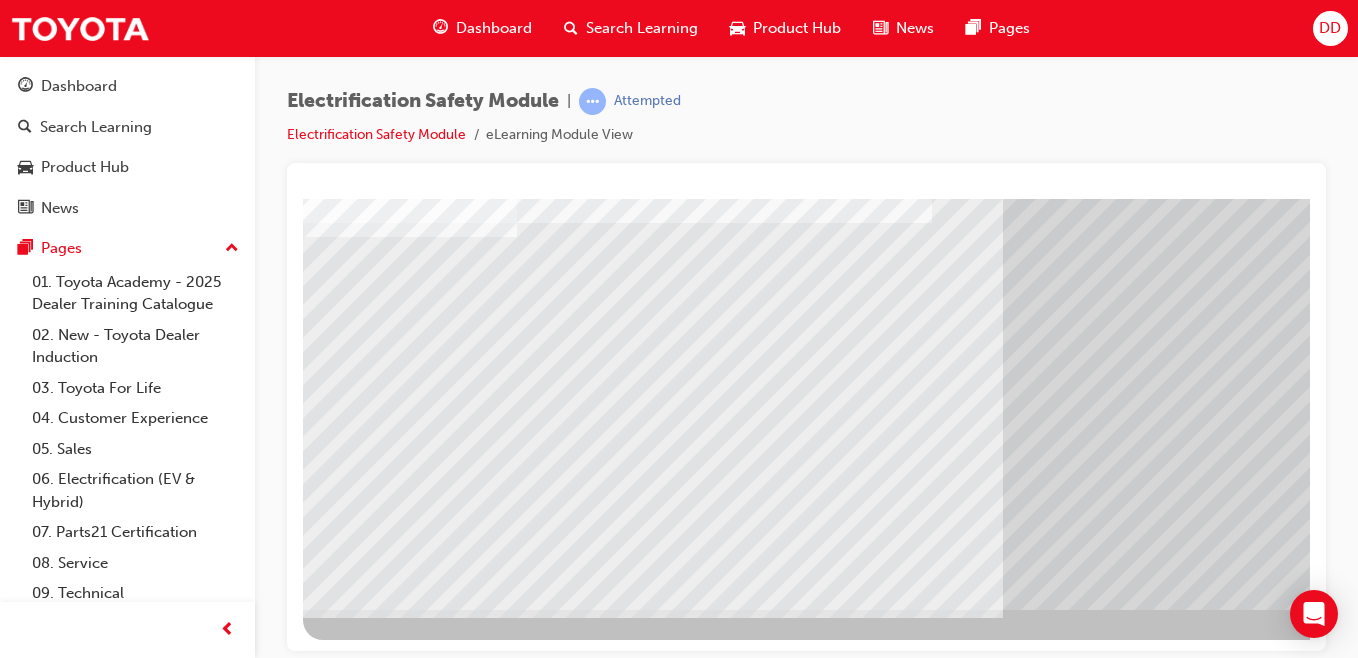 click at bounding box center (323, 5601) 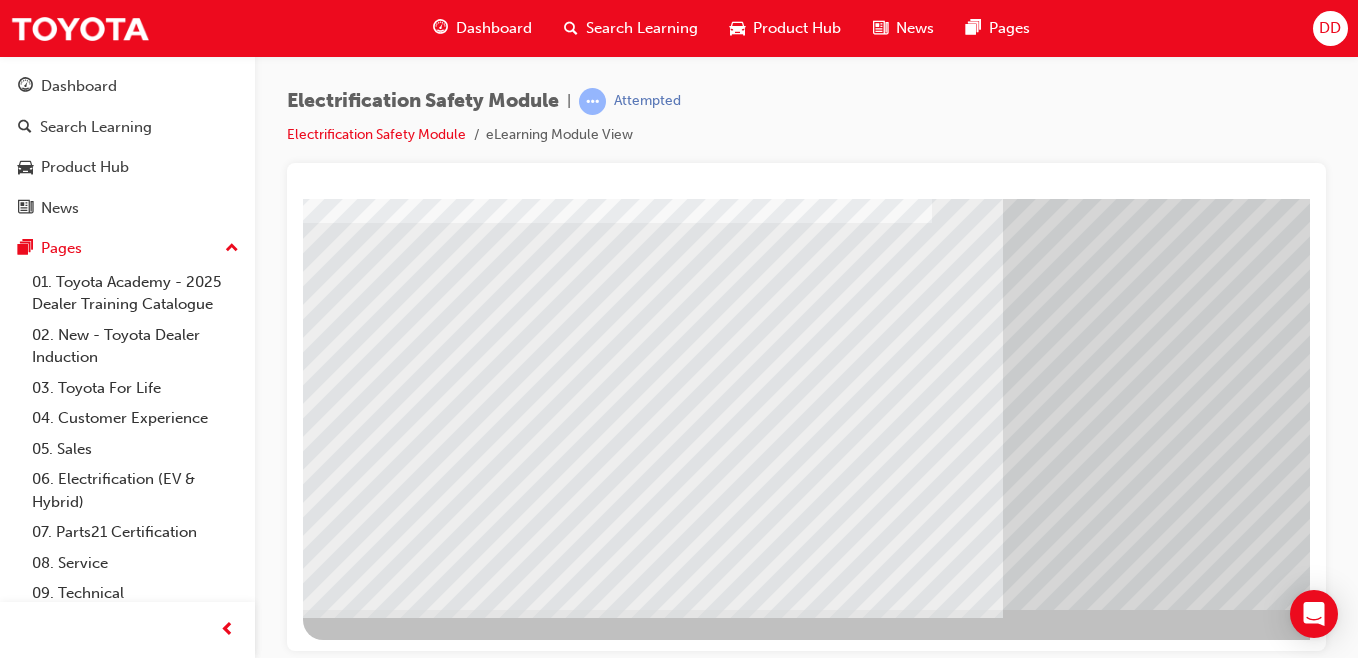 click at bounding box center [323, 5641] 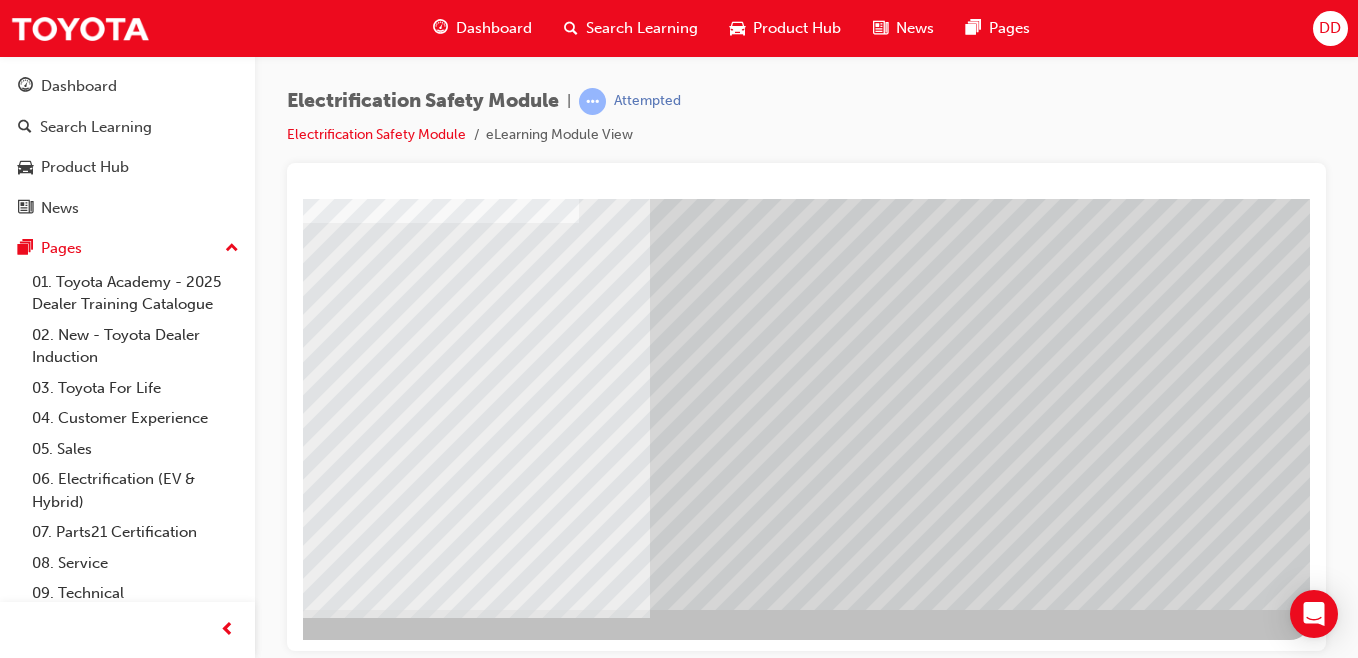 click at bounding box center [13, 5523] 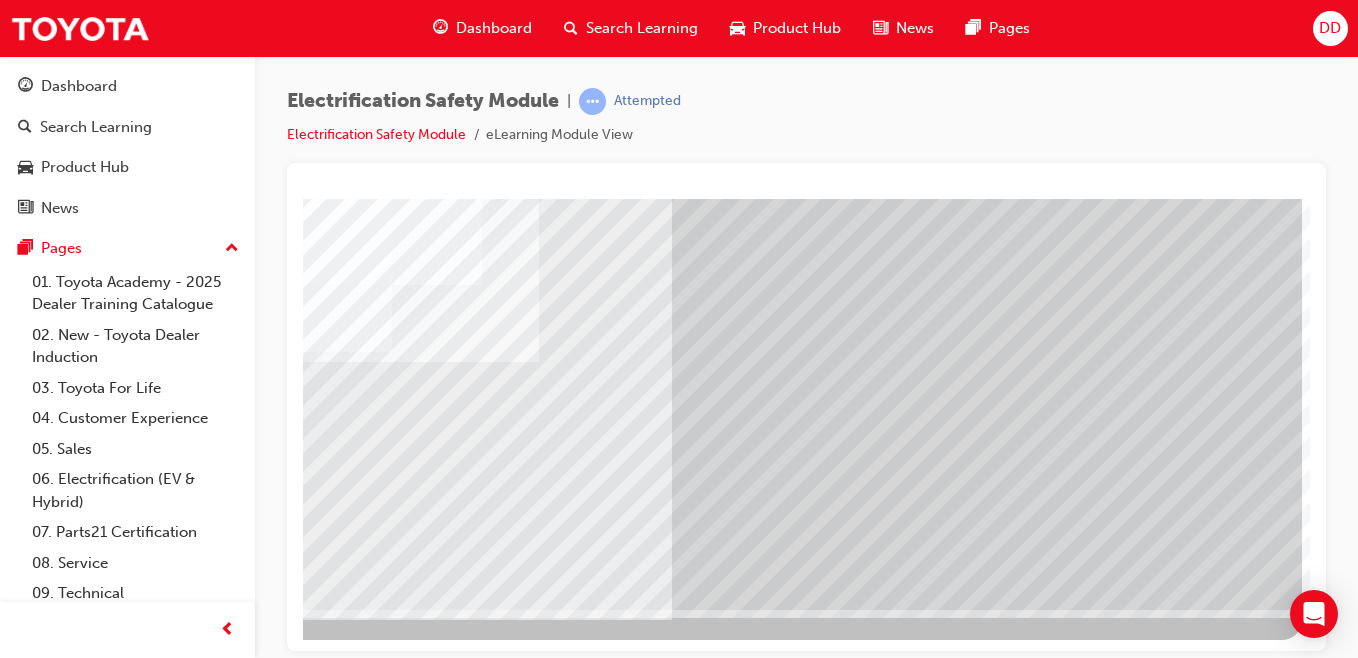 click at bounding box center (5, 2923) 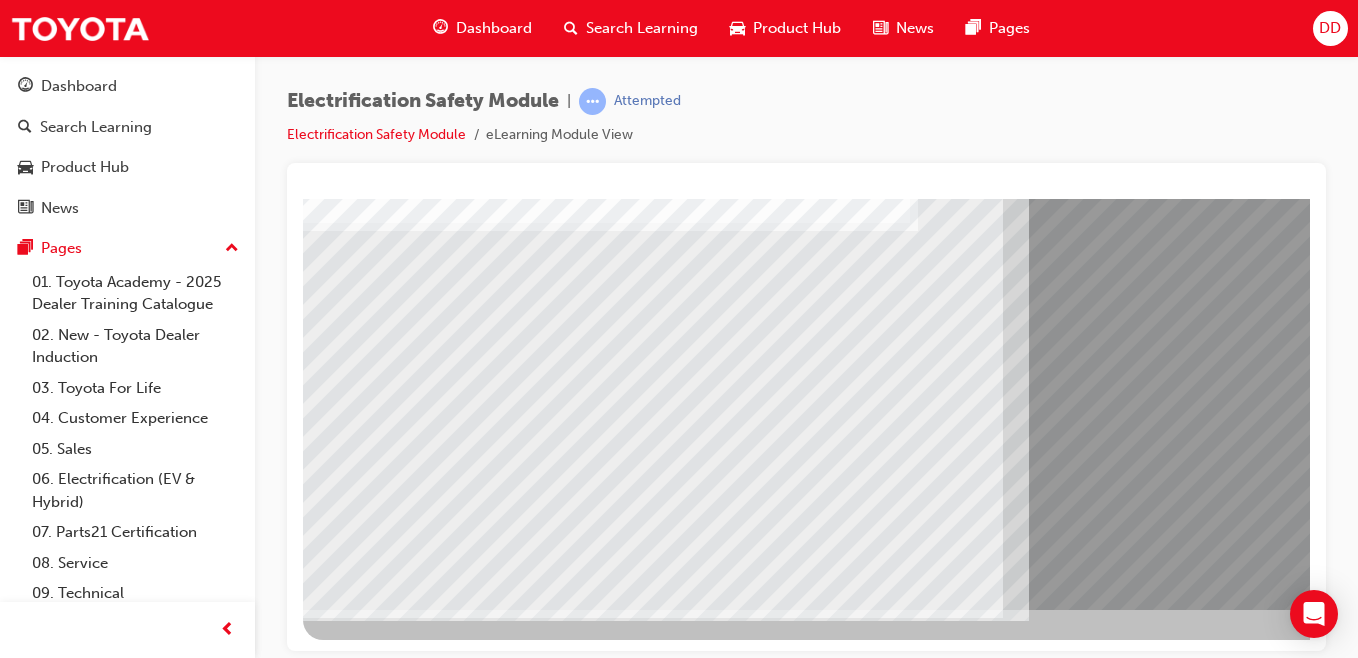 click at bounding box center (368, 8945) 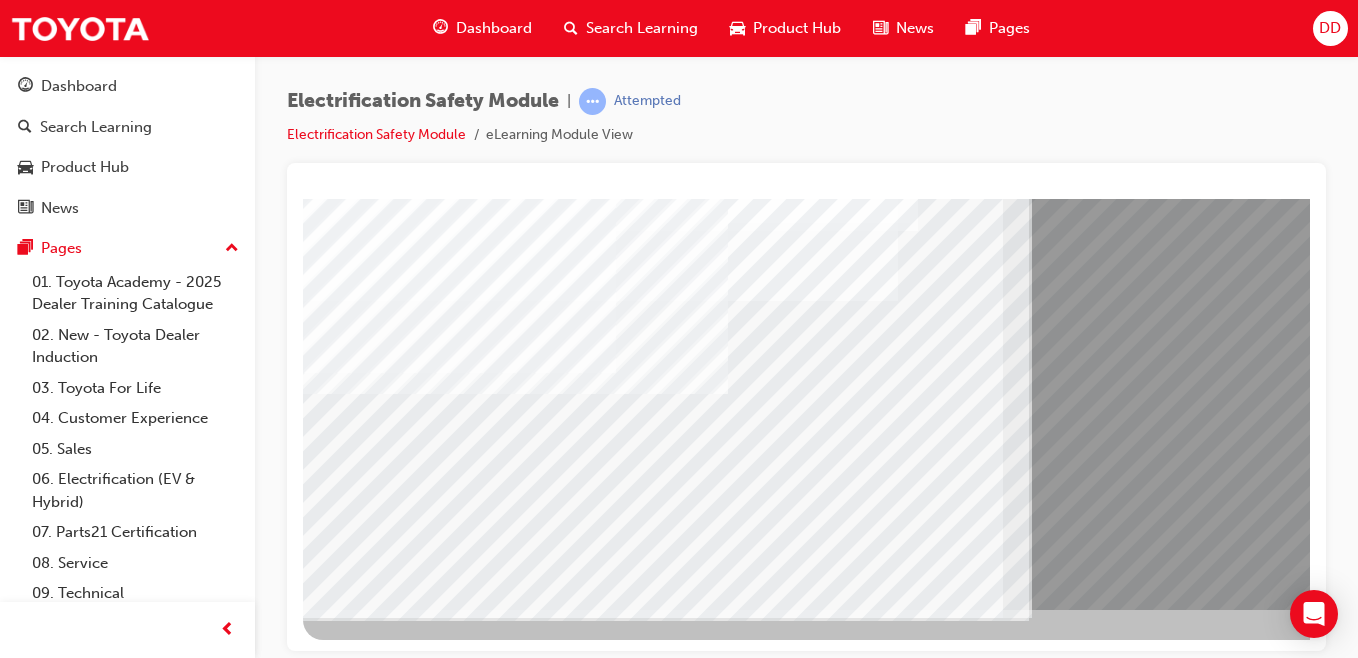 click at bounding box center (368, 9113) 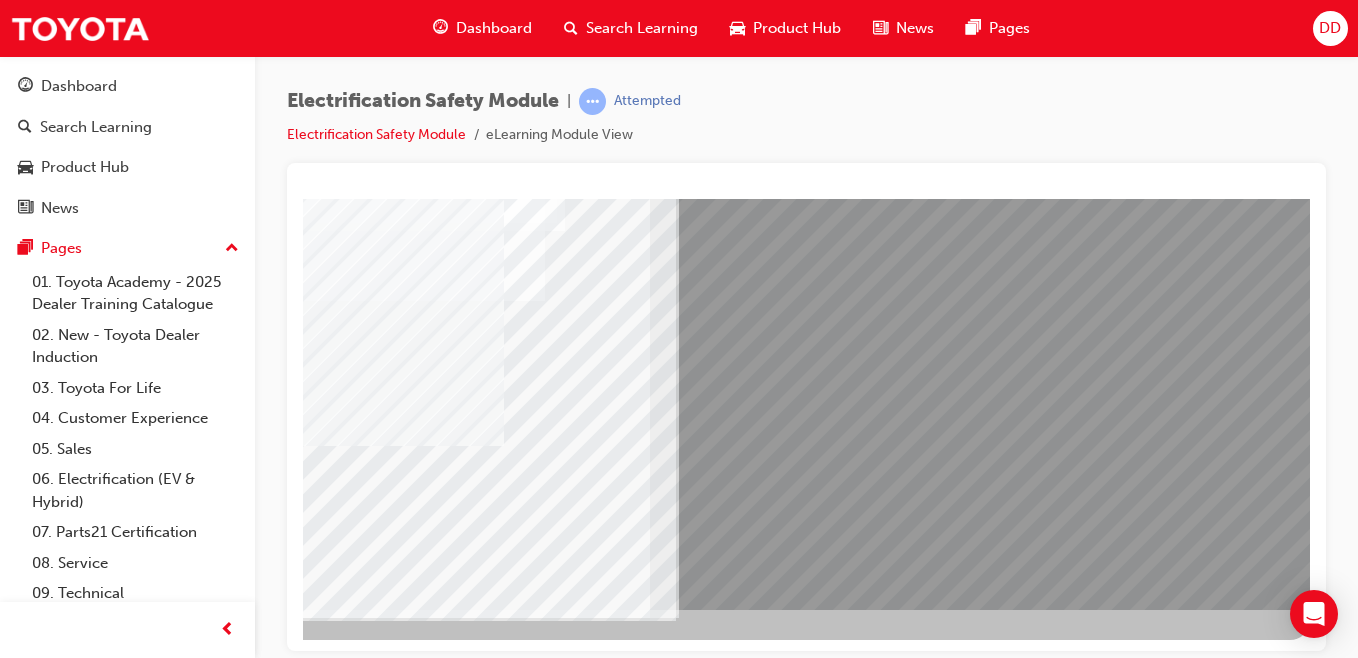 click at bounding box center [13, 8862] 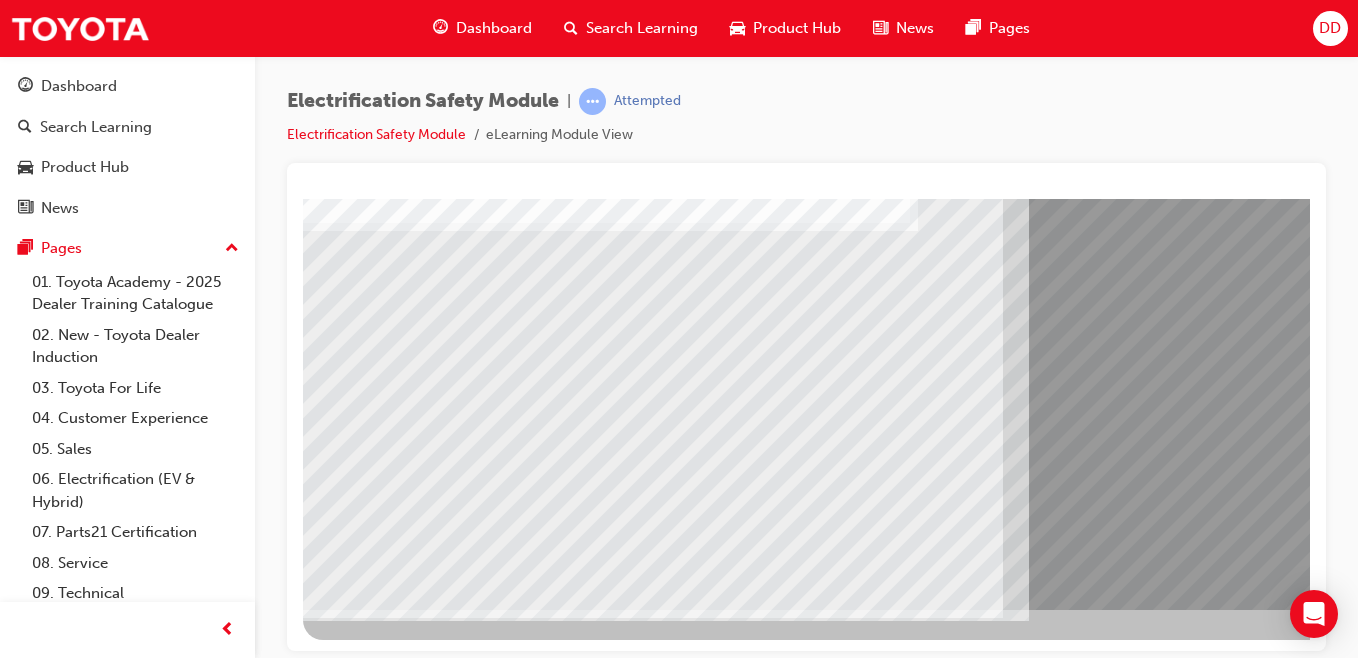 click at bounding box center (368, 10407) 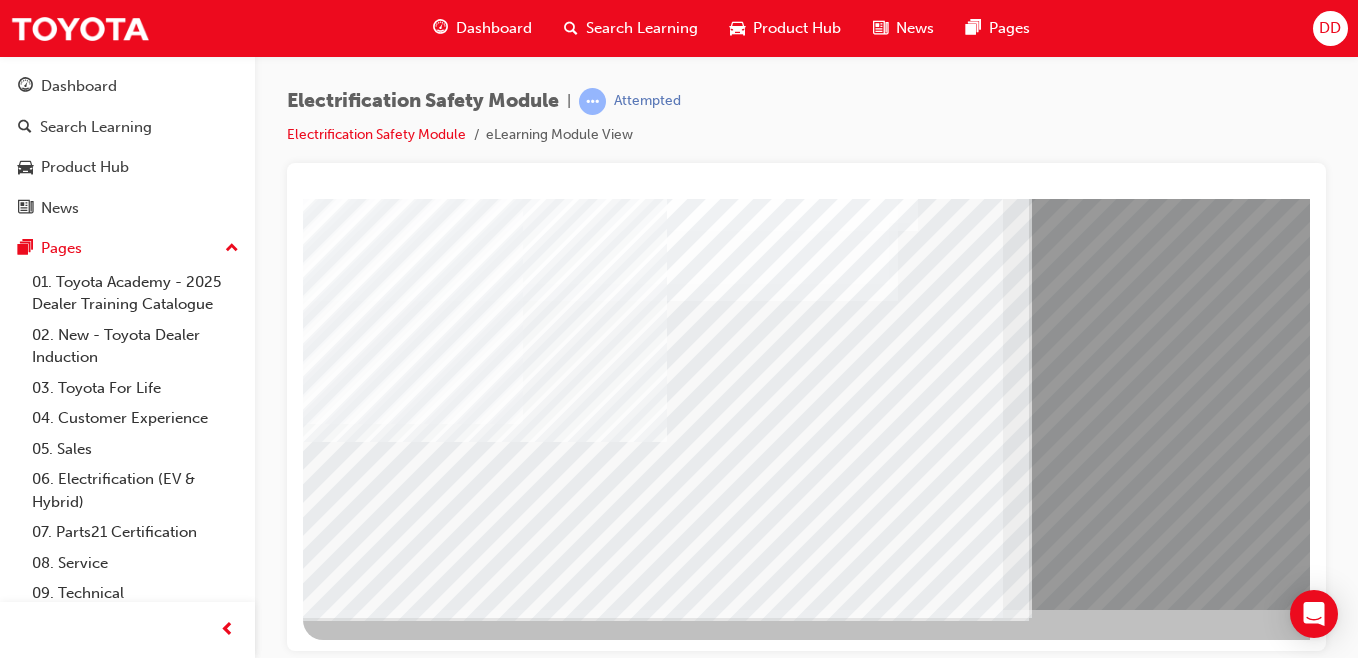 click at bounding box center [368, 10761] 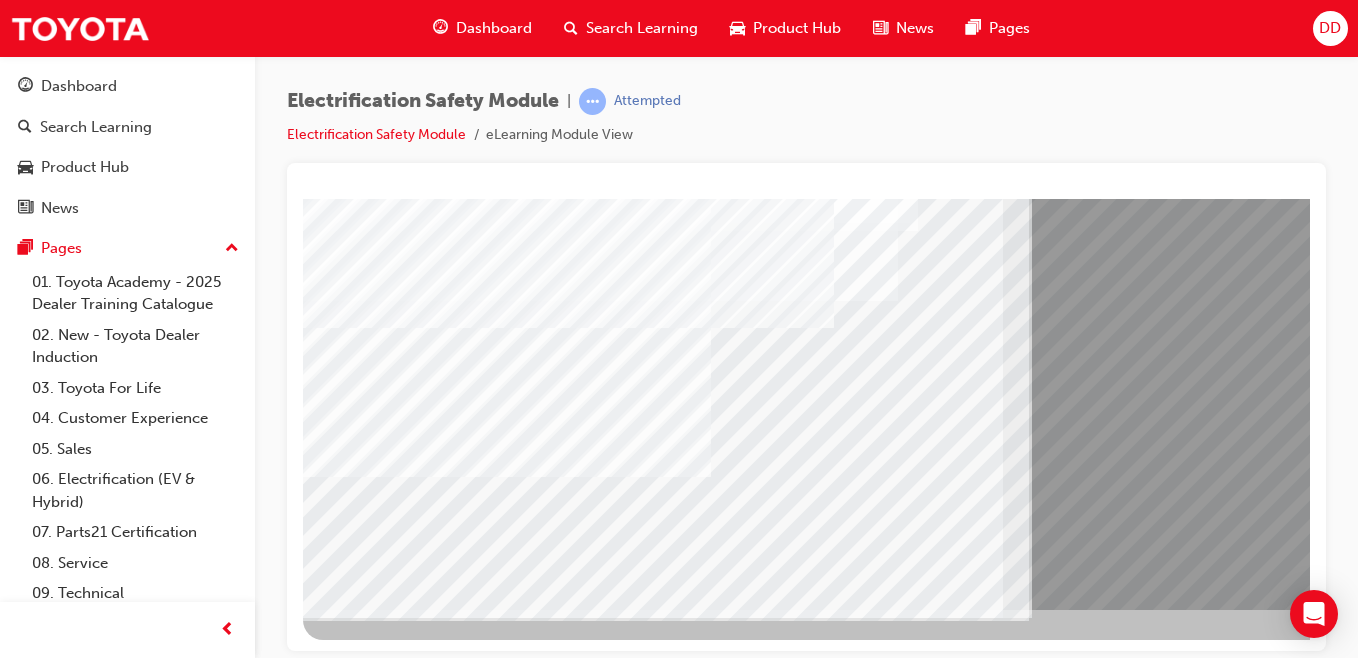 click at bounding box center [368, 10537] 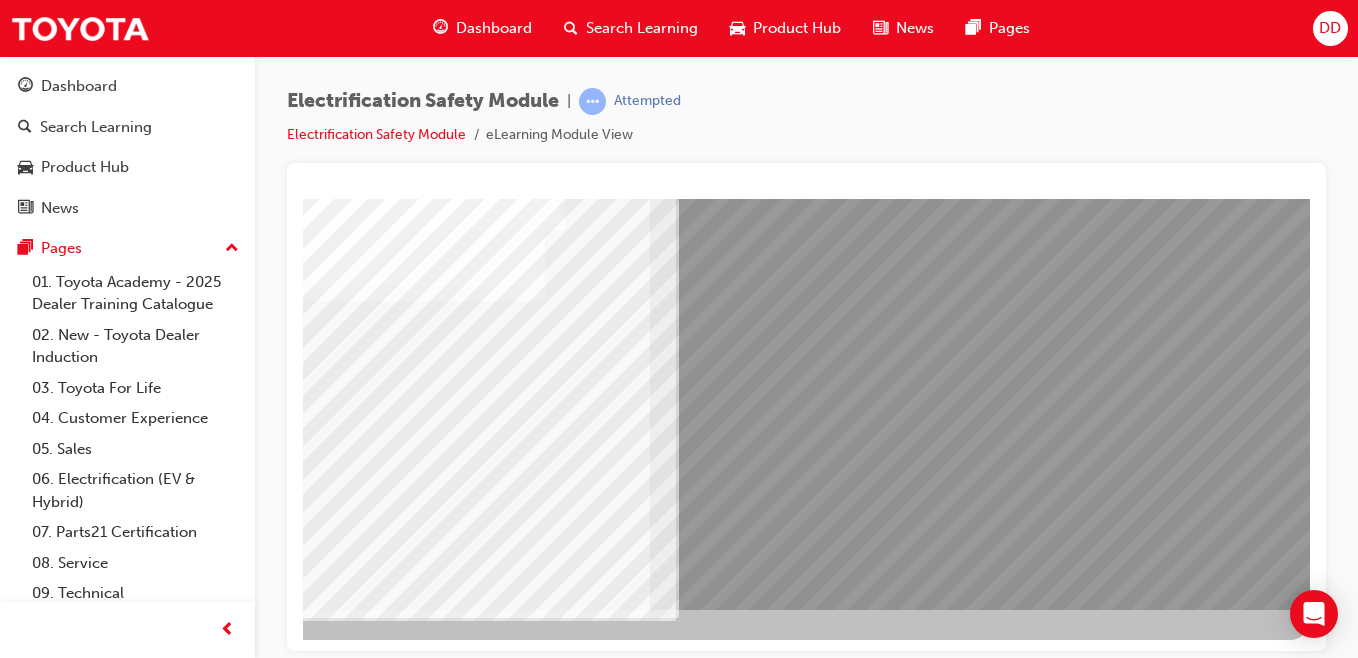 click at bounding box center [13, 10324] 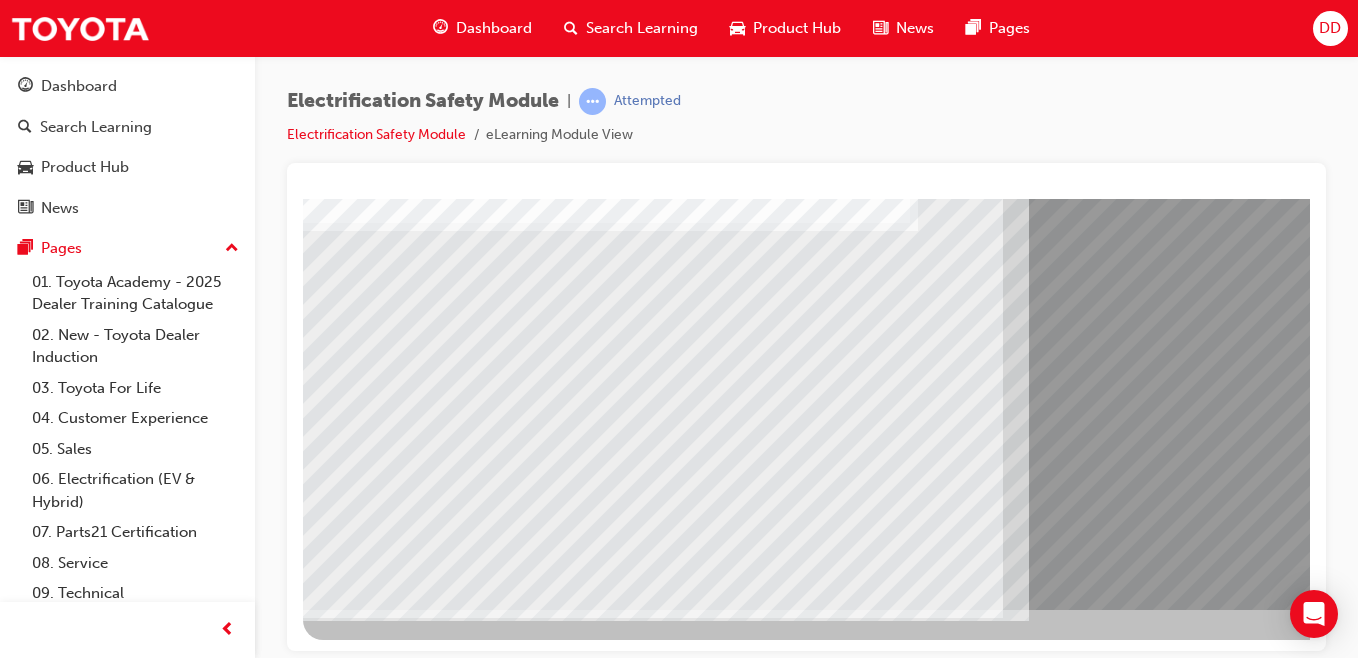 click at bounding box center (368, 8252) 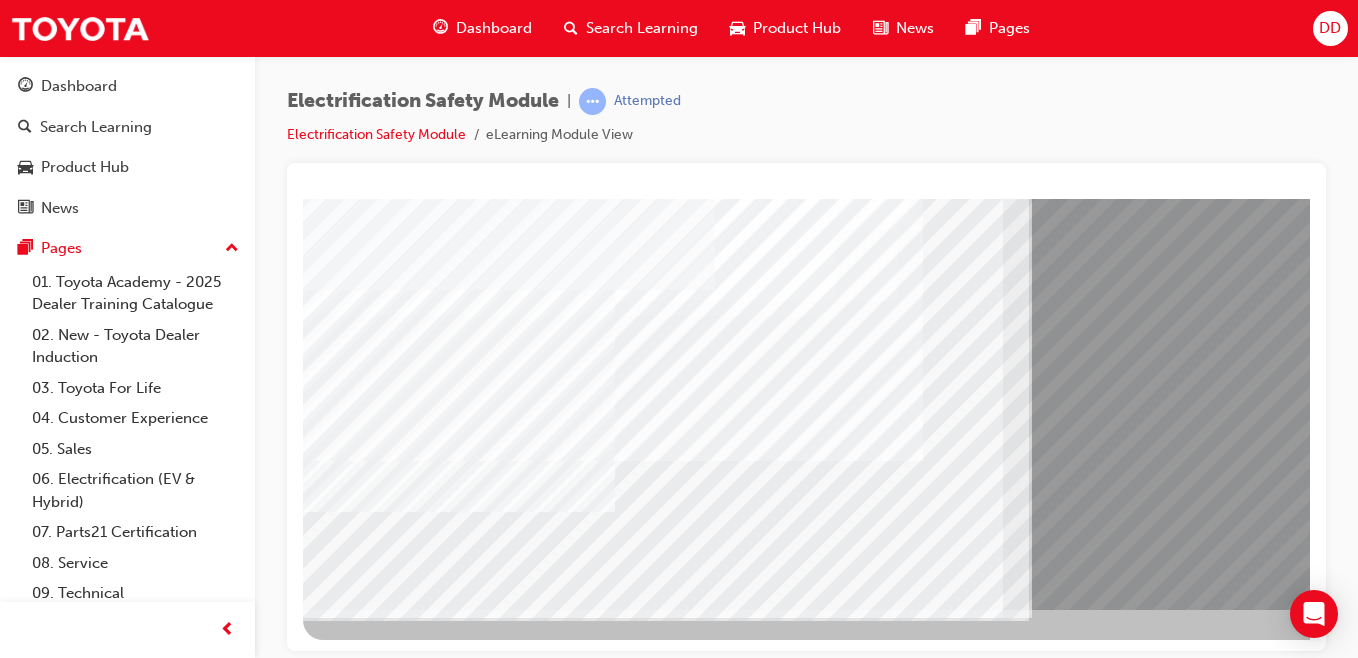 click at bounding box center (368, 12999) 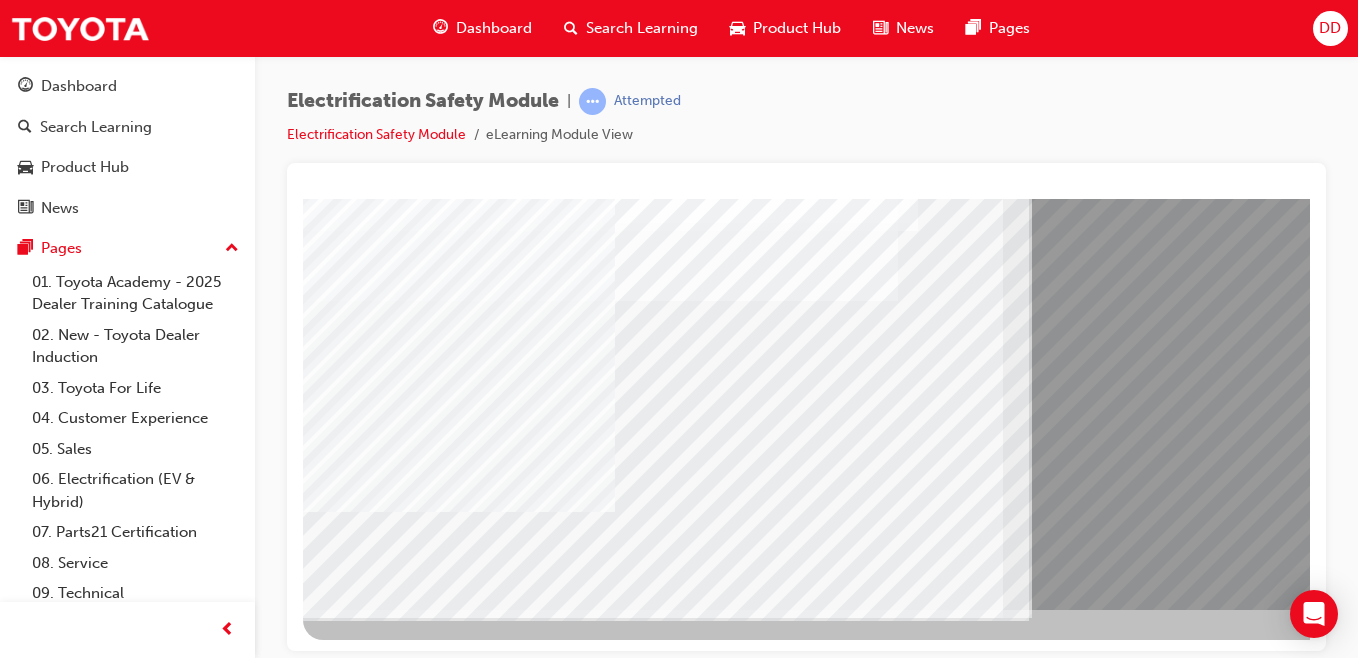 click at bounding box center [649, 1725] 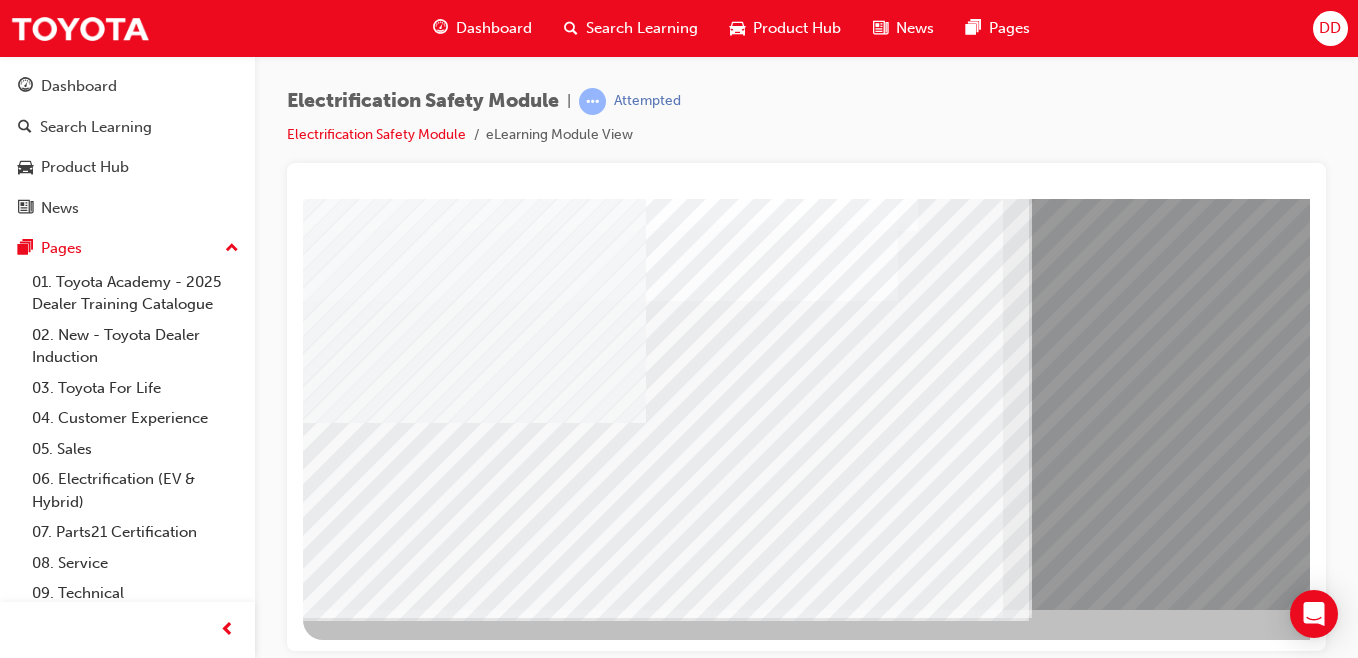 click at bounding box center [368, 13675] 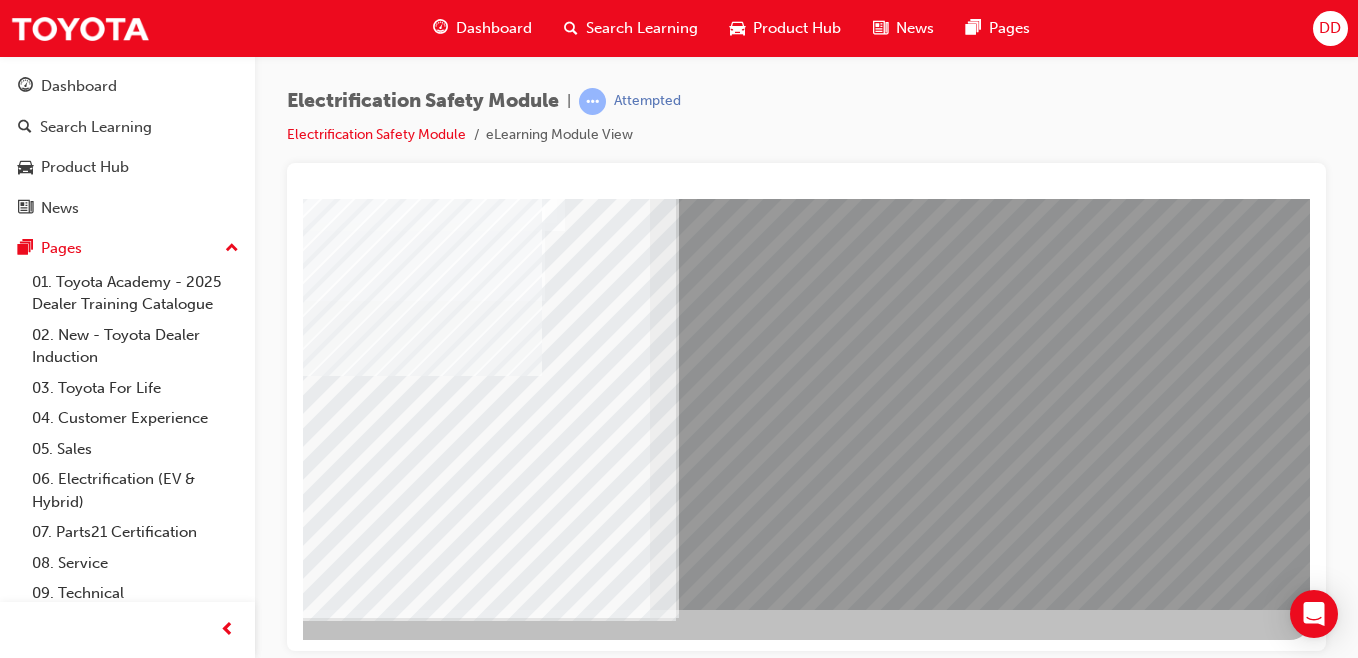 click at bounding box center (13, 13918) 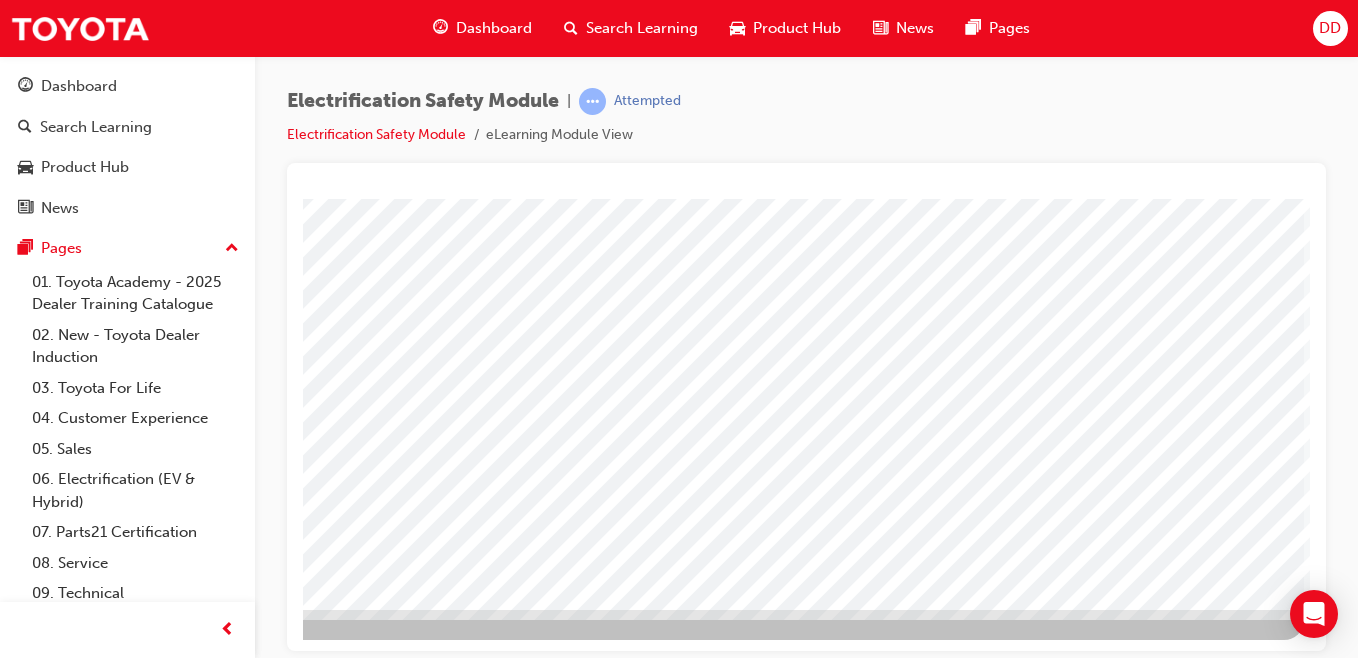 click at bounding box center (7, 3395) 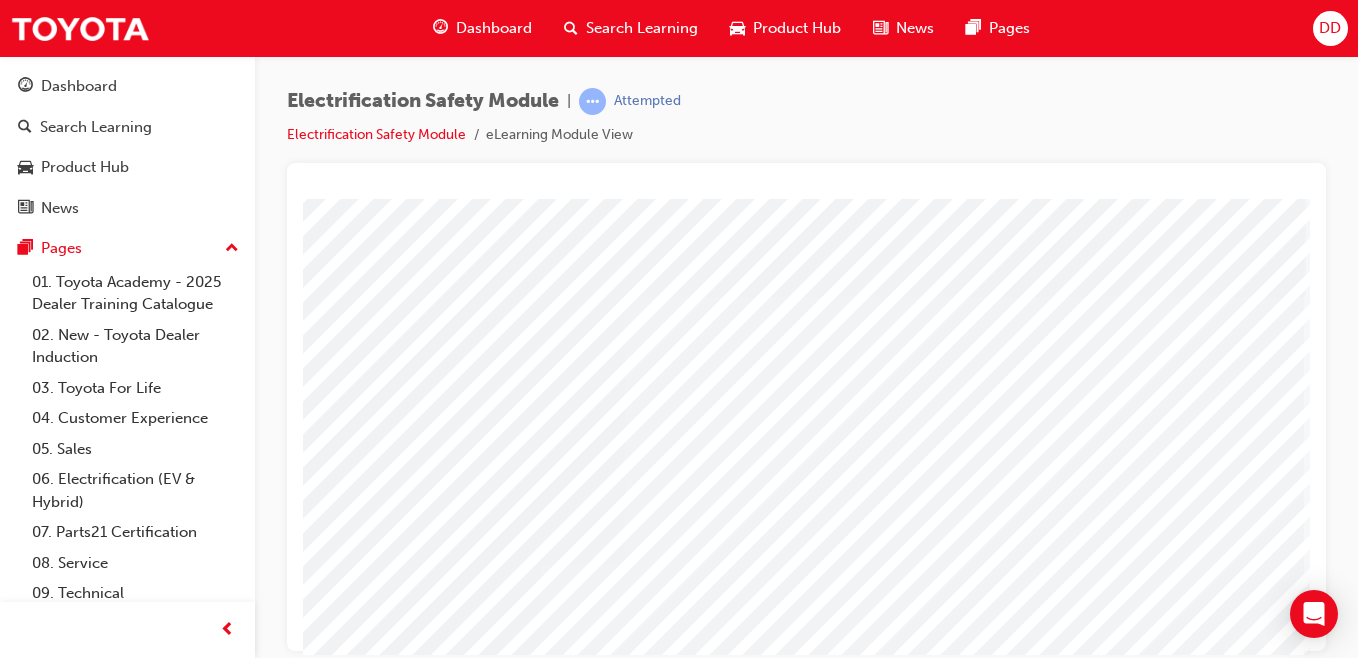 drag, startPoint x: 865, startPoint y: 353, endPoint x: 847, endPoint y: 321, distance: 36.71512 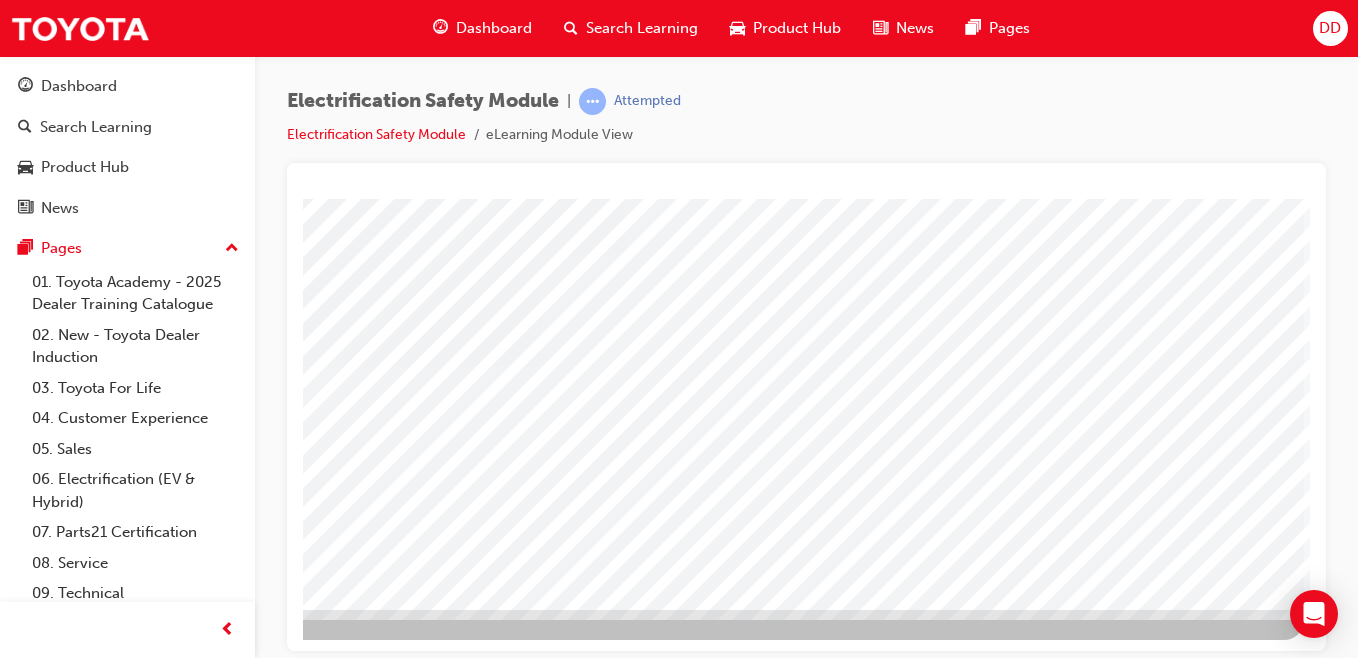click at bounding box center [-27, 3778] 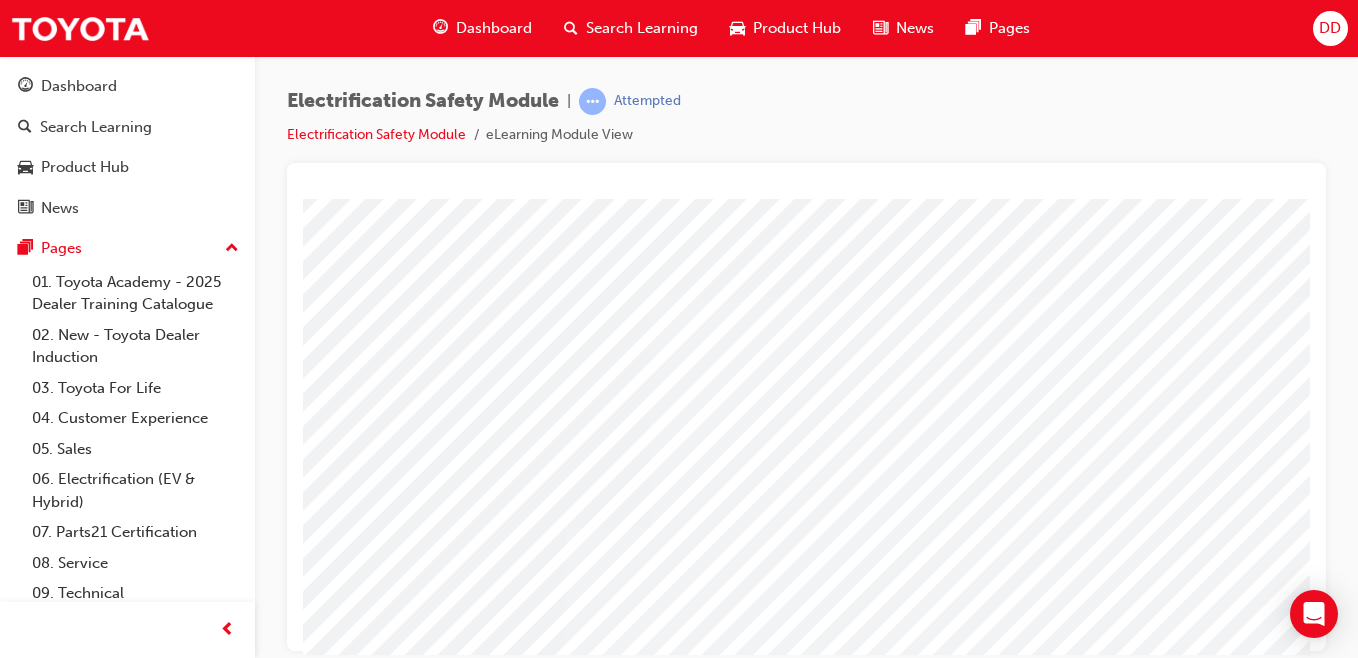 click at bounding box center (-2, 3872) 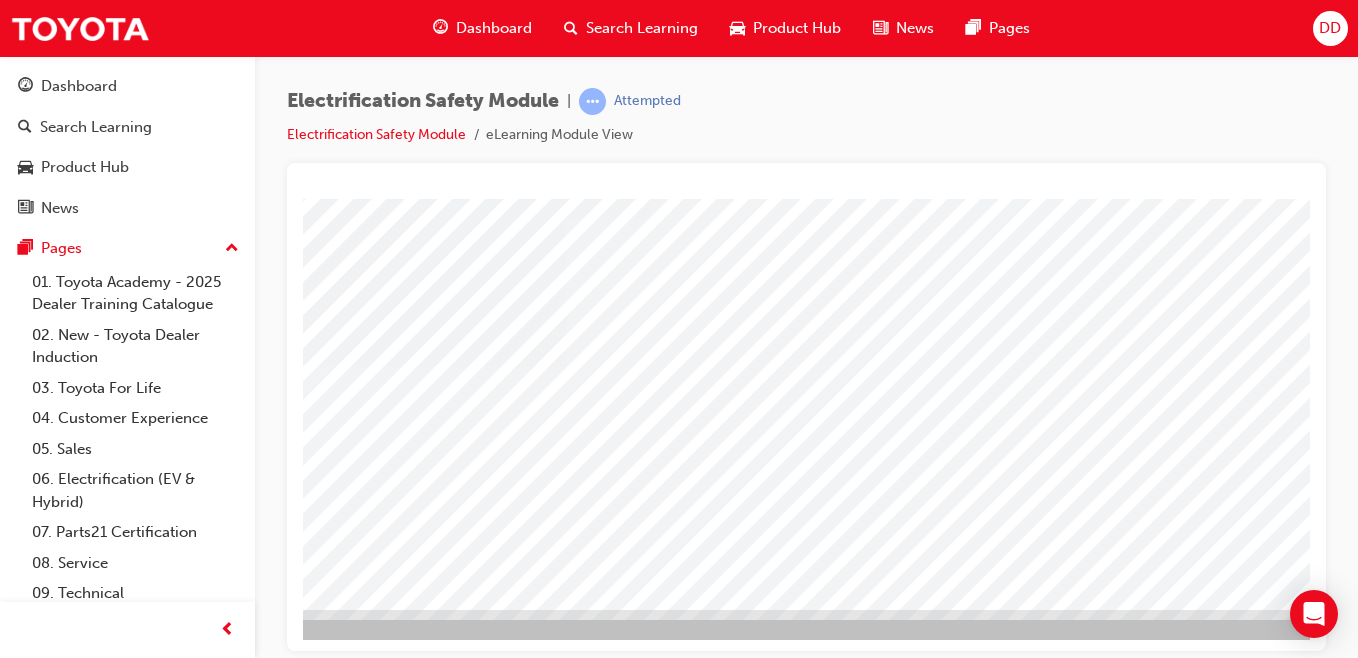 drag, startPoint x: 1209, startPoint y: 581, endPoint x: 1193, endPoint y: 566, distance: 21.931713 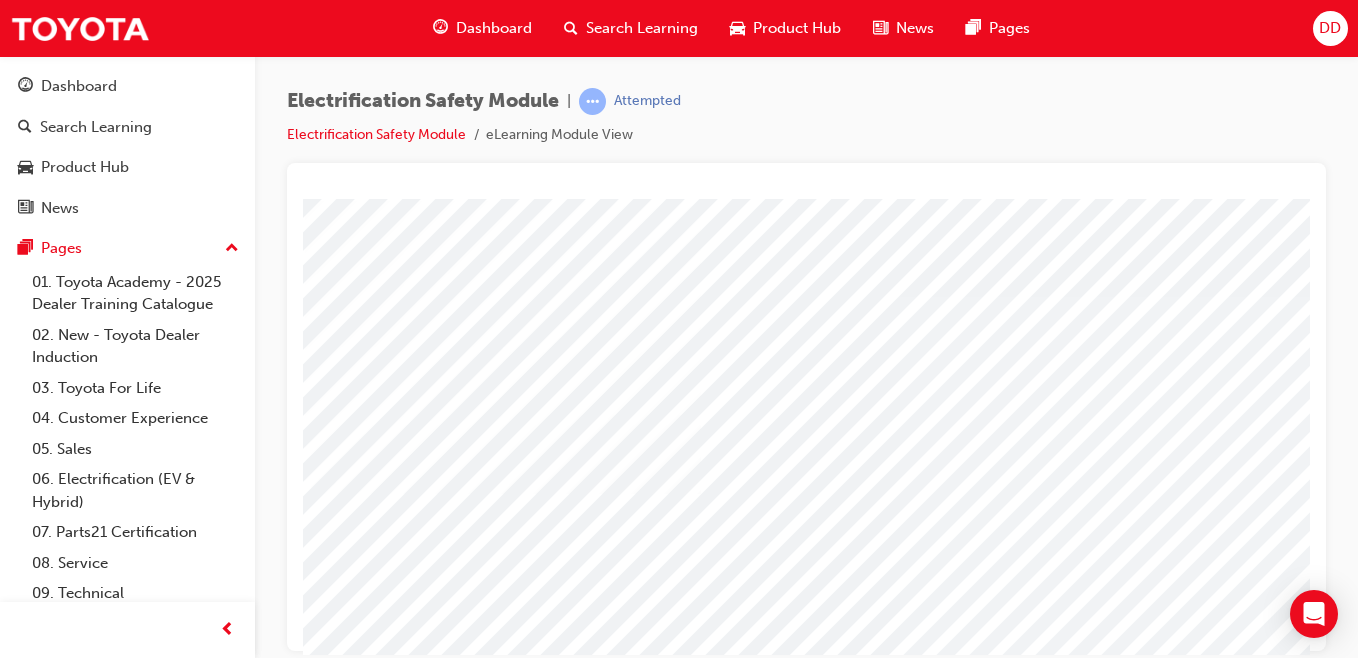 click at bounding box center (503, 2544) 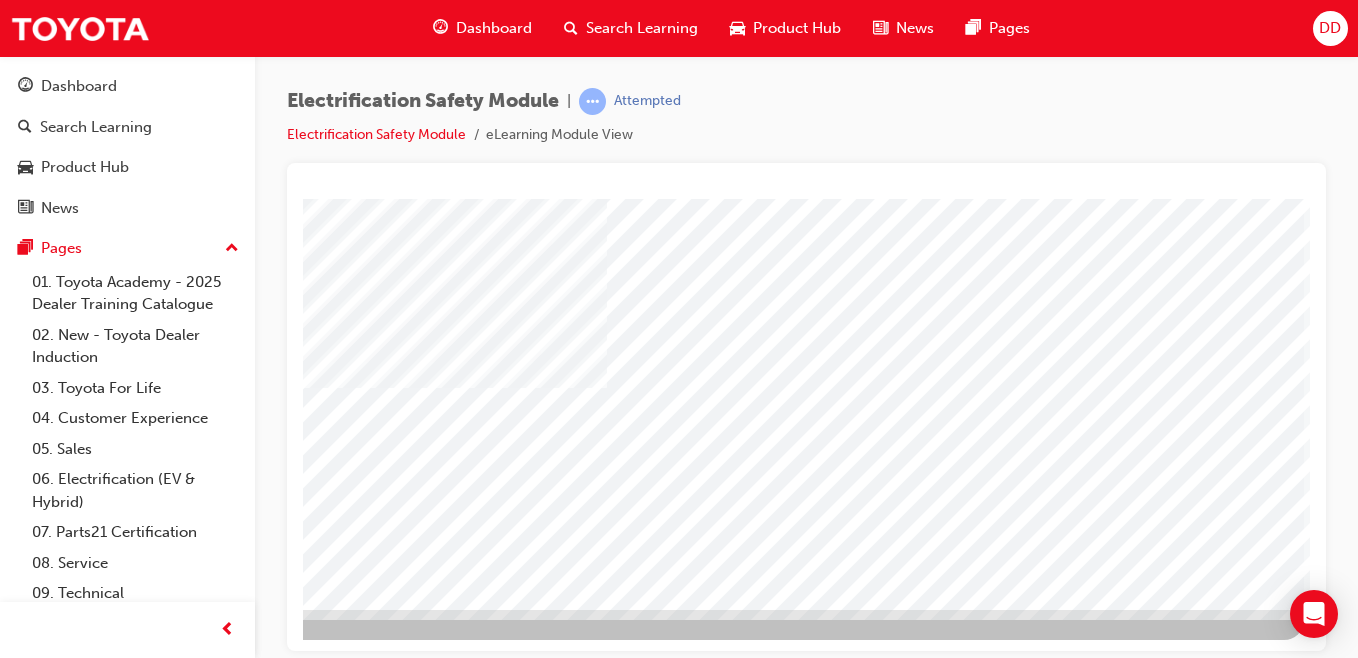 click at bounding box center (7, 3076) 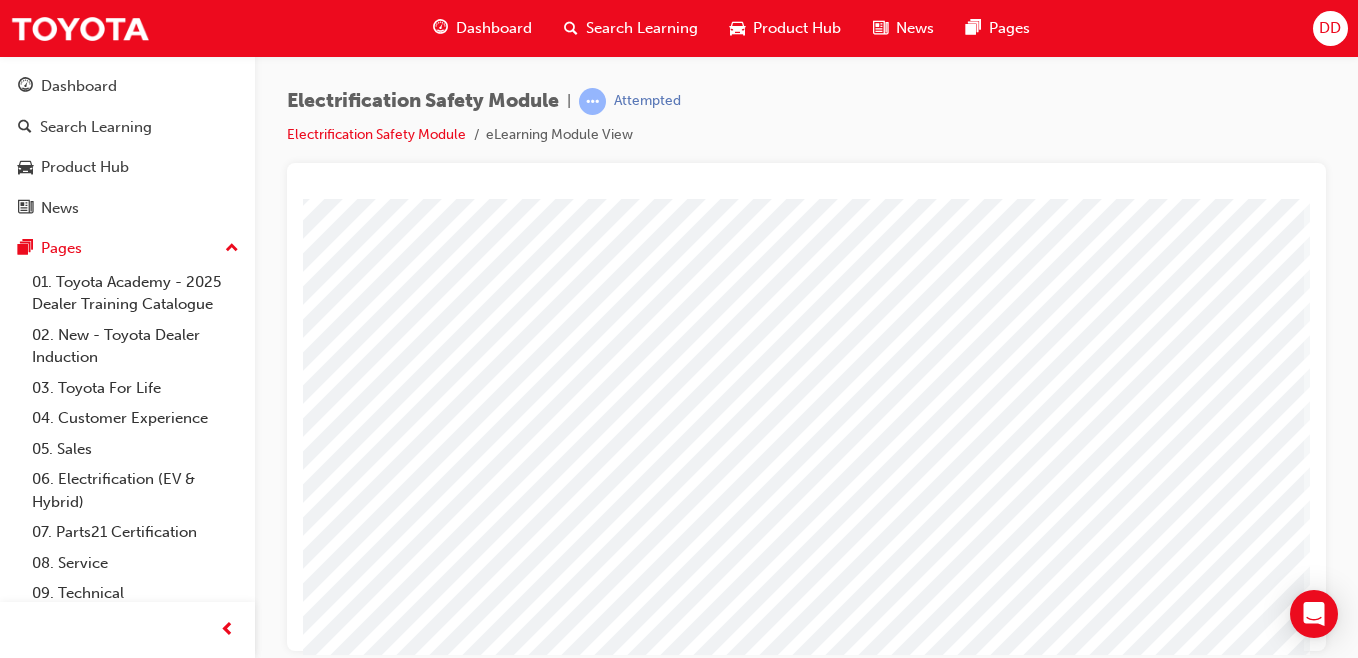 click at bounding box center (624, 2641) 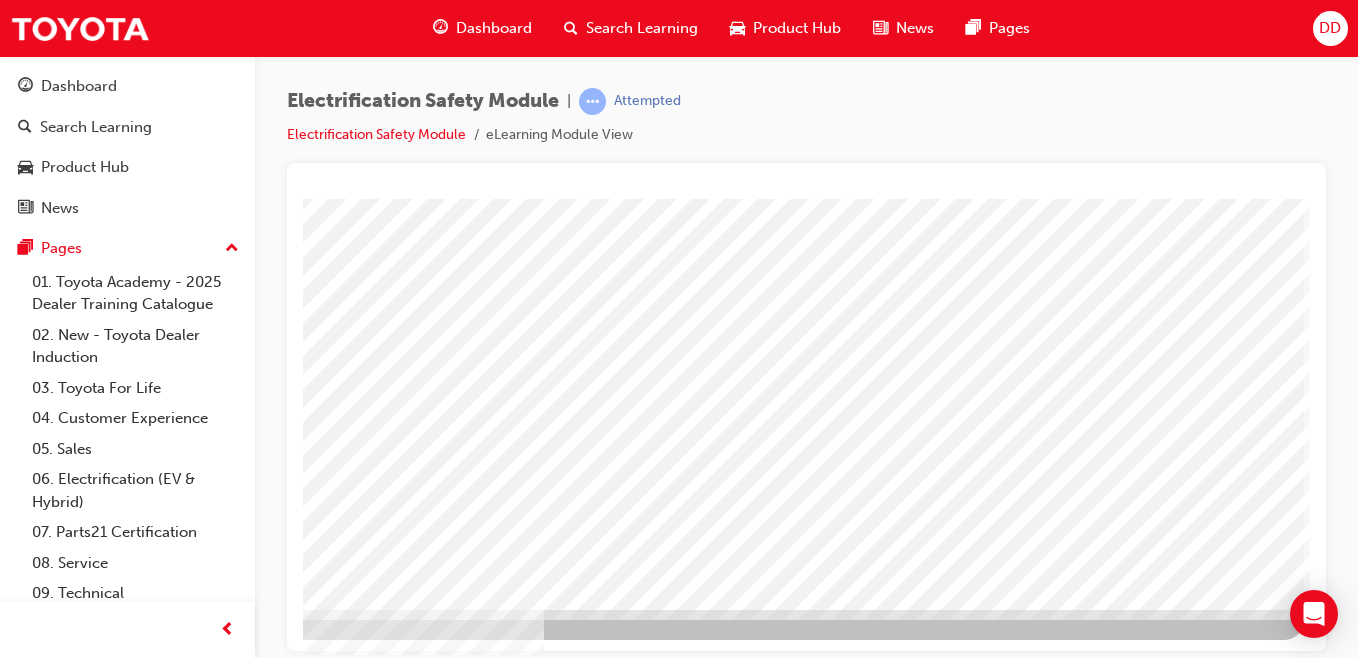 click at bounding box center [7, 3395] 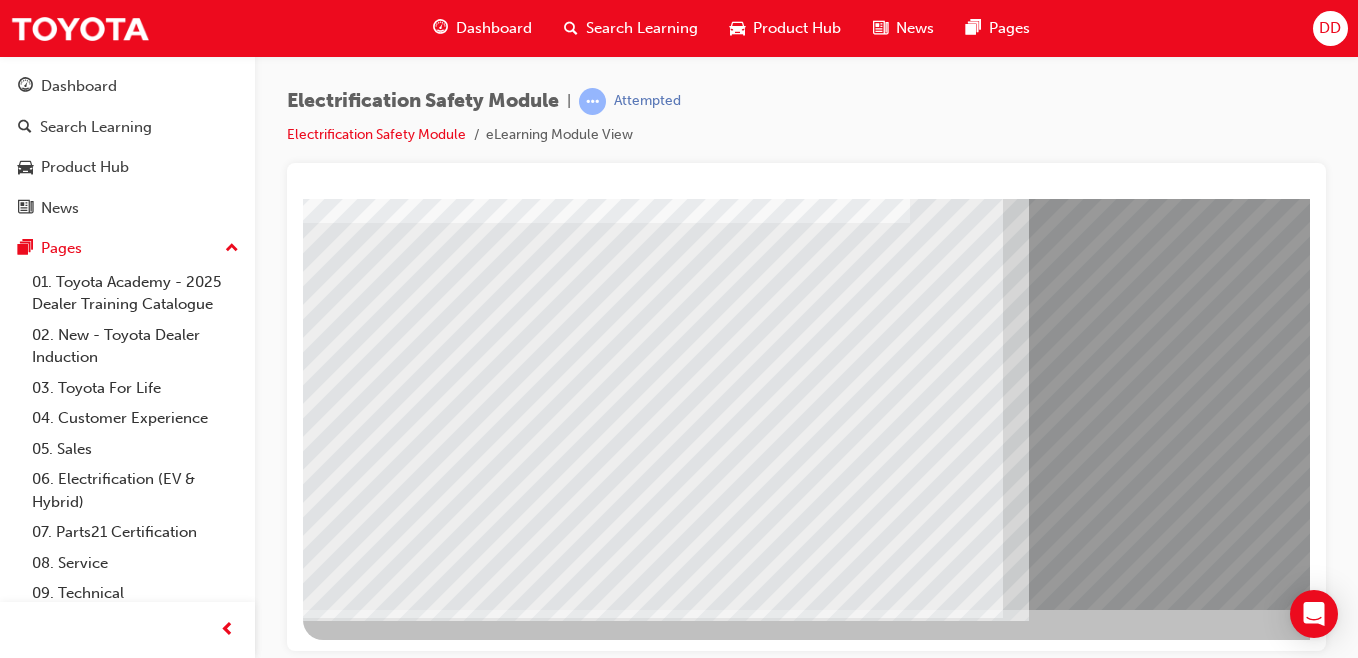 click at bounding box center (368, 8687) 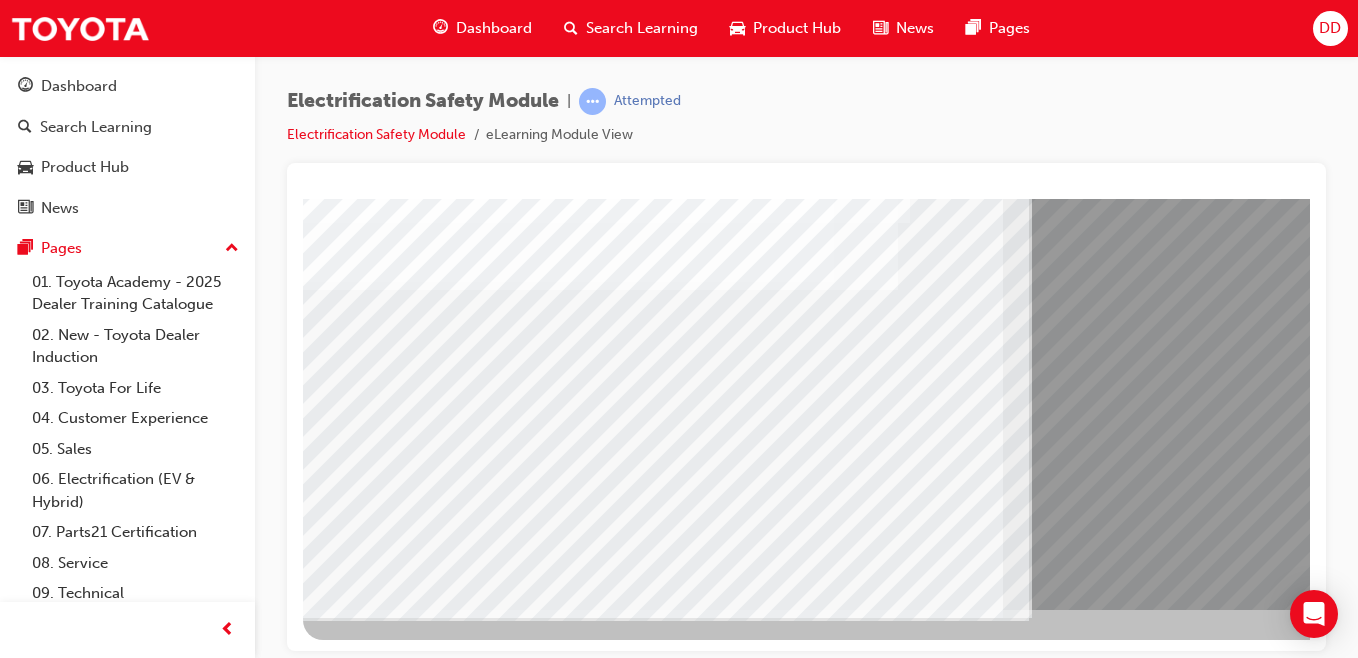 click at bounding box center (368, 8817) 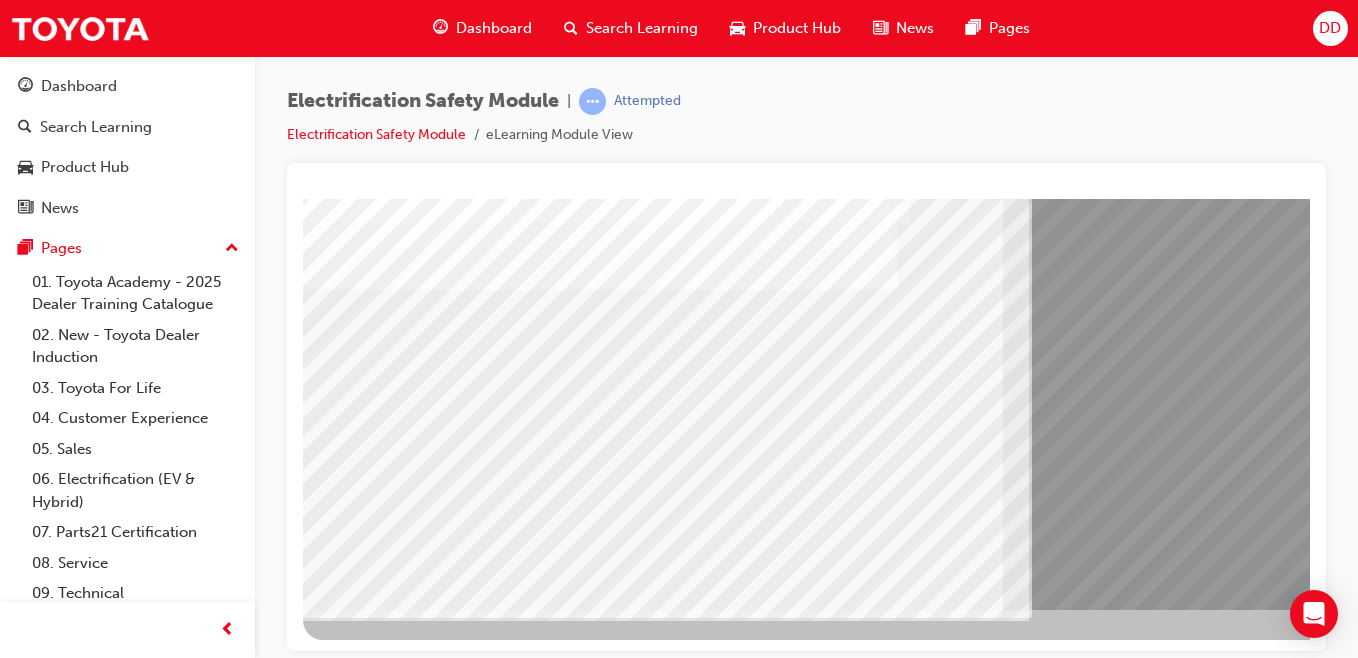 click at bounding box center [368, 8947] 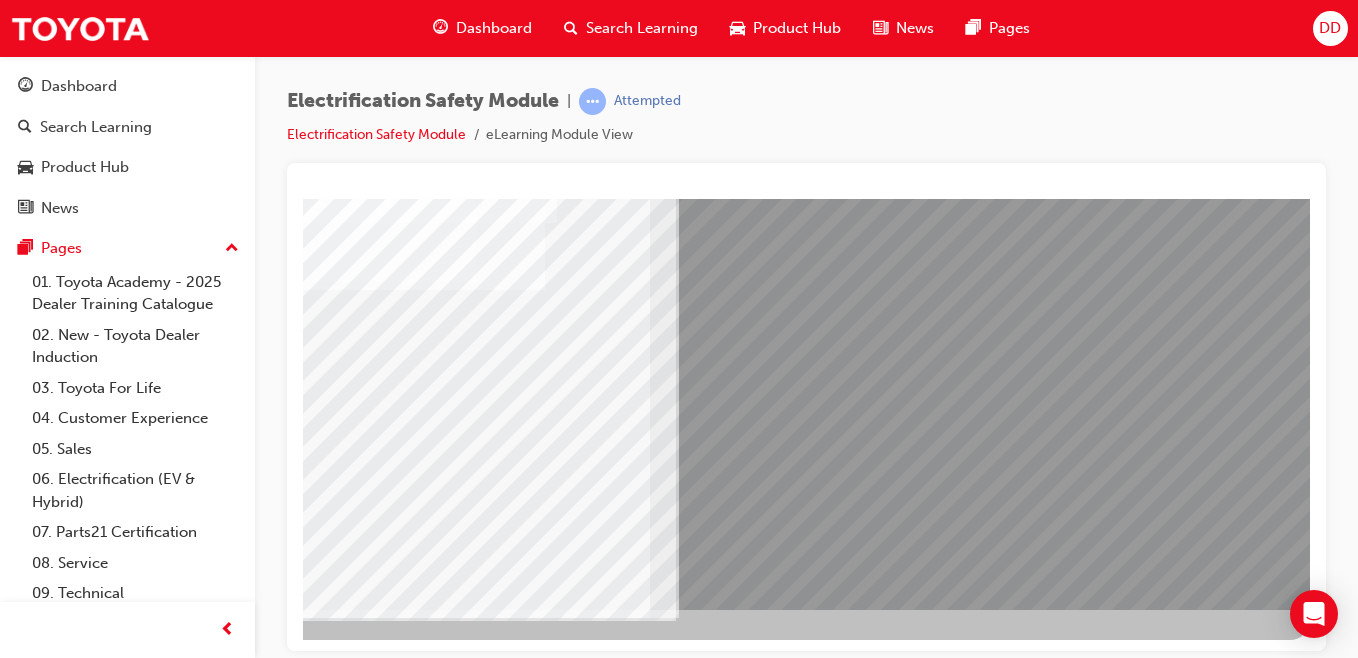 click at bounding box center (13, 8604) 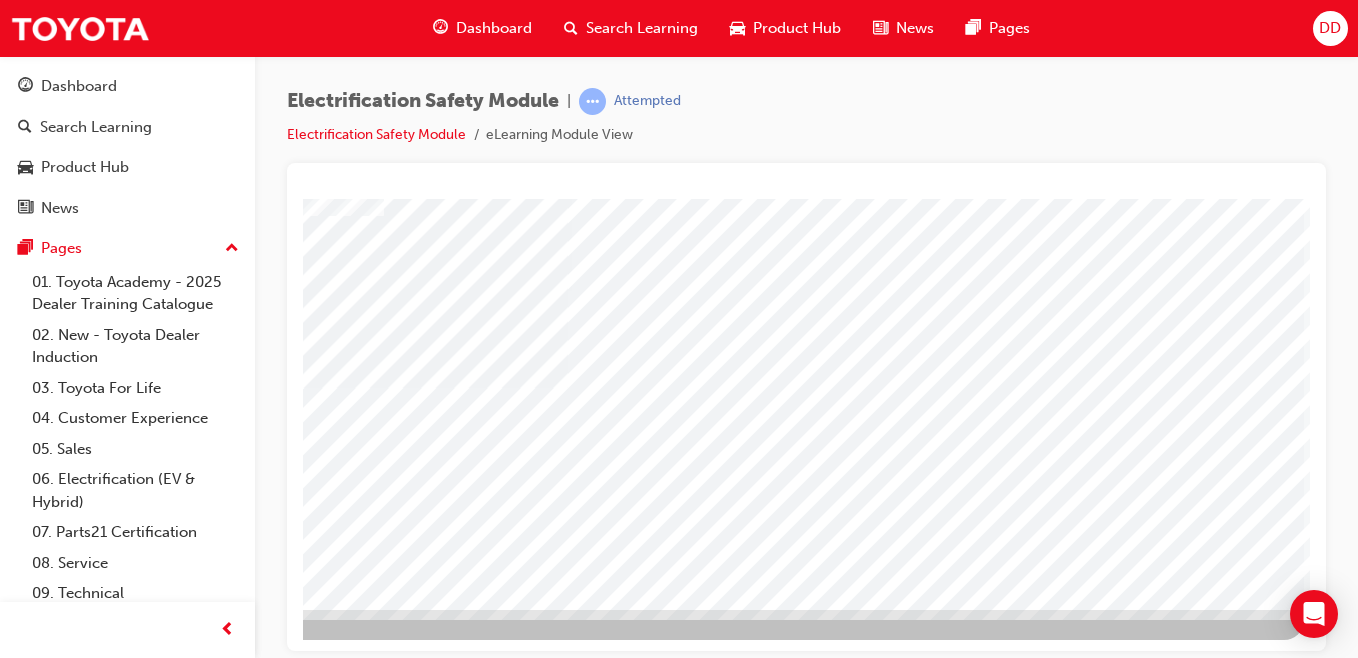 click at bounding box center [7, 3076] 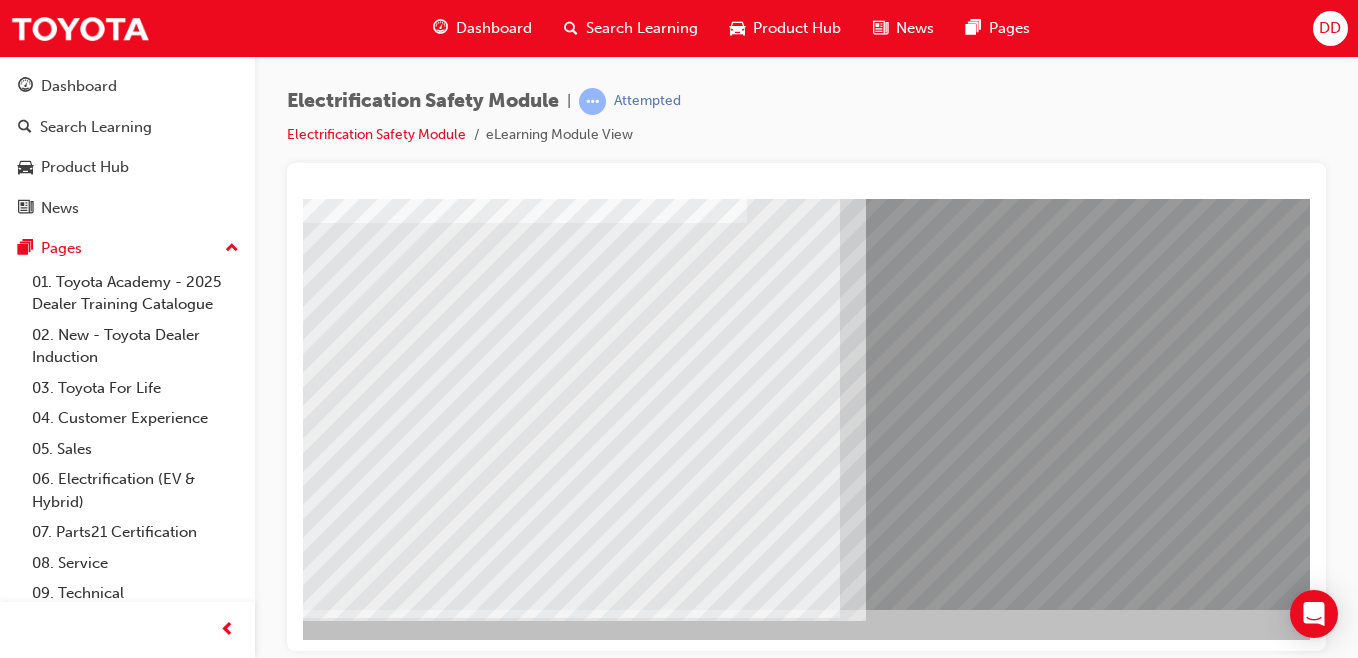 click at bounding box center (205, 7045) 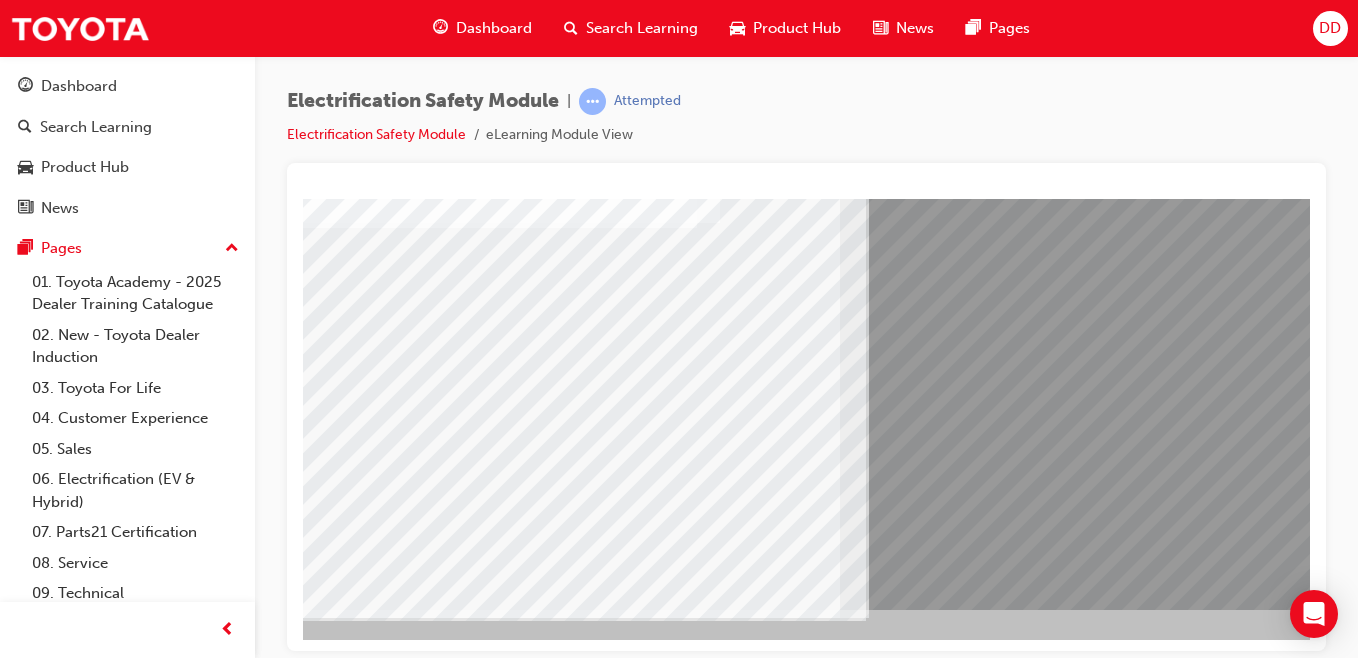 click at bounding box center (205, 7175) 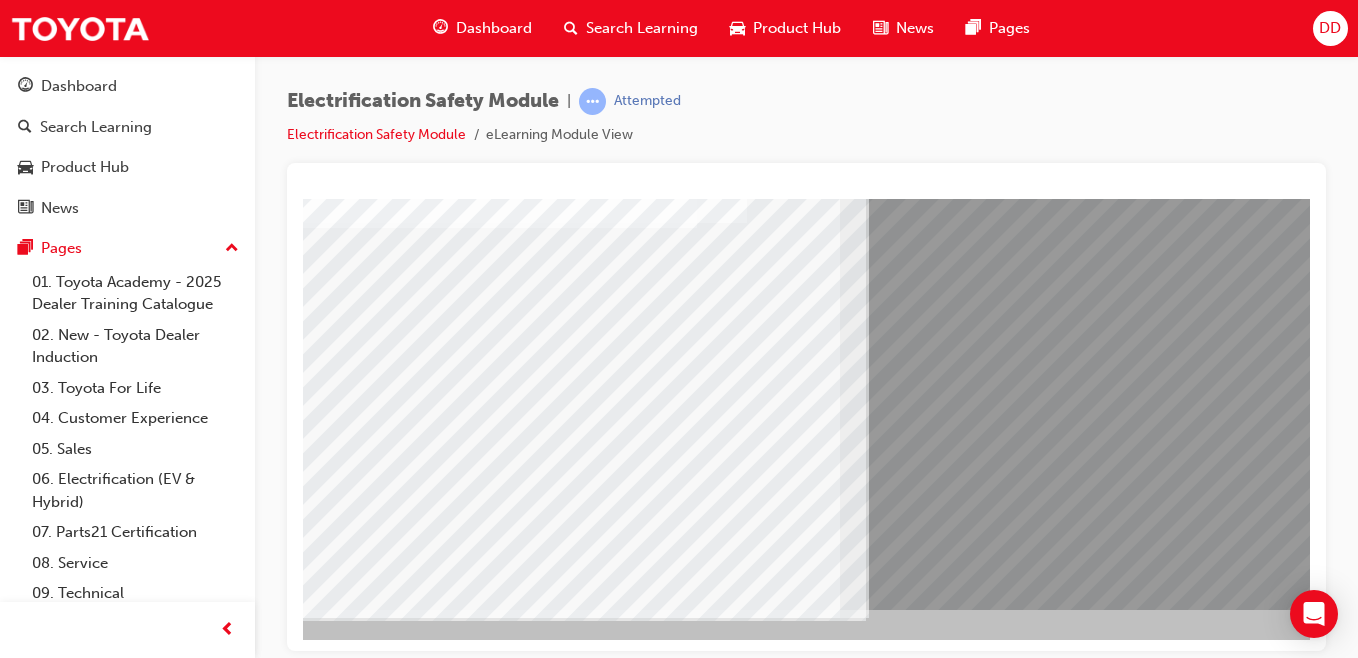 click at bounding box center [205, 7305] 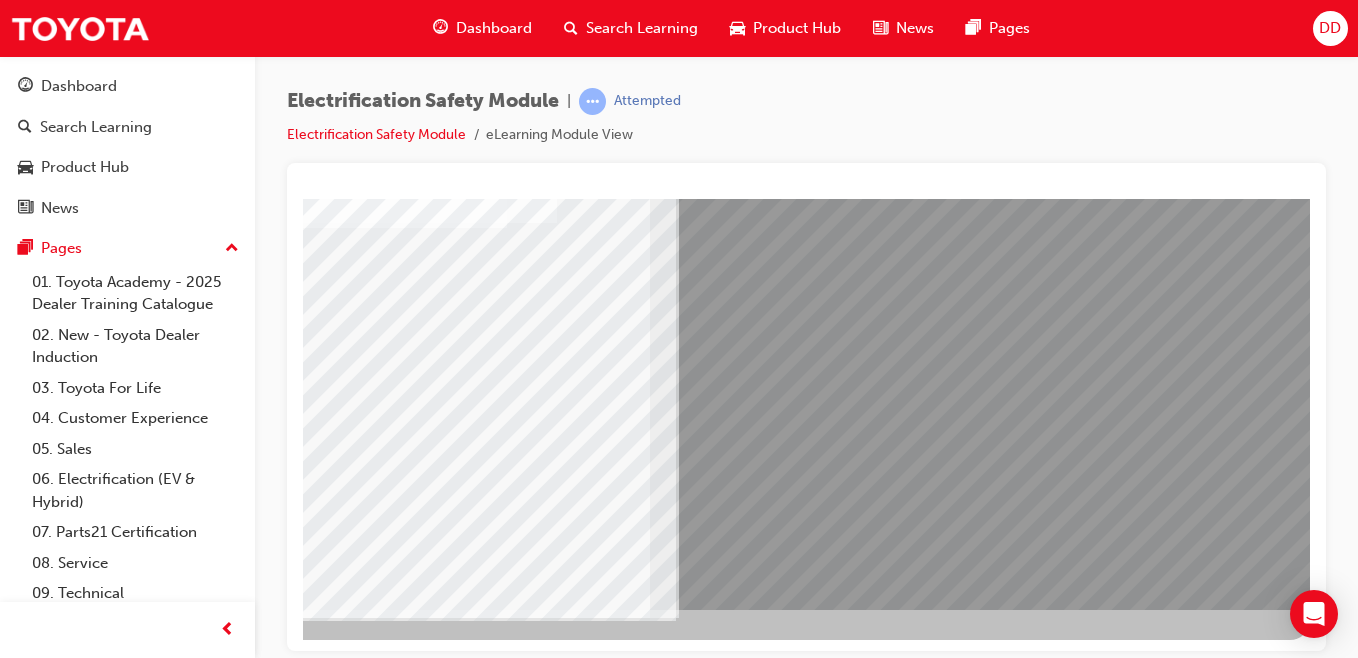 click at bounding box center [13, 6962] 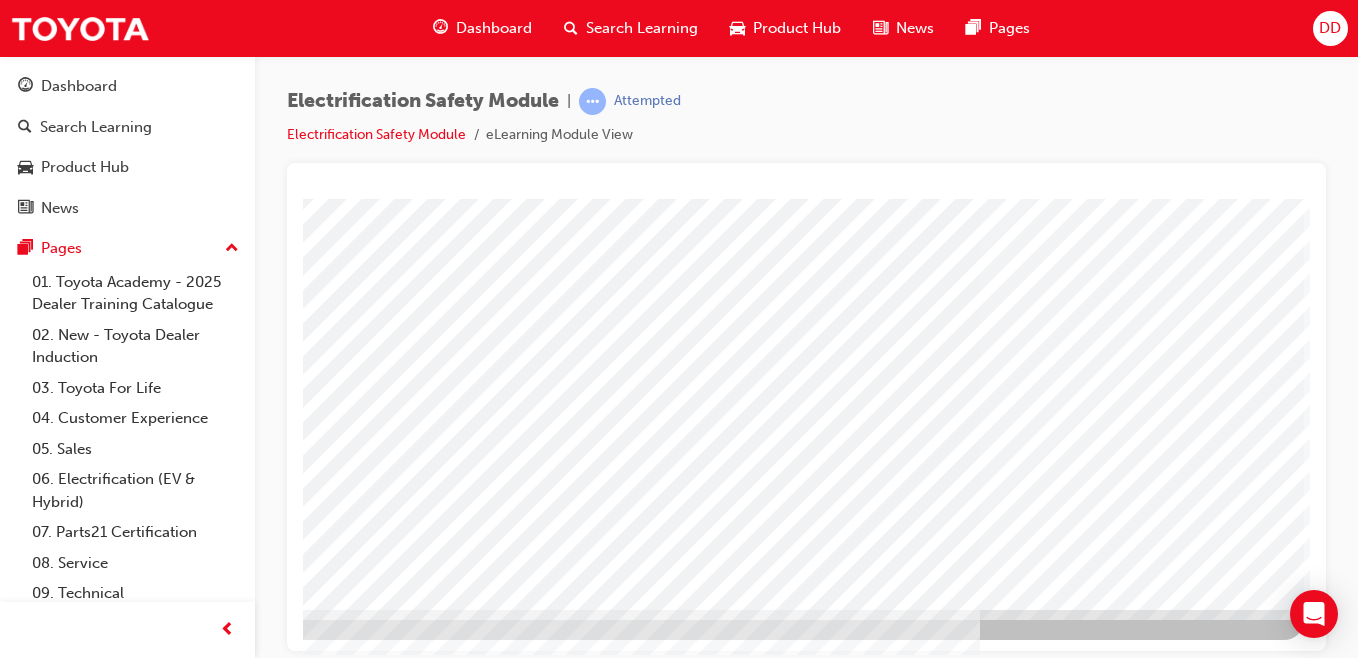 click at bounding box center (7, 3048) 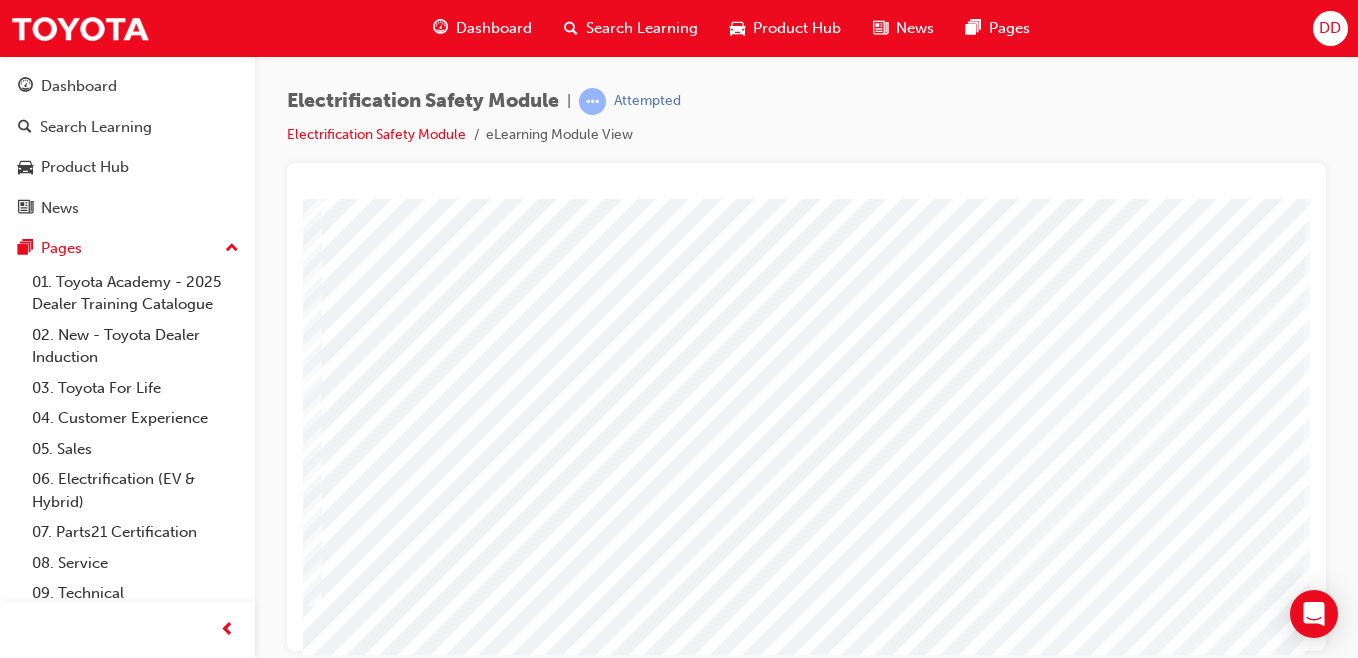 click at bounding box center (252, 3095) 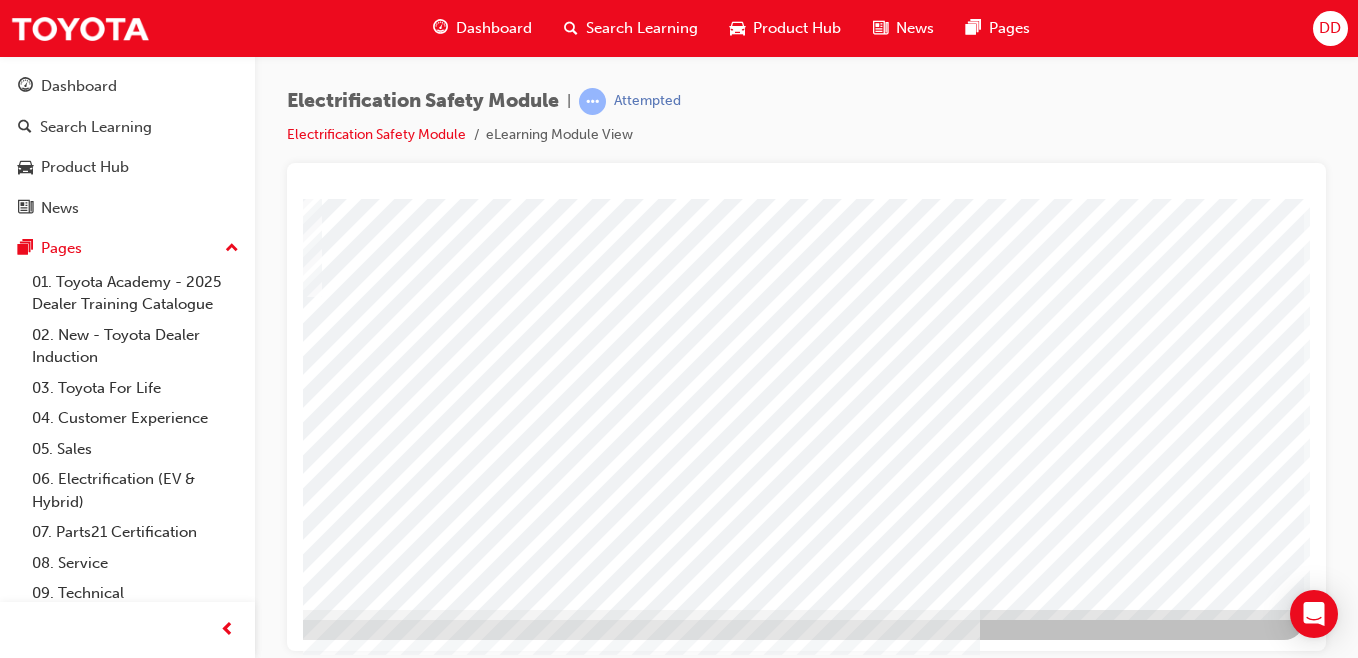 click at bounding box center (7, 3540) 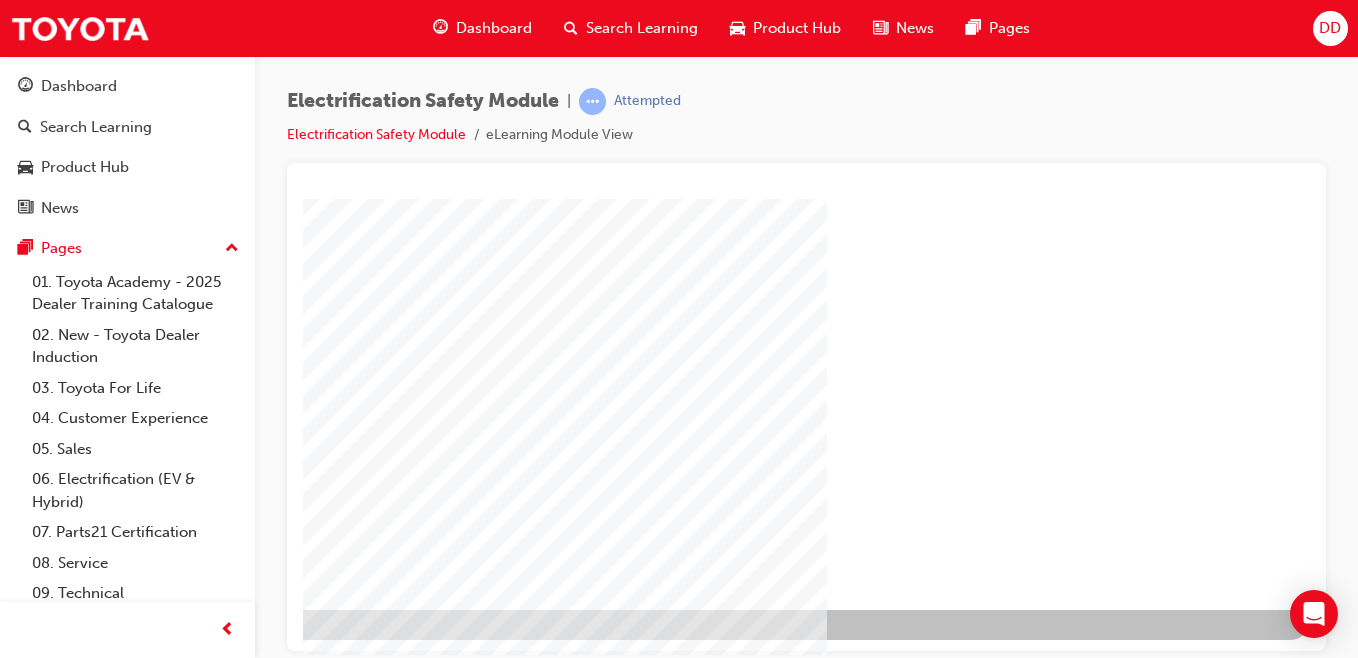 click at bounding box center [13, 1241] 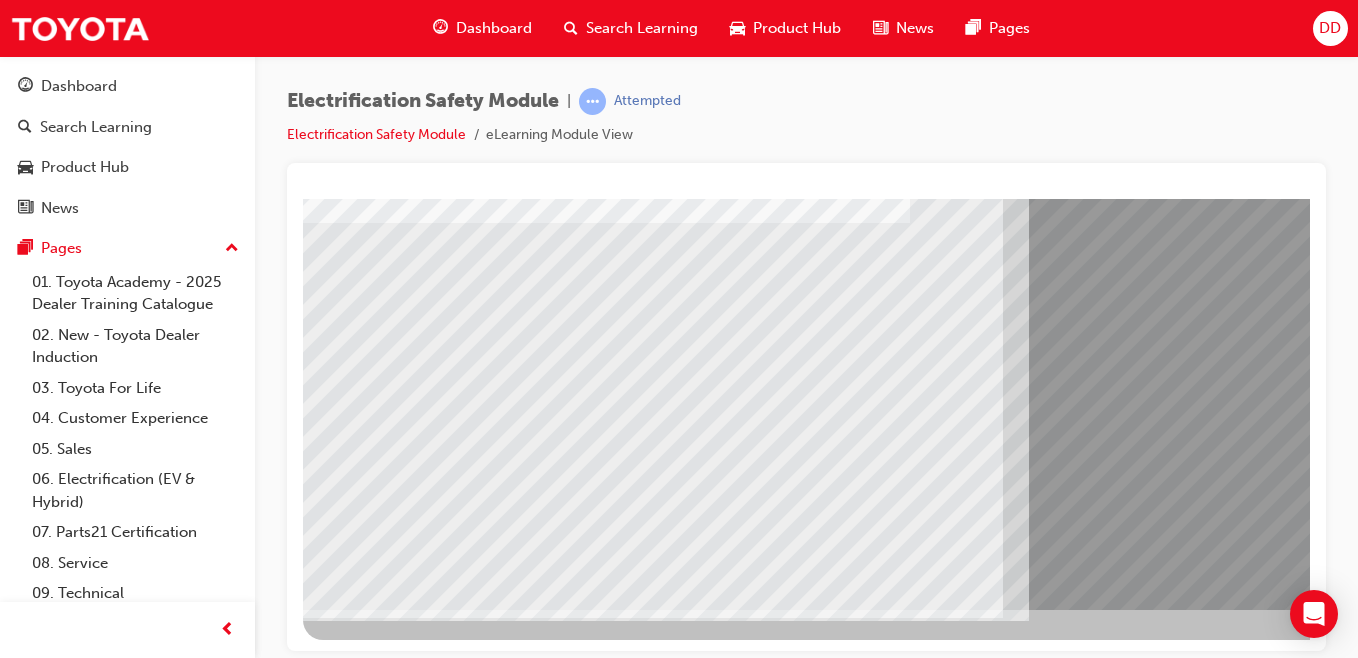 click at bounding box center (368, 7817) 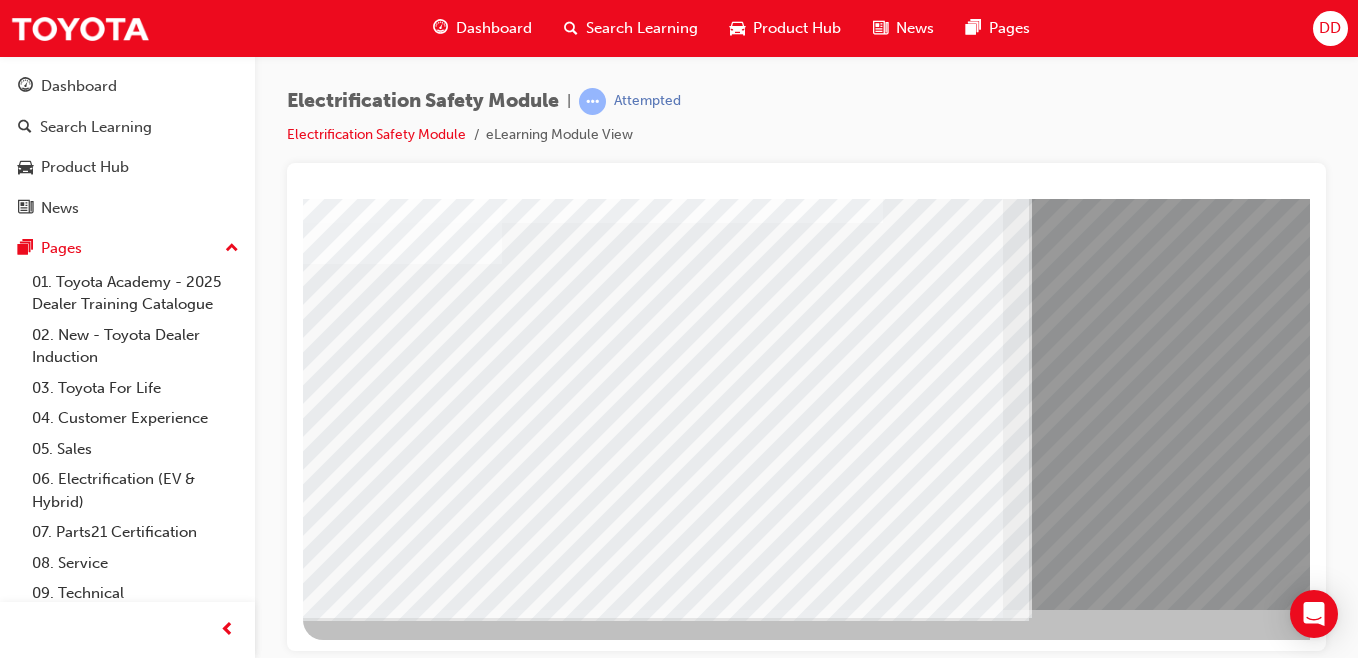 click at bounding box center [368, 7947] 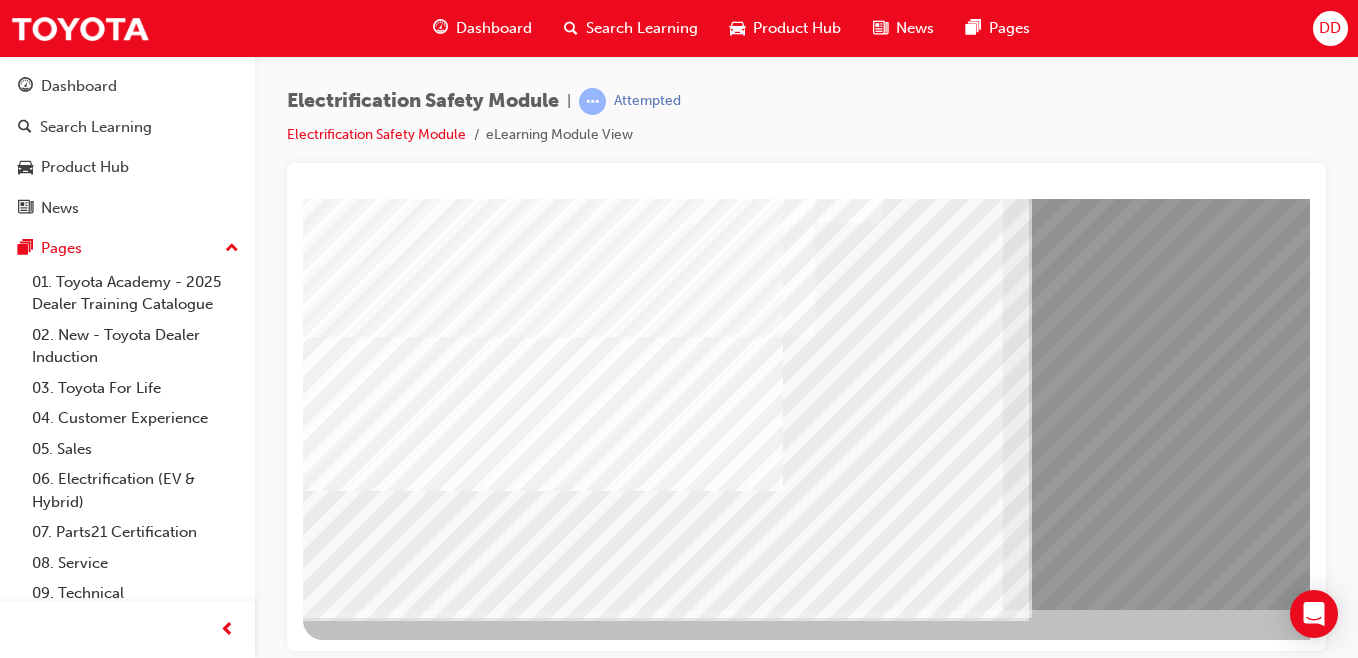 click at bounding box center (368, 8077) 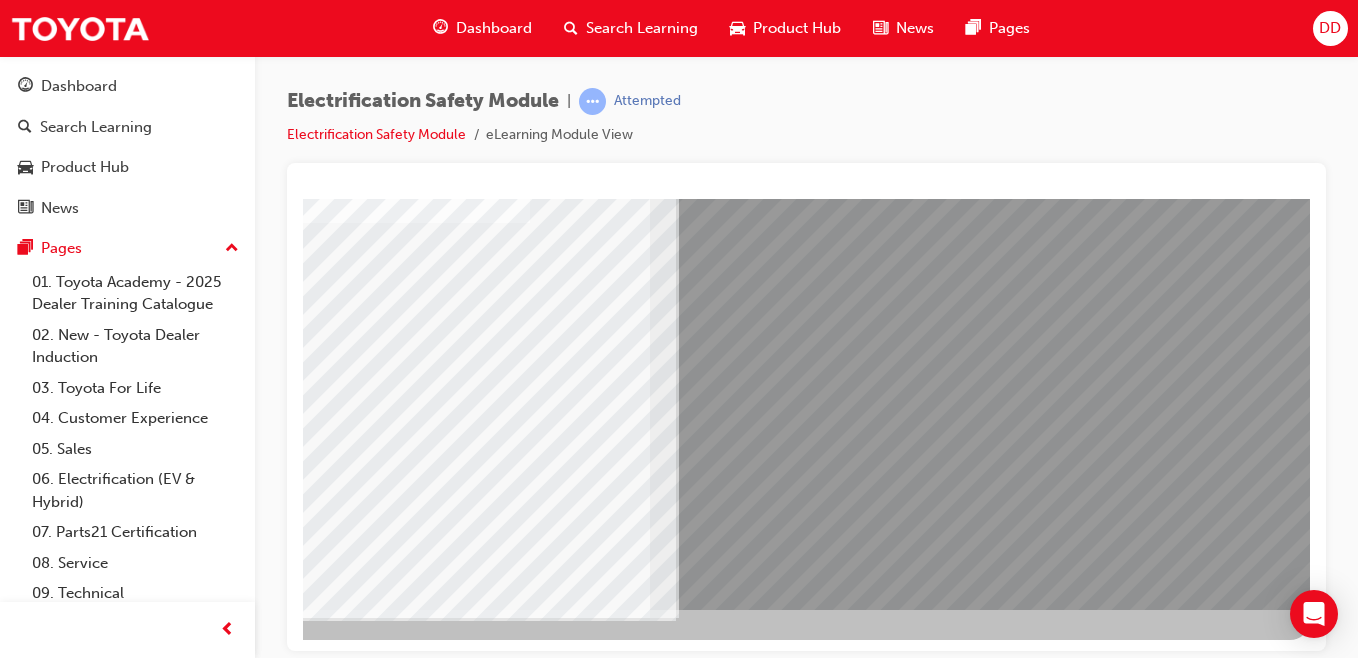 click at bounding box center [13, 7734] 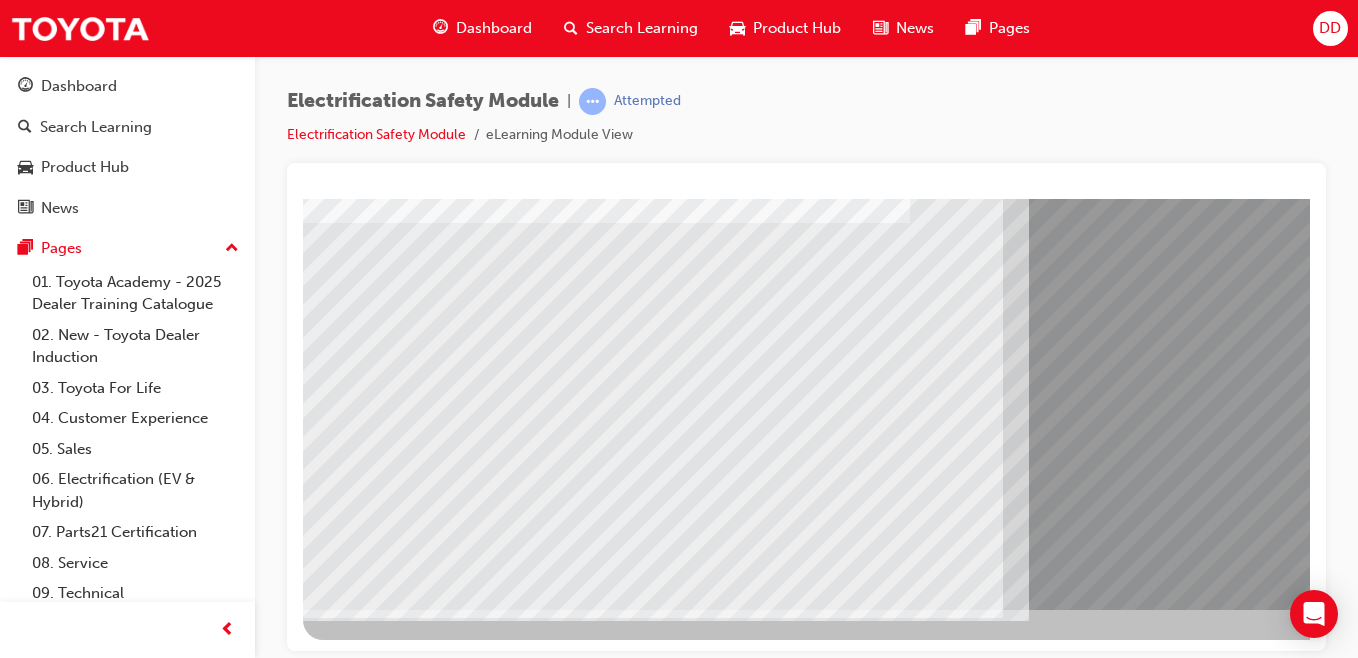 click at bounding box center [368, 7402] 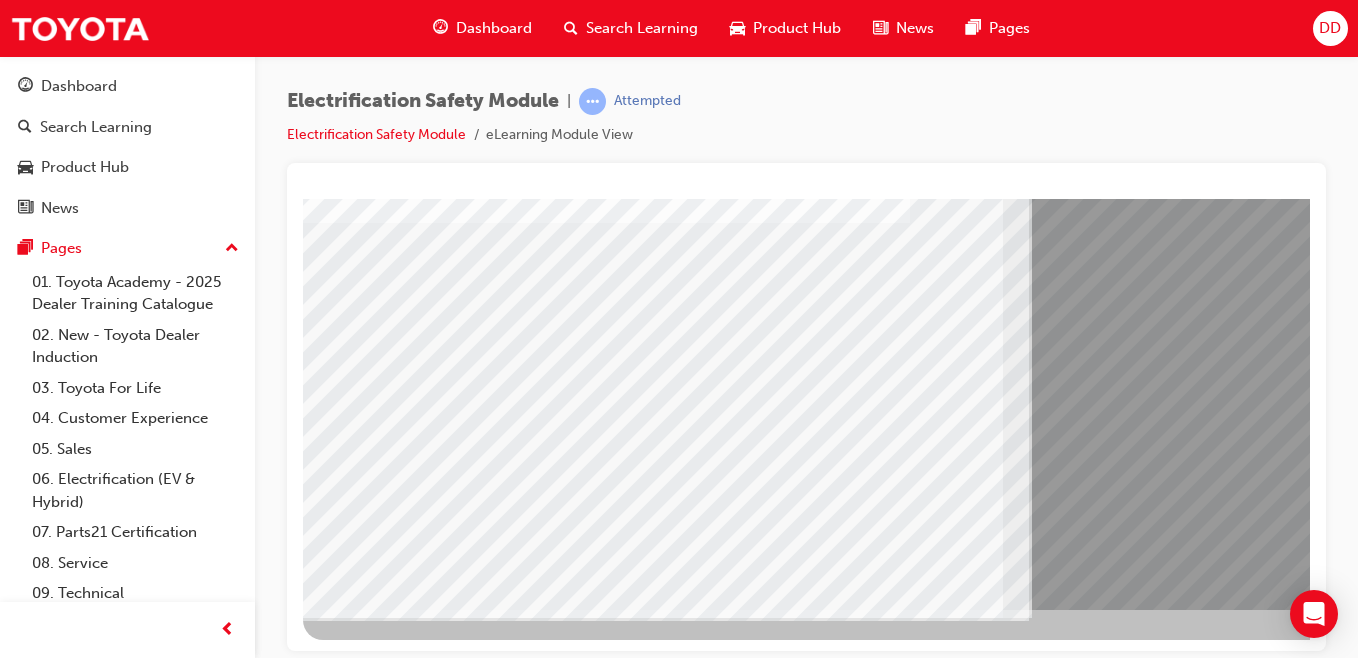 click at bounding box center (368, 7532) 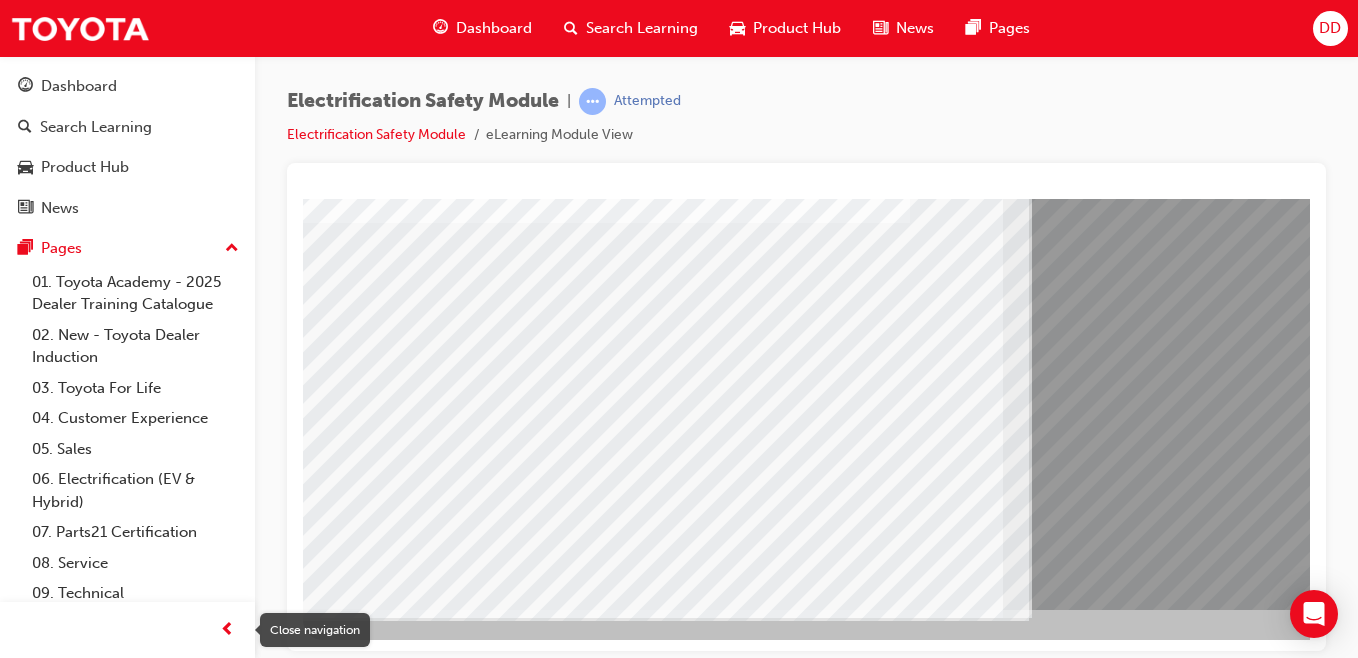 click at bounding box center [227, 630] 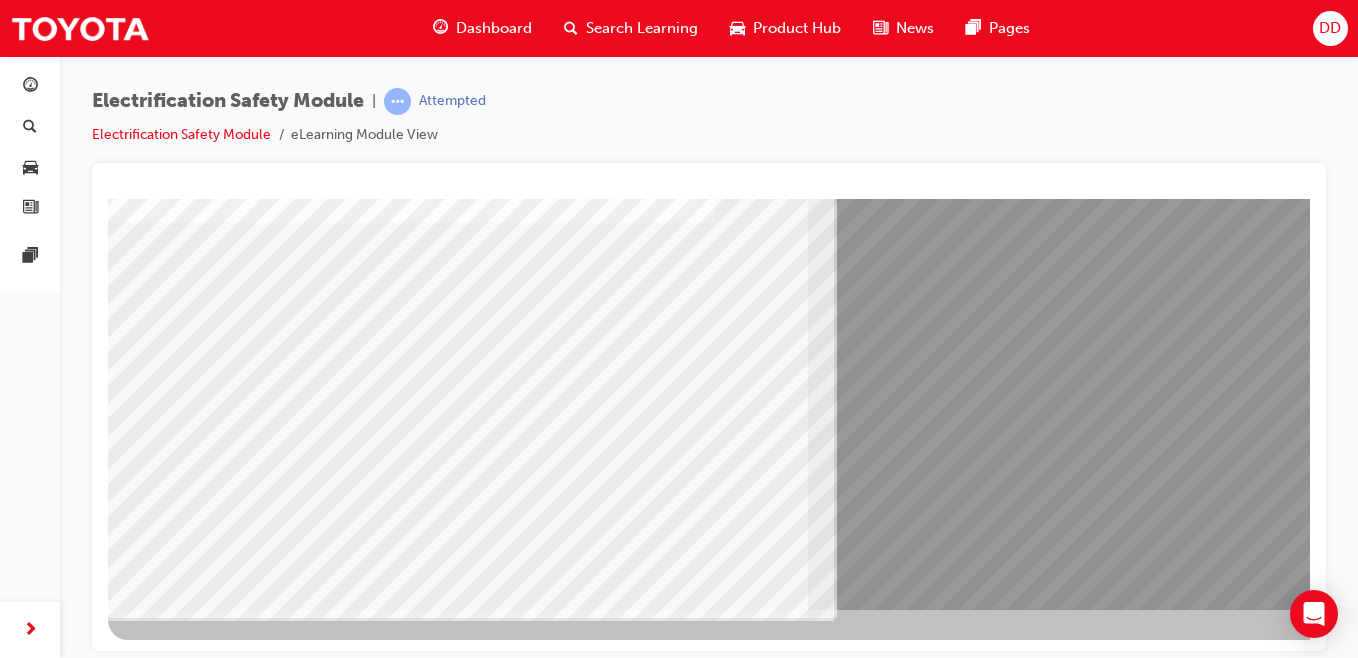 click at bounding box center (173, 7662) 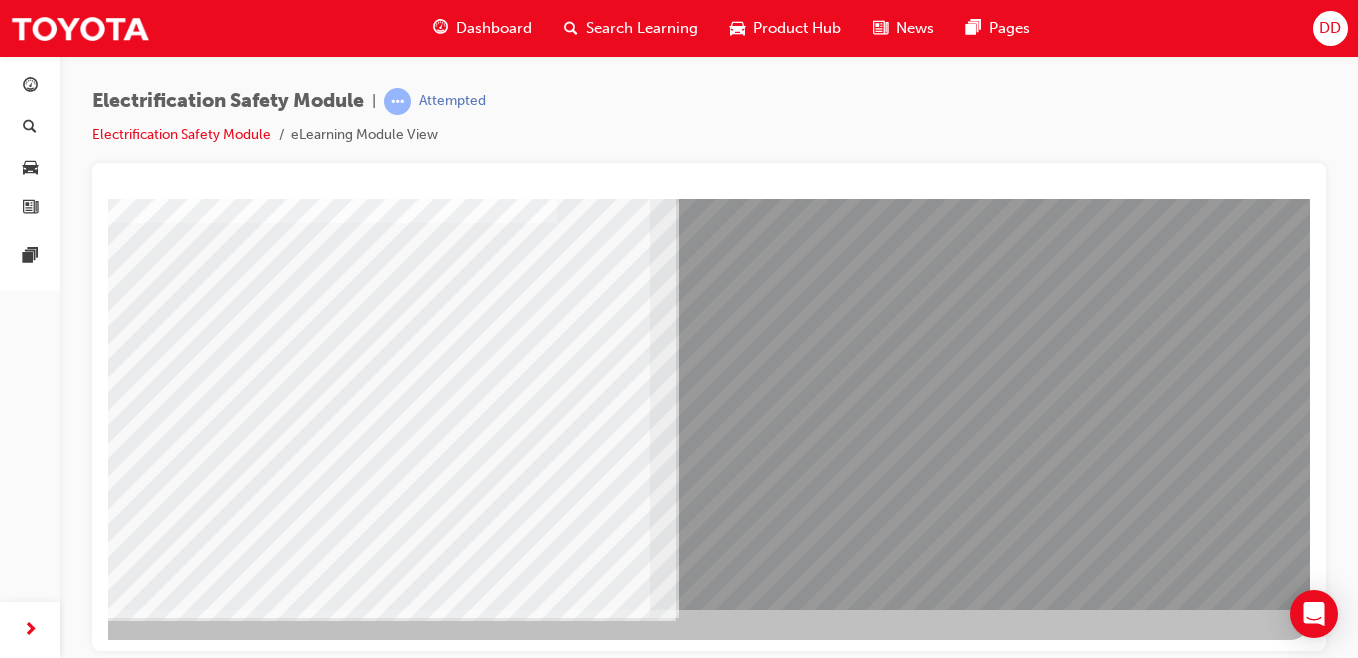 click at bounding box center (13, 7319) 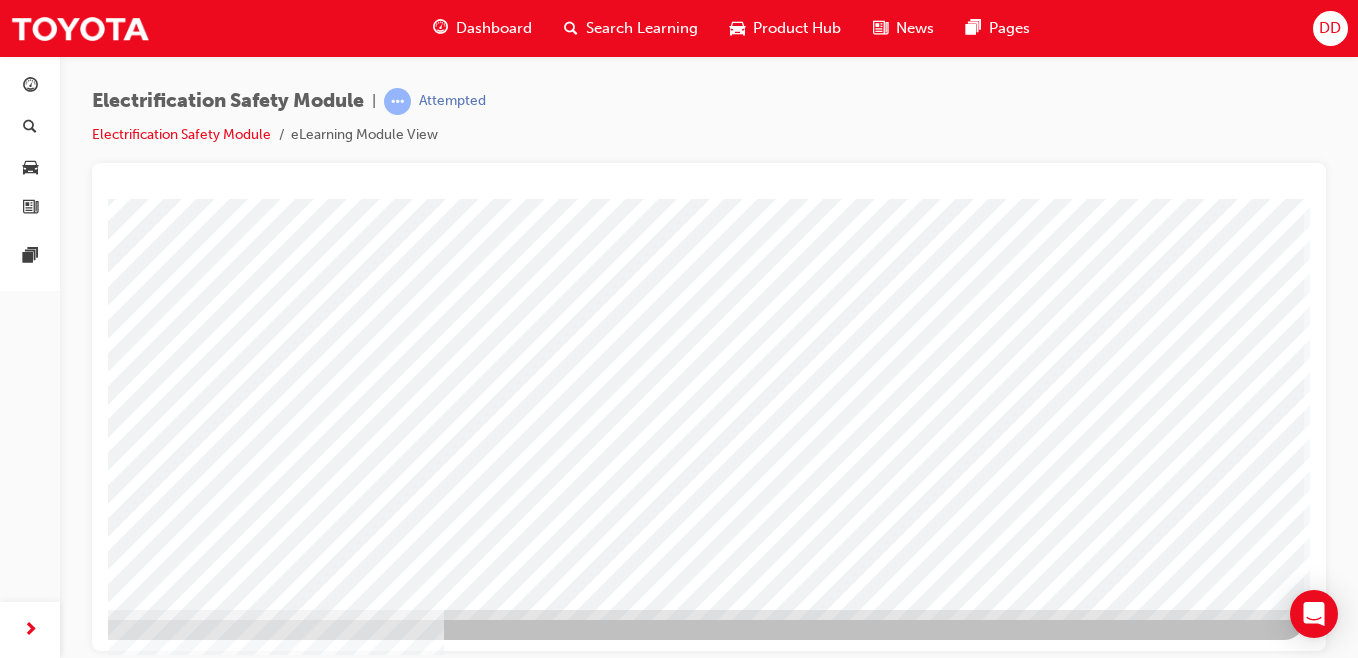 click at bounding box center [7, 2923] 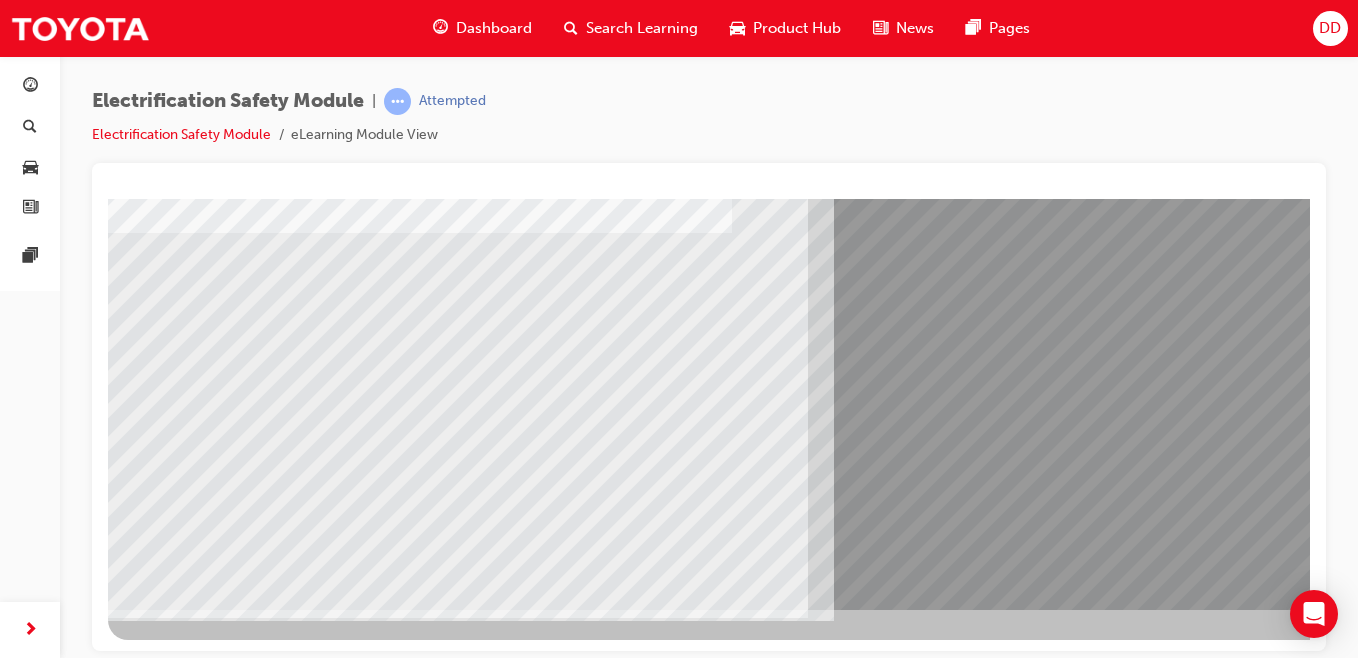 click at bounding box center [173, 6028] 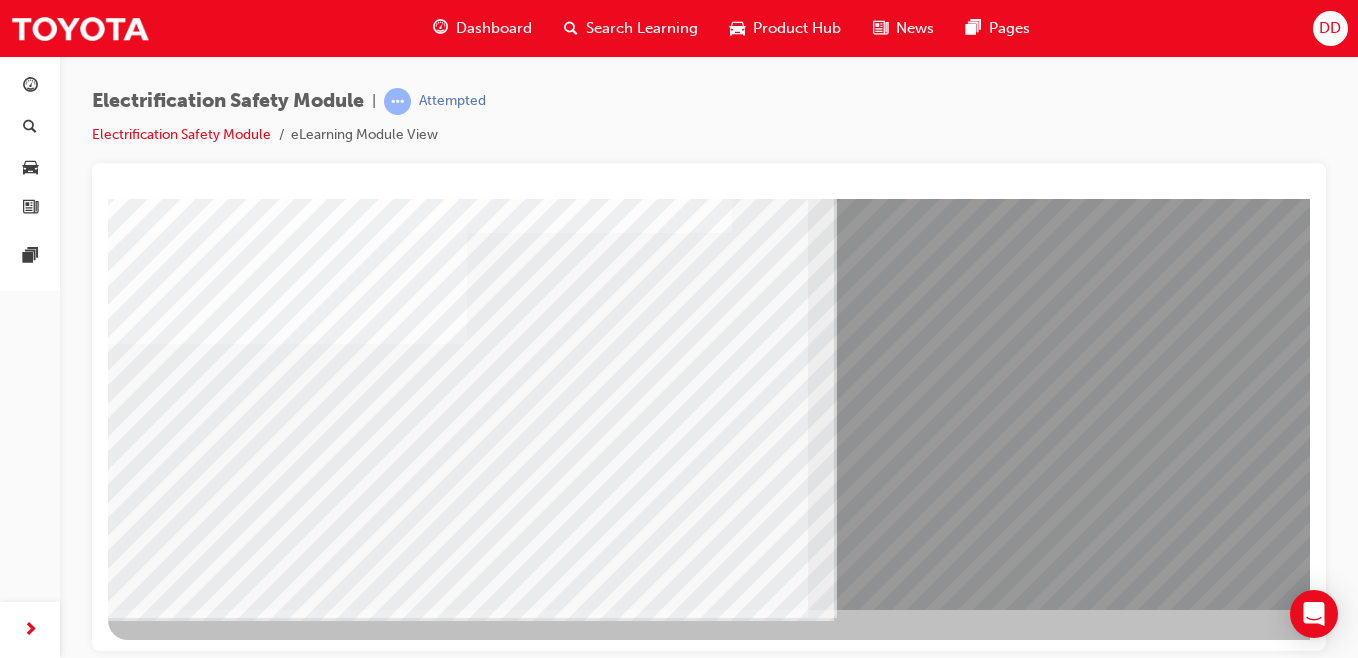 click at bounding box center (173, 6158) 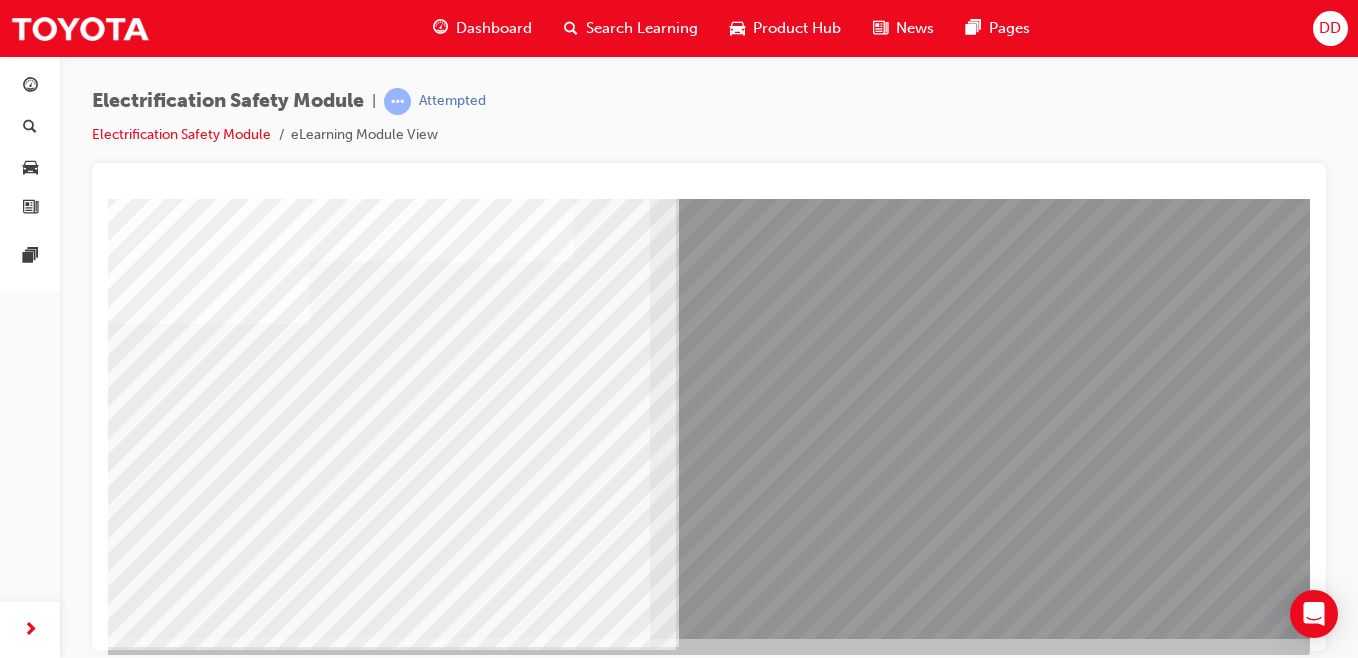 click at bounding box center (13, 5974) 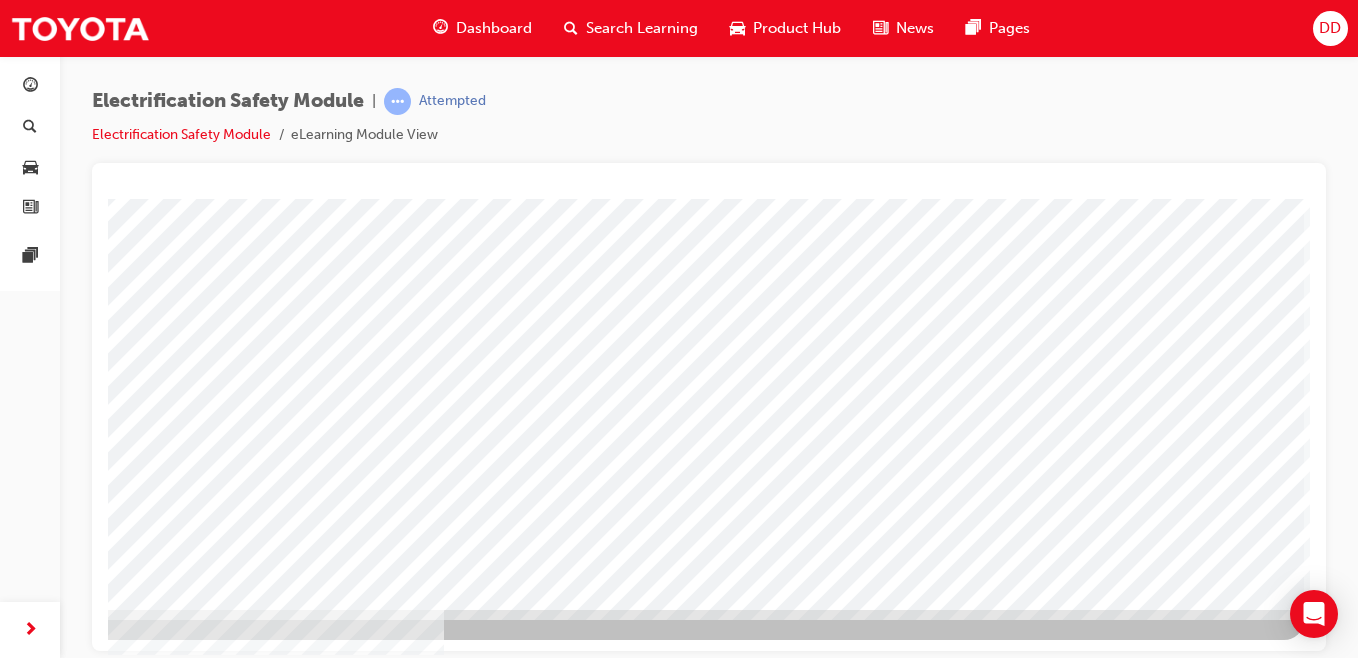 click at bounding box center (7, 2923) 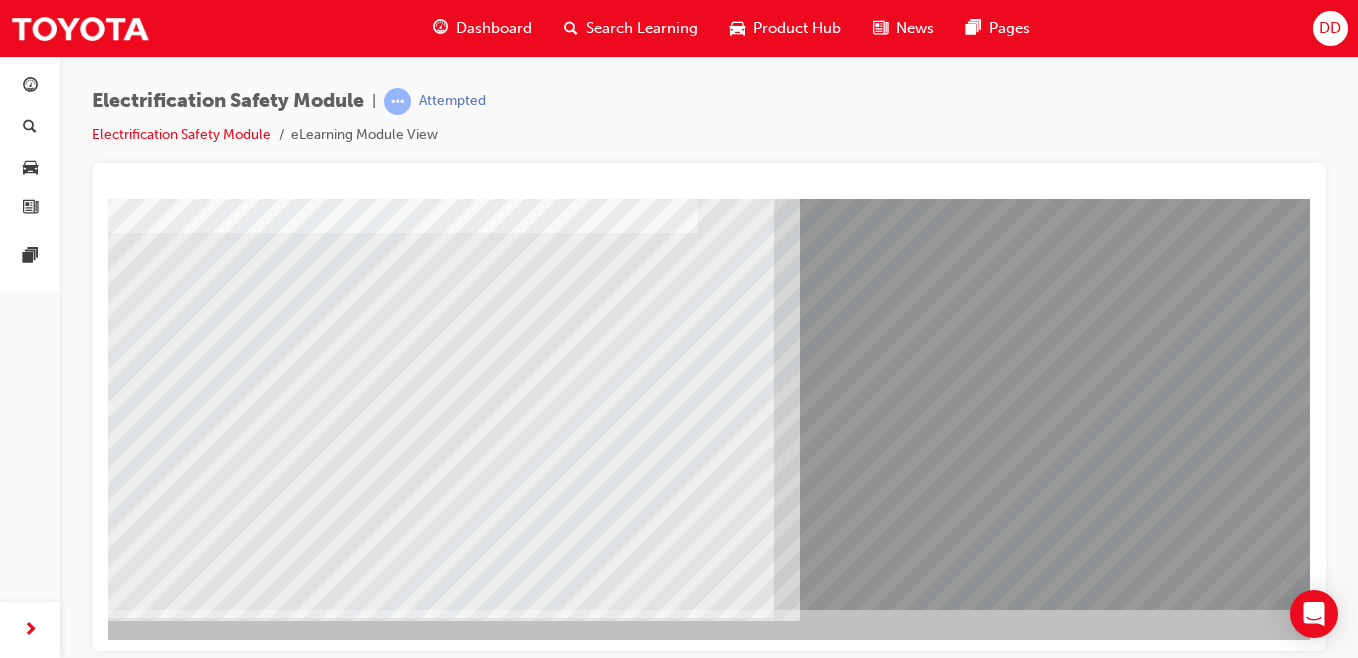 click at bounding box center (139, 5975) 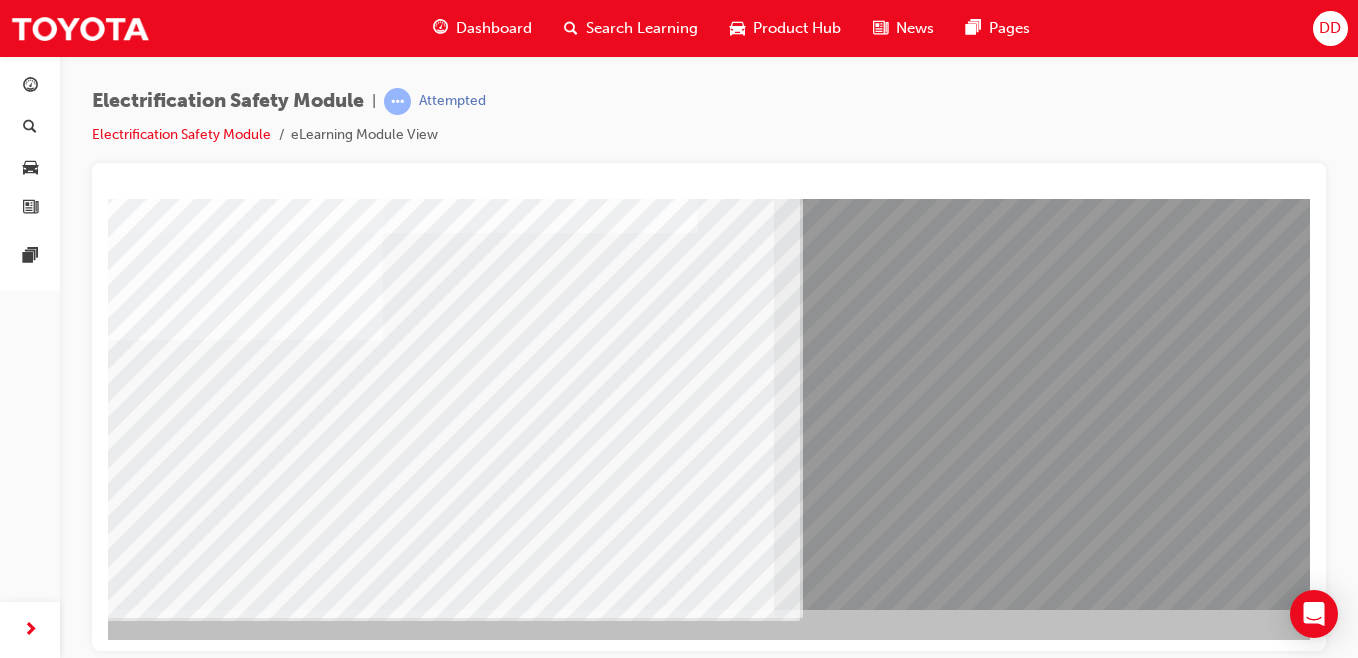 click at bounding box center (139, 6105) 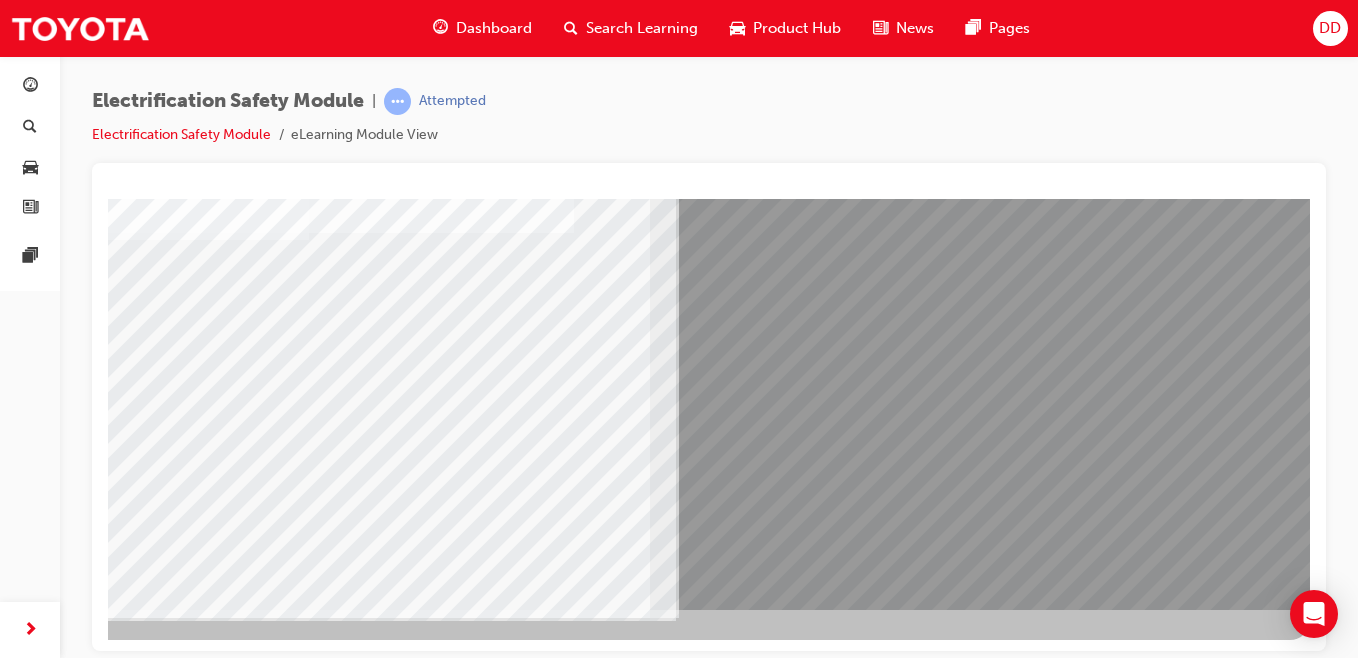 click at bounding box center (13, 5892) 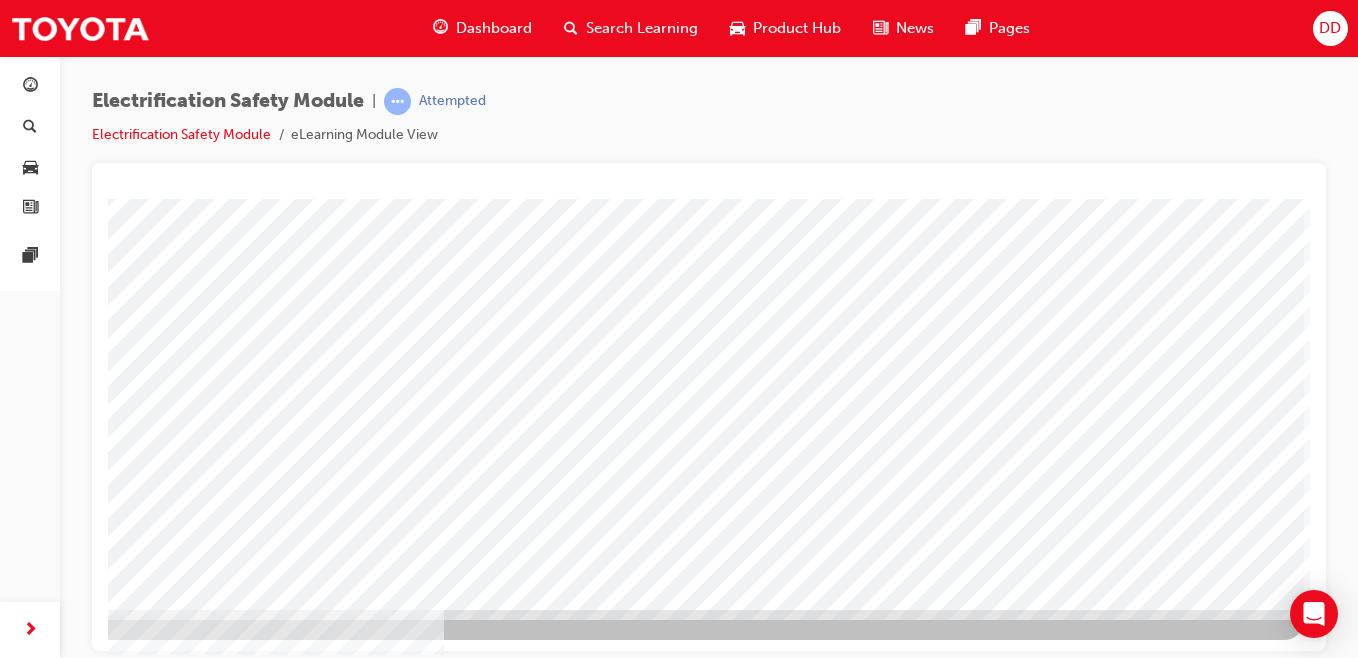click at bounding box center (7, 2923) 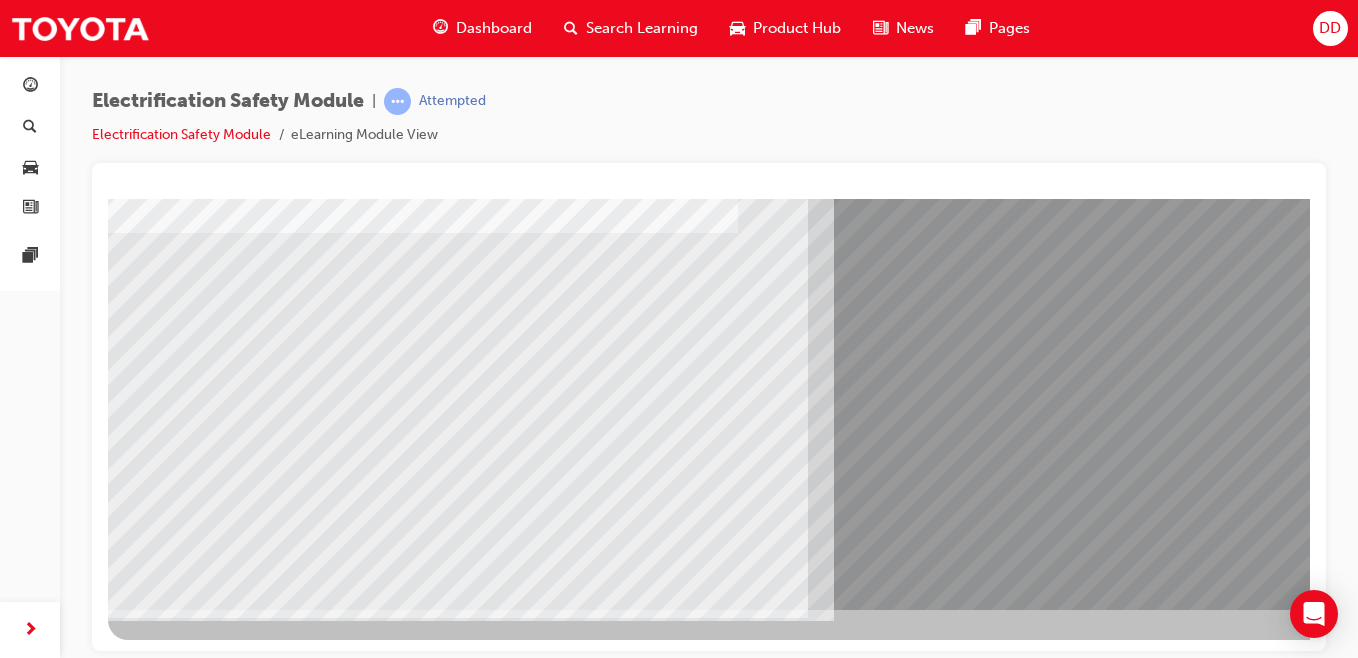 click at bounding box center (173, 5897) 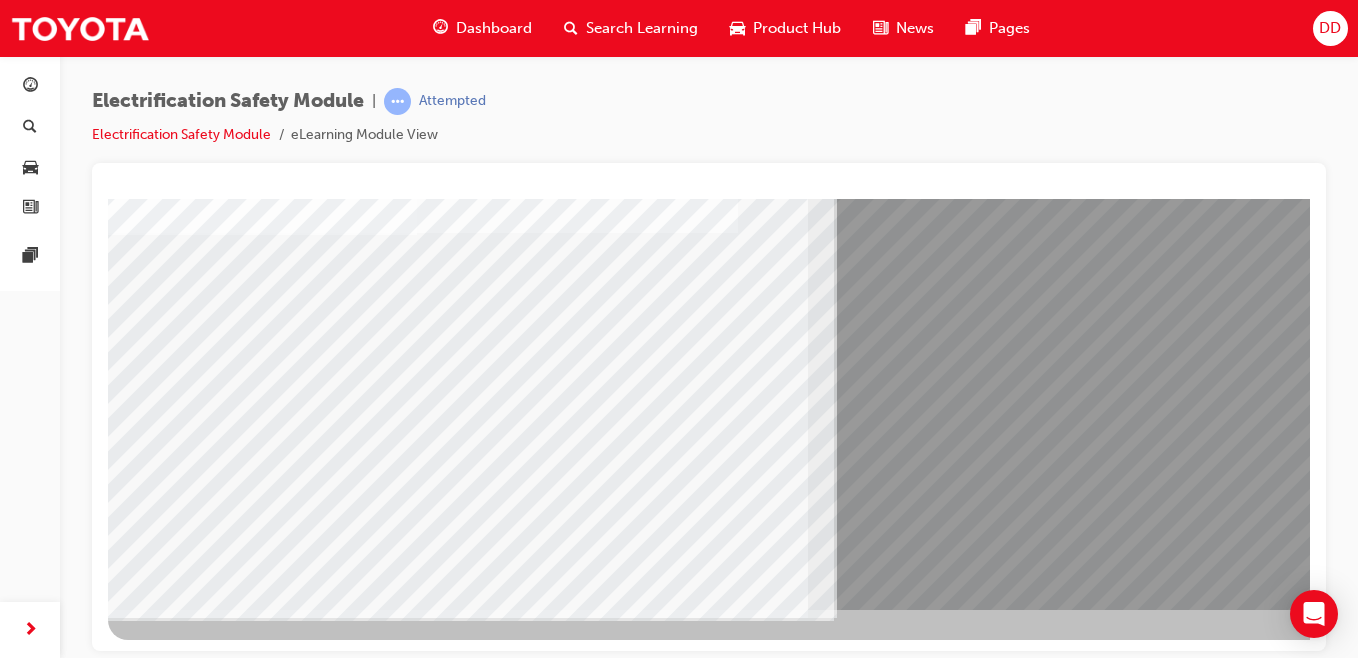 click at bounding box center (173, 6027) 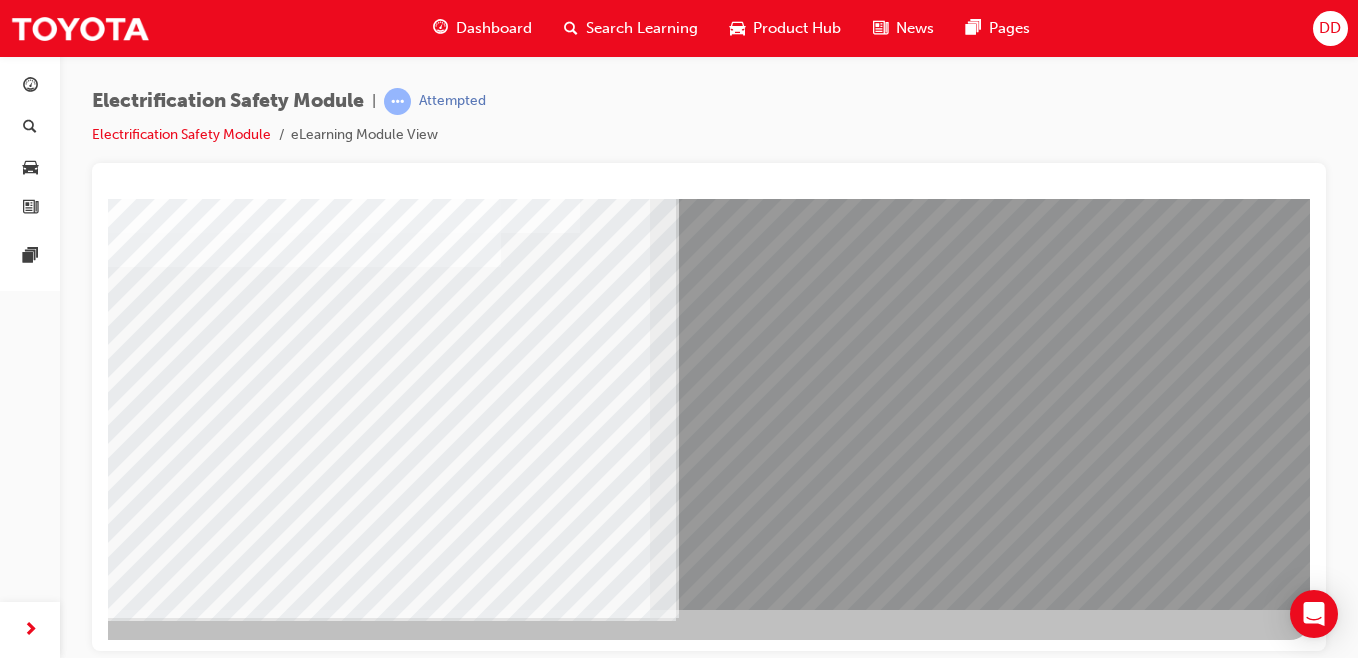 click at bounding box center (13, 5814) 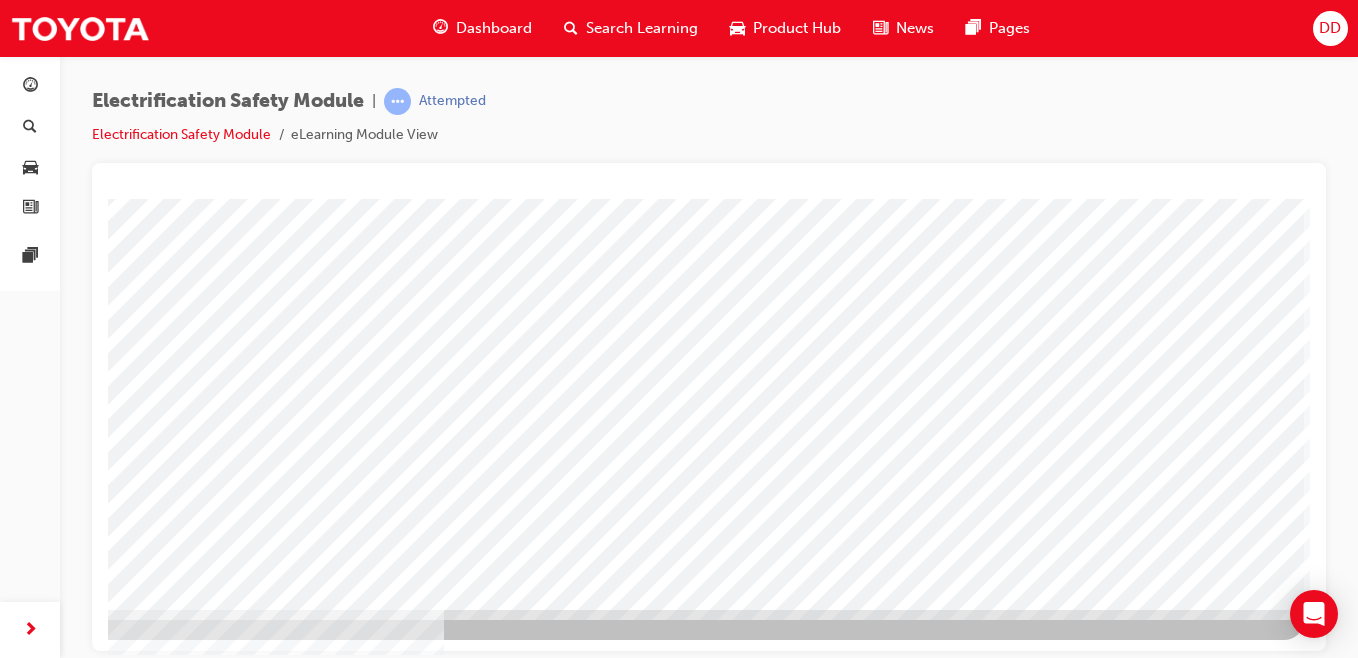 click at bounding box center (7, 2923) 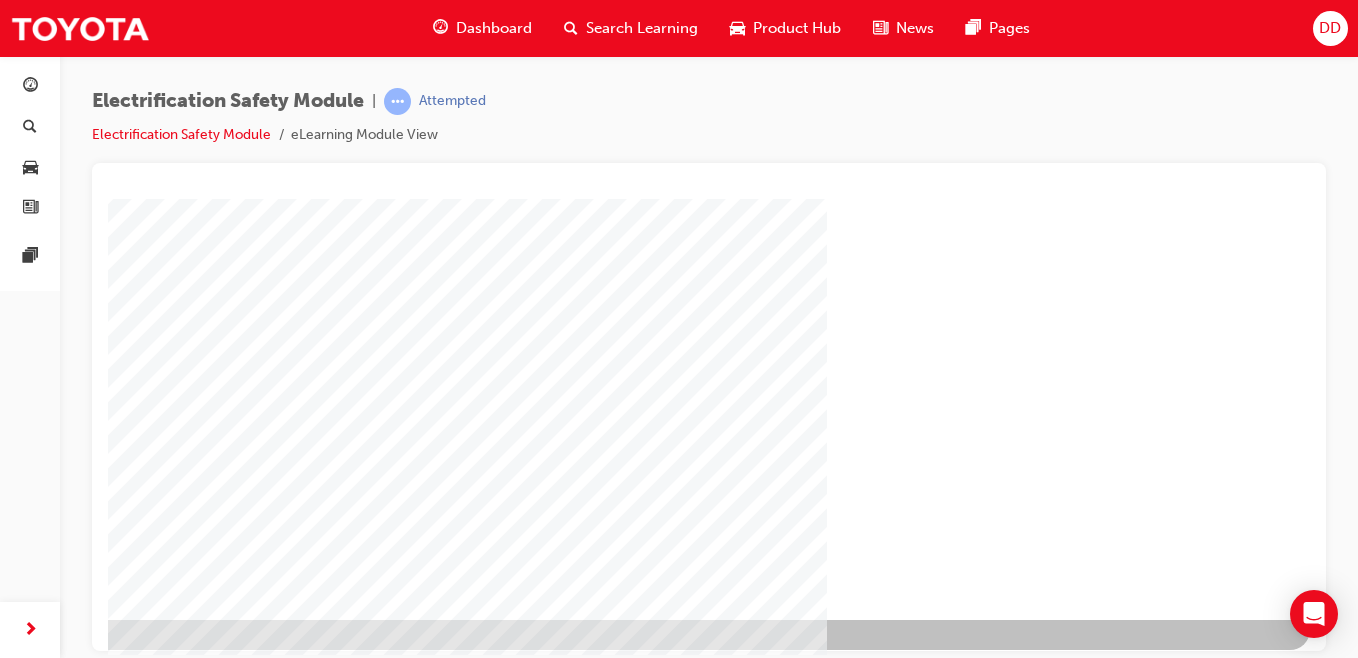 click at bounding box center [13, 1251] 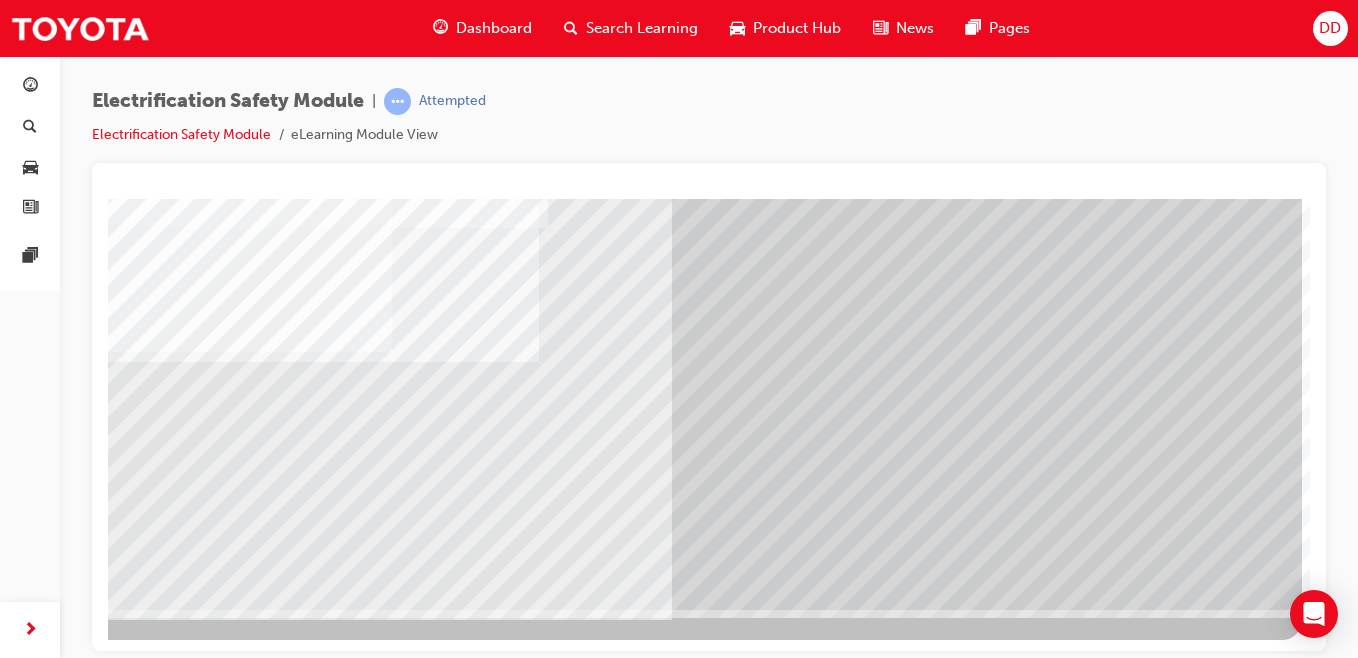 click at bounding box center (5, 2923) 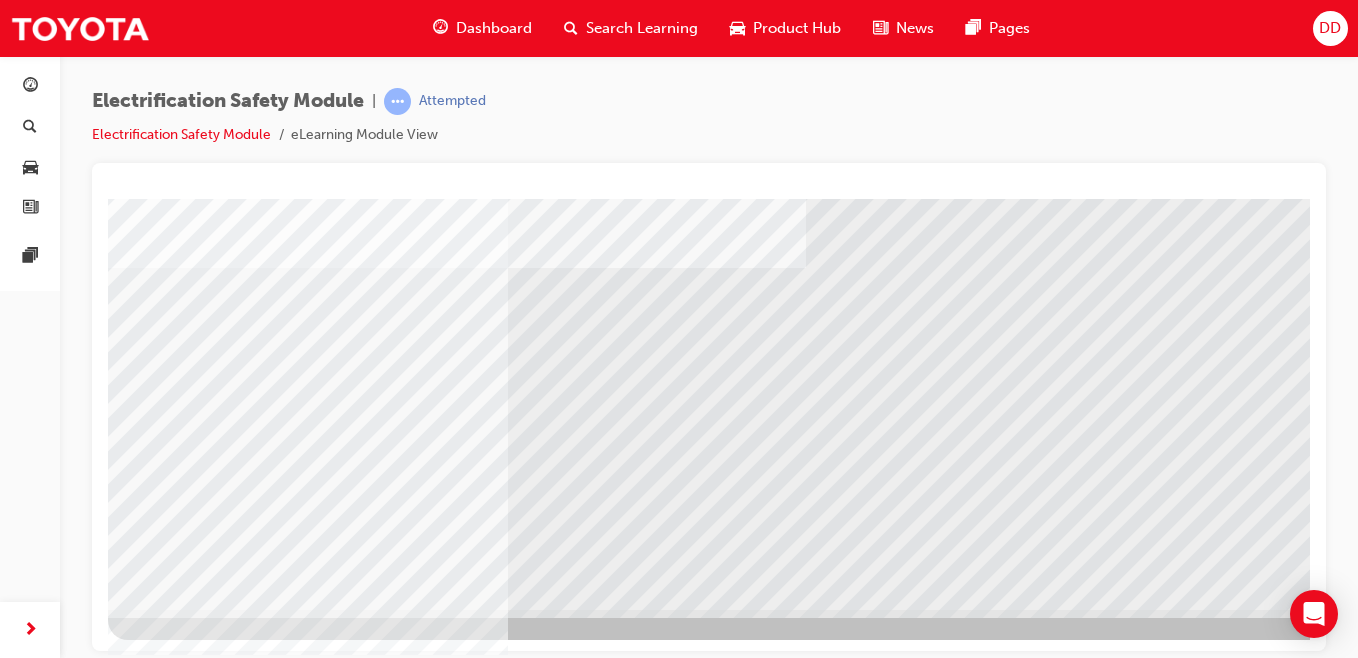 click at bounding box center (188, 5453) 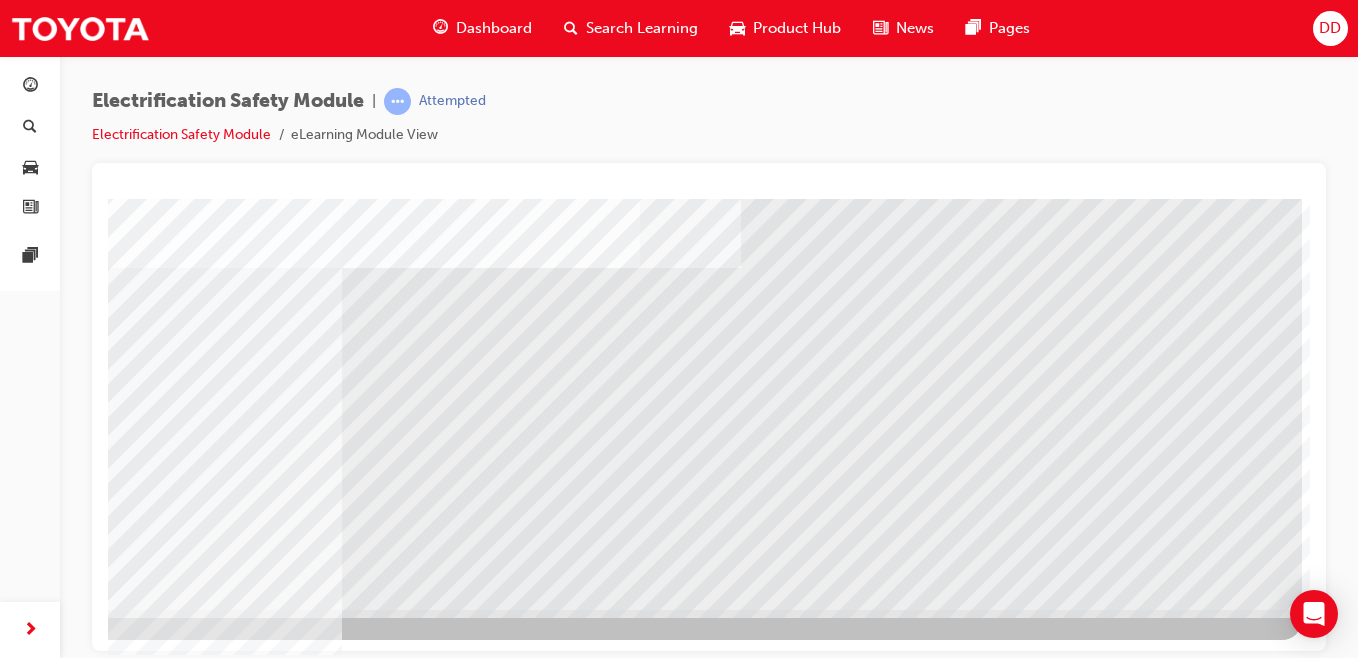 click at bounding box center (5, 5421) 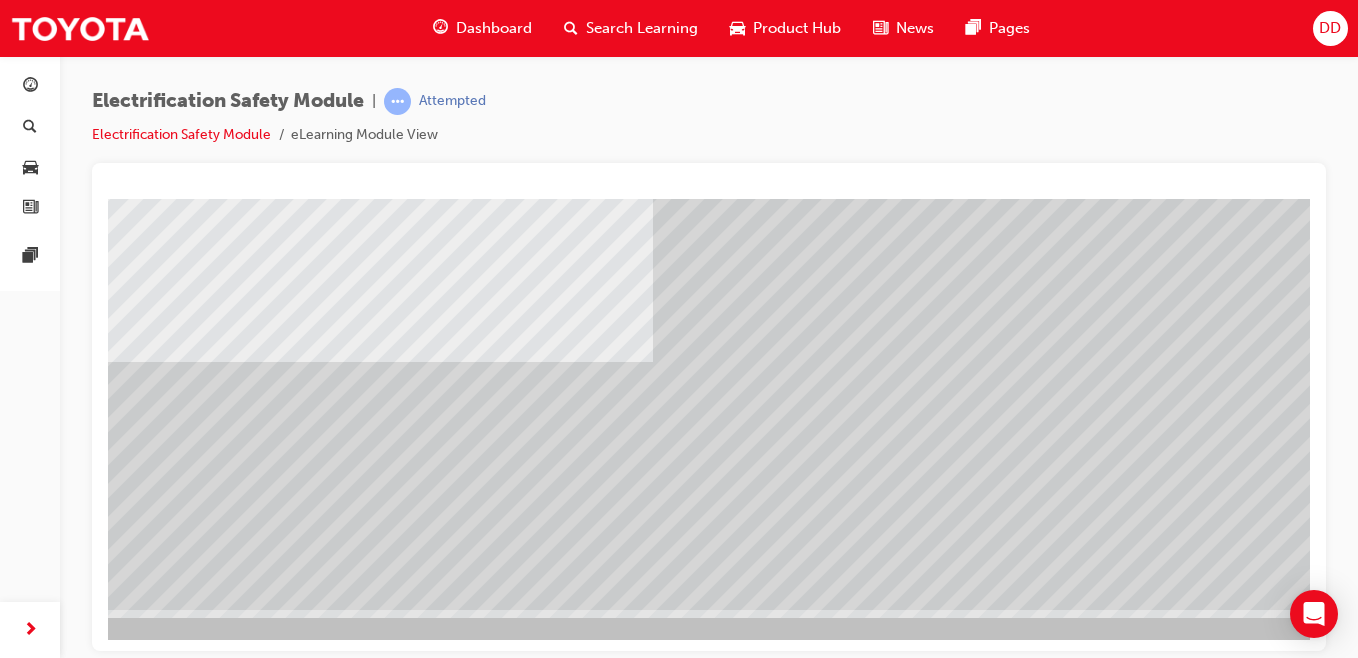 click at bounding box center (119, 2201) 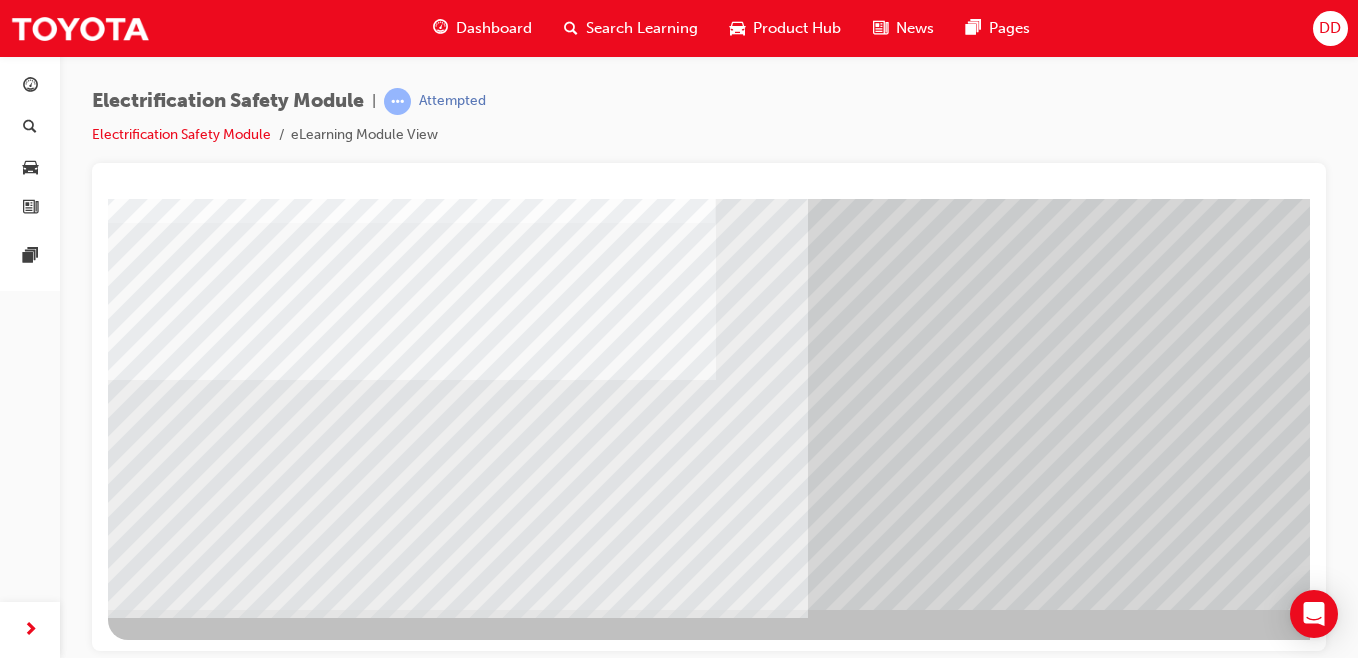 click at bounding box center [173, 6587] 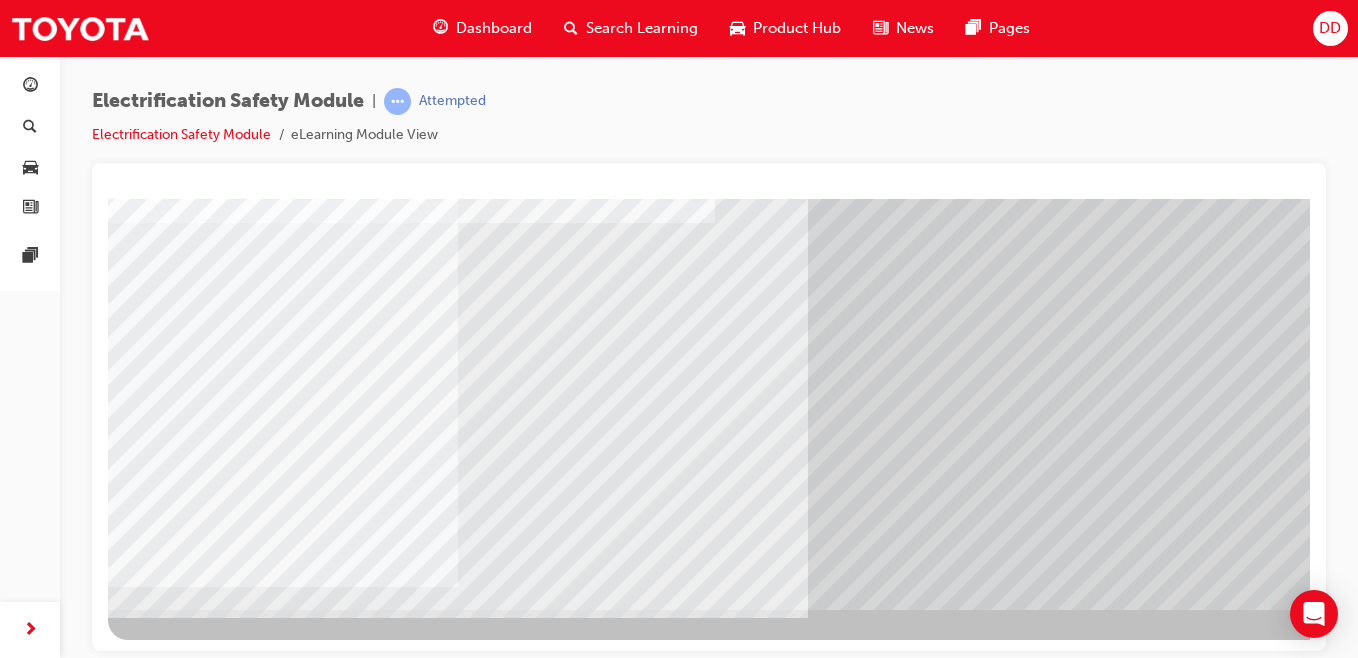click at bounding box center [173, 6717] 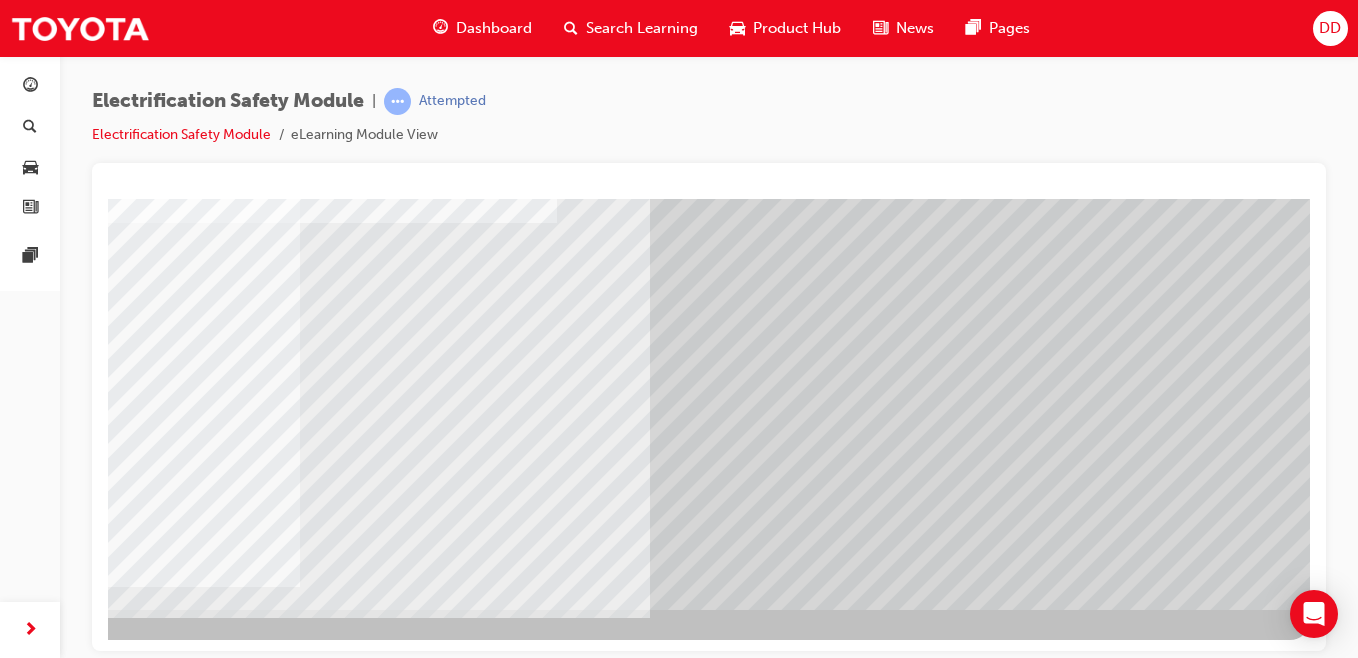 click at bounding box center [13, 6504] 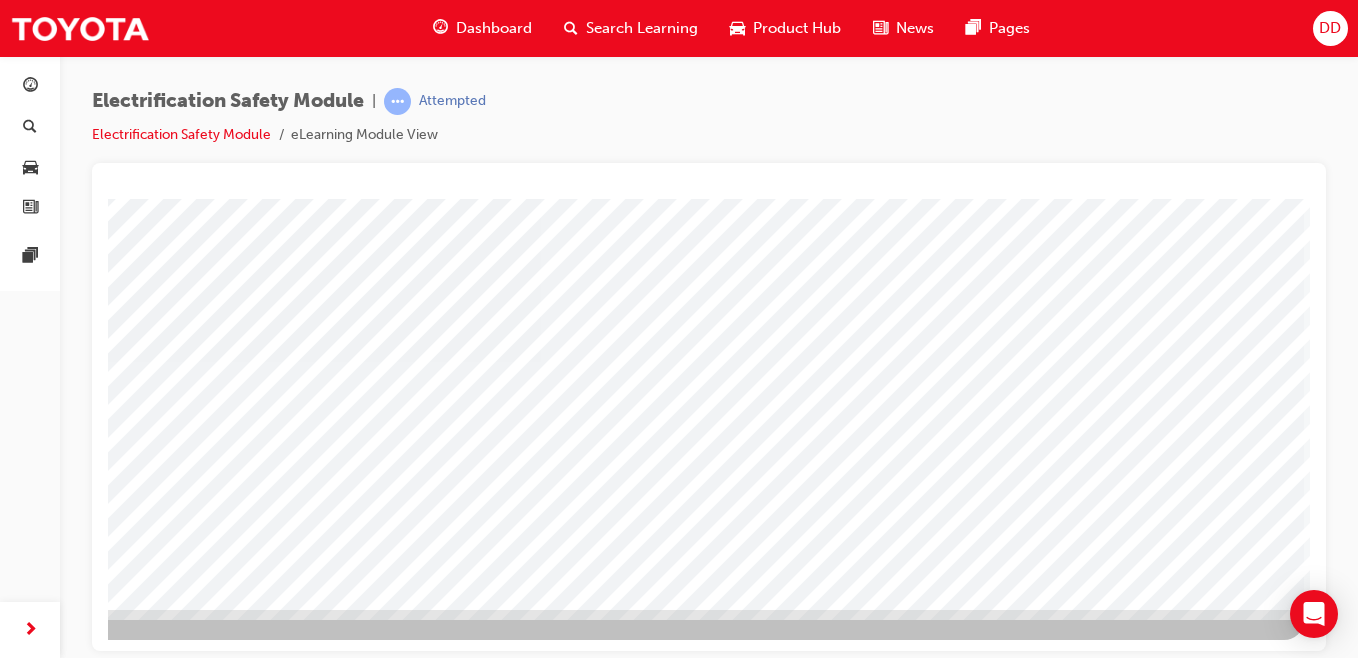 click at bounding box center (7, 2675) 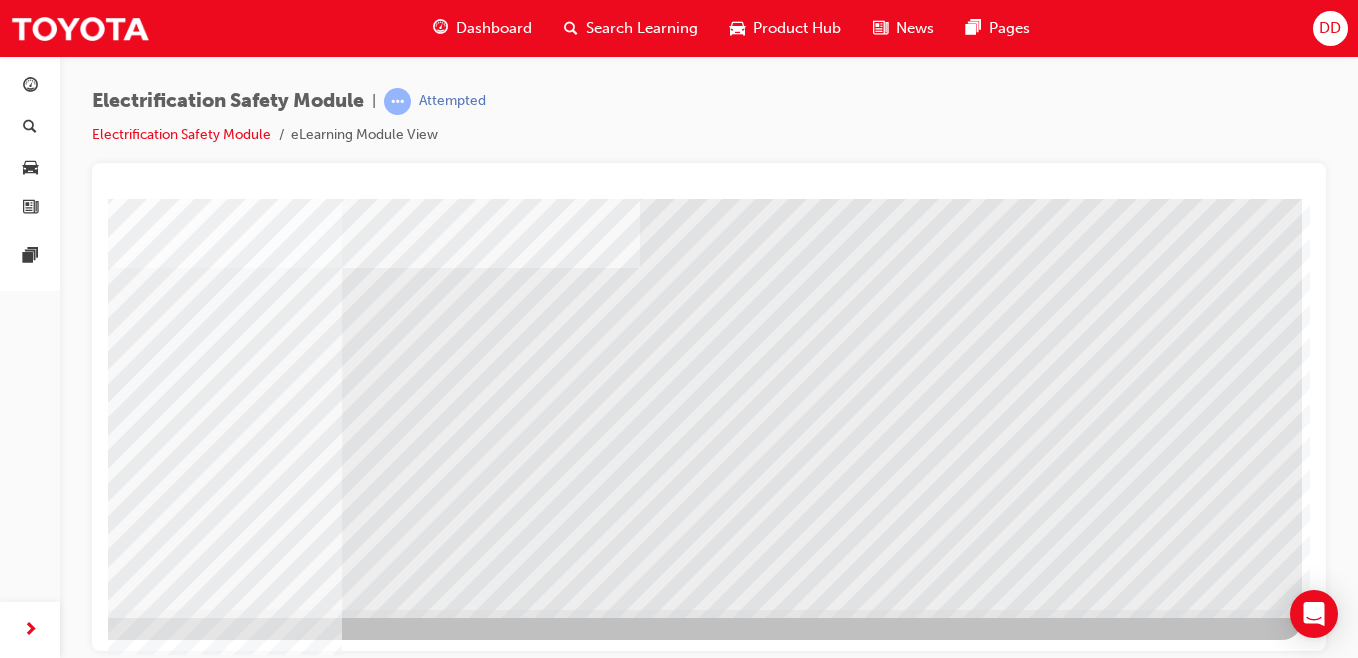 click at bounding box center (29, 5619) 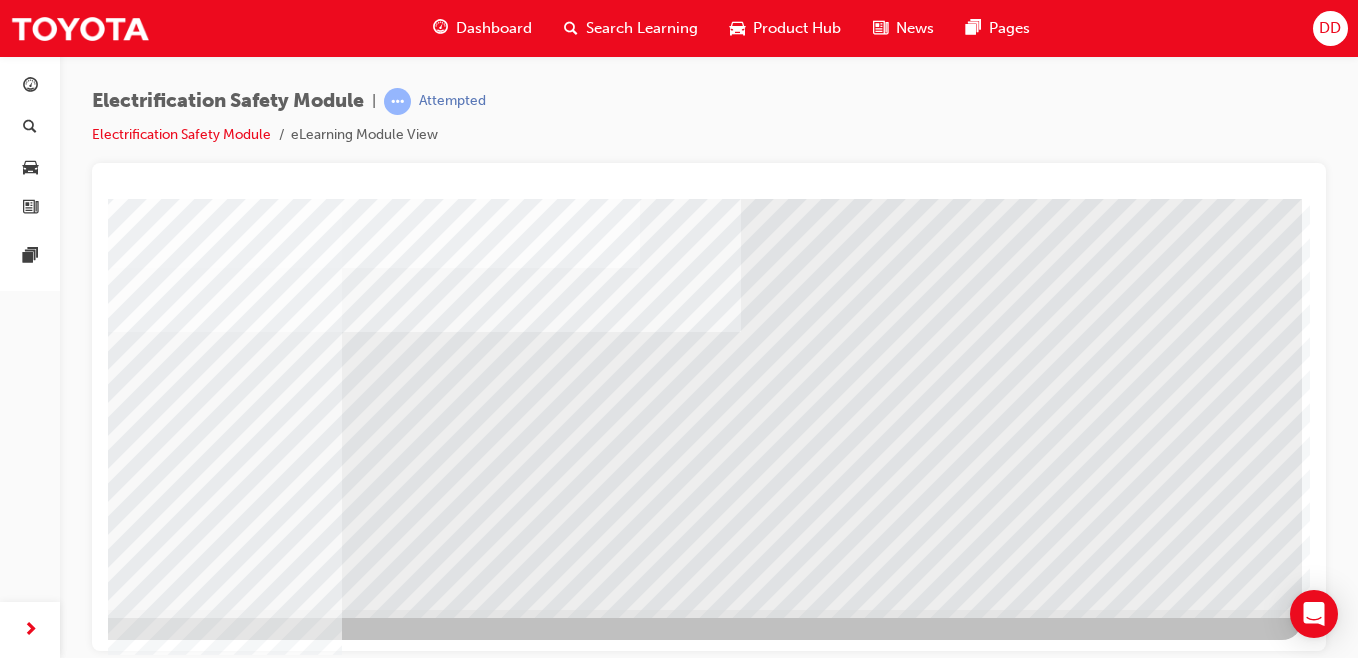 click at bounding box center (5, 5587) 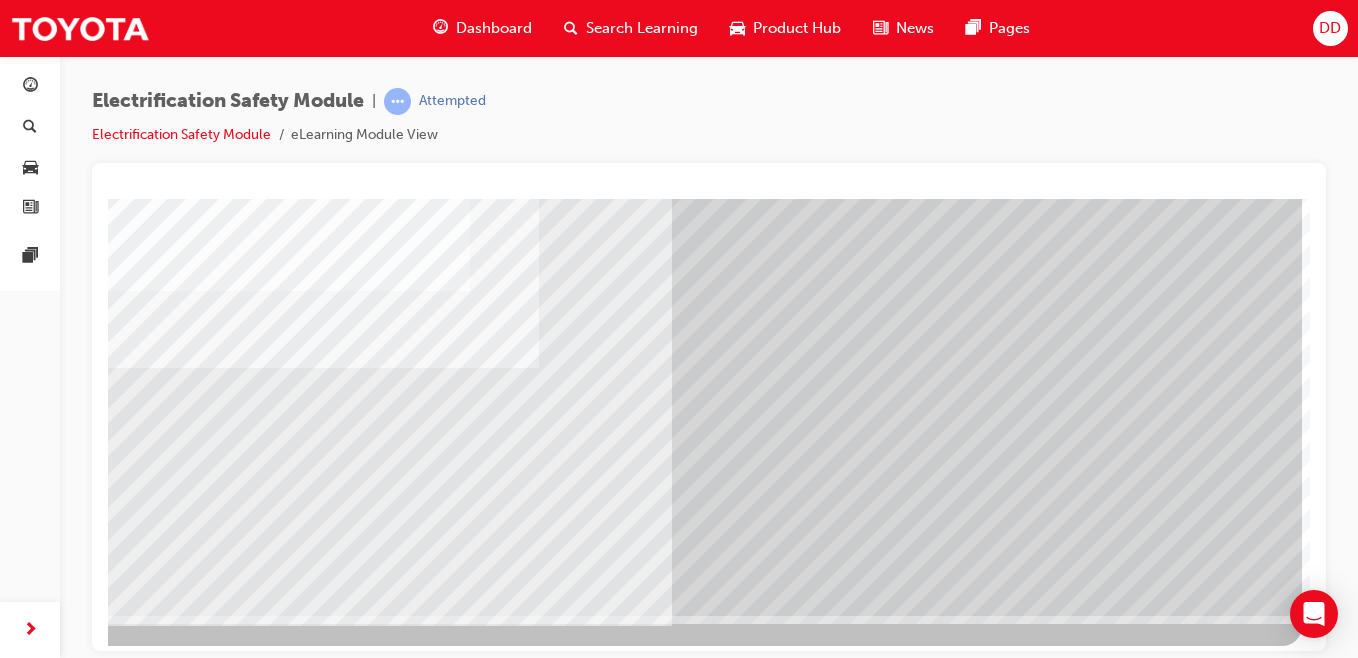 click at bounding box center (5, 2929) 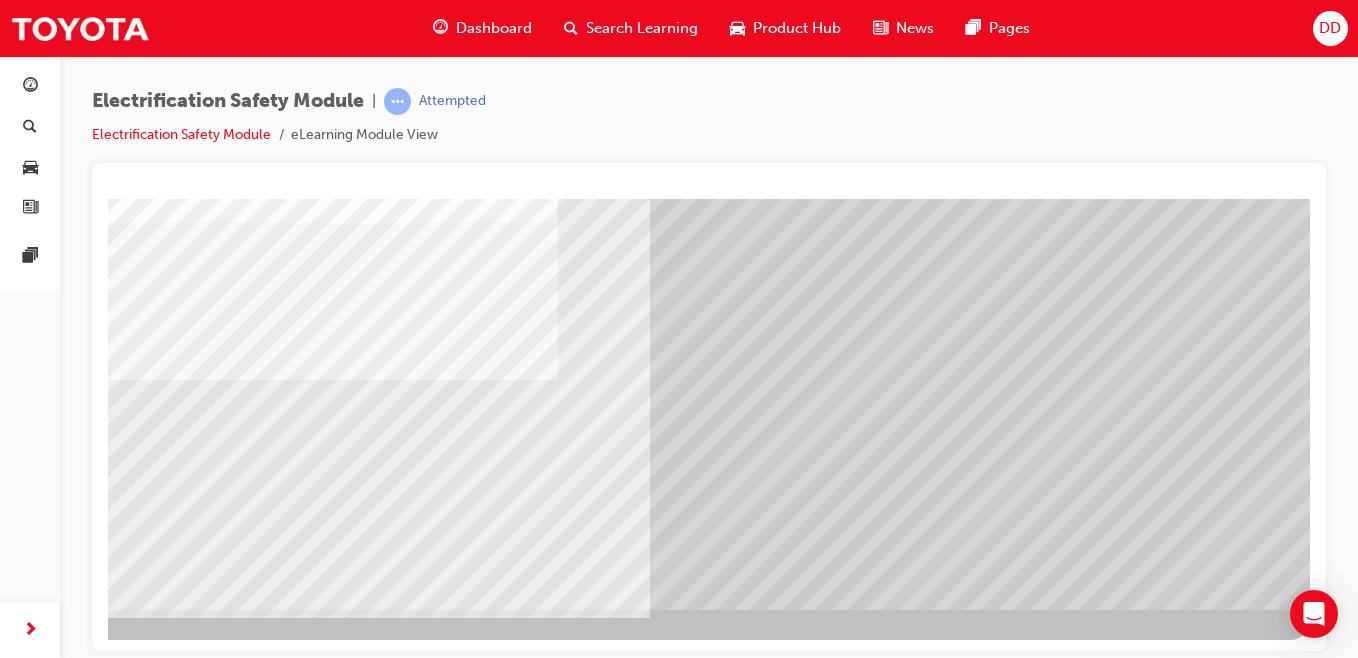 click at bounding box center (15, 6463) 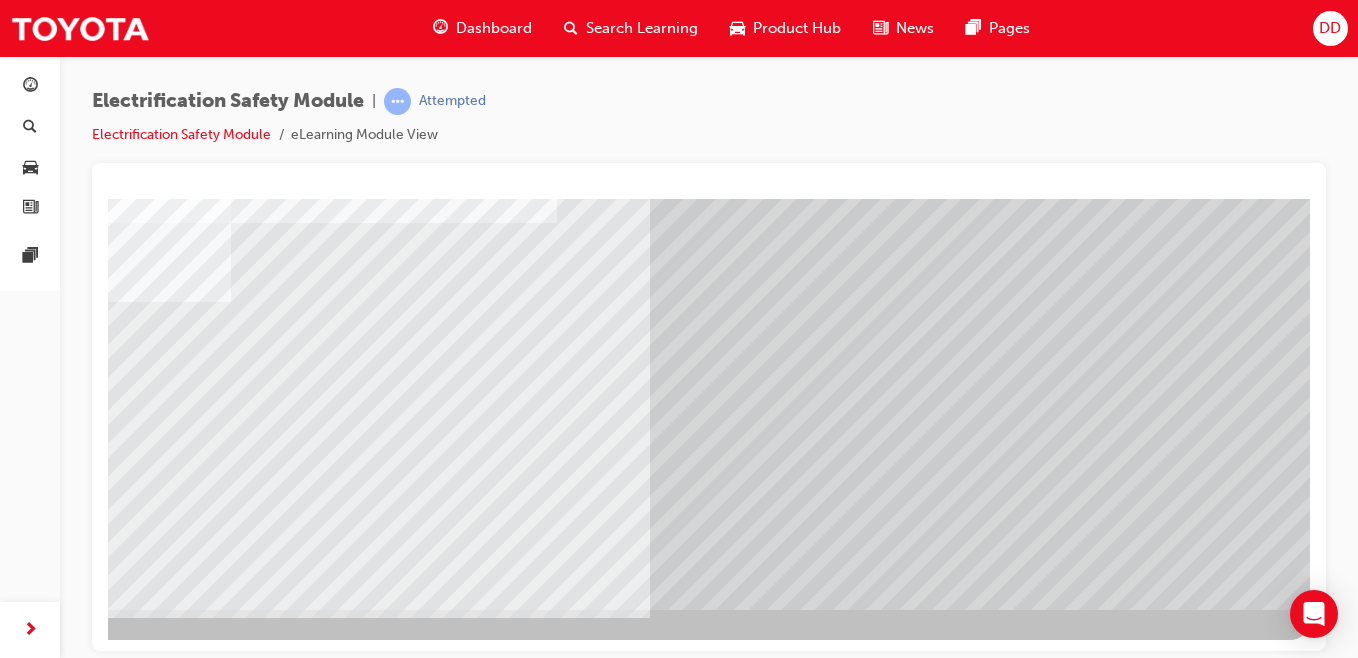 click at bounding box center [15, 6593] 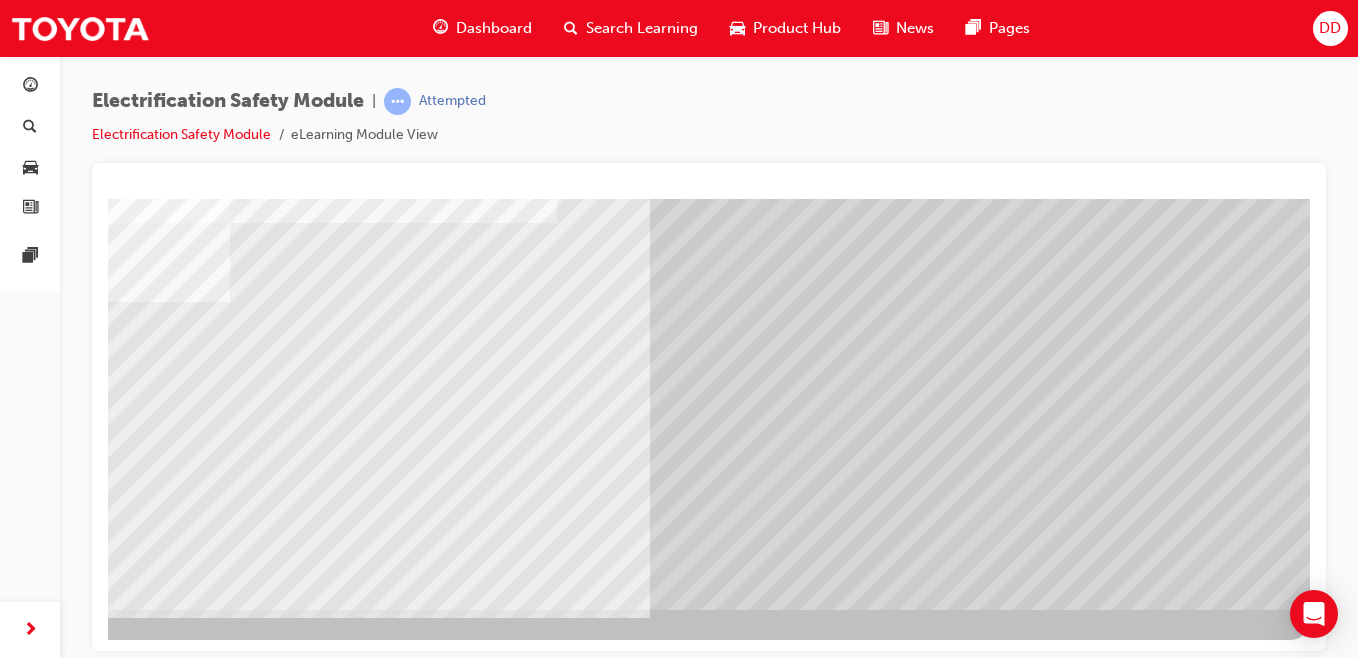 drag, startPoint x: 419, startPoint y: 421, endPoint x: 335, endPoint y: 451, distance: 89.19641 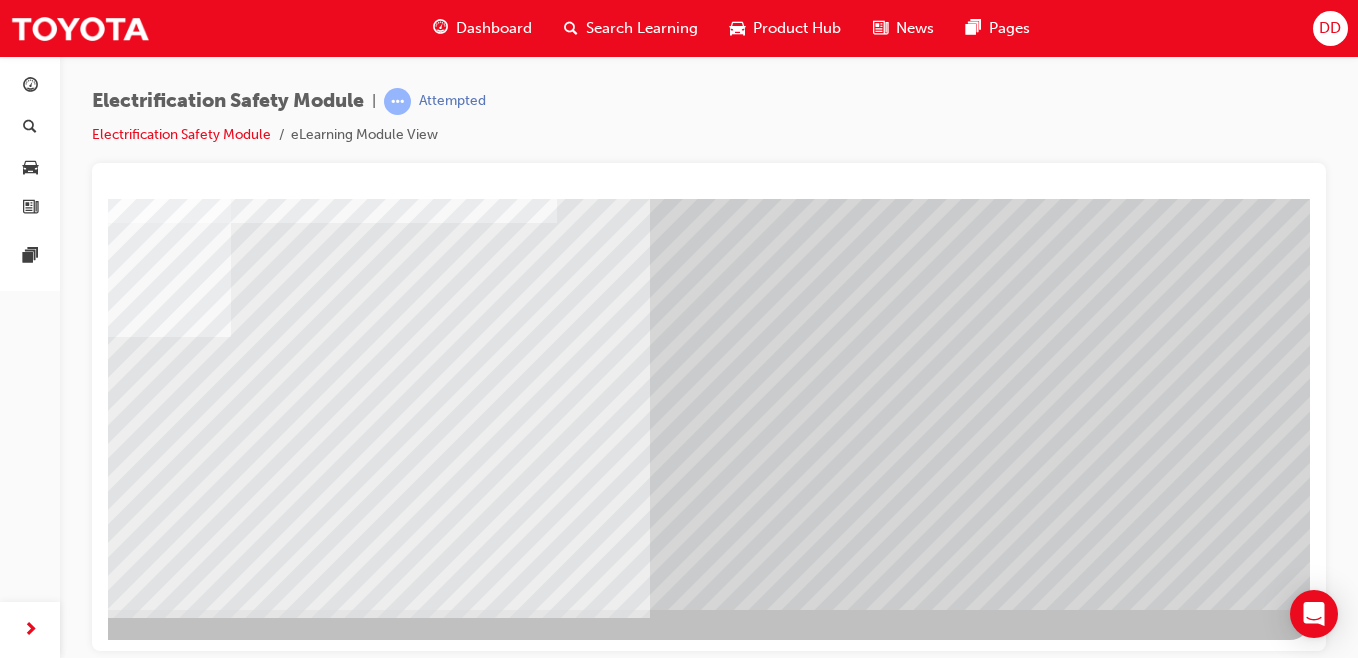 click at bounding box center [15, 6723] 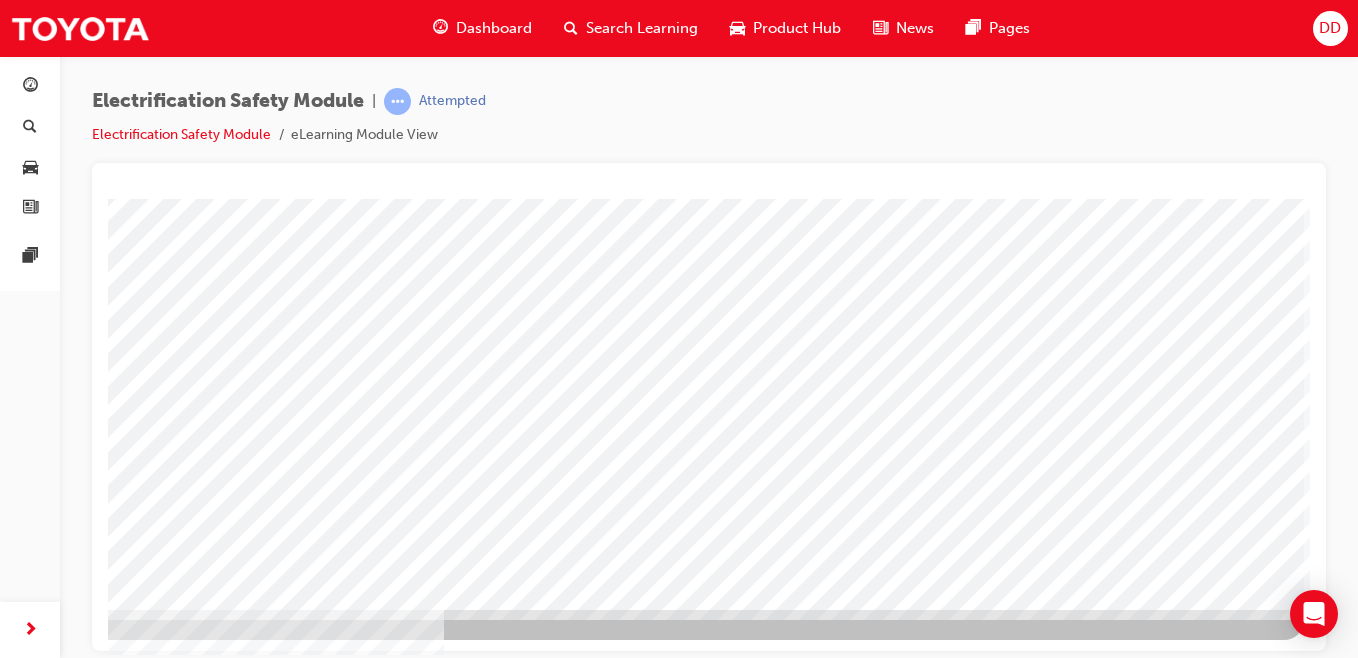 click at bounding box center [7, 2923] 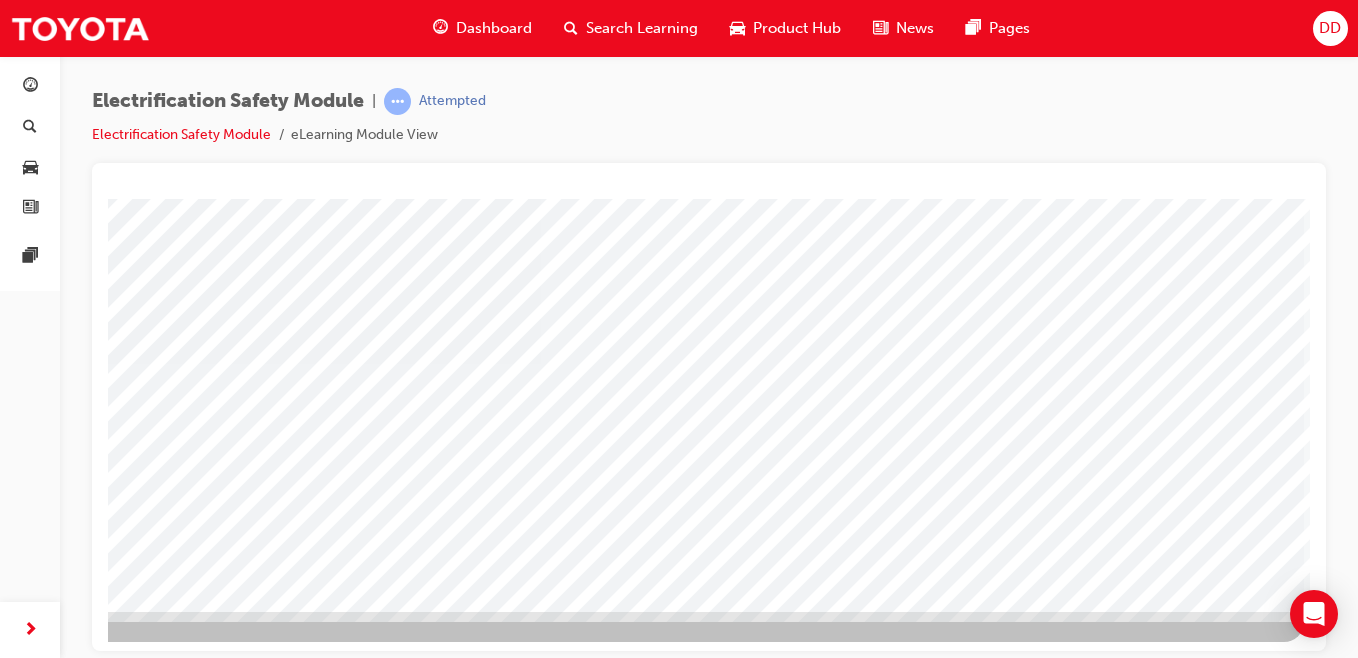 click at bounding box center [7, 2677] 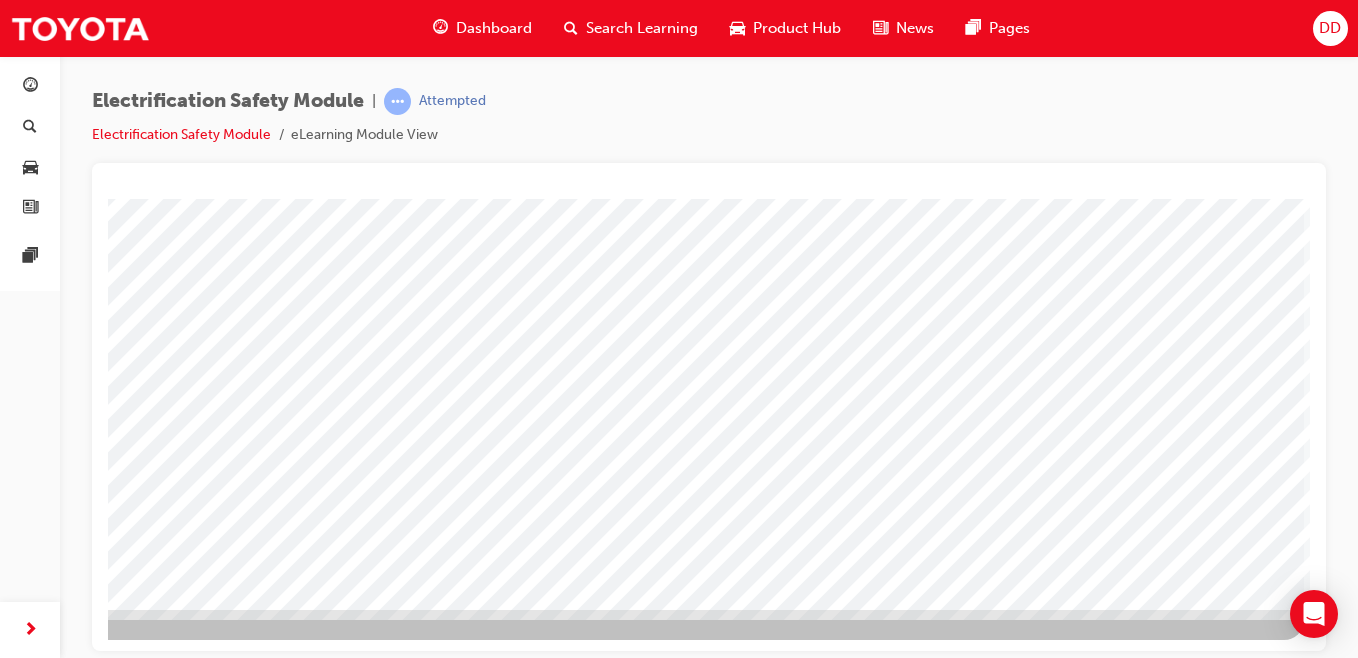 click at bounding box center [7, 3395] 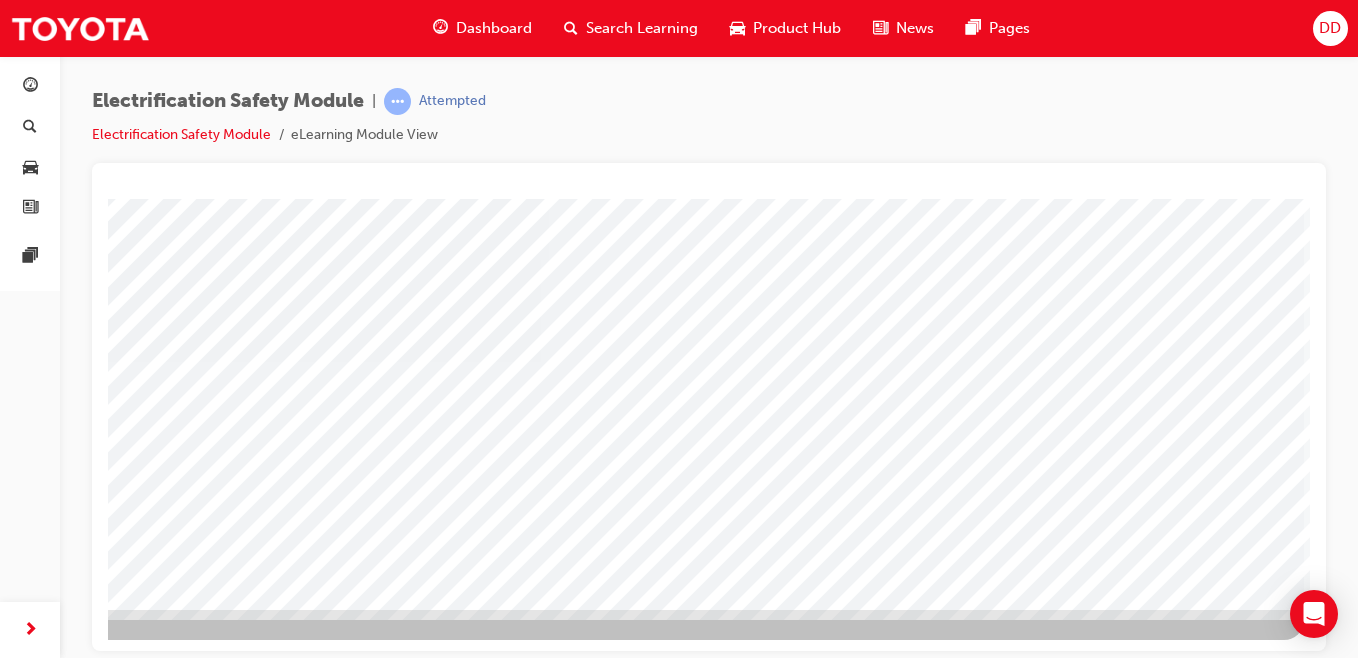 click at bounding box center (7, 2675) 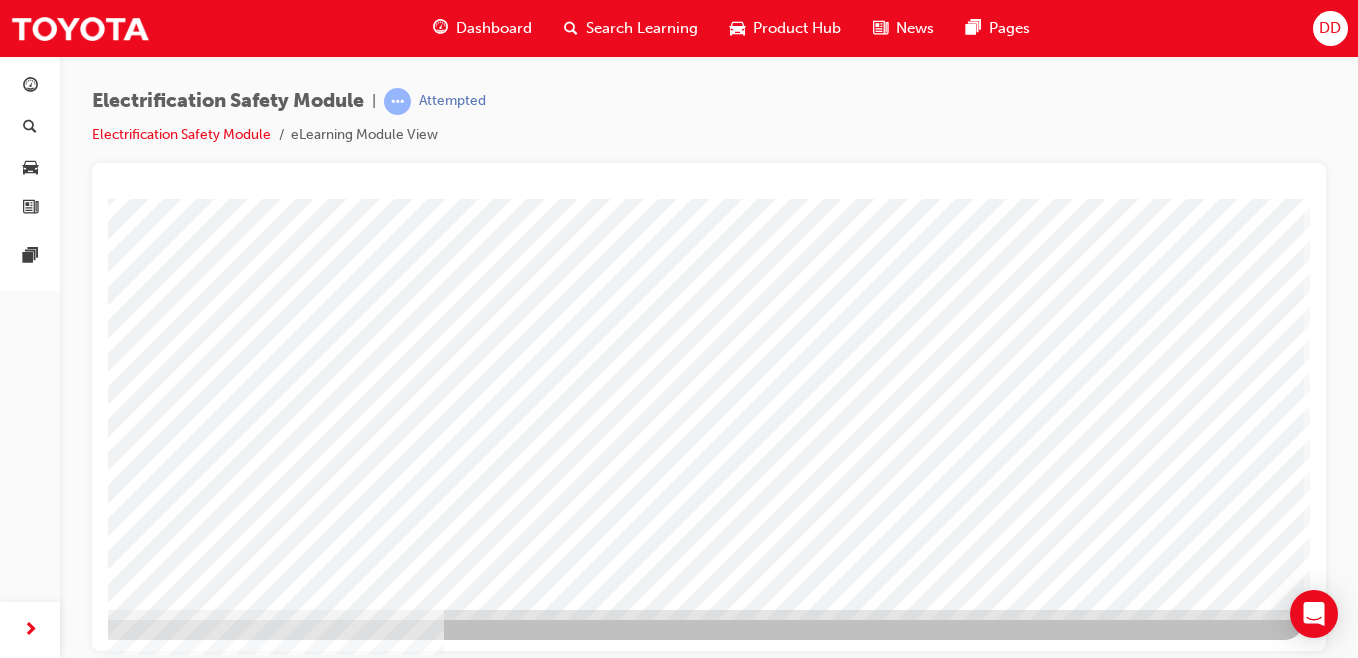 click at bounding box center [7, 2923] 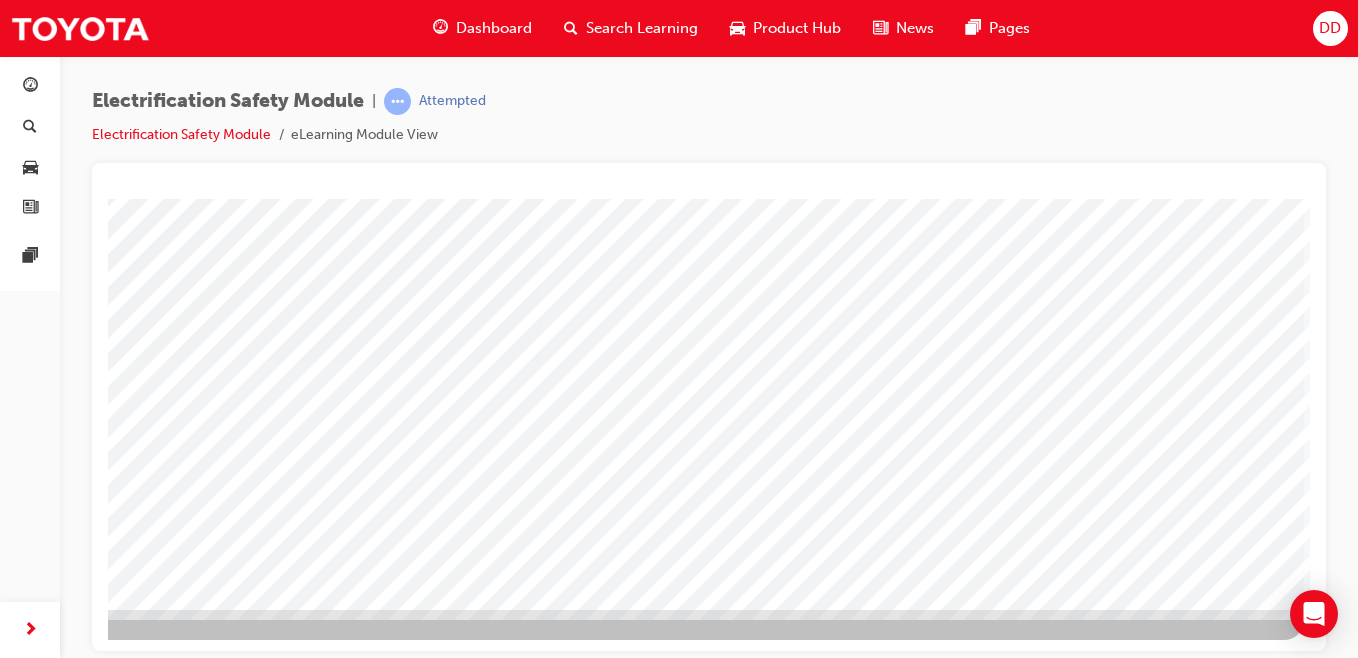 click at bounding box center (7, 2675) 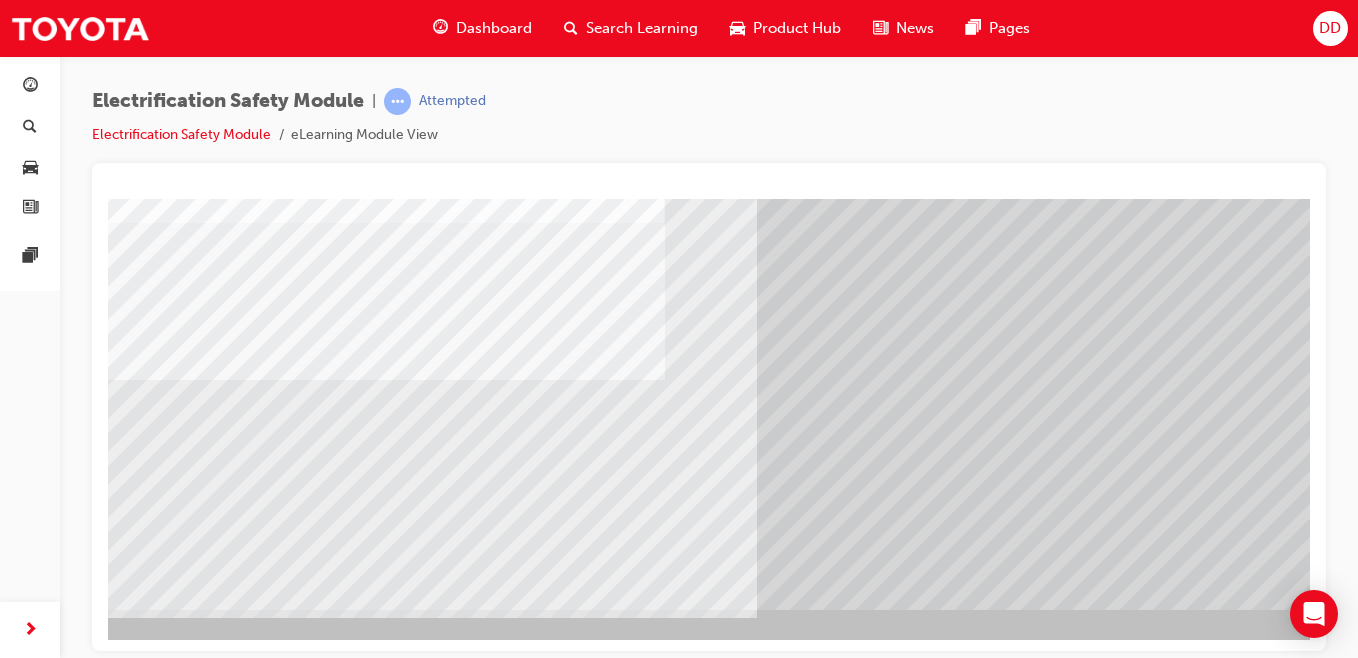 drag, startPoint x: 127, startPoint y: 389, endPoint x: 150, endPoint y: 390, distance: 23.021729 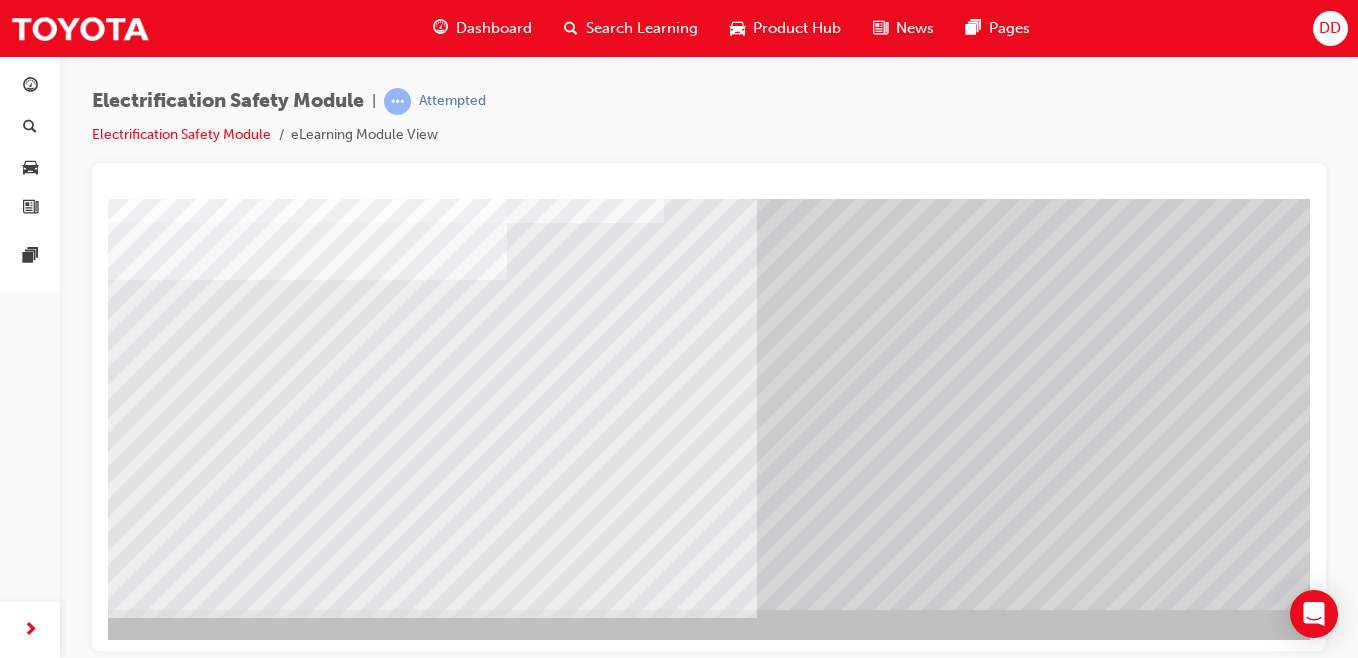 click at bounding box center [97, 8706] 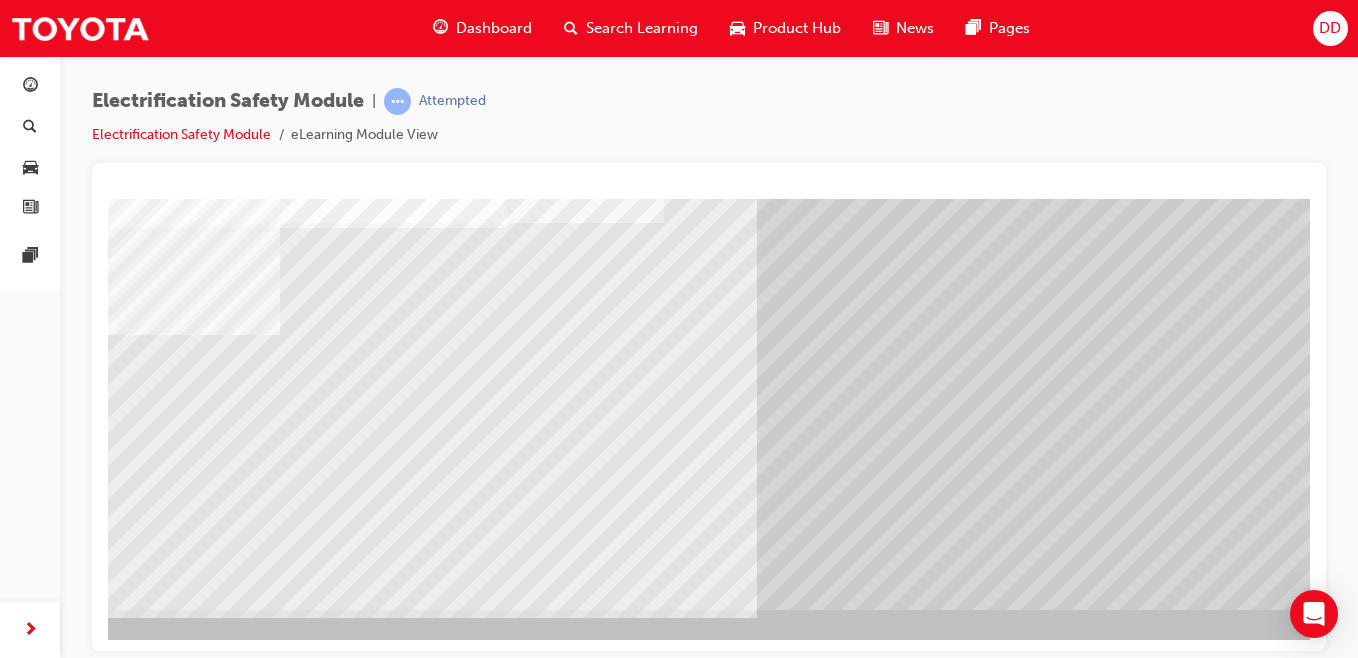 click at bounding box center [97, 8866] 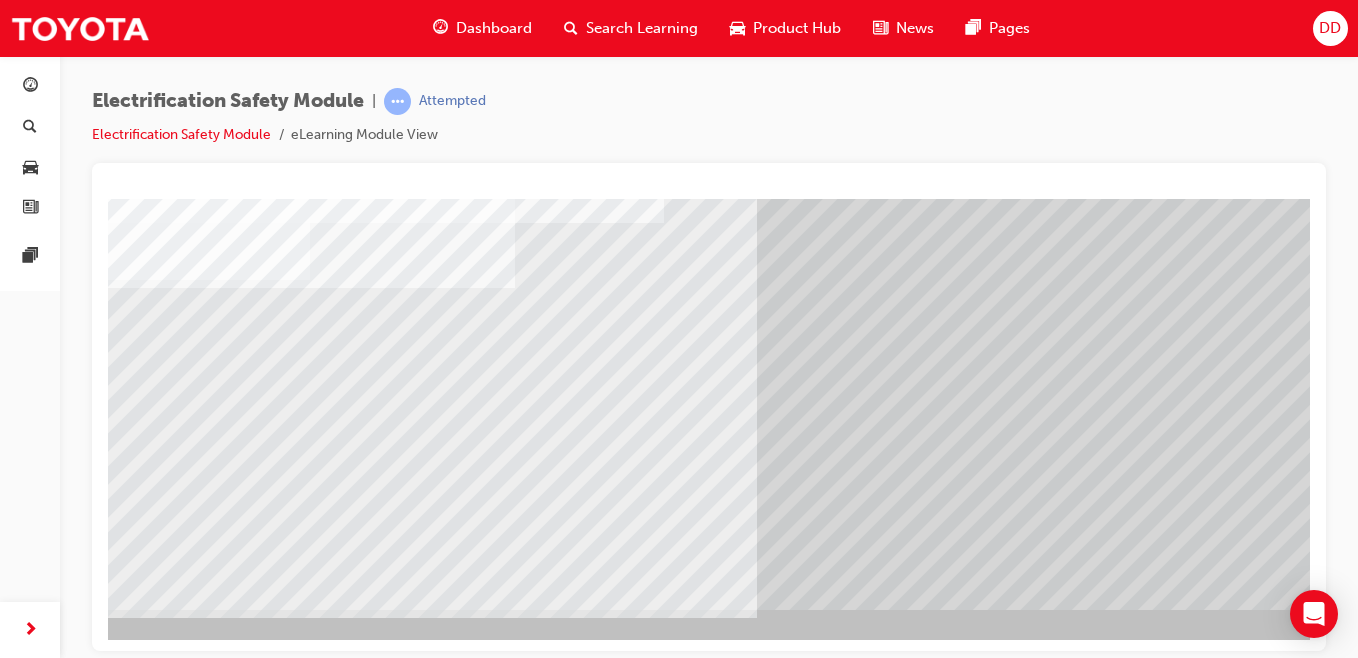 click at bounding box center [97, 9106] 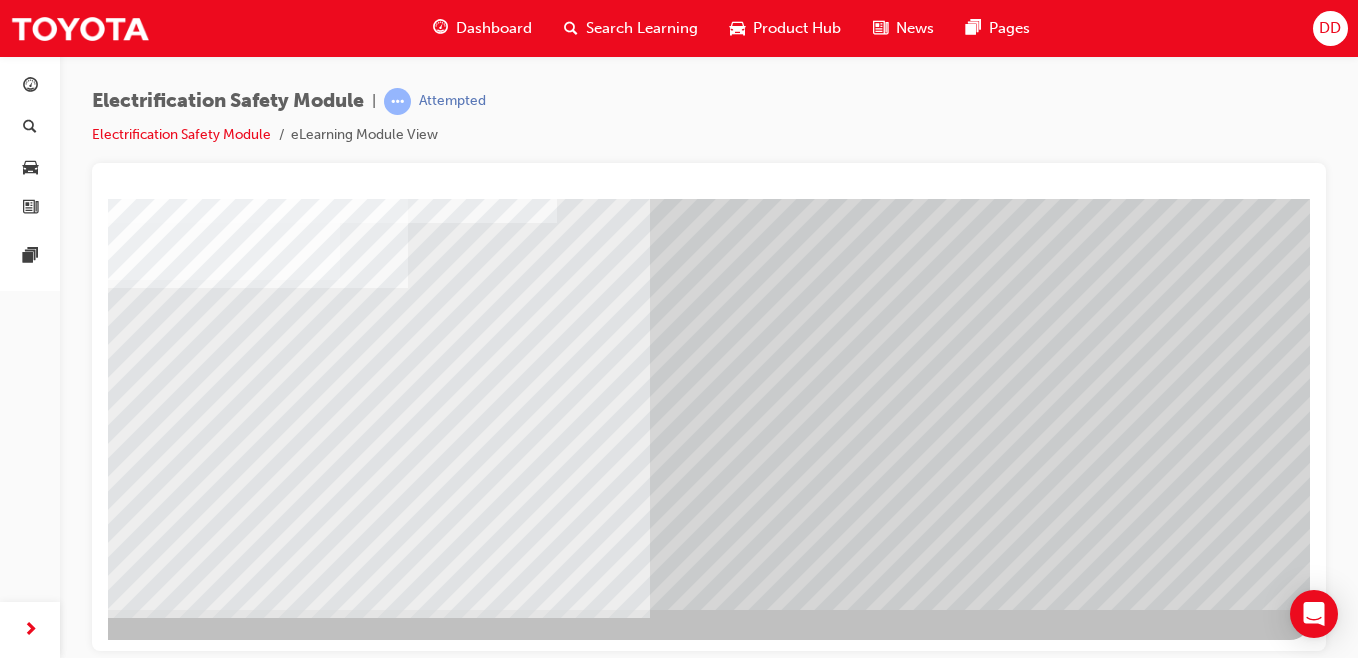 click at bounding box center [13, 8648] 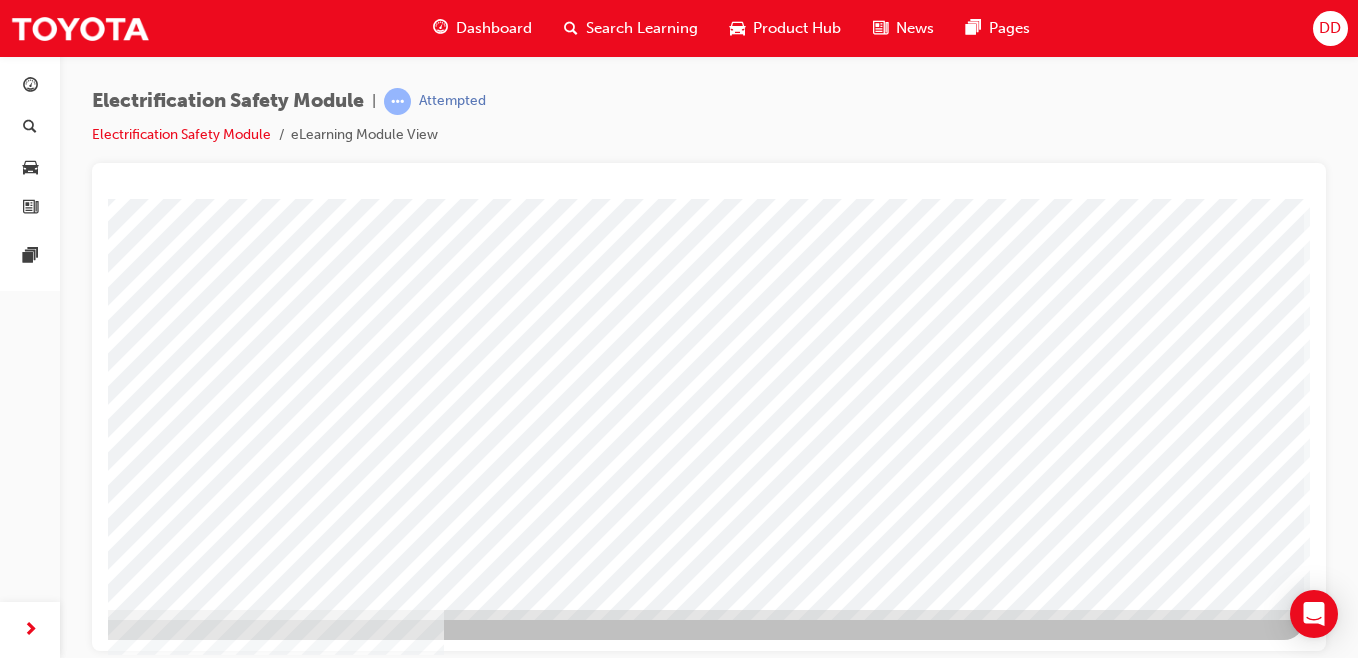 click at bounding box center (7, 2923) 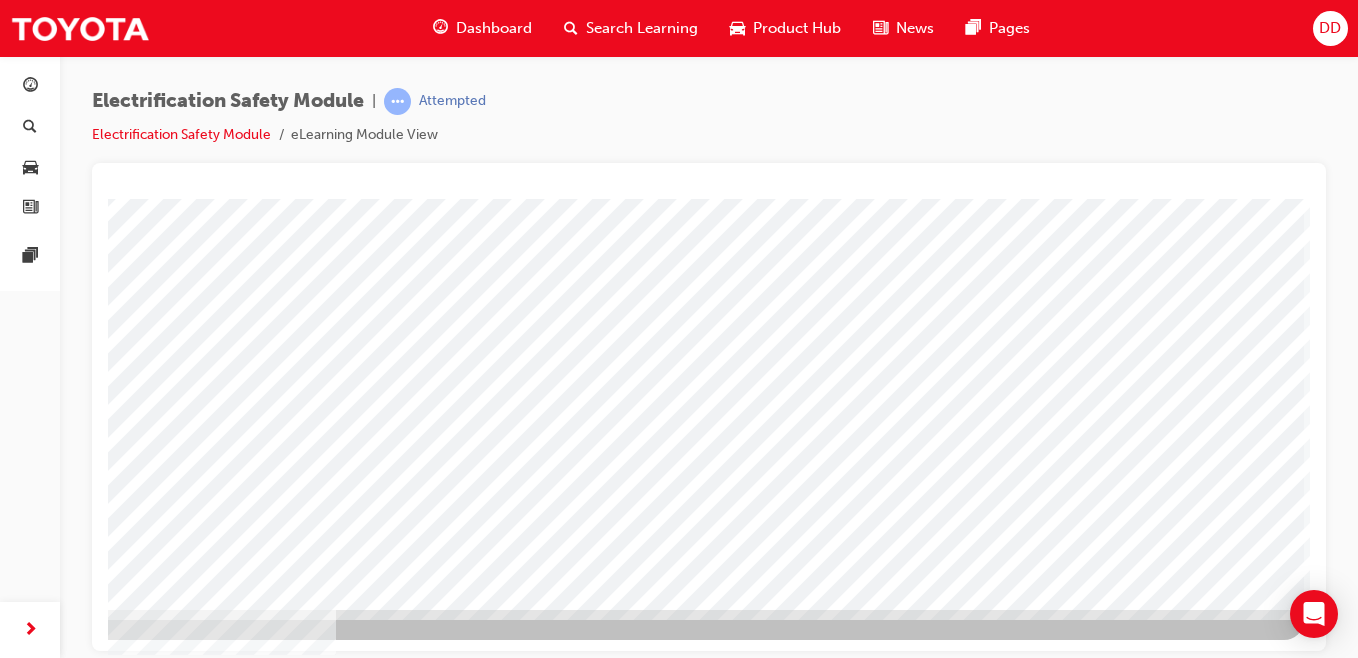click at bounding box center [7, 3702] 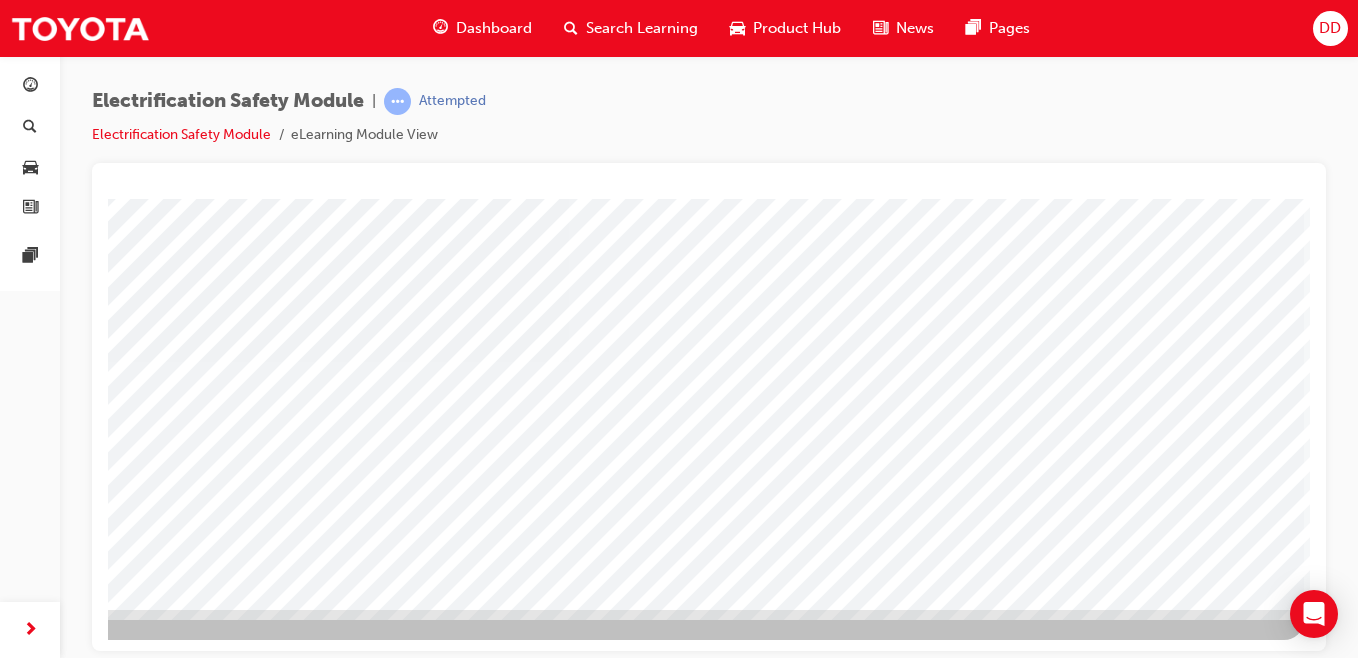 click at bounding box center (7, 2675) 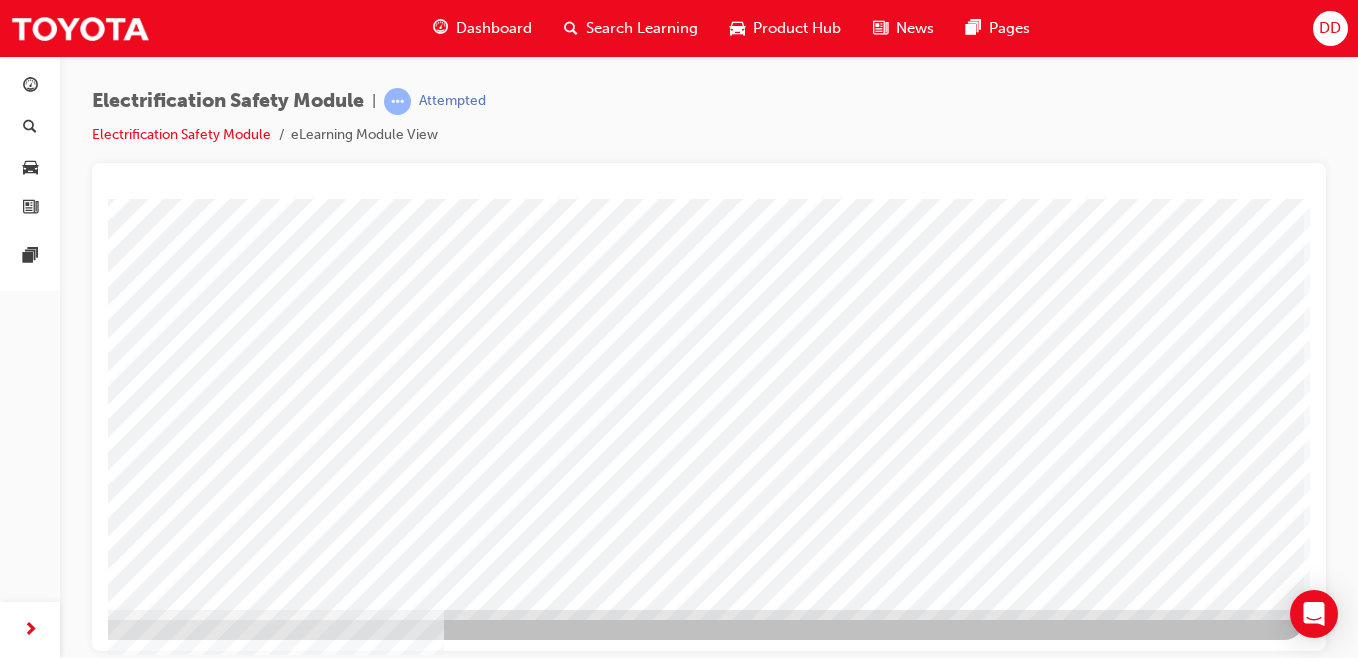 click at bounding box center (7, 2923) 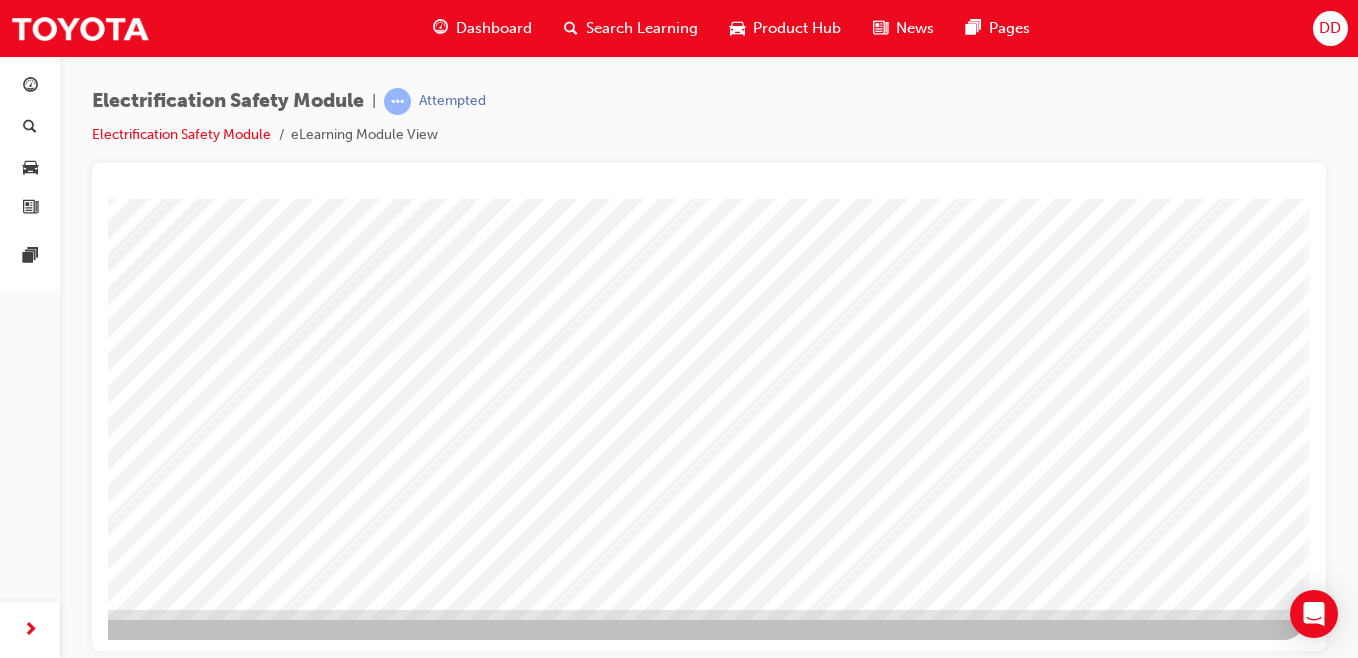 click at bounding box center (7, 2675) 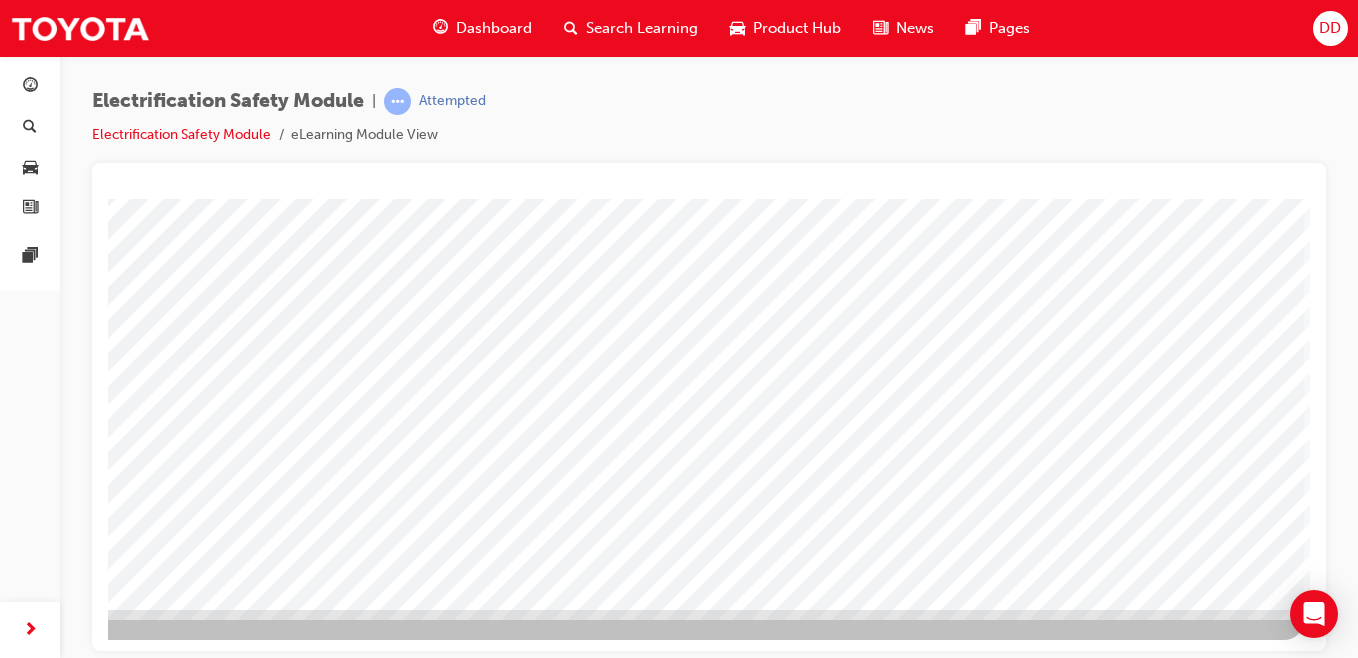 click at bounding box center [7, 2675] 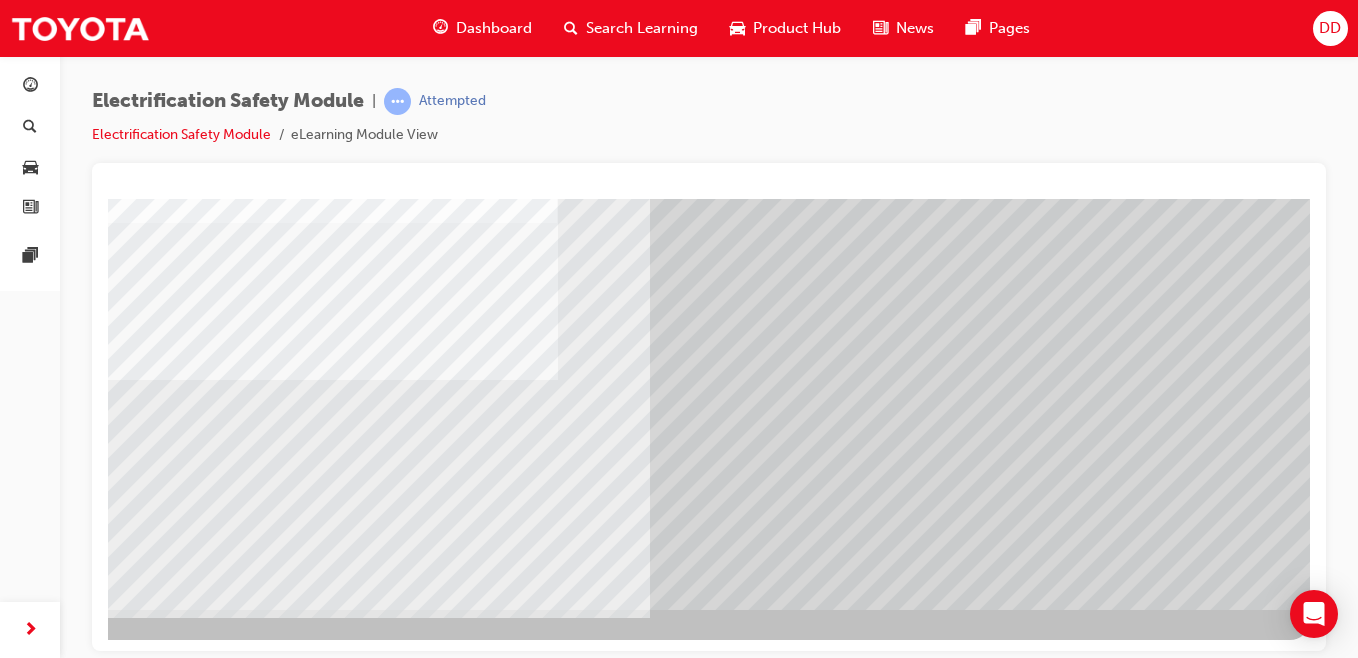 drag, startPoint x: 128, startPoint y: 427, endPoint x: 221, endPoint y: 423, distance: 93.08598 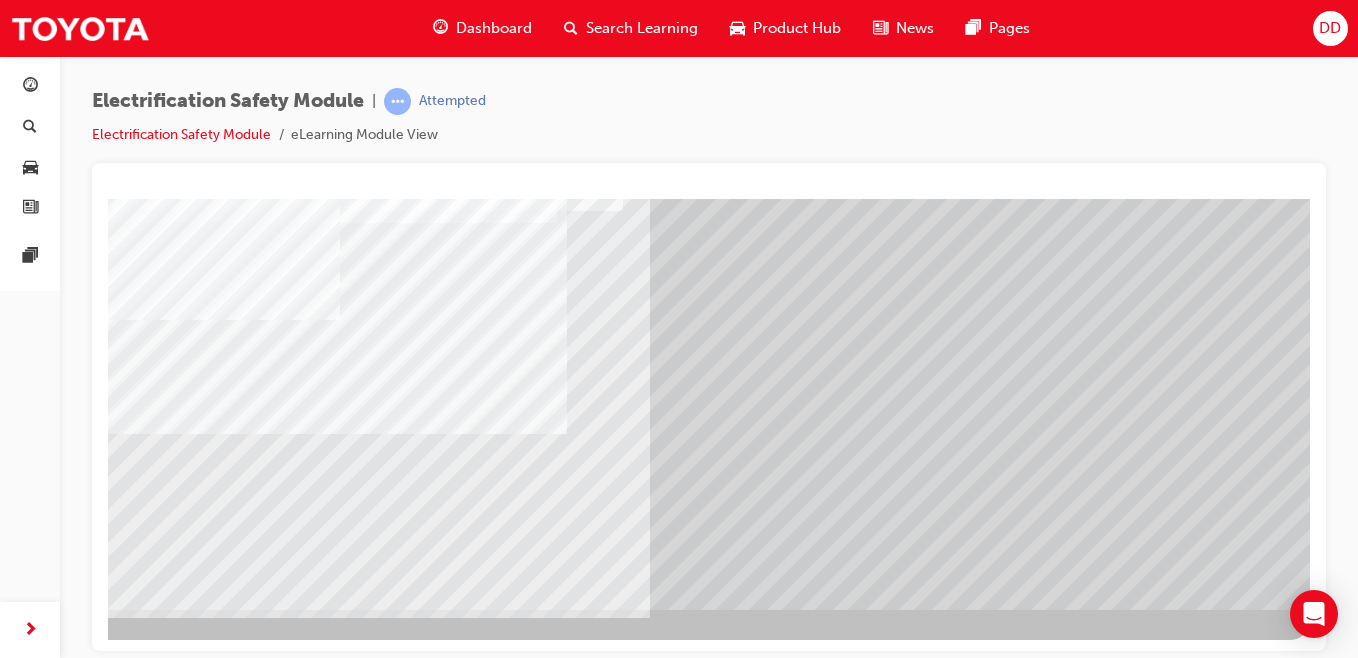 click at bounding box center [15, 6388] 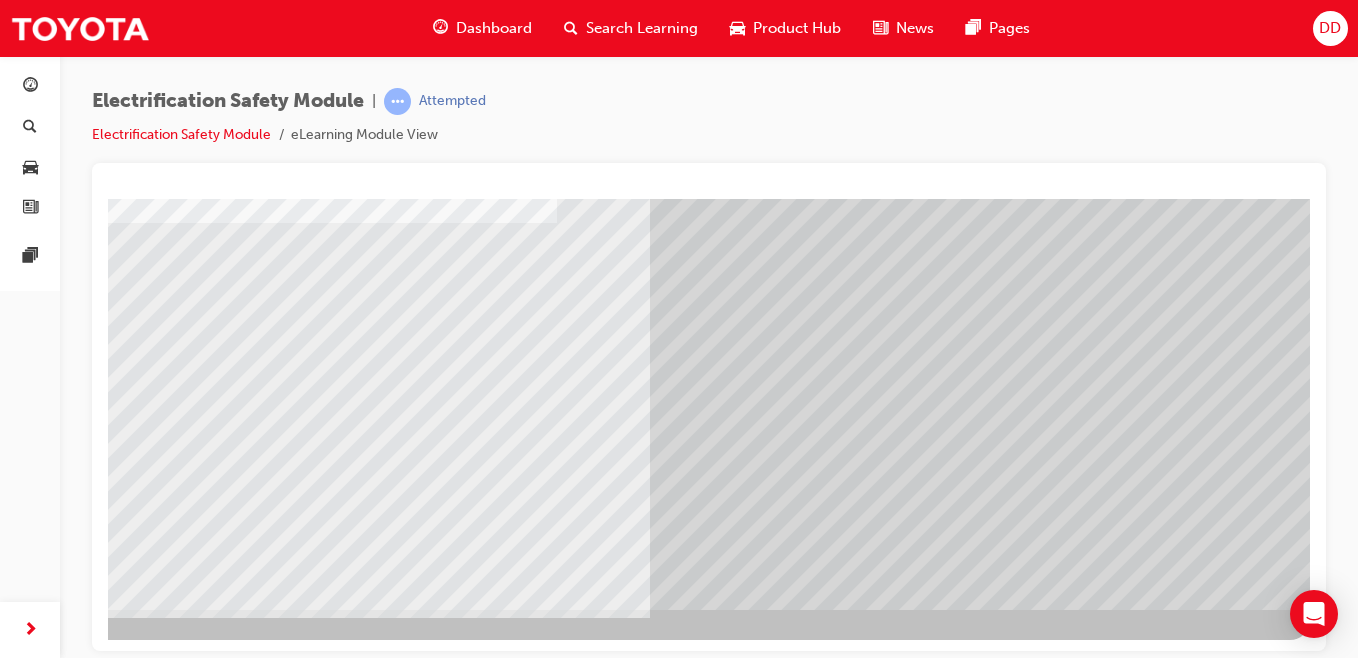 click at bounding box center [15, 6648] 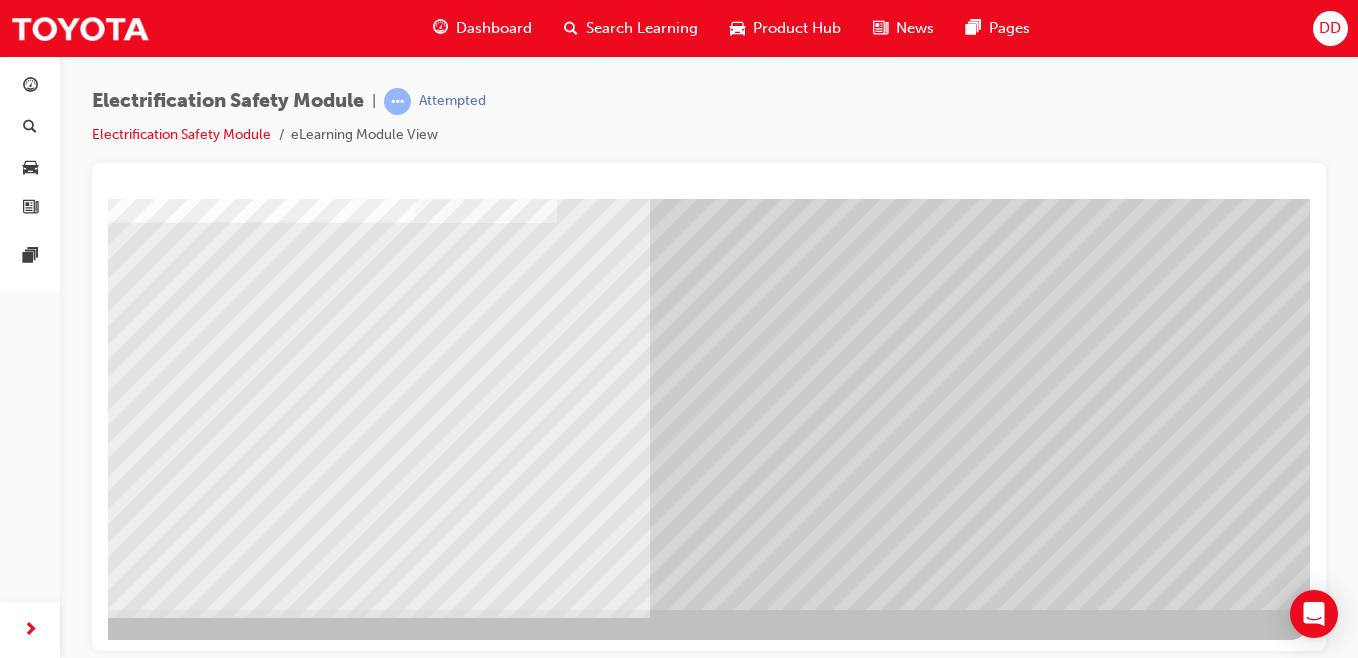 click at bounding box center [15, 6258] 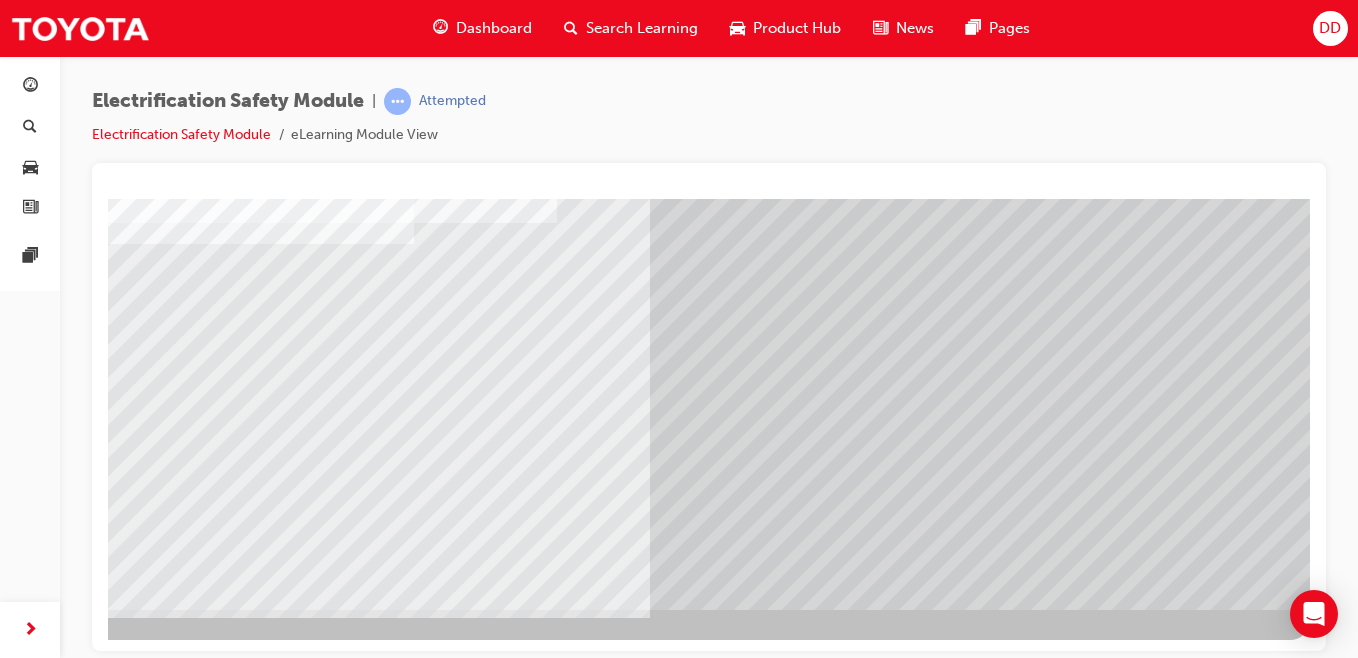 click at bounding box center [13, 6175] 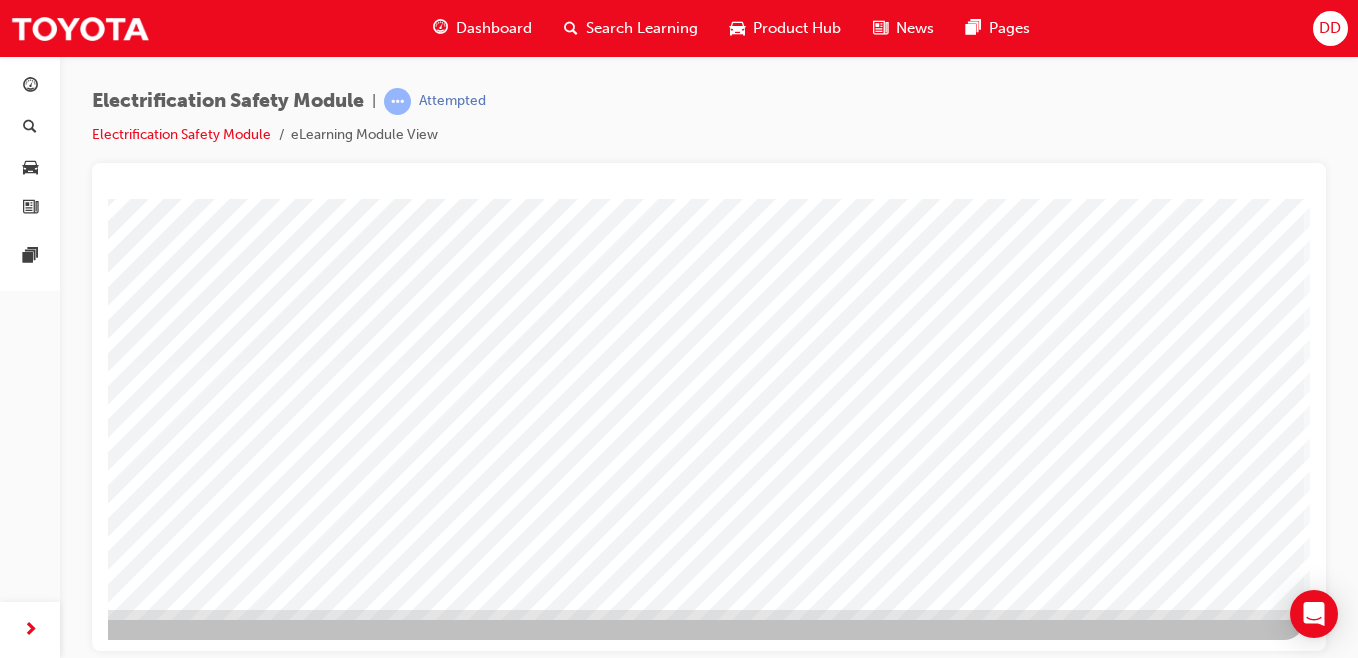 click at bounding box center [7, 2675] 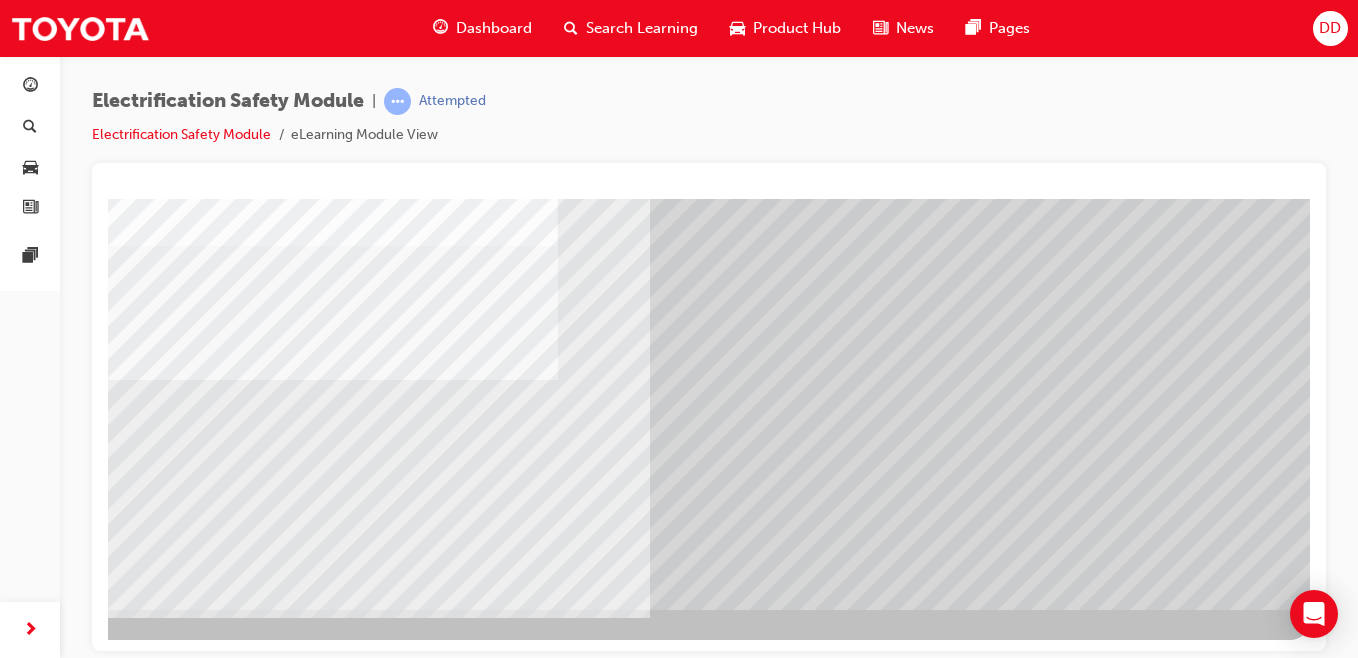 click at bounding box center (15, 5293) 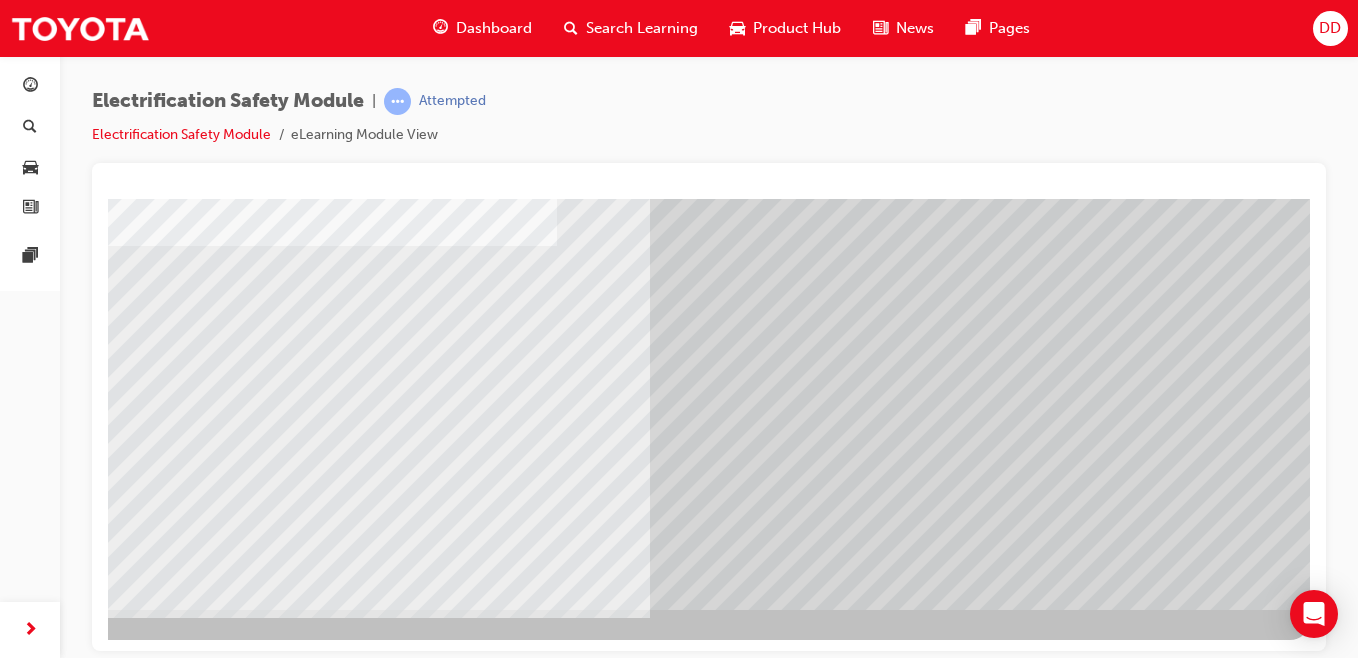 click at bounding box center (15, 5423) 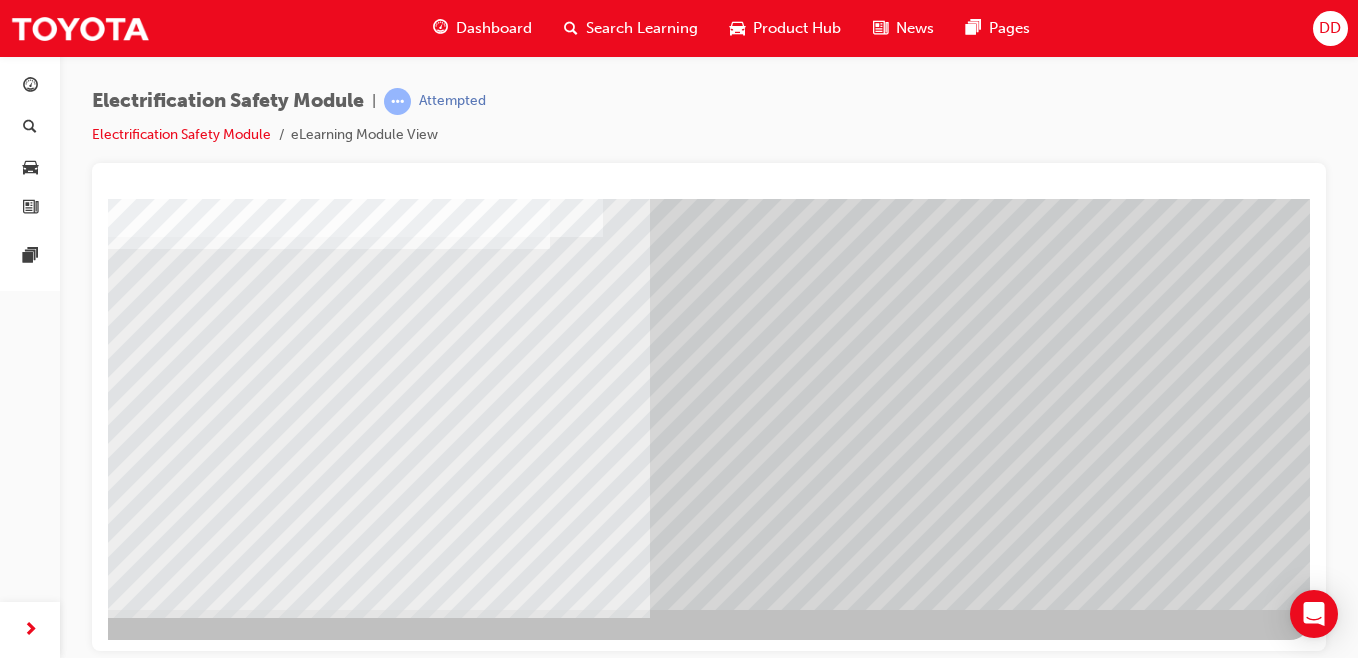 click at bounding box center (15, 5544) 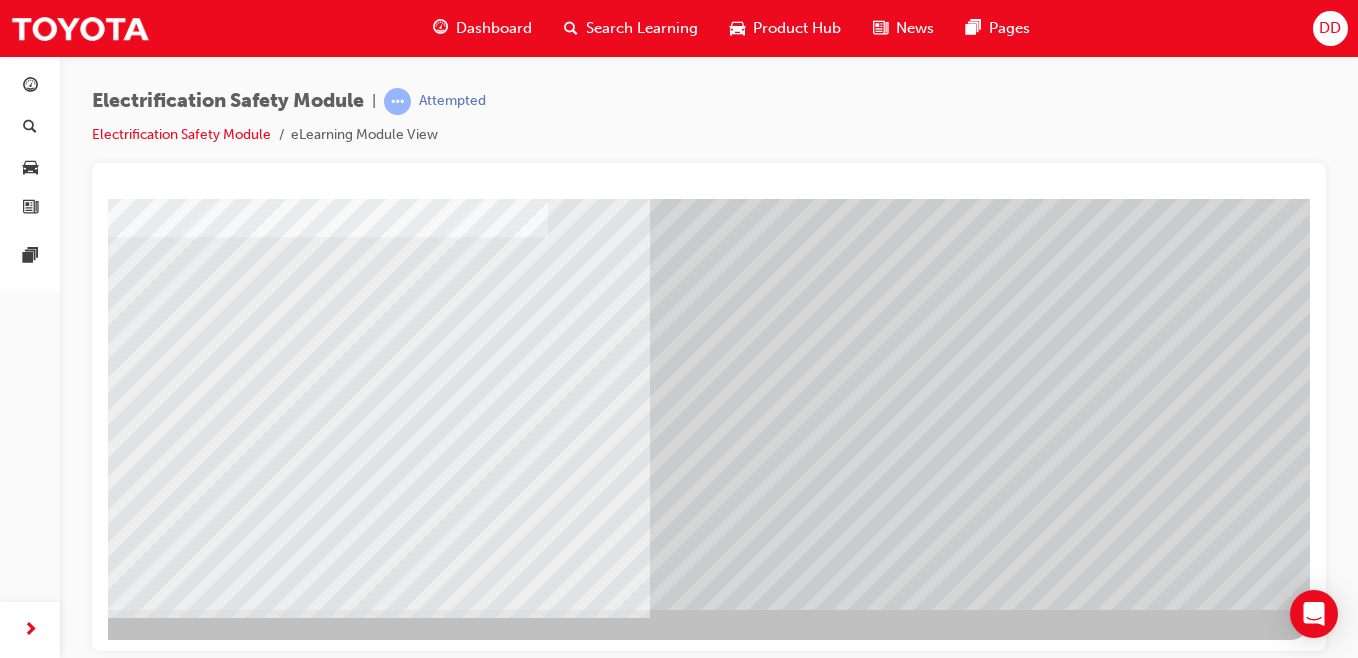 click at bounding box center (15, 5674) 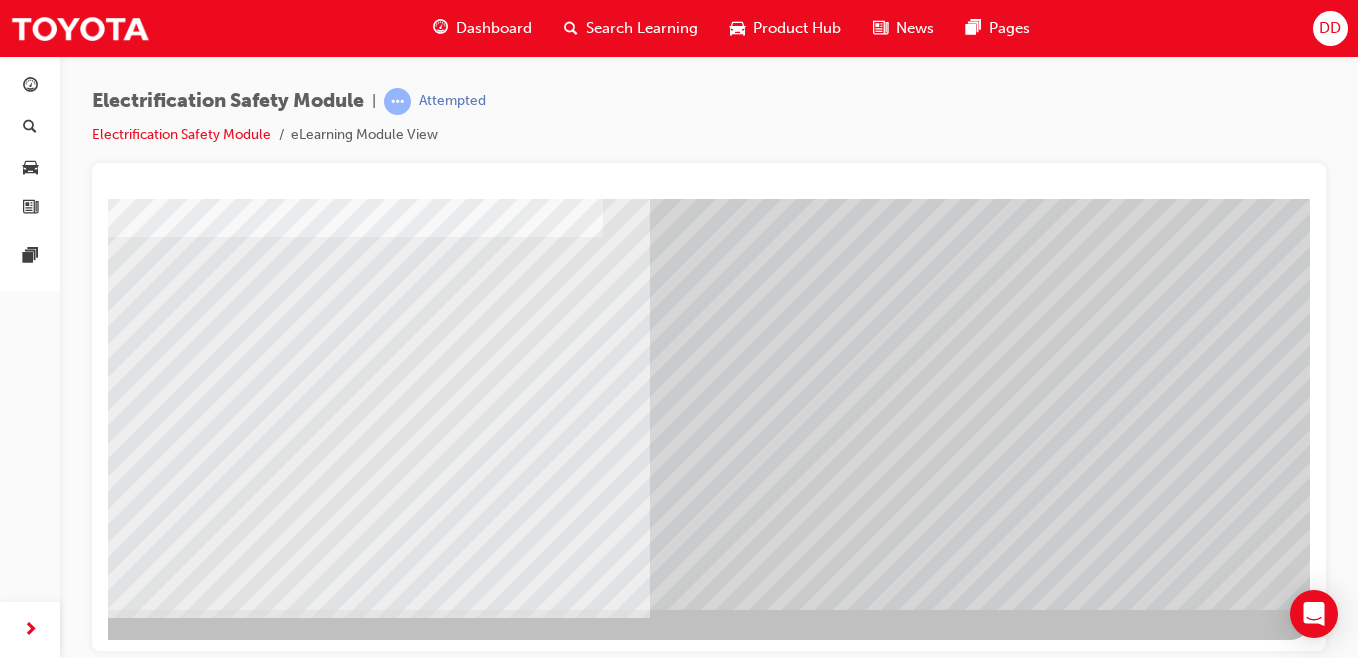 click at bounding box center [13, 5201] 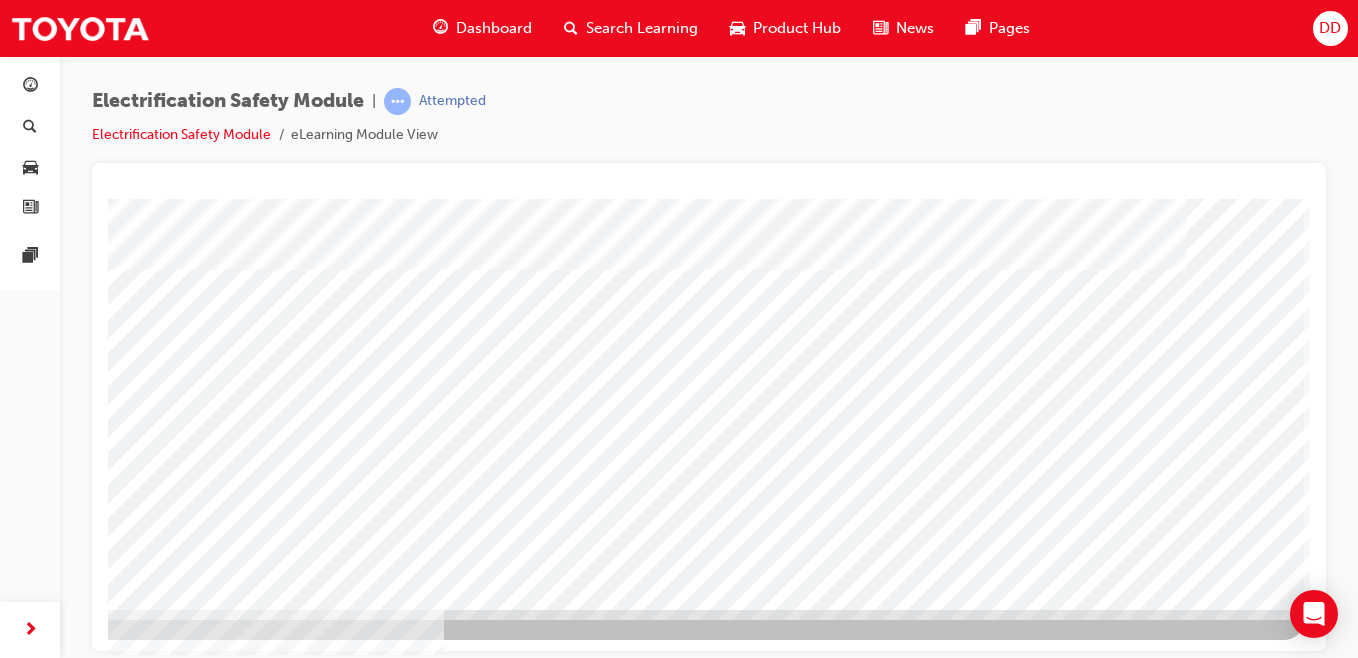 click at bounding box center (7, 2923) 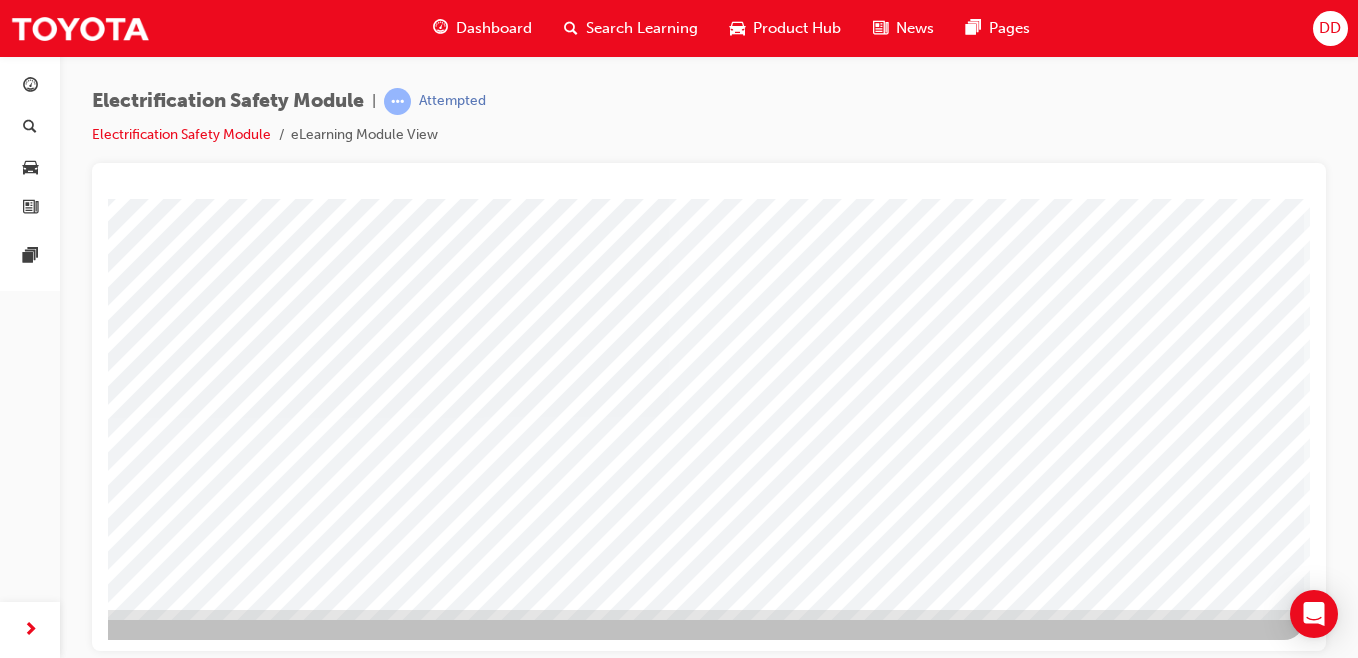 click at bounding box center [24, 5046] 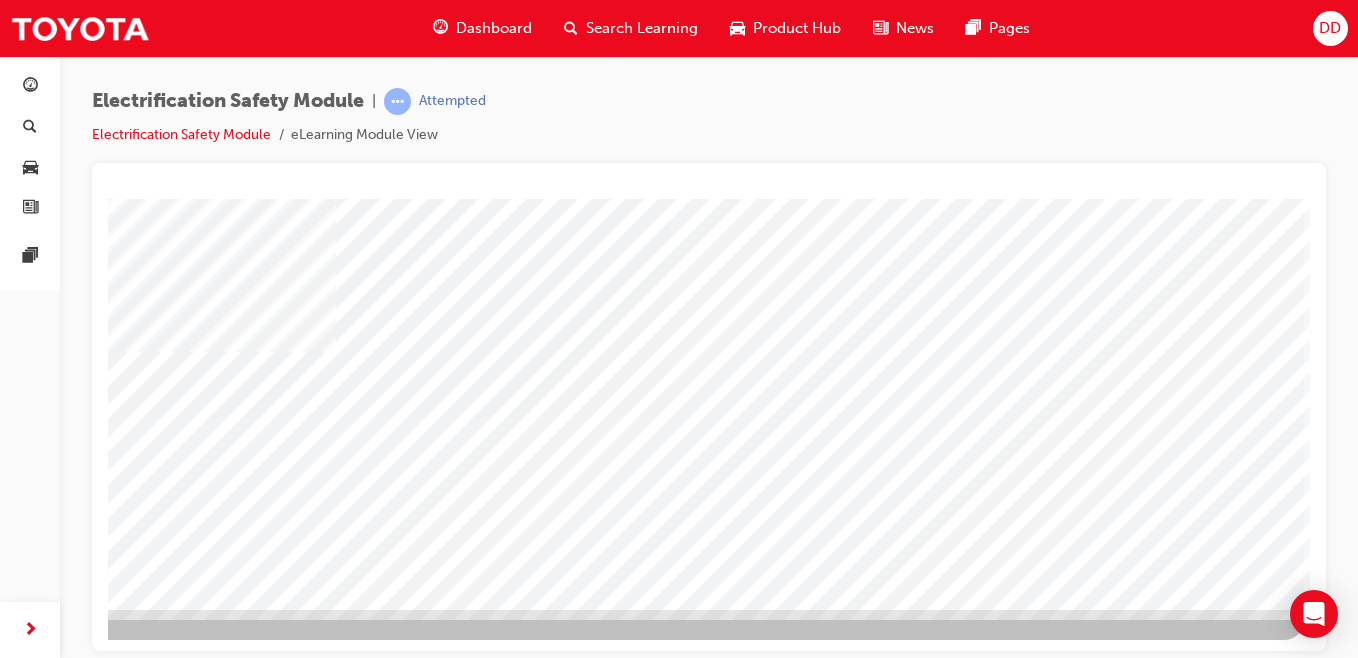 click at bounding box center [24, 5138] 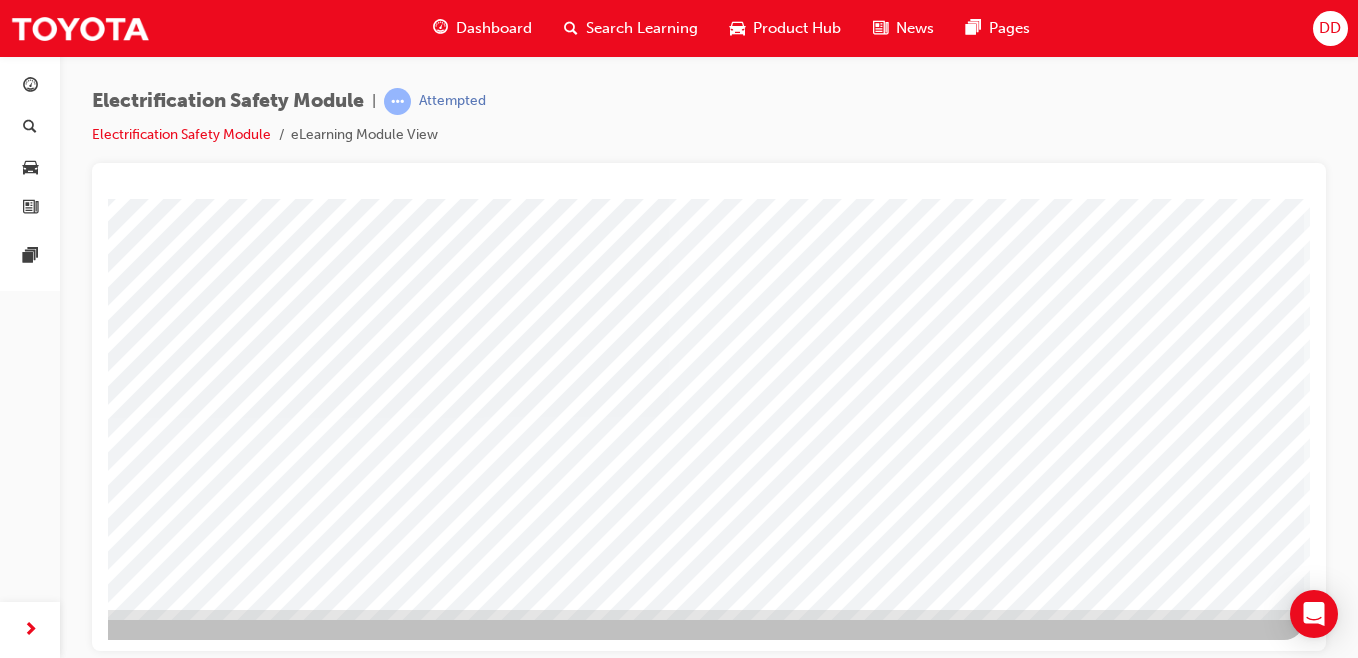 click at bounding box center [24, 5184] 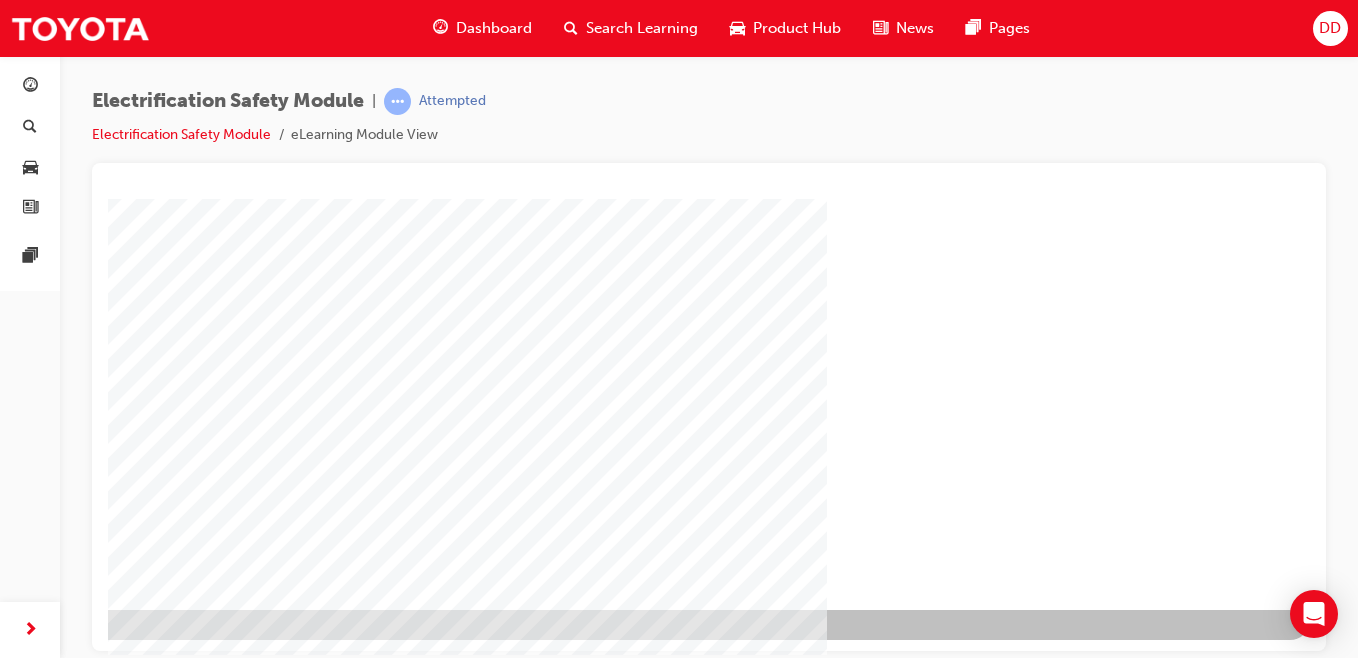 click at bounding box center [13, 1241] 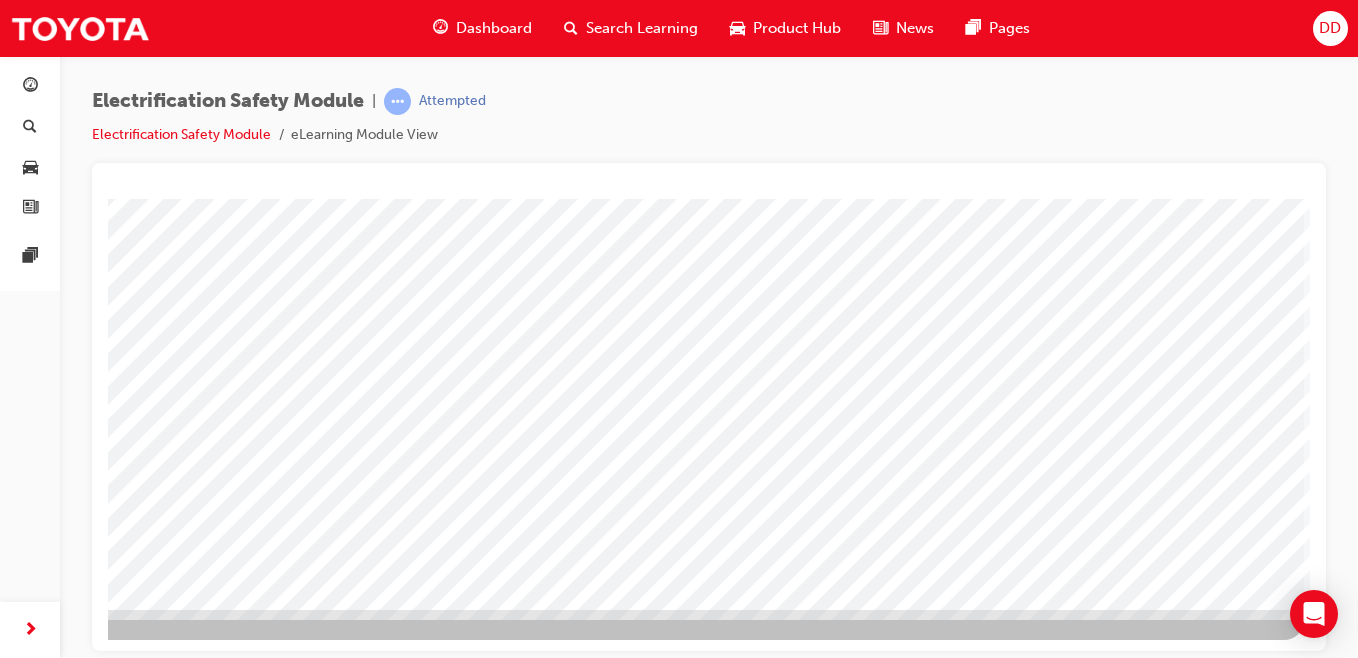 click at bounding box center [7, 3395] 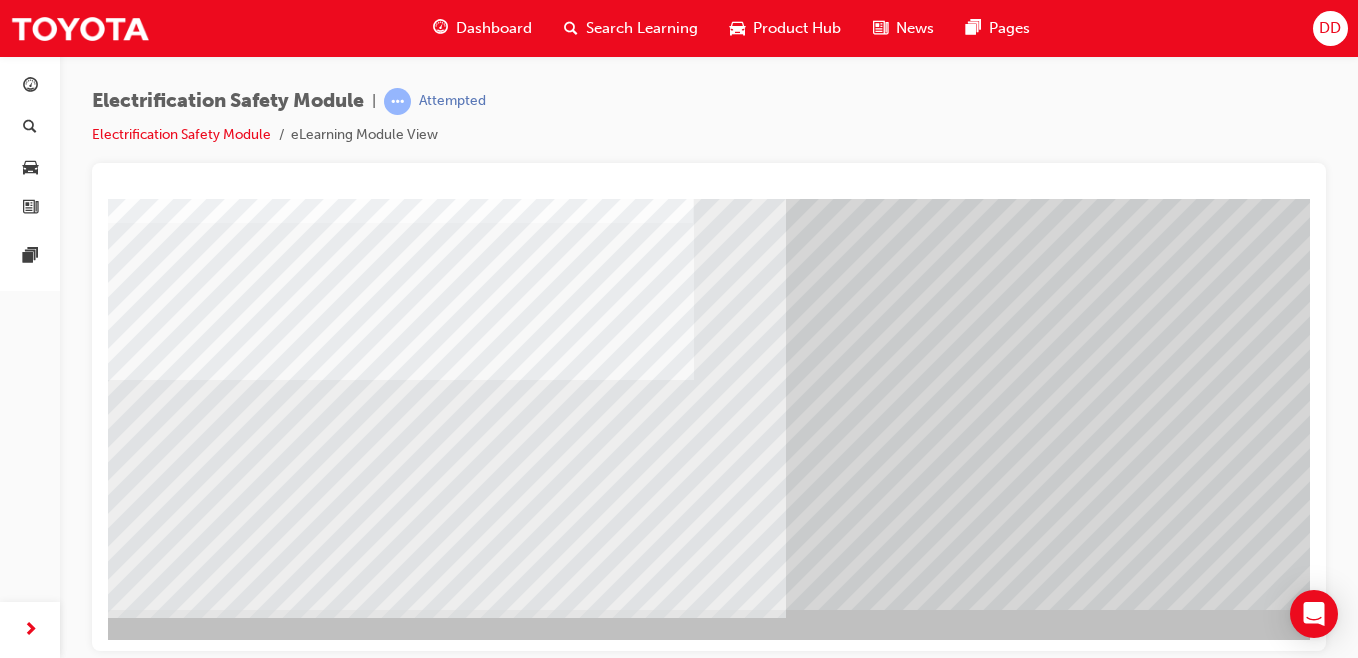 click at bounding box center (106, 7143) 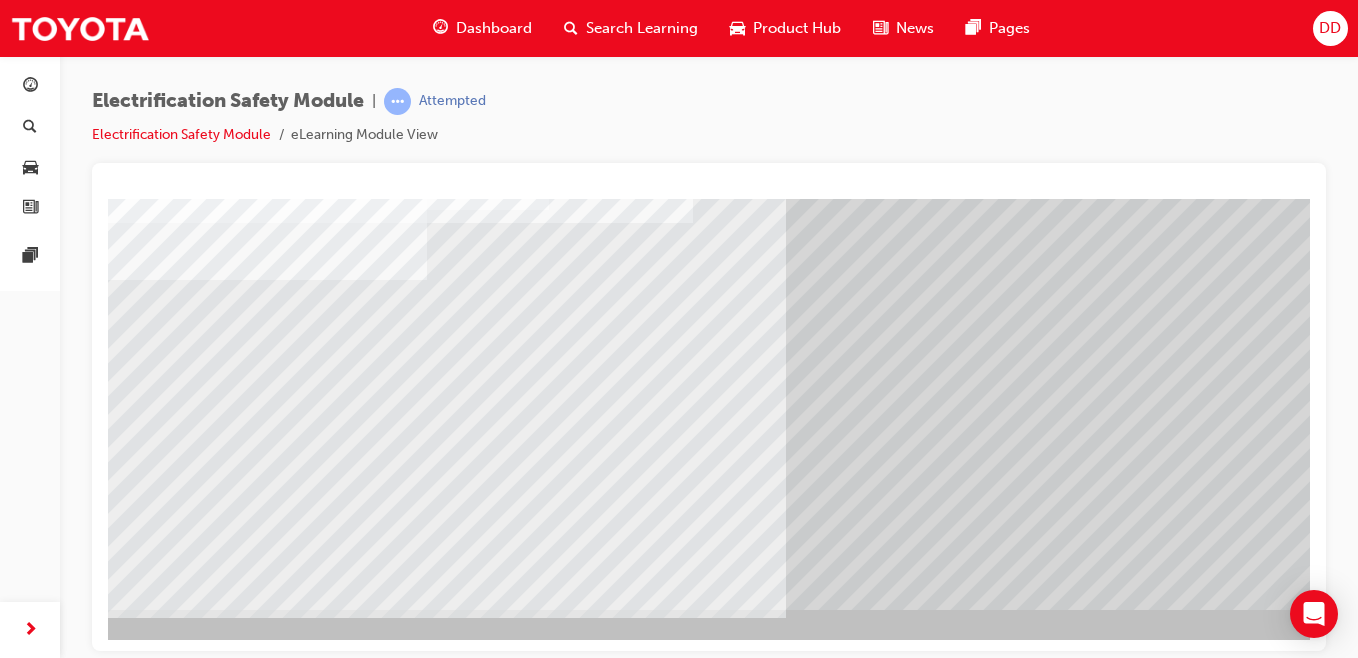click at bounding box center (106, 7183) 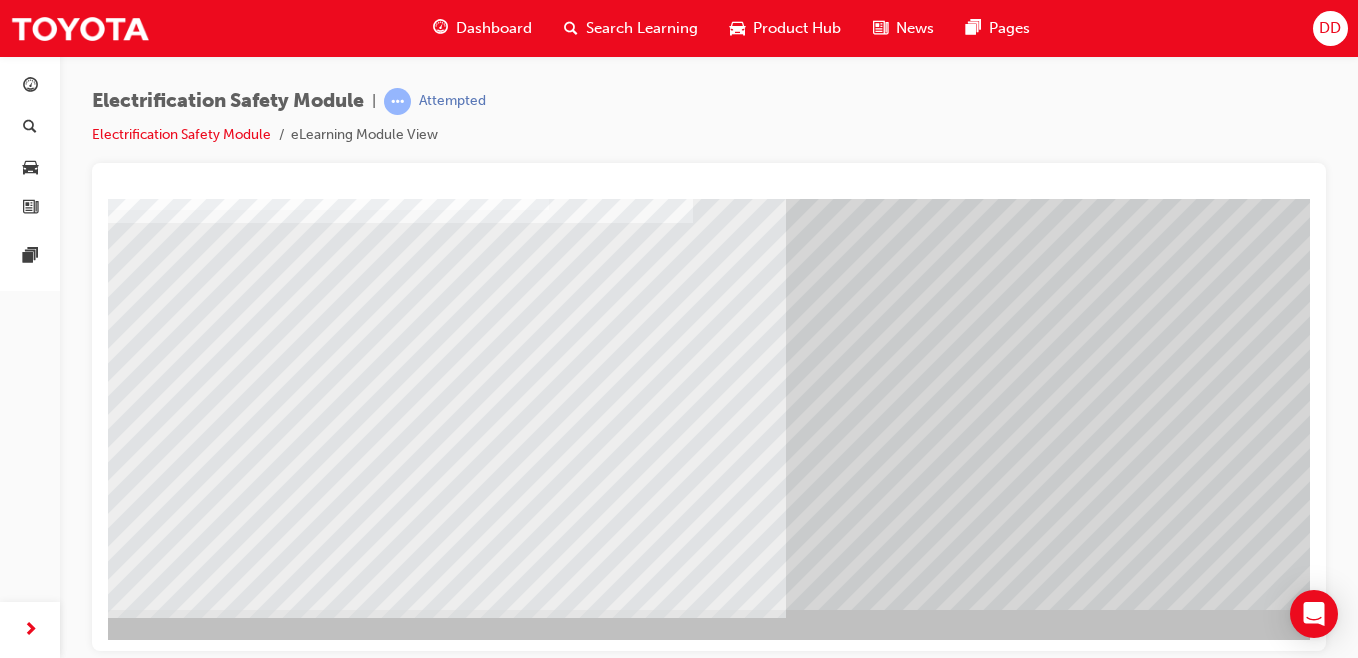 click at bounding box center (106, 7223) 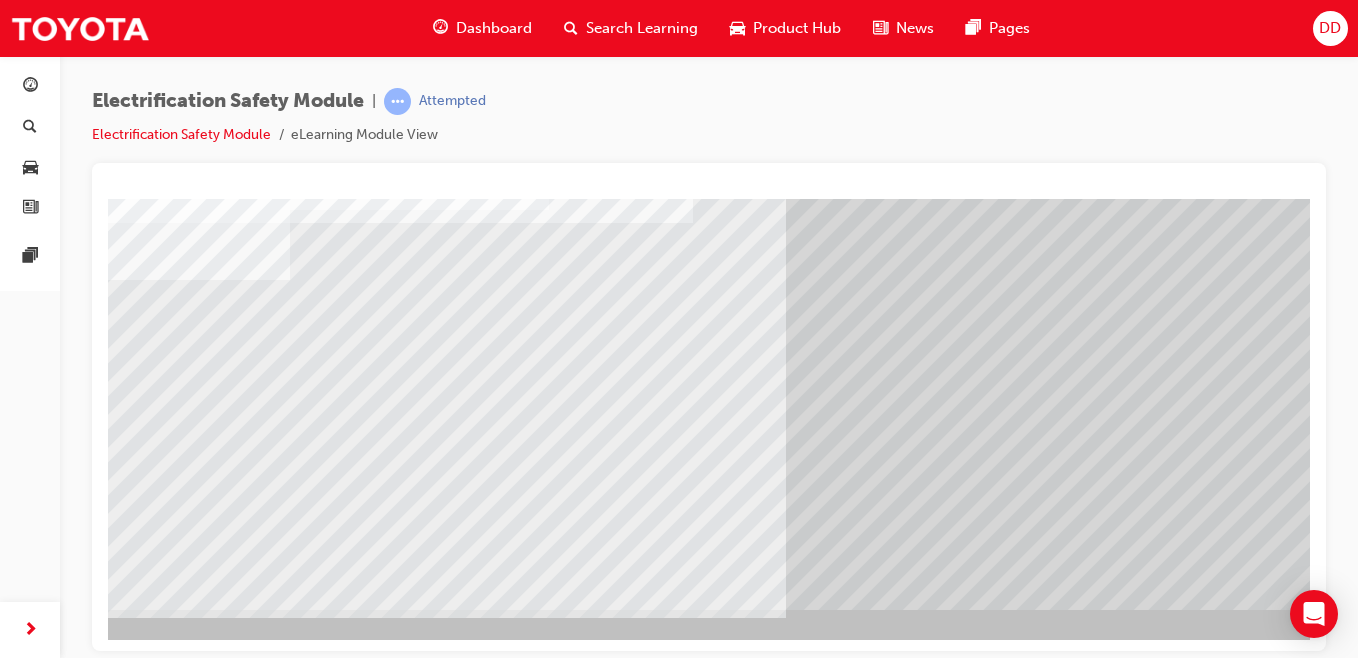 click at bounding box center (106, 7263) 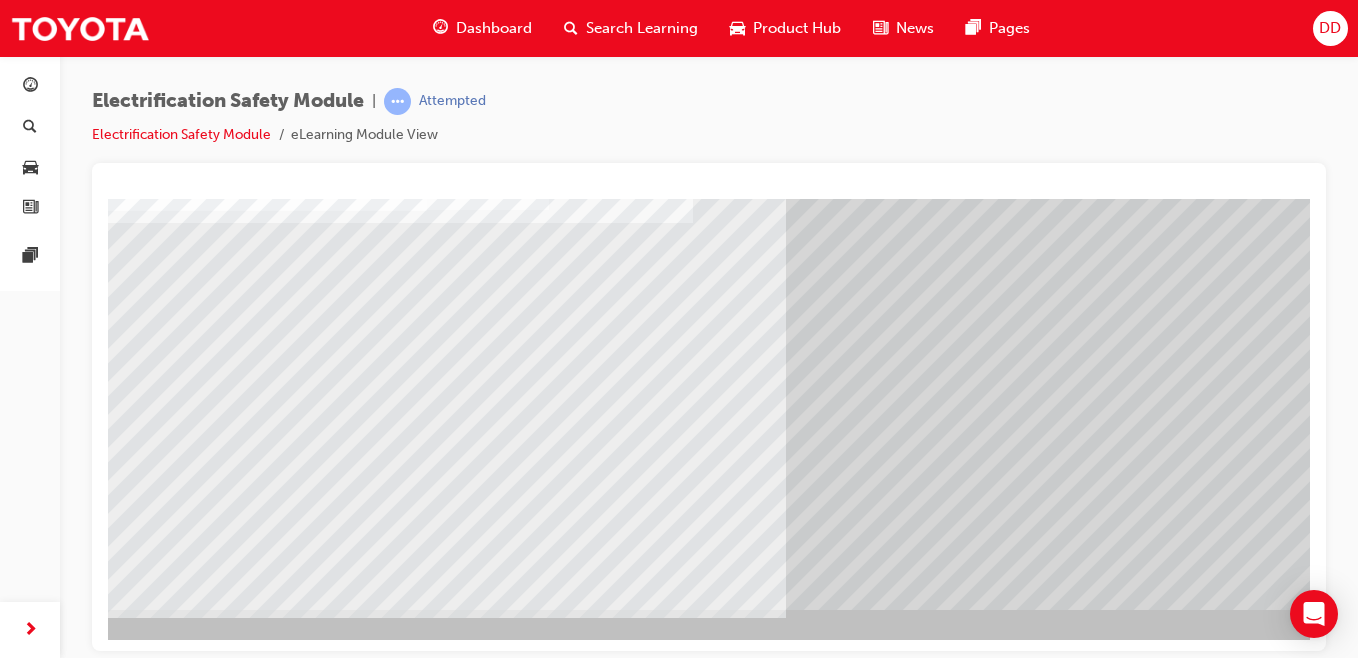 click at bounding box center [106, 7303] 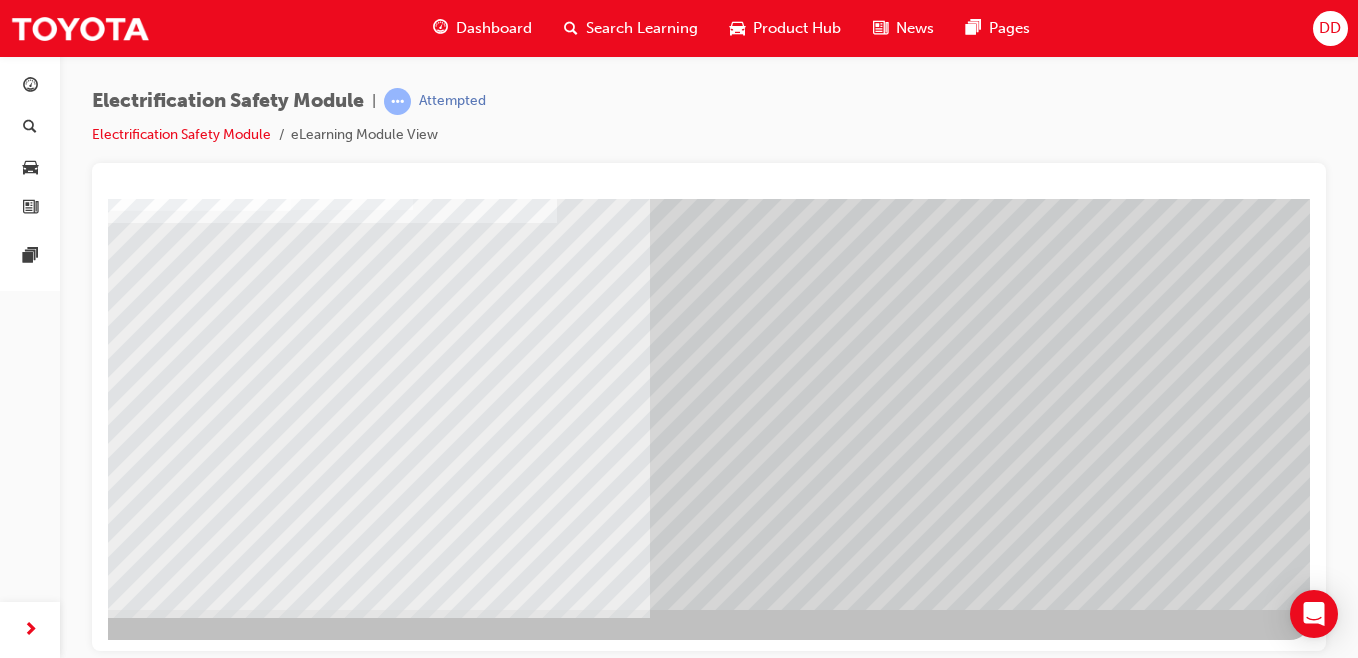 click at bounding box center (-30, 7303) 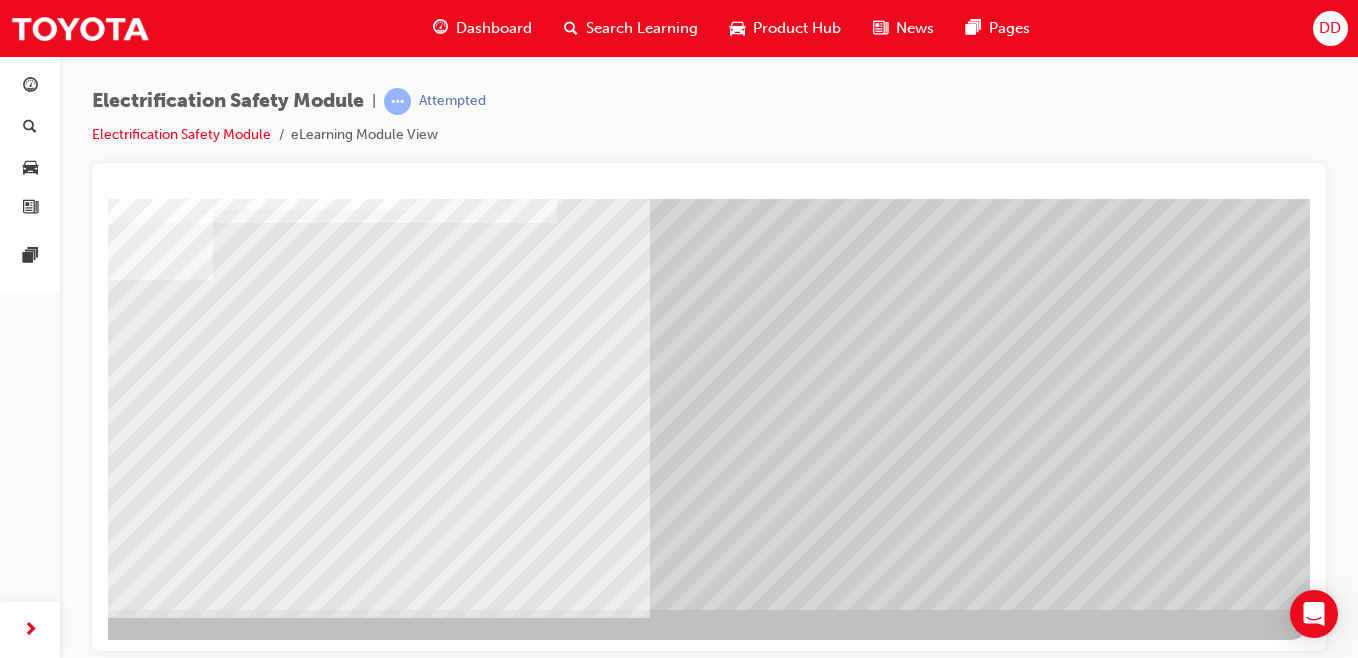 click at bounding box center [13, 7341] 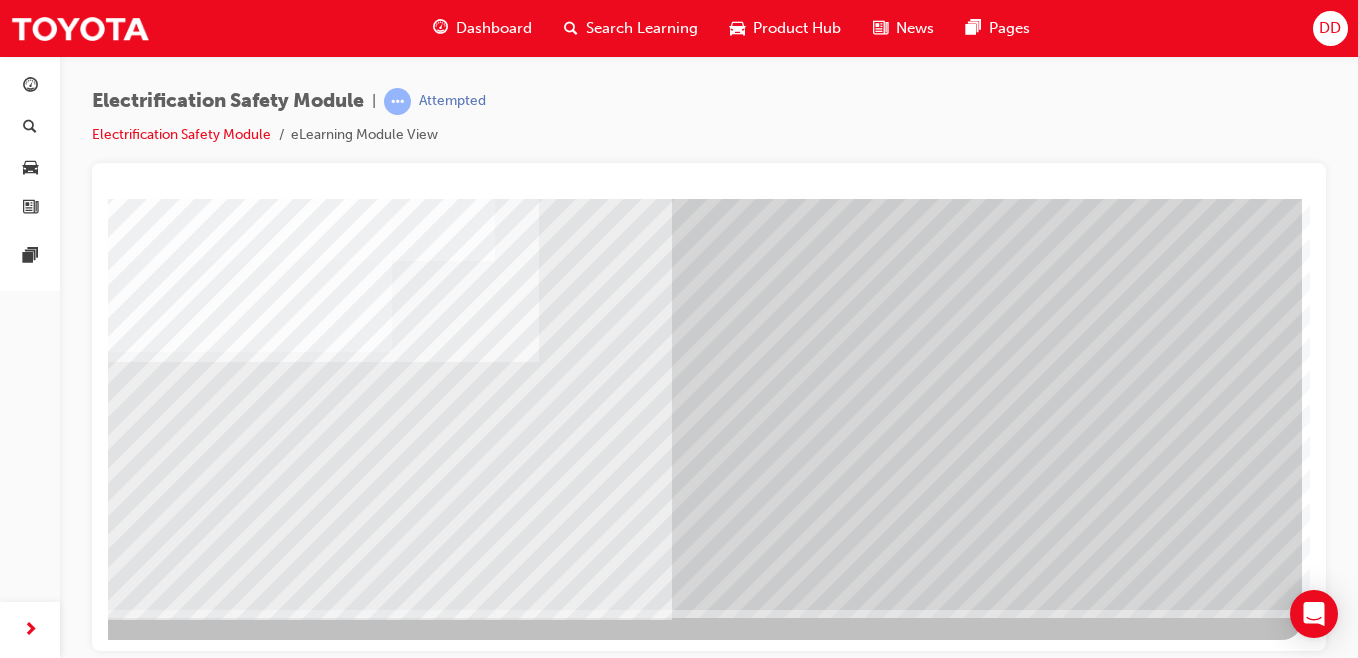 click at bounding box center (5, 2923) 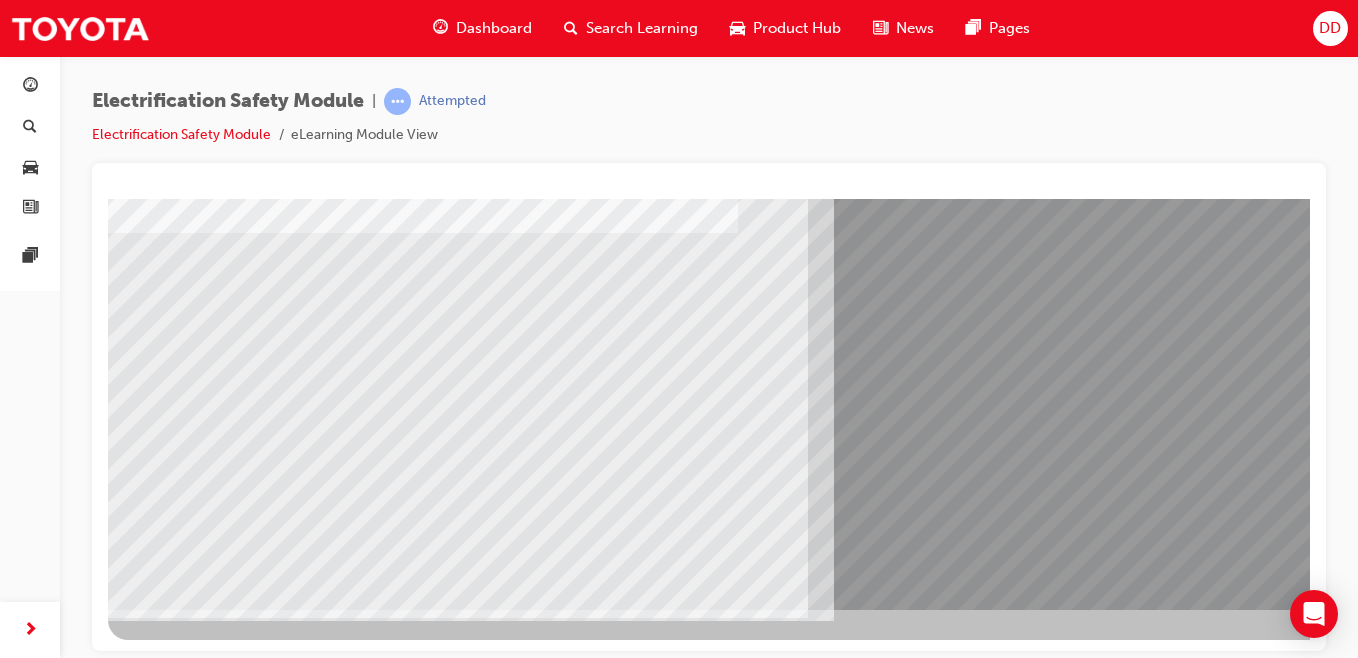 click at bounding box center (148, 10560) 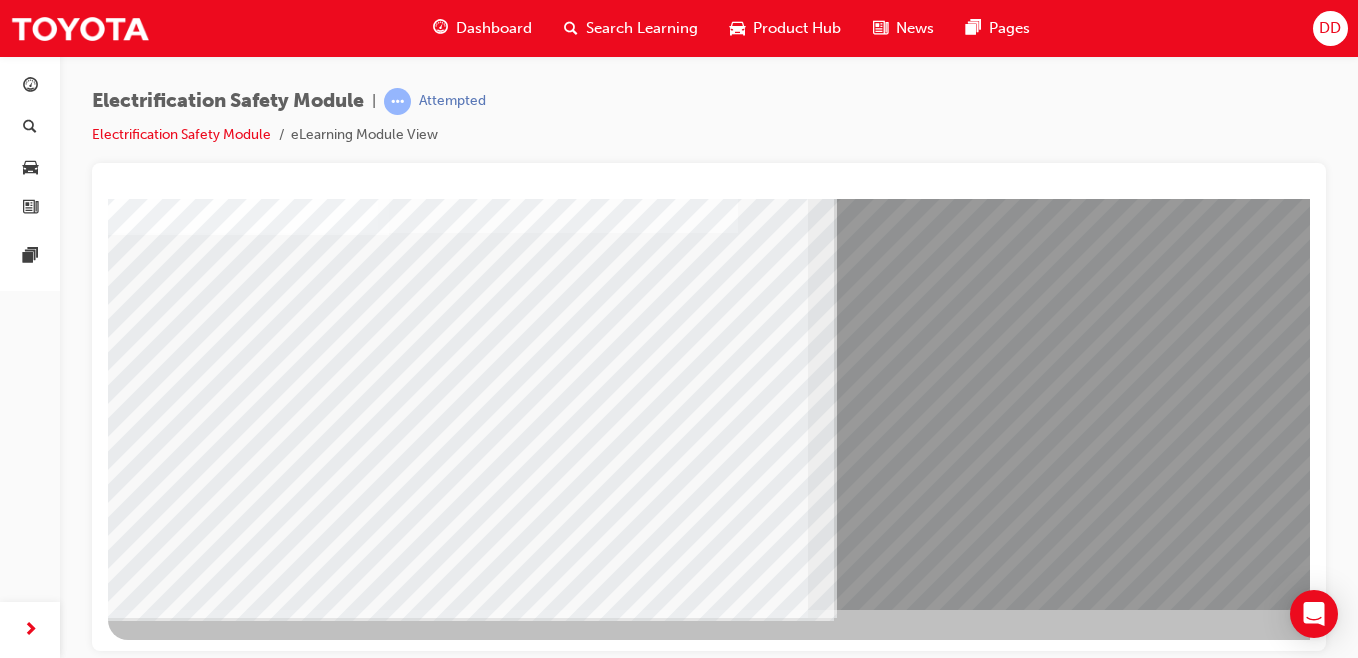 drag, startPoint x: 300, startPoint y: 426, endPoint x: 399, endPoint y: 418, distance: 99.32271 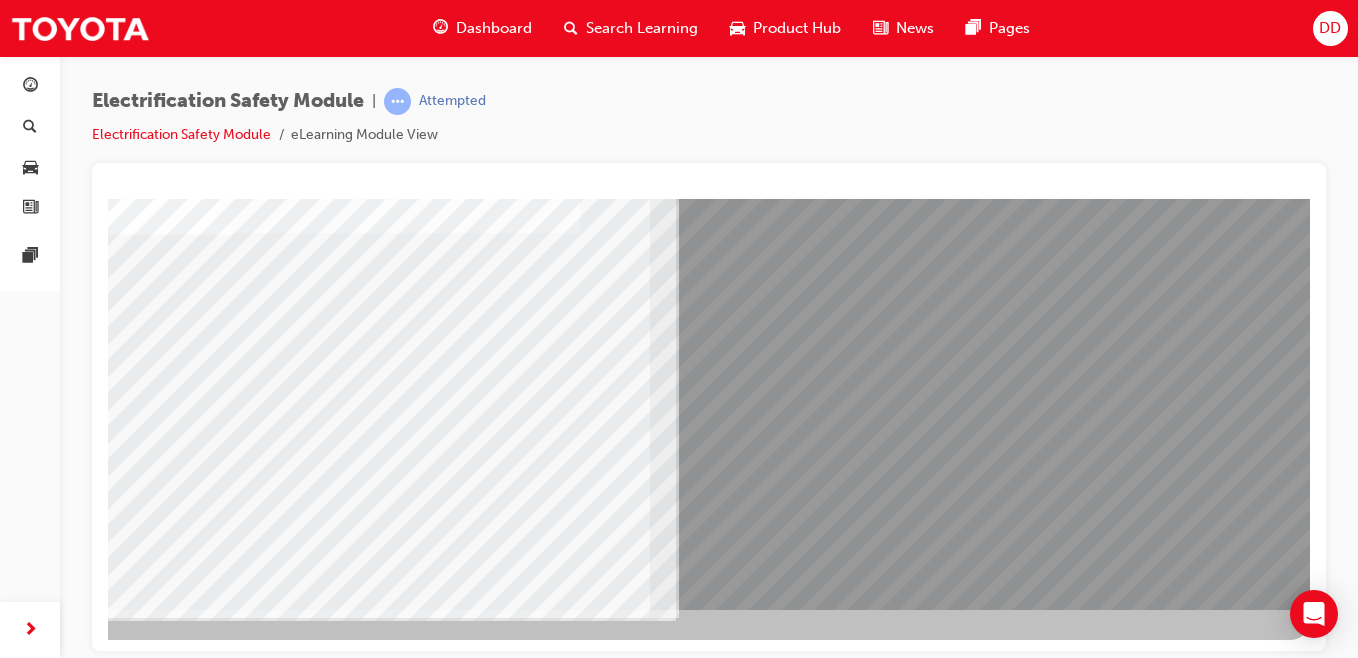 click at bounding box center [13, 11018] 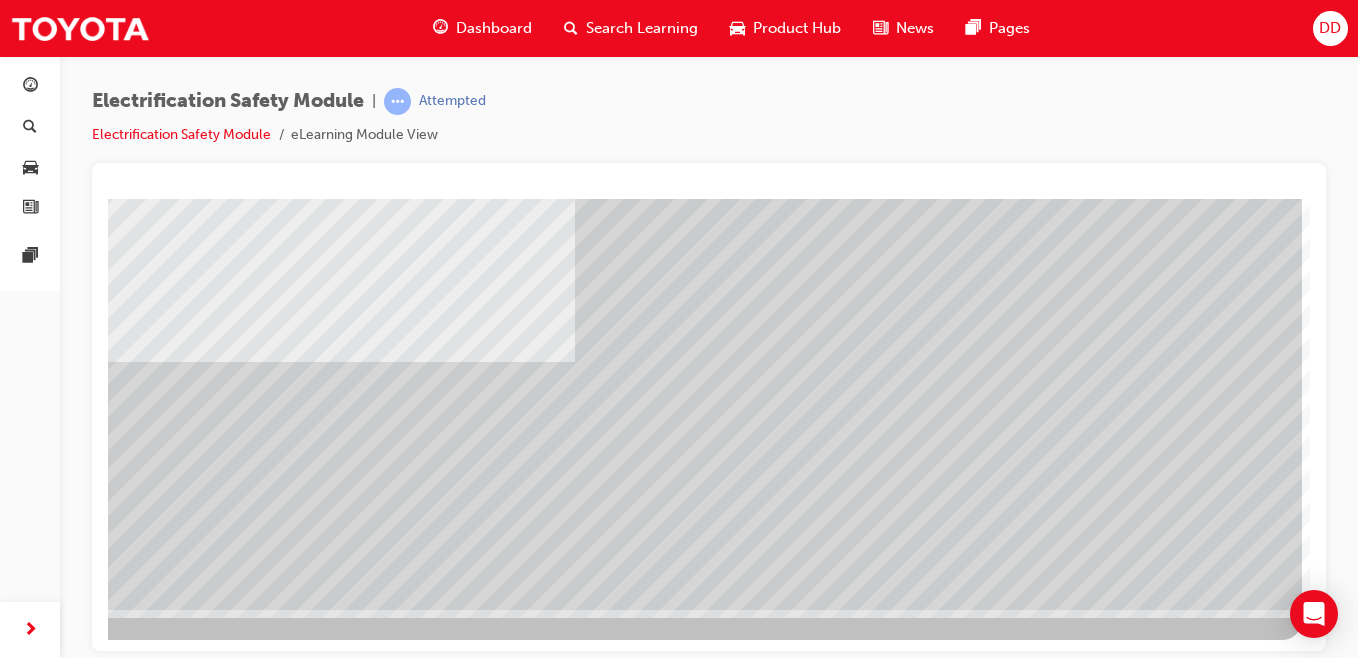 click at bounding box center (5, 2201) 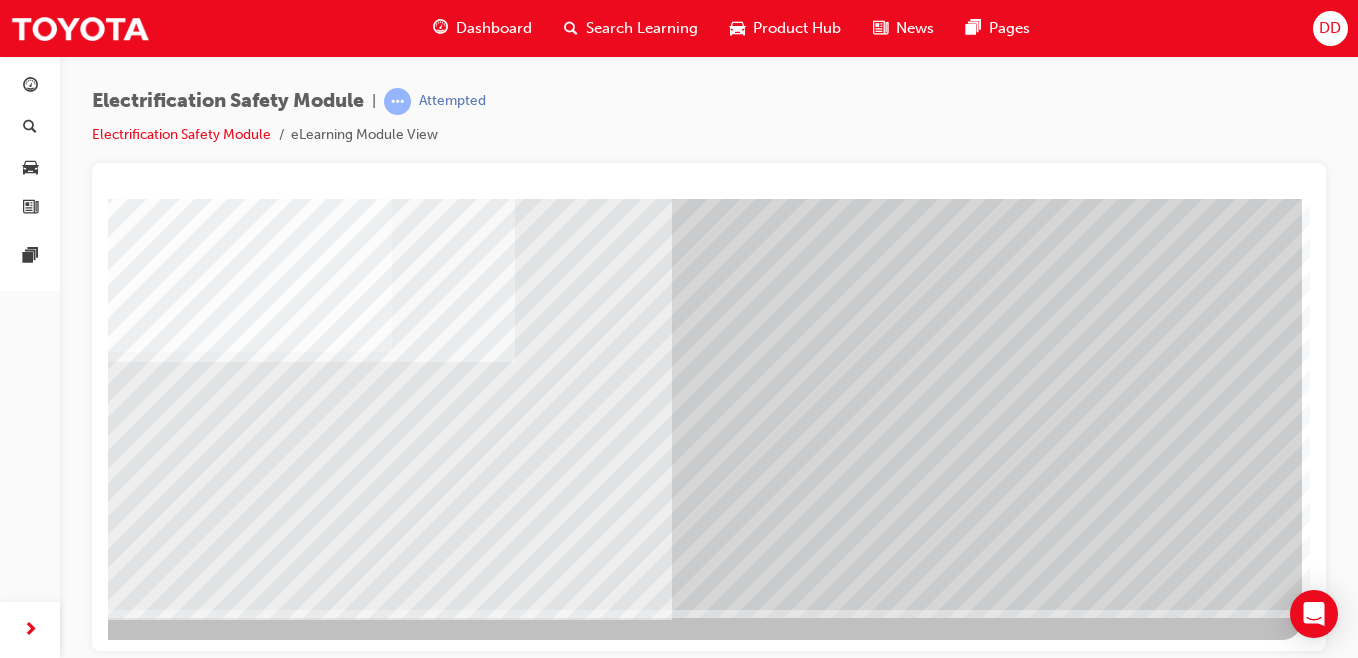 click at bounding box center [5, 2923] 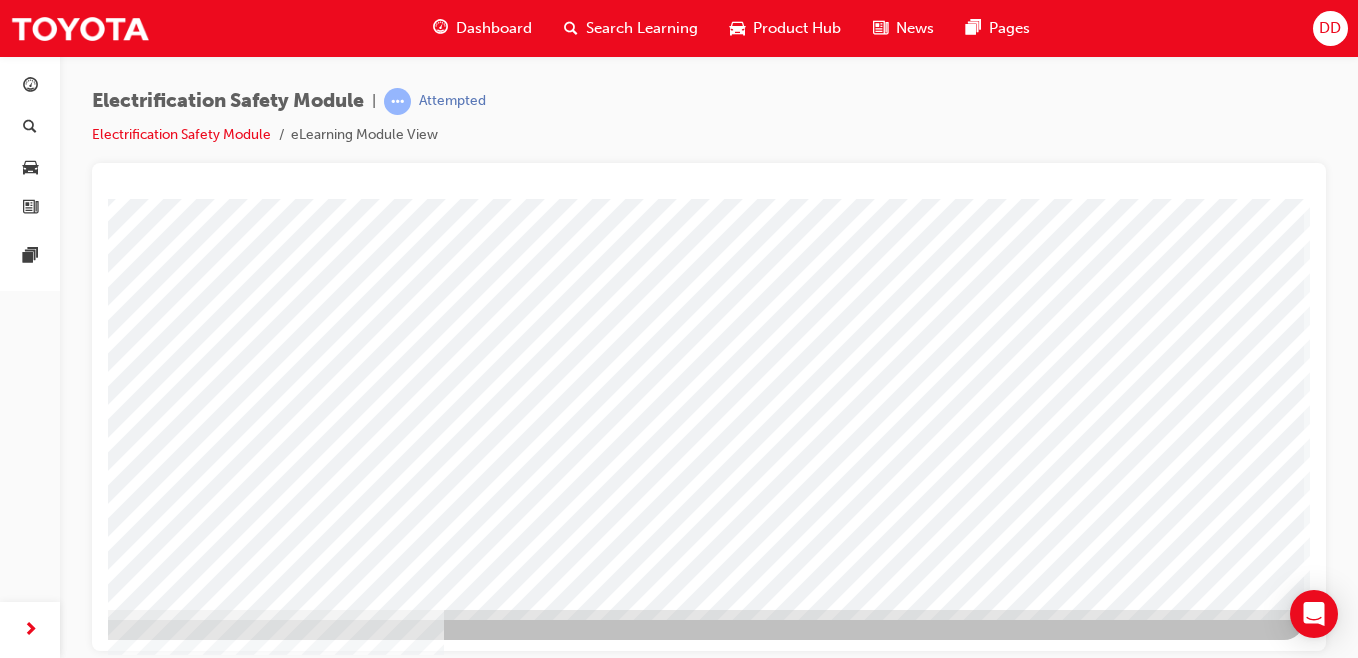 click at bounding box center (7, 2923) 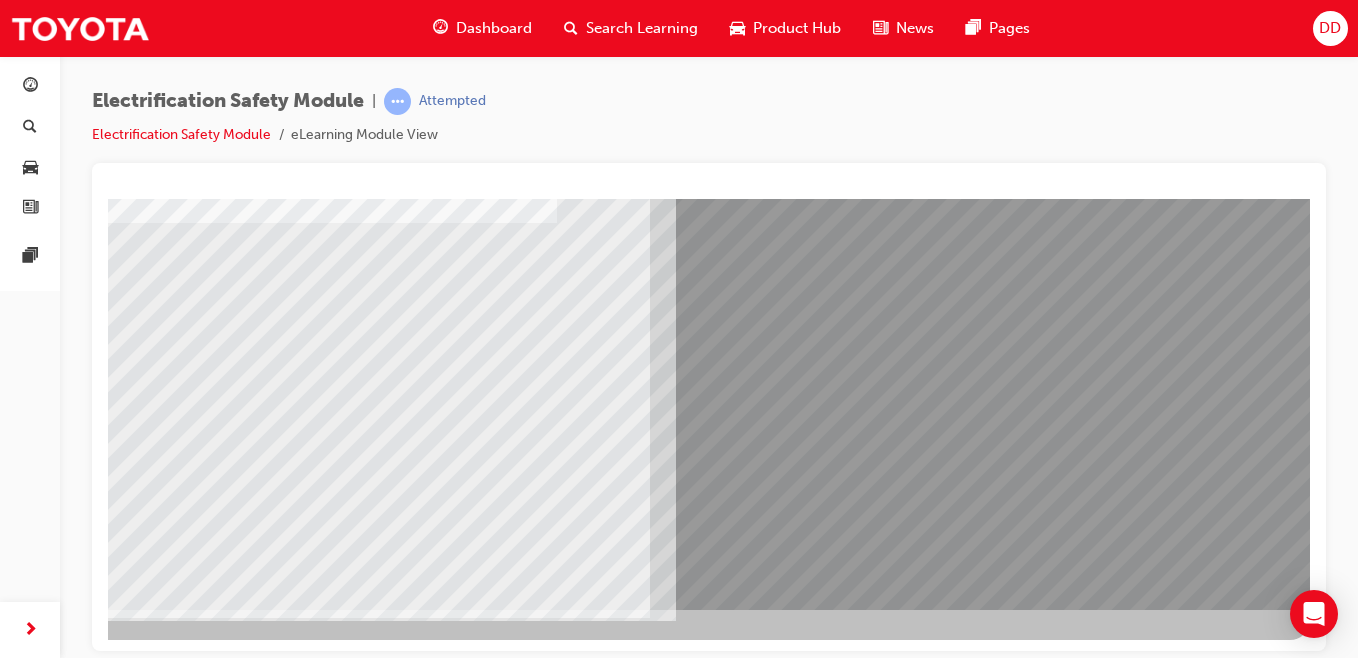 click at bounding box center (15, 7840) 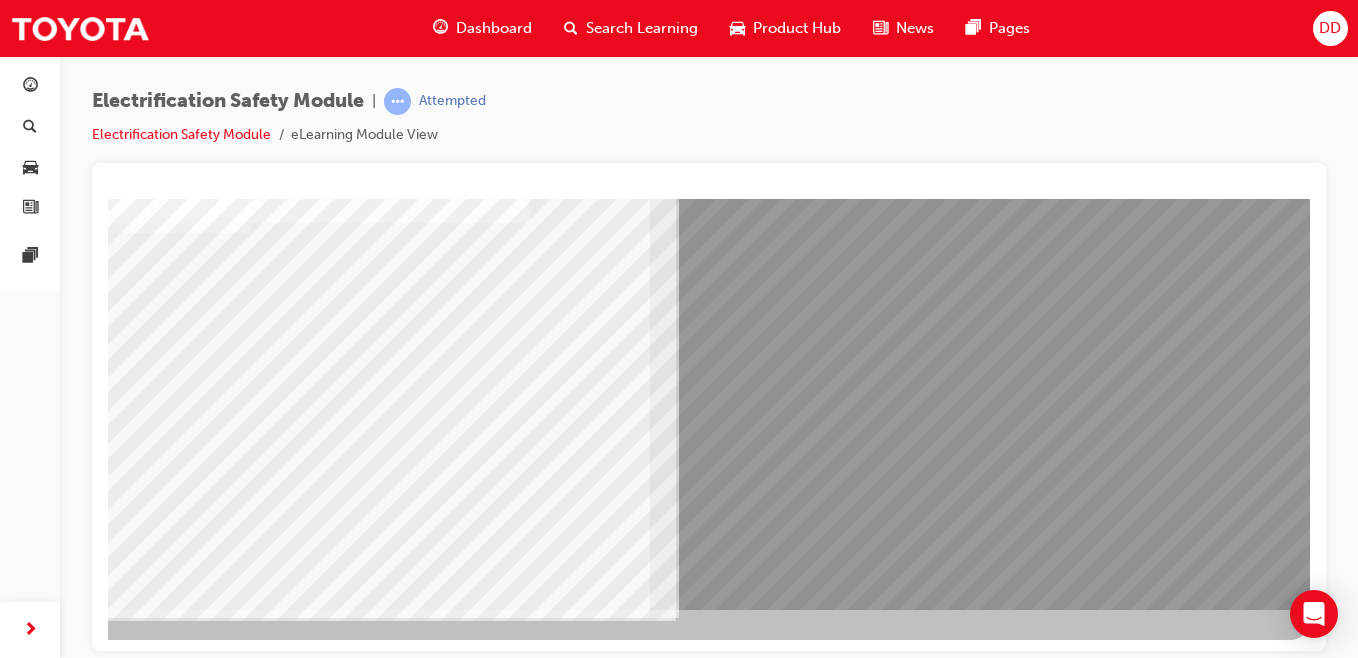 click at bounding box center (15, 7970) 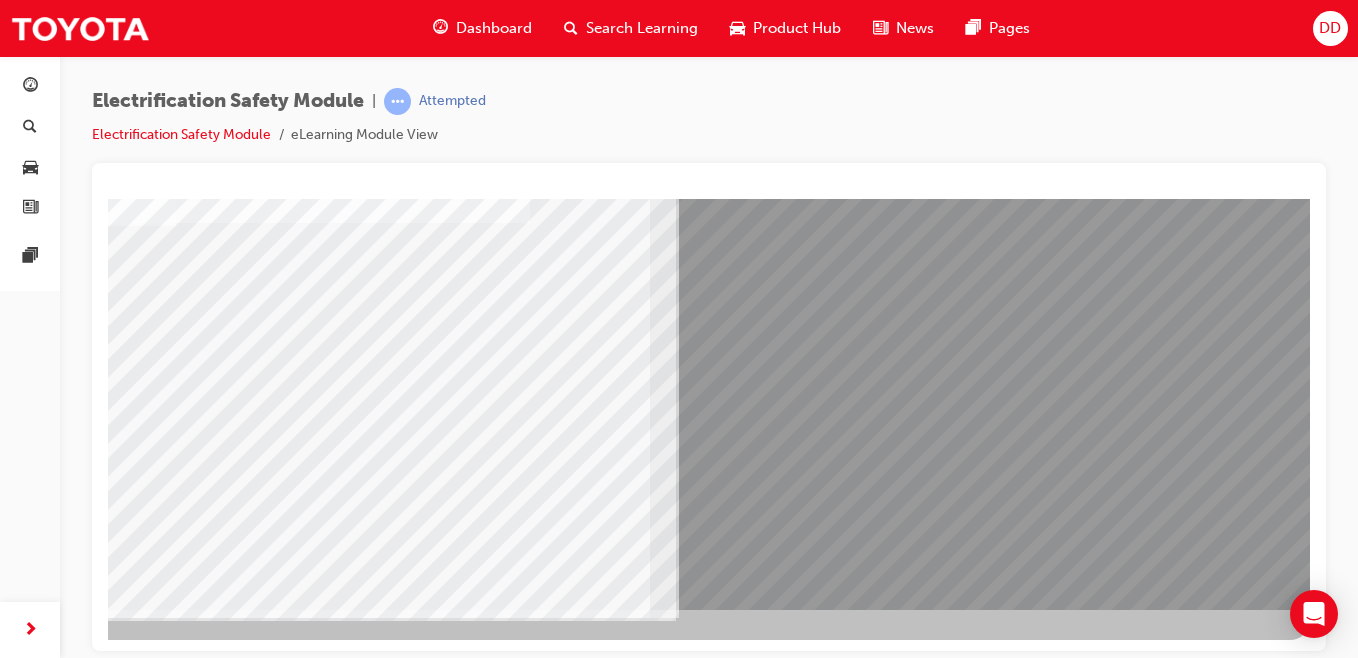 click at bounding box center (15, 8100) 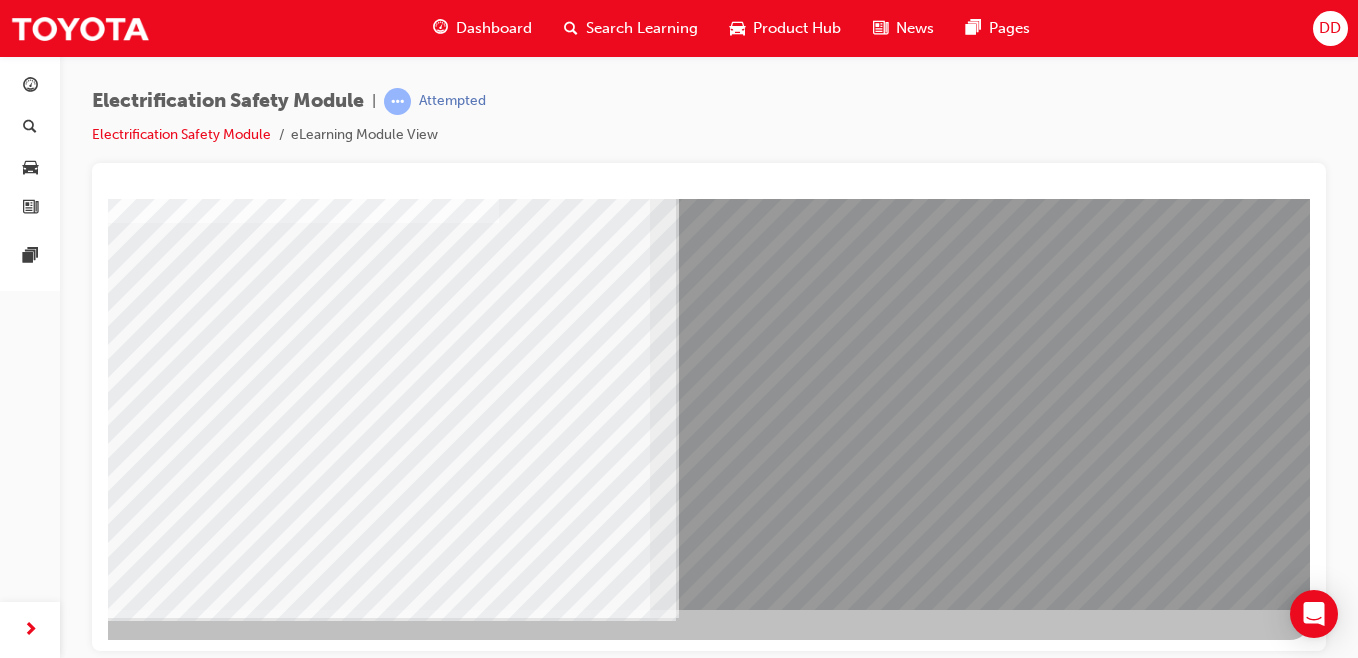 click at bounding box center [13, 7757] 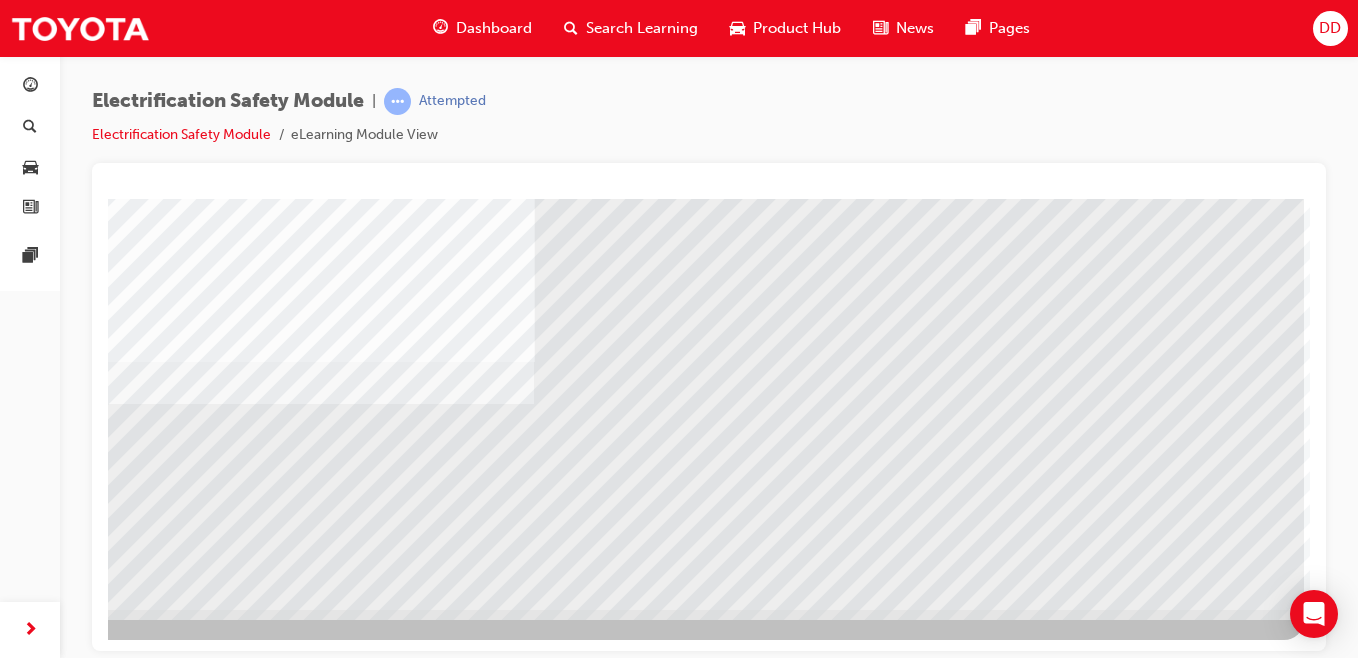 click at bounding box center [7, 3909] 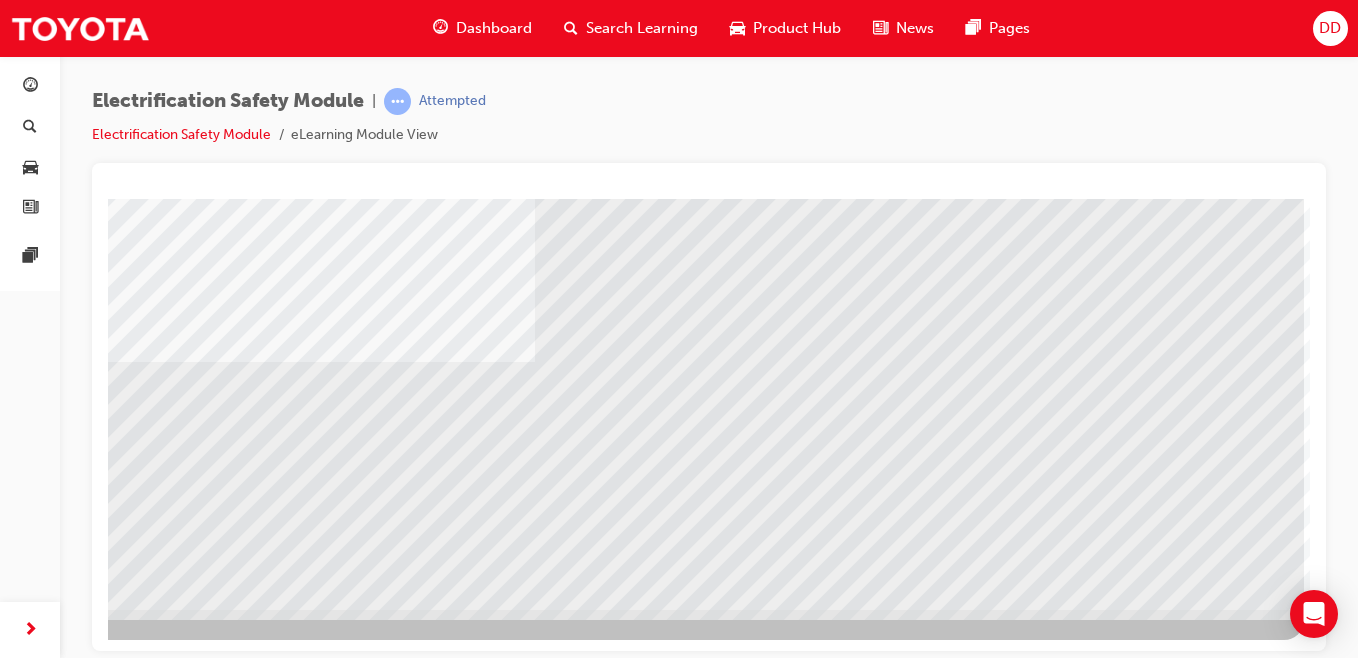click at bounding box center (7, 3692) 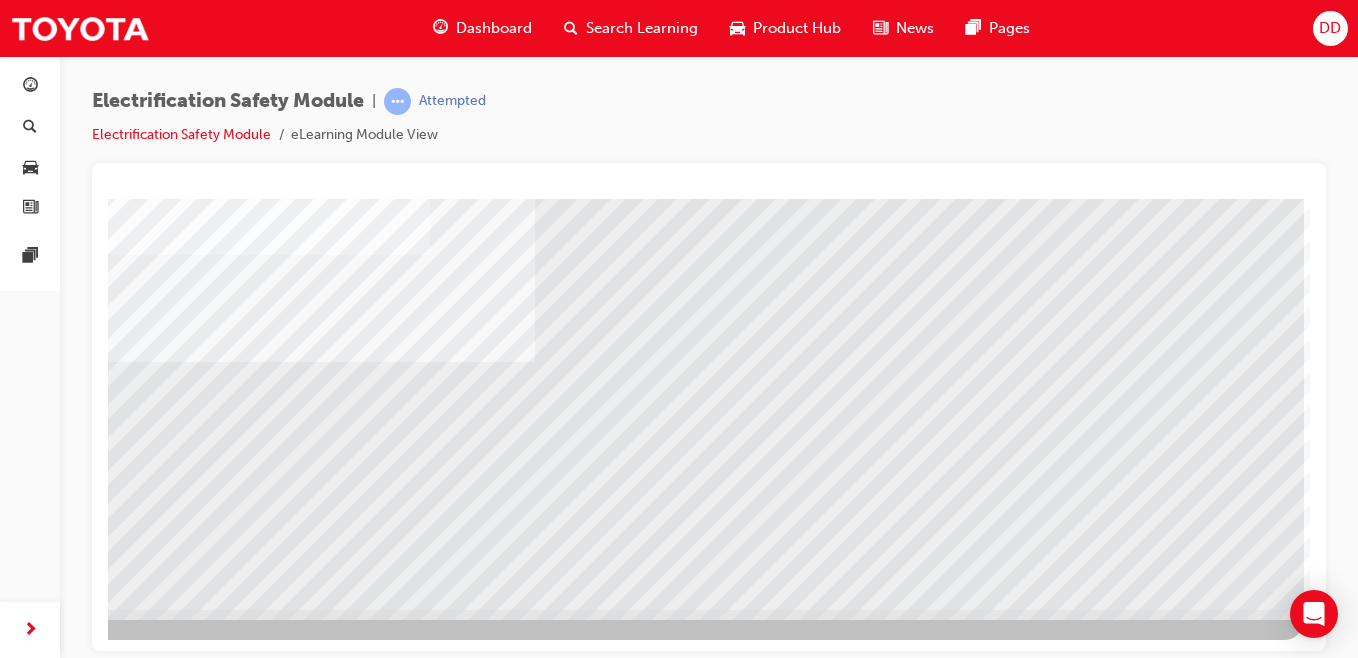 click at bounding box center (7, 3760) 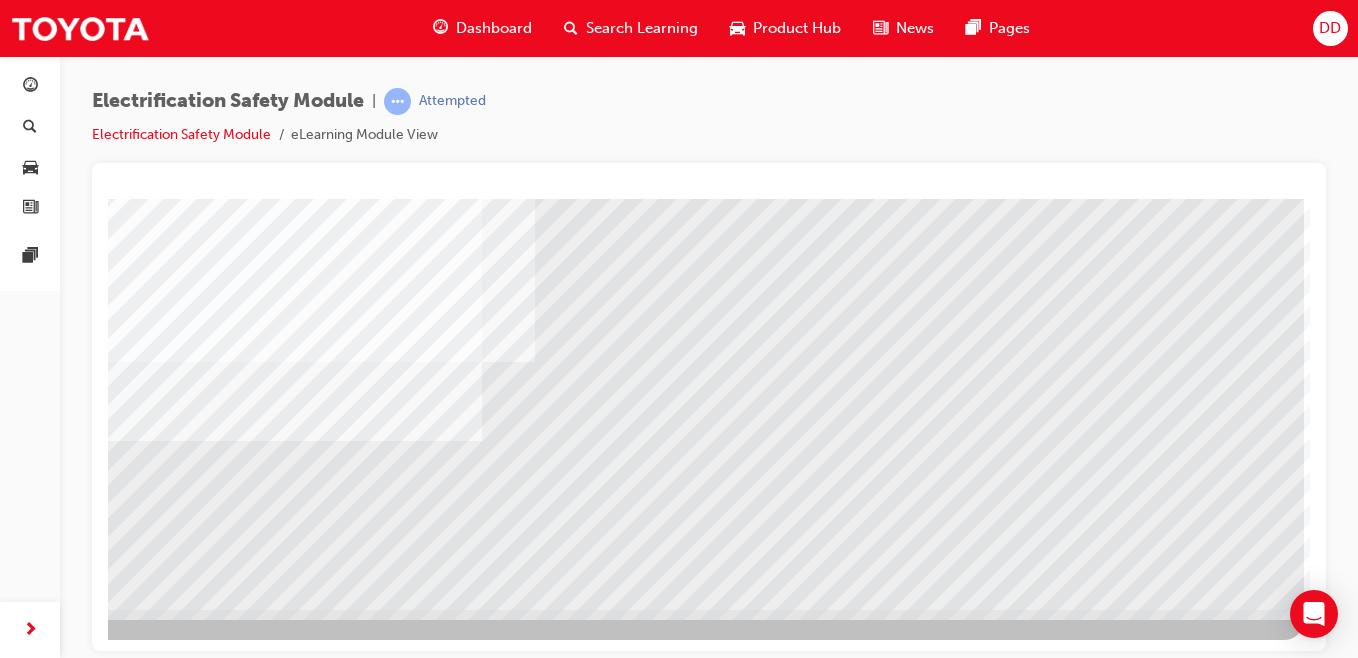 click at bounding box center (213, 3724) 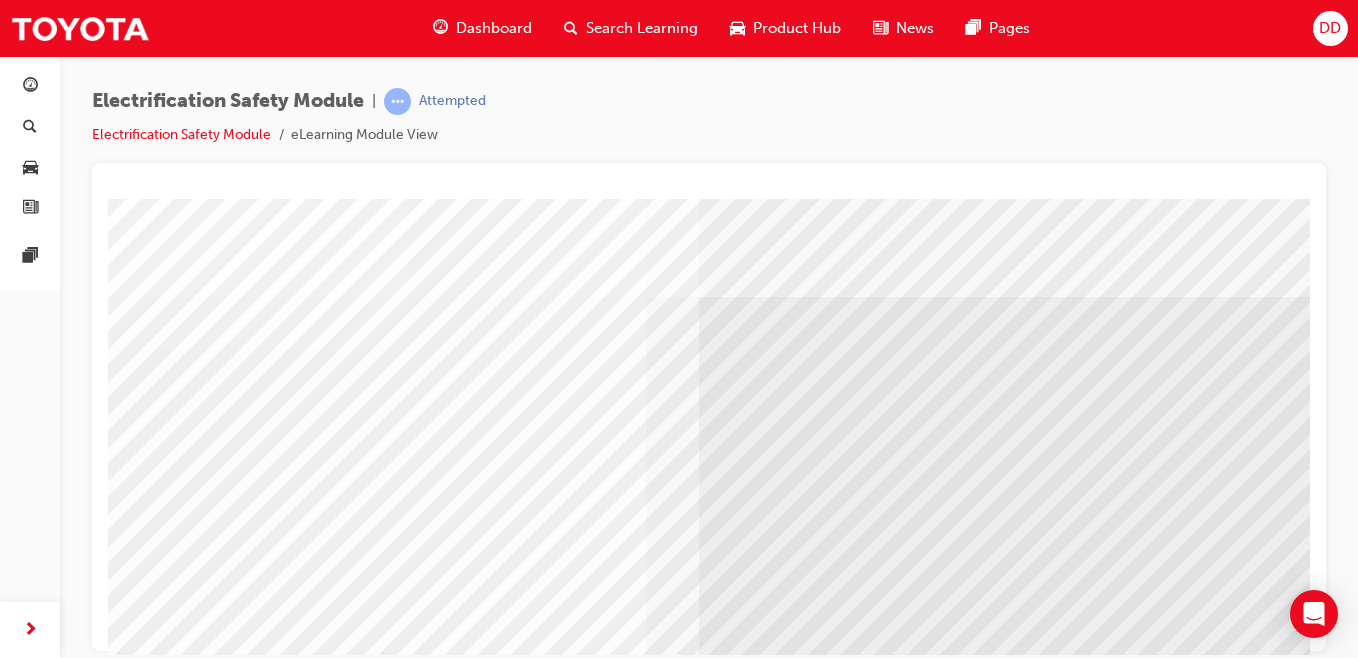 click at bounding box center (377, 4033) 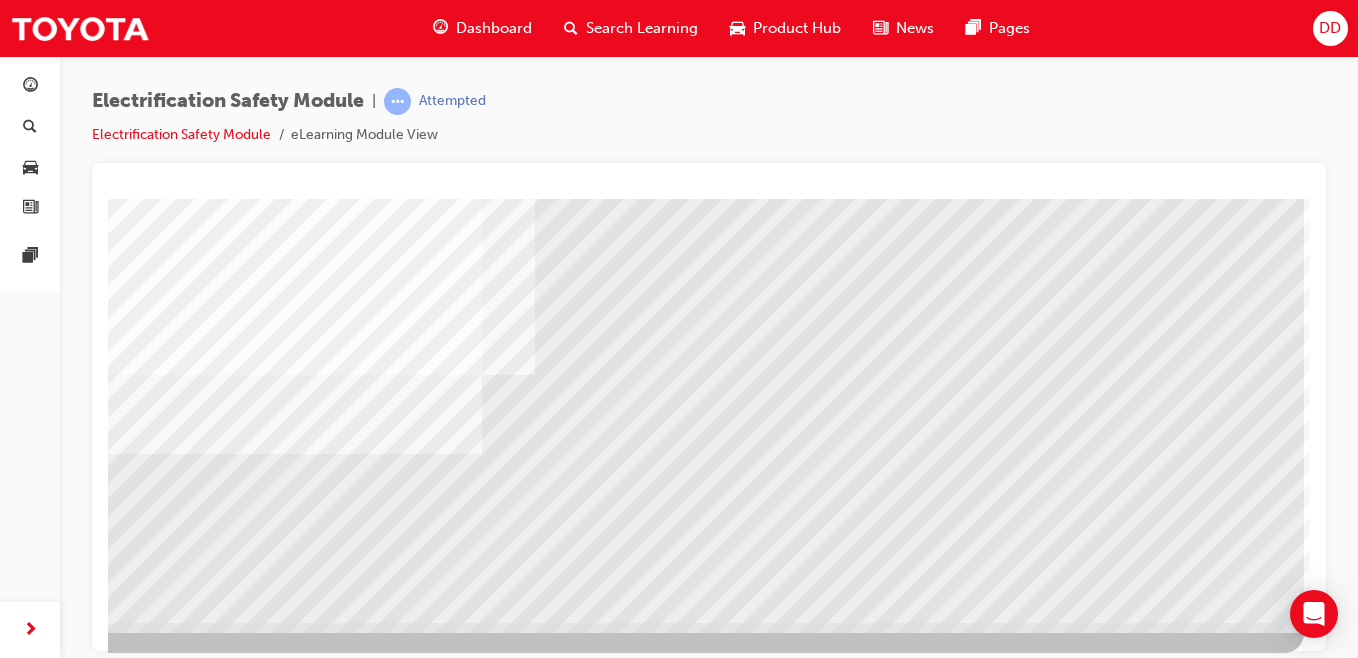click at bounding box center [213, 3737] 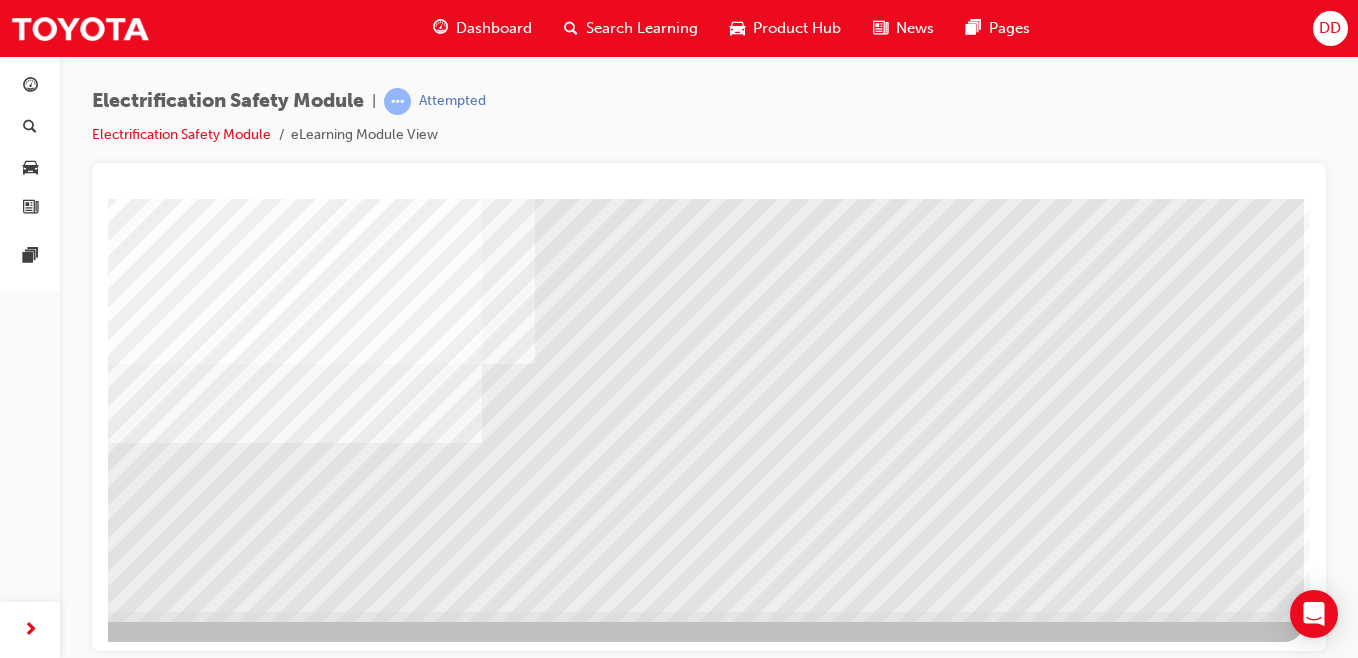 click at bounding box center [213, 3726] 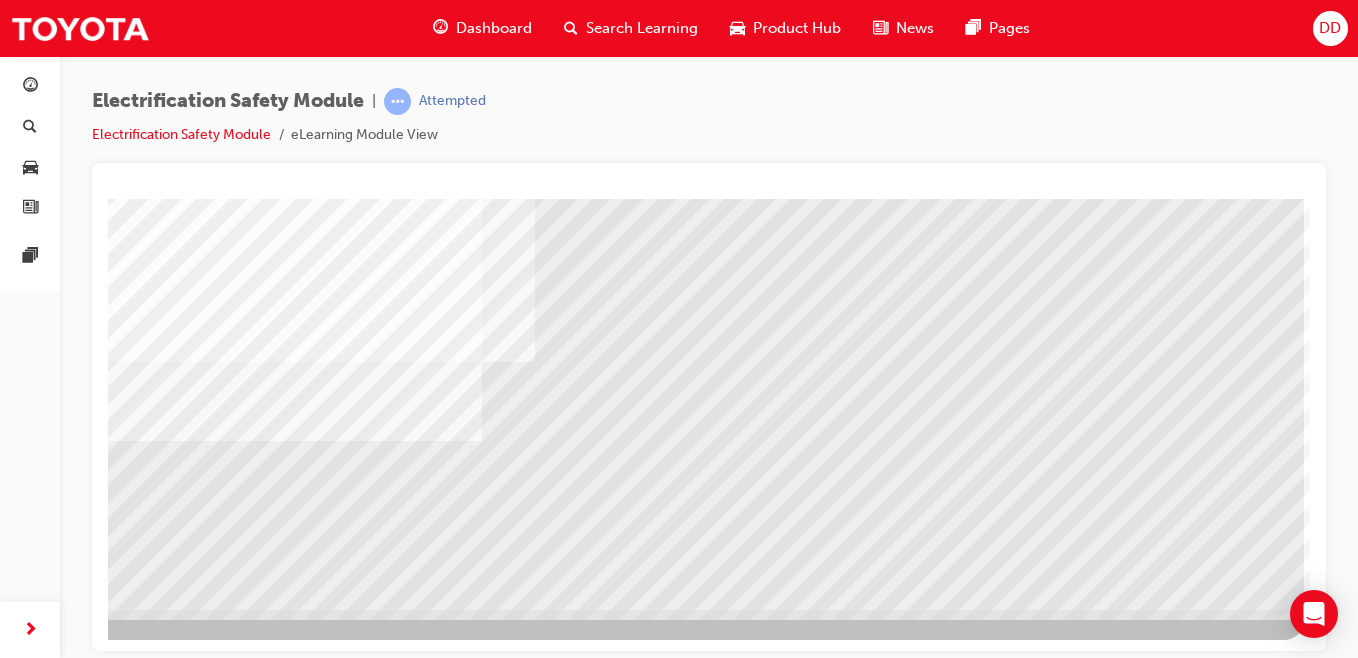 click at bounding box center (213, 3724) 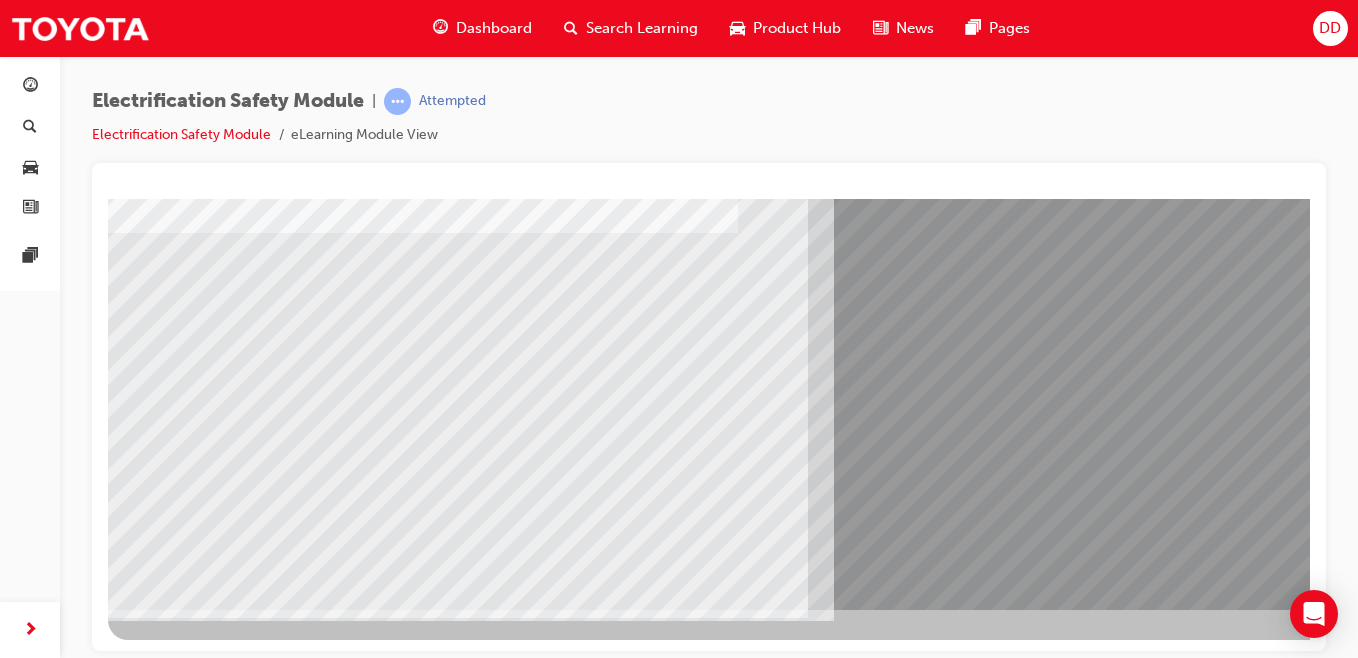 click at bounding box center (188, 7211) 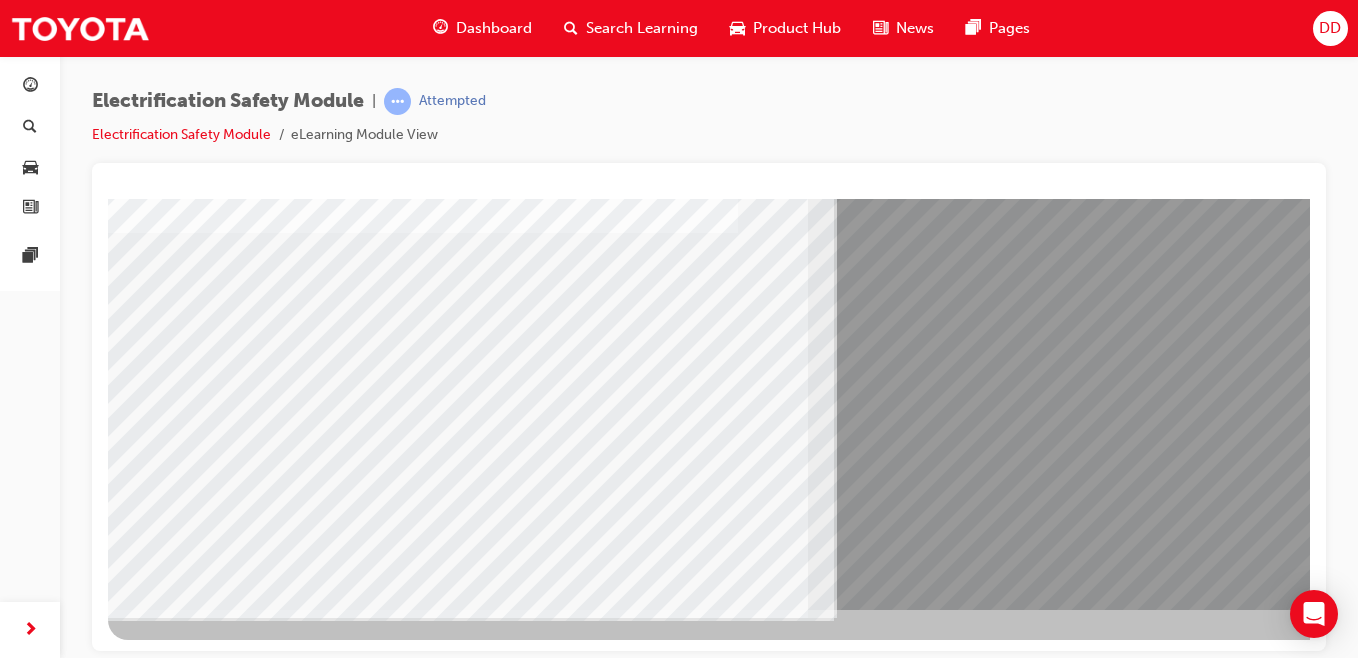 click at bounding box center [188, 7257] 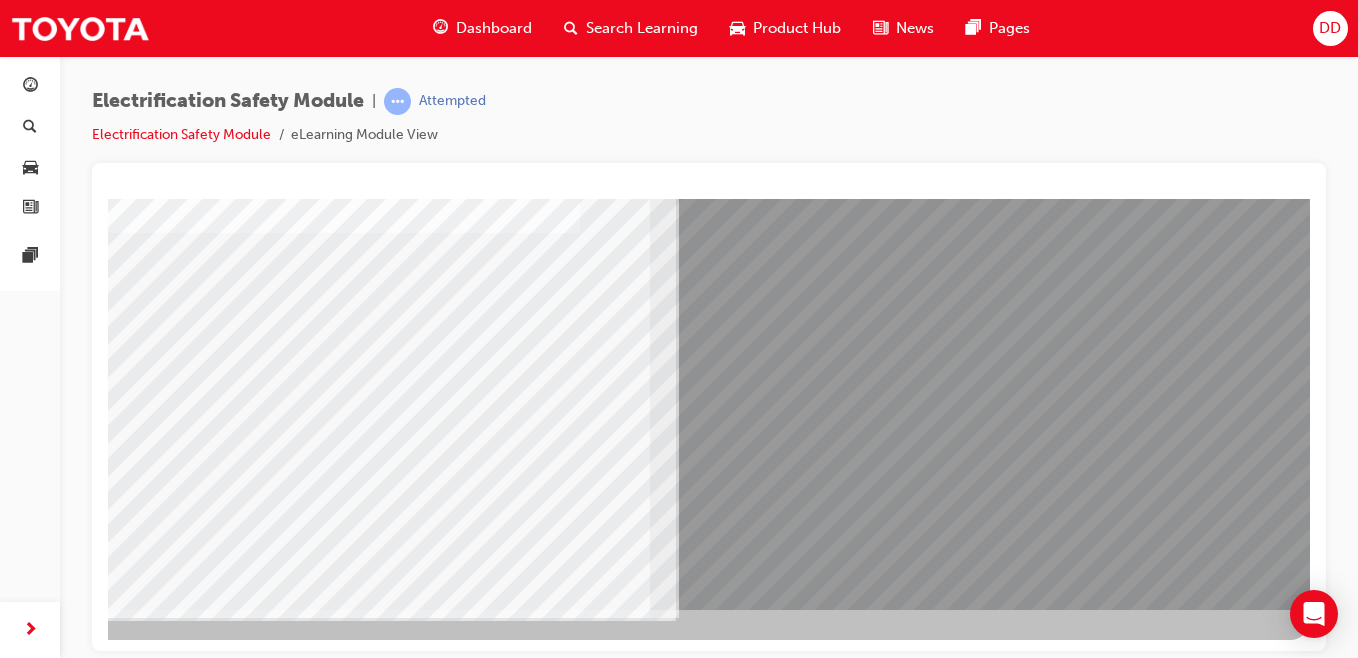 click at bounding box center (13, 7170) 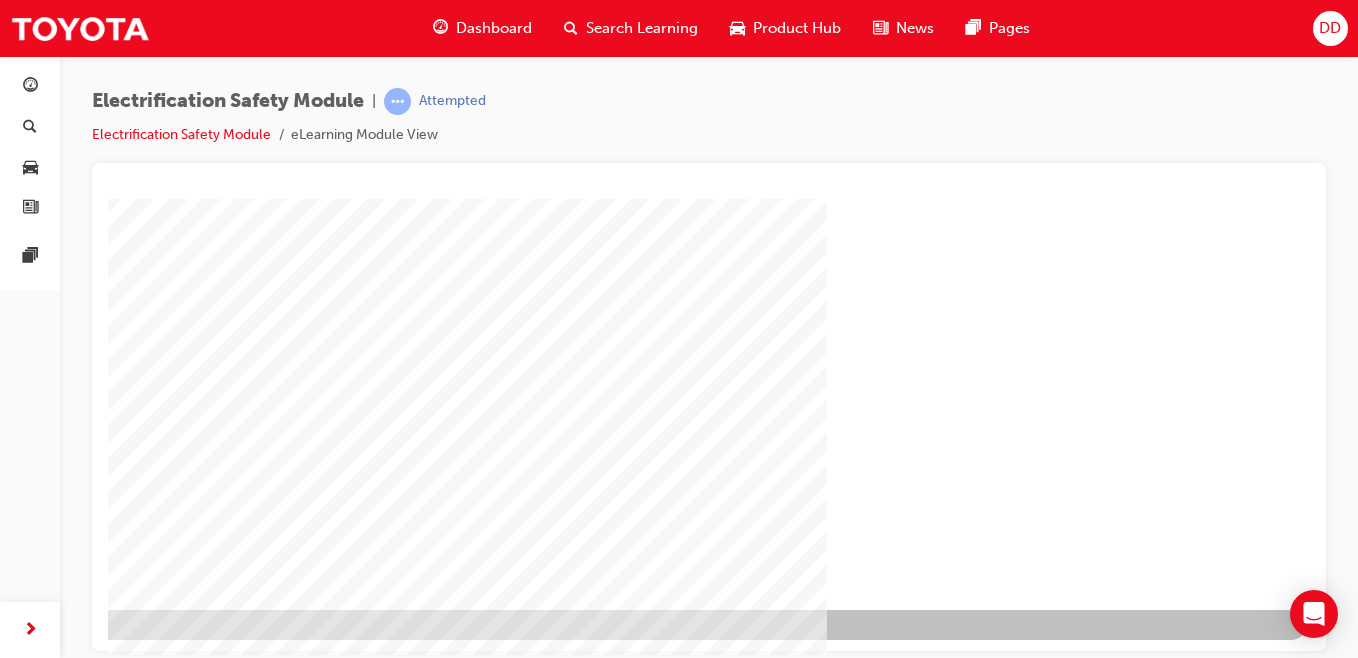 click at bounding box center [13, 1241] 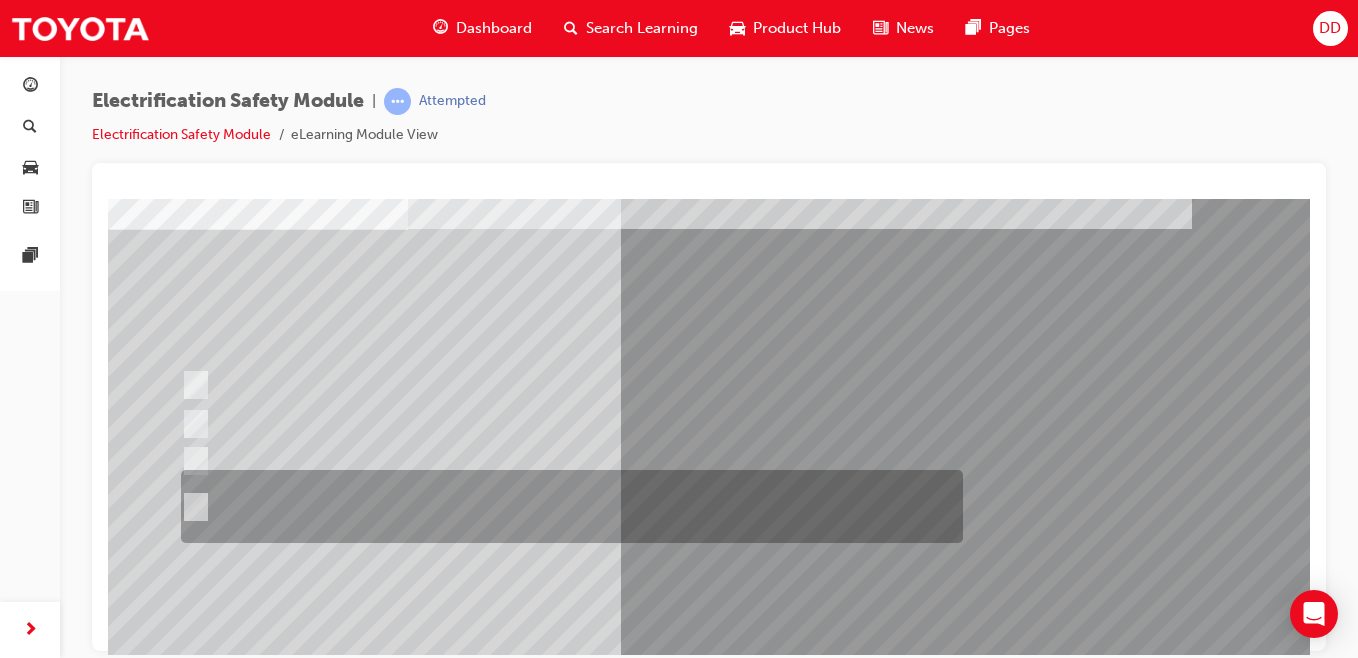 click at bounding box center [567, 506] 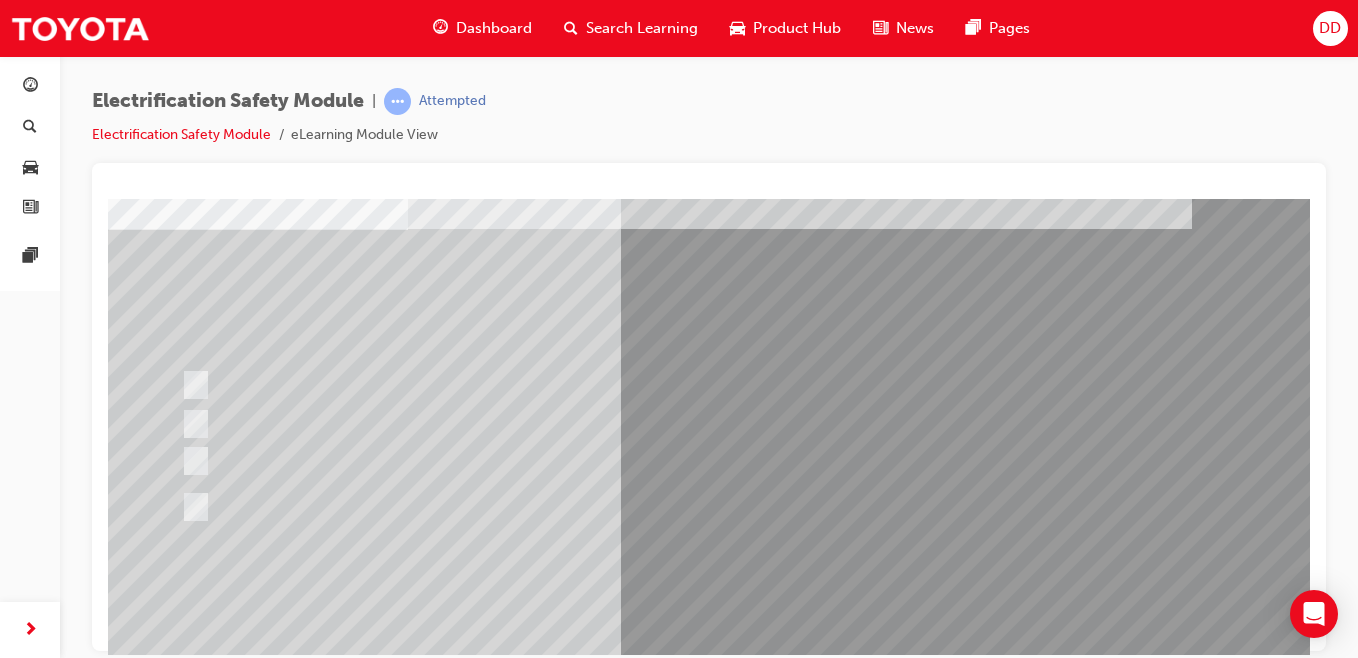 drag, startPoint x: 270, startPoint y: 363, endPoint x: 280, endPoint y: 367, distance: 10.770329 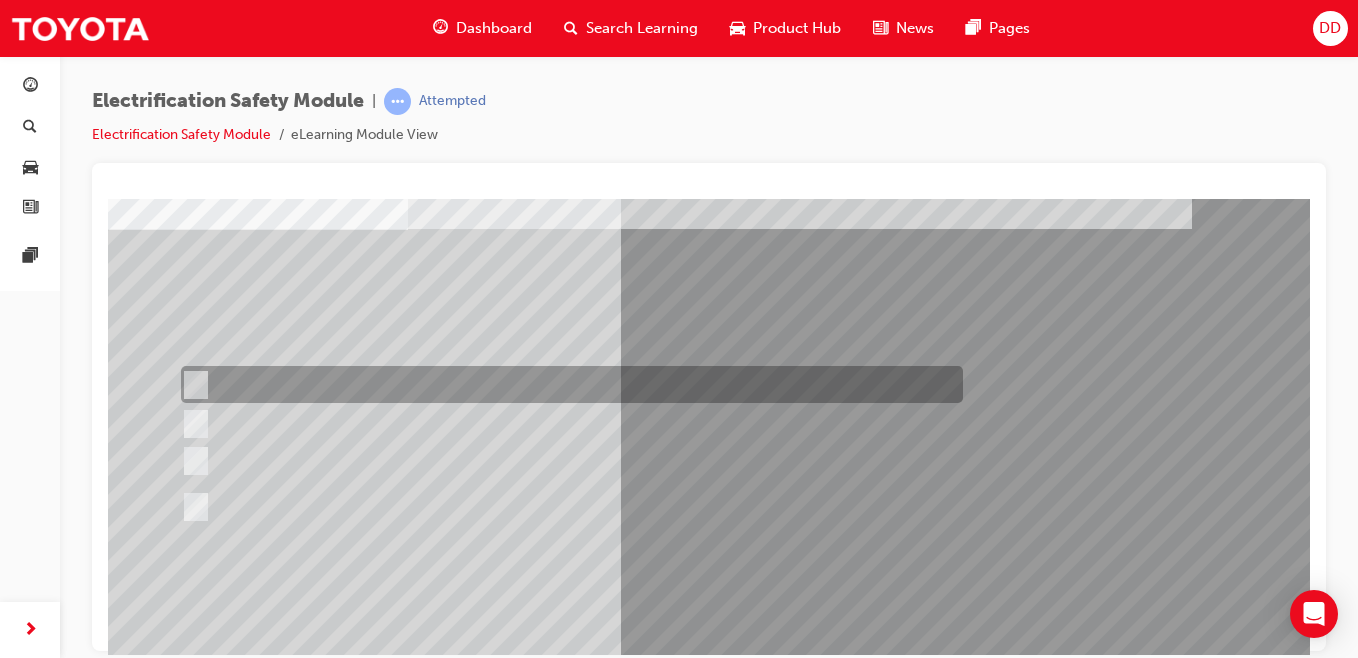 click at bounding box center [567, 384] 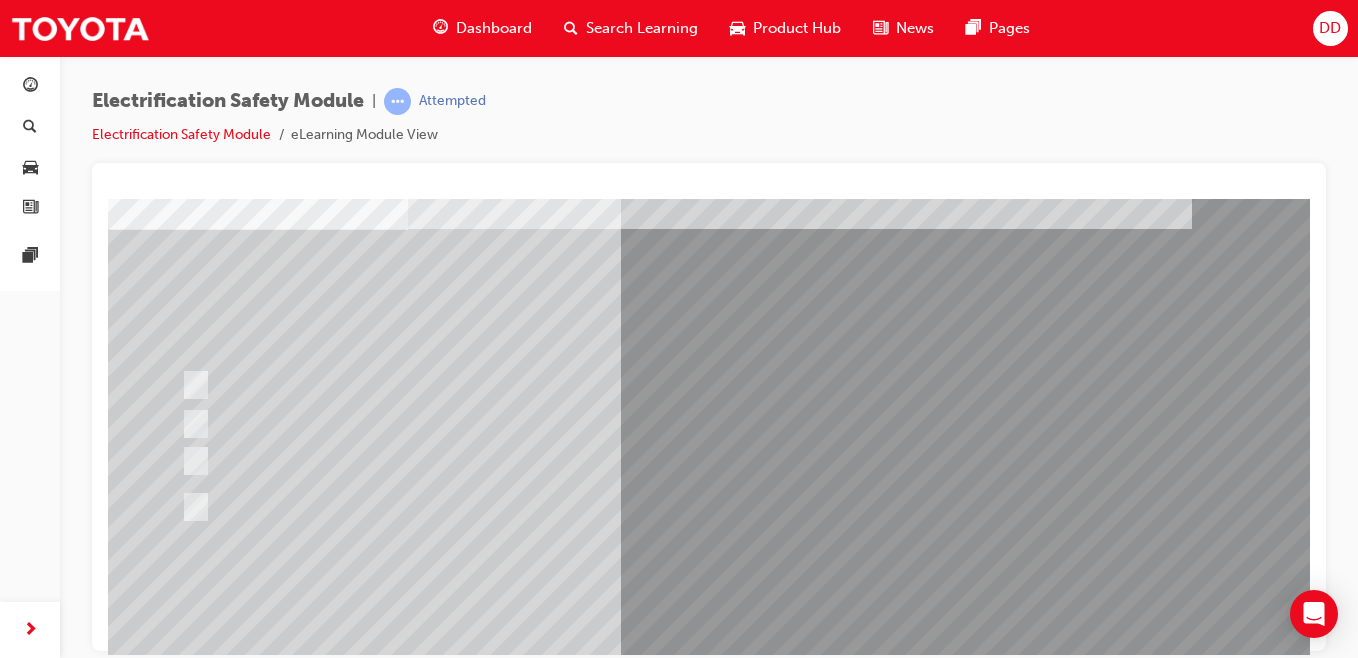 scroll, scrollTop: 309, scrollLeft: 0, axis: vertical 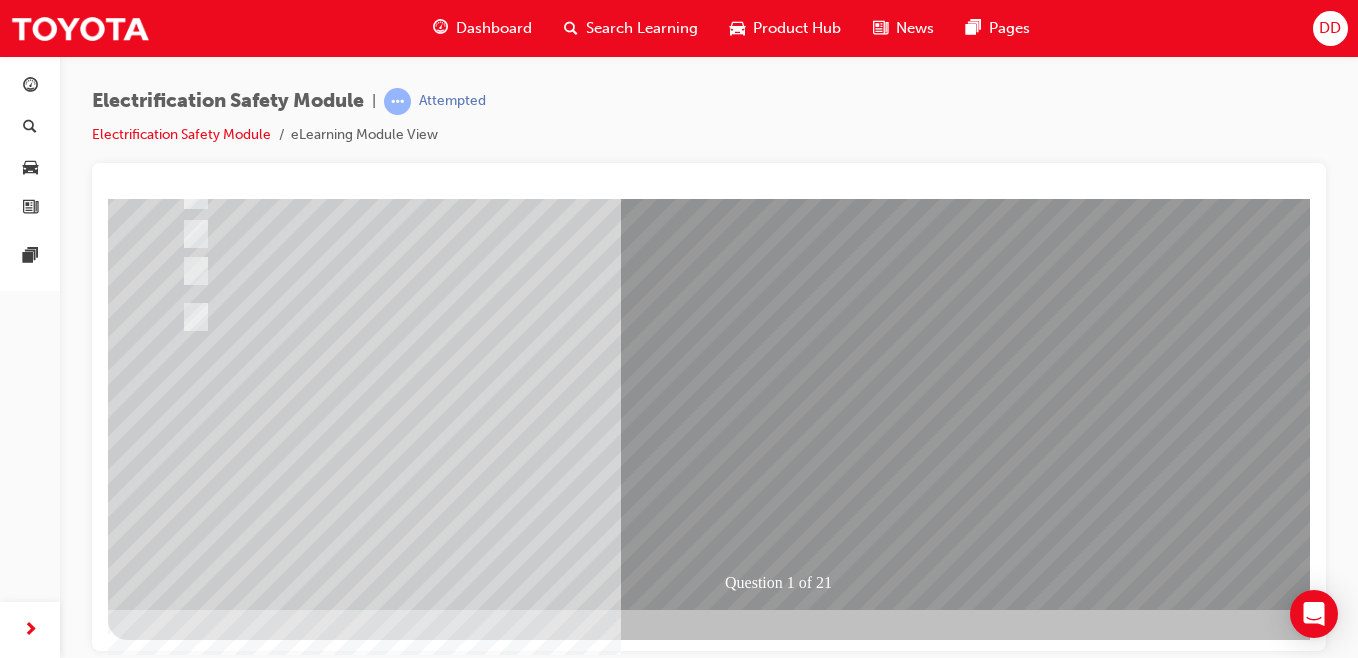 click at bounding box center (180, 2678) 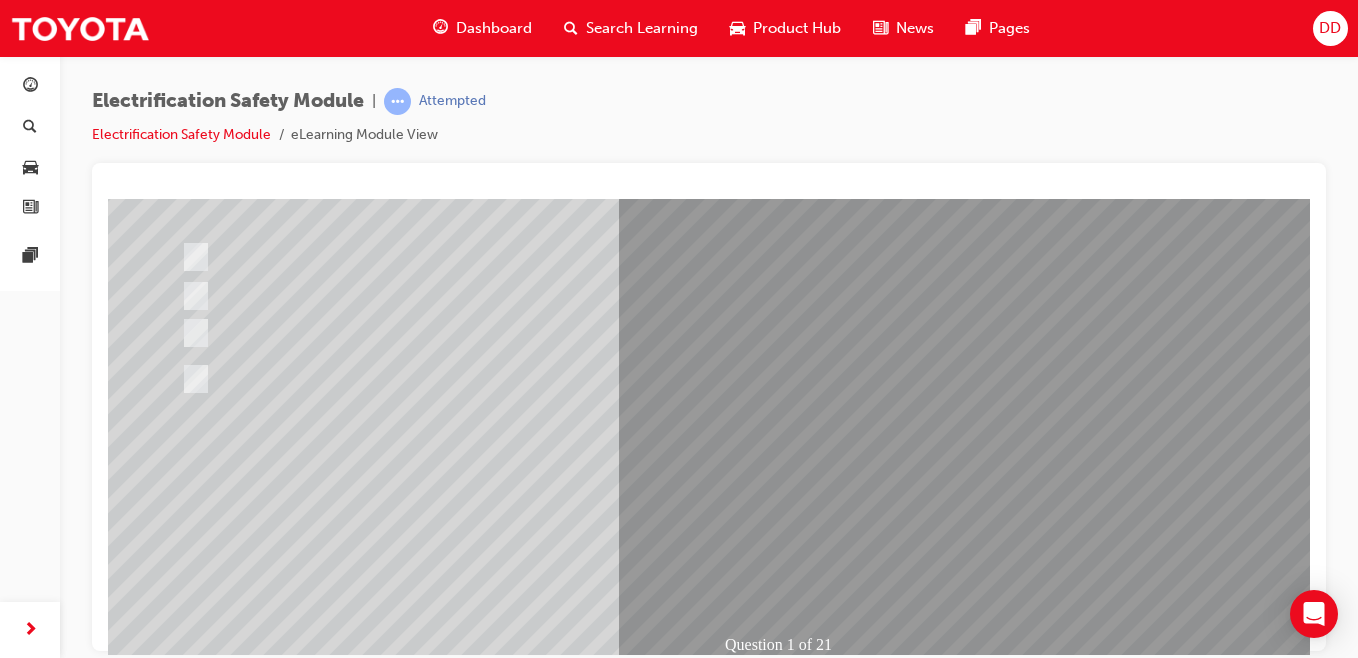 scroll, scrollTop: 267, scrollLeft: 0, axis: vertical 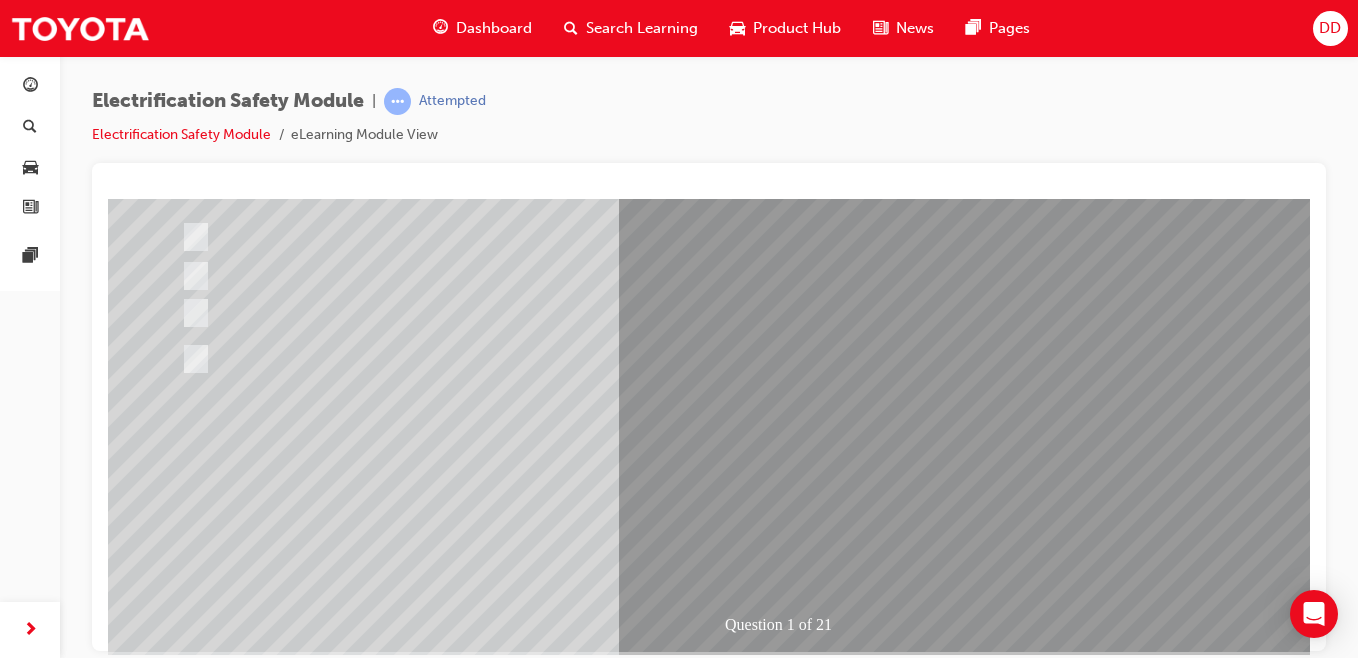 click at bounding box center [180, 2718] 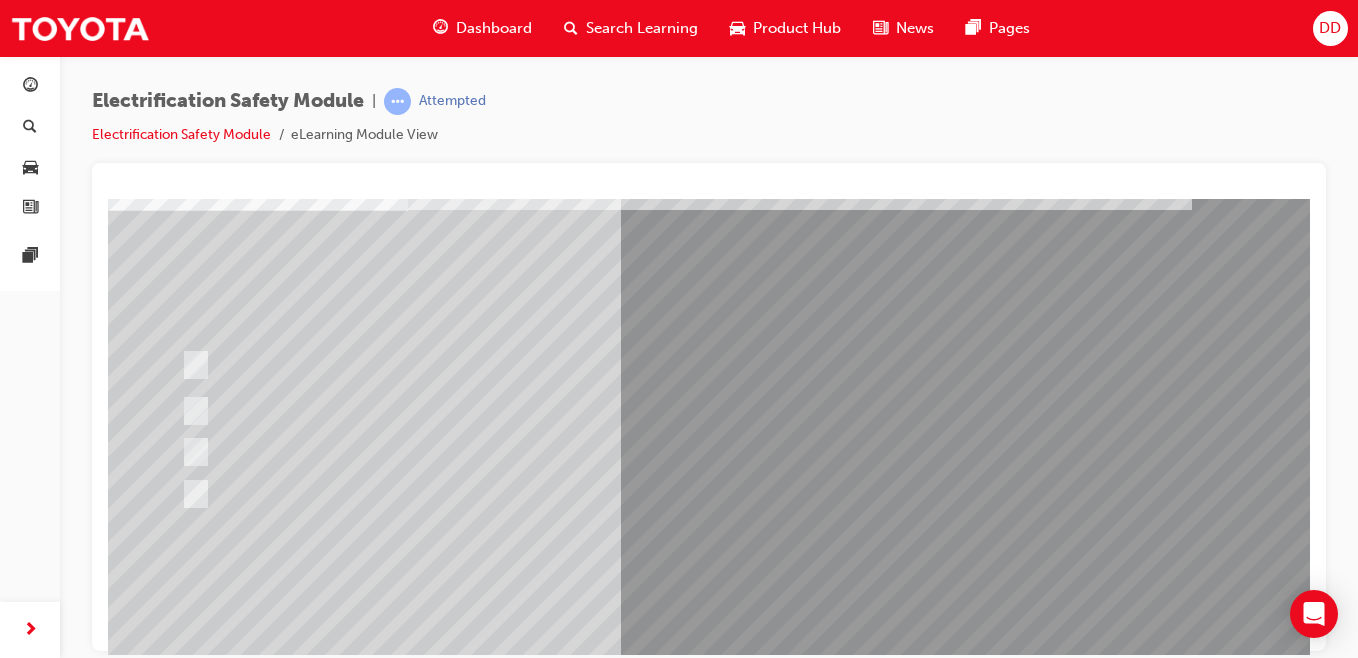 scroll, scrollTop: 135, scrollLeft: 0, axis: vertical 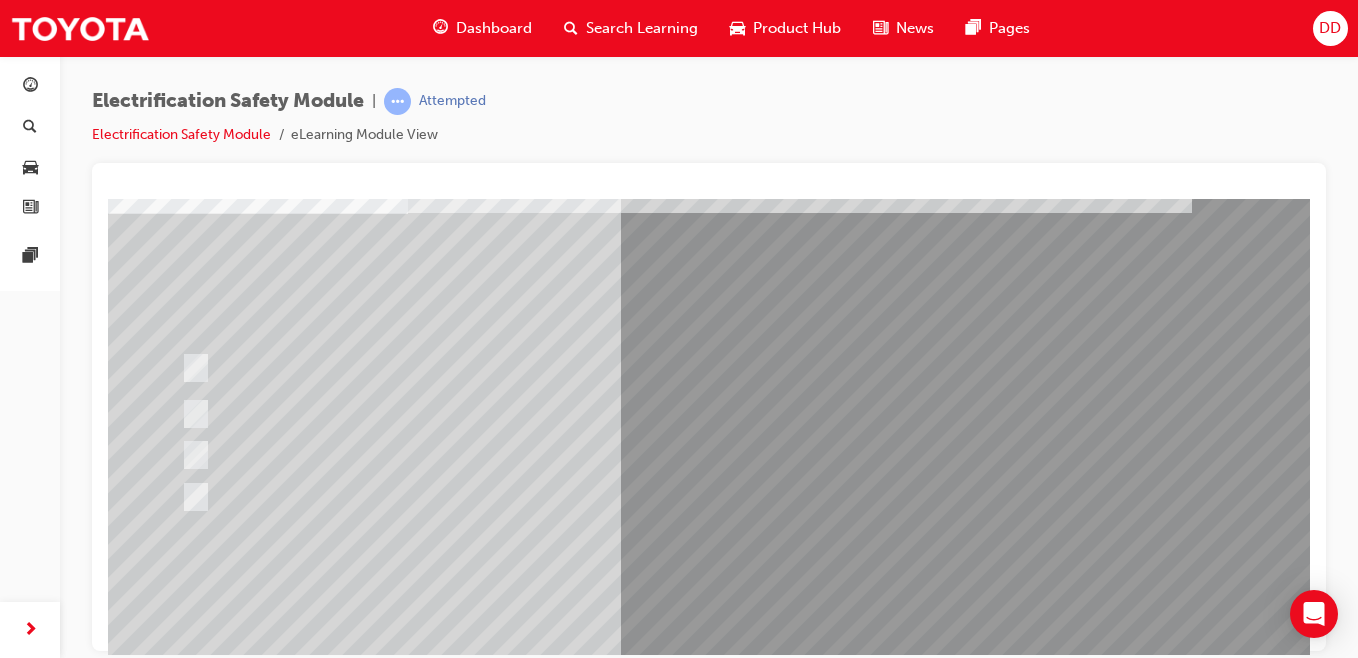 click at bounding box center [788, 1143] 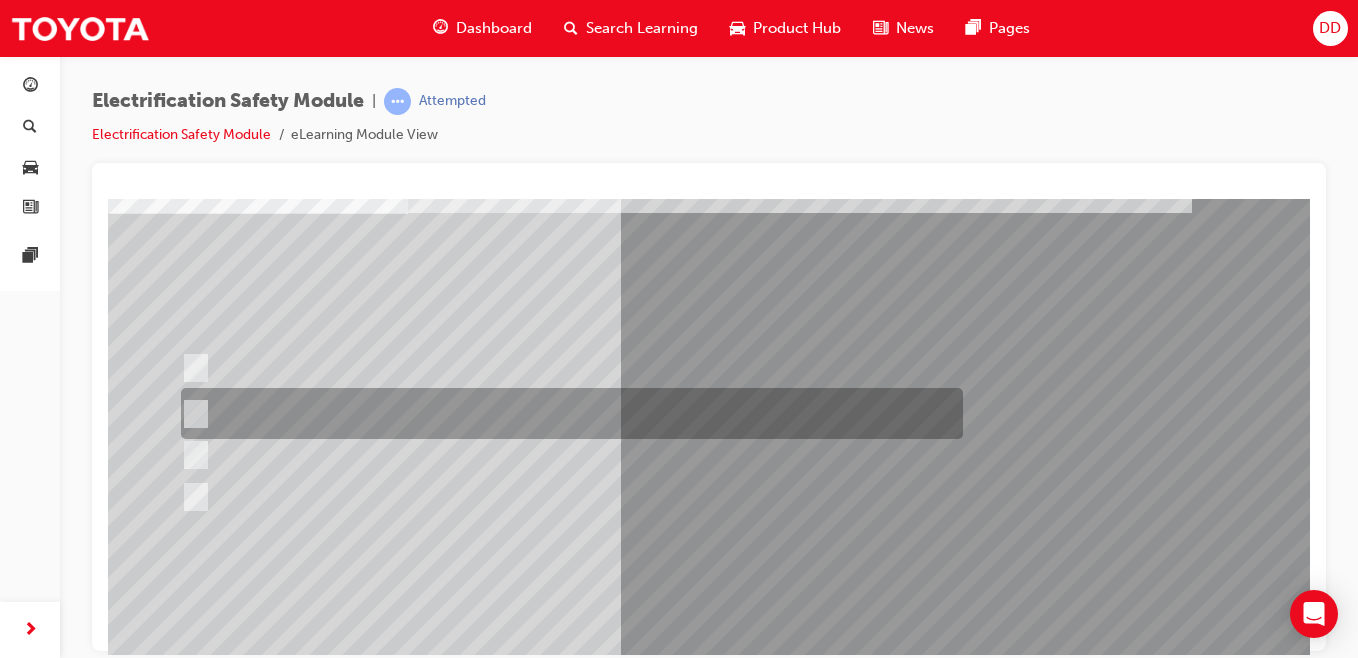 click at bounding box center [567, 413] 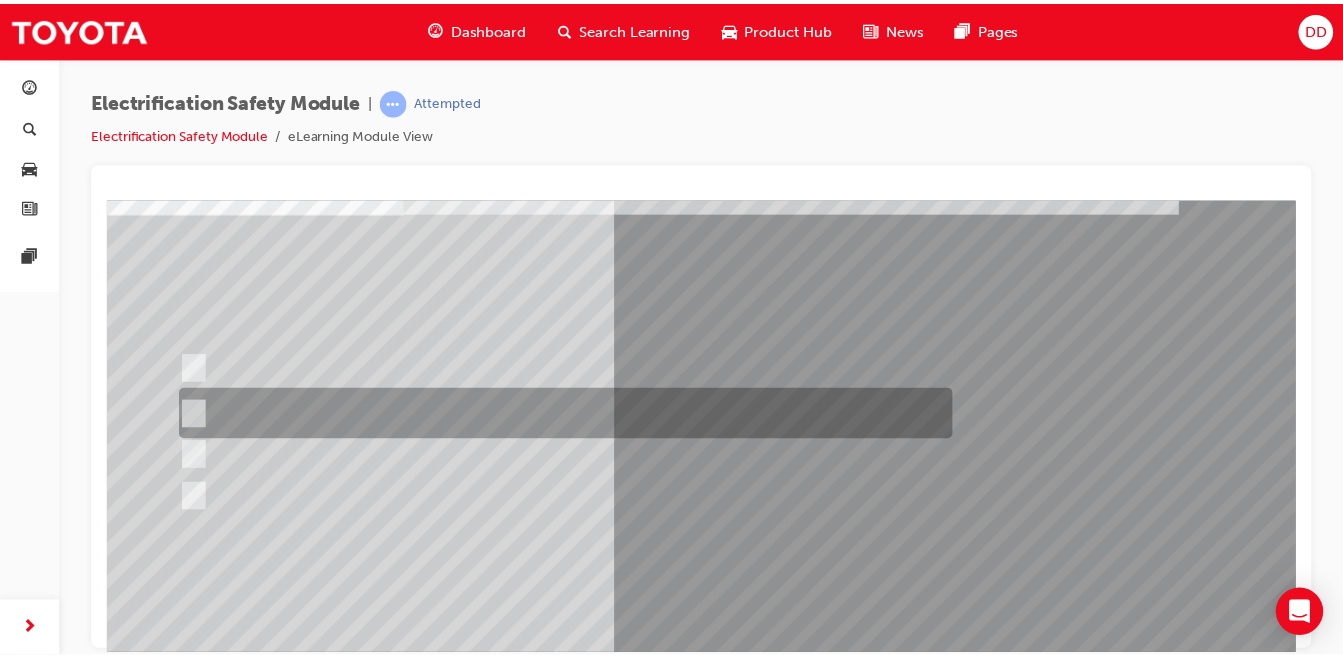 scroll, scrollTop: 309, scrollLeft: 0, axis: vertical 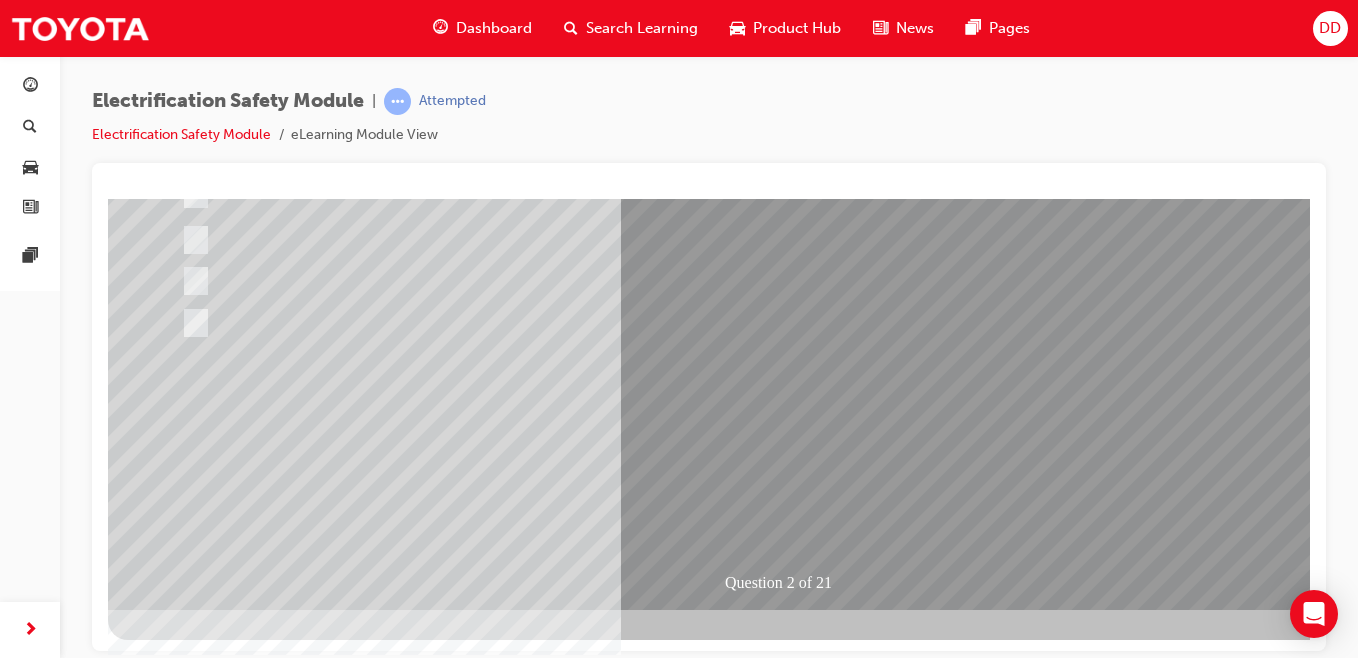 click at bounding box center (180, 2678) 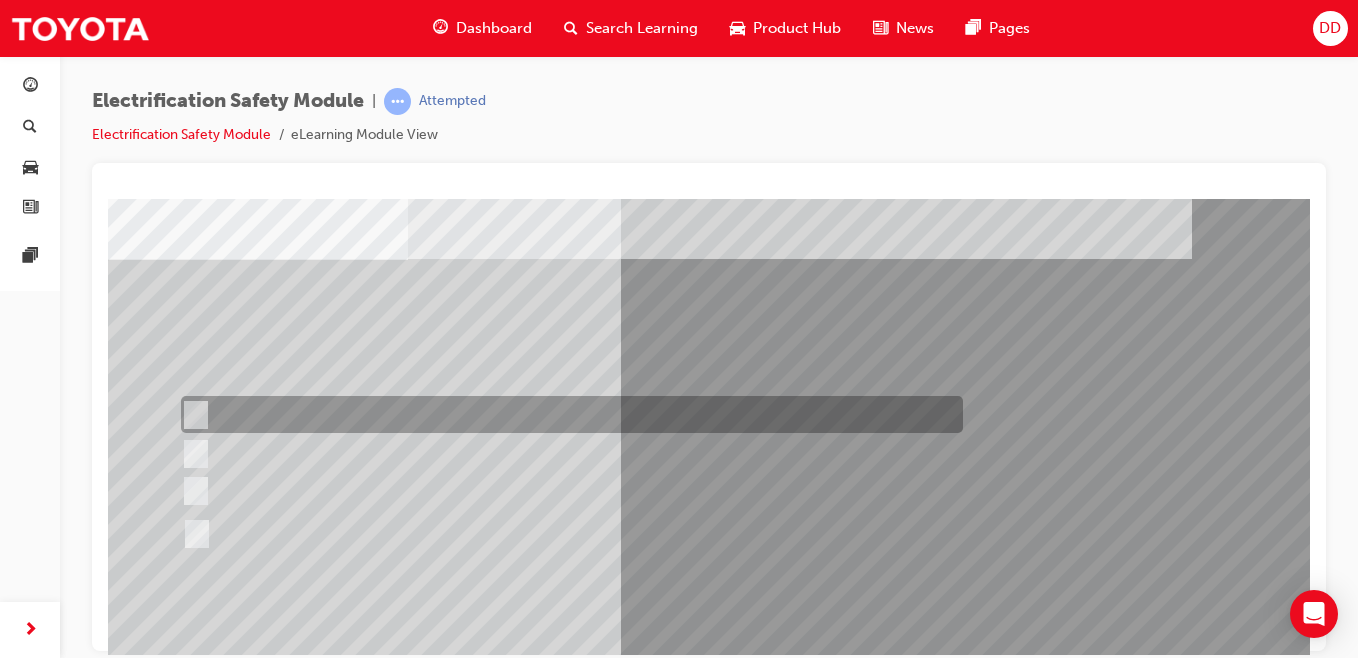 scroll, scrollTop: 94, scrollLeft: 0, axis: vertical 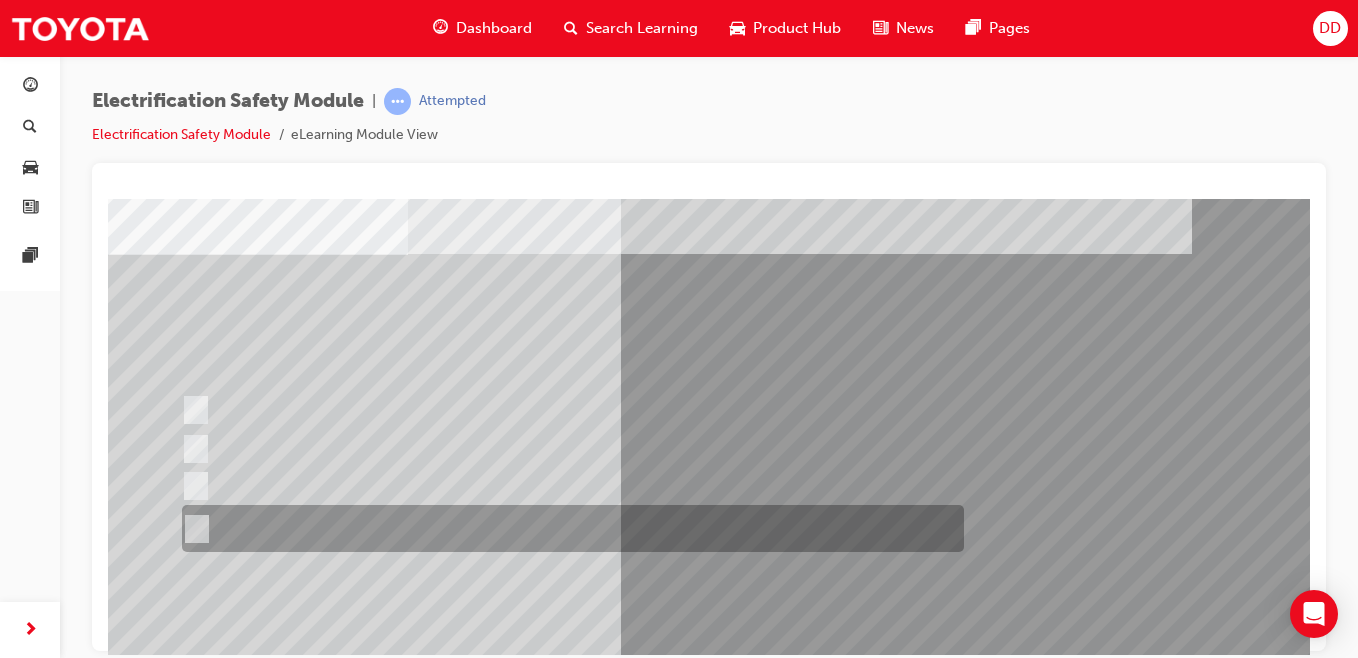 click at bounding box center (568, 528) 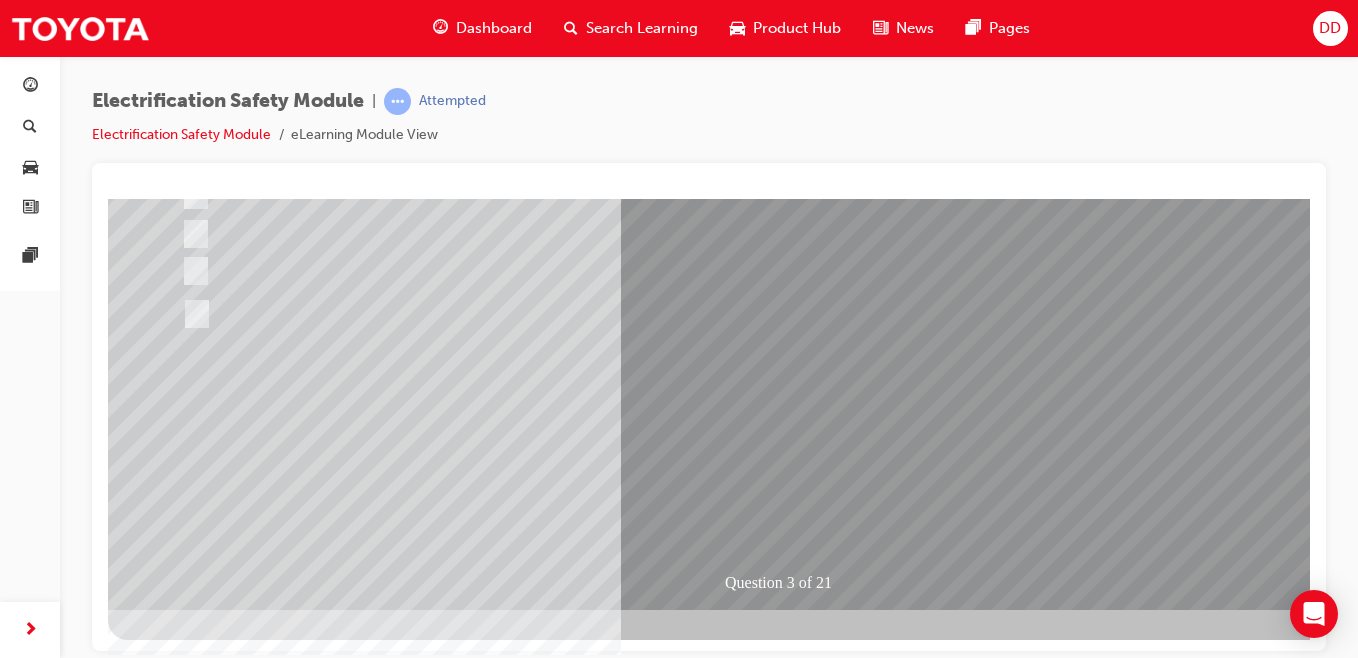 click at bounding box center [180, 2678] 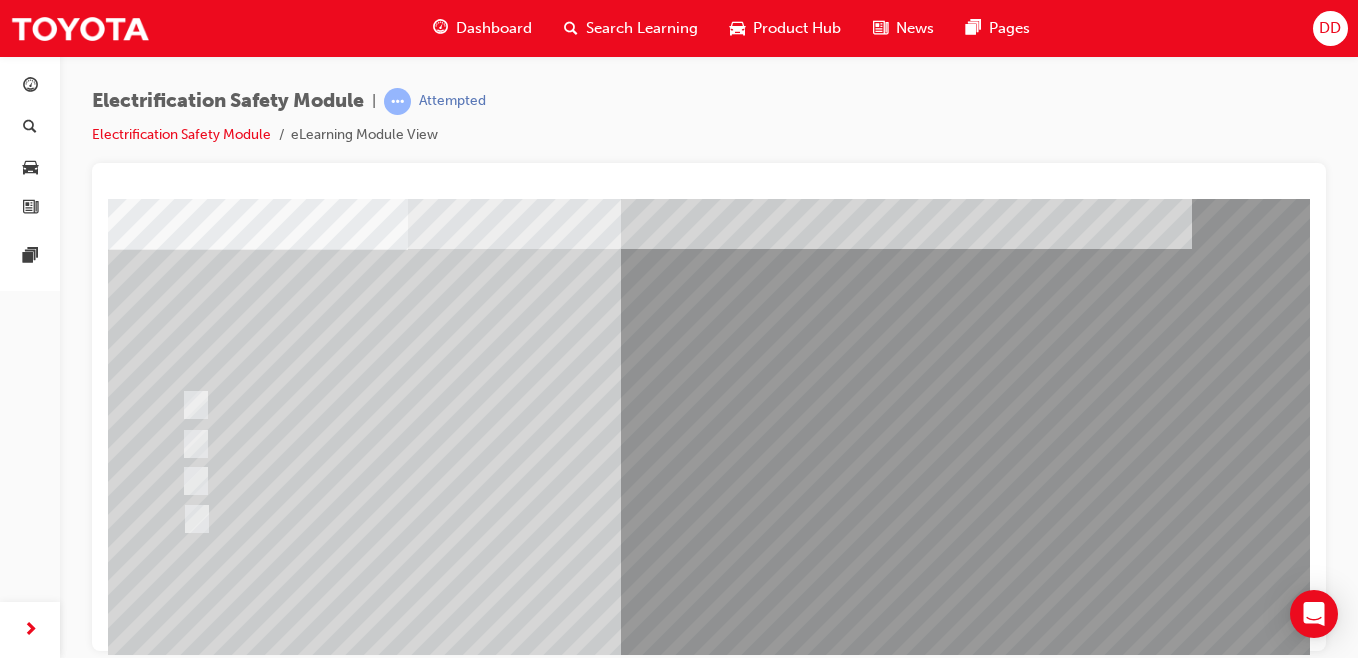 scroll, scrollTop: 0, scrollLeft: 0, axis: both 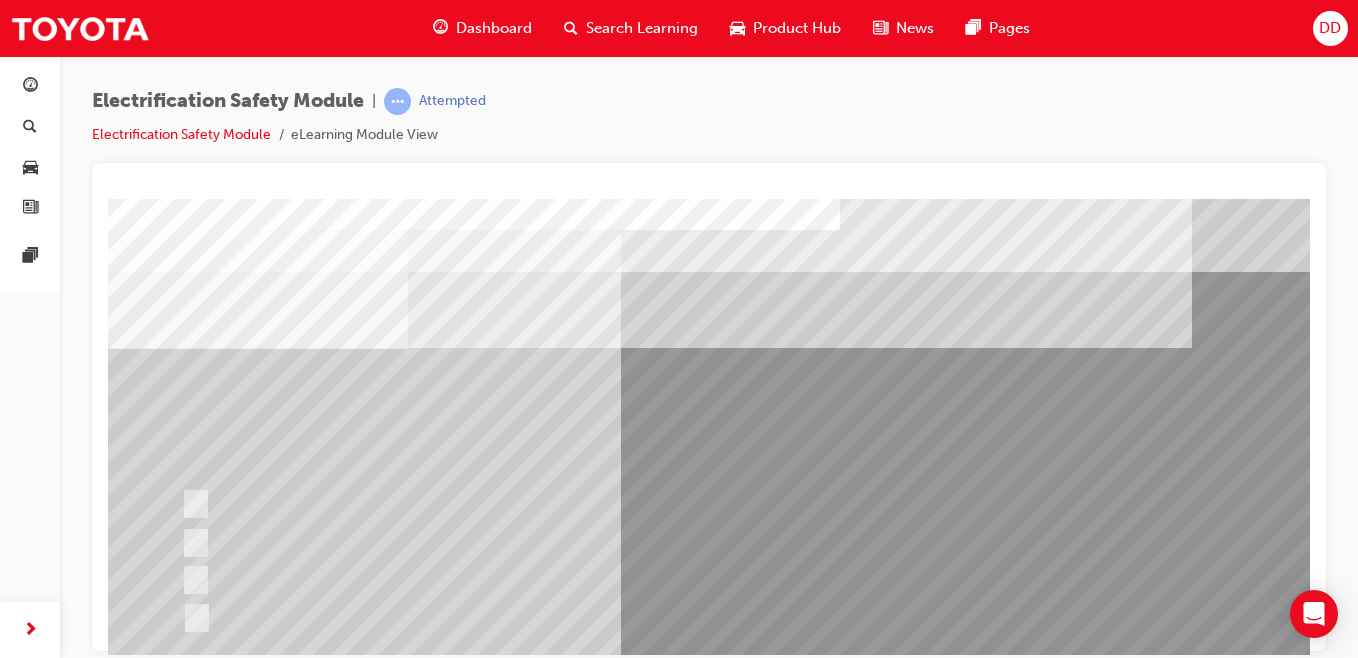 click on "Dashboard Search Learning Product Hub News Pages Pages" at bounding box center (30, 304) 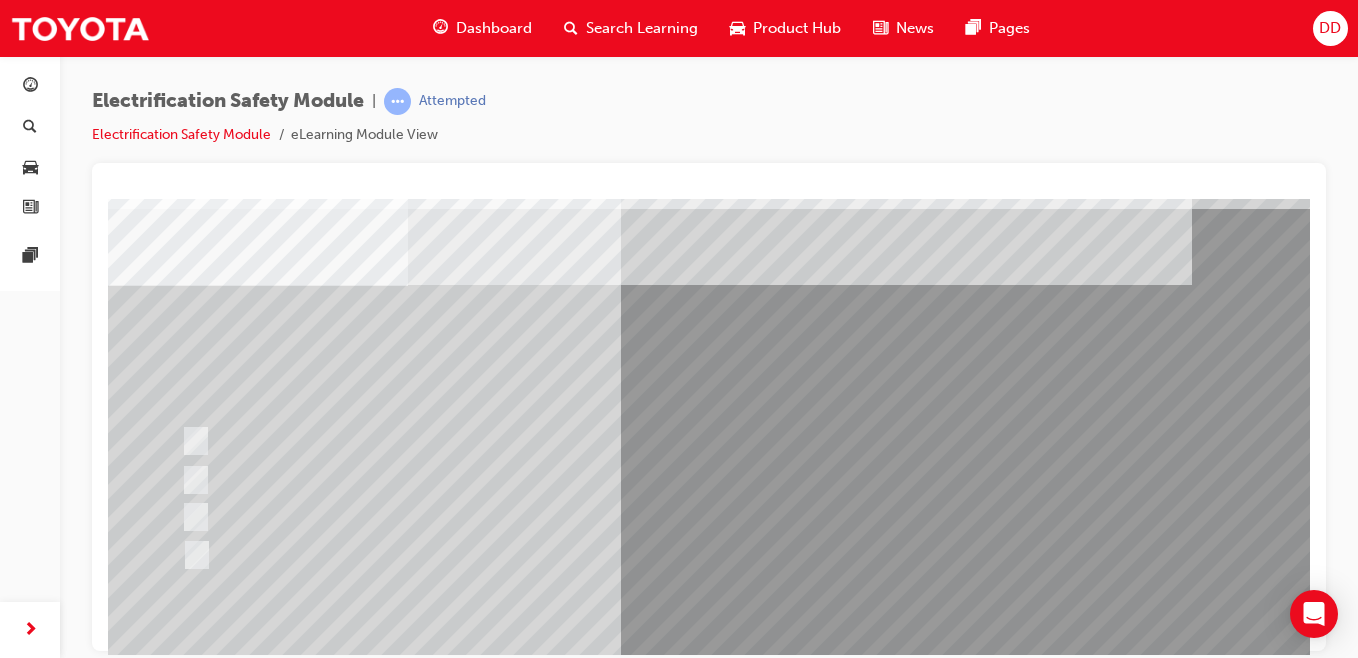 scroll, scrollTop: 72, scrollLeft: 0, axis: vertical 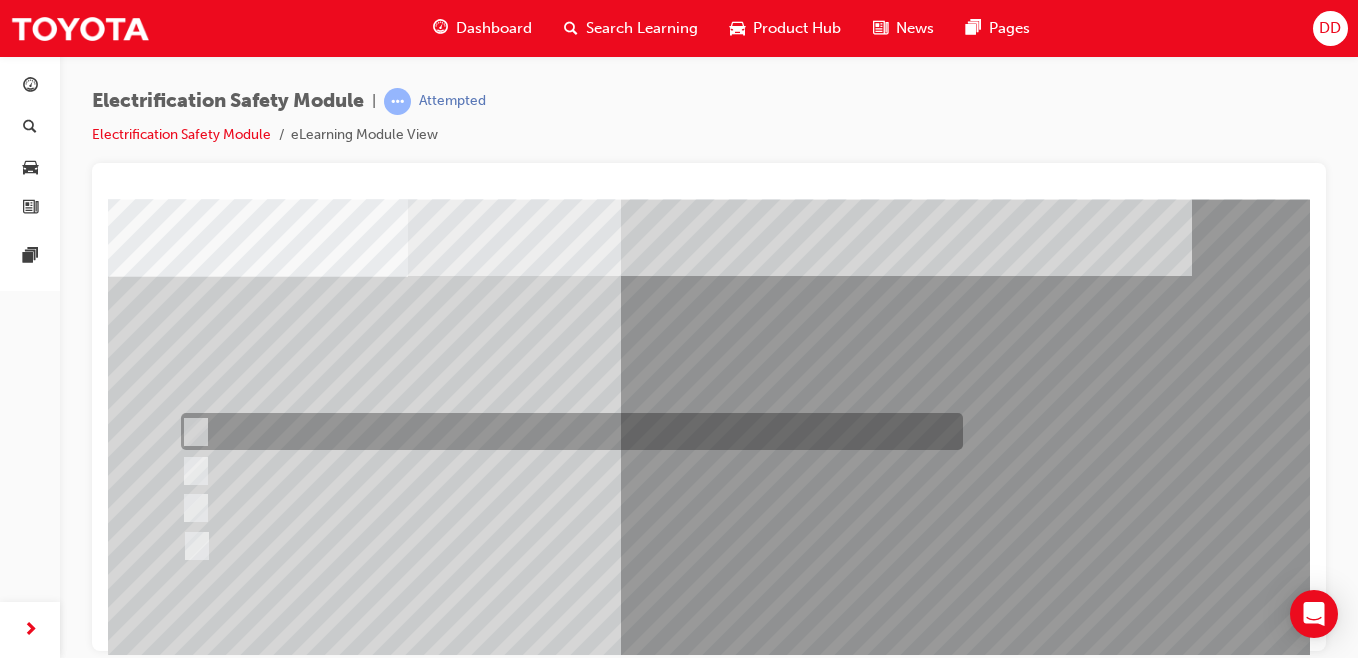 click at bounding box center [567, 431] 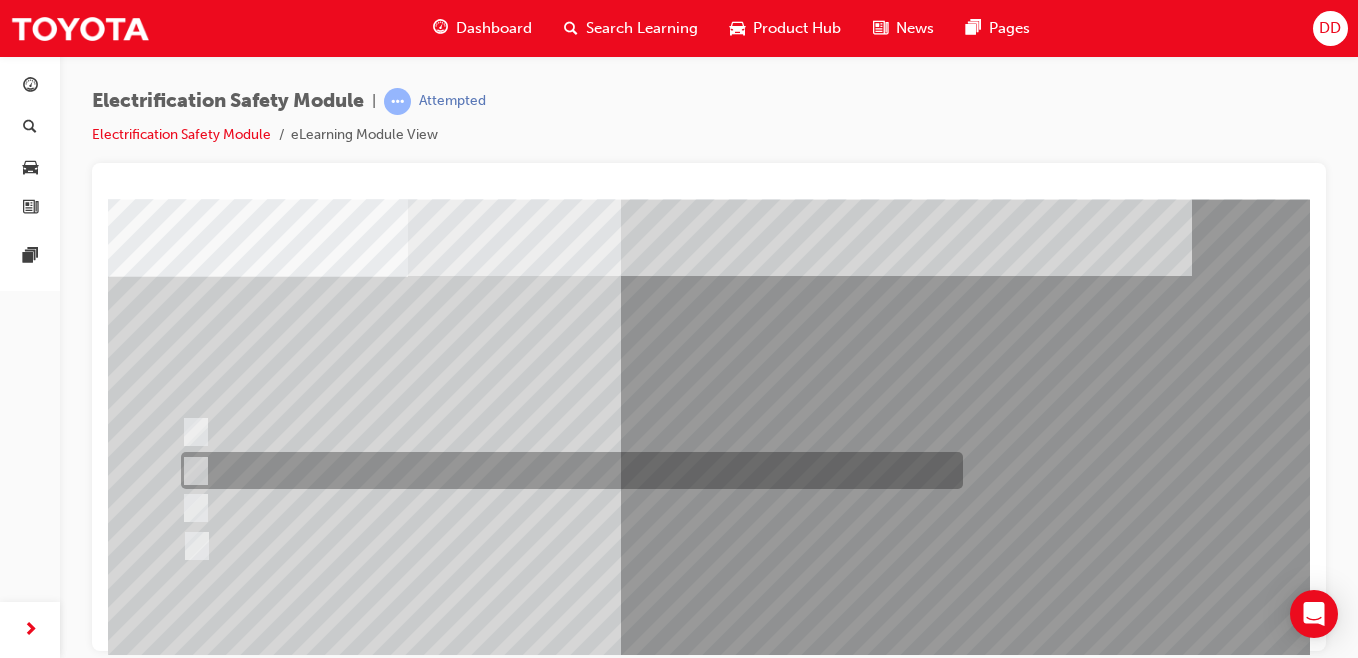 click at bounding box center (567, 470) 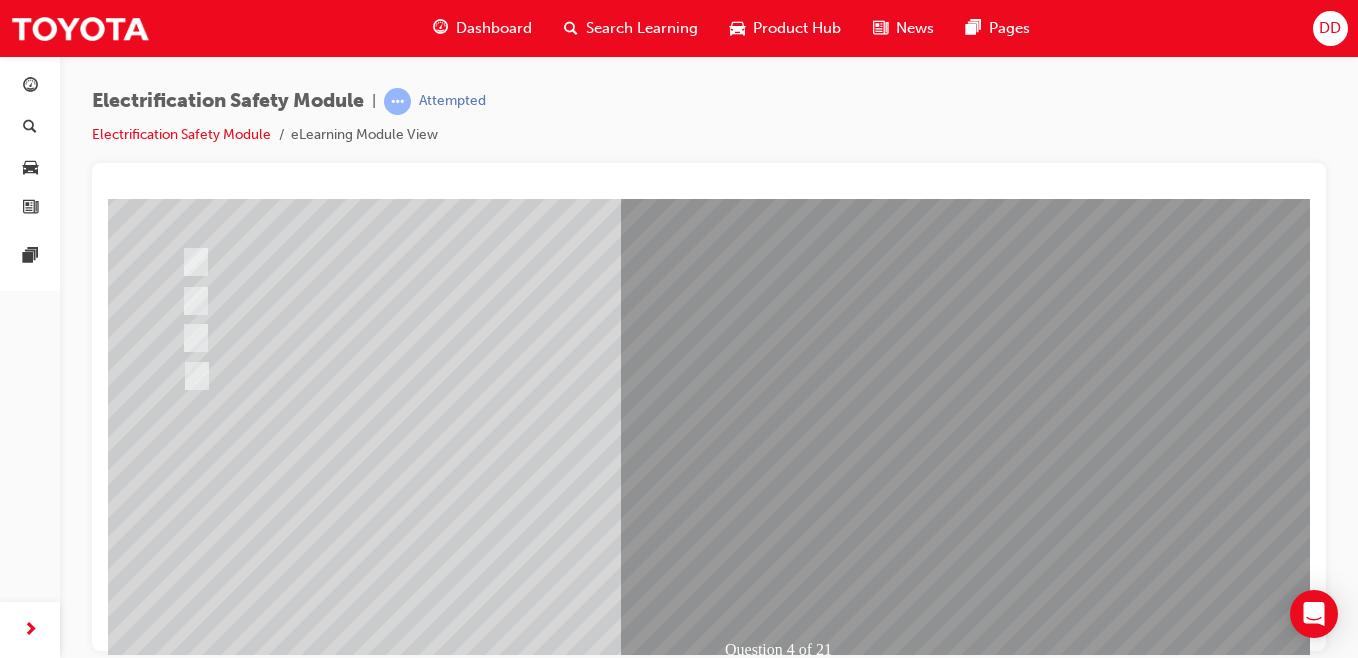 scroll, scrollTop: 243, scrollLeft: 0, axis: vertical 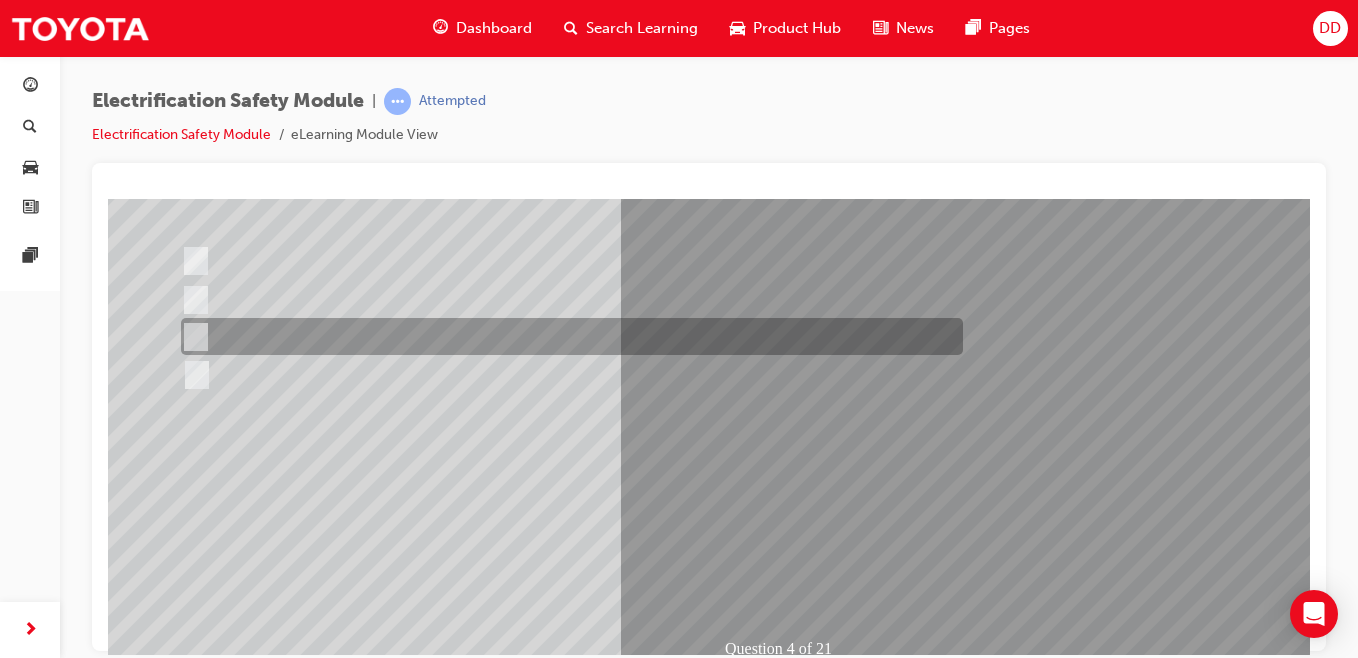 click at bounding box center [788, 1035] 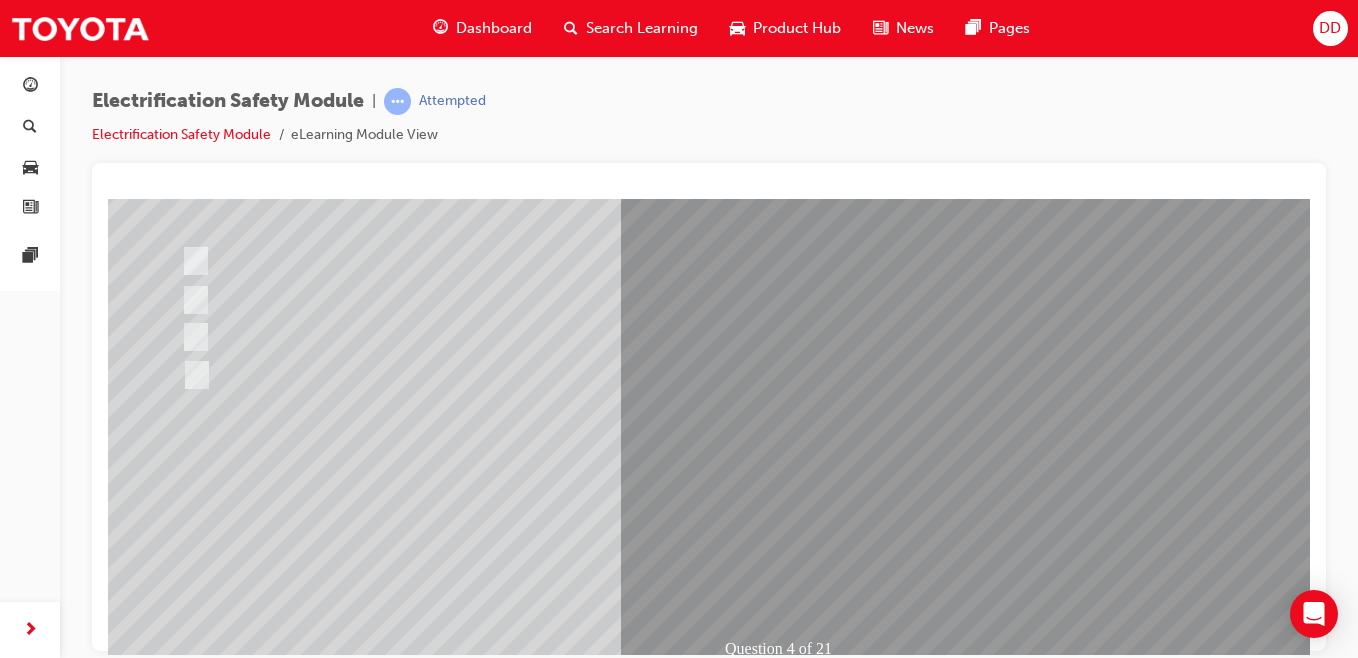 click at bounding box center [788, 1035] 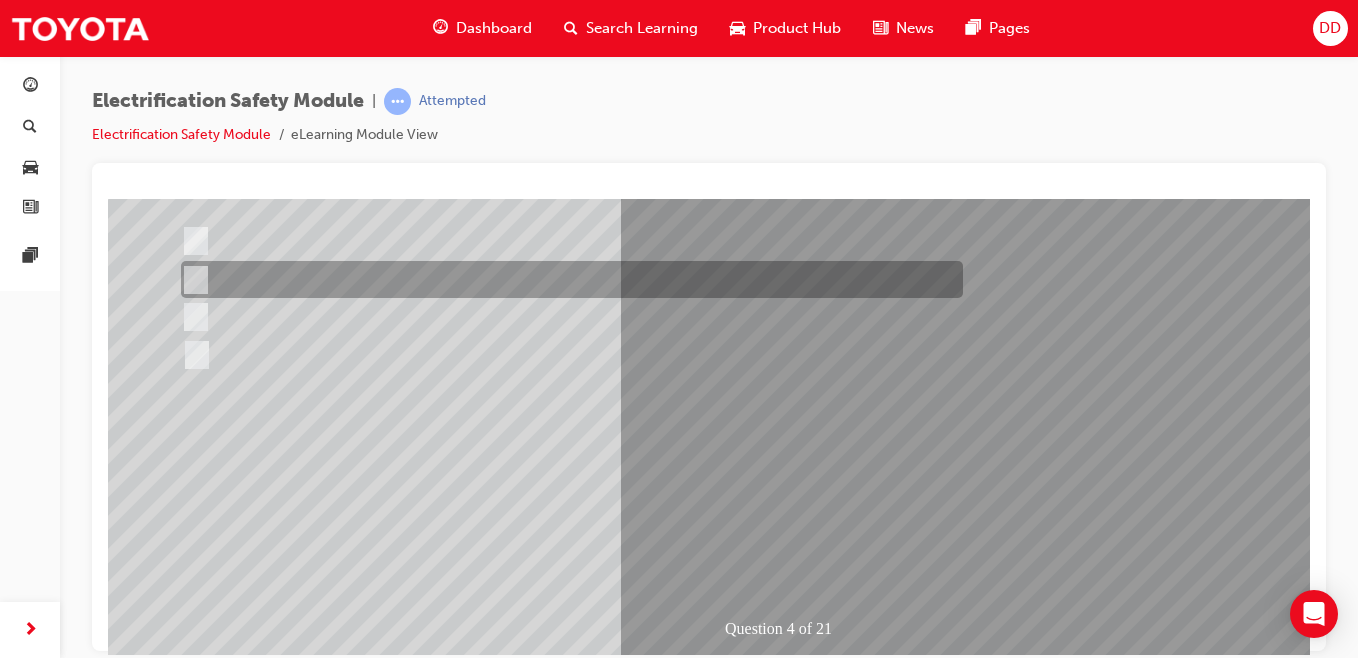 scroll, scrollTop: 309, scrollLeft: 0, axis: vertical 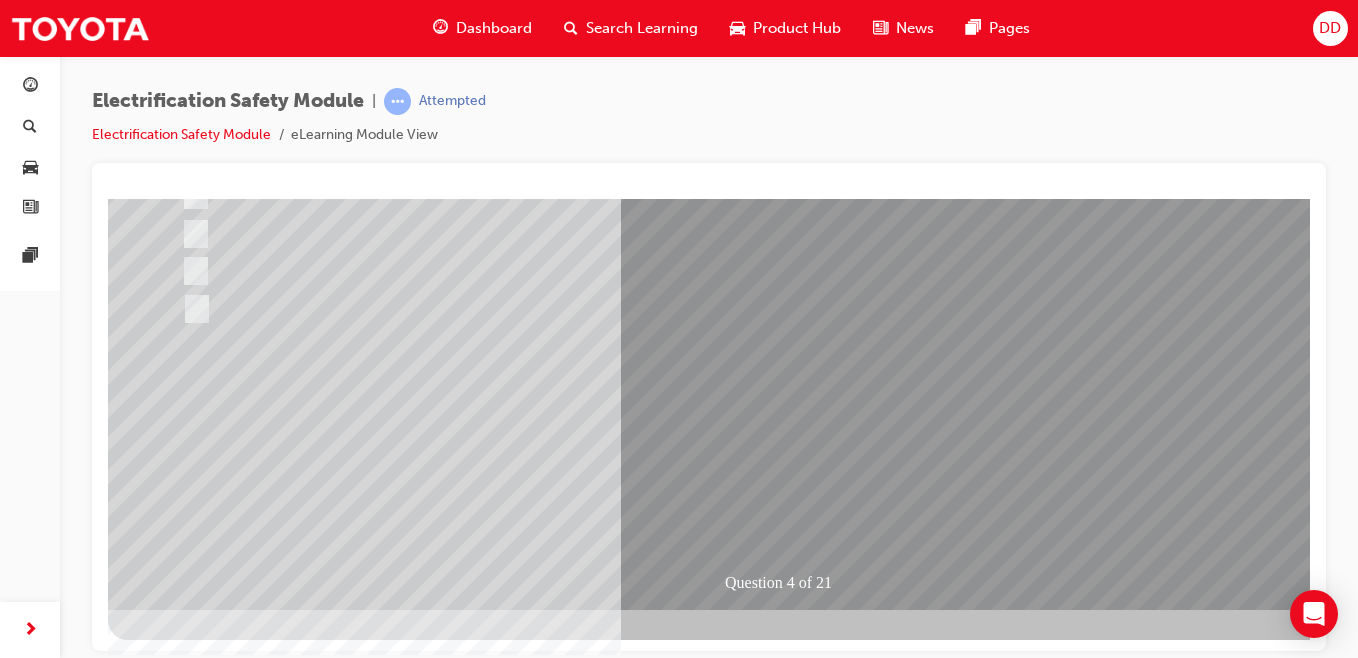 click at bounding box center [180, 2678] 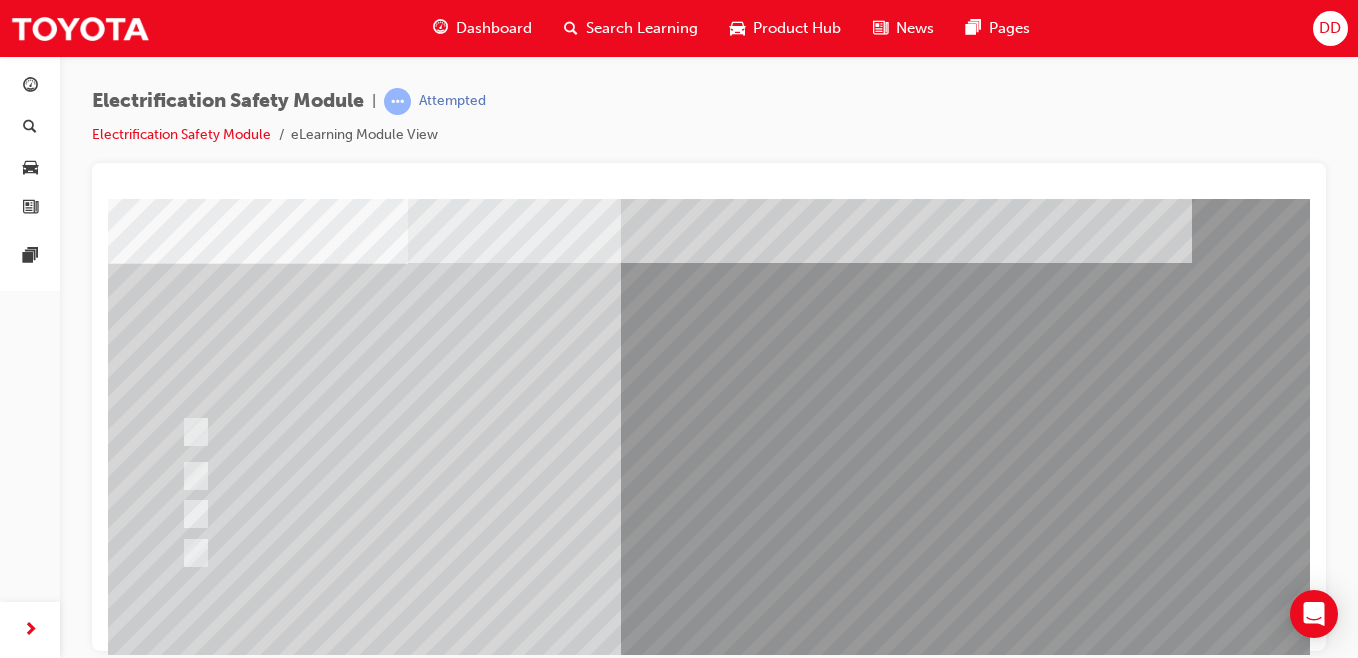 scroll, scrollTop: 87, scrollLeft: 0, axis: vertical 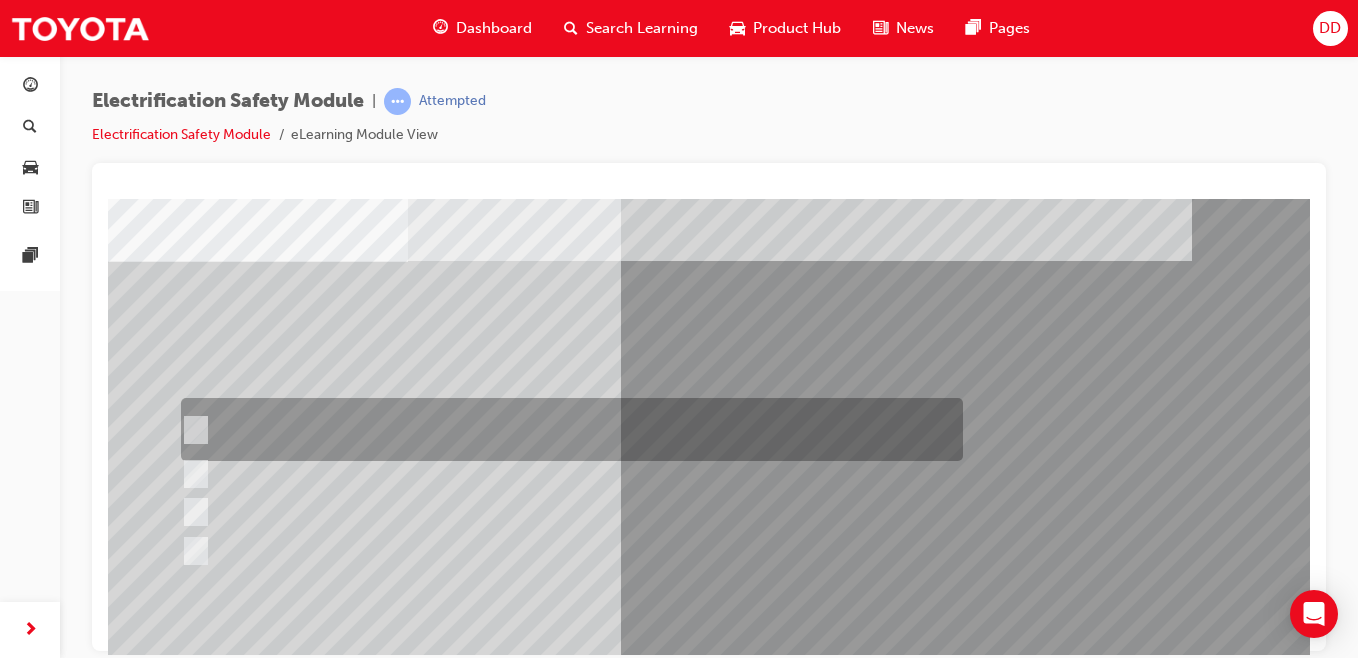 click at bounding box center (649, 2718) 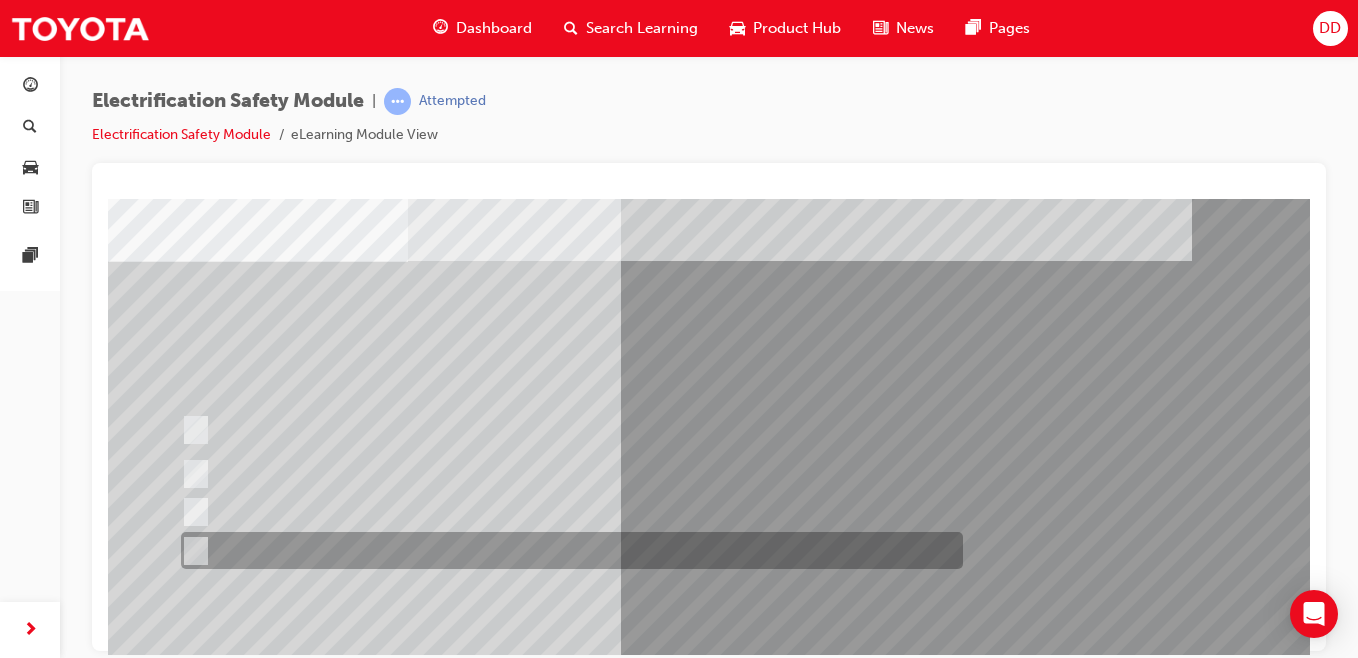 click at bounding box center (567, 550) 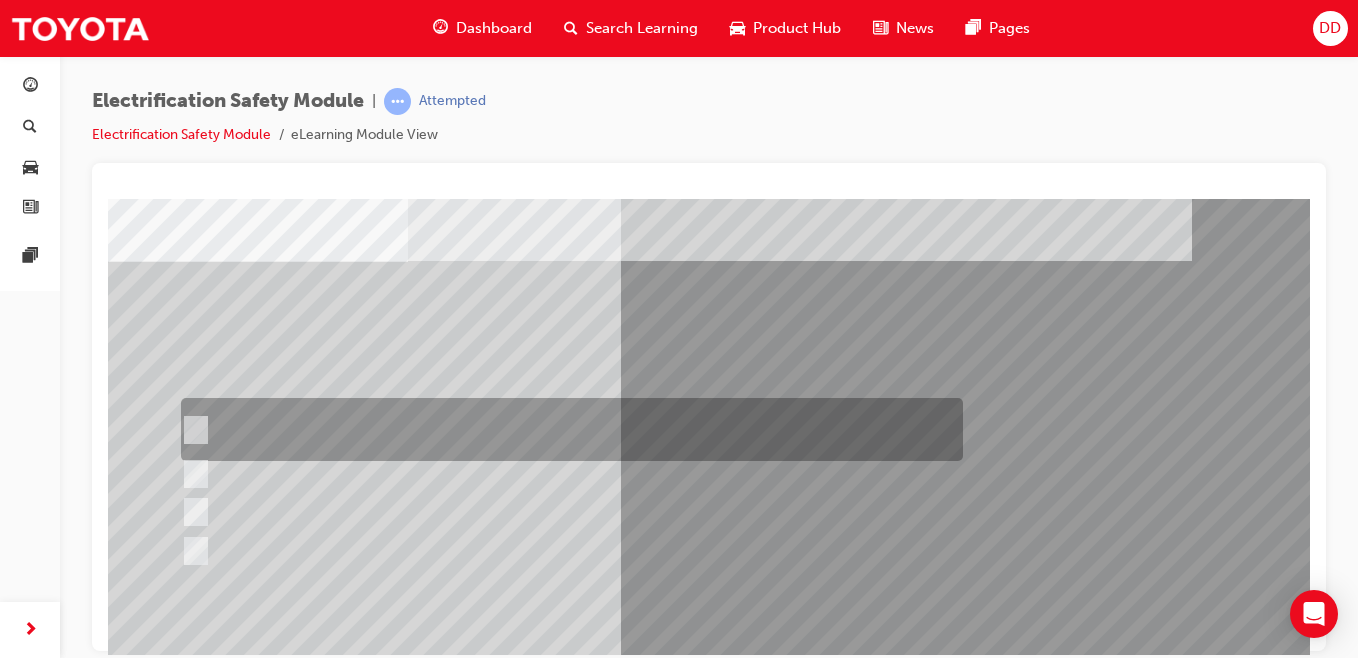 click at bounding box center [567, 429] 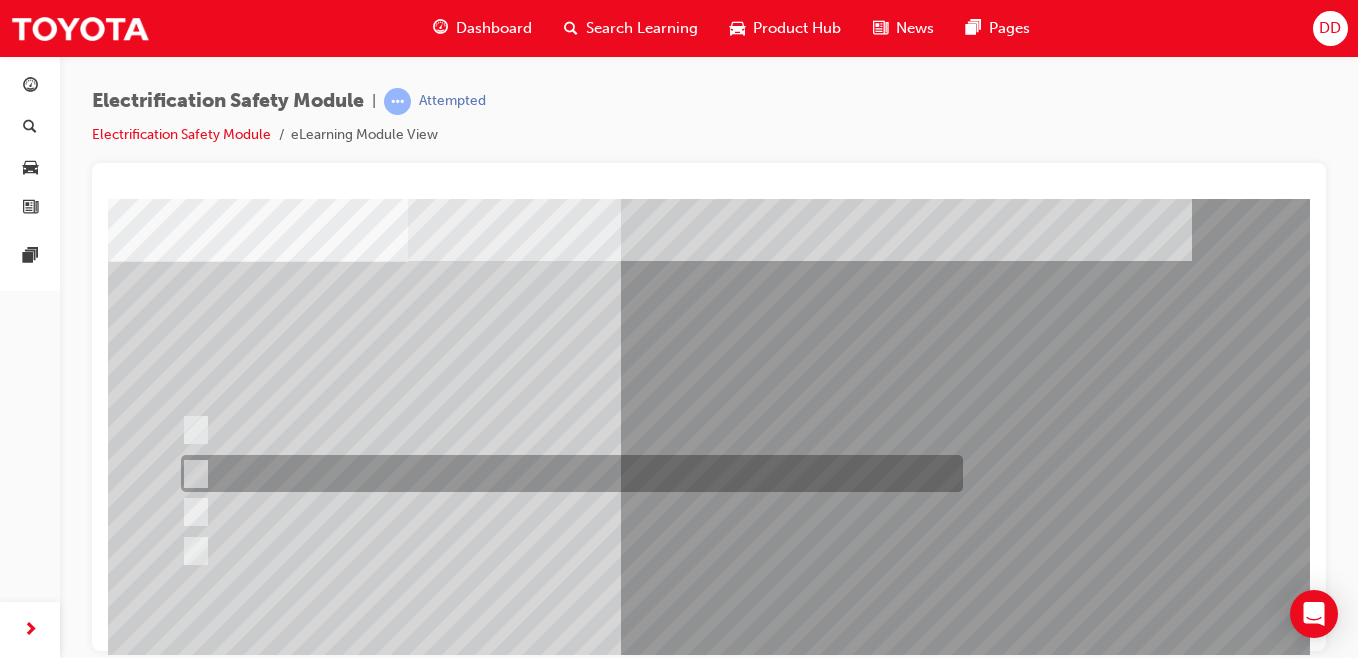 click at bounding box center (567, 473) 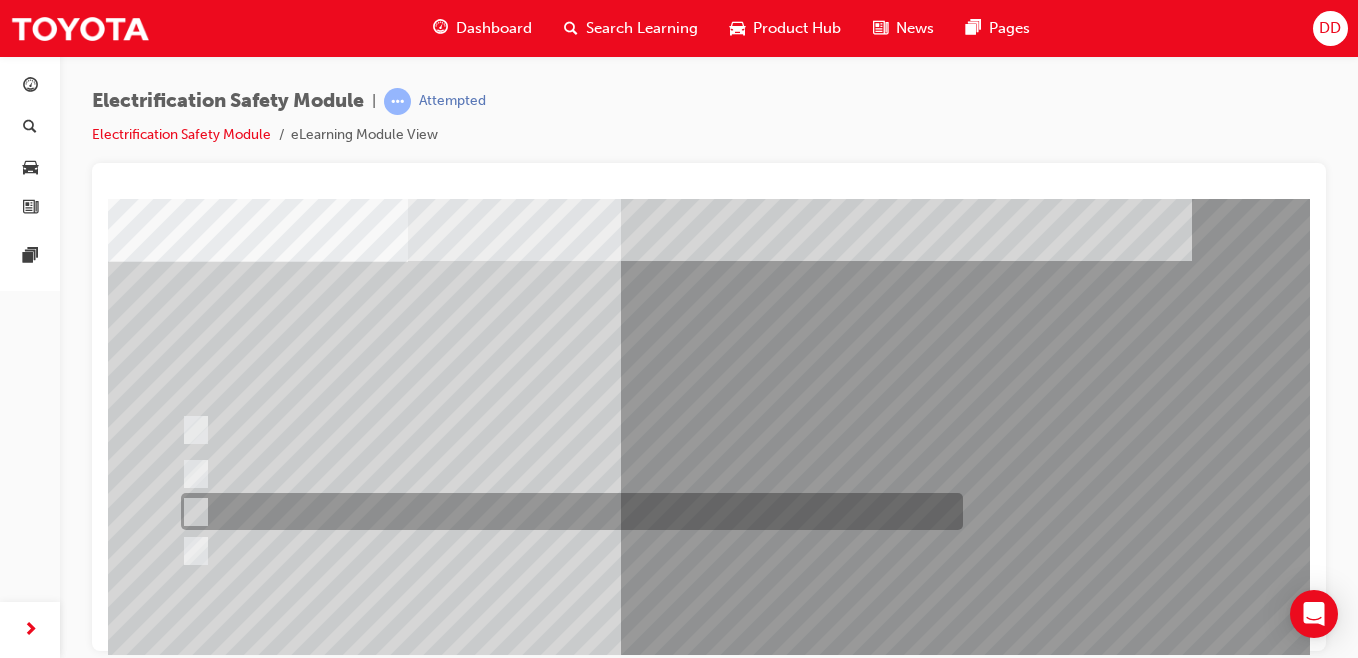 click at bounding box center [567, 511] 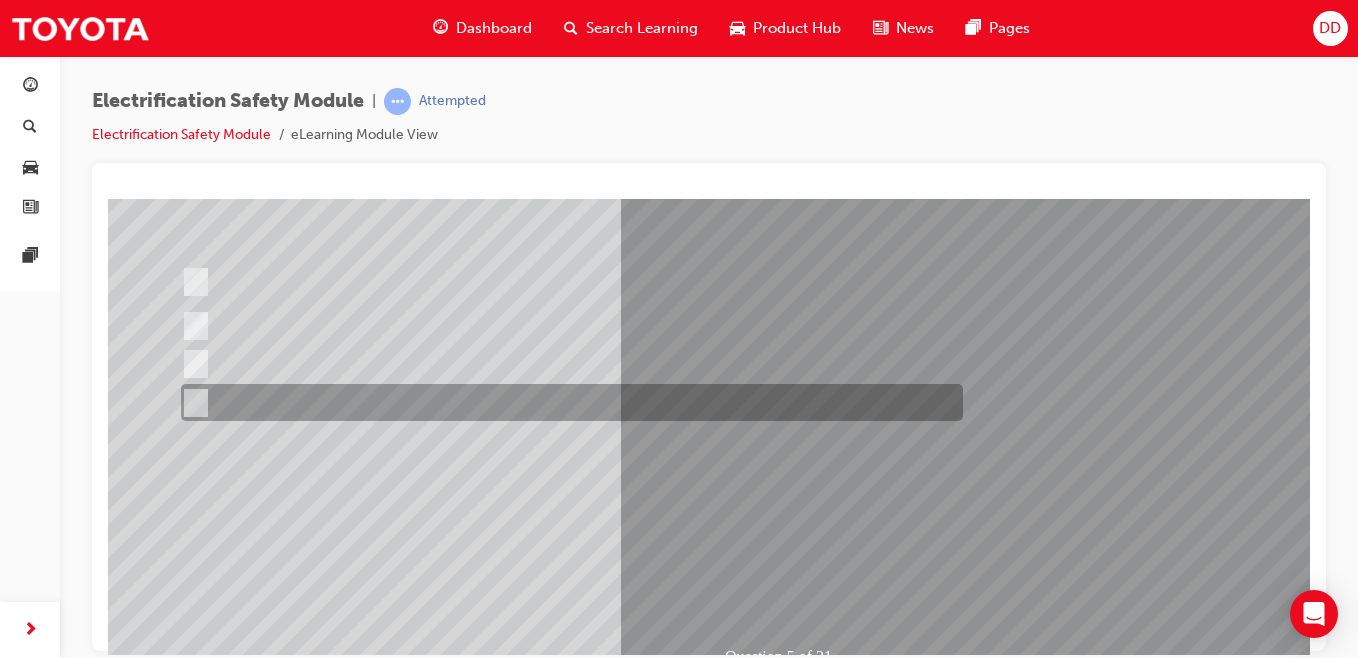 scroll, scrollTop: 309, scrollLeft: 0, axis: vertical 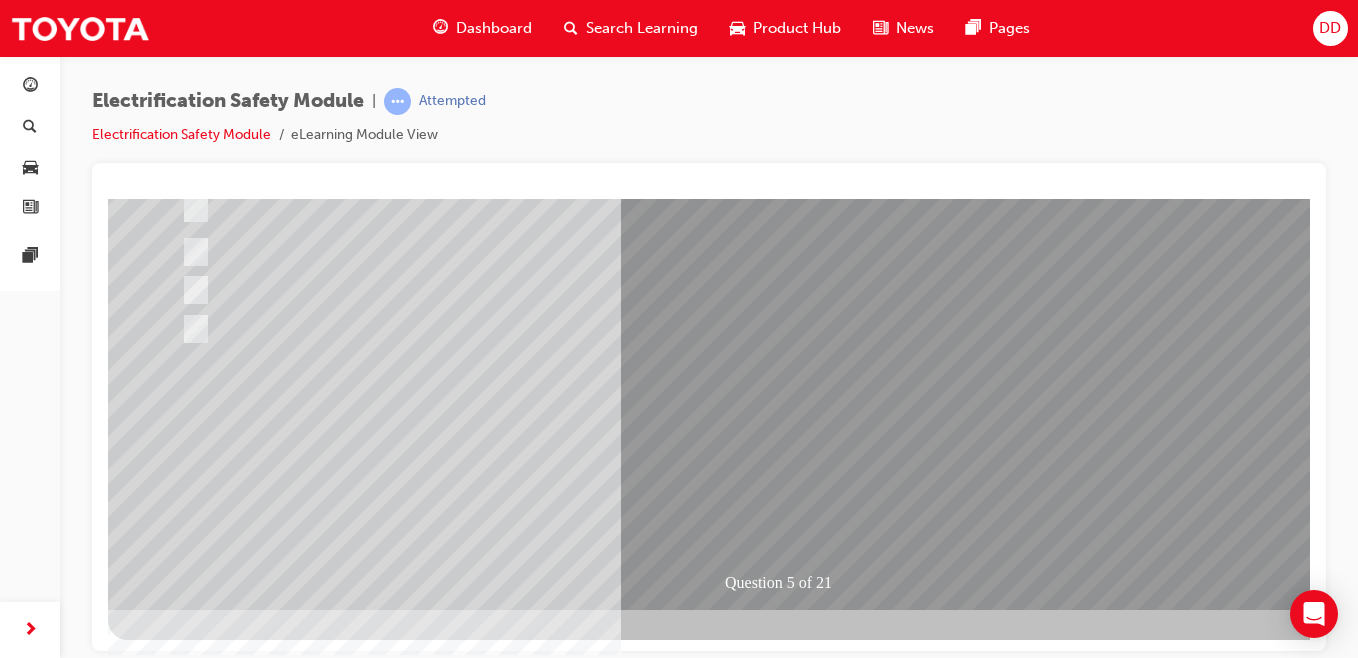click at bounding box center (180, 2678) 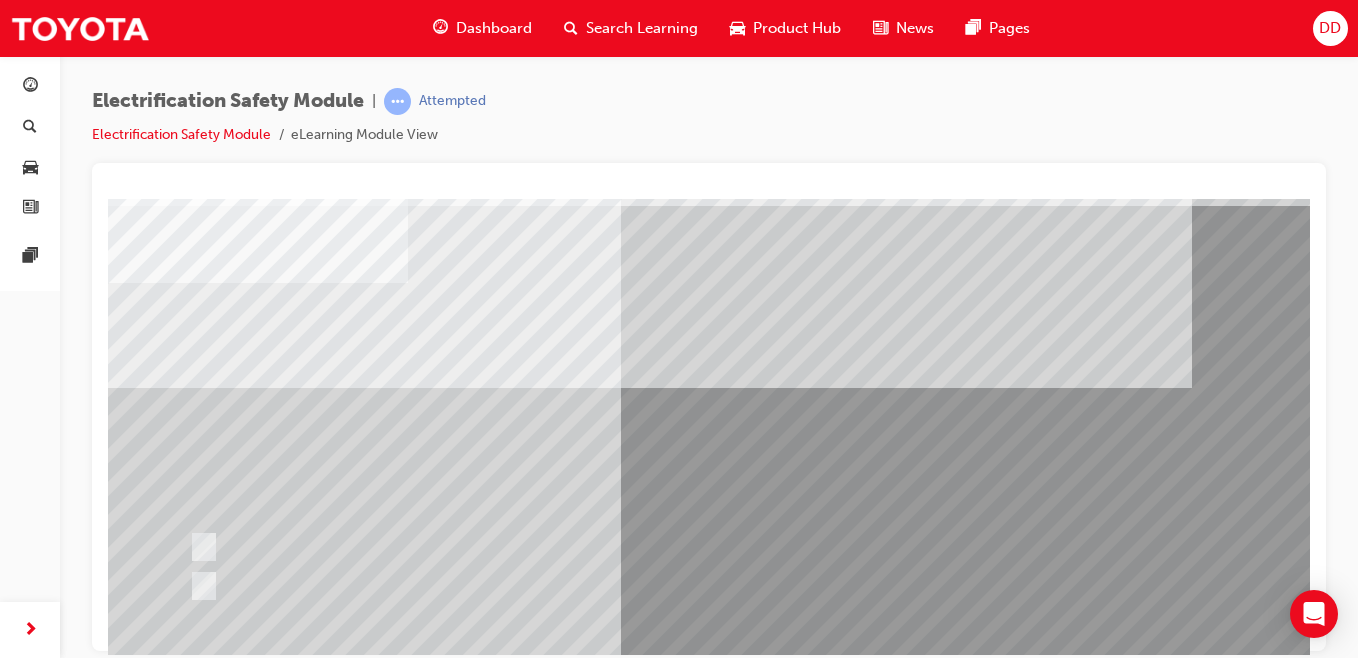 scroll, scrollTop: 67, scrollLeft: 0, axis: vertical 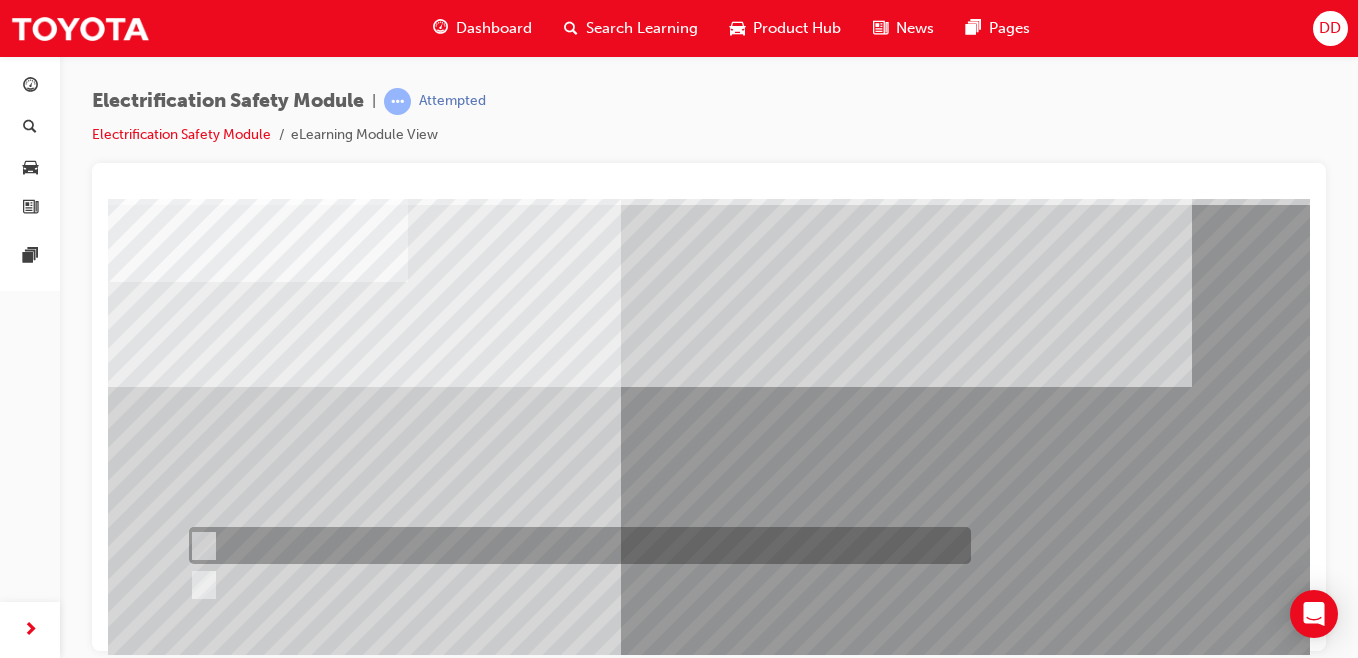 click at bounding box center [575, 545] 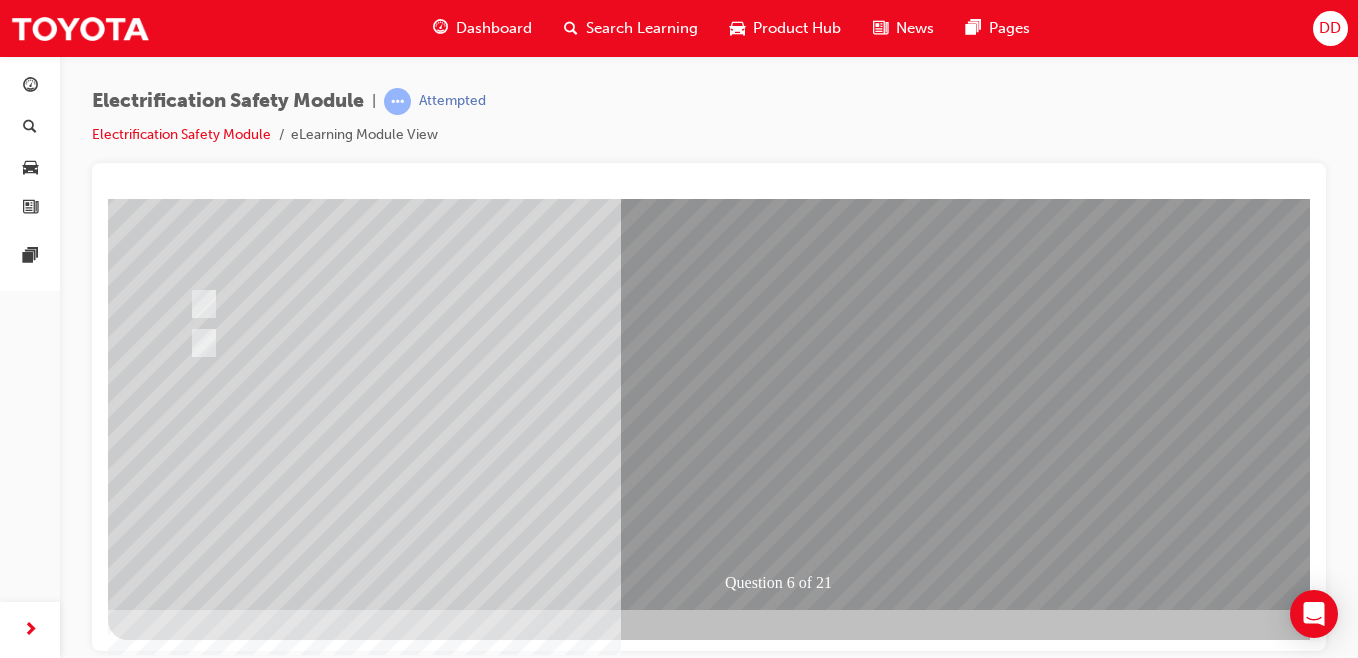 click at bounding box center (180, 2740) 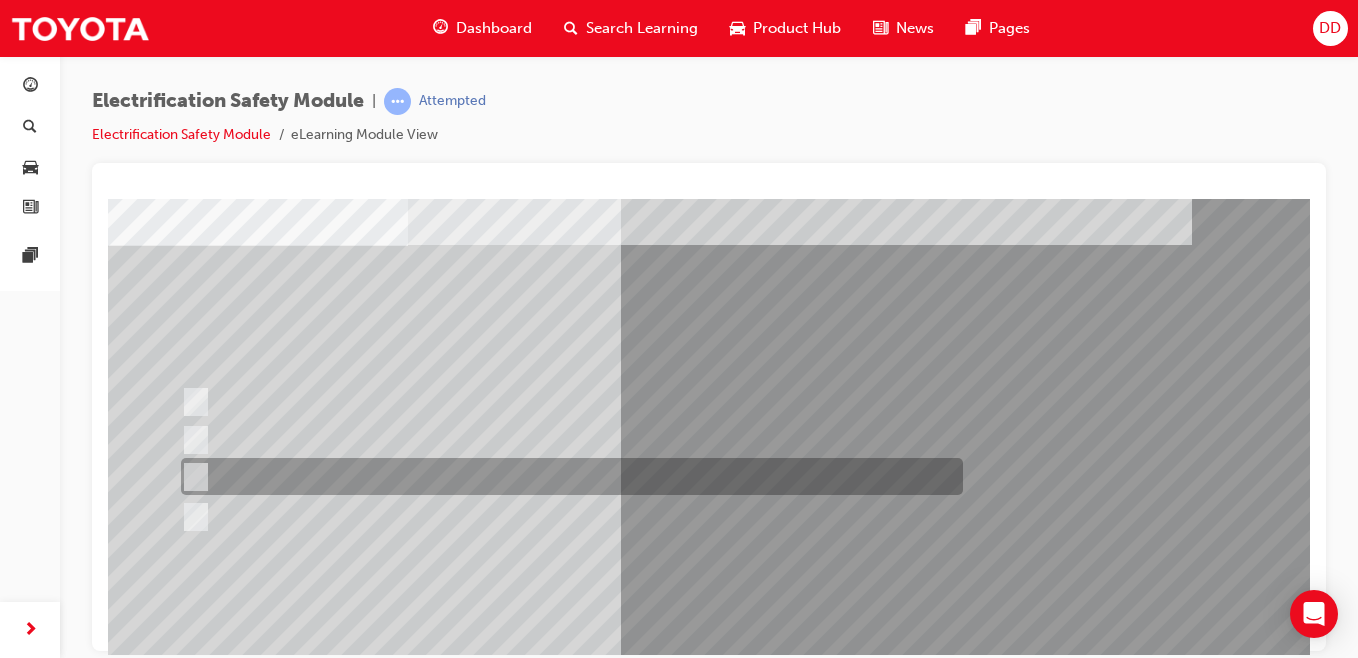 scroll, scrollTop: 107, scrollLeft: 0, axis: vertical 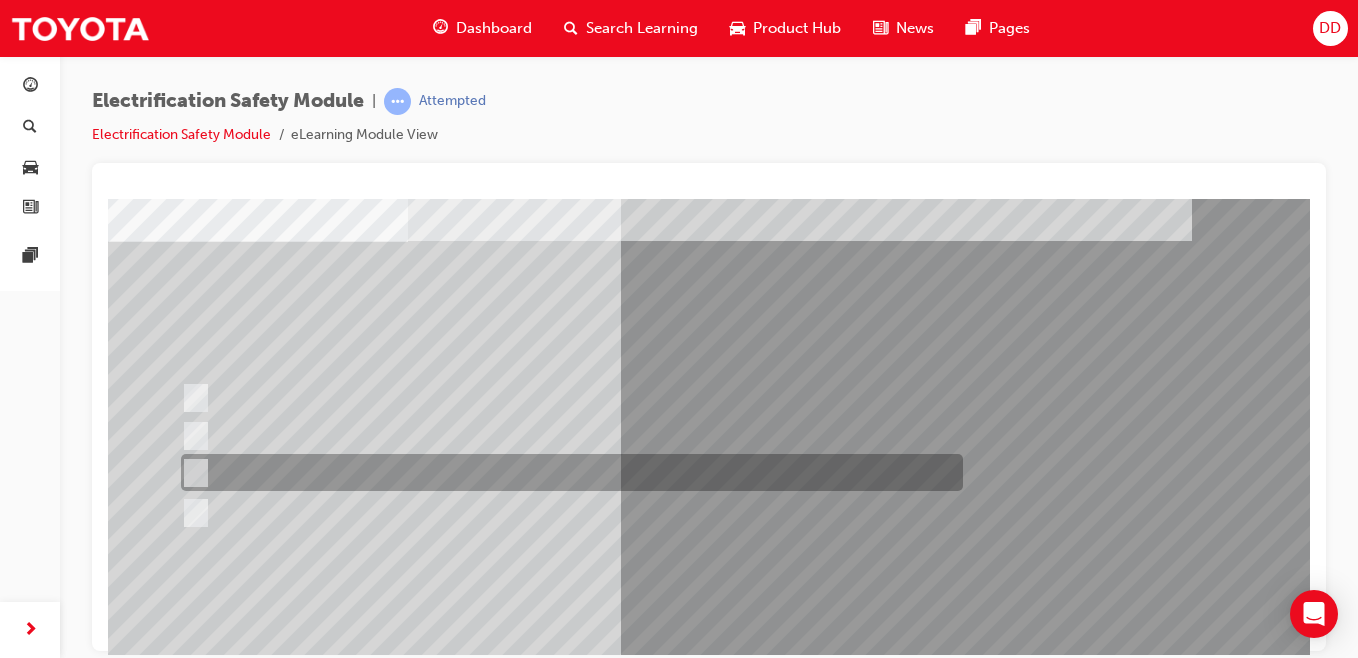 click on "Electrification Safety Module | Attempted Electrification Safety Module eLearning Module View" at bounding box center [709, 332] 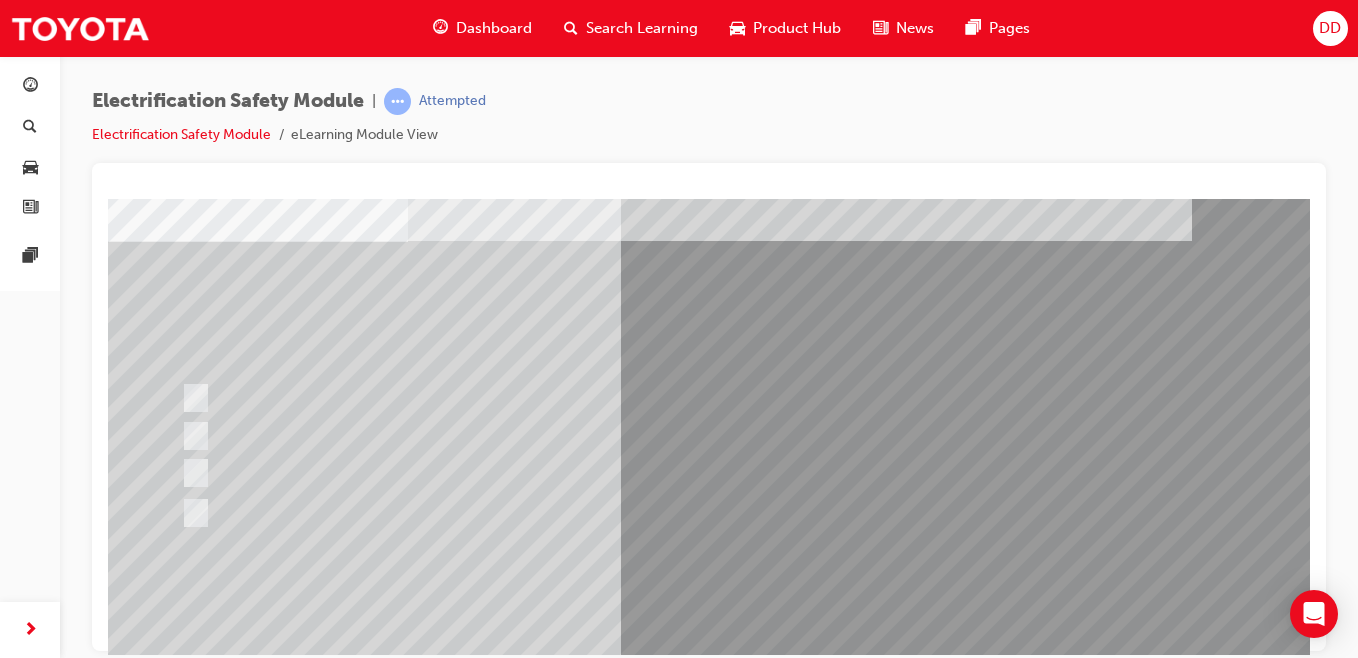 click on "Electrification Safety Module | Attempted Electrification Safety Module eLearning Module View" at bounding box center (709, 332) 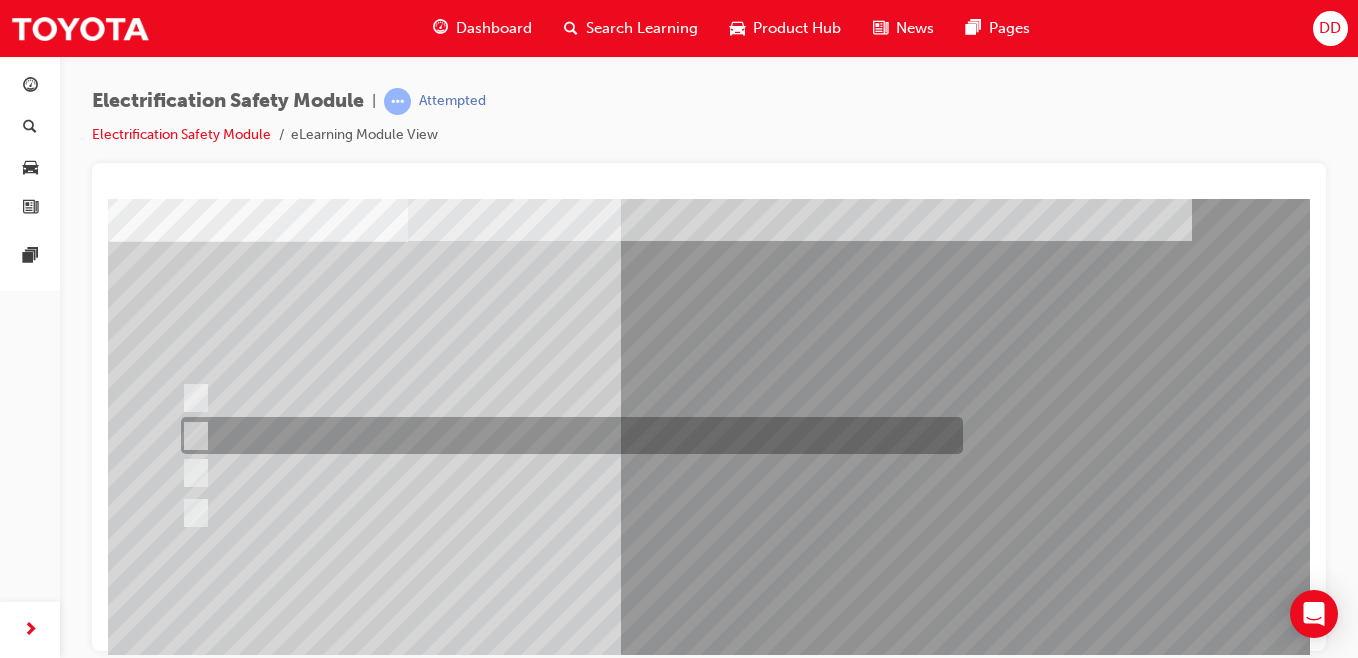 click at bounding box center (567, 435) 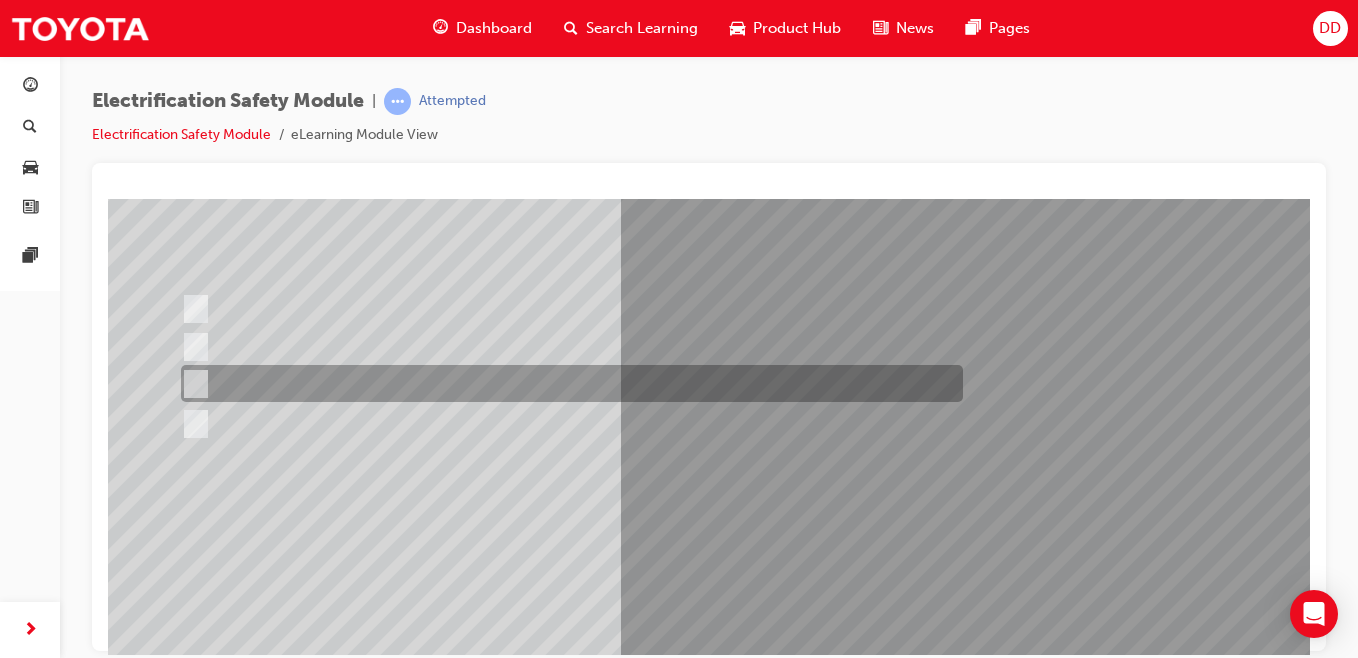 scroll, scrollTop: 200, scrollLeft: 0, axis: vertical 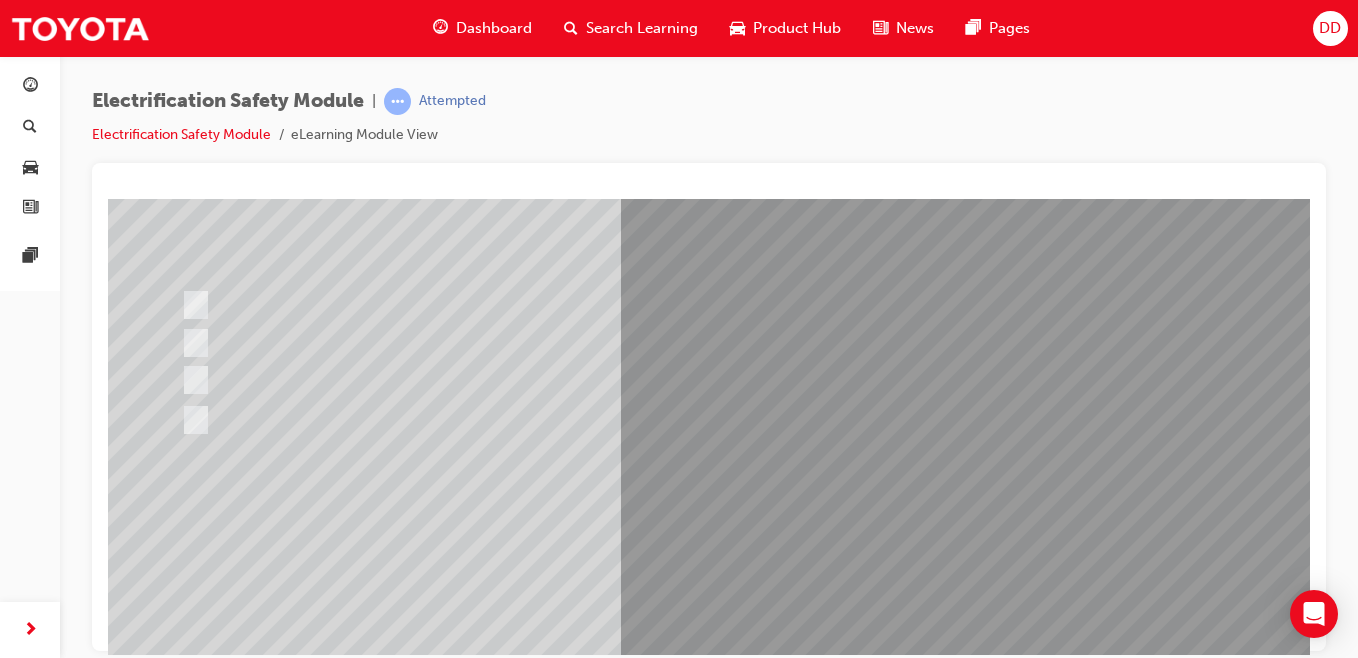 click at bounding box center (180, 2787) 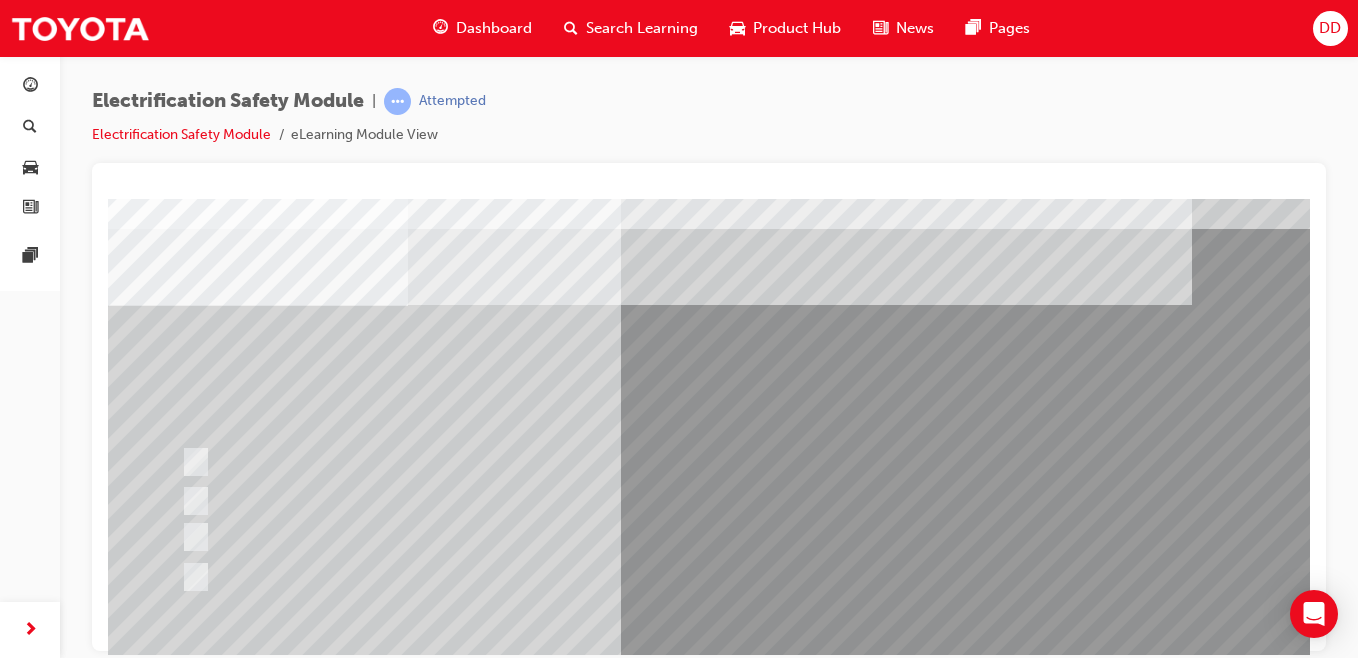 scroll, scrollTop: 45, scrollLeft: 0, axis: vertical 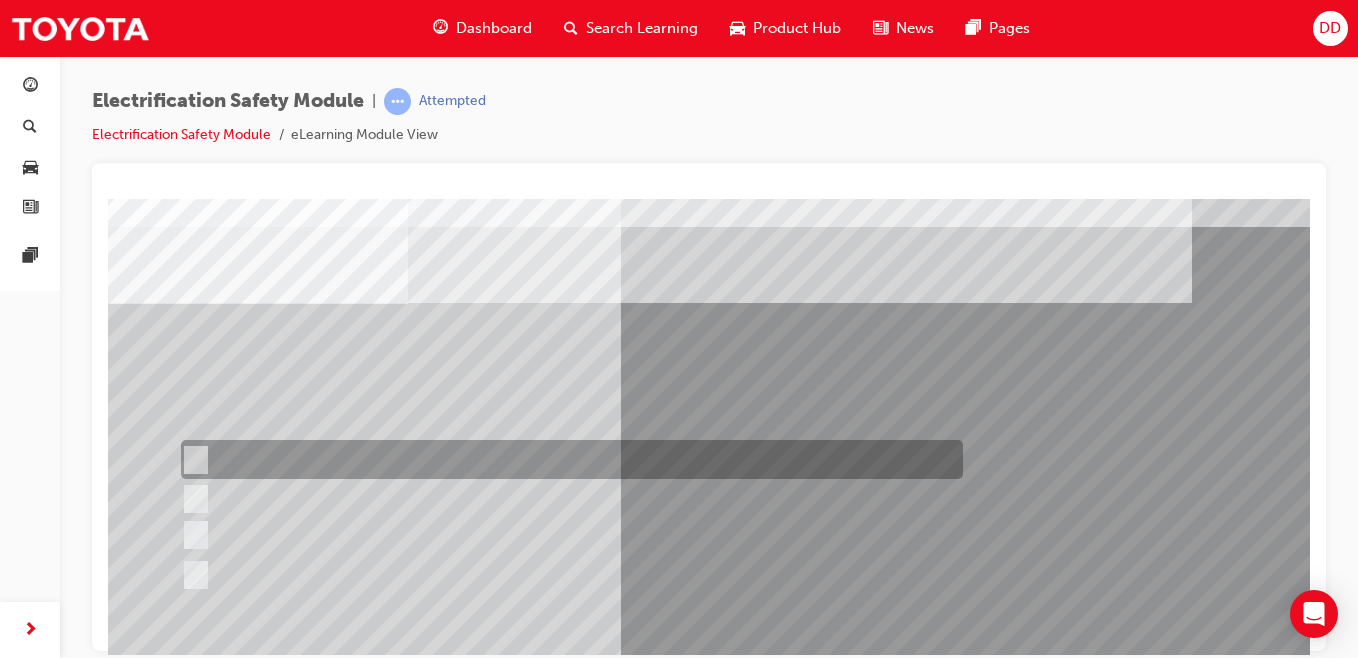 click at bounding box center [567, 459] 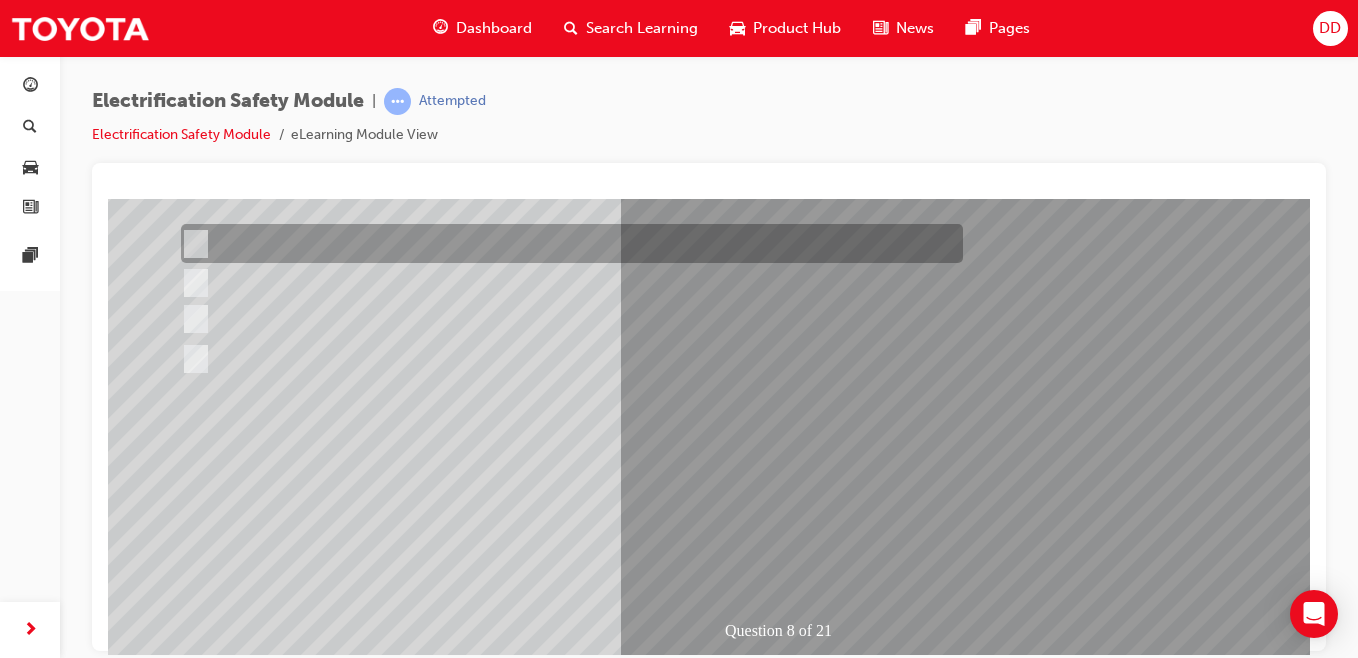 scroll, scrollTop: 262, scrollLeft: 0, axis: vertical 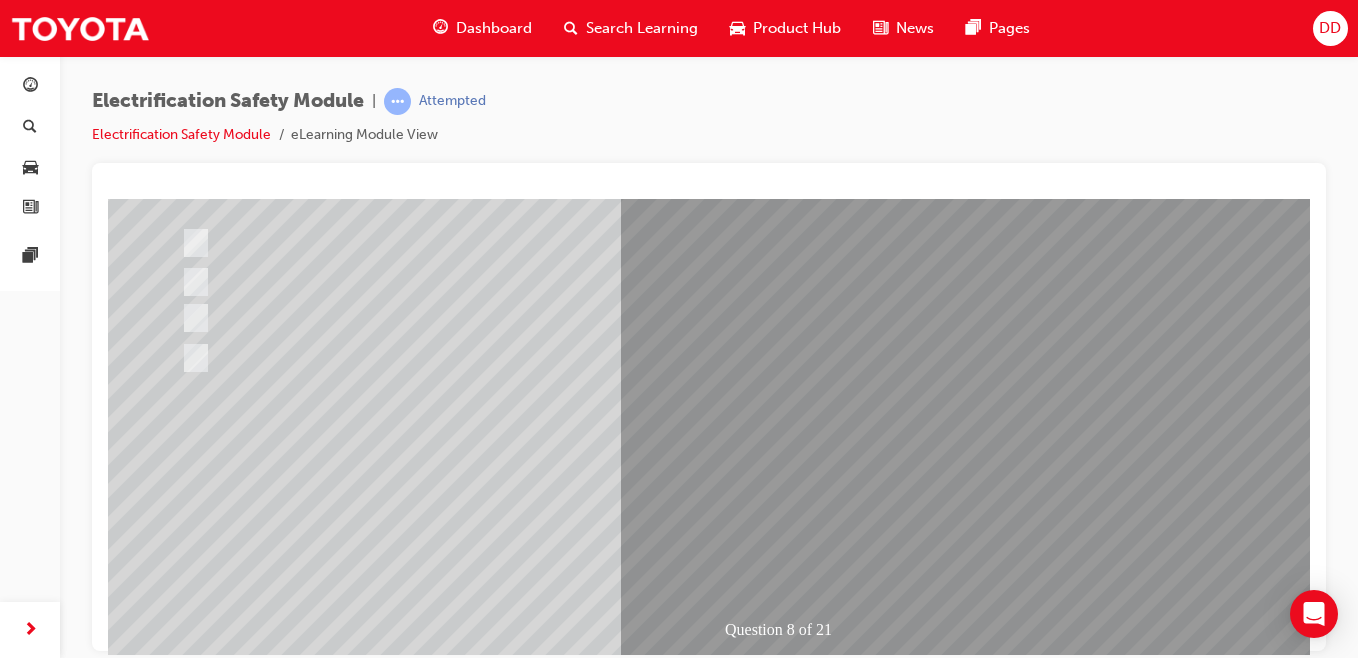 click at bounding box center [180, 2725] 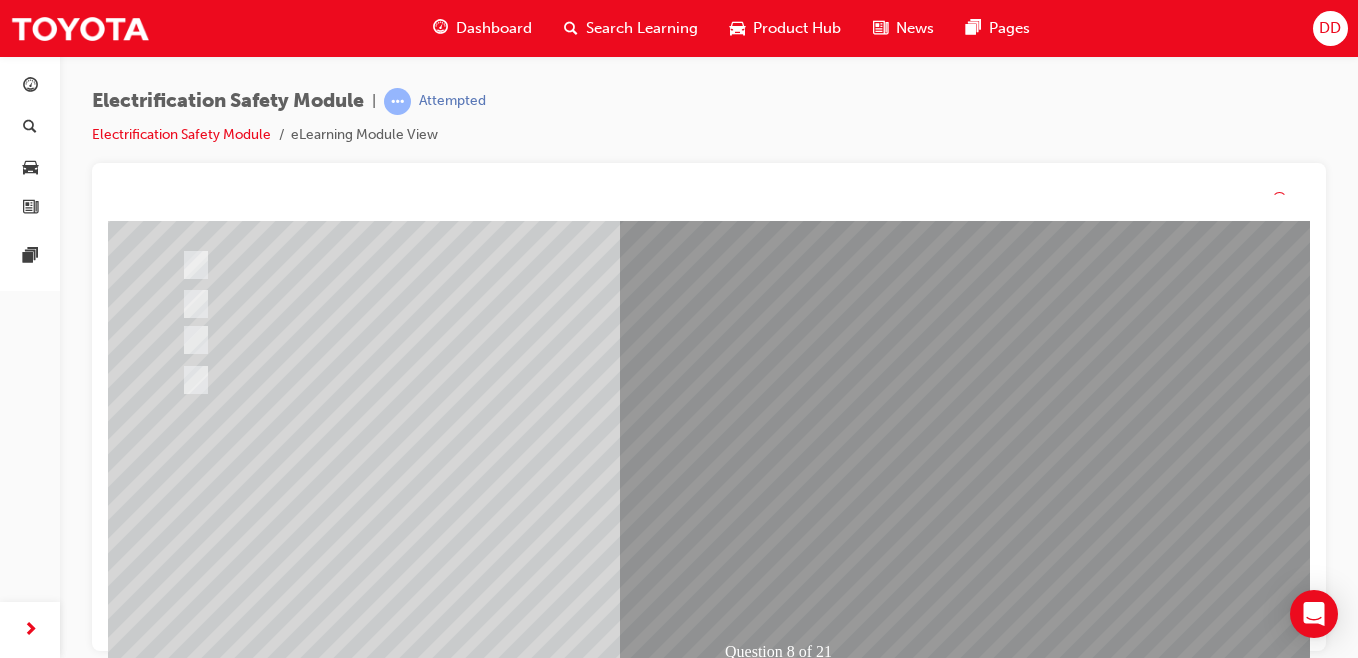 scroll, scrollTop: 0, scrollLeft: 0, axis: both 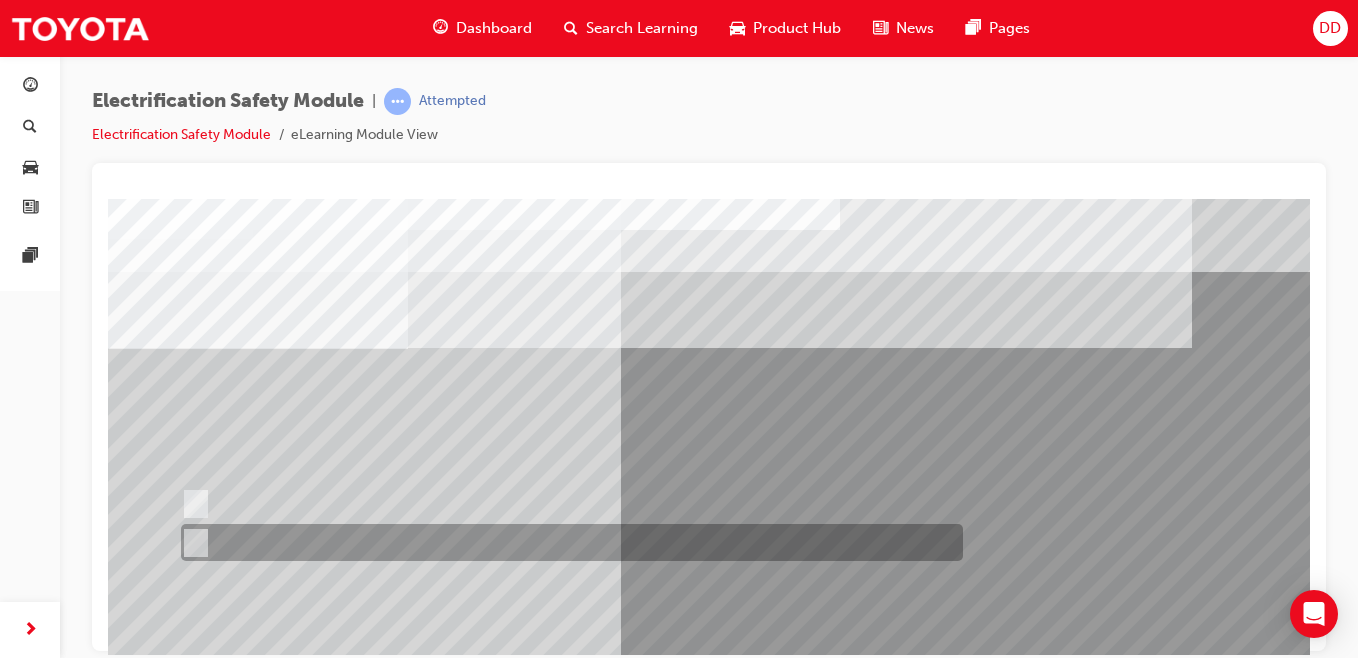 click at bounding box center (567, 542) 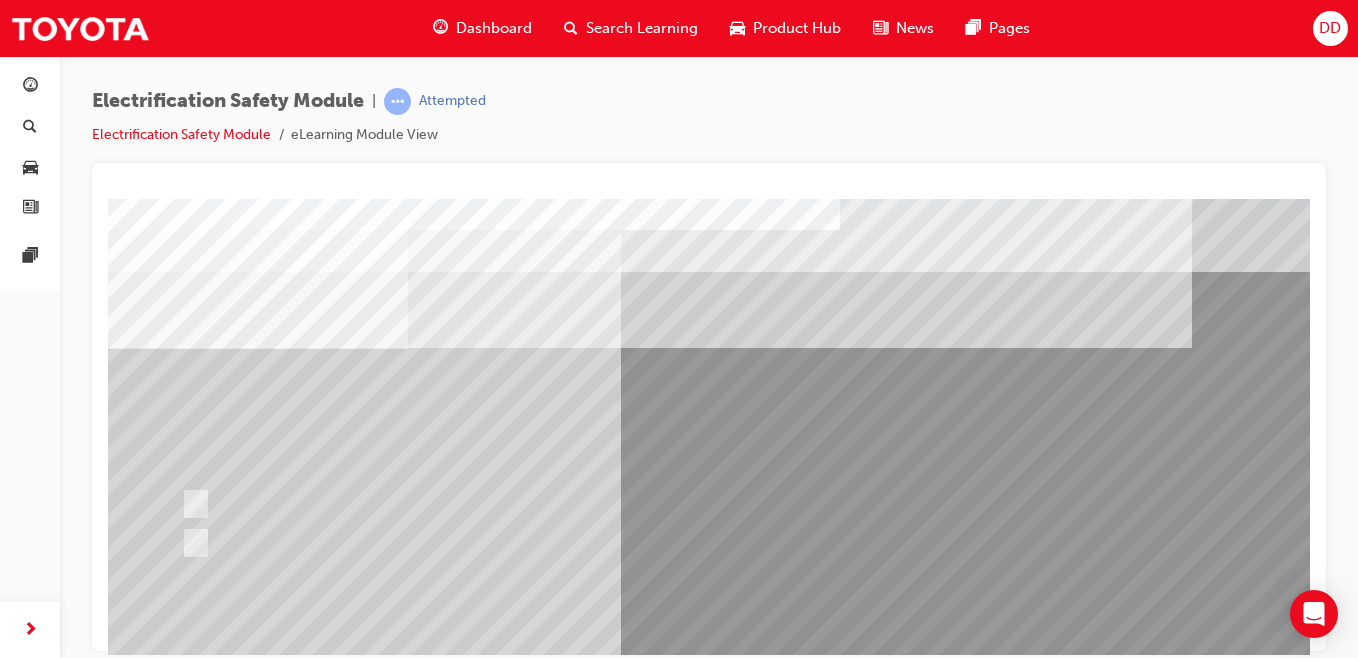 scroll, scrollTop: 2, scrollLeft: 0, axis: vertical 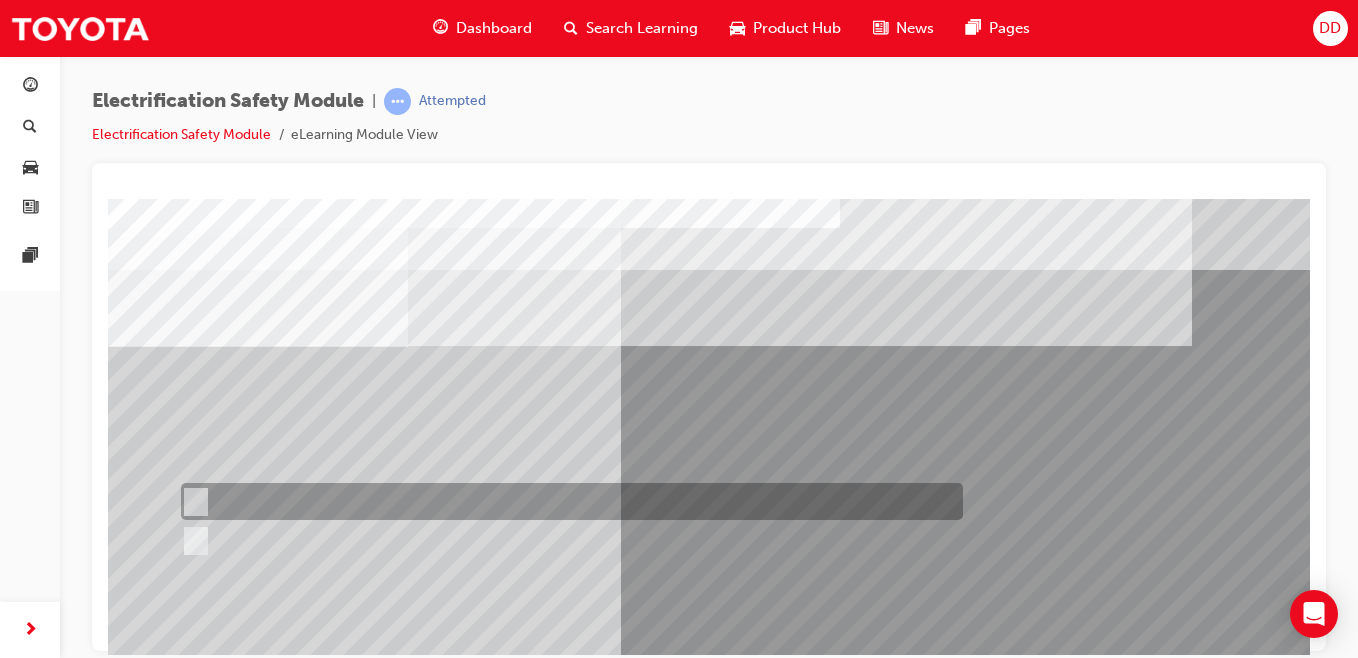 click at bounding box center [567, 501] 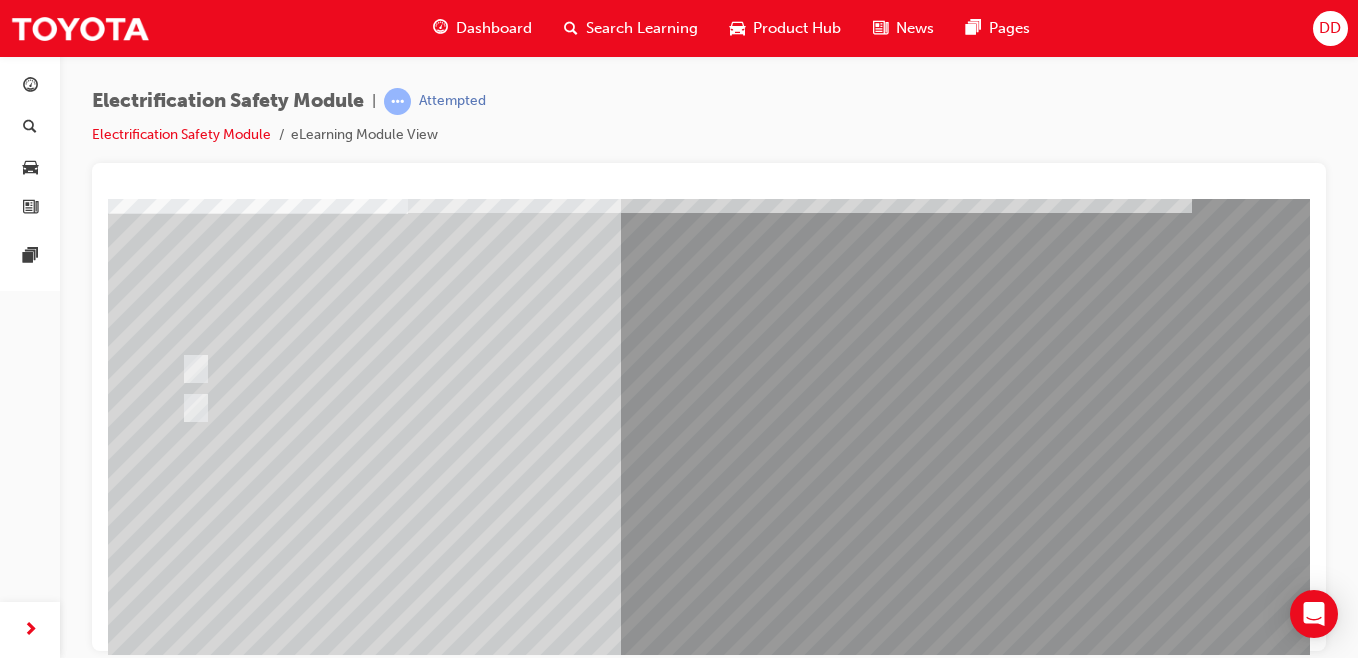 click at bounding box center [788, 1143] 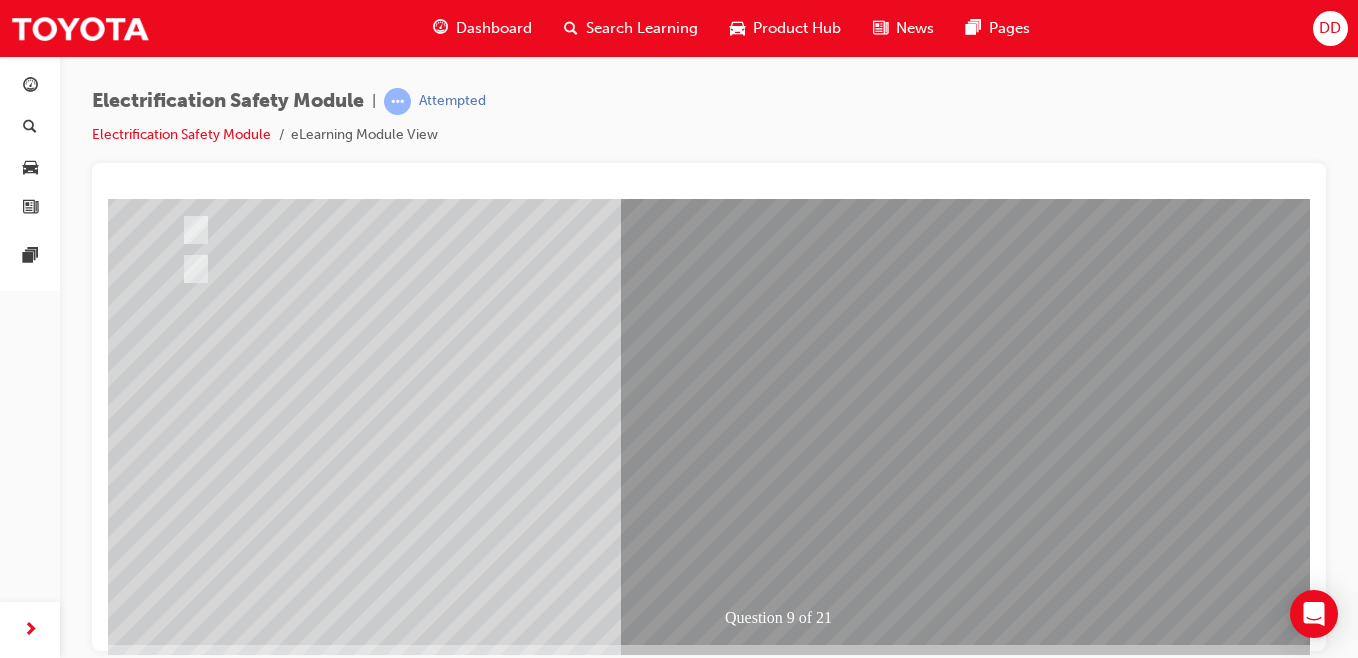 scroll, scrollTop: 309, scrollLeft: 0, axis: vertical 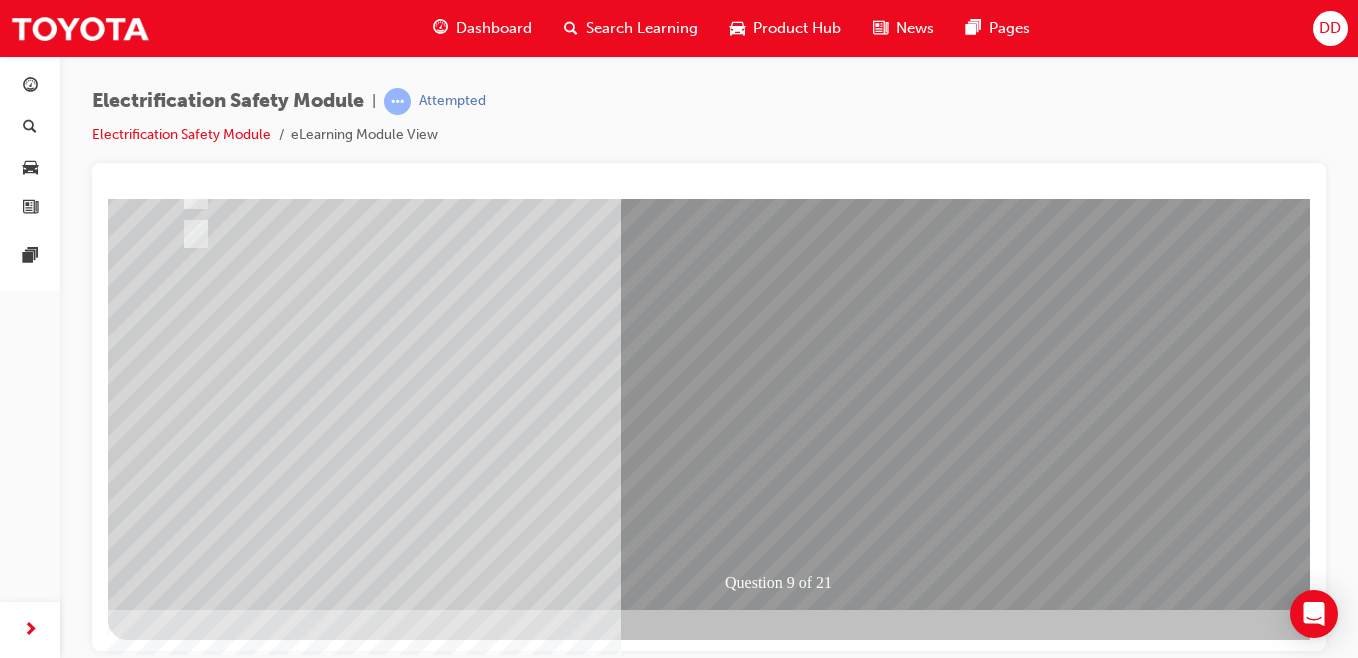 click at bounding box center [180, 2634] 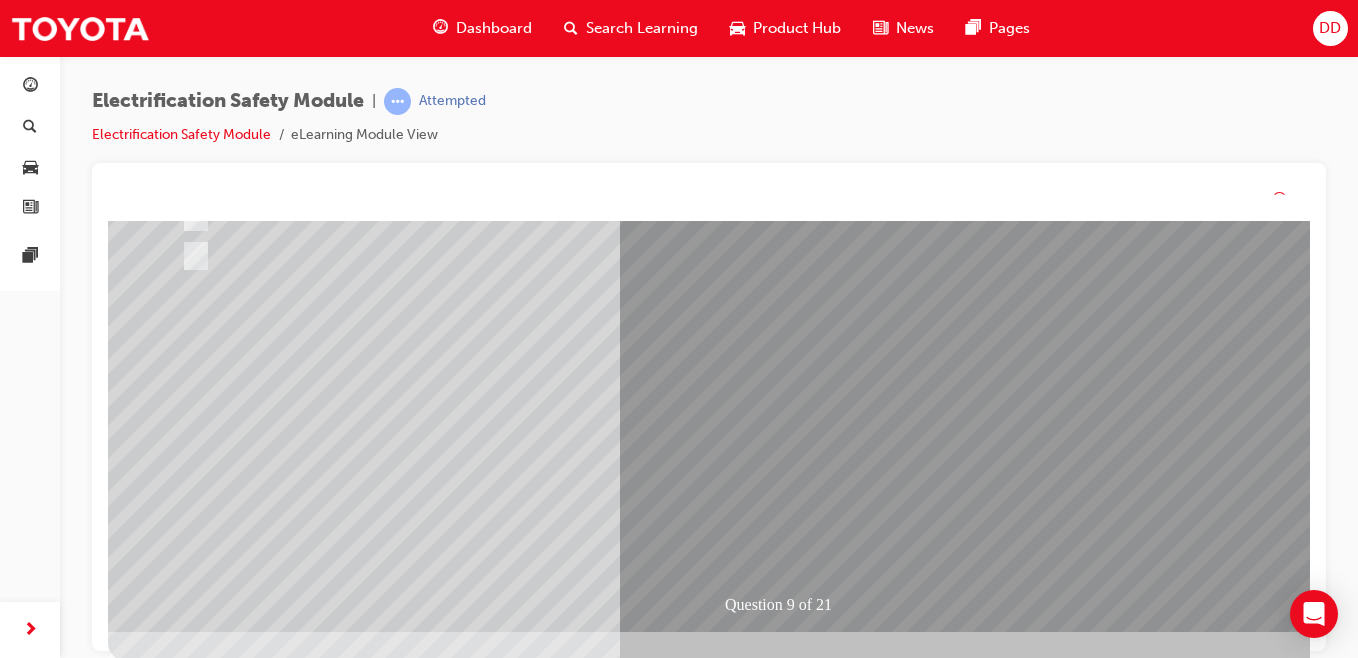 scroll, scrollTop: 0, scrollLeft: 0, axis: both 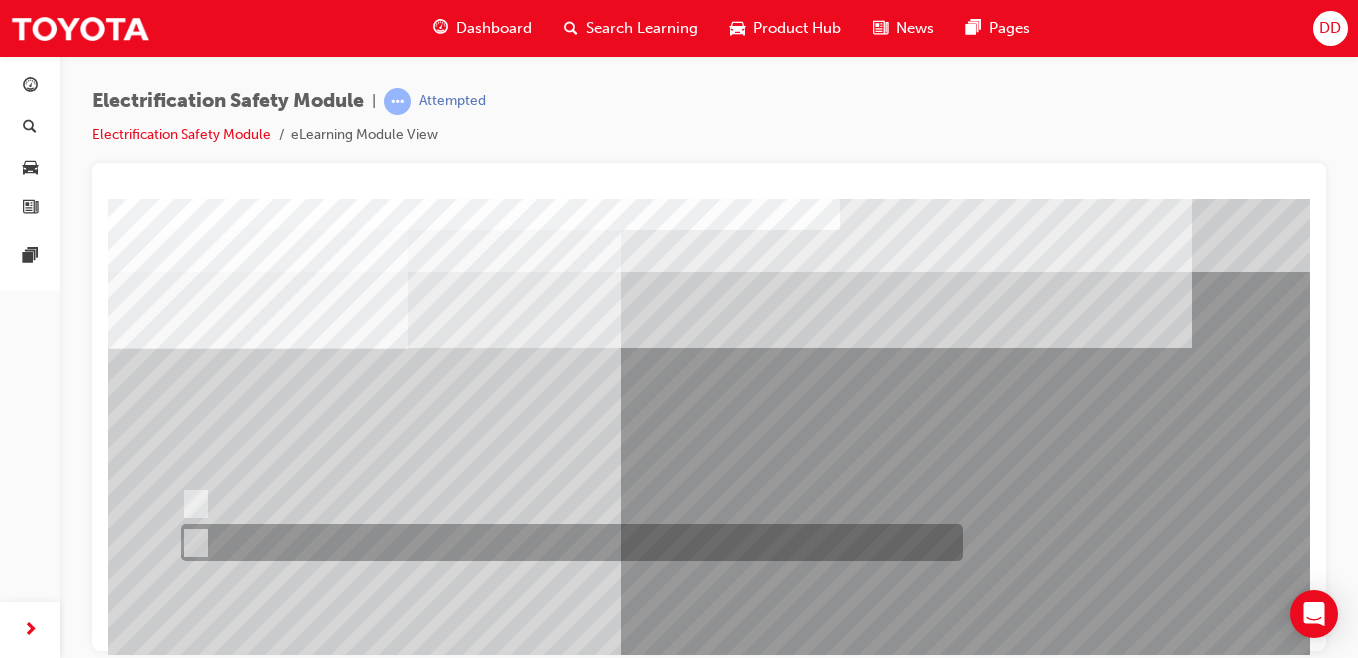 click at bounding box center (192, 543) 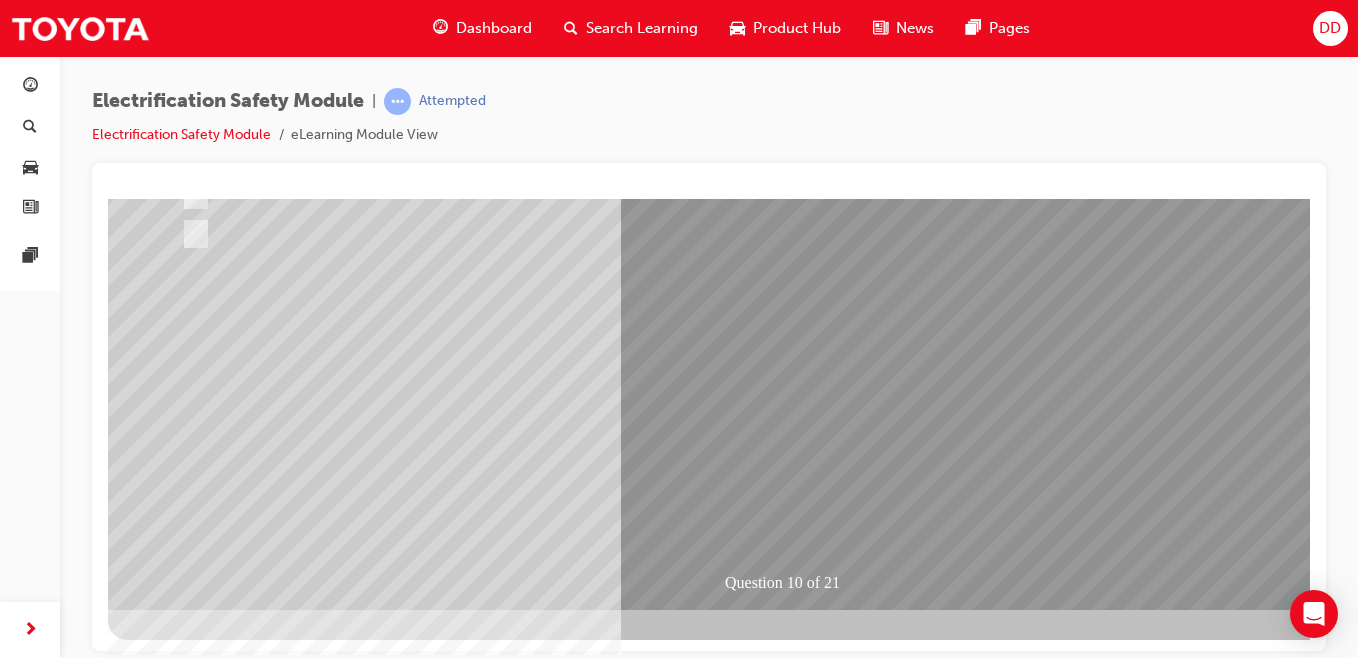 click at bounding box center (180, 2634) 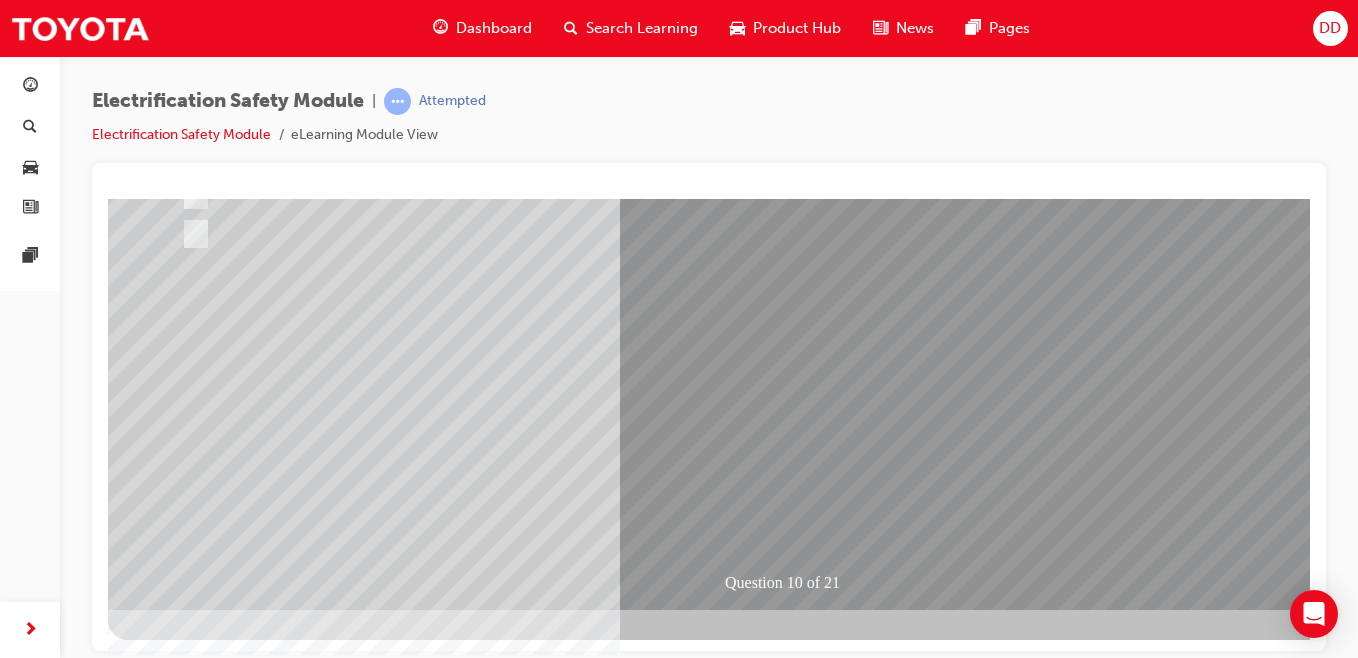 scroll, scrollTop: 0, scrollLeft: 0, axis: both 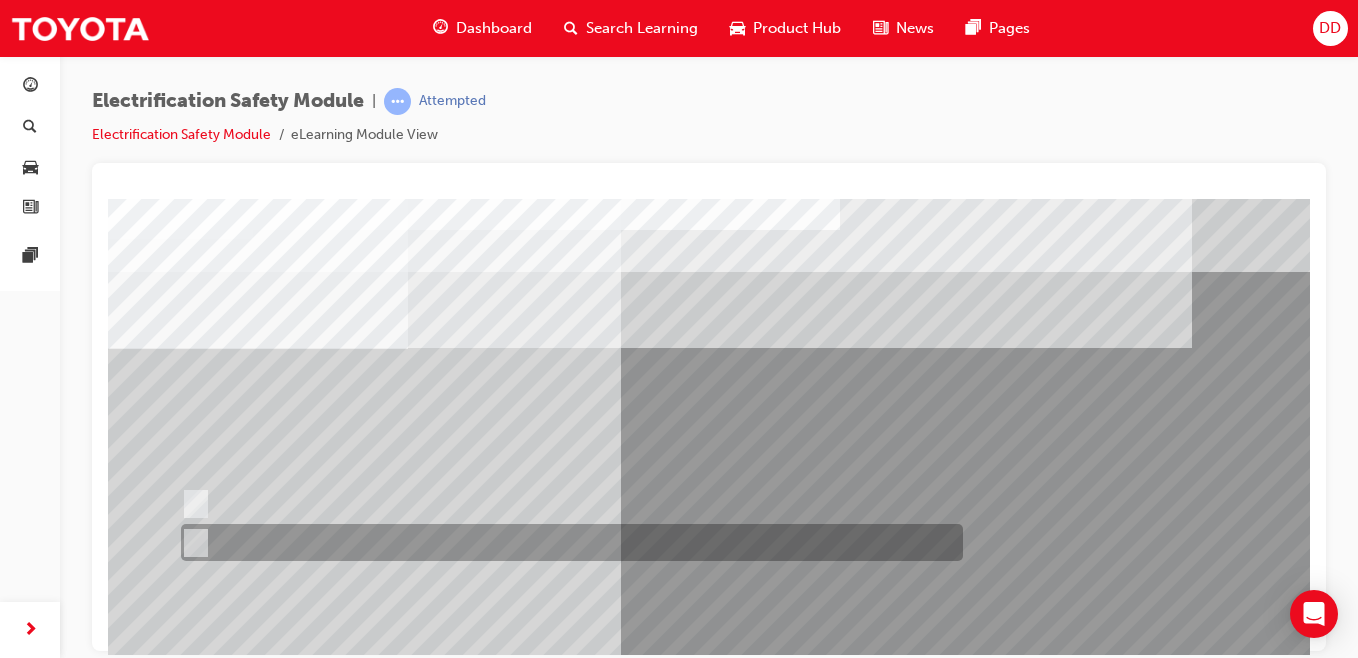 click at bounding box center [567, 542] 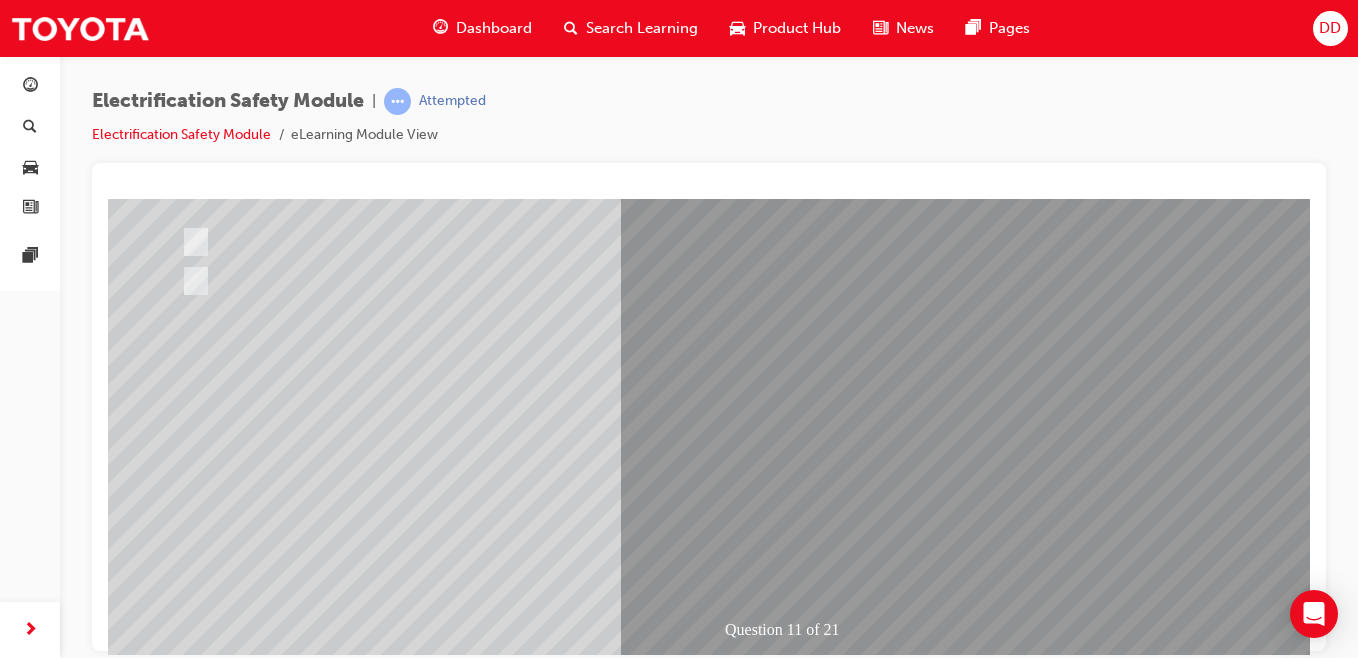 scroll, scrollTop: 263, scrollLeft: 0, axis: vertical 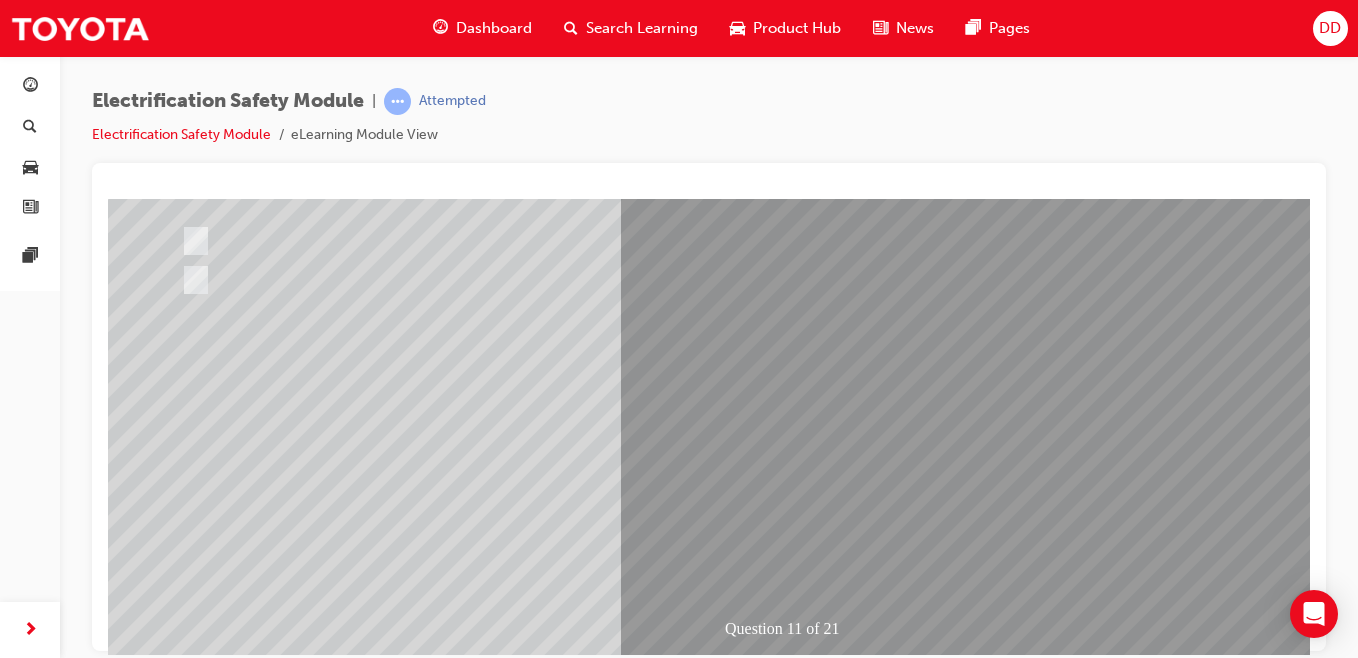 click at bounding box center (180, 2680) 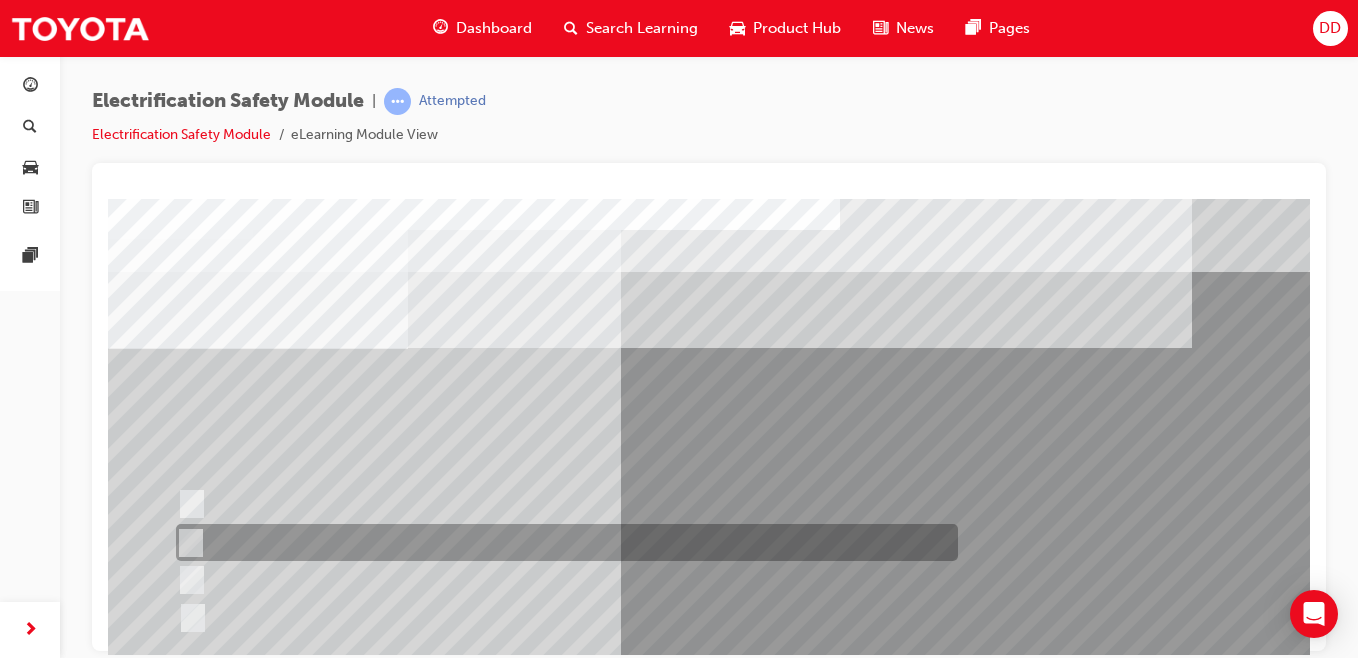 scroll, scrollTop: 123, scrollLeft: 0, axis: vertical 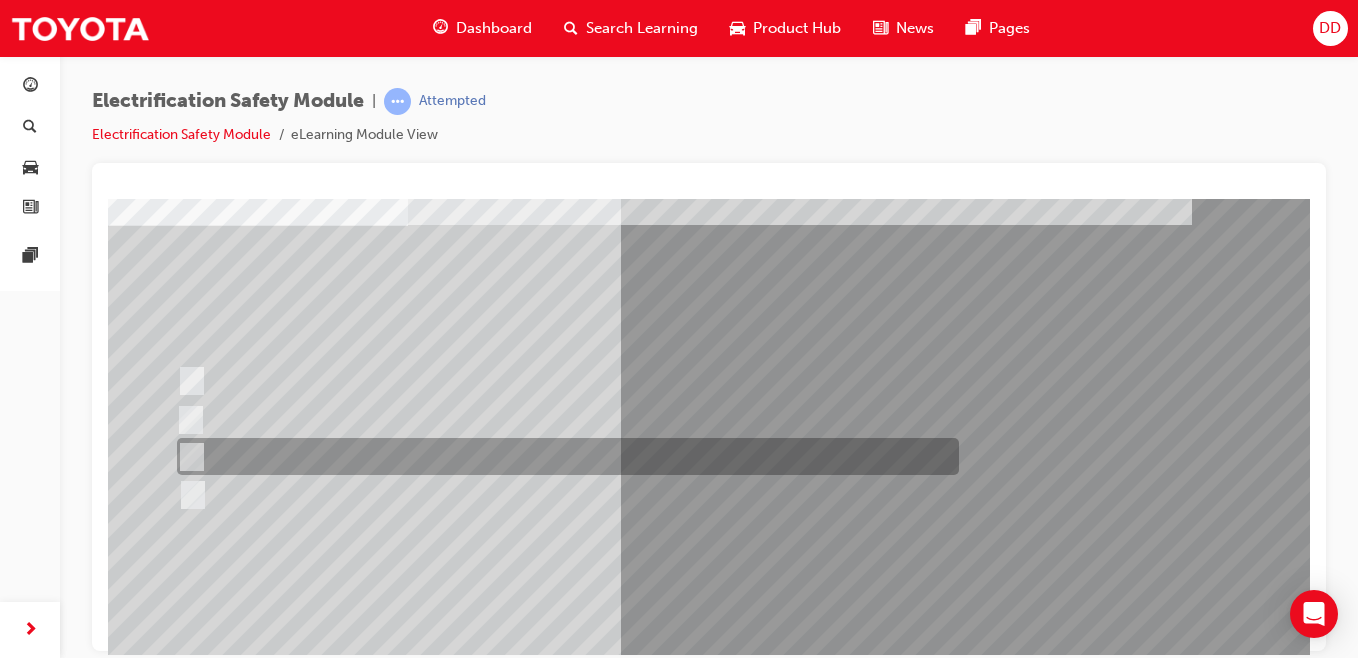 click at bounding box center [563, 456] 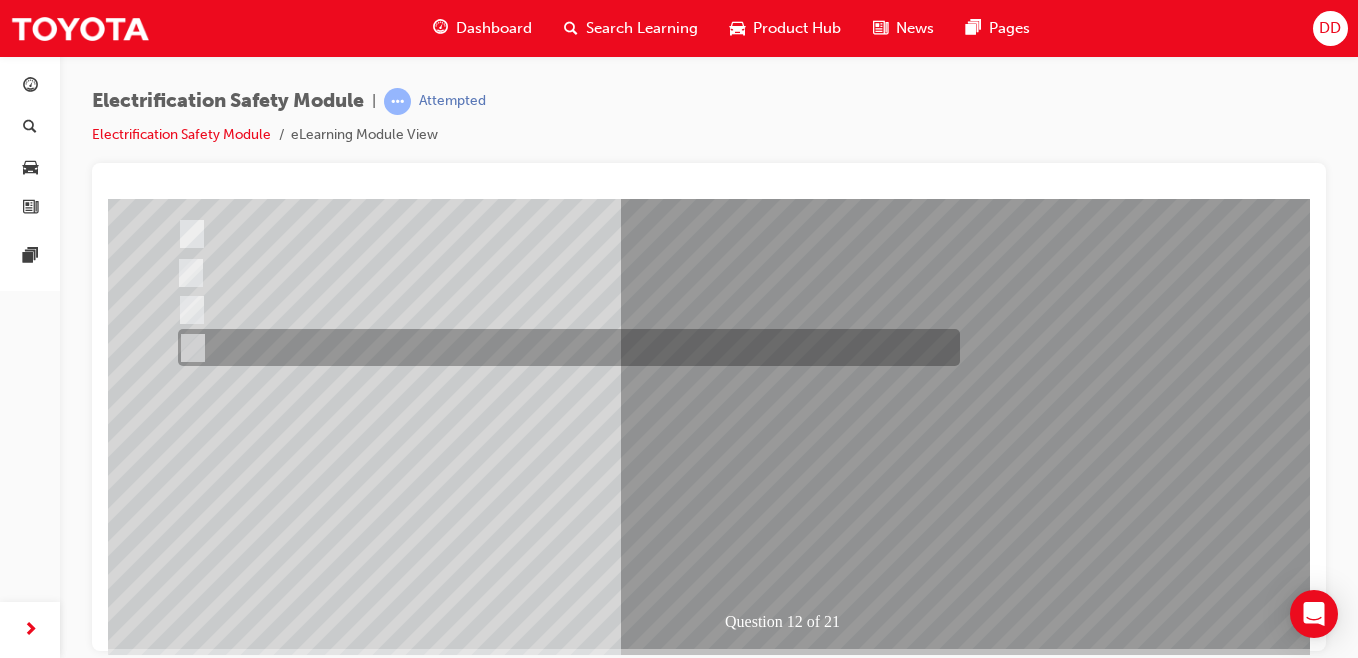 scroll, scrollTop: 271, scrollLeft: 0, axis: vertical 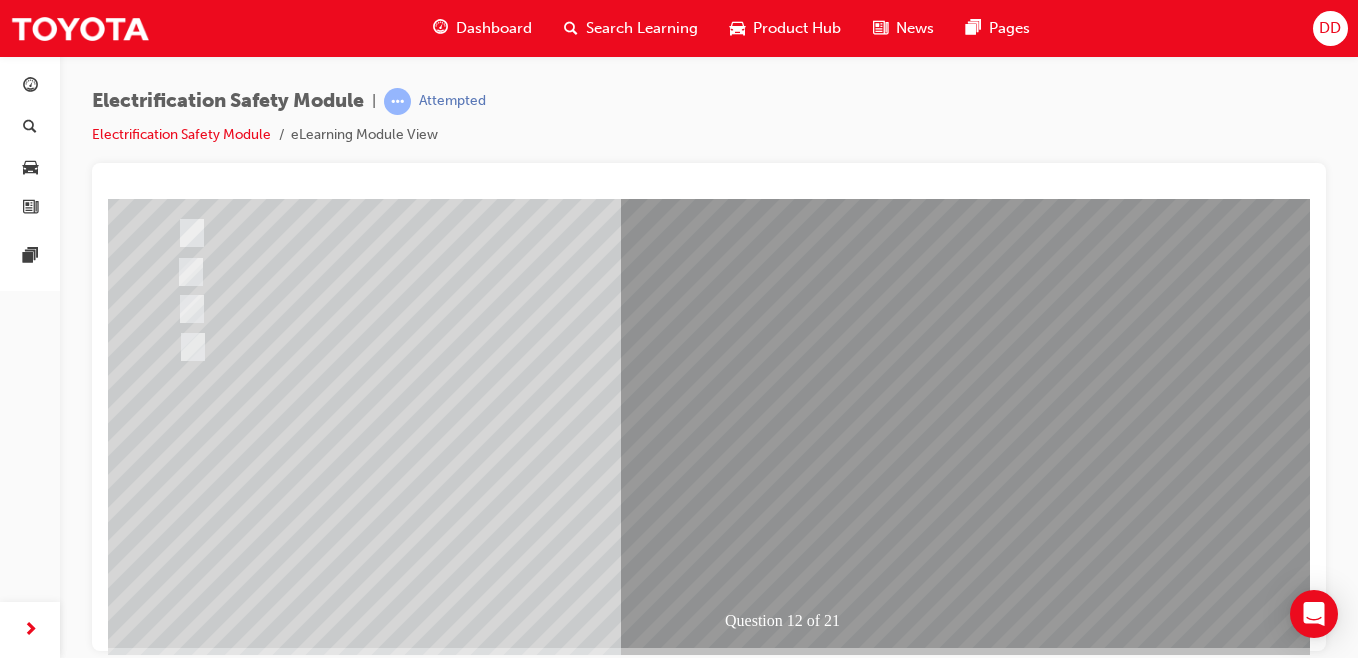 click at bounding box center [180, 2716] 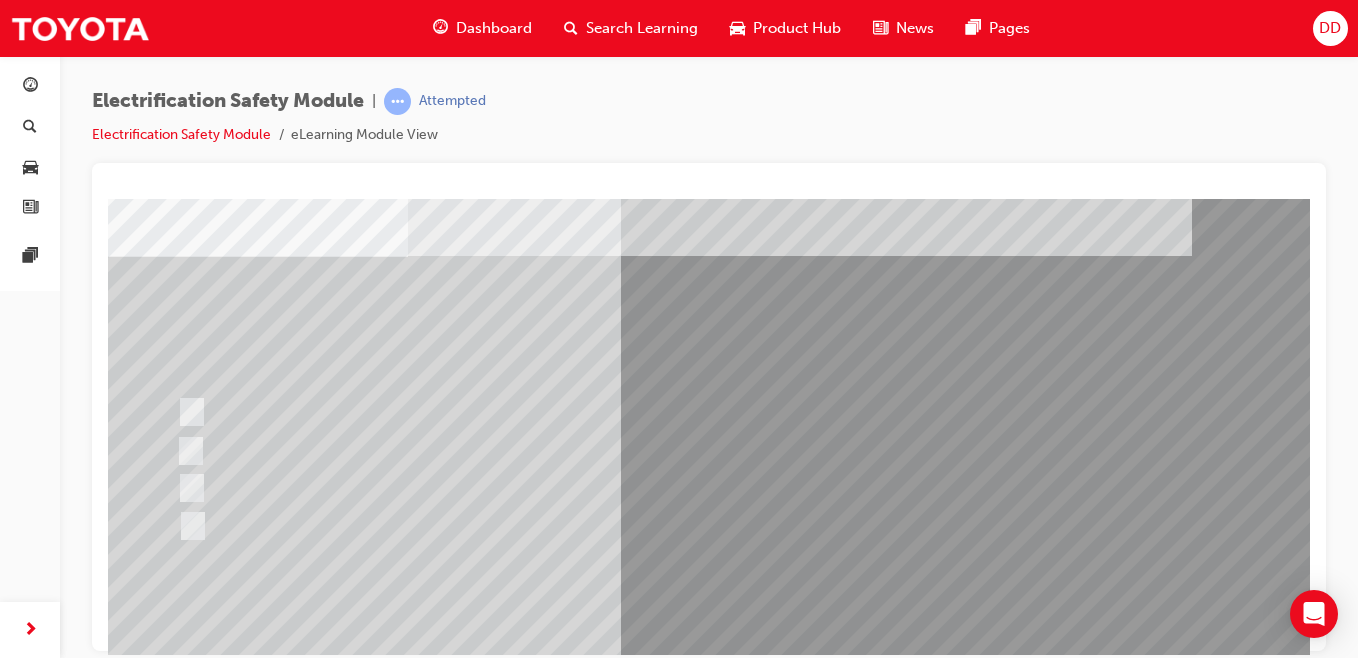 scroll, scrollTop: 93, scrollLeft: 0, axis: vertical 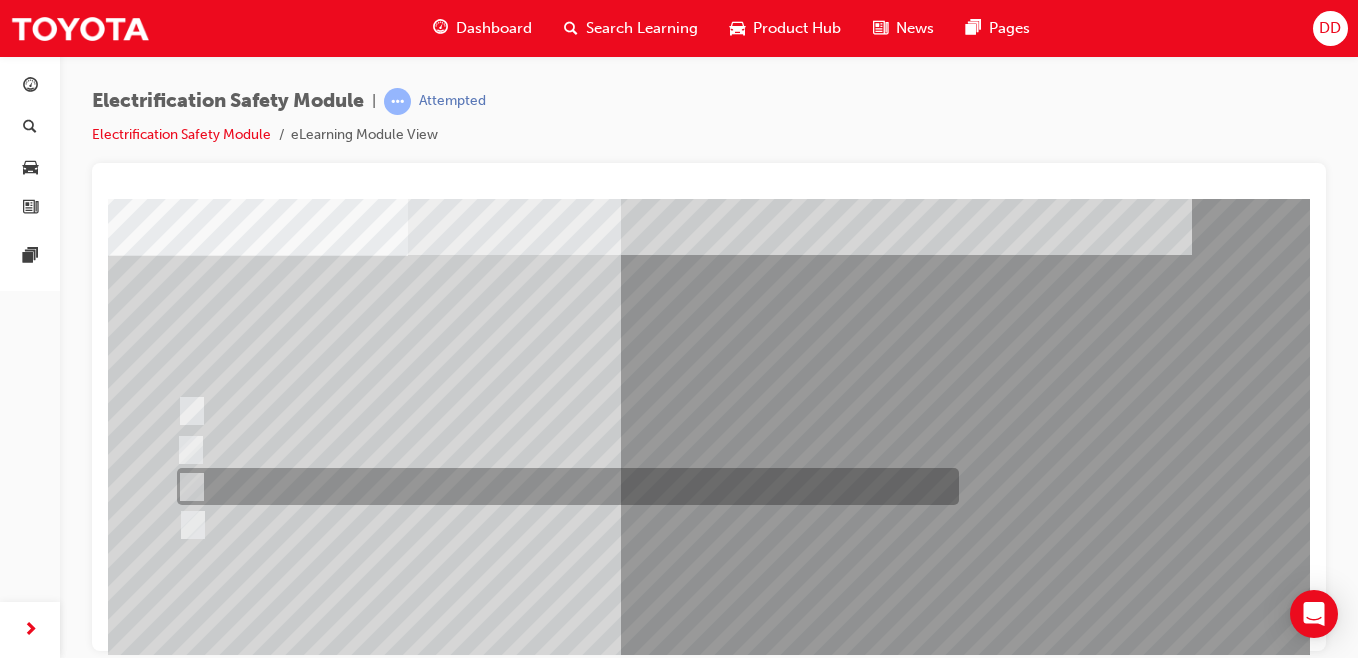 click at bounding box center (563, 486) 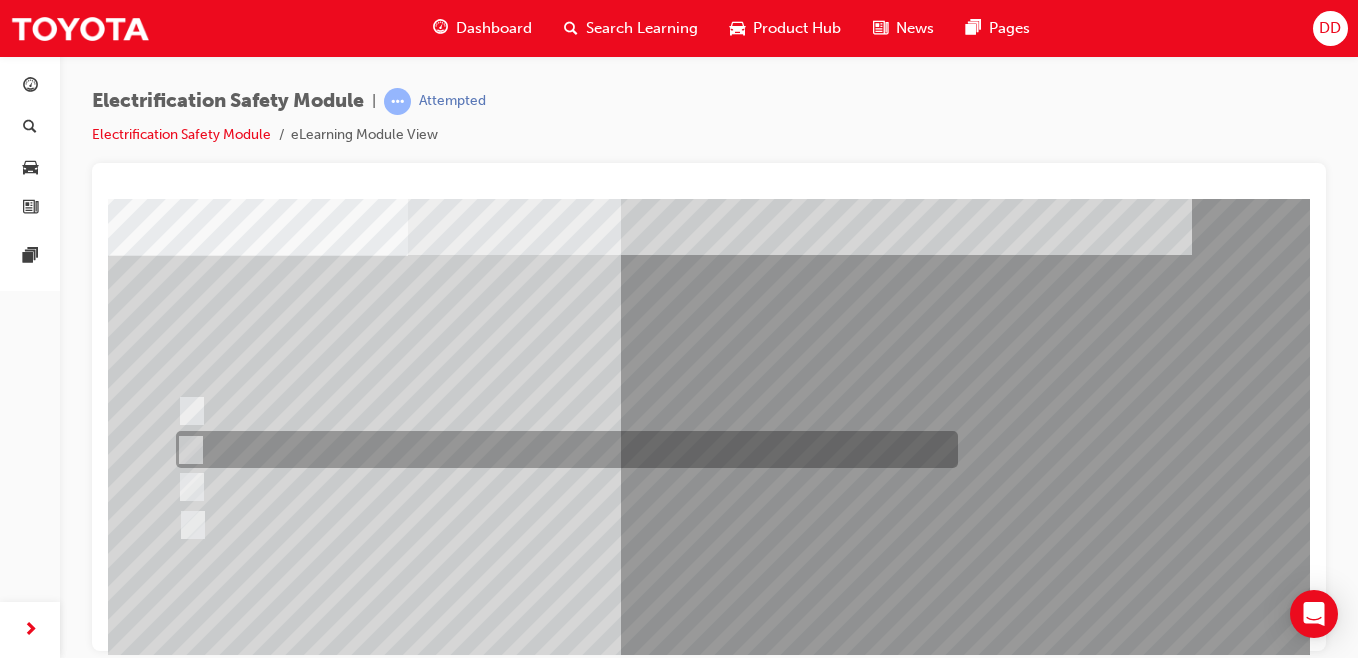 click at bounding box center (562, 449) 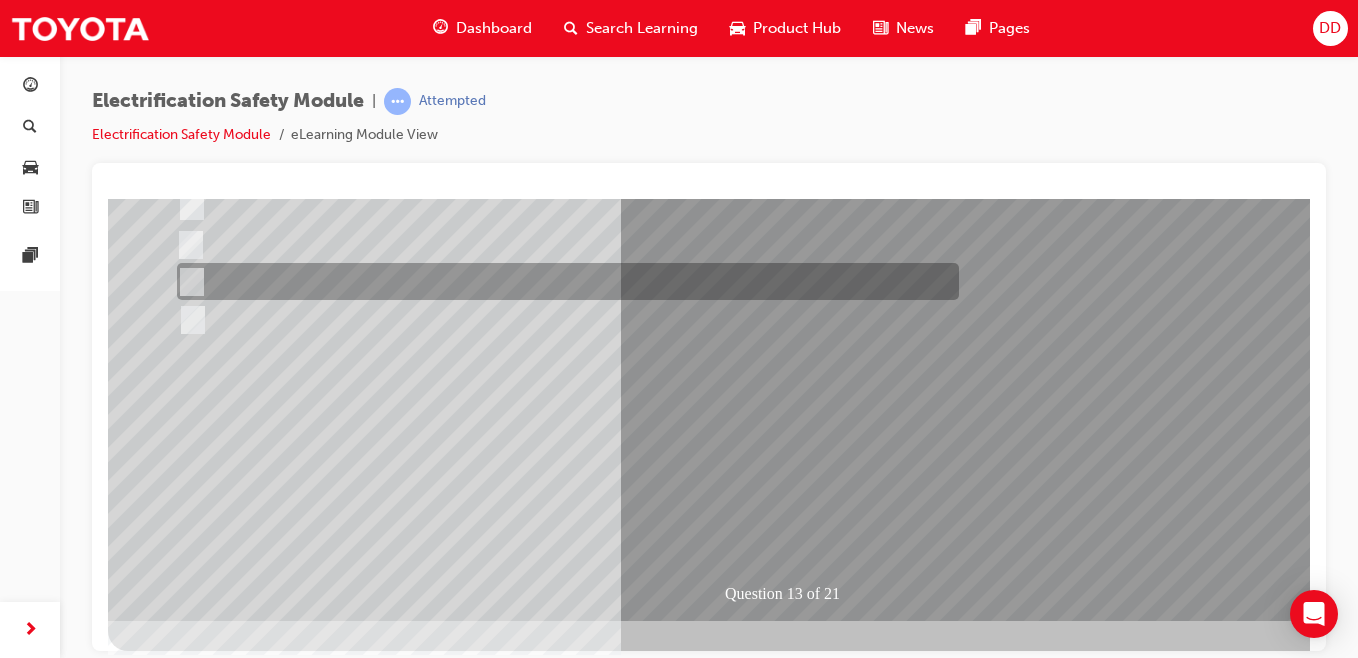 scroll, scrollTop: 309, scrollLeft: 0, axis: vertical 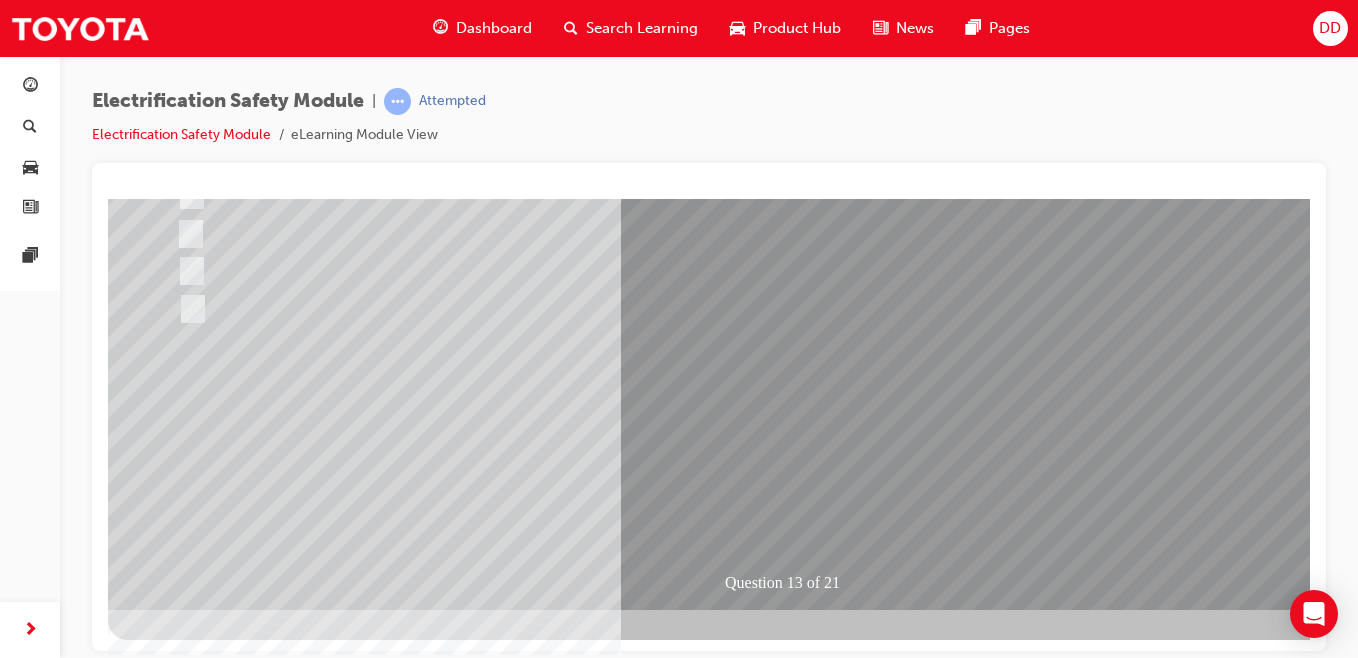 click at bounding box center (180, 2678) 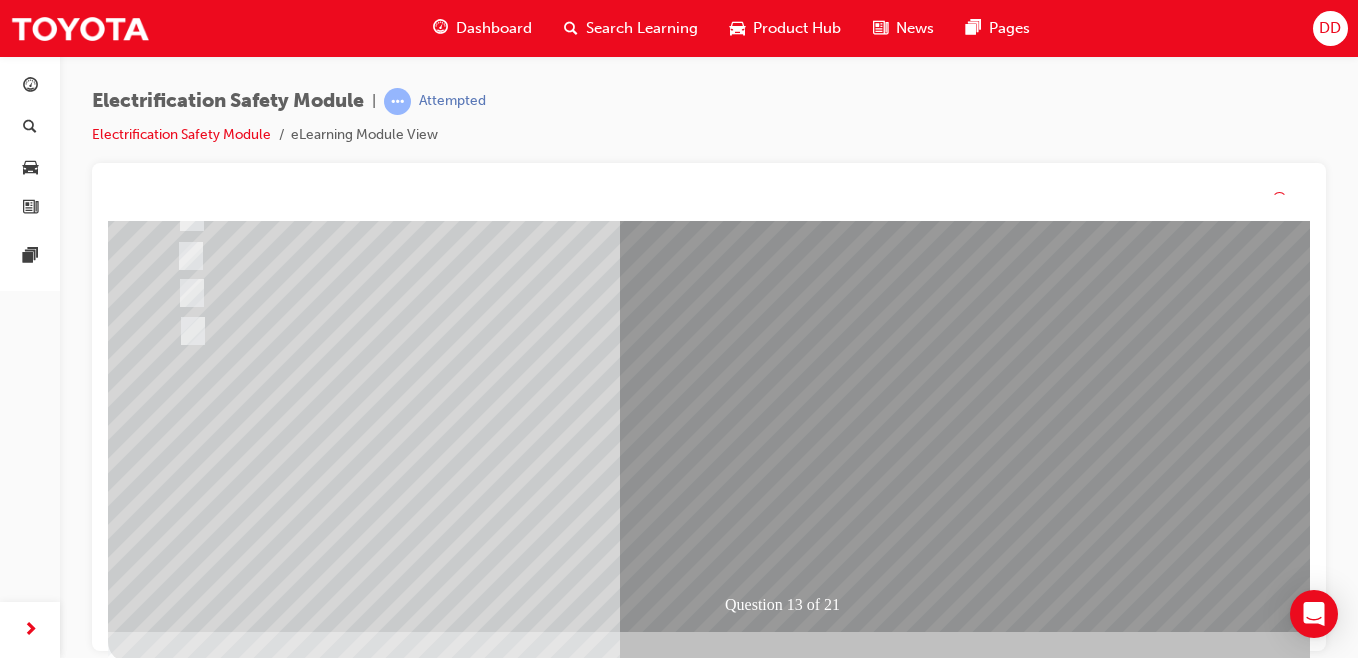 scroll, scrollTop: 0, scrollLeft: 0, axis: both 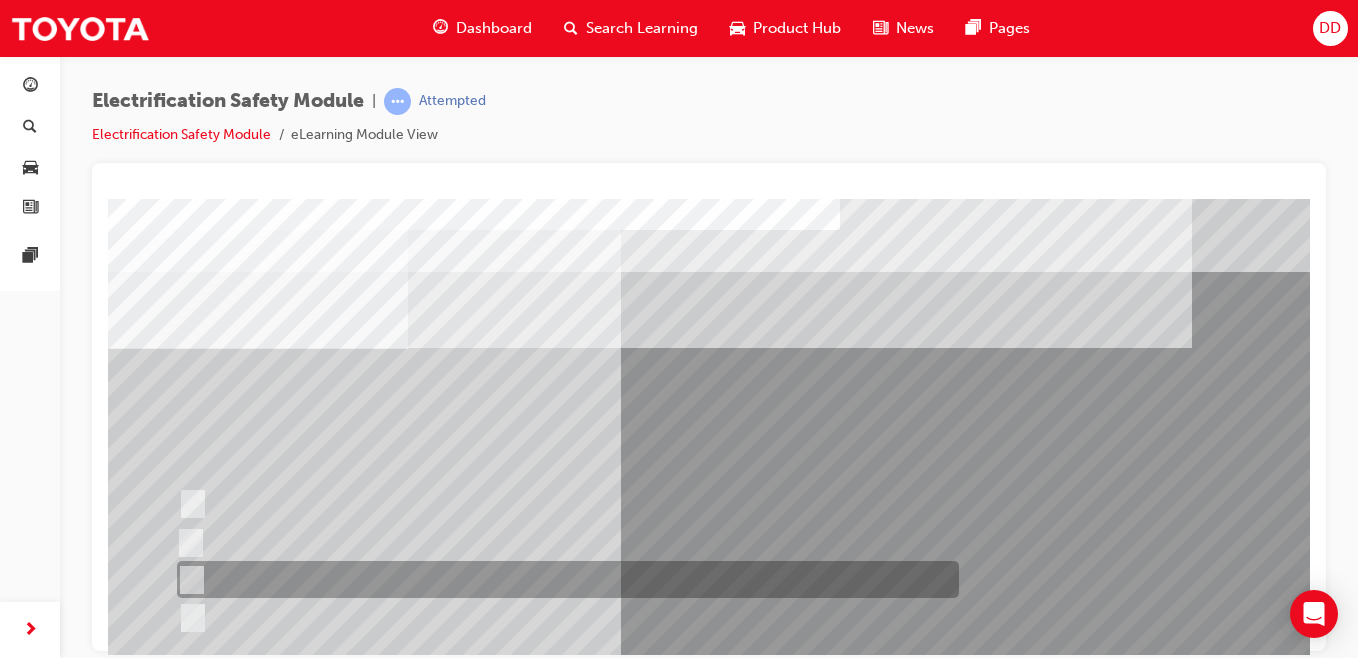 click at bounding box center [563, 579] 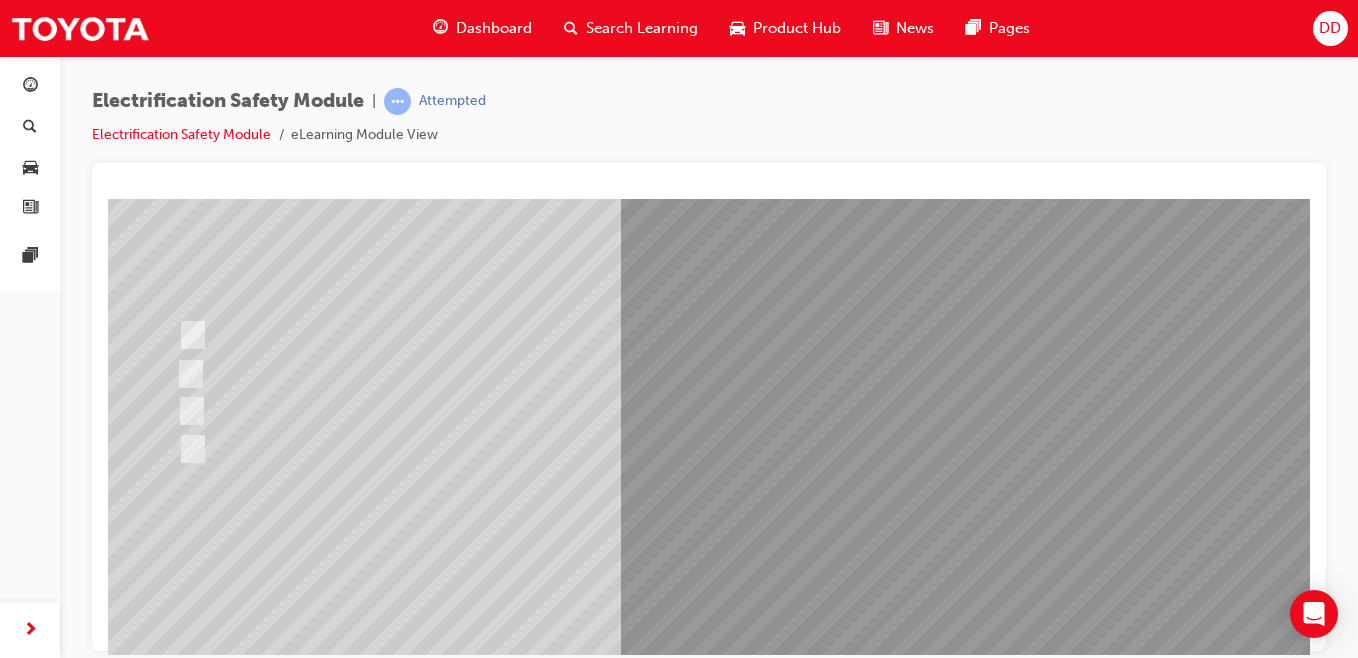 scroll, scrollTop: 170, scrollLeft: 0, axis: vertical 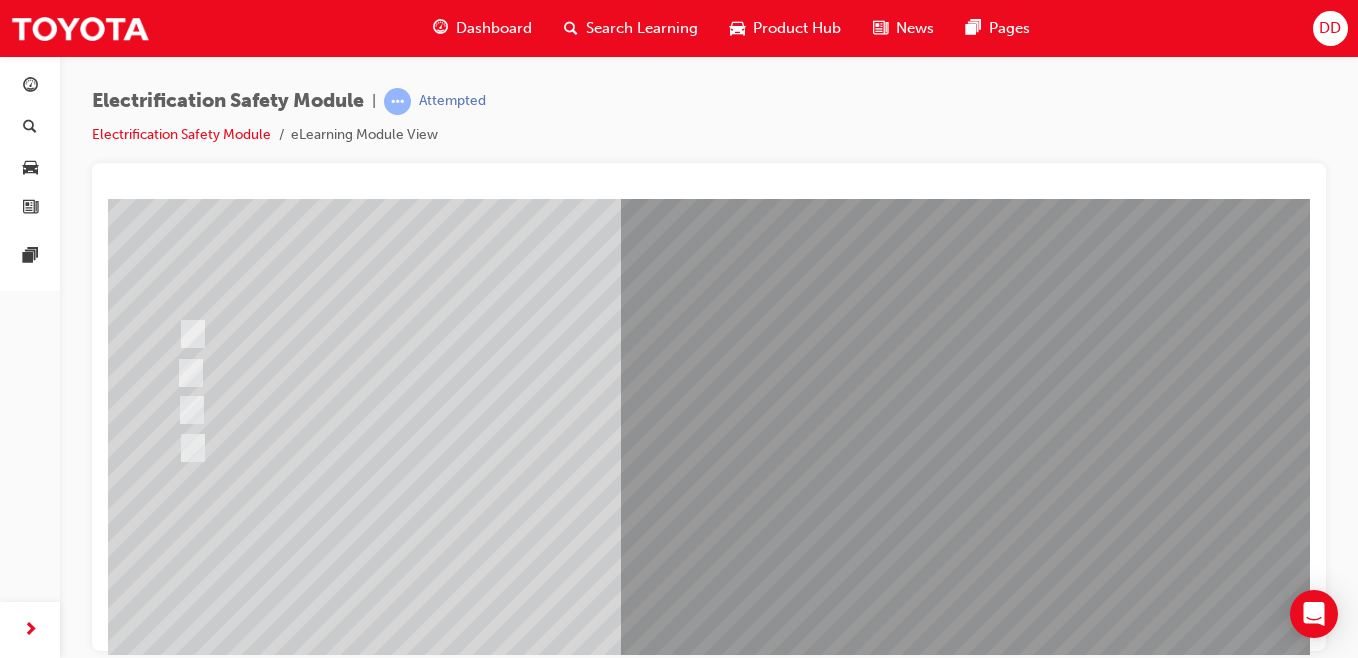 click at bounding box center [180, 2817] 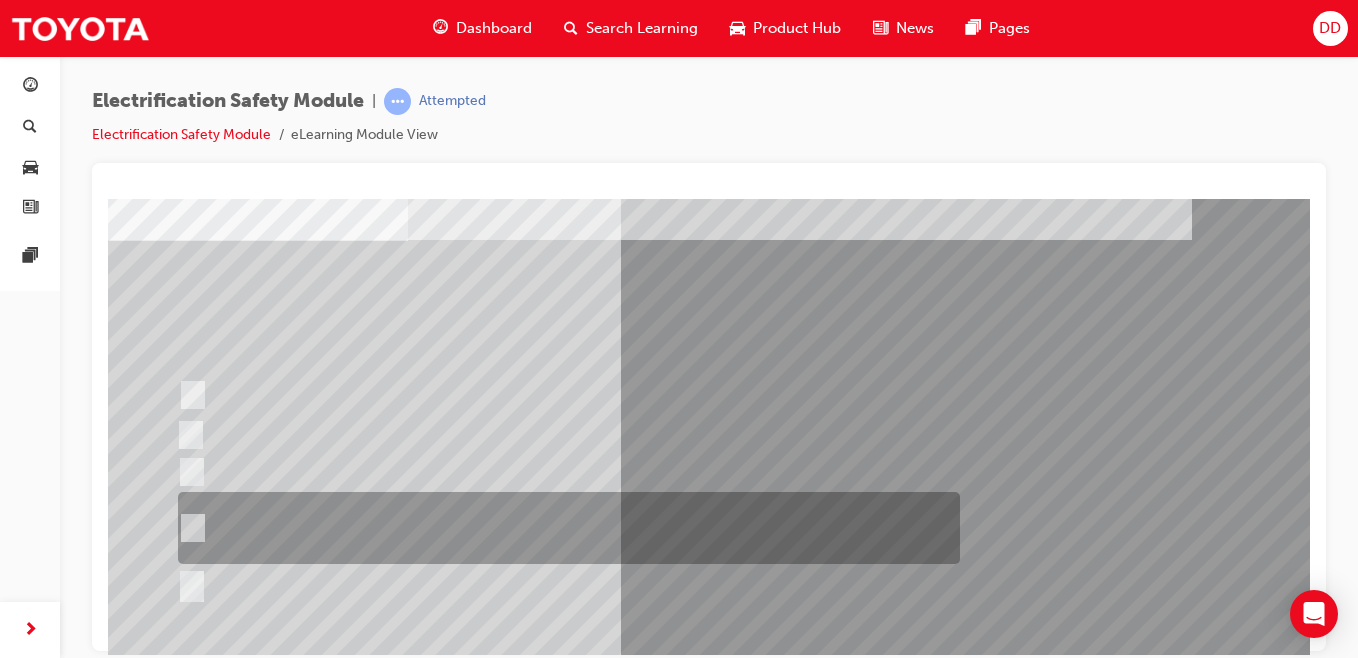 scroll, scrollTop: 118, scrollLeft: 0, axis: vertical 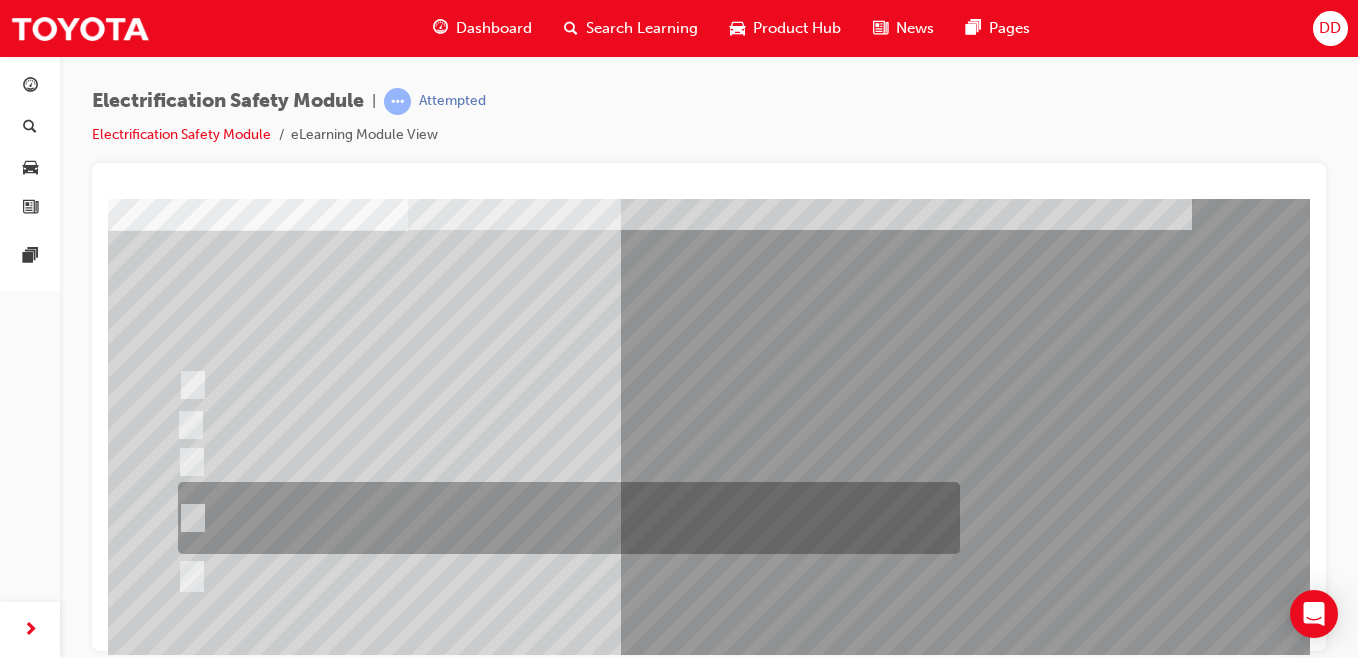 click at bounding box center (564, 518) 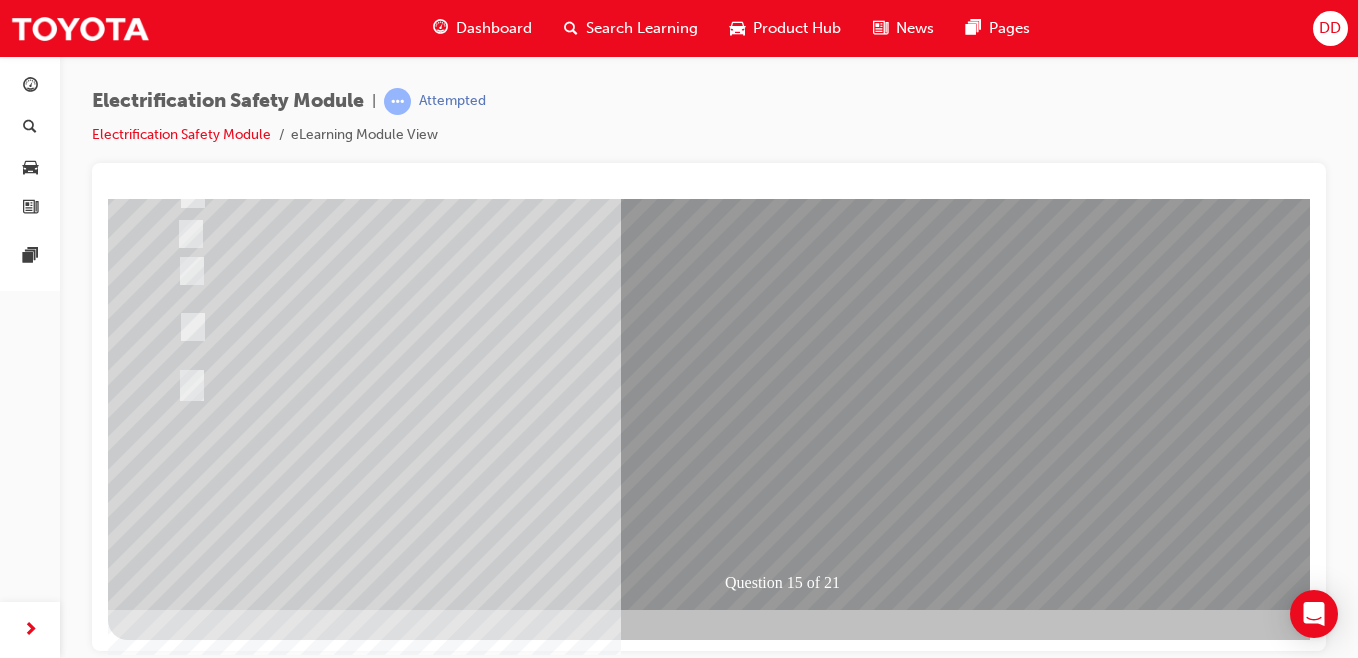 click at bounding box center (180, 2705) 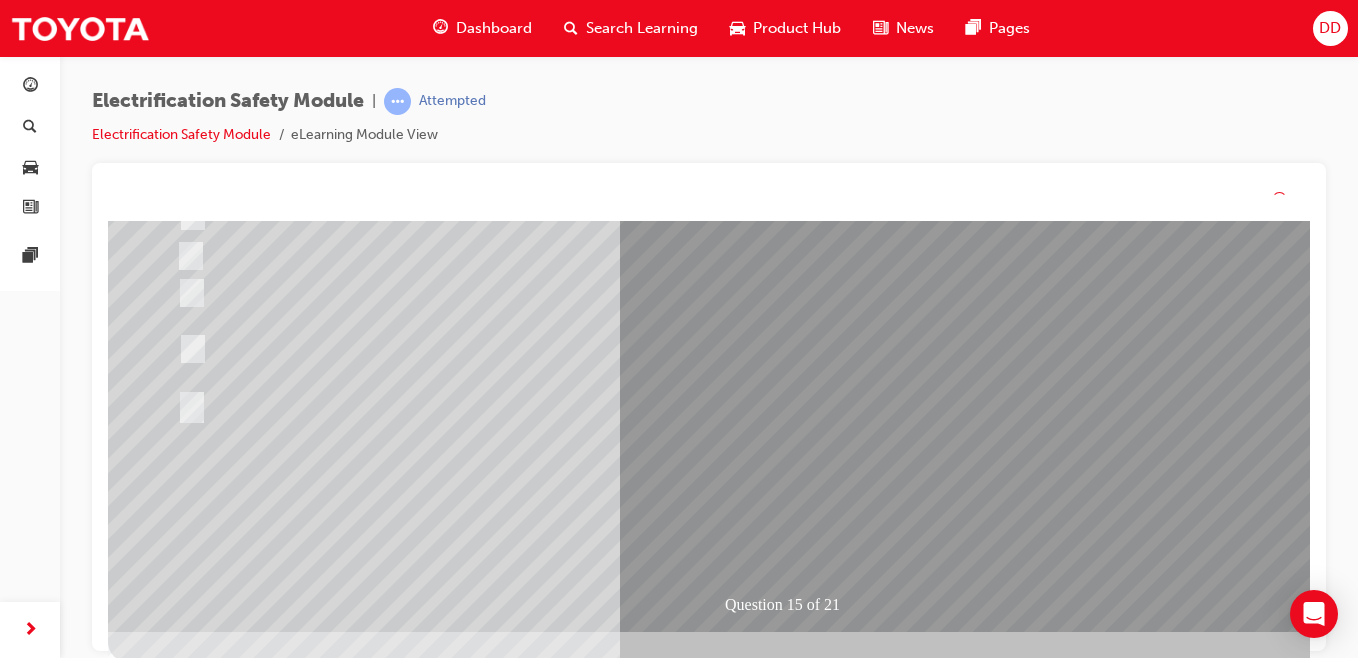 scroll, scrollTop: 0, scrollLeft: 0, axis: both 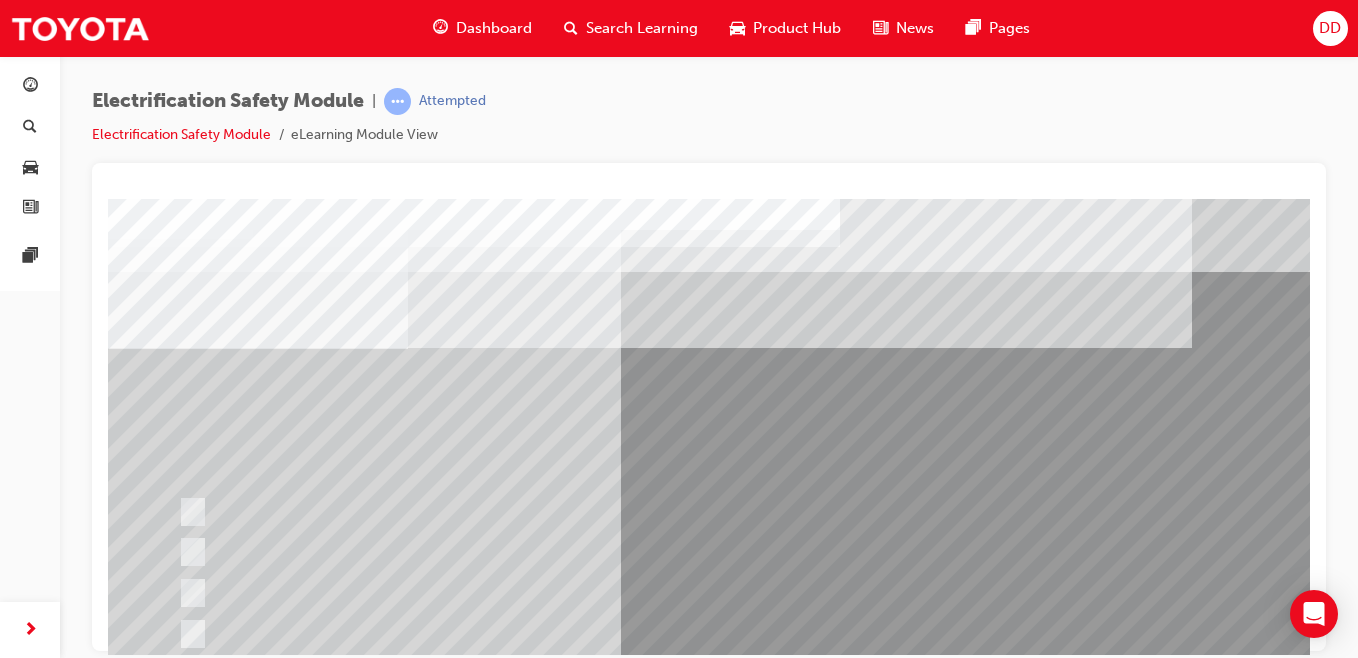 click at bounding box center [788, 1278] 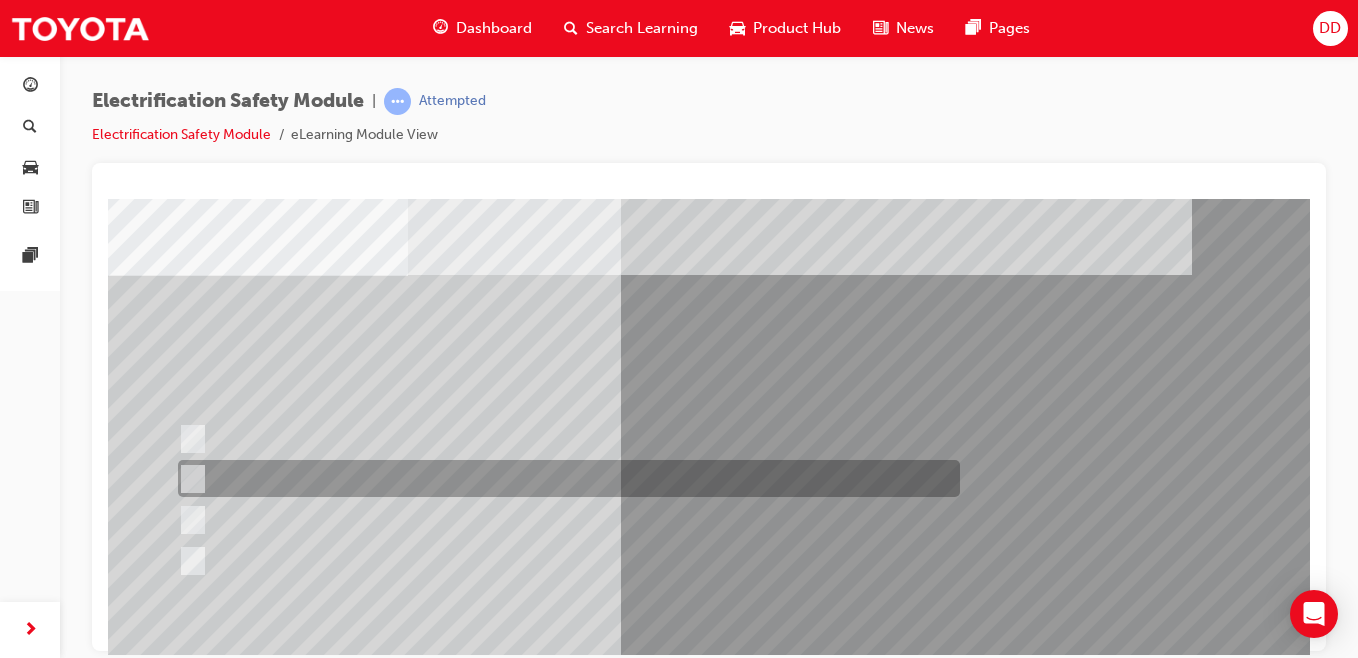 scroll, scrollTop: 74, scrollLeft: 0, axis: vertical 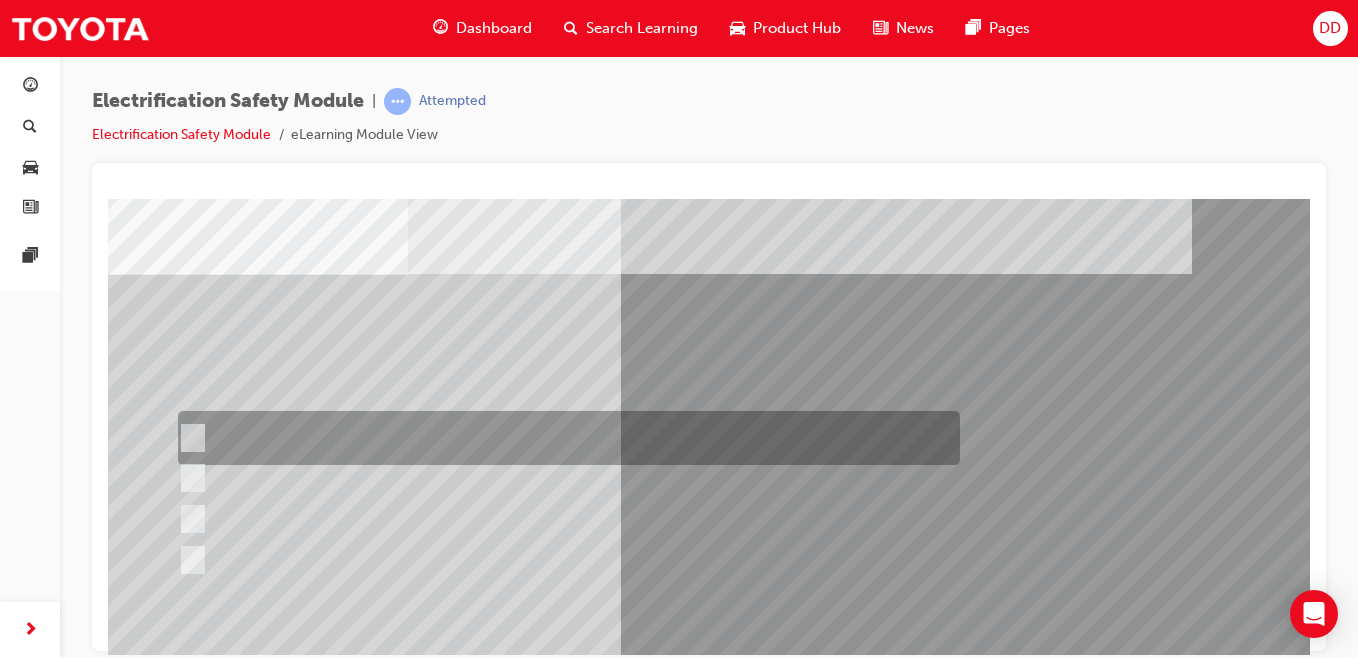 click at bounding box center [564, 438] 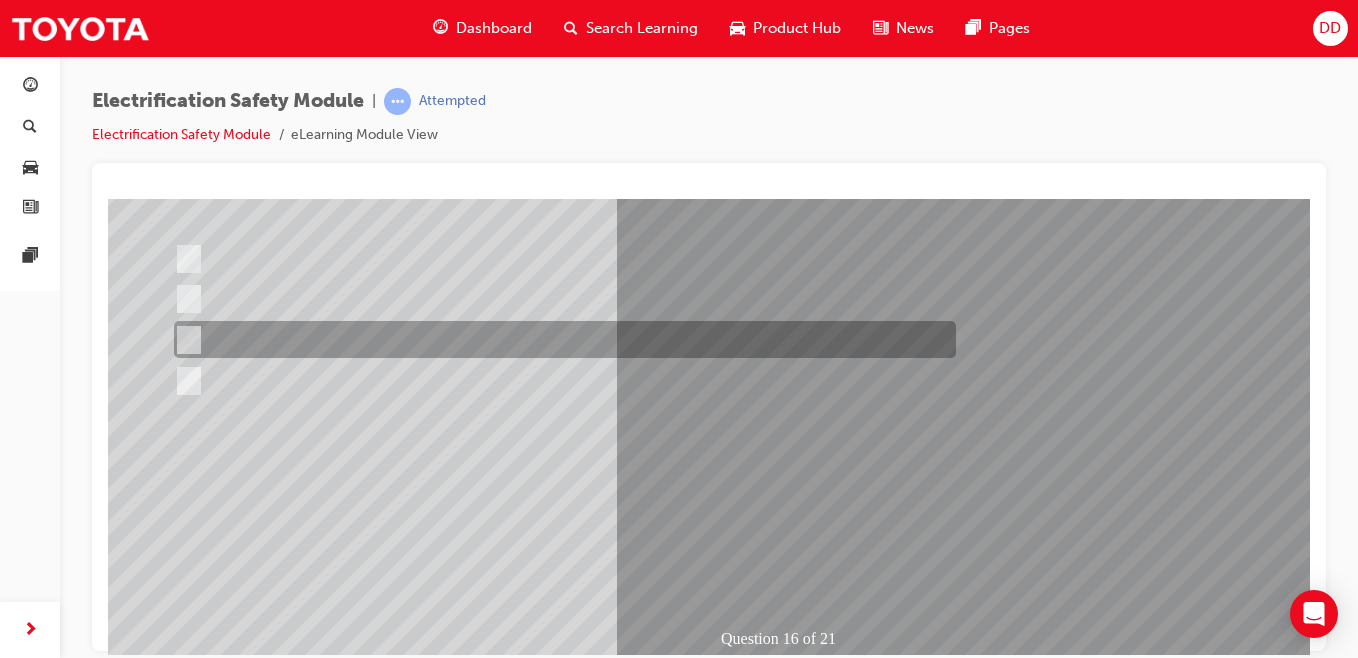 scroll, scrollTop: 254, scrollLeft: 4, axis: both 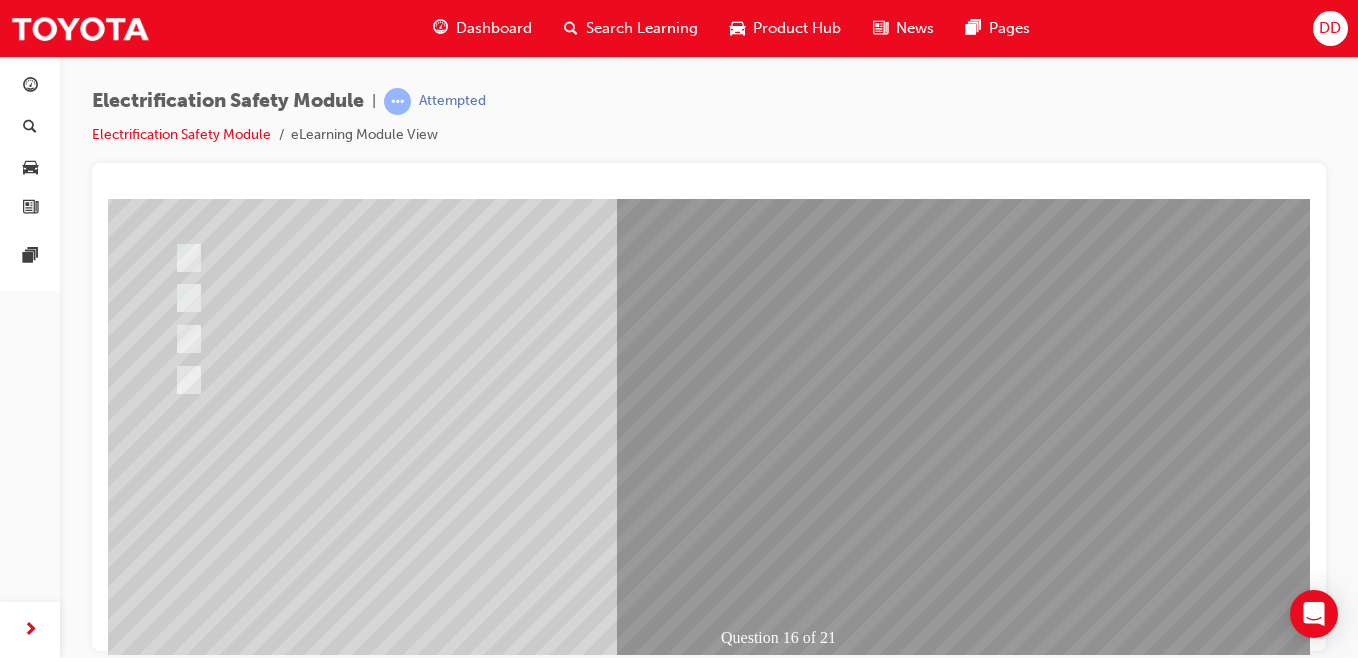 click at bounding box center [176, 2733] 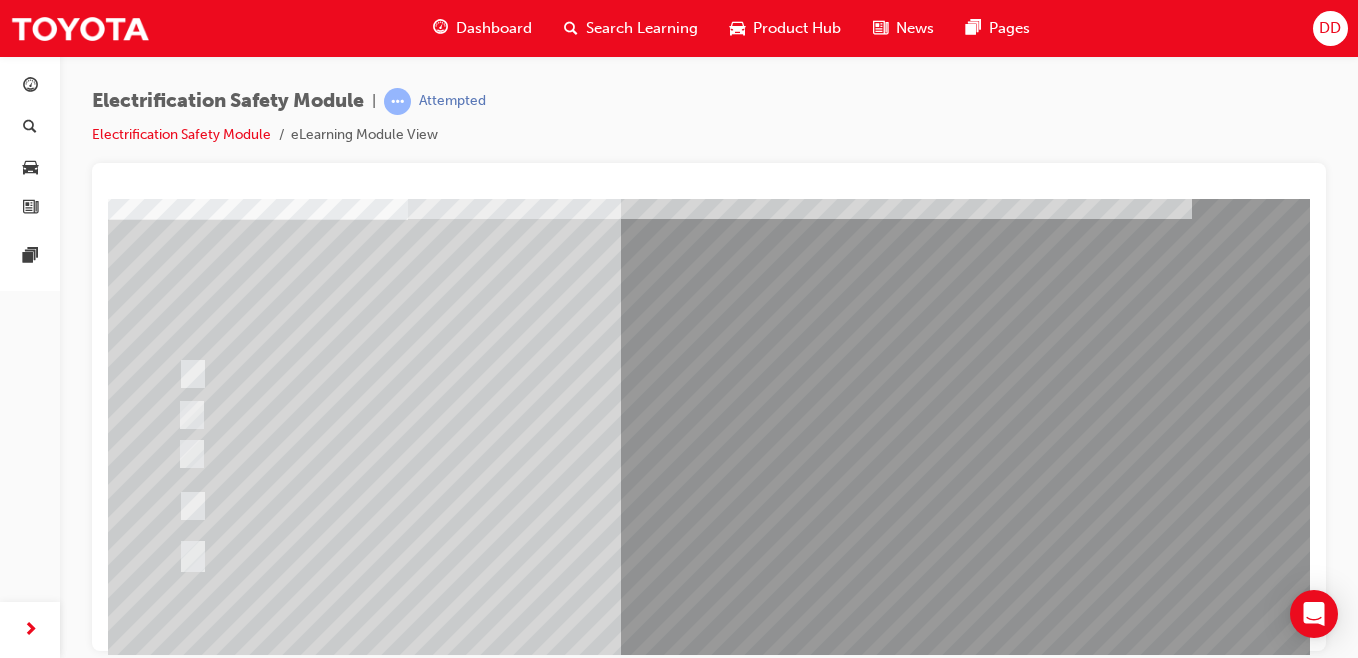scroll, scrollTop: 127, scrollLeft: 0, axis: vertical 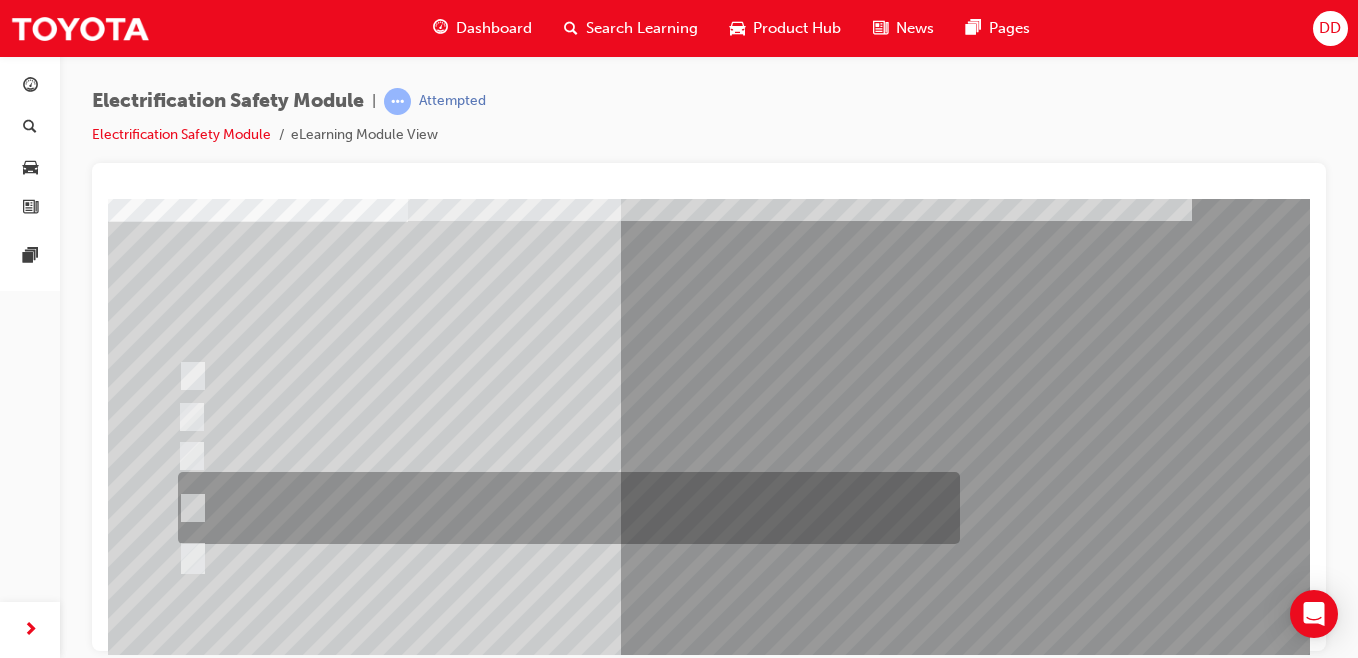 click at bounding box center [564, 508] 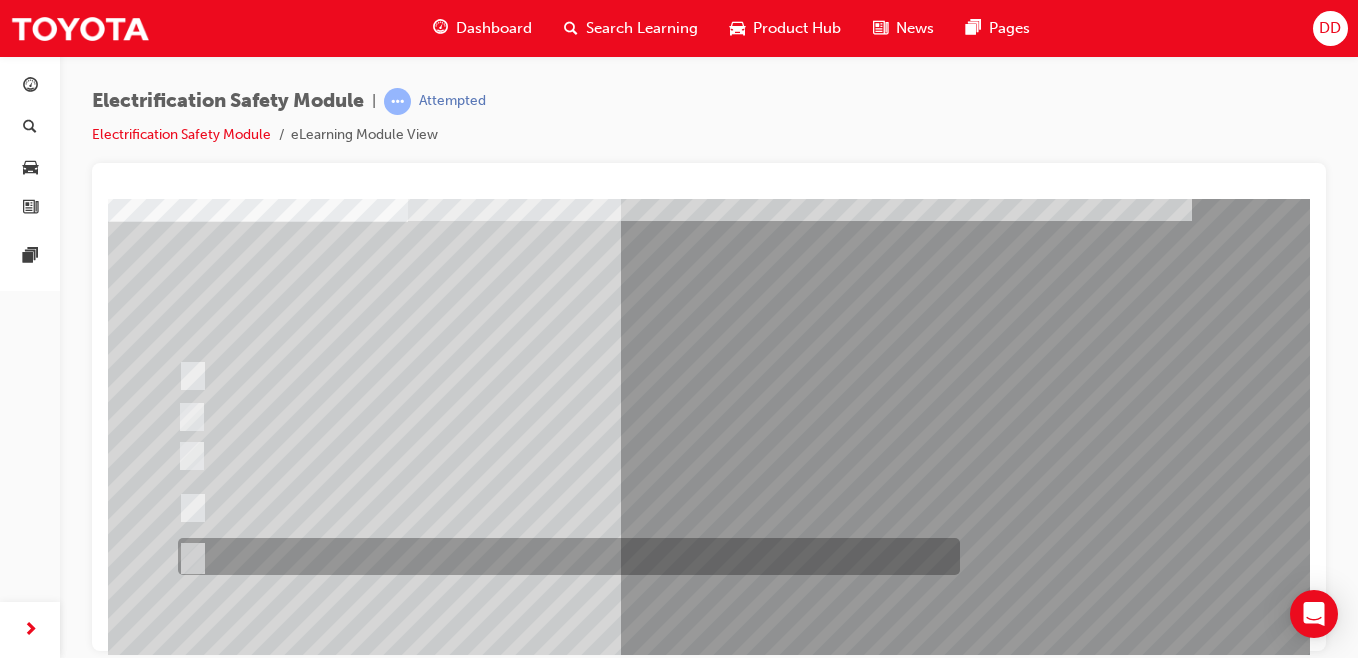click at bounding box center [564, 556] 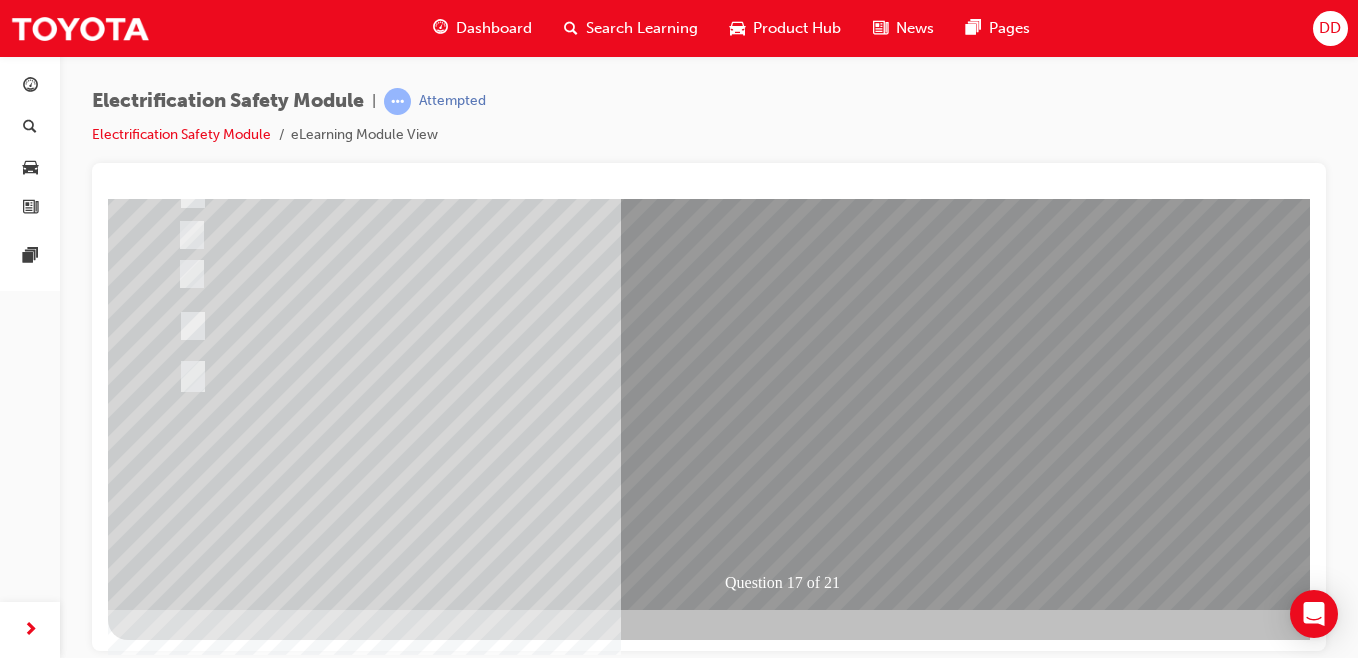click at bounding box center (180, 2705) 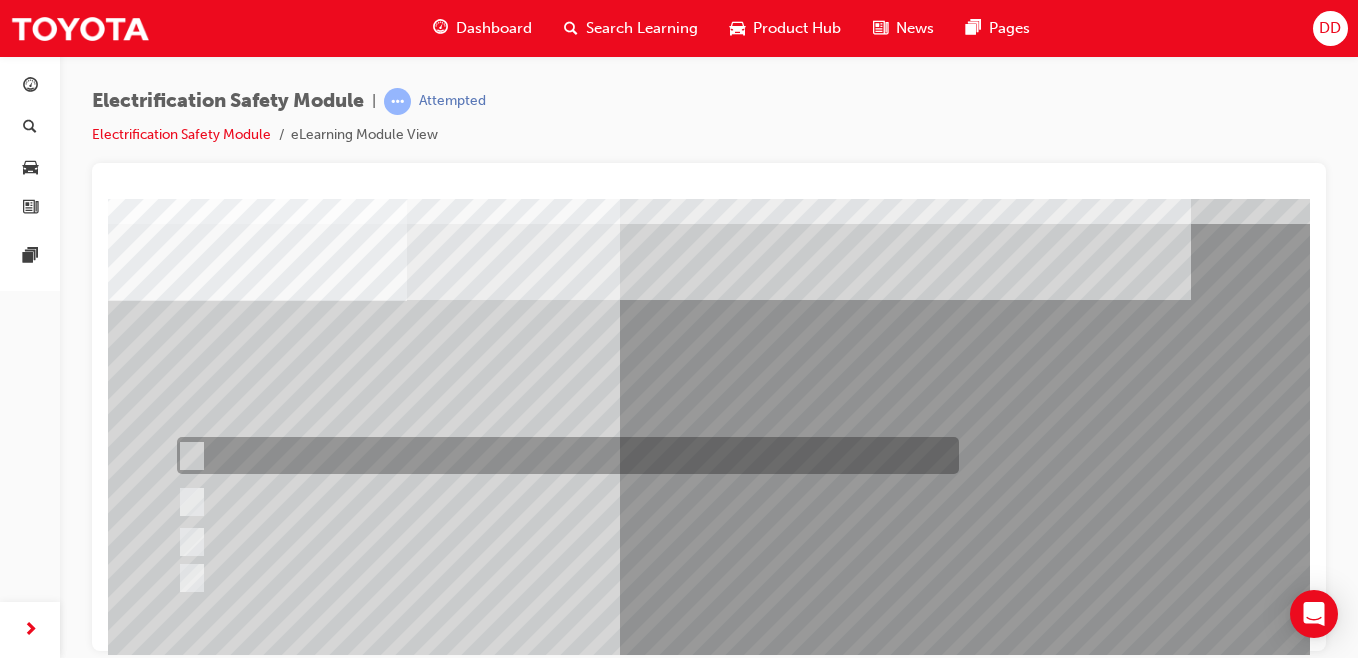 scroll, scrollTop: 48, scrollLeft: 2, axis: both 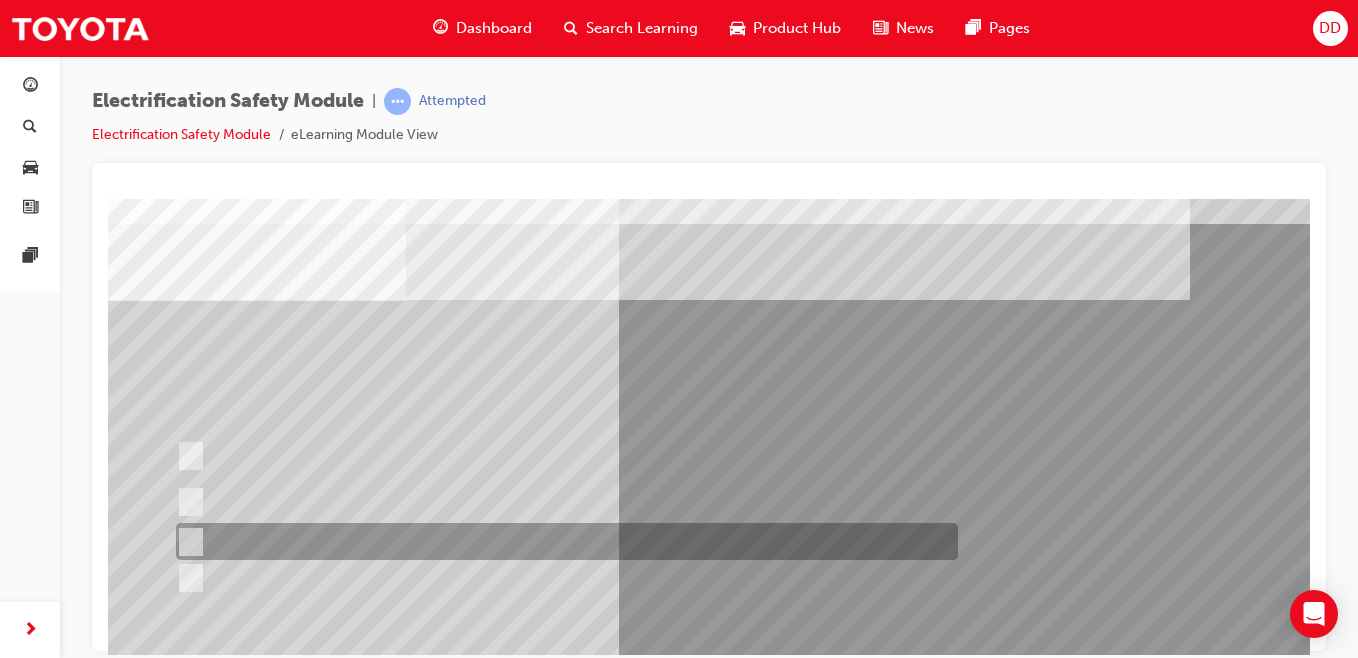 click at bounding box center (562, 541) 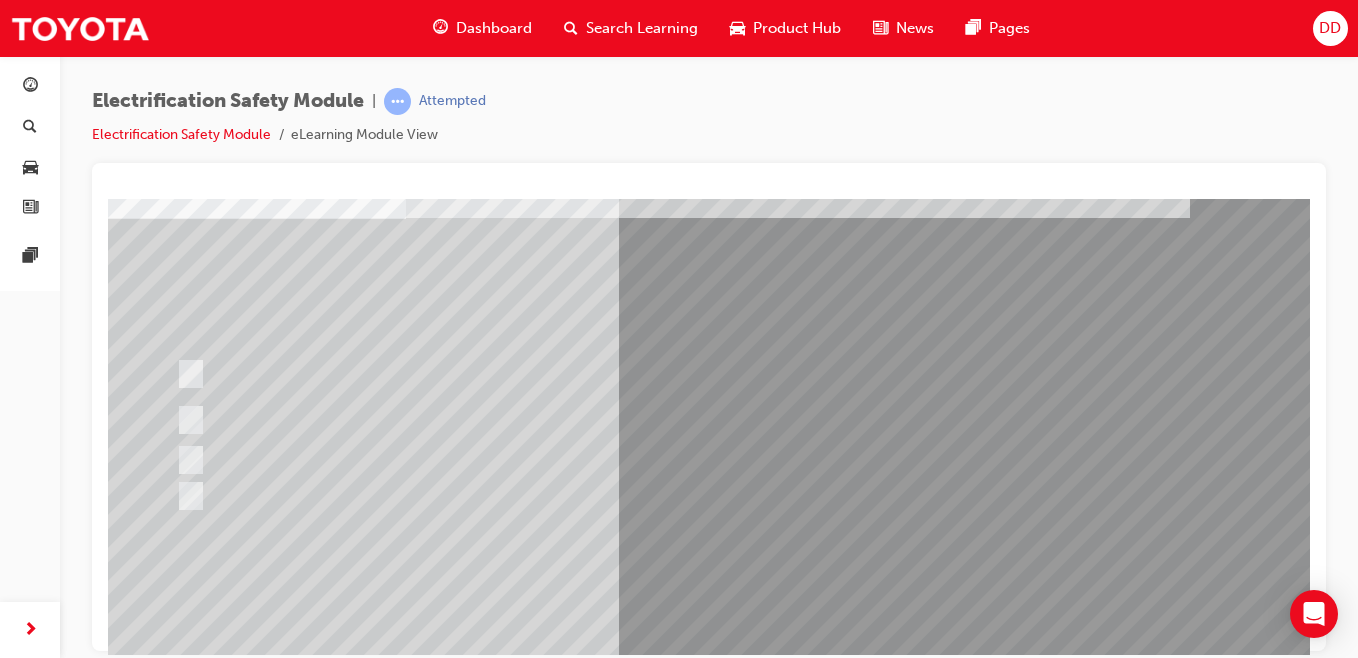scroll, scrollTop: 309, scrollLeft: 2, axis: both 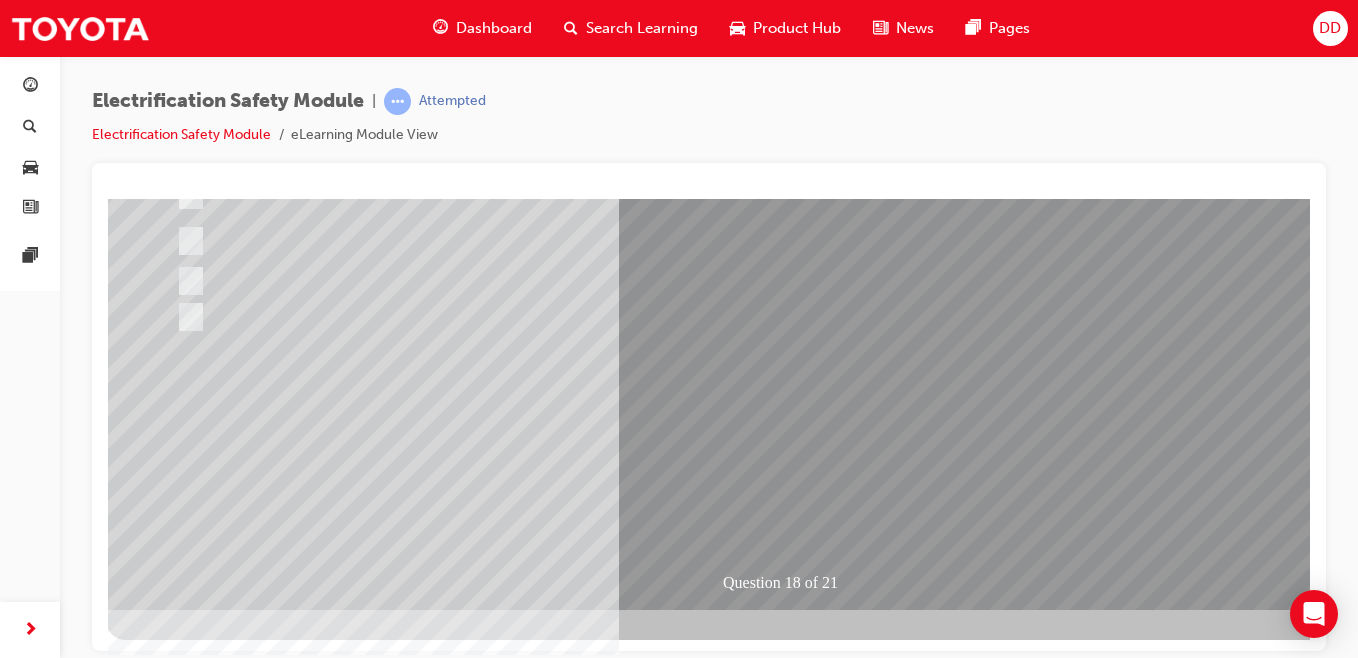 click at bounding box center (178, 2678) 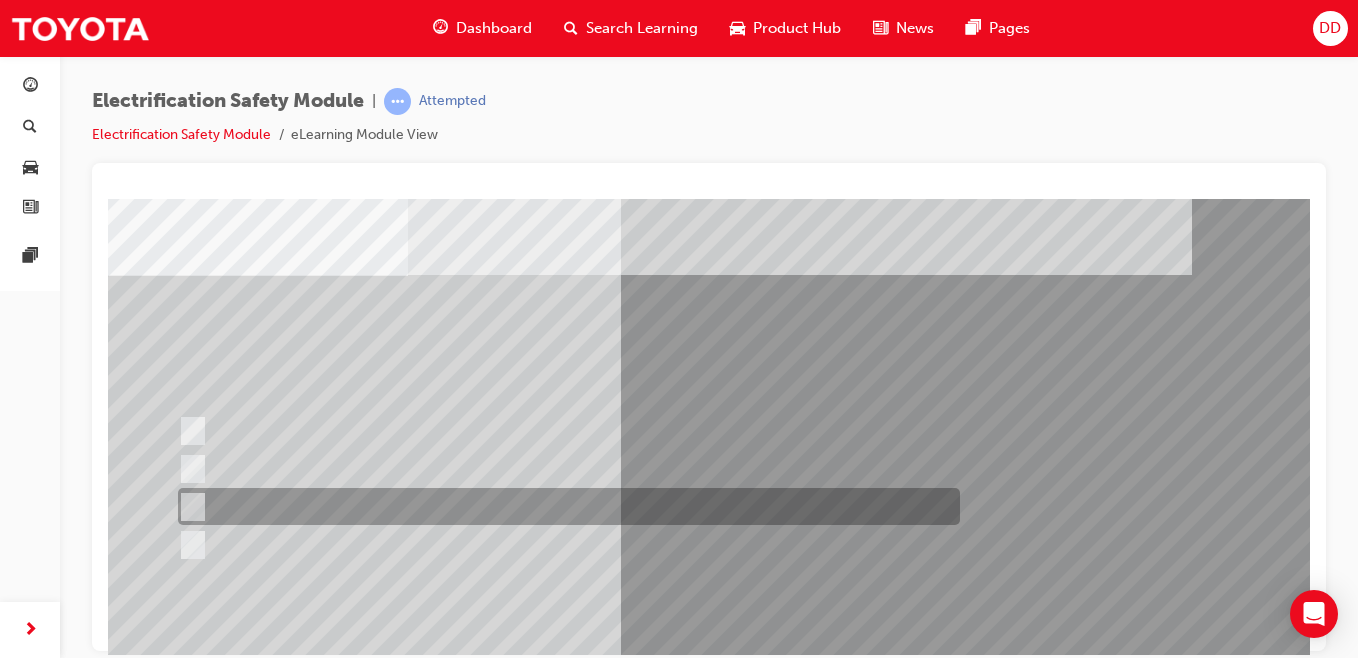 scroll, scrollTop: 74, scrollLeft: 0, axis: vertical 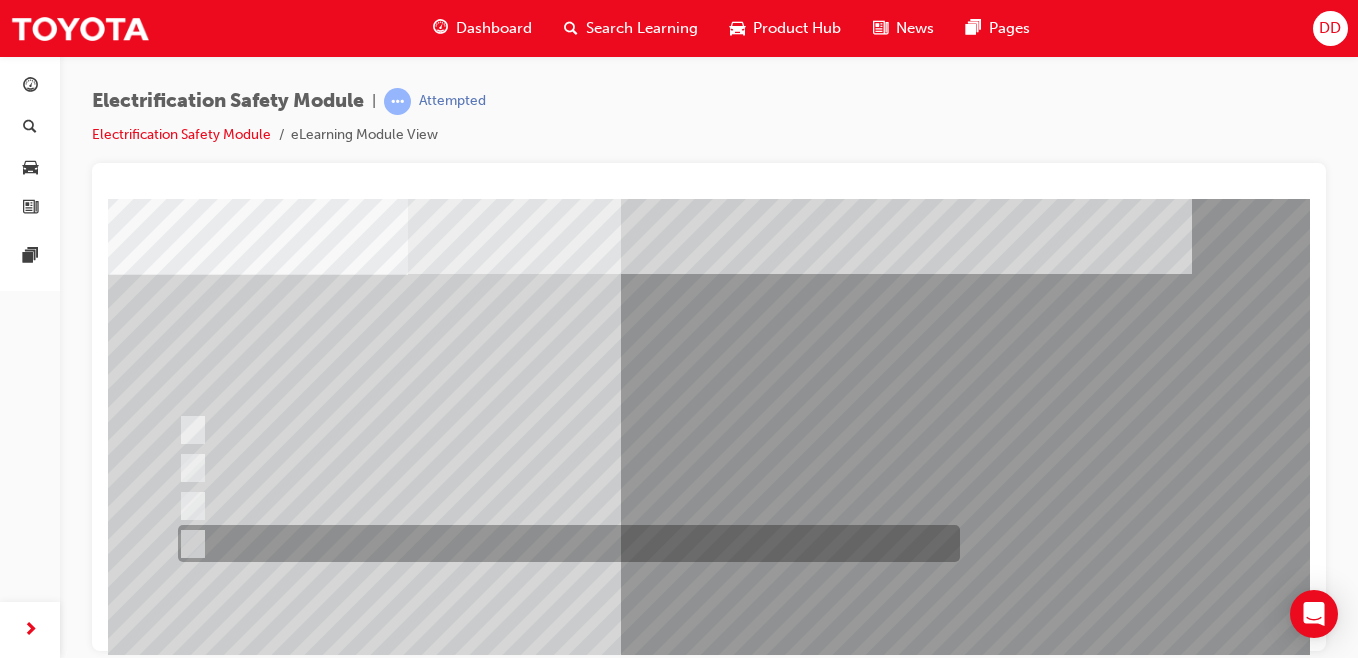click at bounding box center [788, 1204] 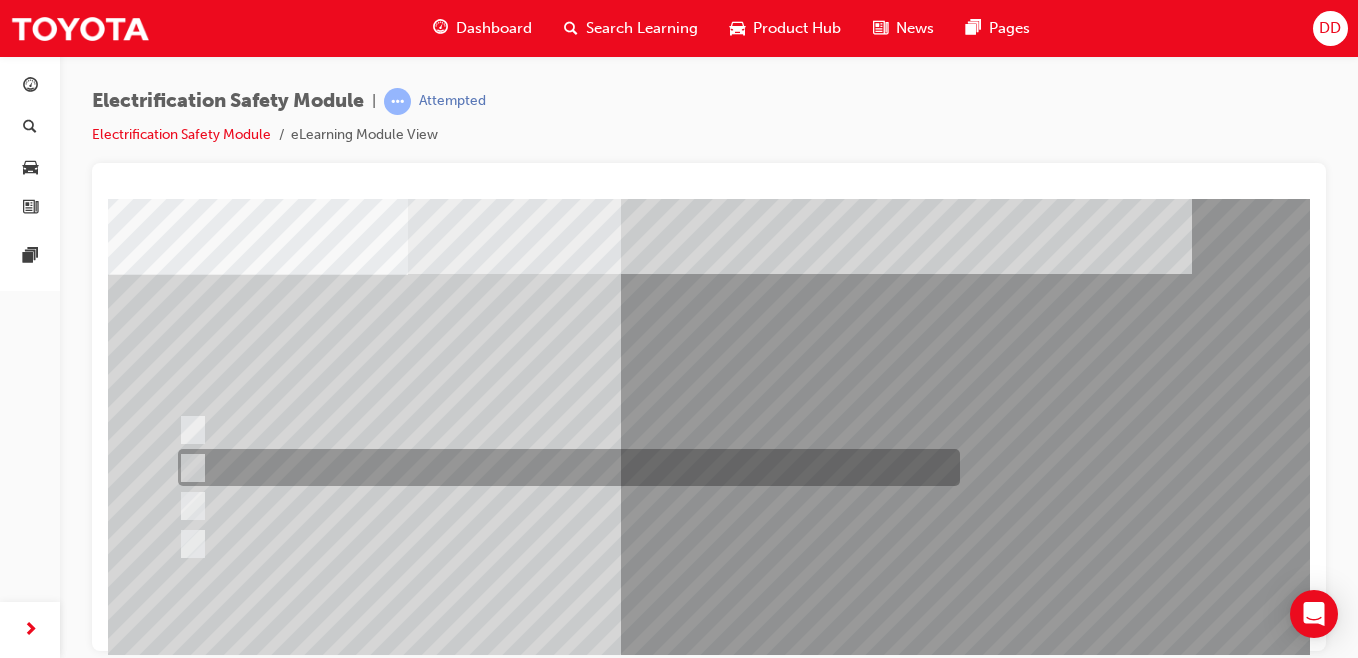 click at bounding box center (564, 467) 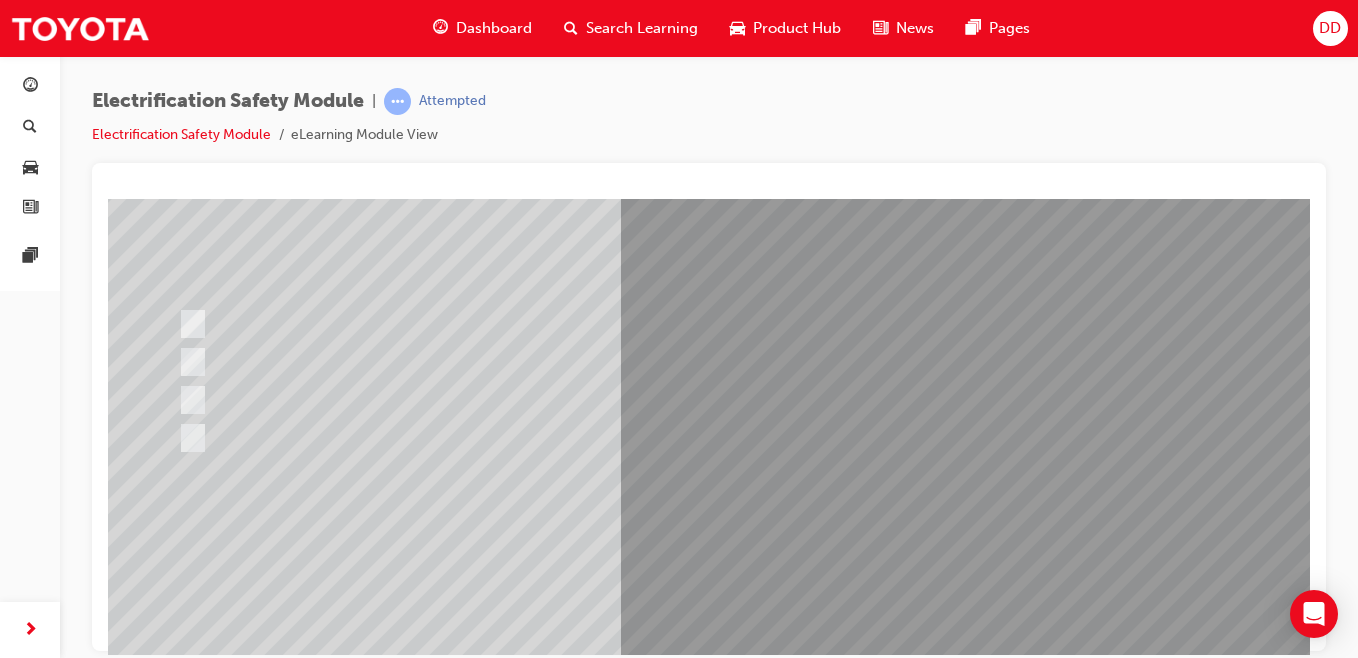 scroll, scrollTop: 179, scrollLeft: 0, axis: vertical 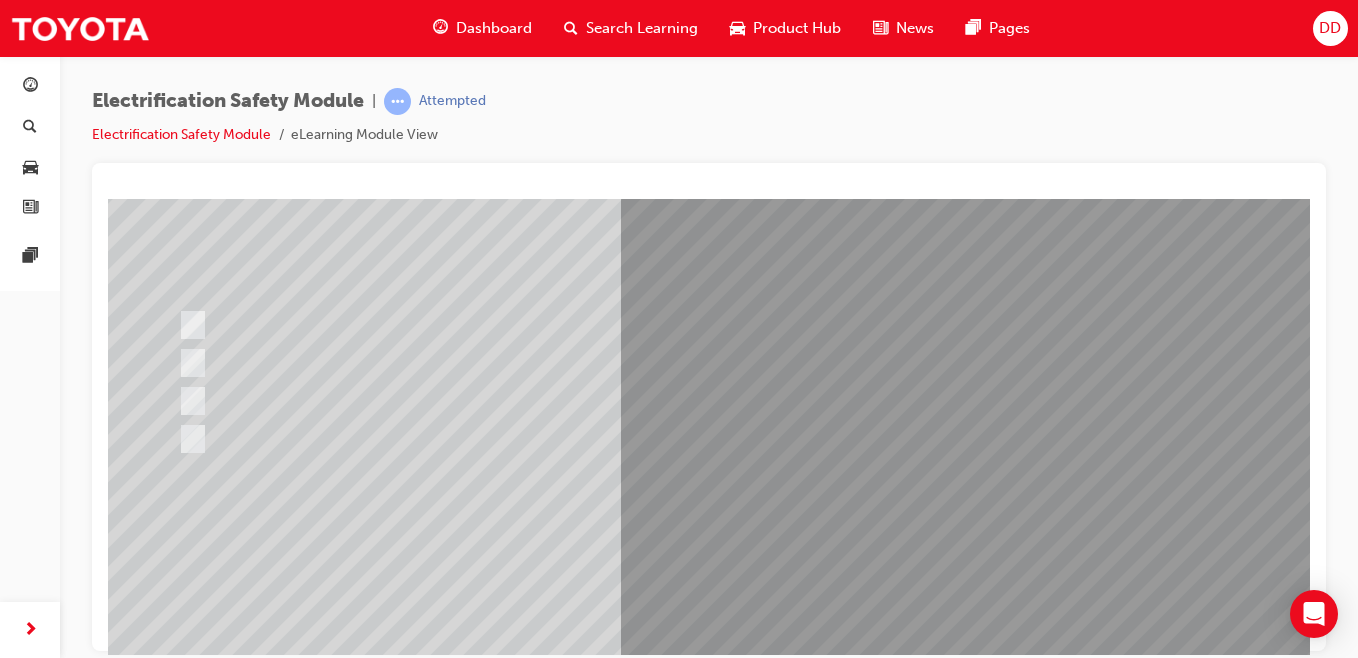 click at bounding box center [180, 2808] 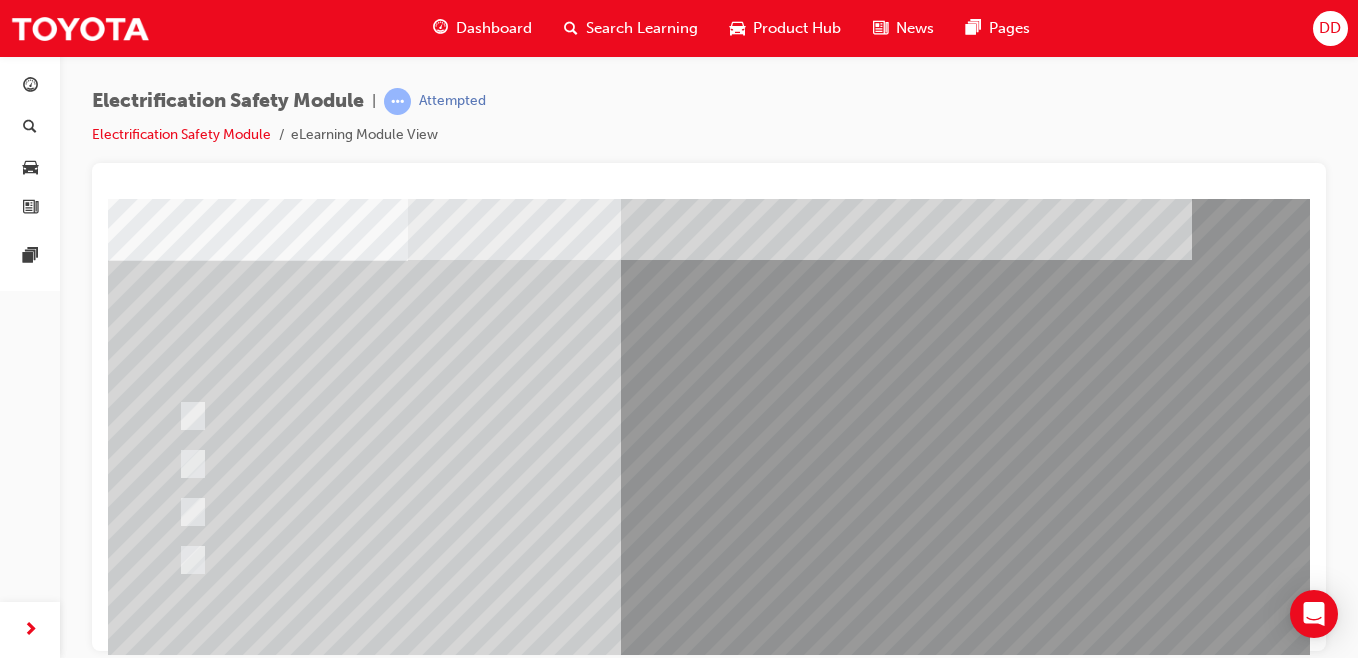 scroll, scrollTop: 89, scrollLeft: 0, axis: vertical 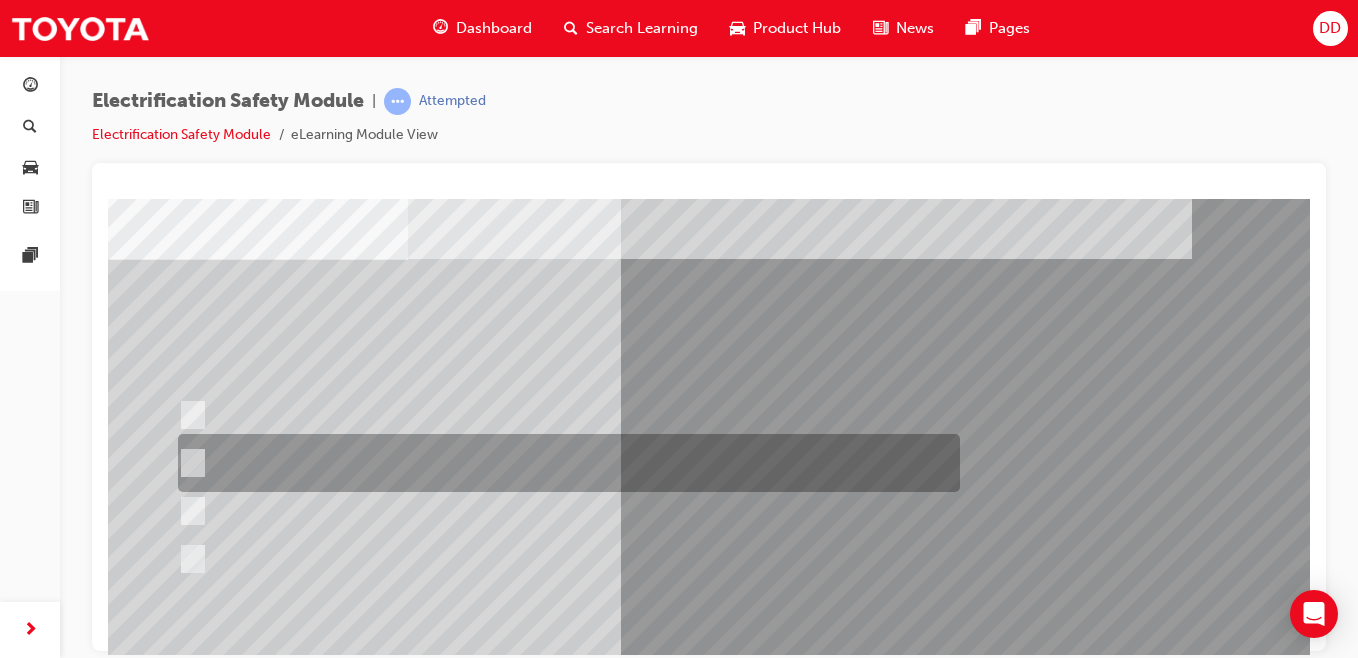 click at bounding box center [564, 463] 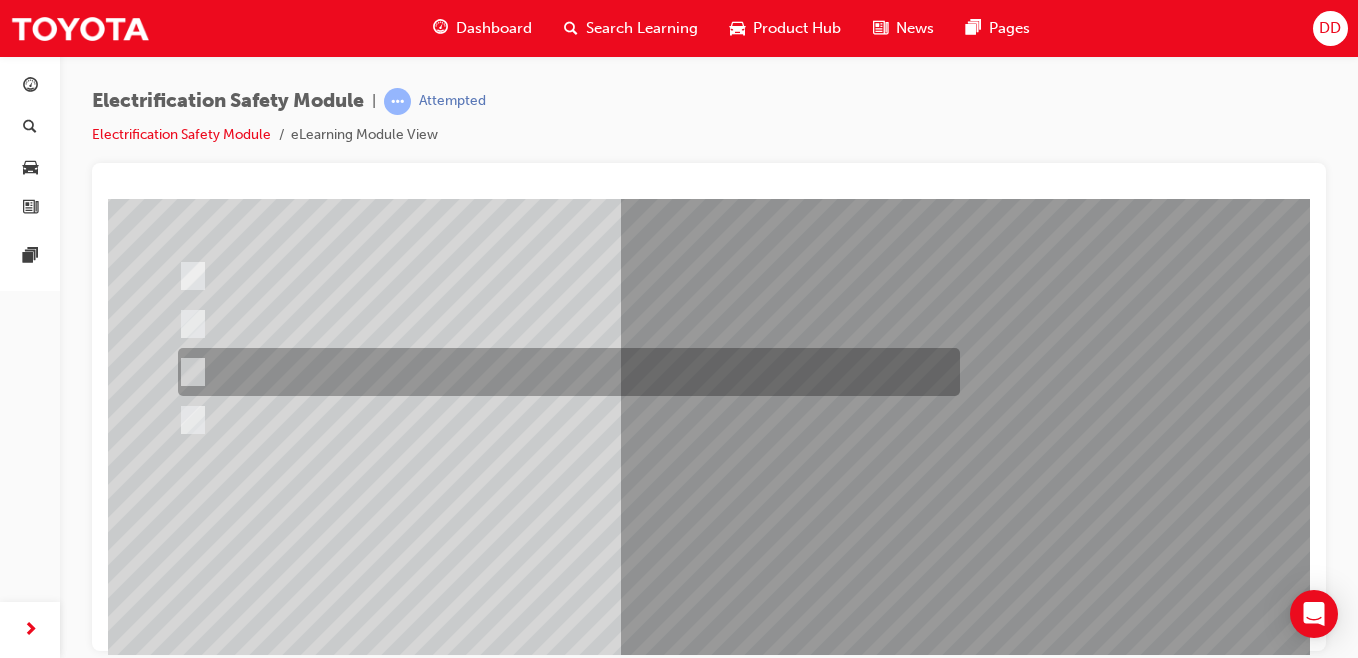 scroll, scrollTop: 229, scrollLeft: 0, axis: vertical 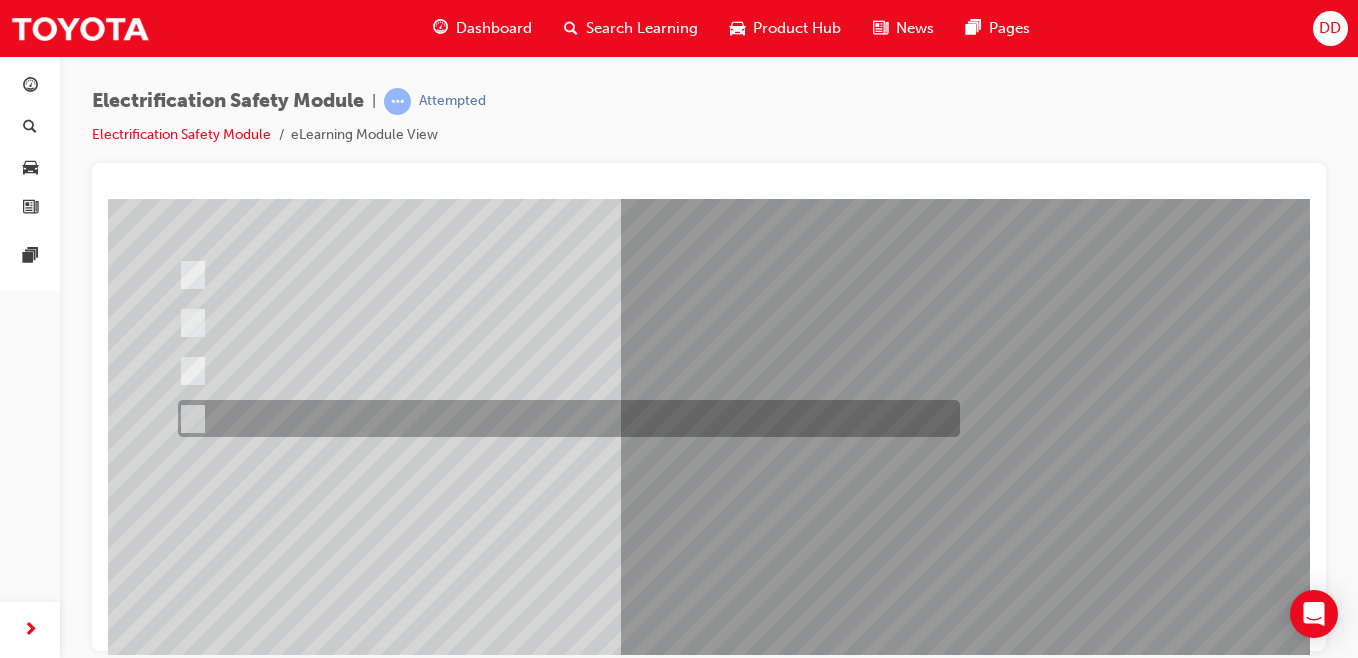 click at bounding box center [564, 418] 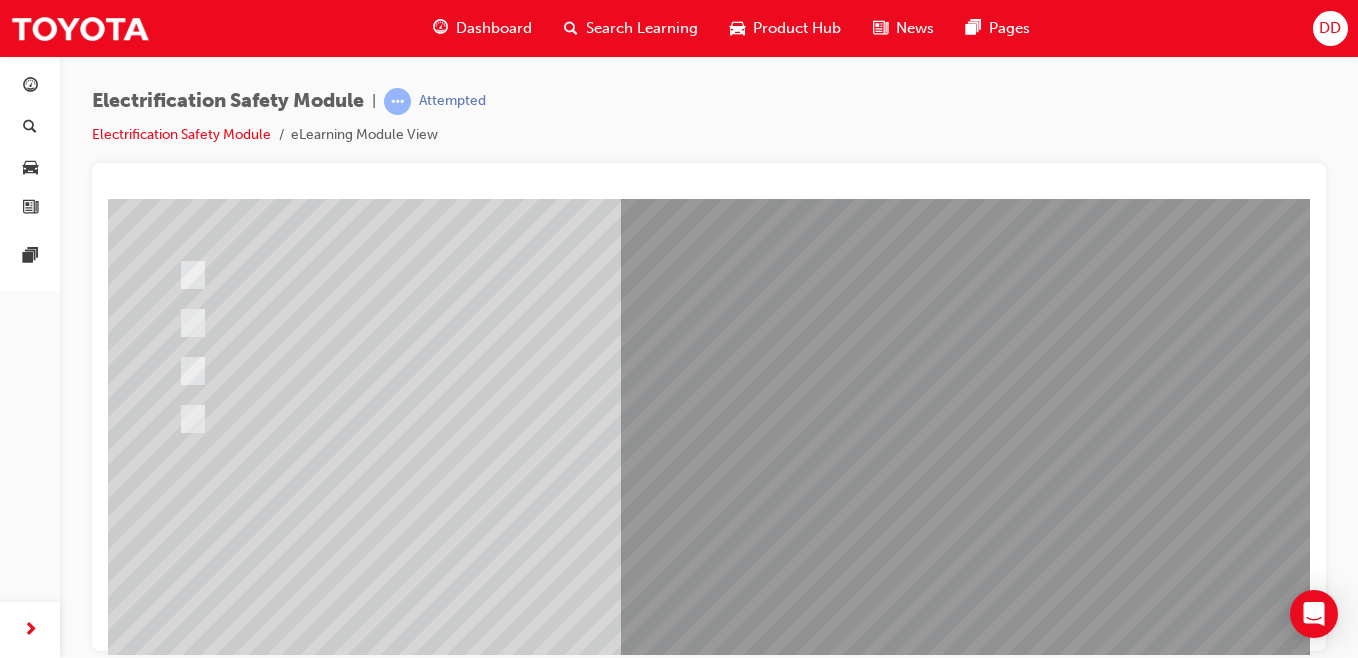 click at bounding box center (180, 2758) 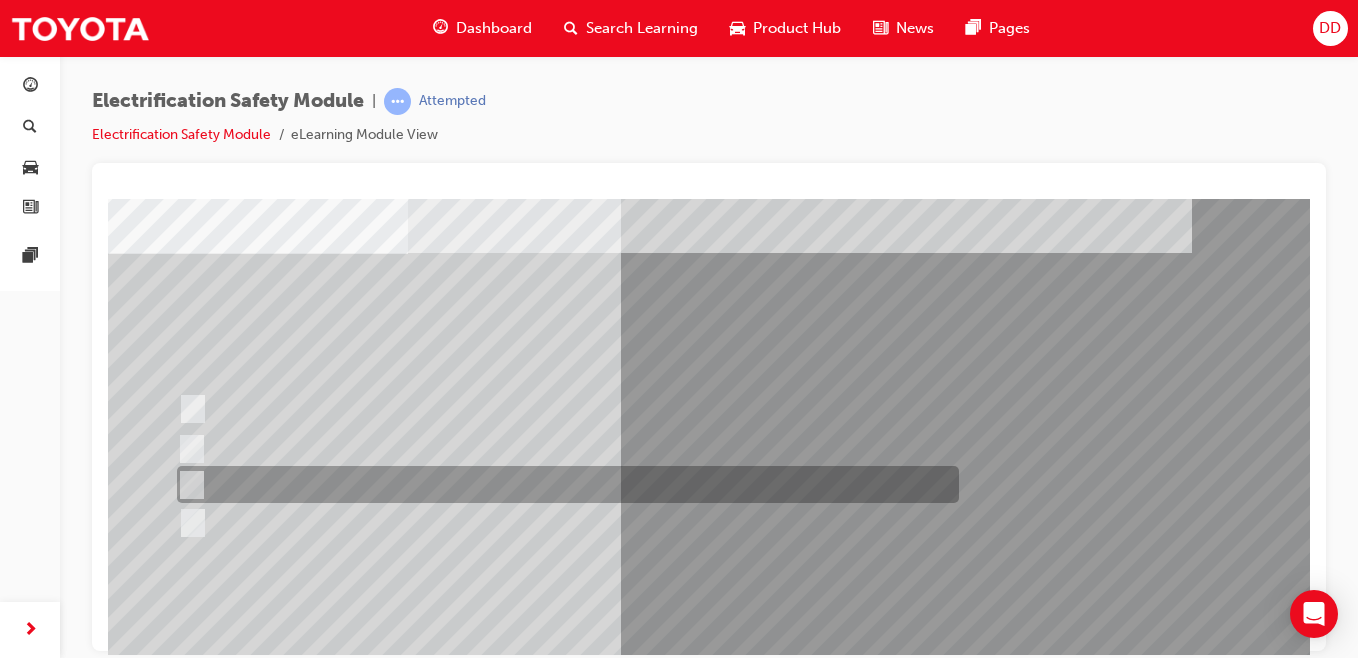 scroll, scrollTop: 96, scrollLeft: 0, axis: vertical 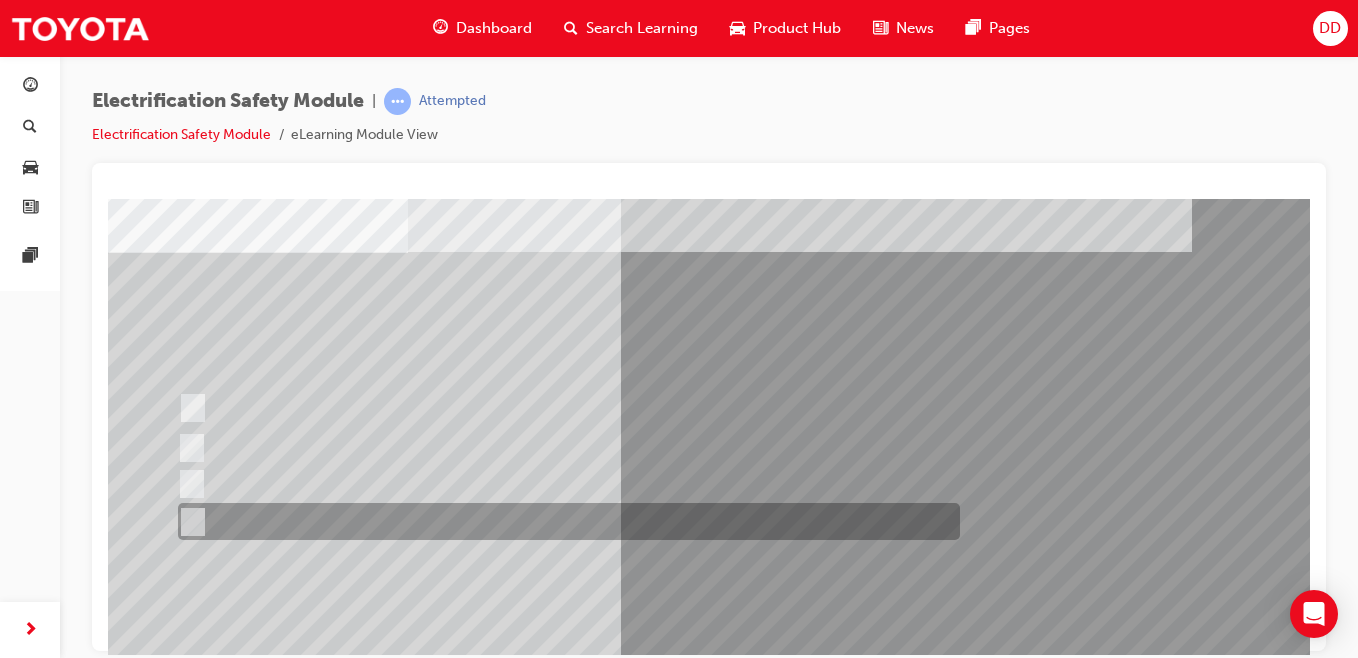 click at bounding box center (564, 521) 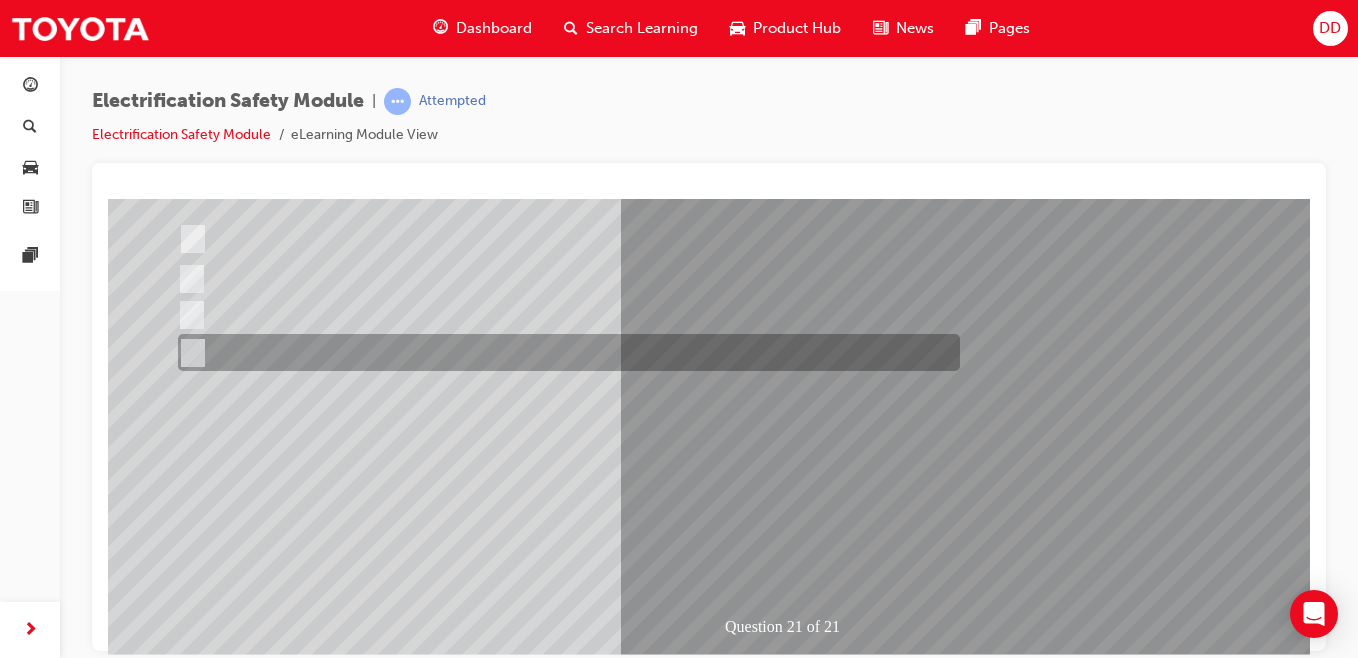 scroll, scrollTop: 291, scrollLeft: 0, axis: vertical 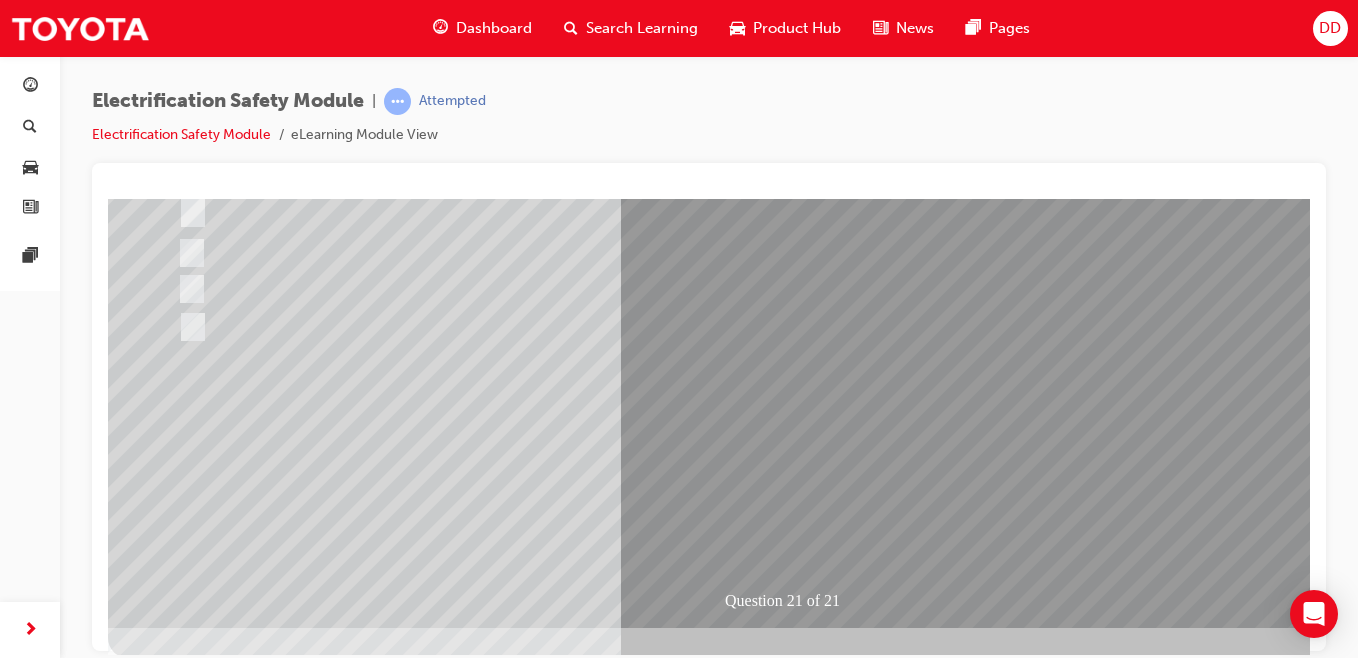 click at bounding box center [180, 2696] 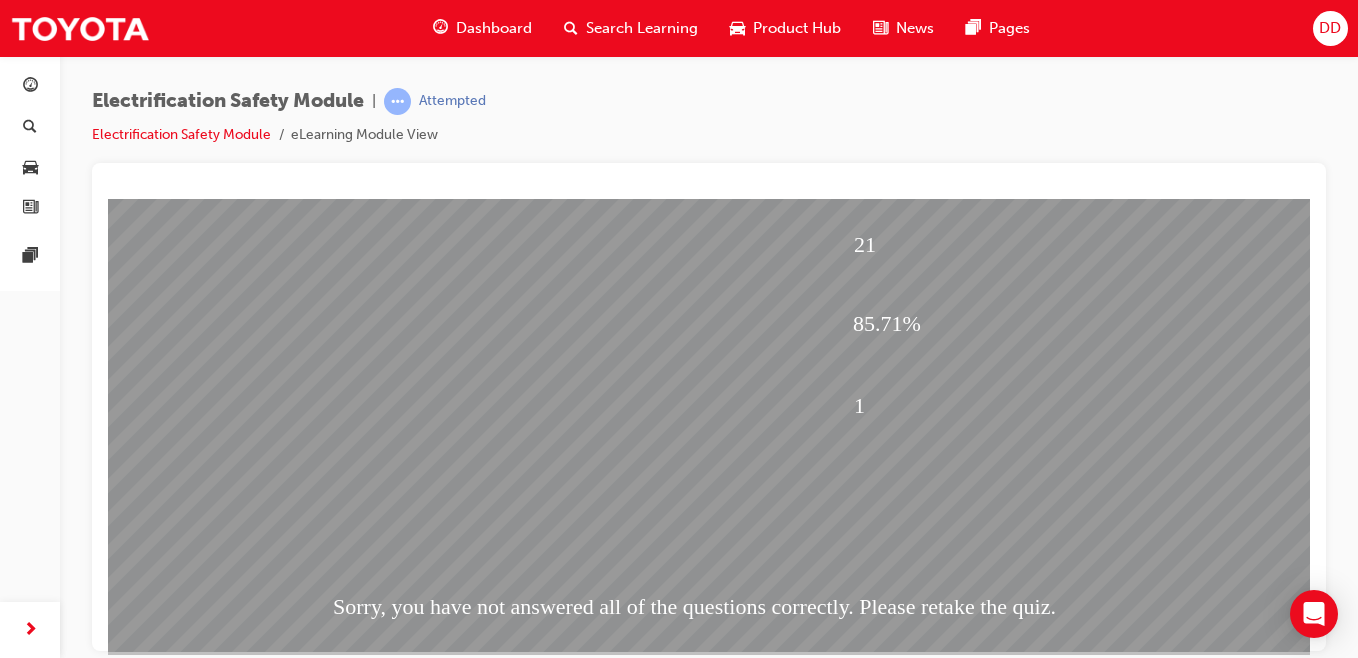 scroll, scrollTop: 272, scrollLeft: 0, axis: vertical 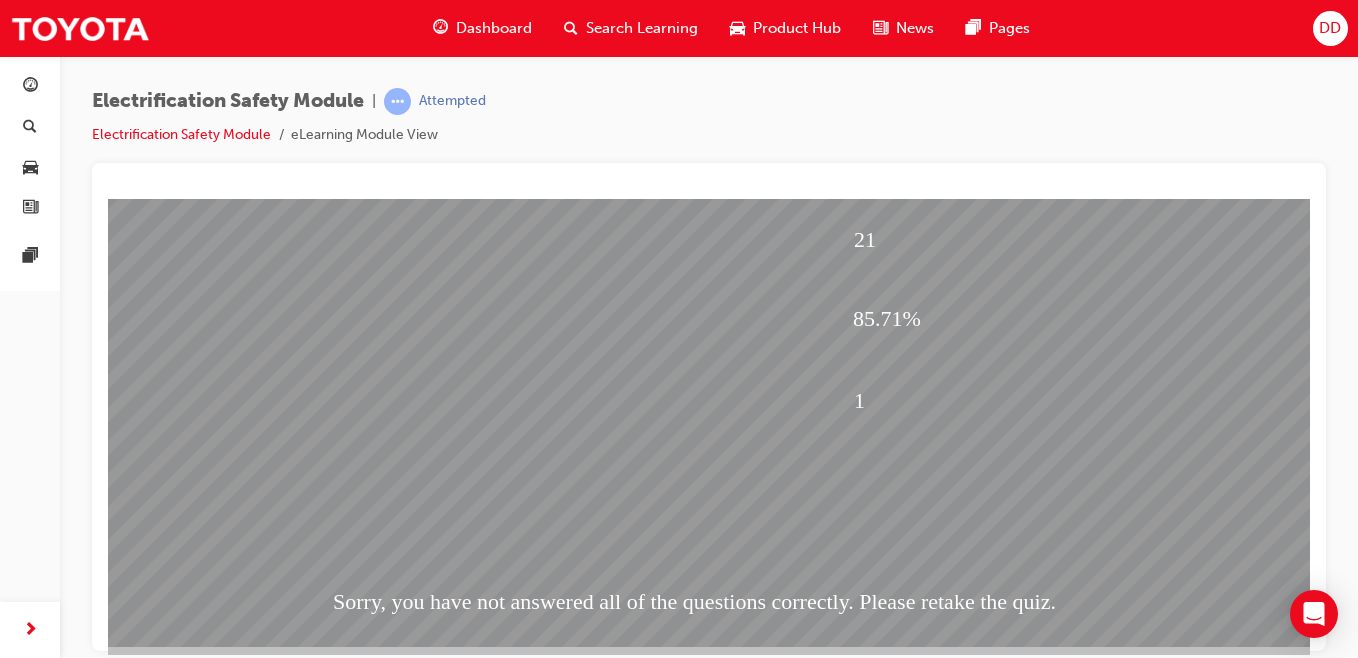 click at bounding box center (180, 1741) 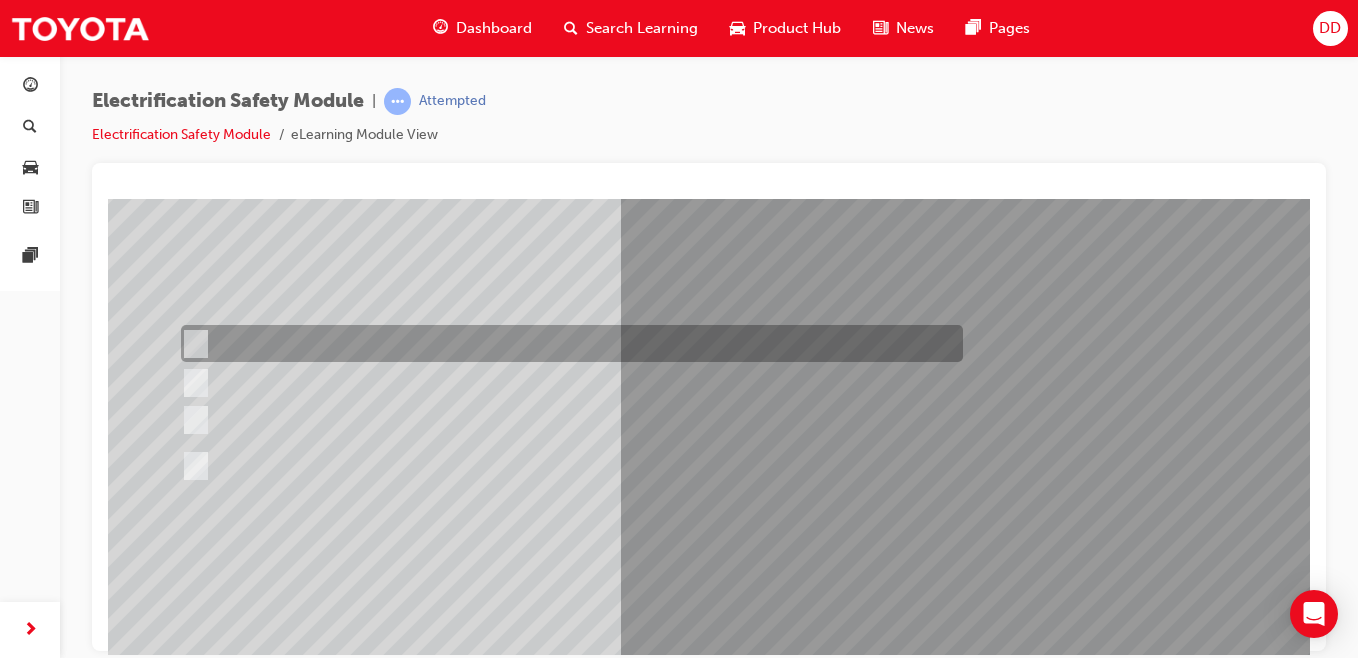 scroll, scrollTop: 159, scrollLeft: 0, axis: vertical 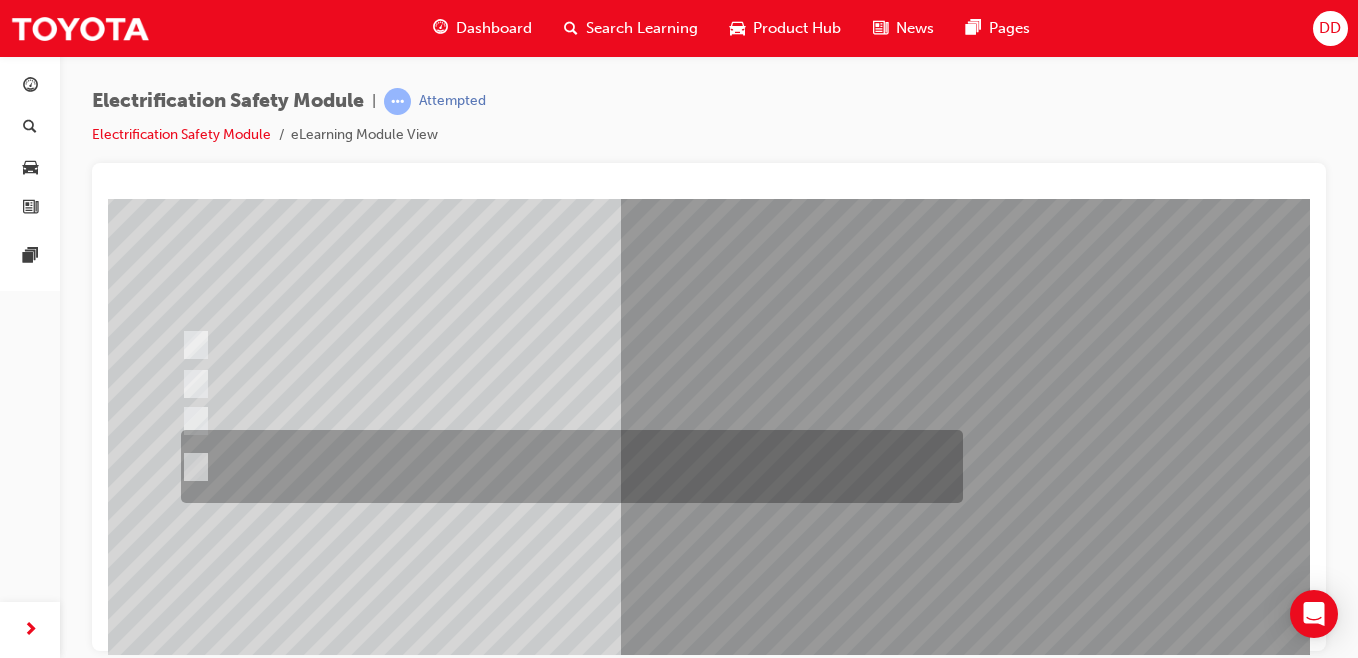 click at bounding box center (567, 466) 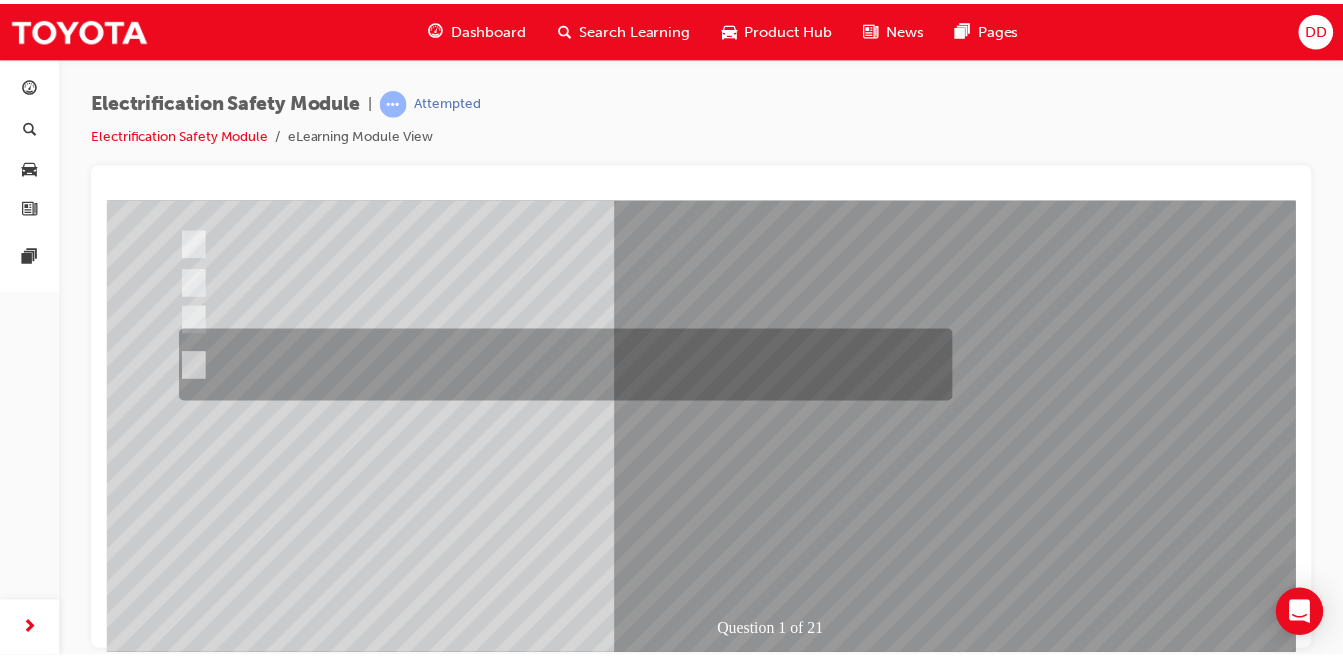 scroll, scrollTop: 250, scrollLeft: 0, axis: vertical 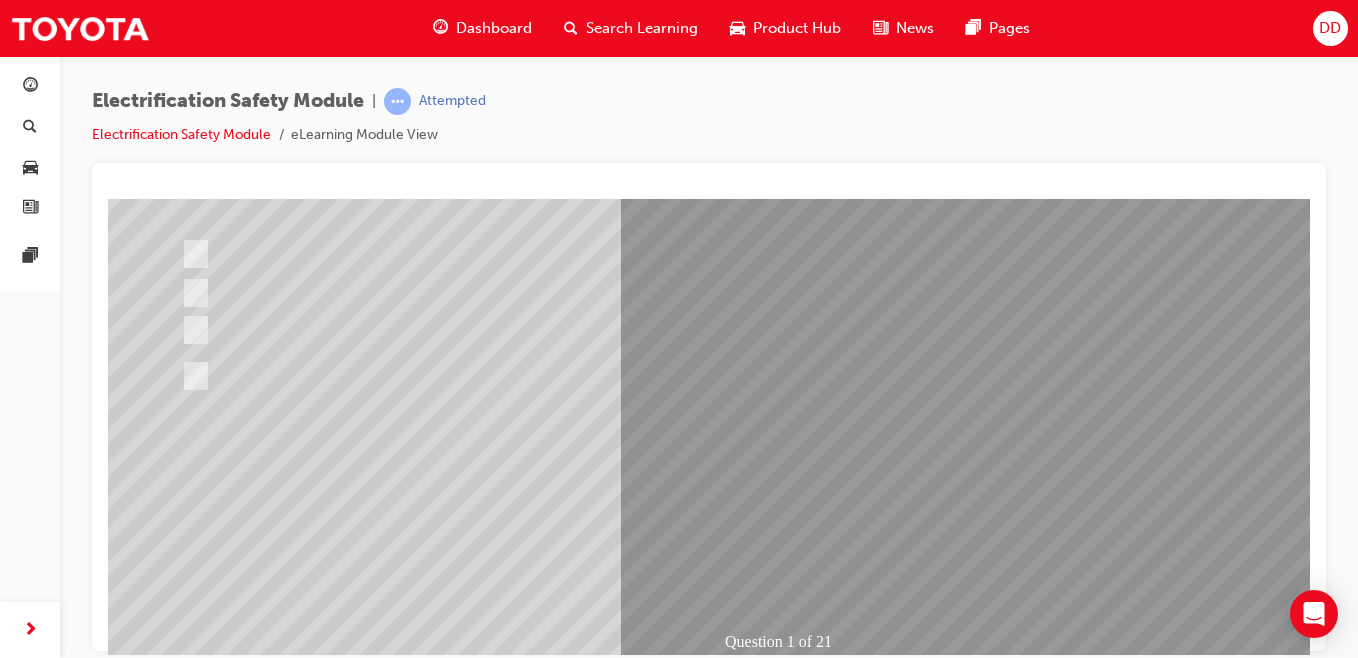 click at bounding box center (180, 2737) 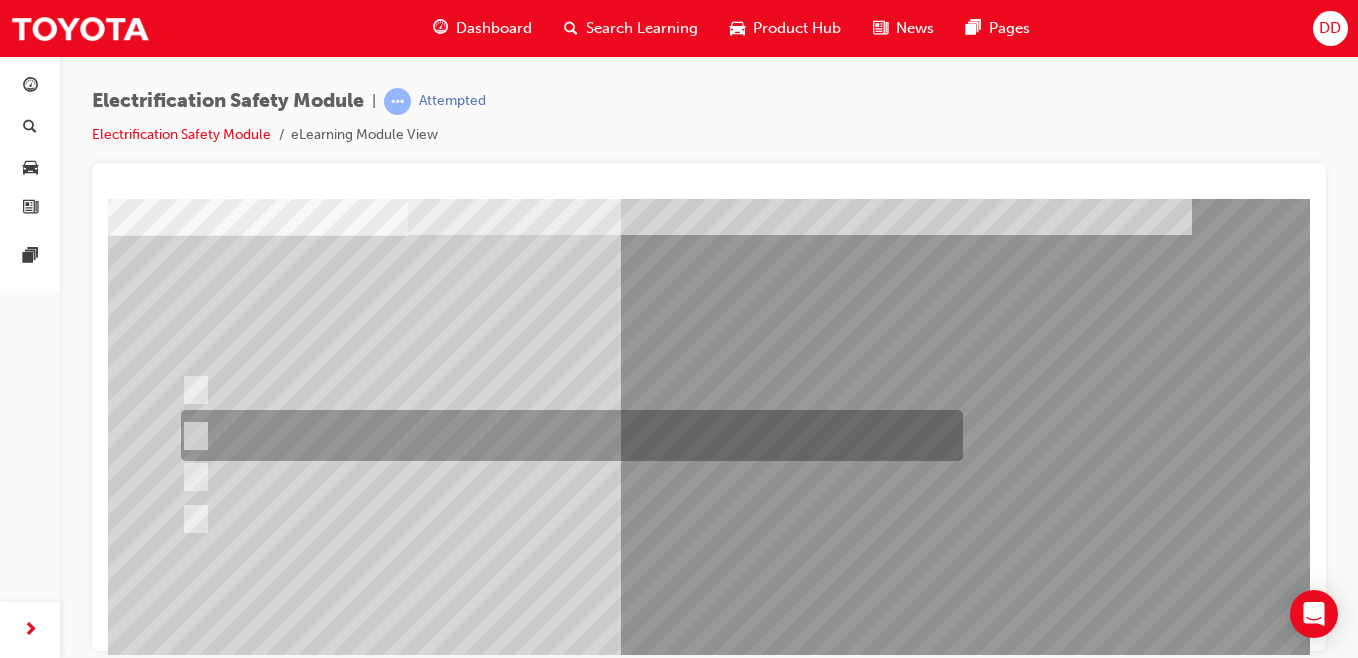 scroll, scrollTop: 114, scrollLeft: 0, axis: vertical 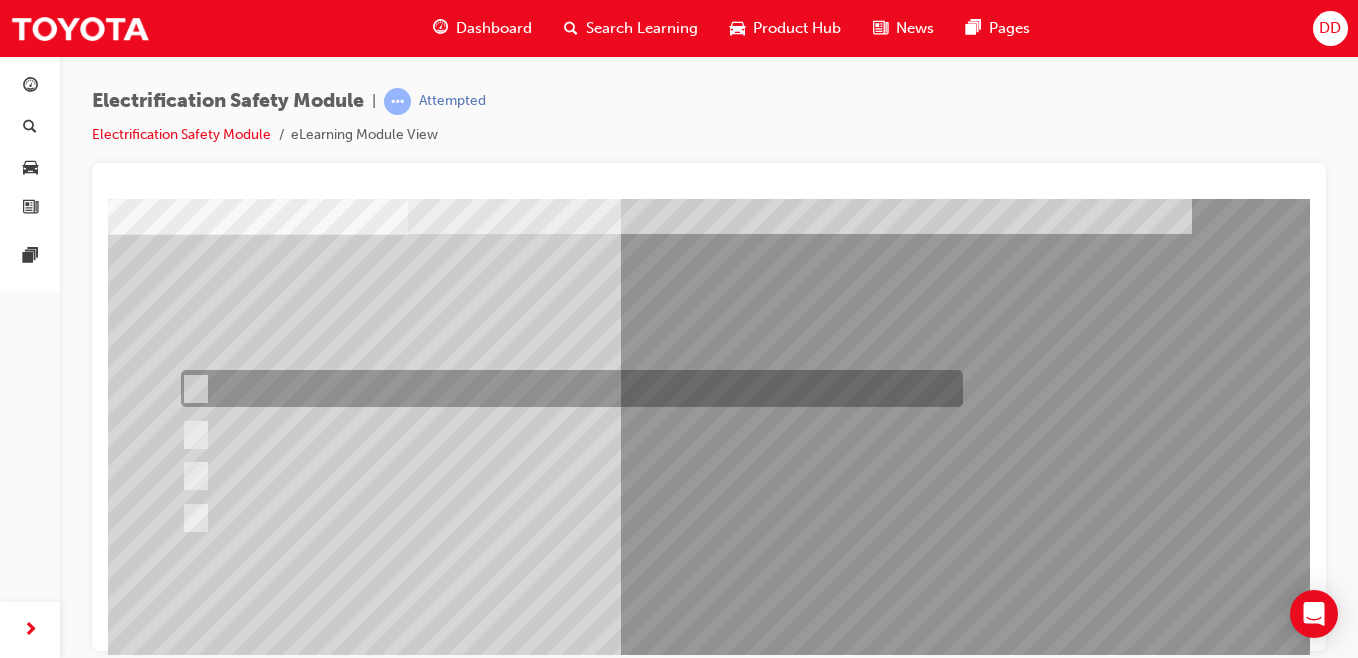 click at bounding box center [567, 388] 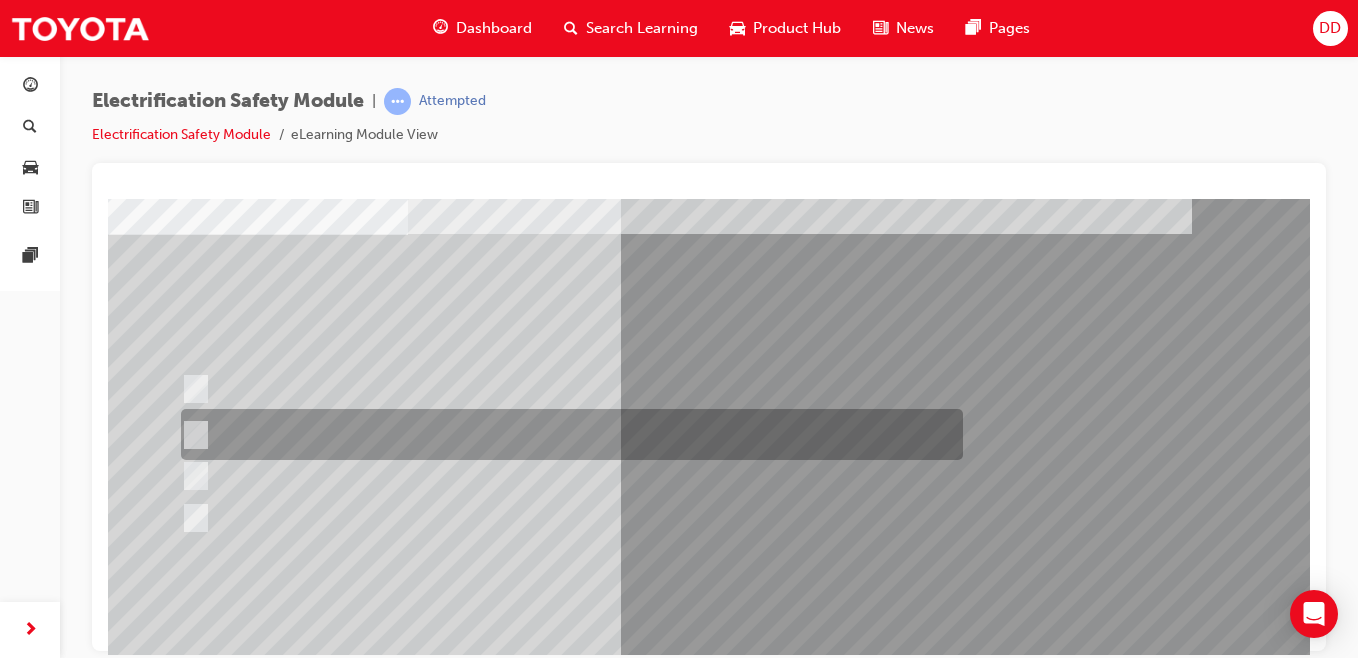 click at bounding box center (567, 434) 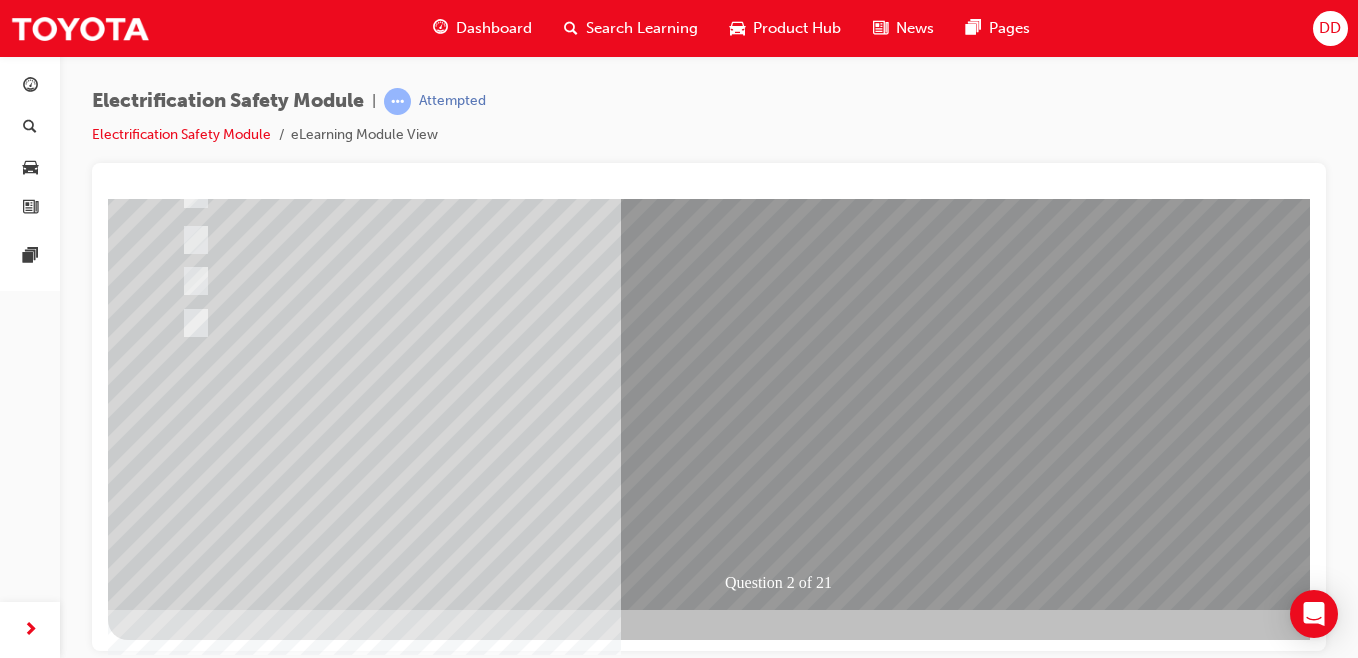 click at bounding box center (180, 2678) 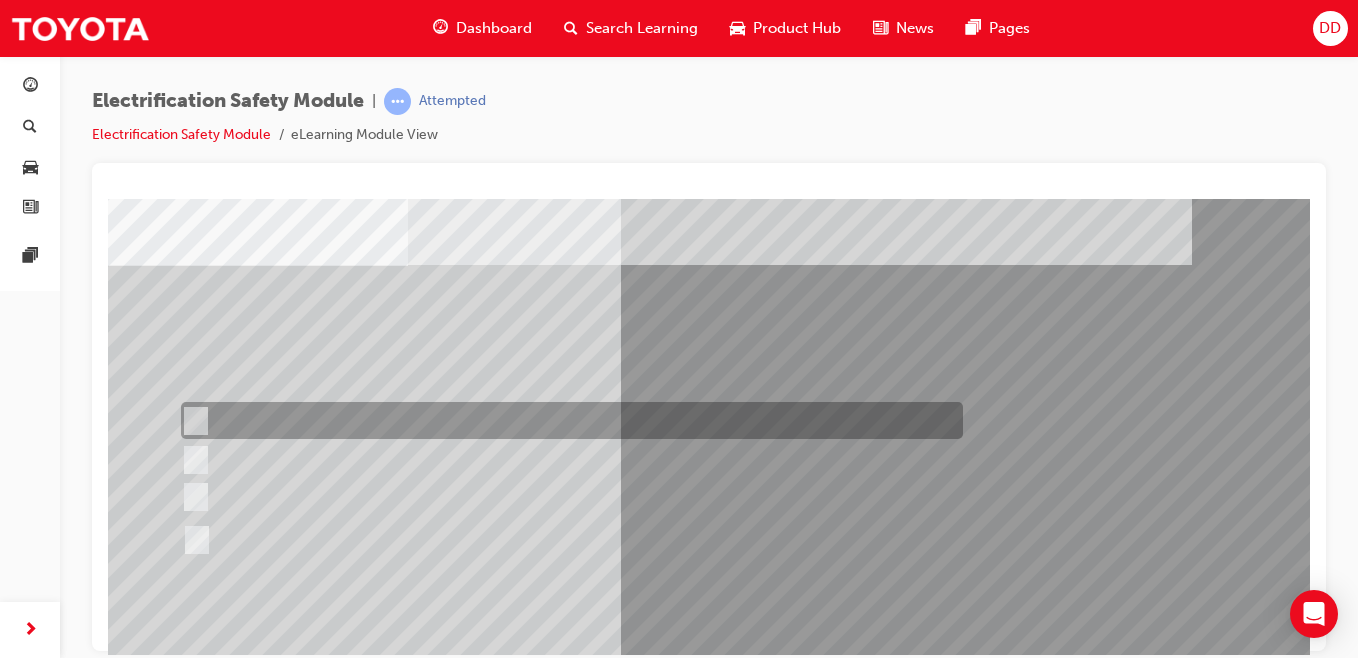 scroll, scrollTop: 85, scrollLeft: 0, axis: vertical 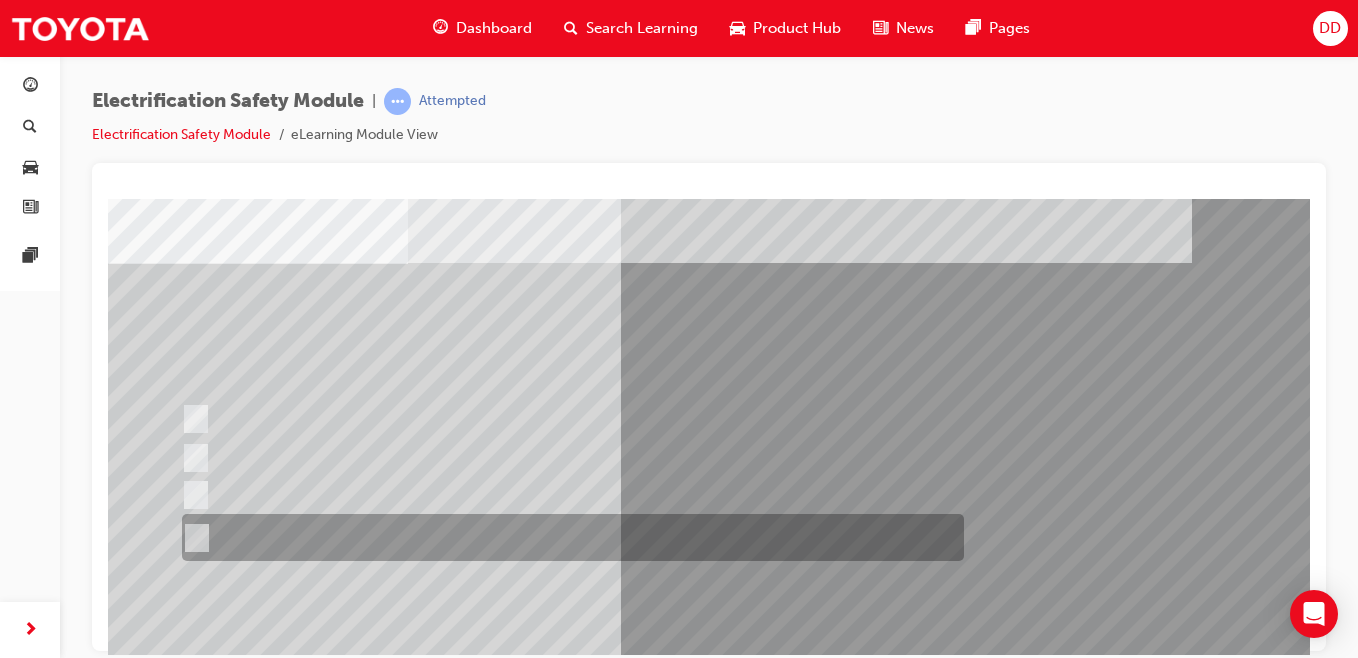 click at bounding box center (568, 537) 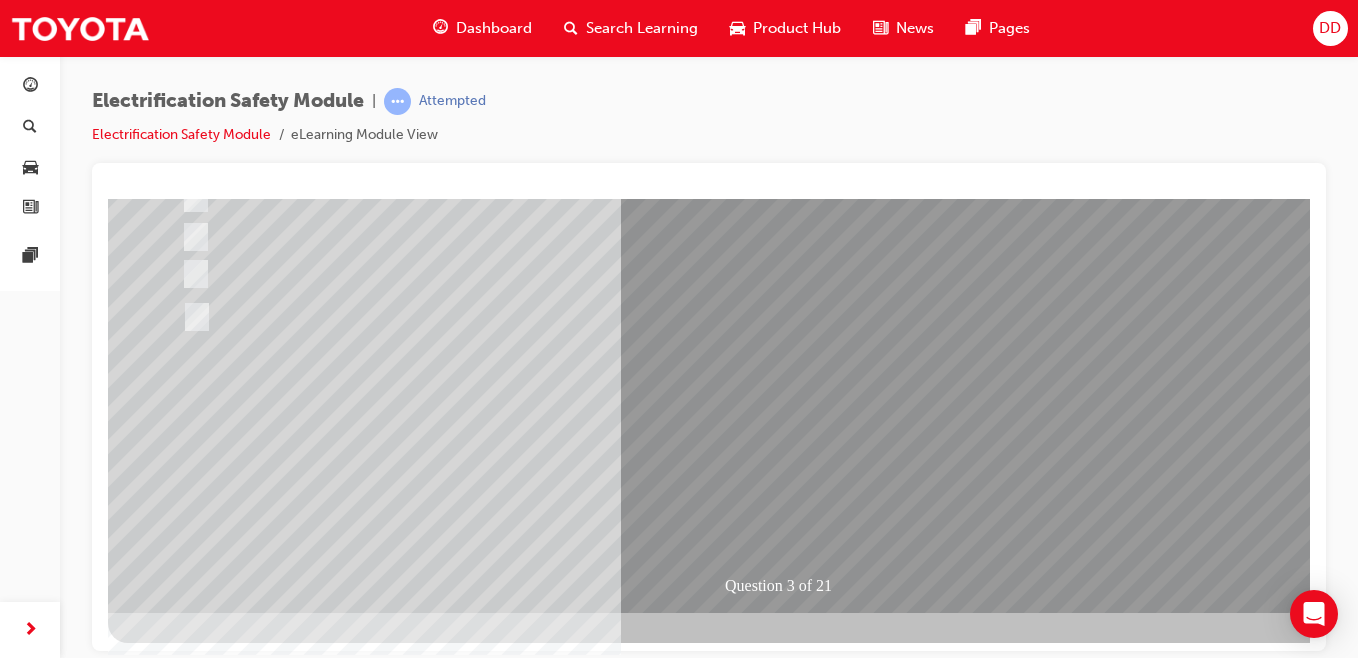 scroll, scrollTop: 307, scrollLeft: 0, axis: vertical 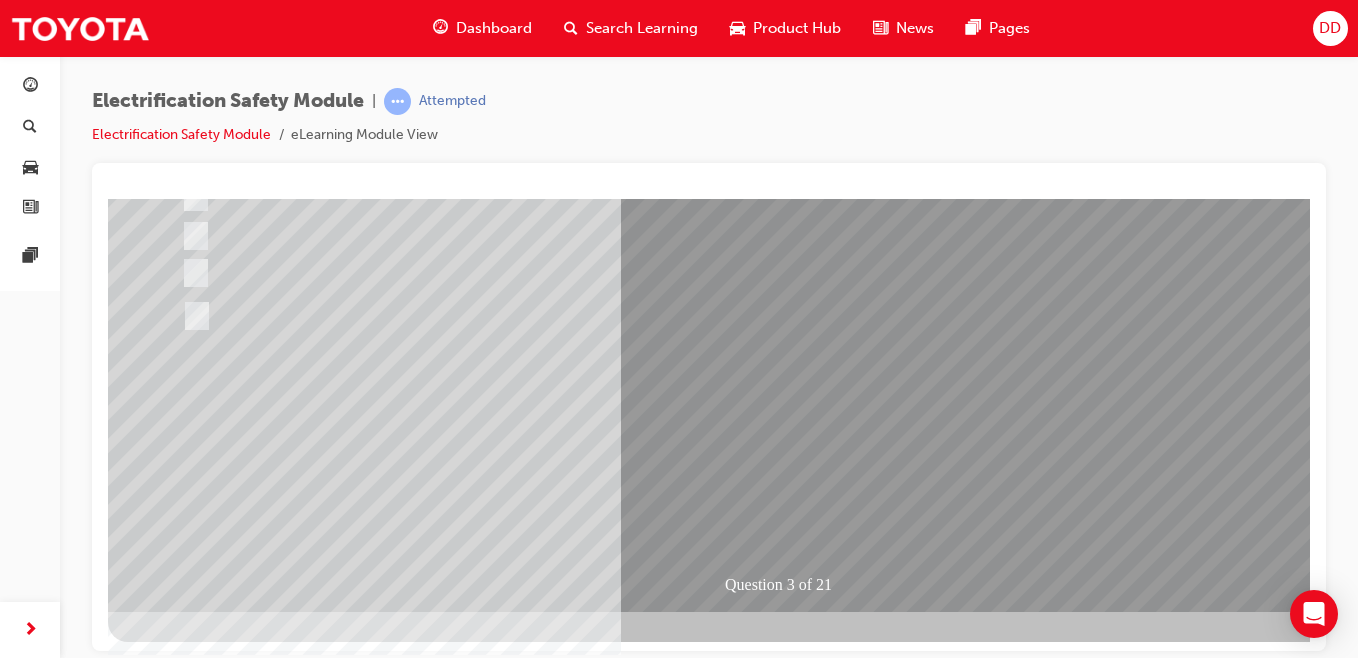 click at bounding box center [180, 2680] 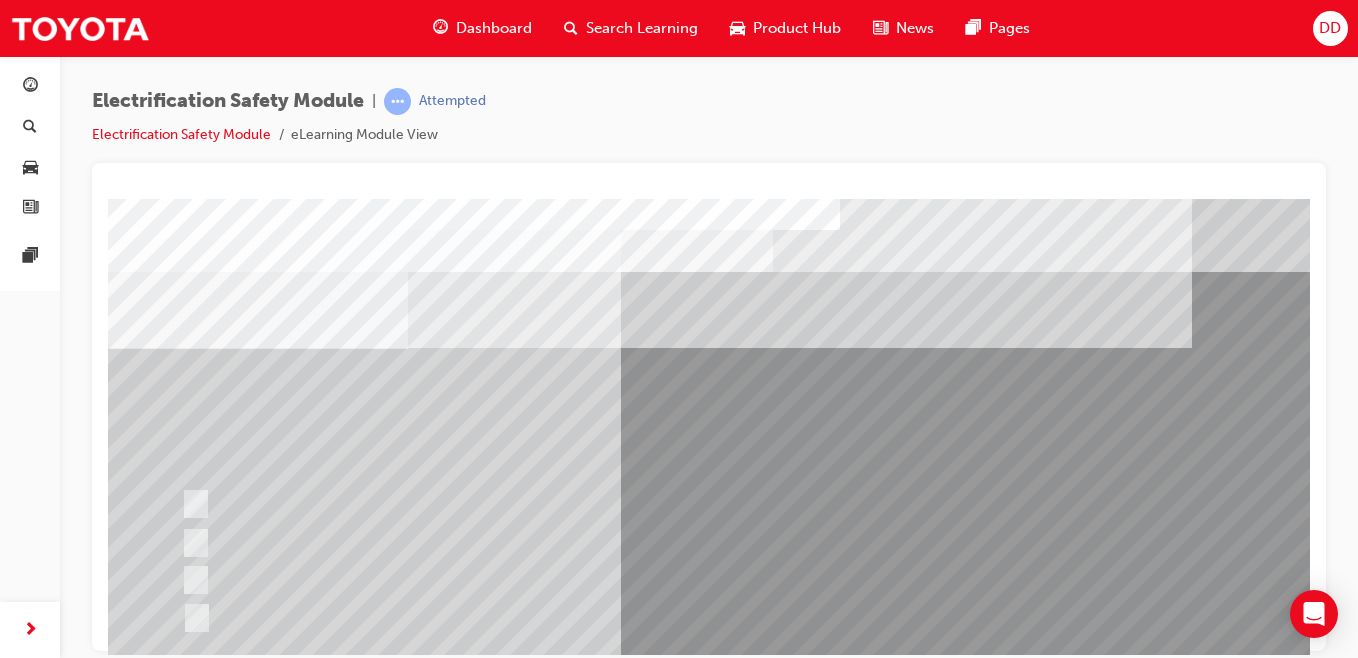 scroll, scrollTop: 105, scrollLeft: 0, axis: vertical 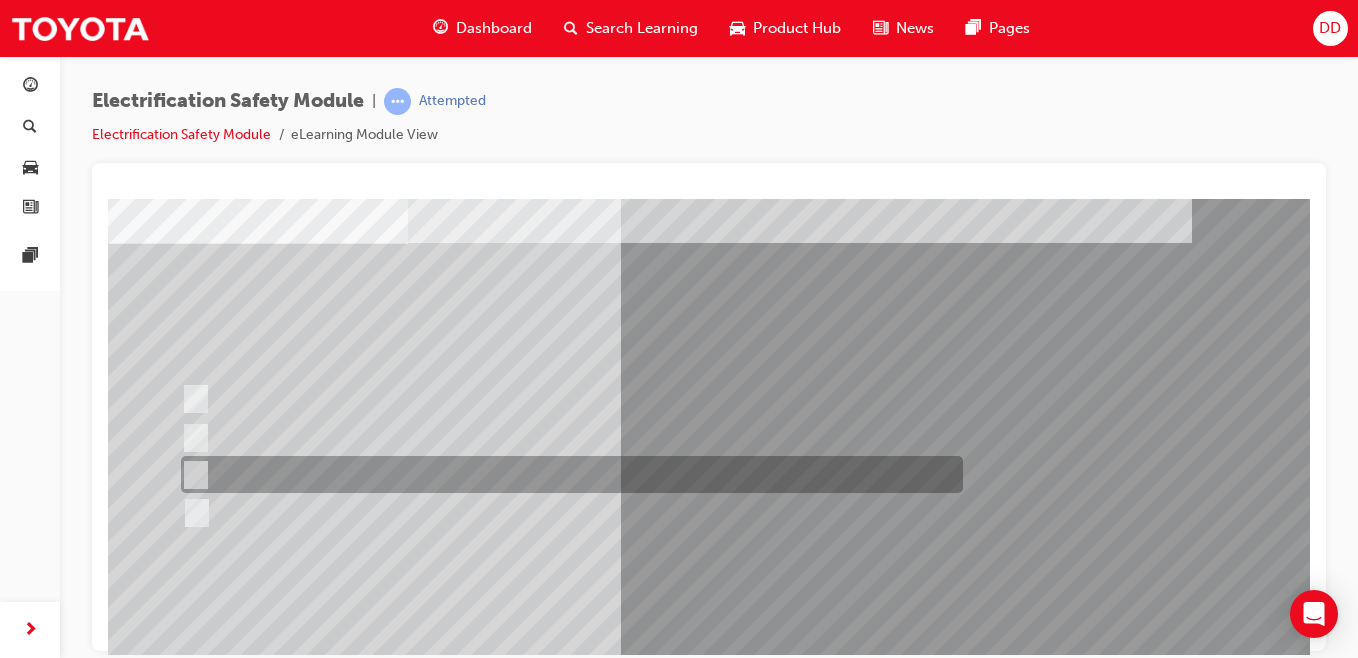 click at bounding box center (567, 474) 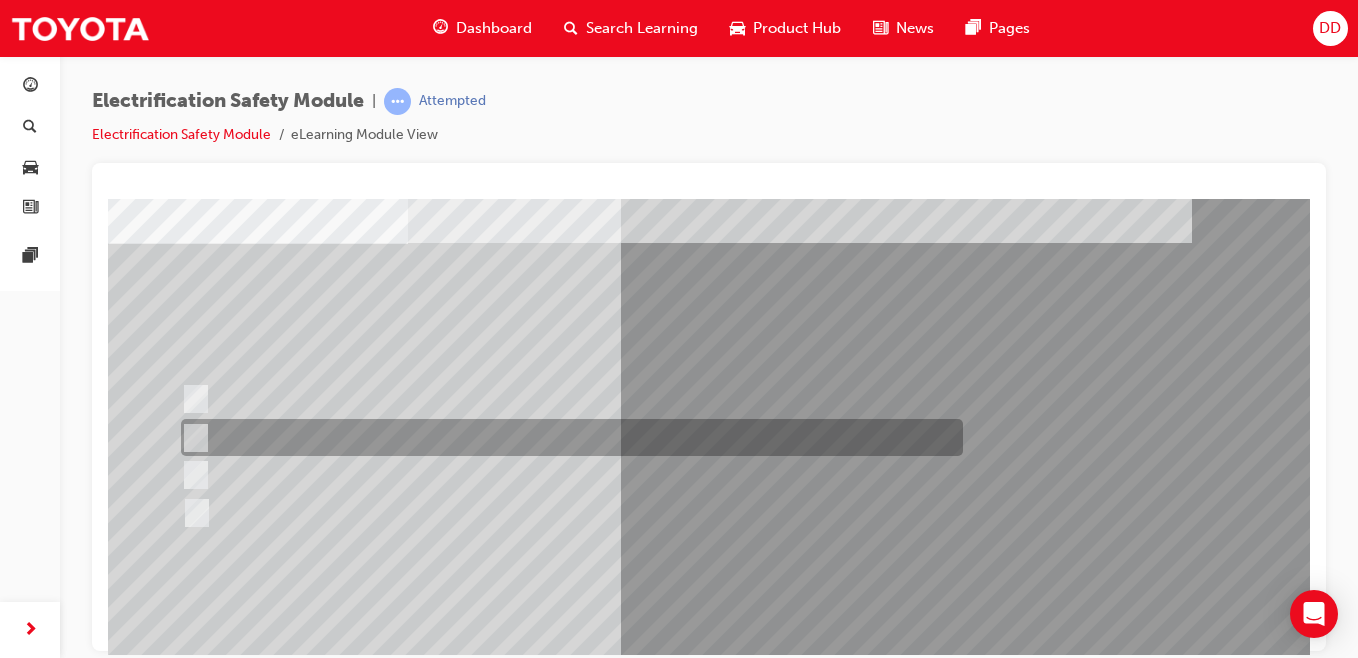 click at bounding box center (567, 437) 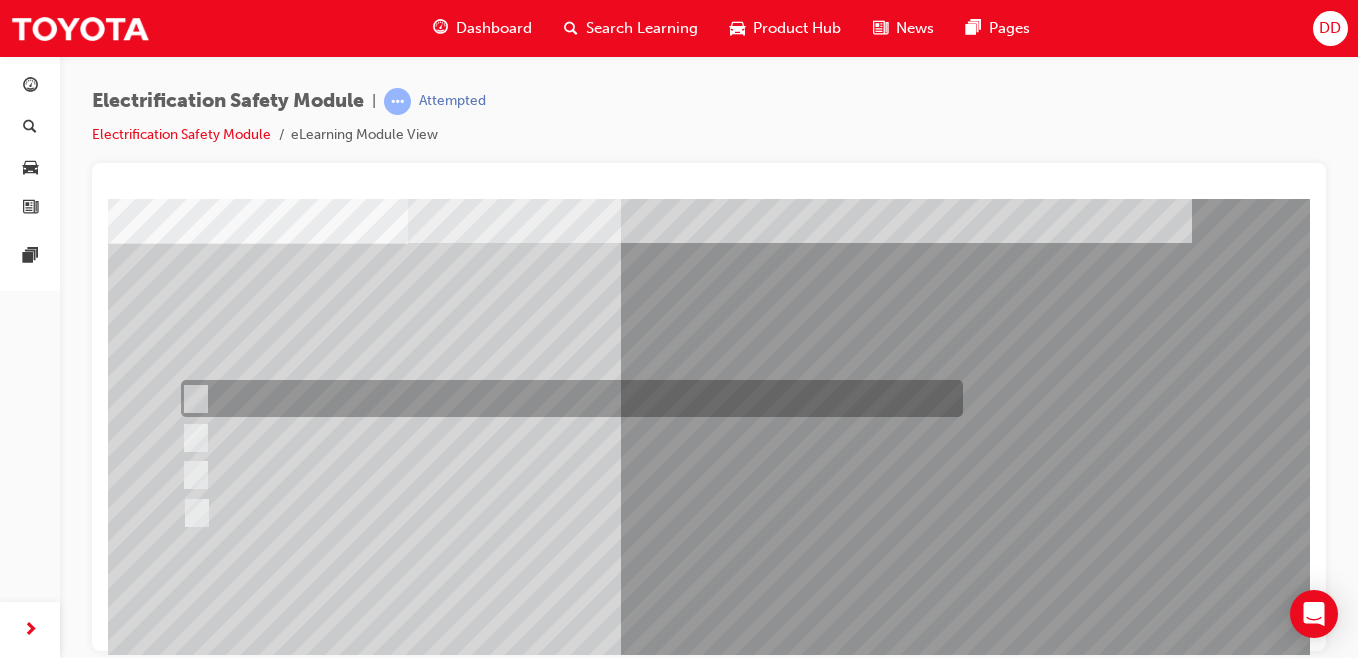 click at bounding box center (567, 398) 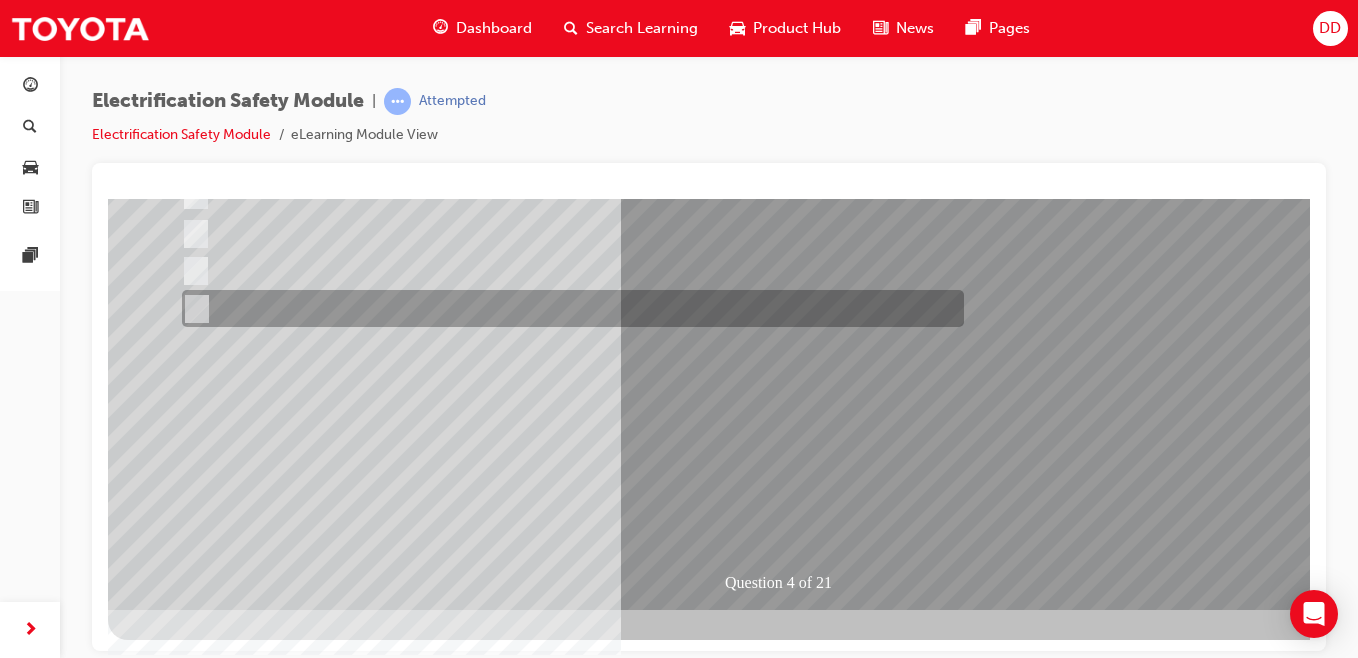 click at bounding box center [568, 308] 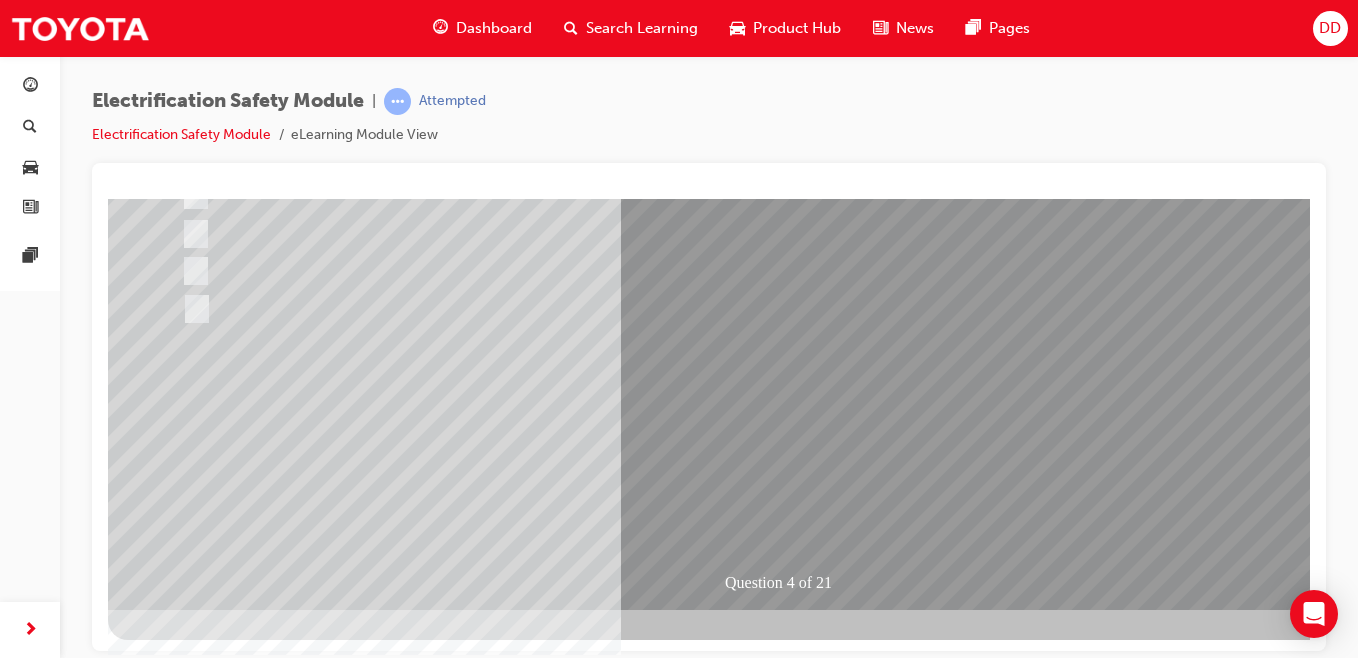 click at bounding box center [180, 2678] 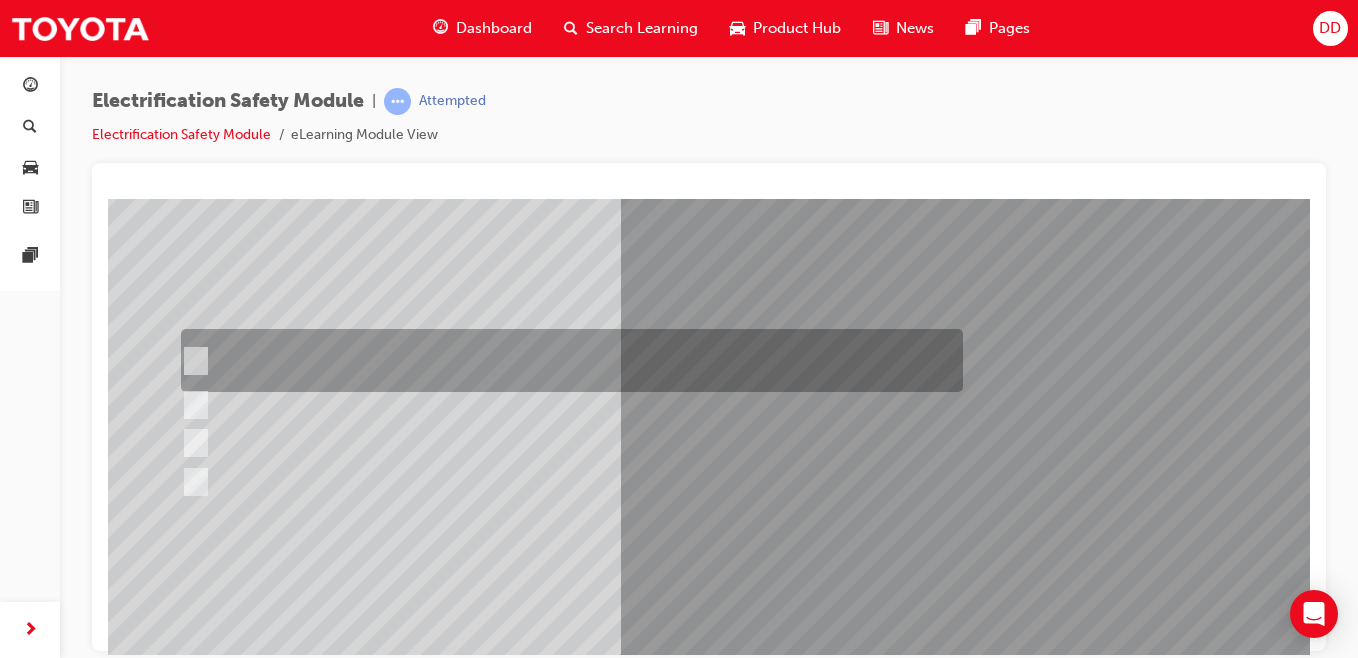 scroll, scrollTop: 159, scrollLeft: 0, axis: vertical 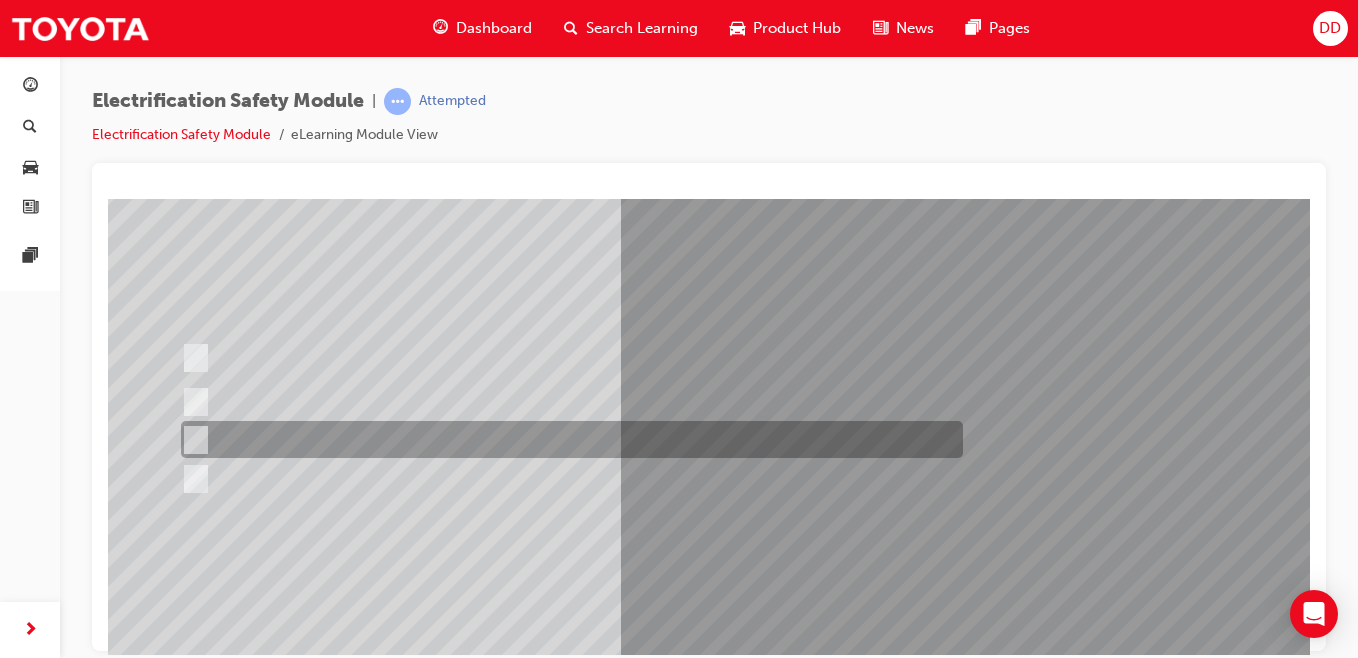click at bounding box center (567, 439) 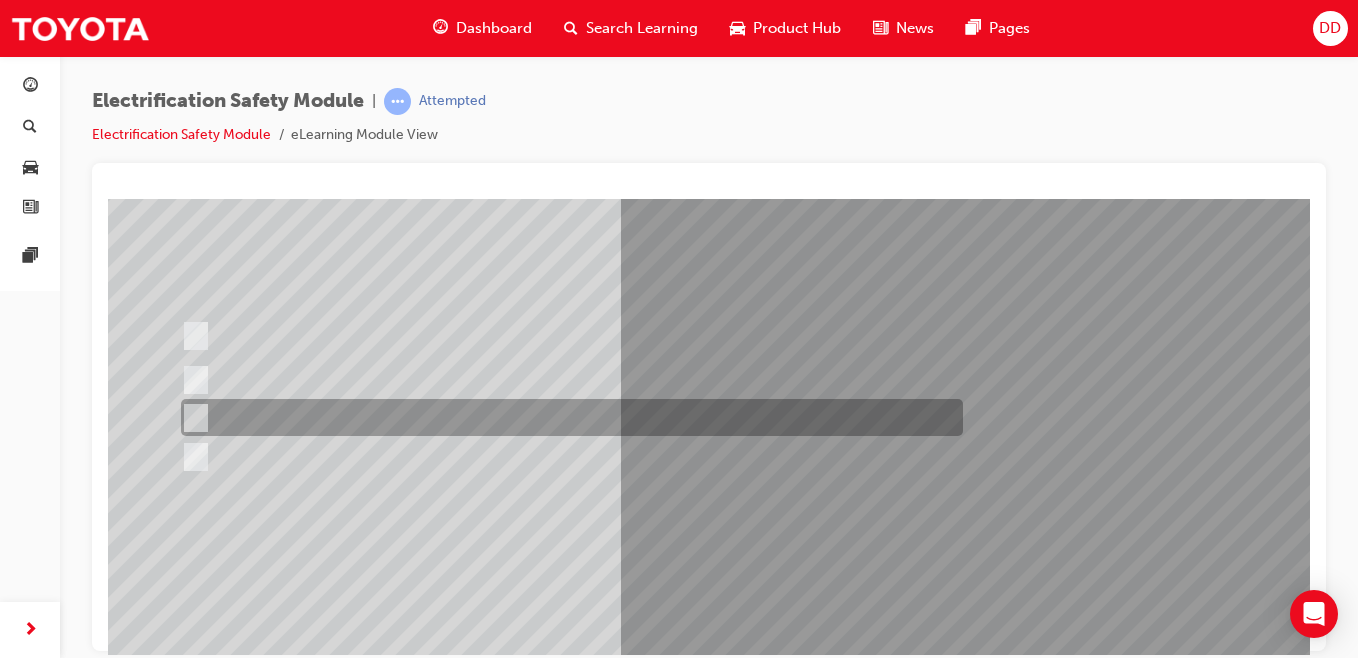 scroll, scrollTop: 183, scrollLeft: 0, axis: vertical 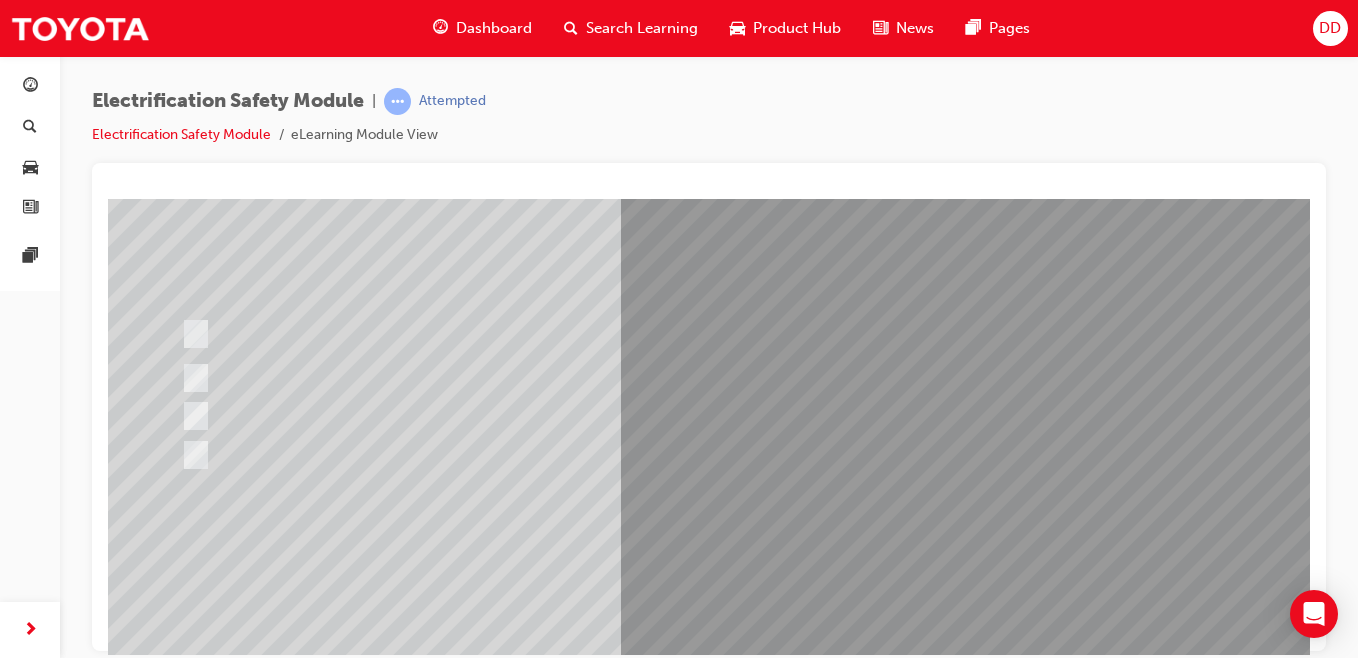 click at bounding box center (180, 2804) 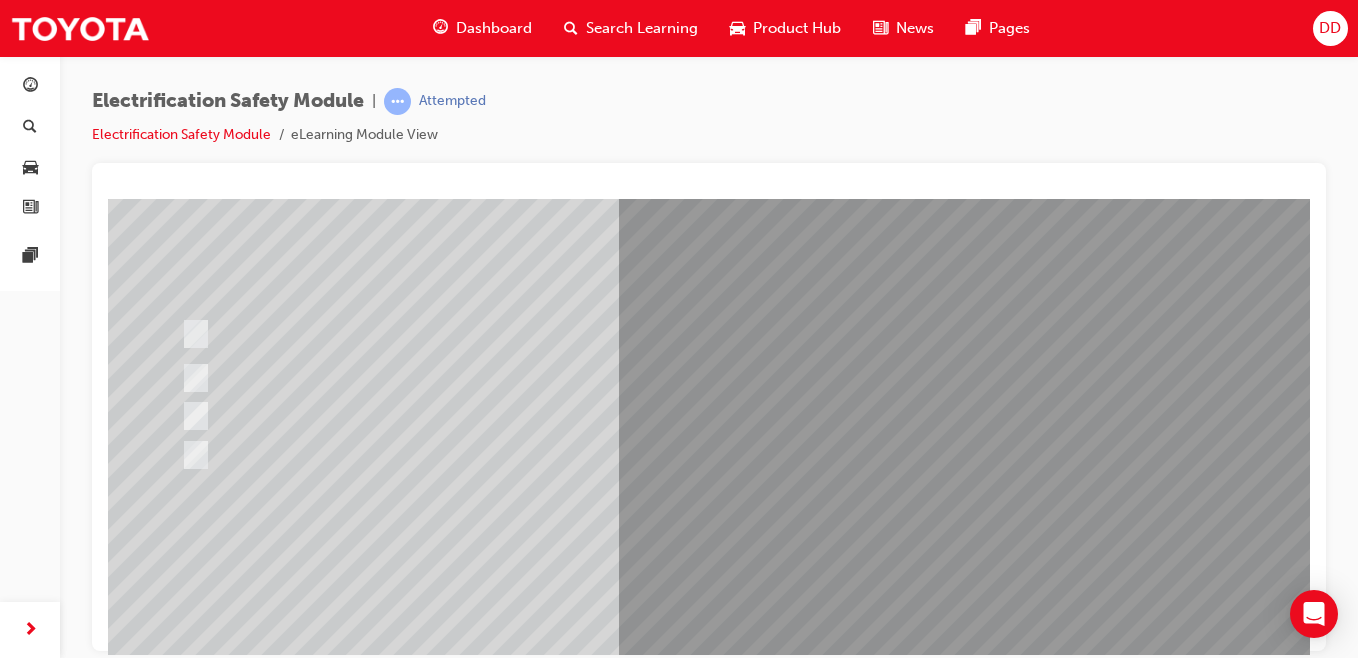 scroll, scrollTop: 0, scrollLeft: 0, axis: both 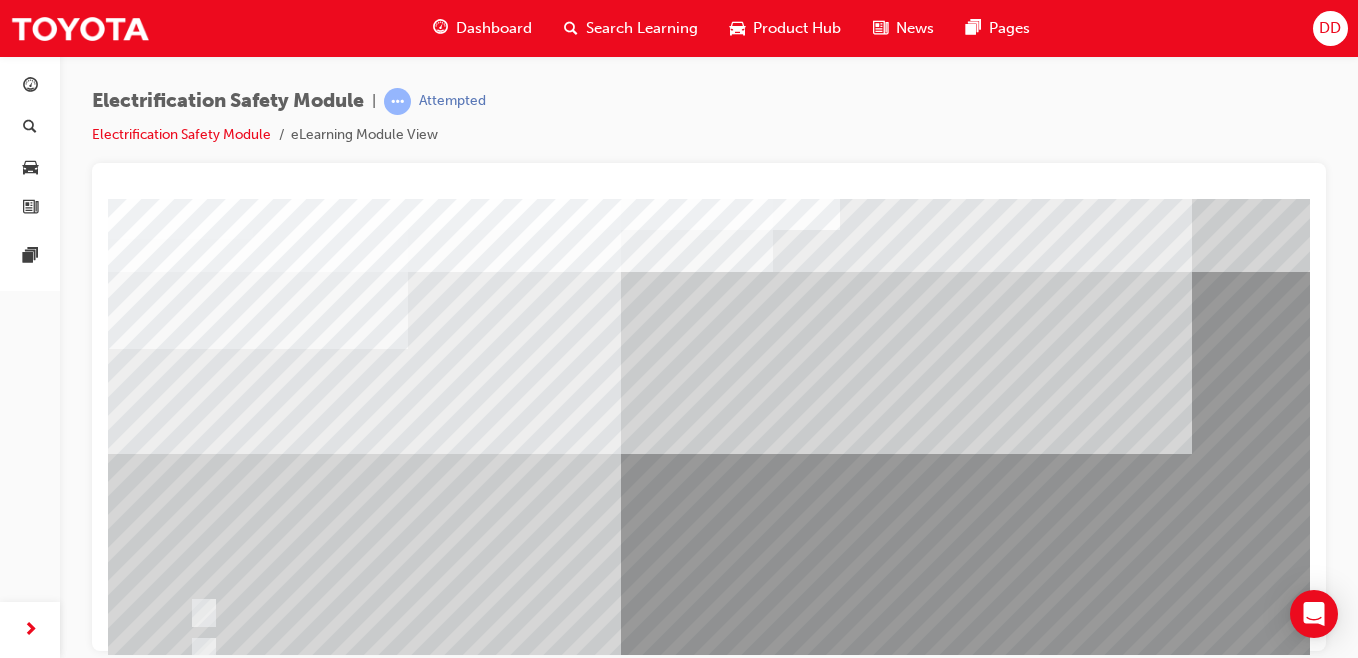 click at bounding box center [649, 2858] 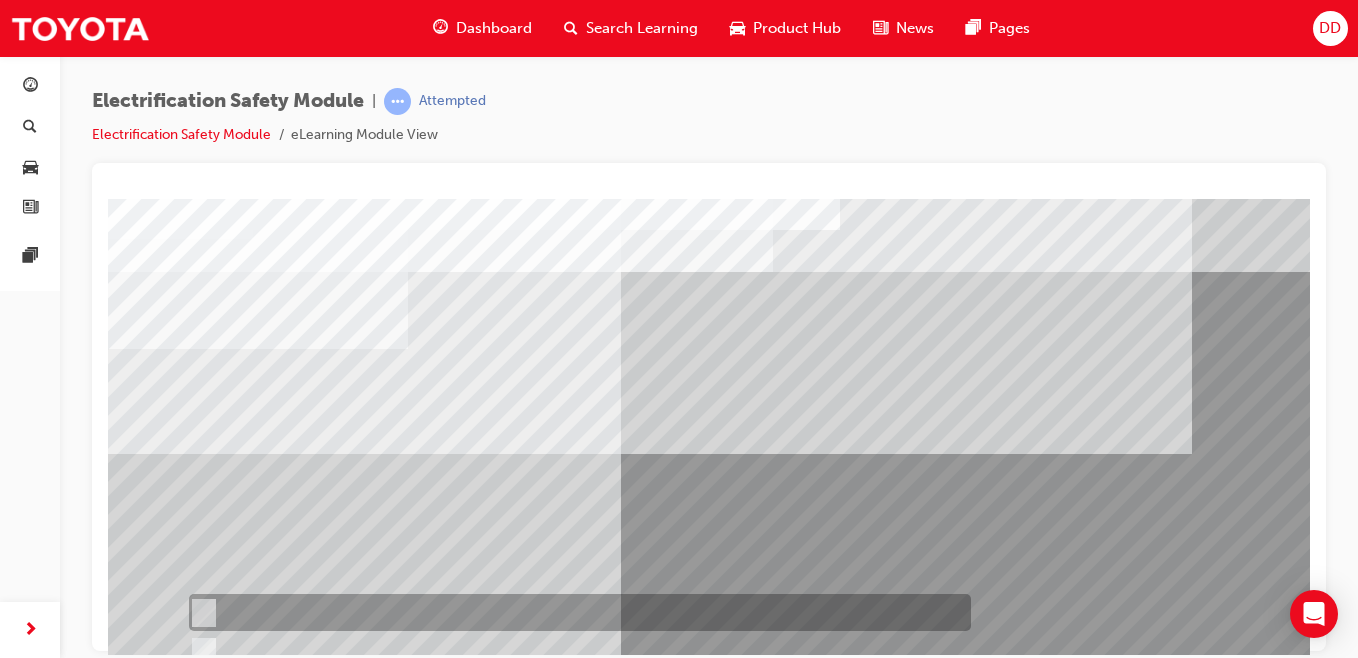 click at bounding box center [575, 612] 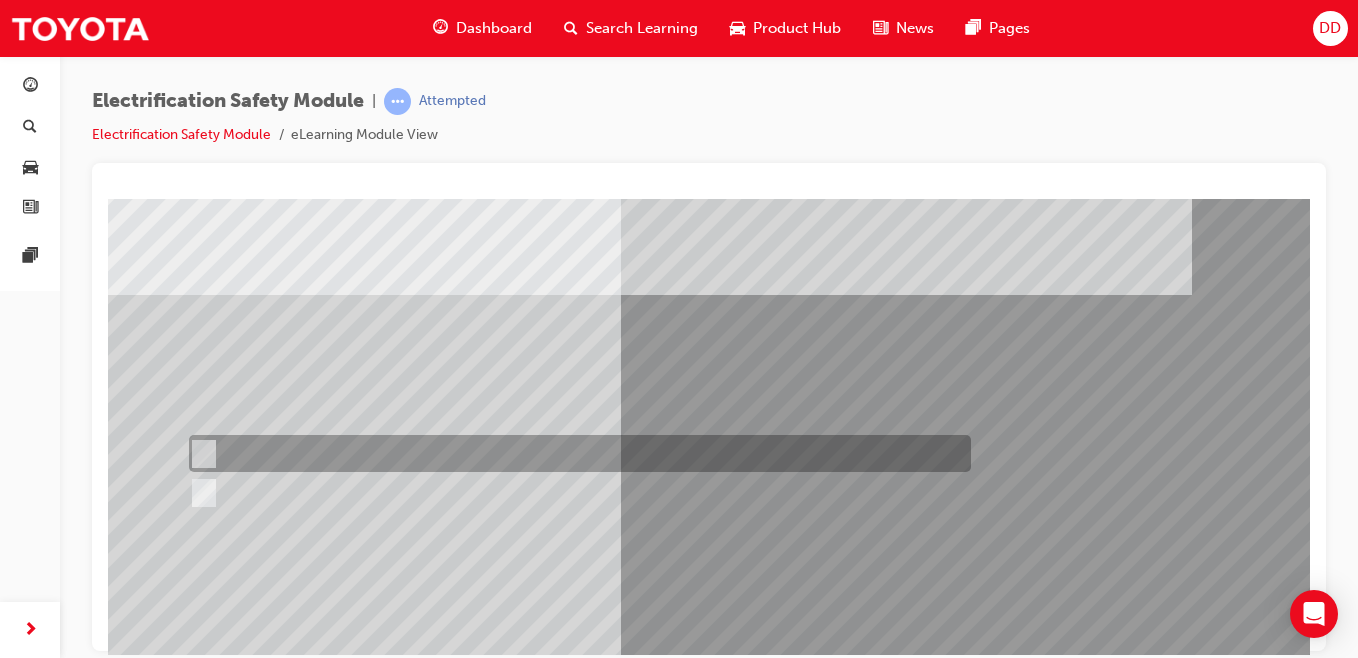 scroll, scrollTop: 165, scrollLeft: 0, axis: vertical 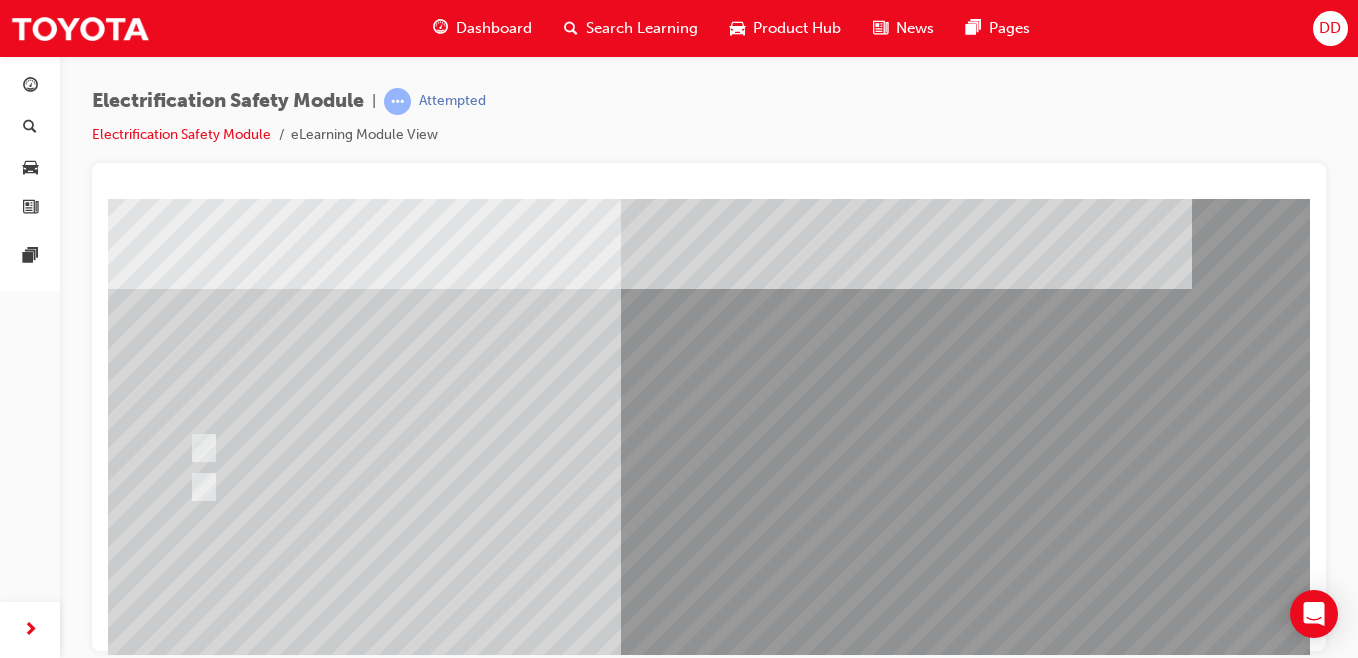 drag, startPoint x: 744, startPoint y: 620, endPoint x: 764, endPoint y: 623, distance: 20.22375 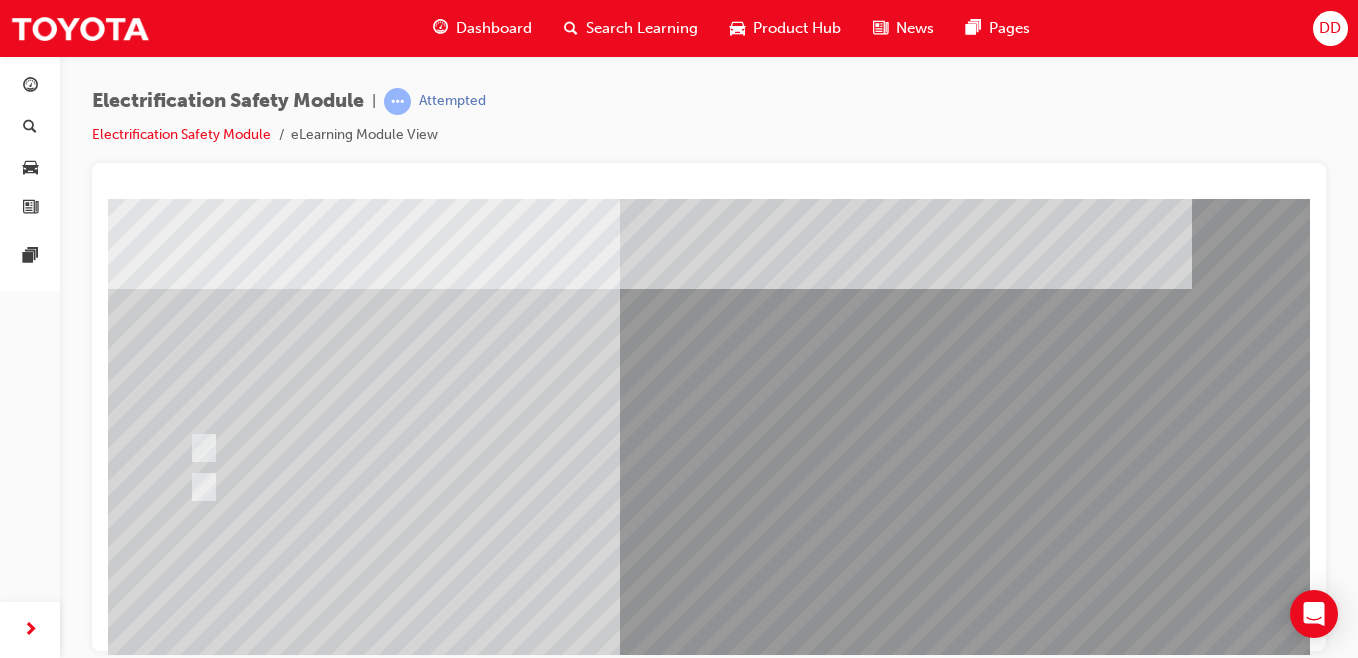 scroll, scrollTop: 0, scrollLeft: 0, axis: both 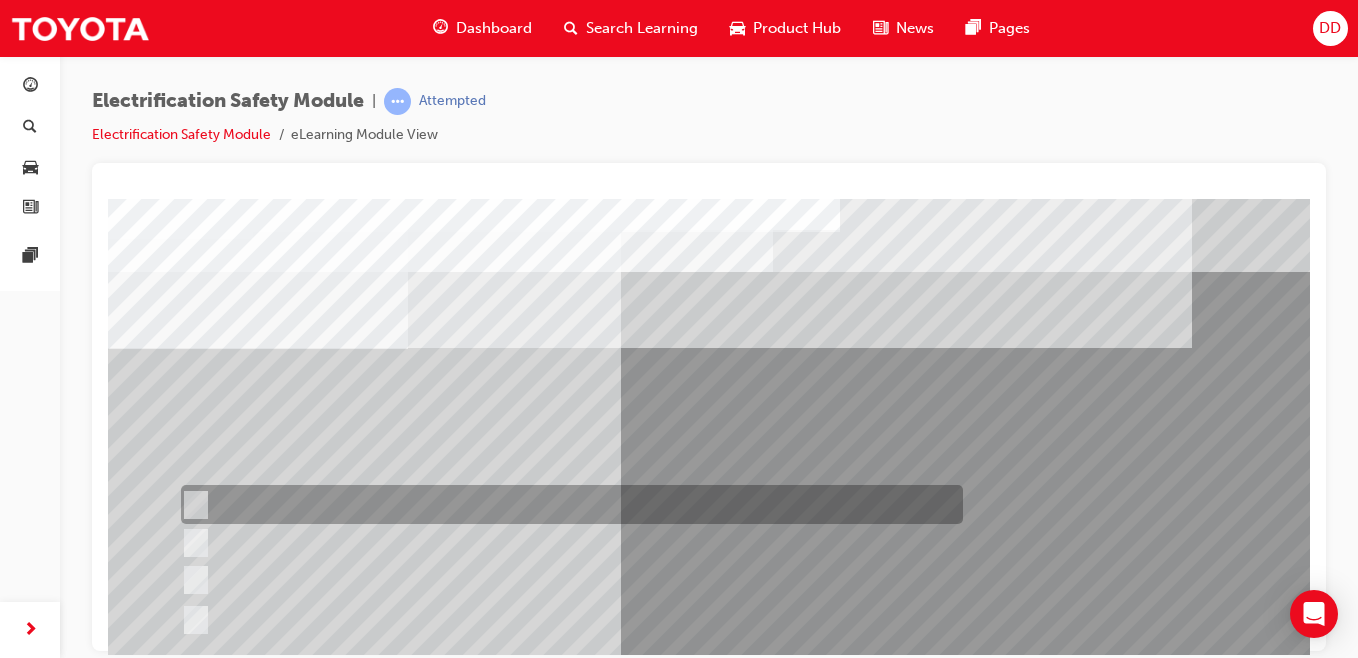 click at bounding box center (567, 504) 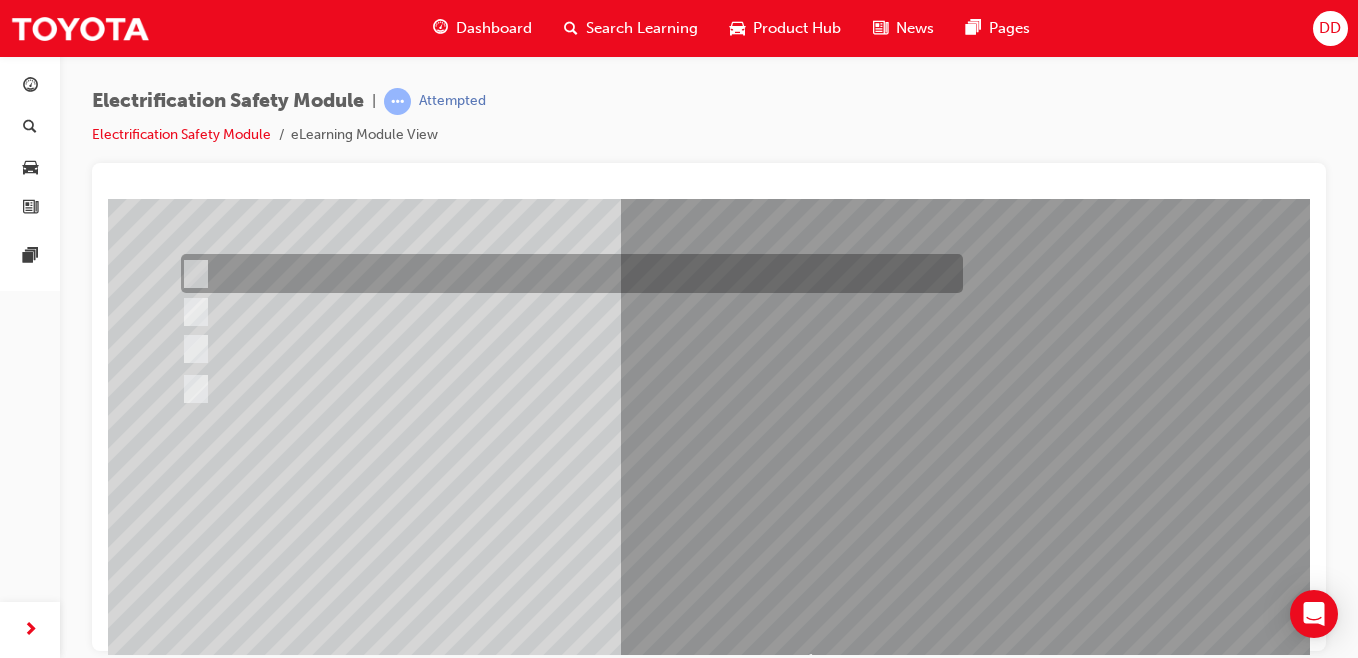 scroll, scrollTop: 246, scrollLeft: 0, axis: vertical 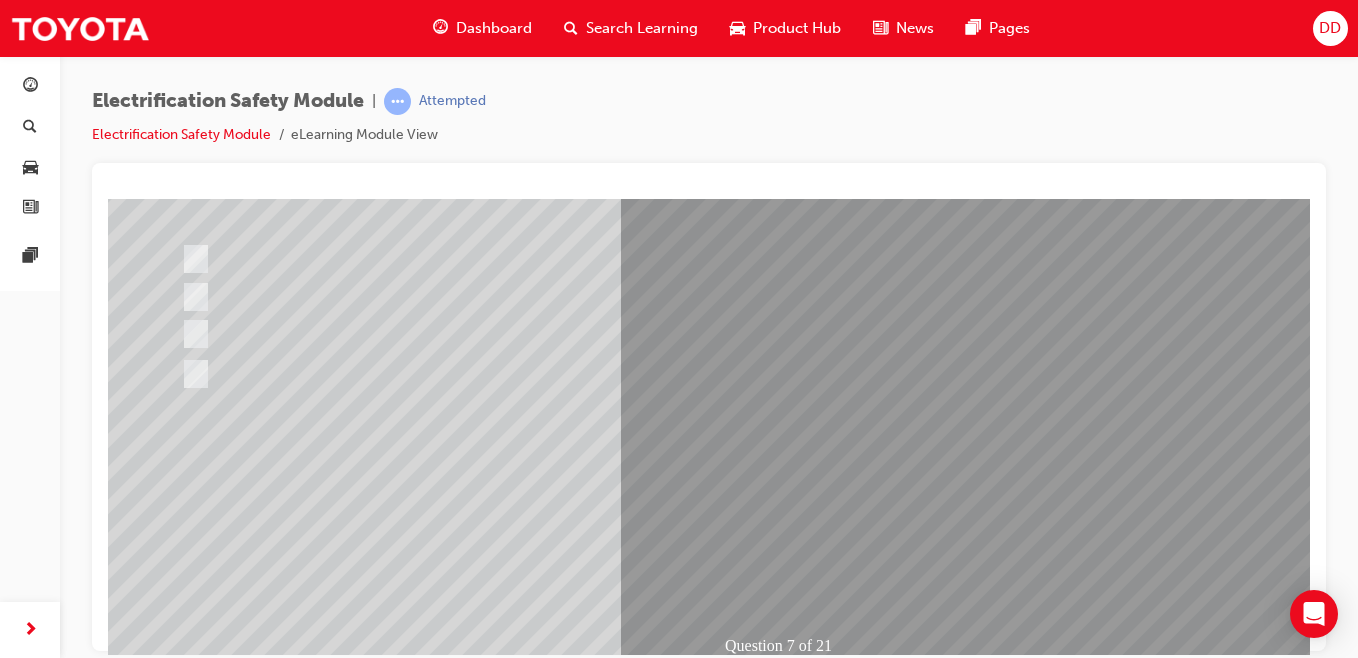 click at bounding box center (180, 2741) 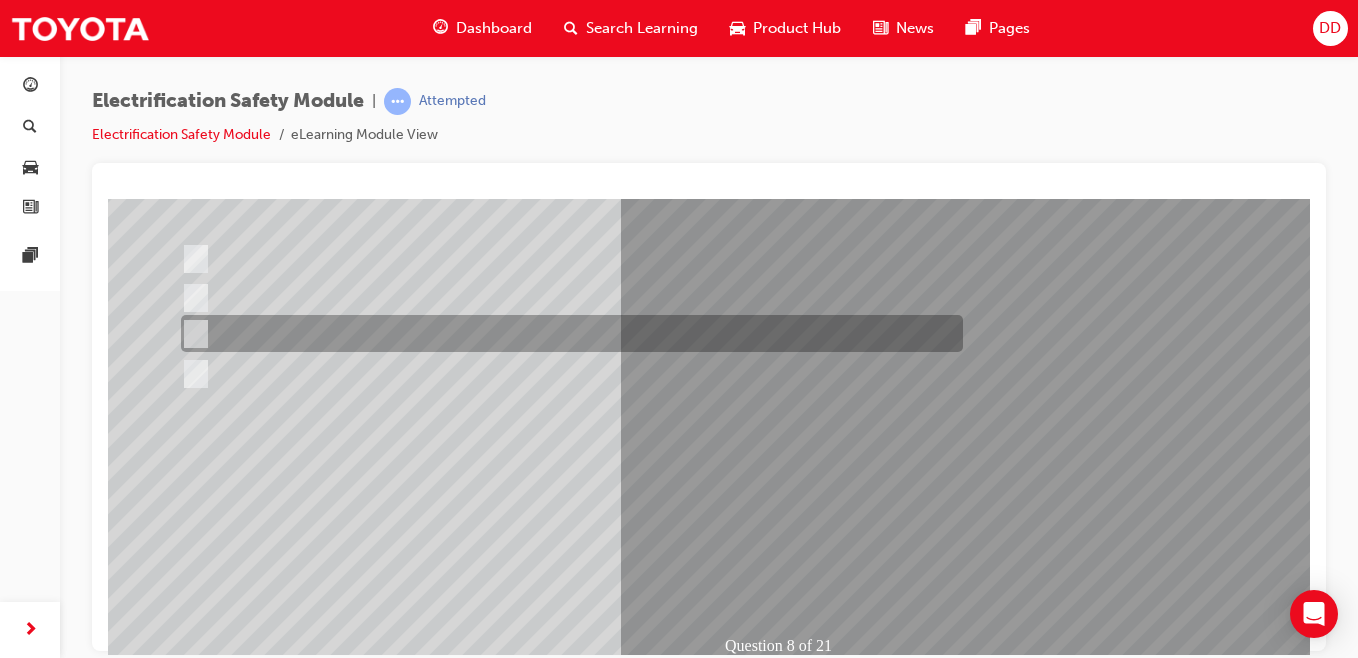 scroll, scrollTop: 0, scrollLeft: 0, axis: both 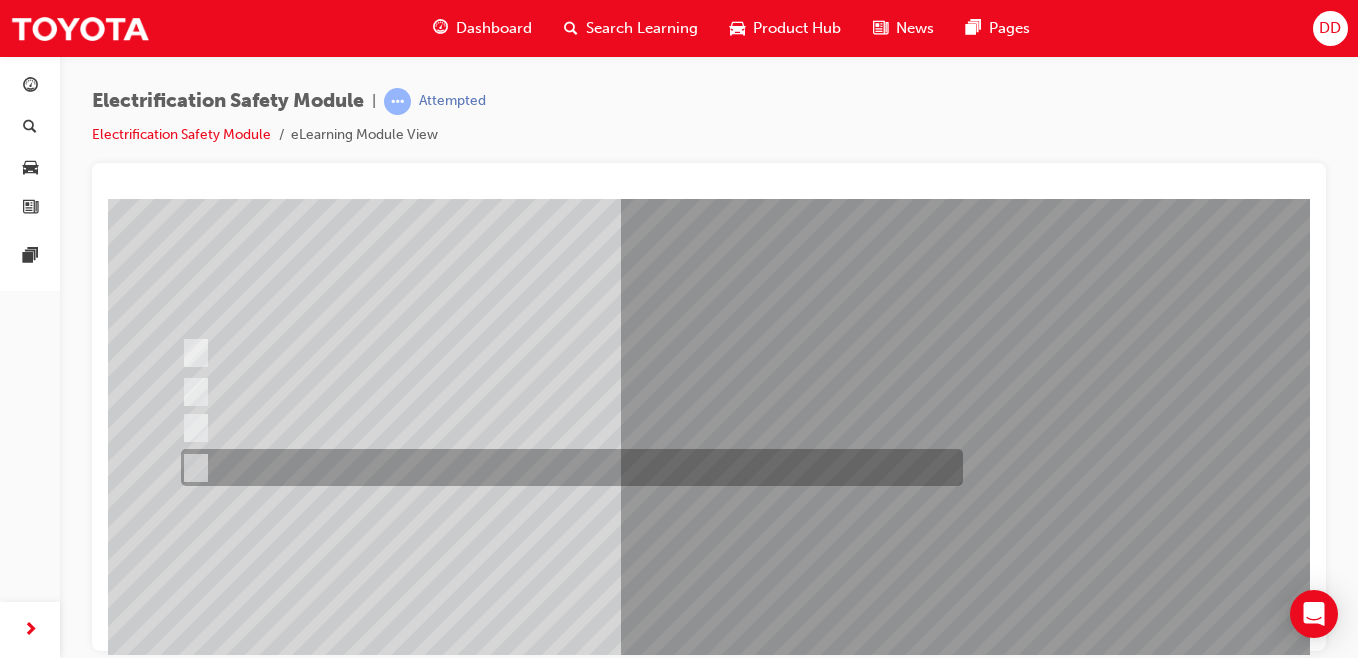 click at bounding box center [567, 467] 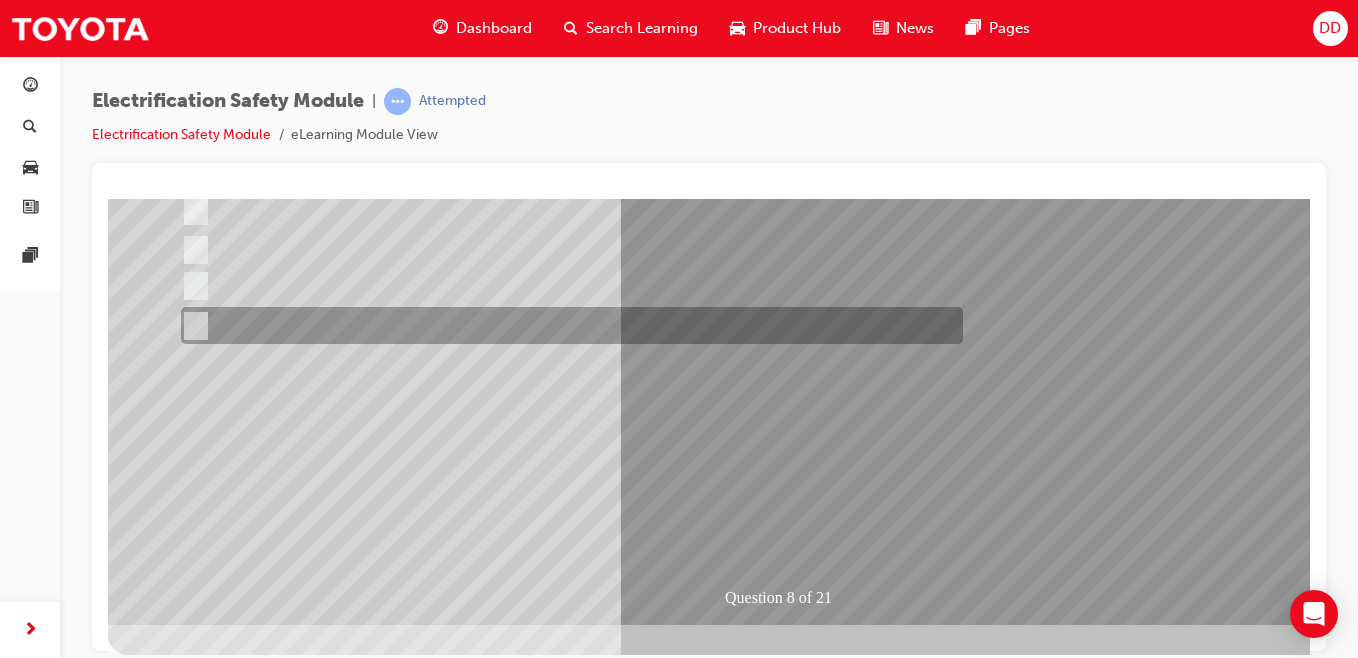 scroll, scrollTop: 309, scrollLeft: 0, axis: vertical 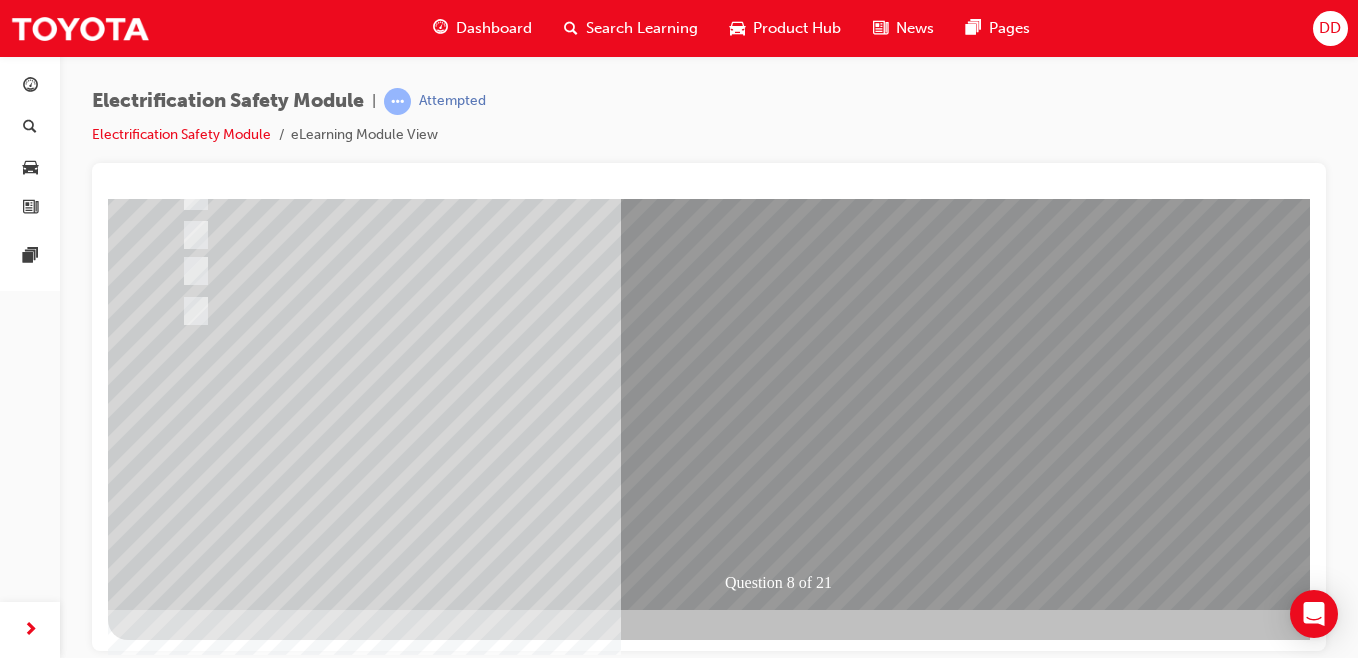 click at bounding box center (180, 2678) 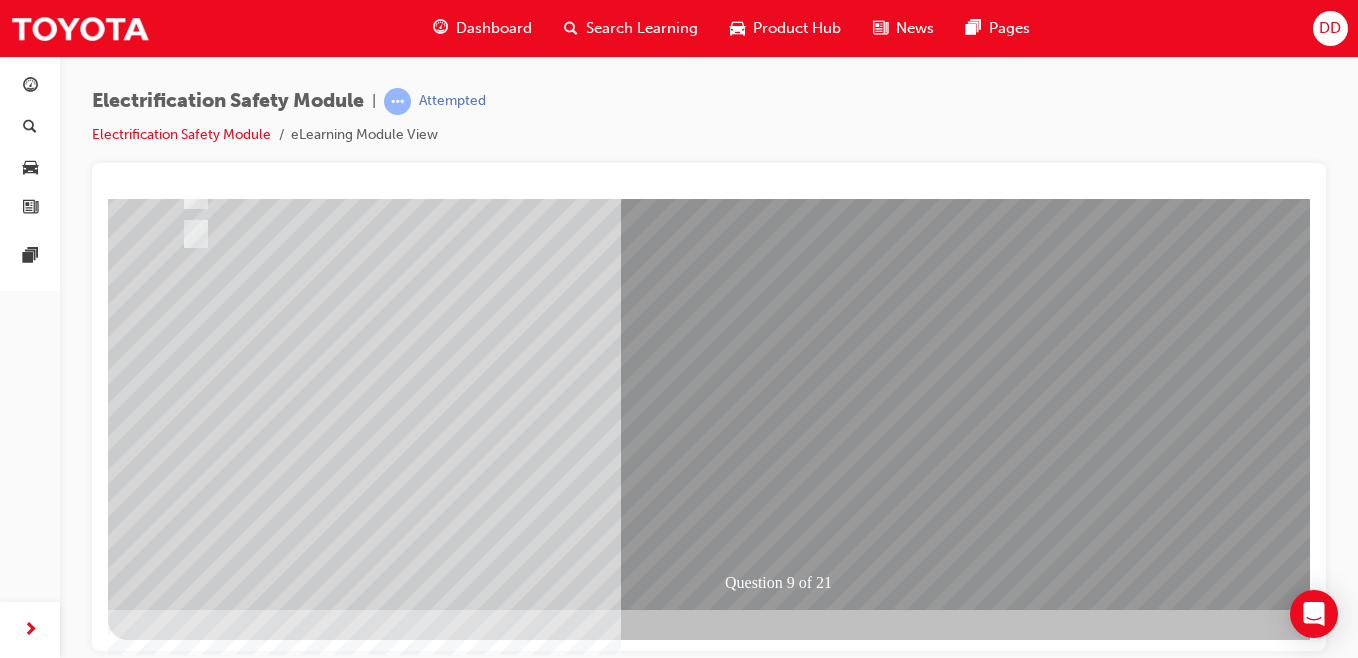 scroll, scrollTop: 0, scrollLeft: 0, axis: both 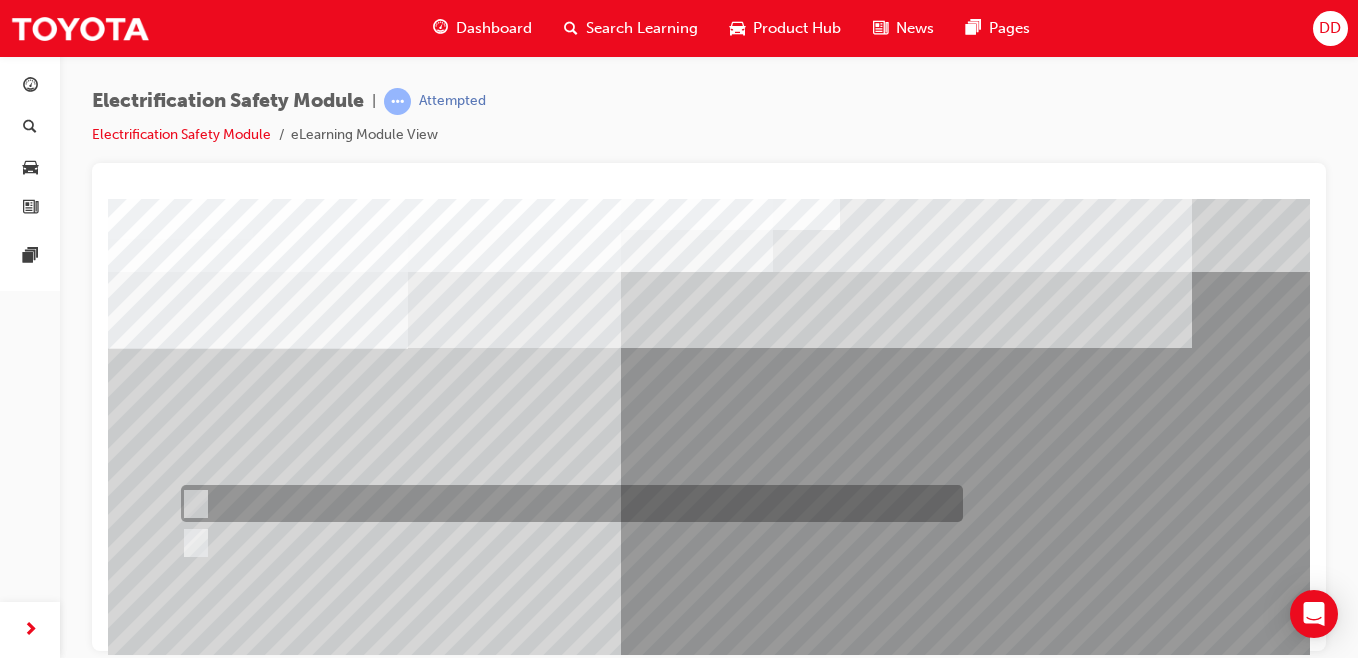 click at bounding box center (567, 503) 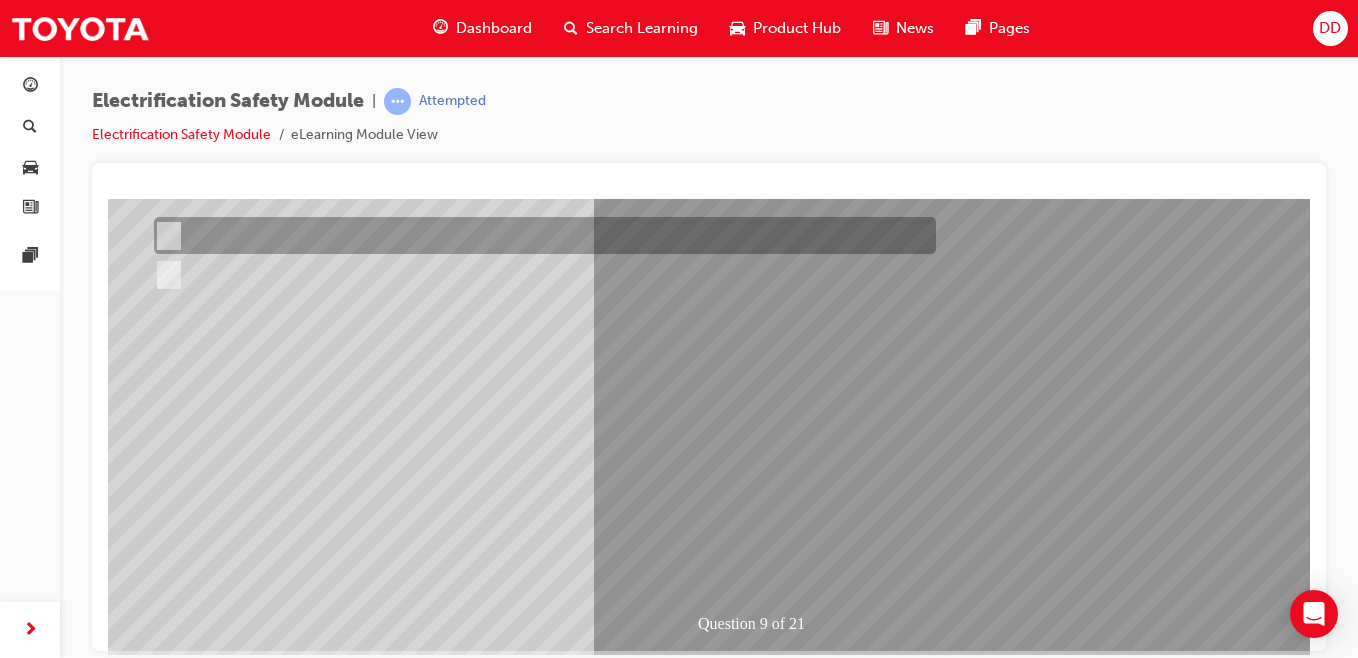 scroll, scrollTop: 309, scrollLeft: 28, axis: both 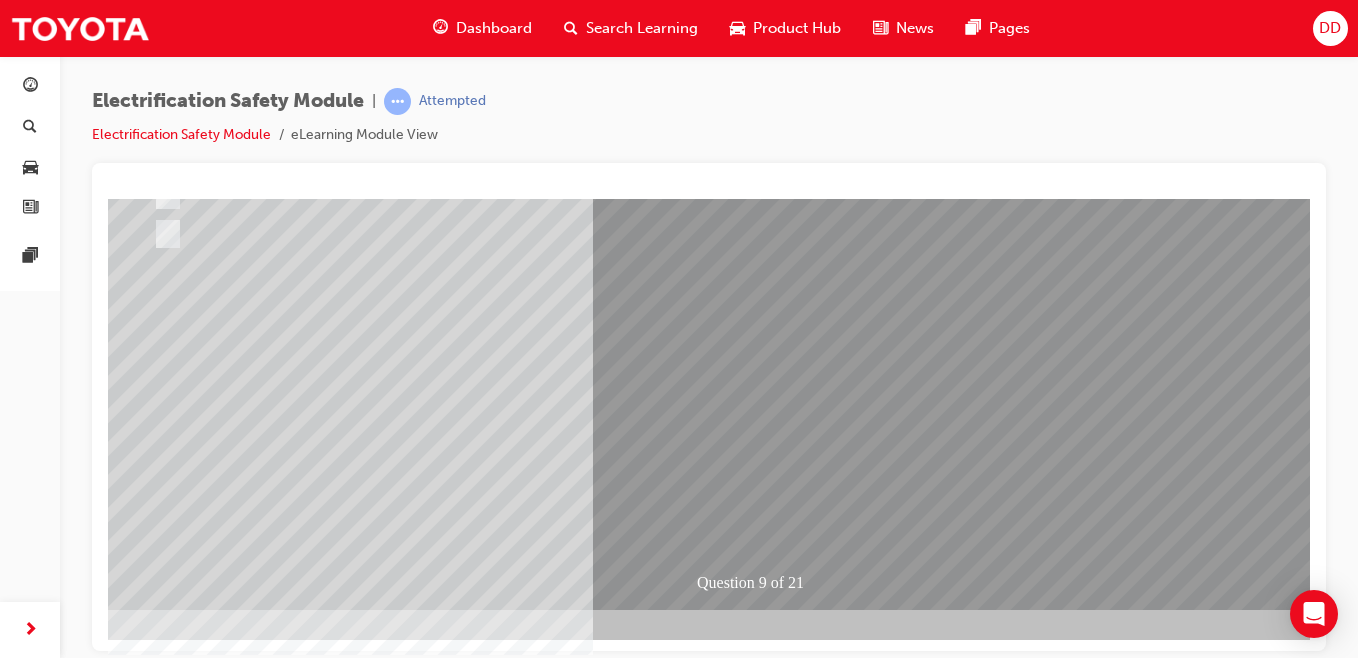 click at bounding box center (152, 2634) 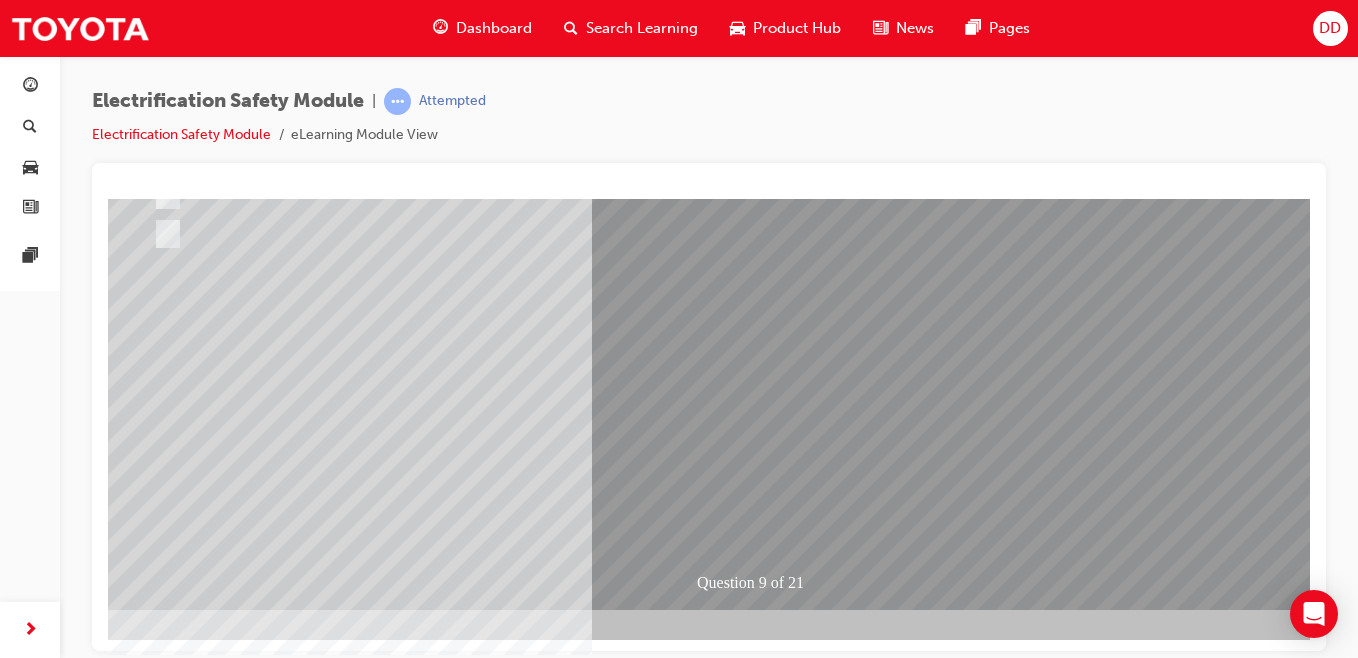 scroll, scrollTop: 0, scrollLeft: 0, axis: both 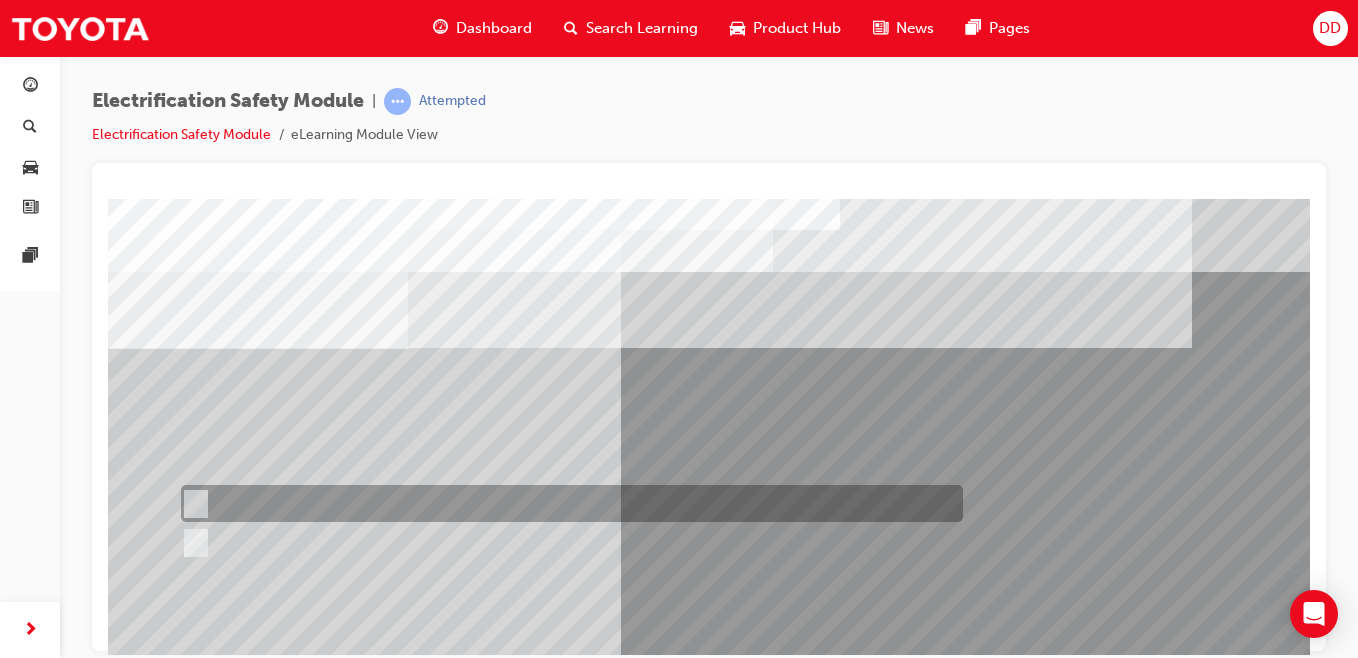 click at bounding box center [567, 503] 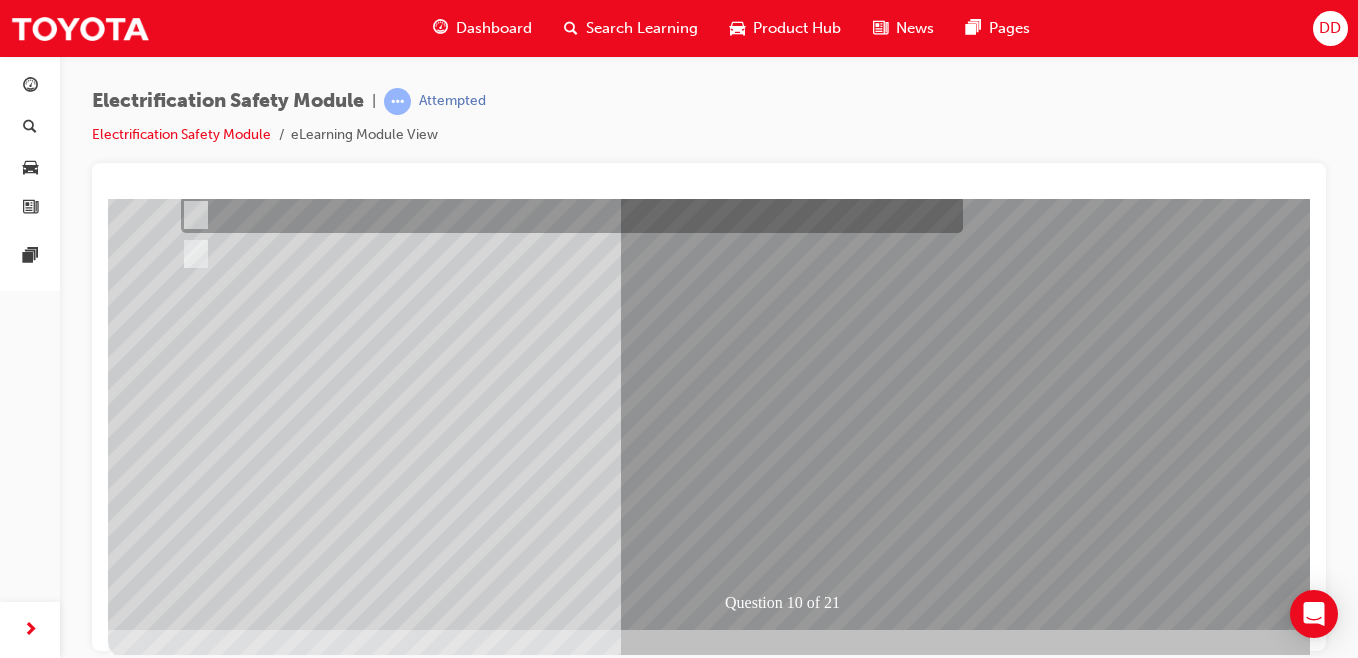 scroll, scrollTop: 309, scrollLeft: 0, axis: vertical 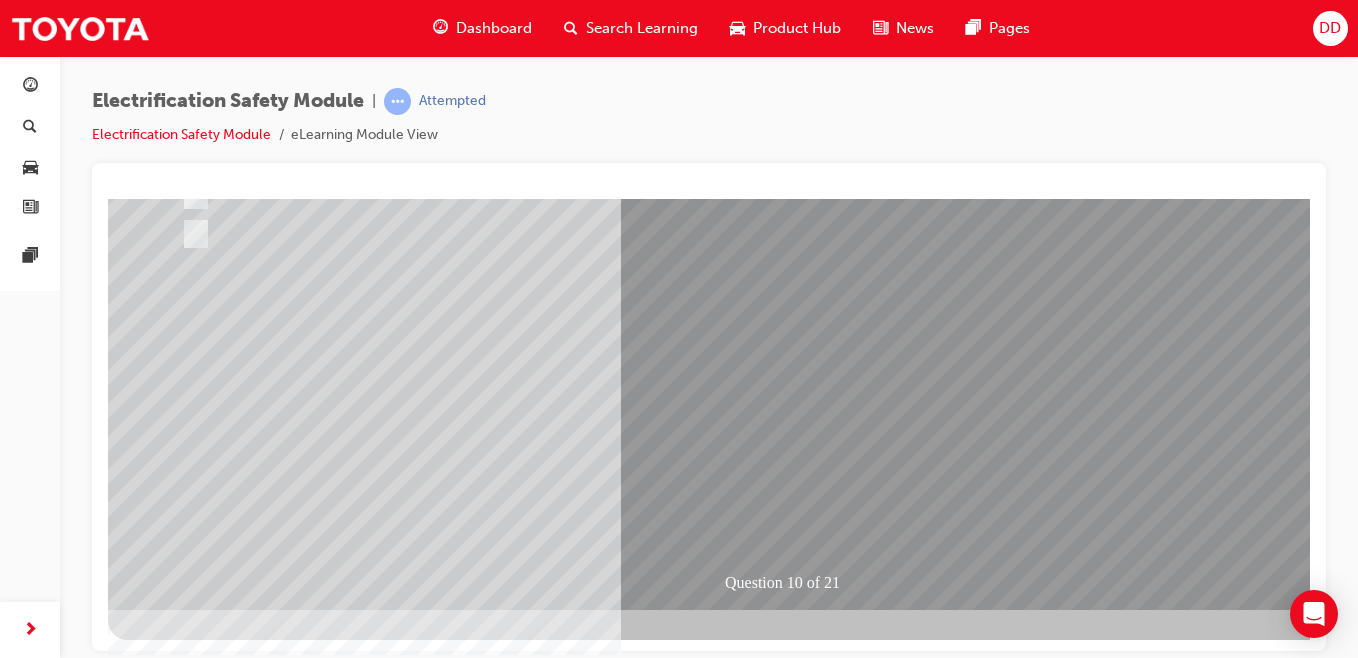 click at bounding box center [180, 2634] 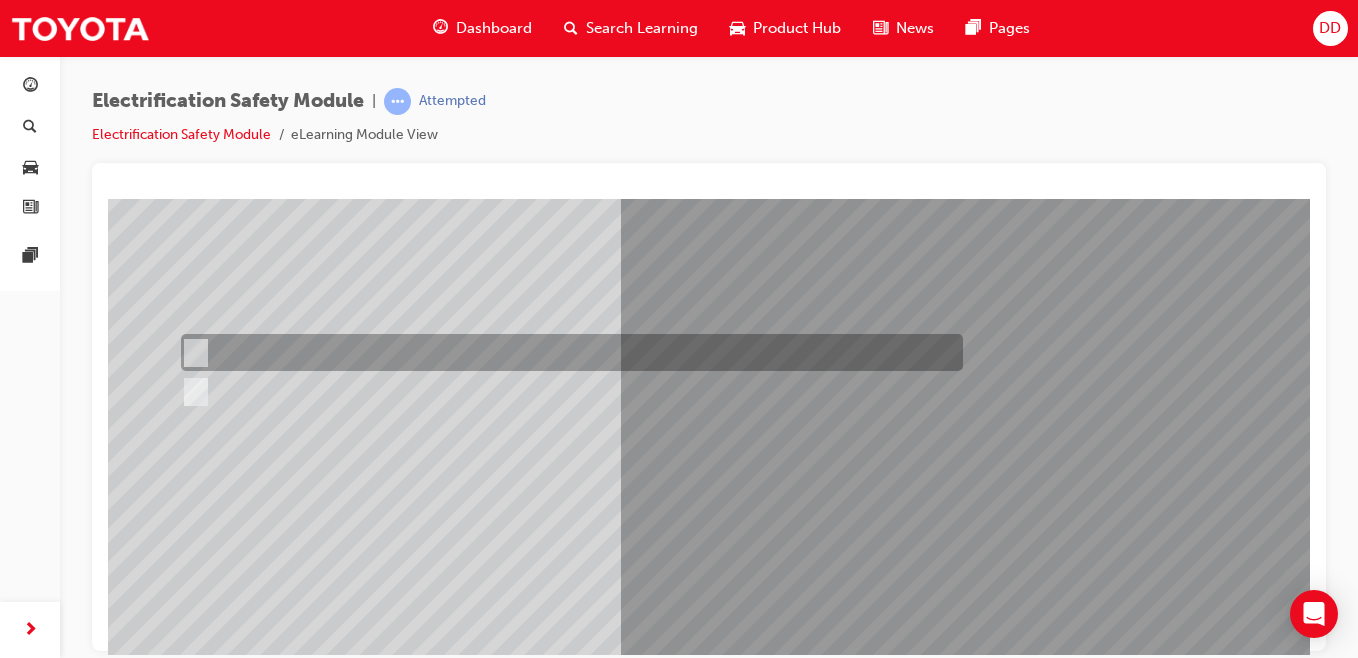 scroll, scrollTop: 188, scrollLeft: 0, axis: vertical 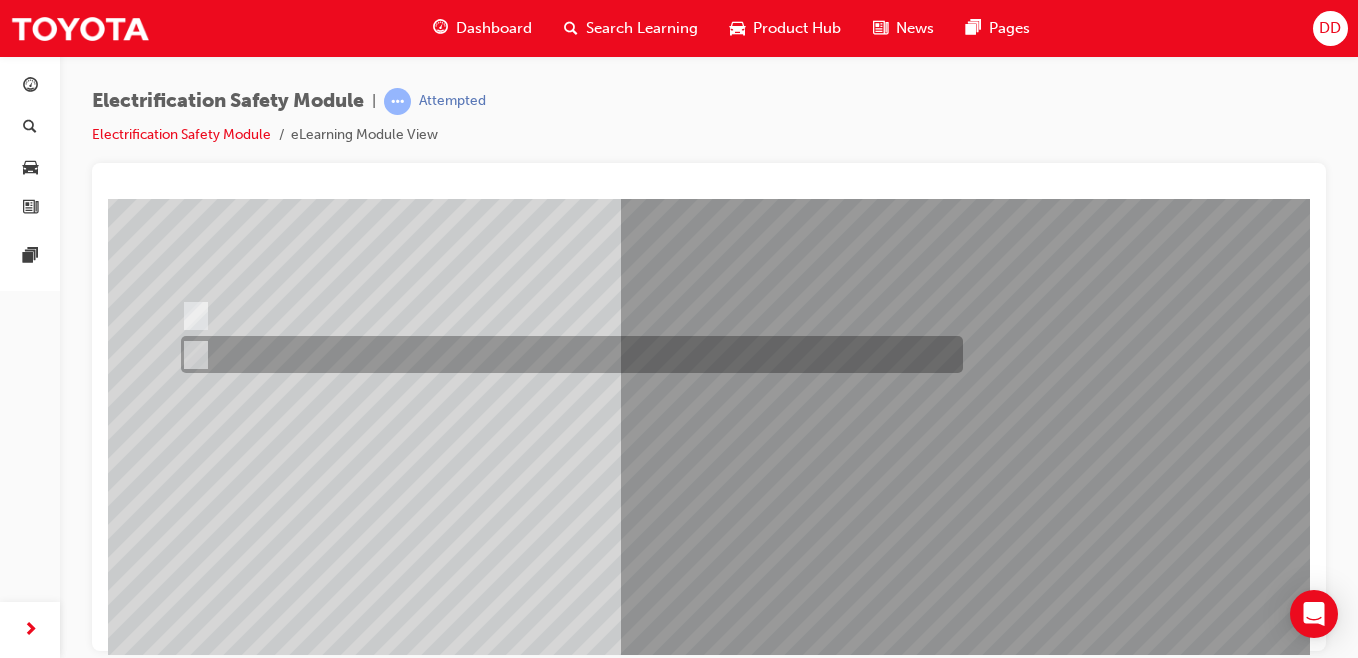 click at bounding box center [567, 354] 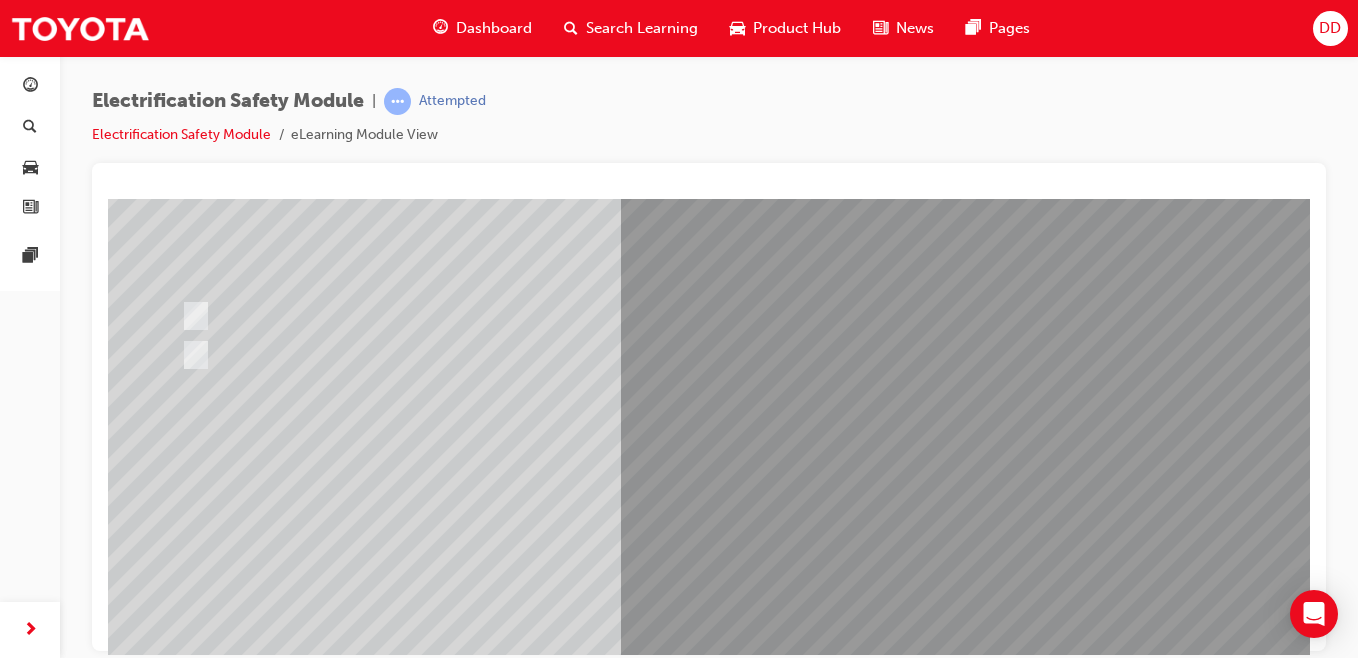 click at bounding box center [180, 2755] 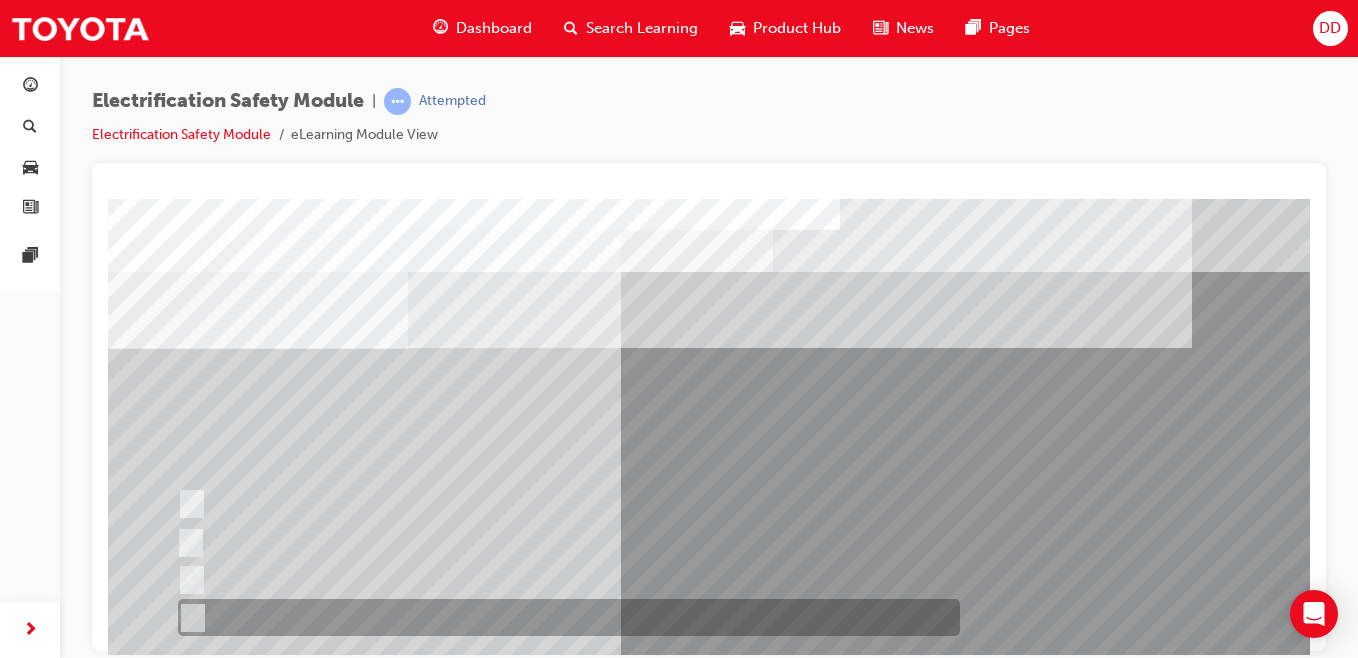 scroll, scrollTop: 34, scrollLeft: 6, axis: both 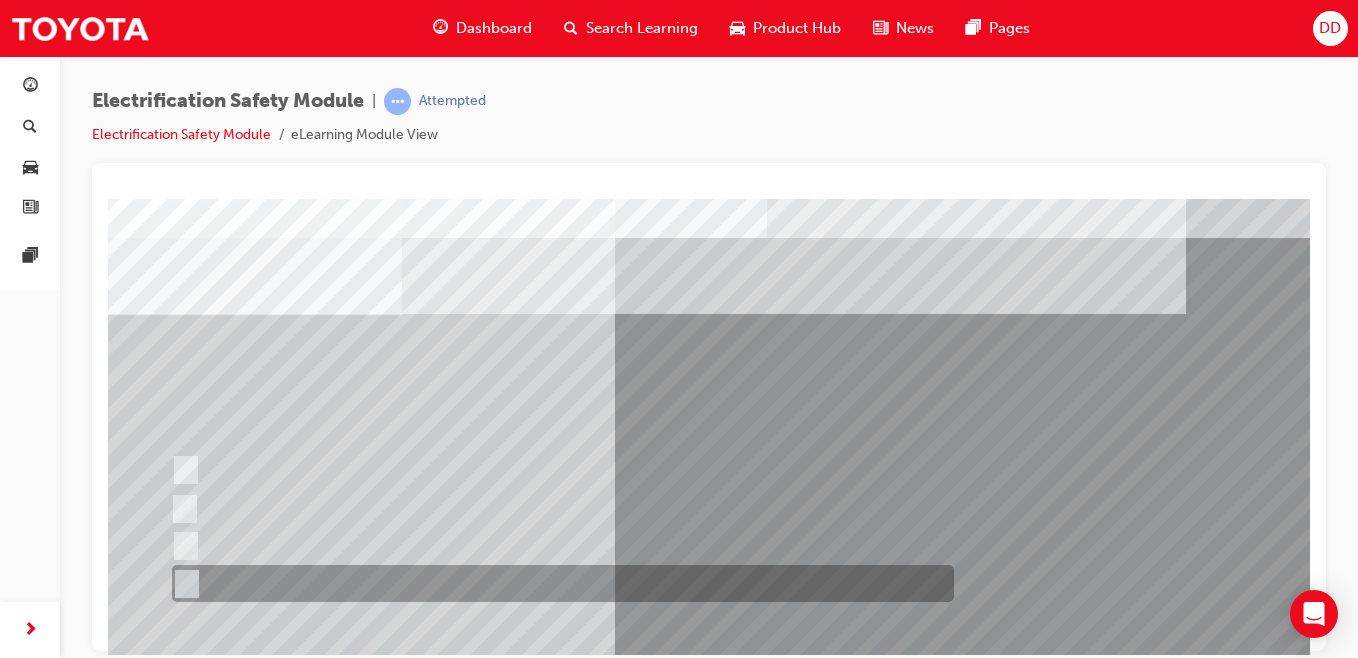 click at bounding box center [558, 583] 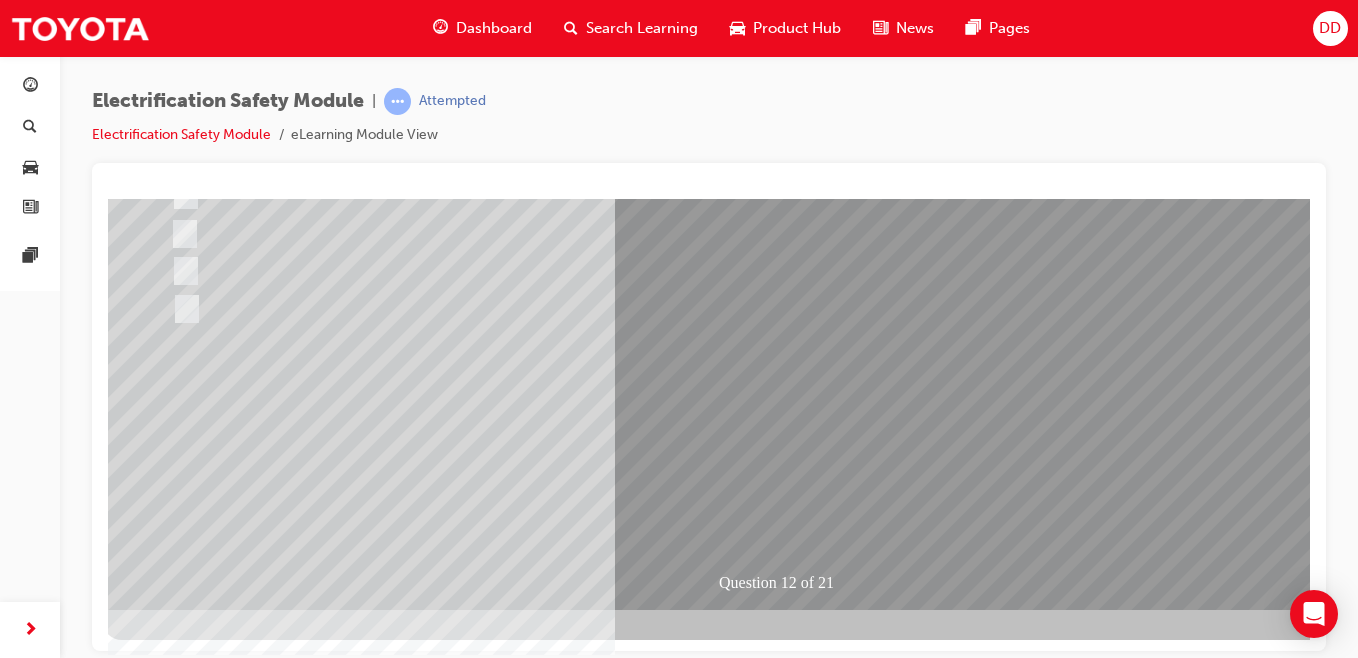 click at bounding box center [174, 2678] 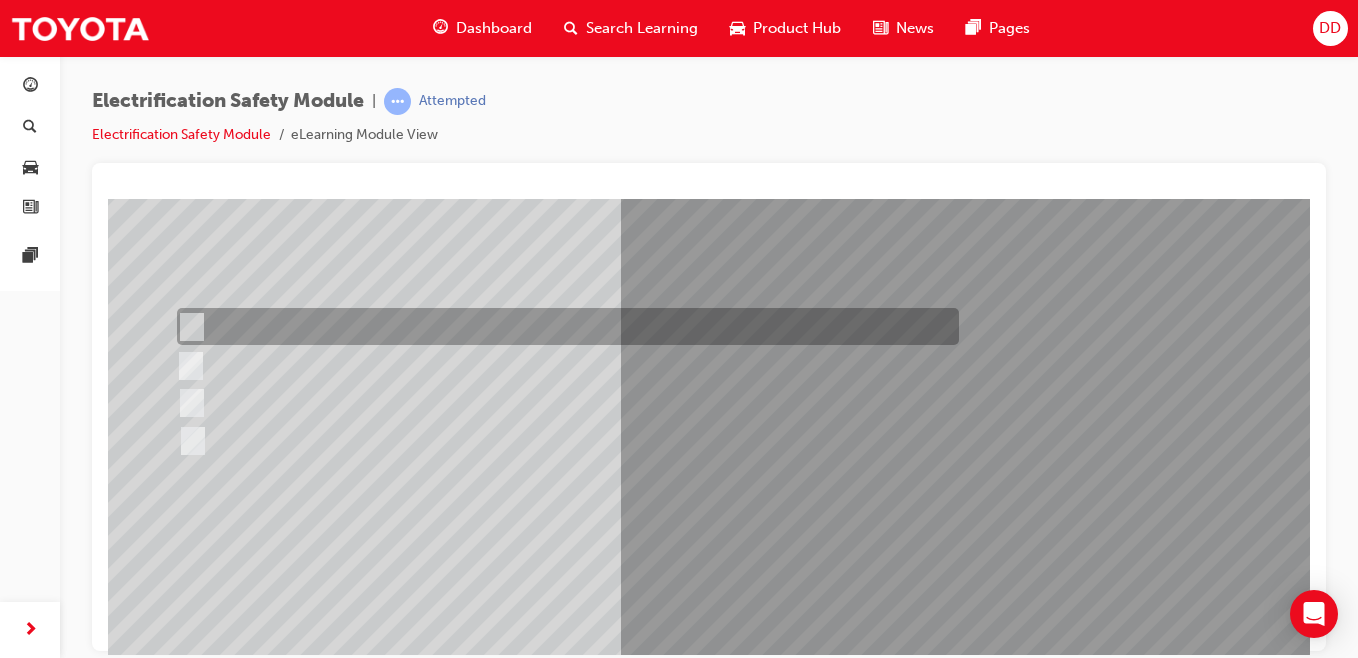 scroll, scrollTop: 178, scrollLeft: 0, axis: vertical 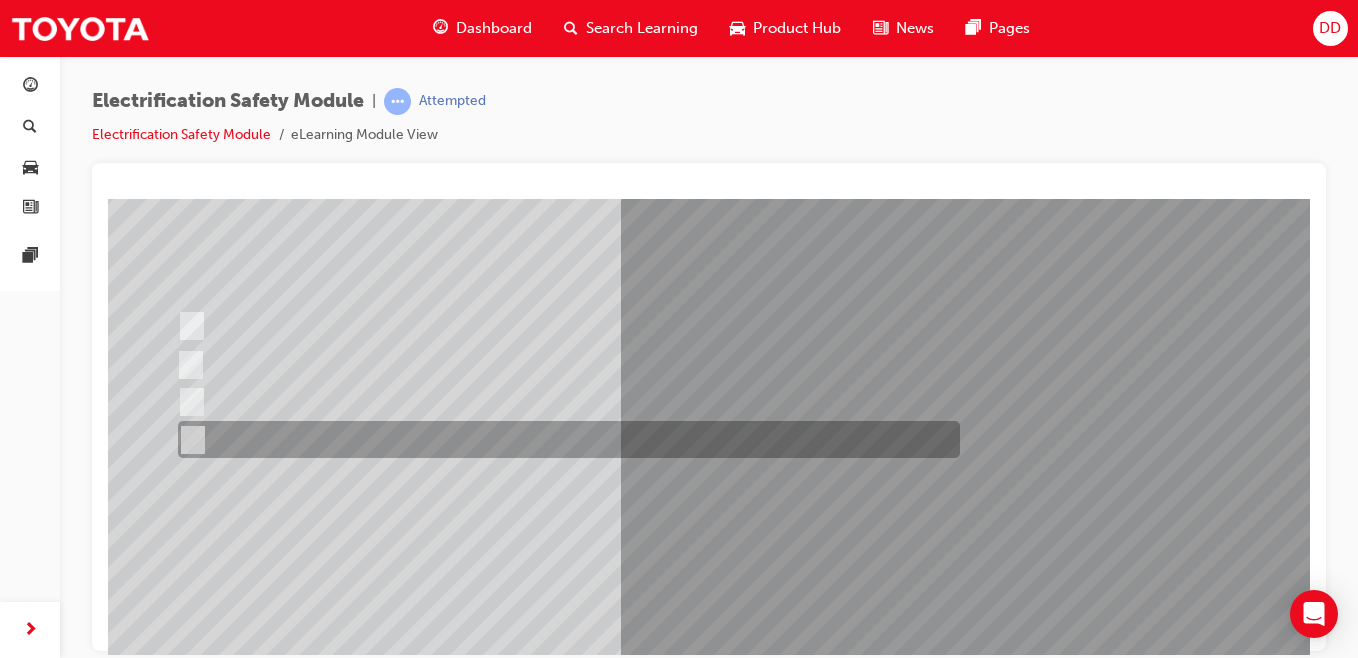 click at bounding box center (564, 439) 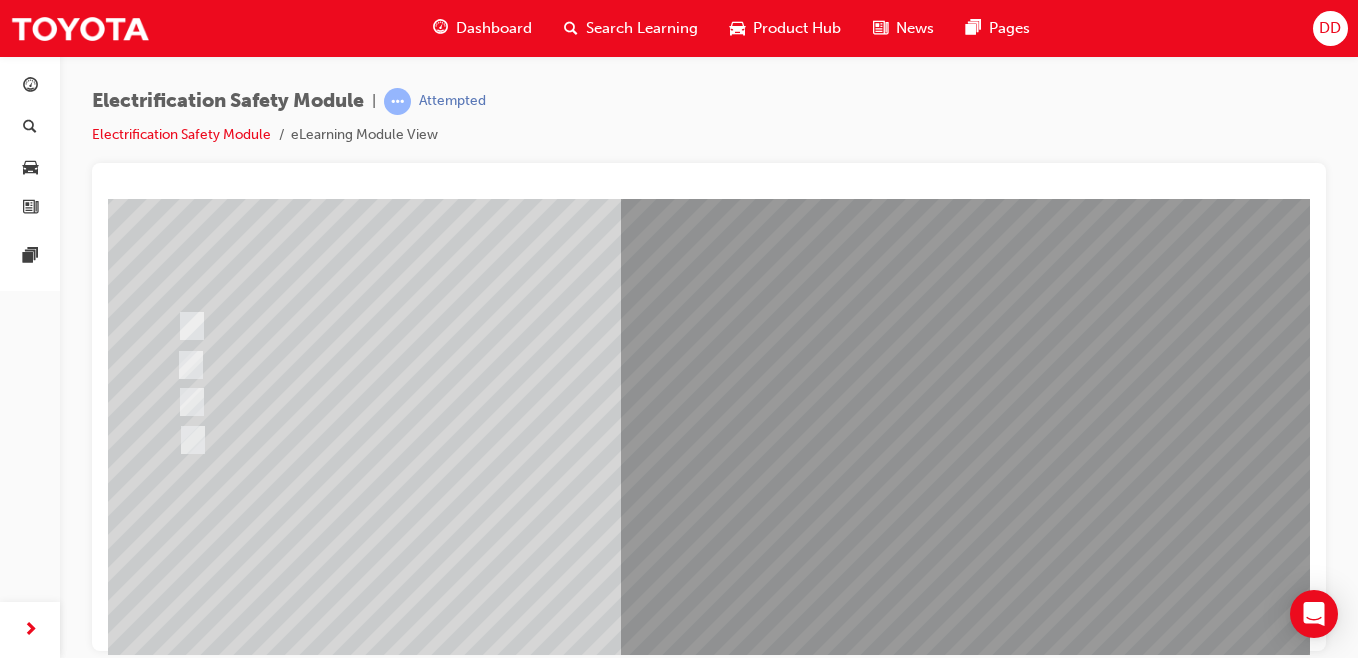 click at bounding box center [180, 2809] 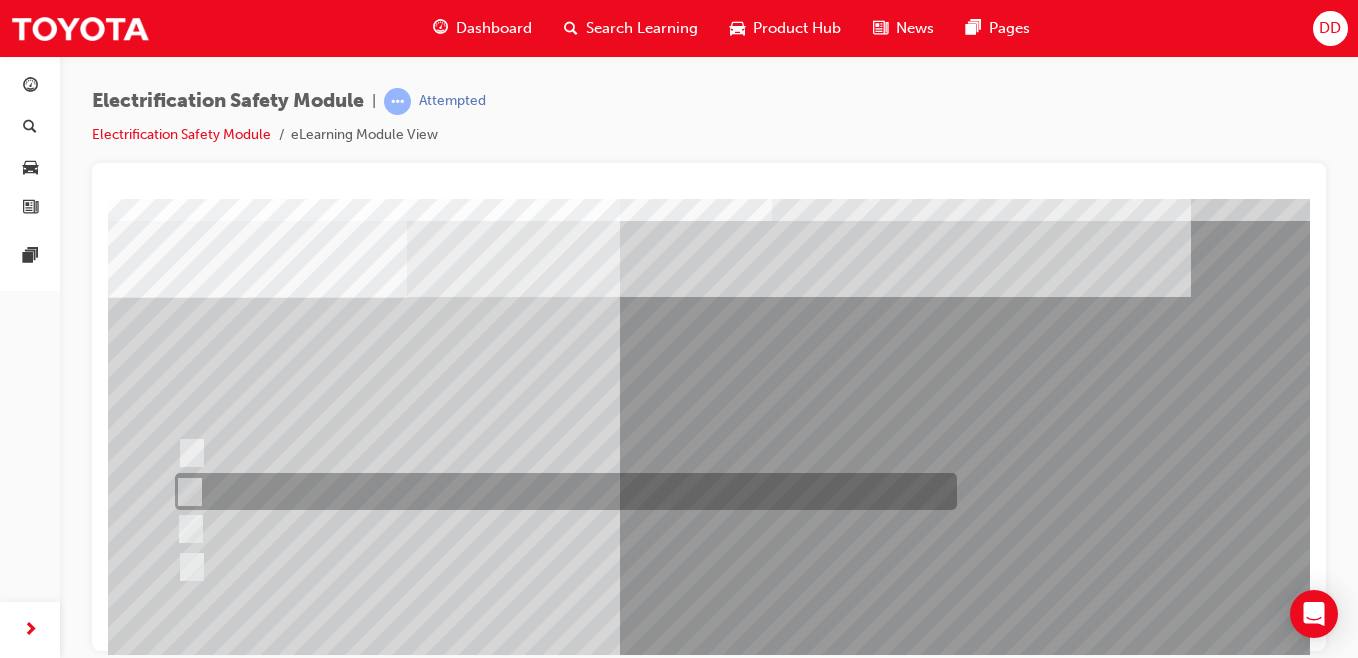 scroll, scrollTop: 52, scrollLeft: 1, axis: both 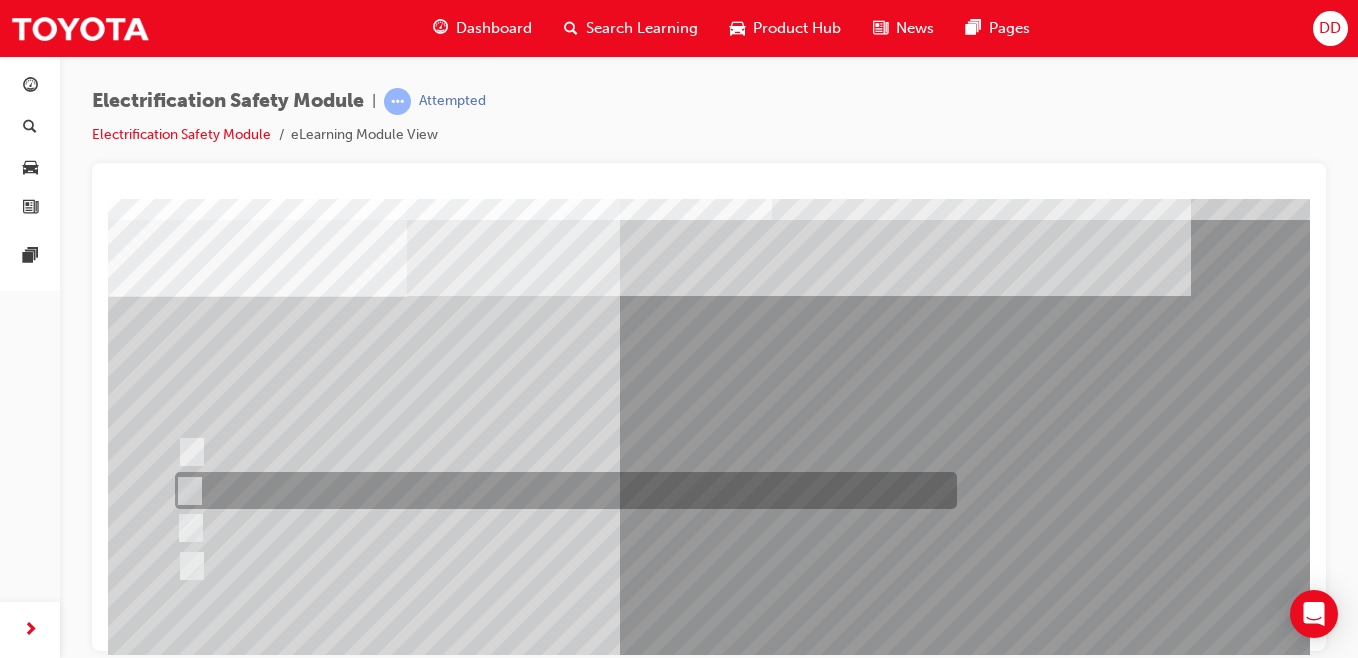 click at bounding box center (561, 490) 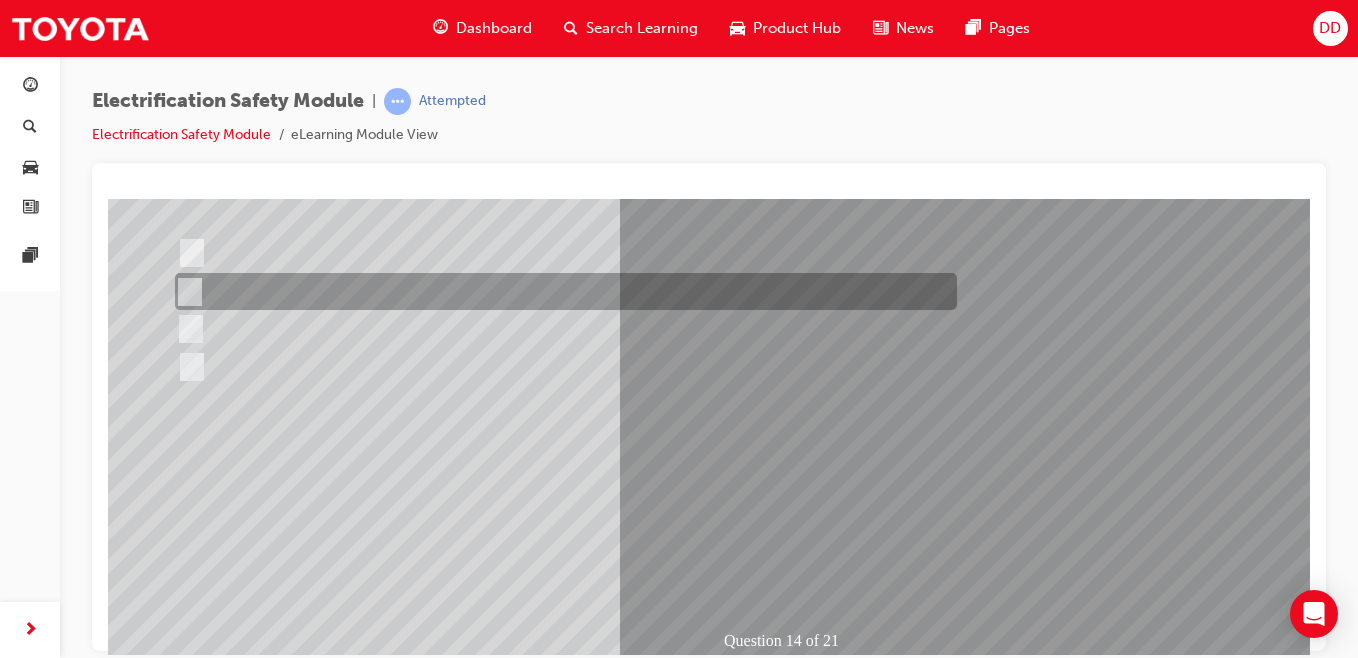 scroll, scrollTop: 252, scrollLeft: 1, axis: both 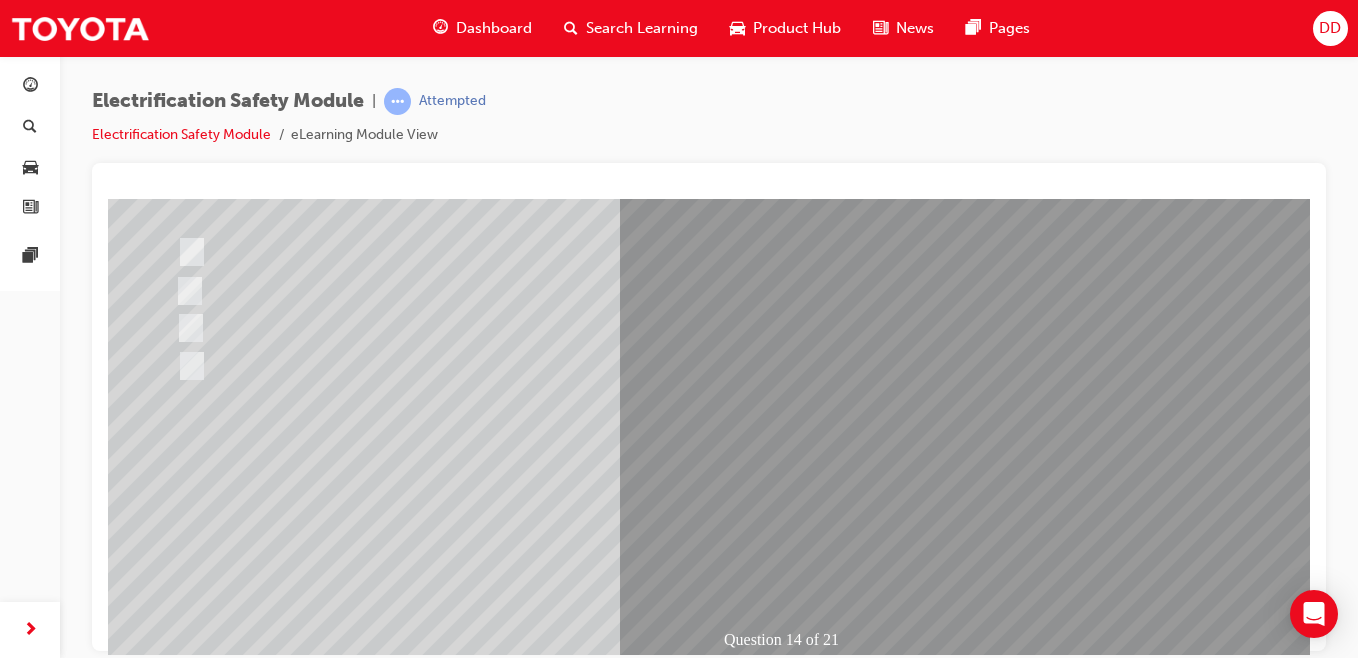 click at bounding box center (179, 2735) 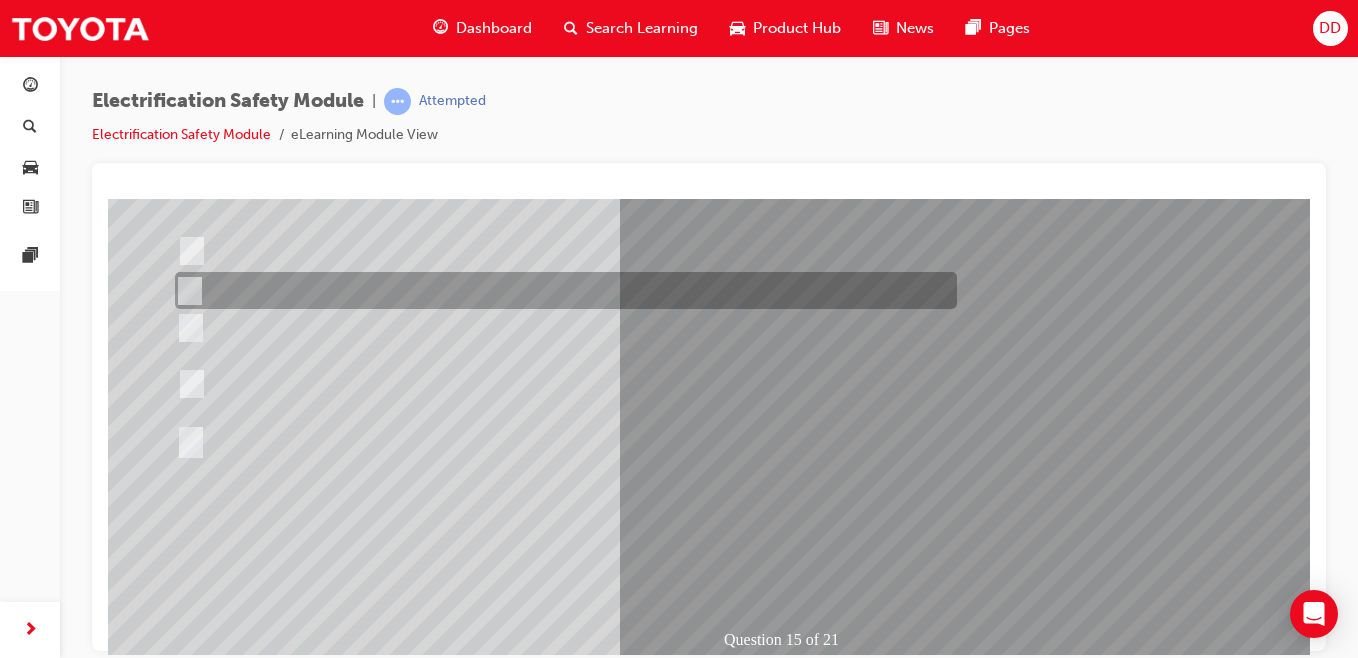 scroll, scrollTop: 0, scrollLeft: 0, axis: both 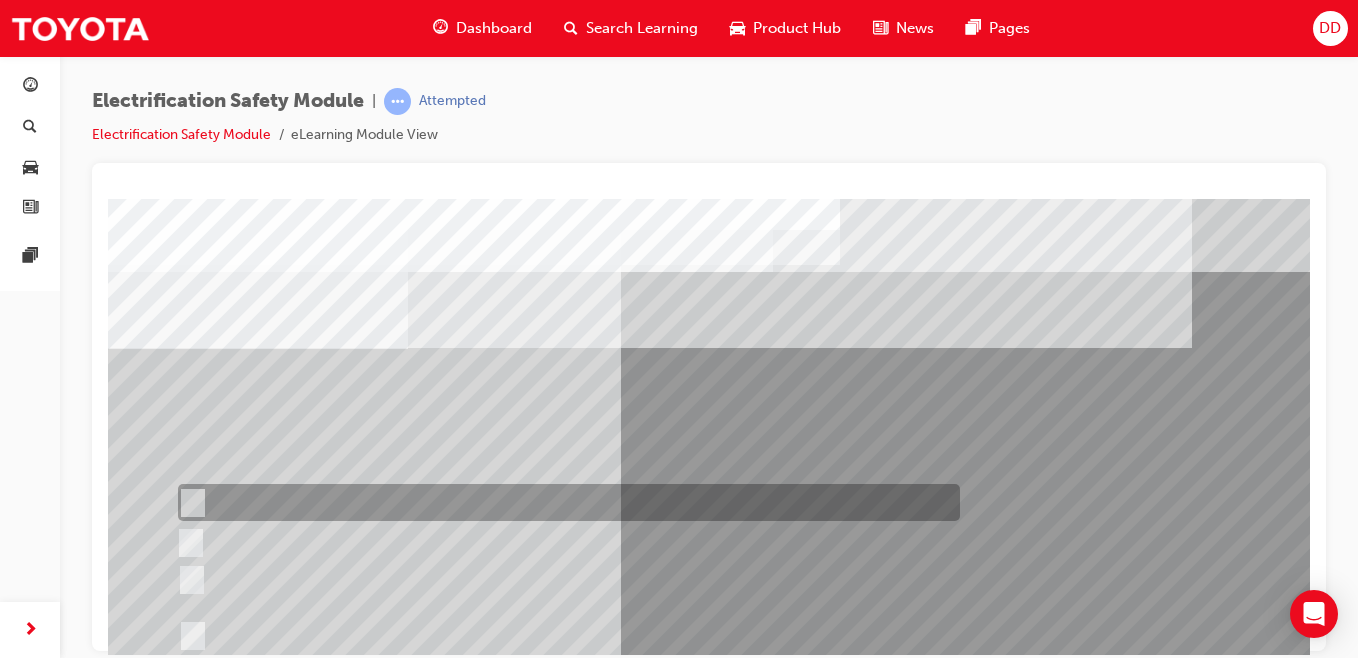click at bounding box center [564, 502] 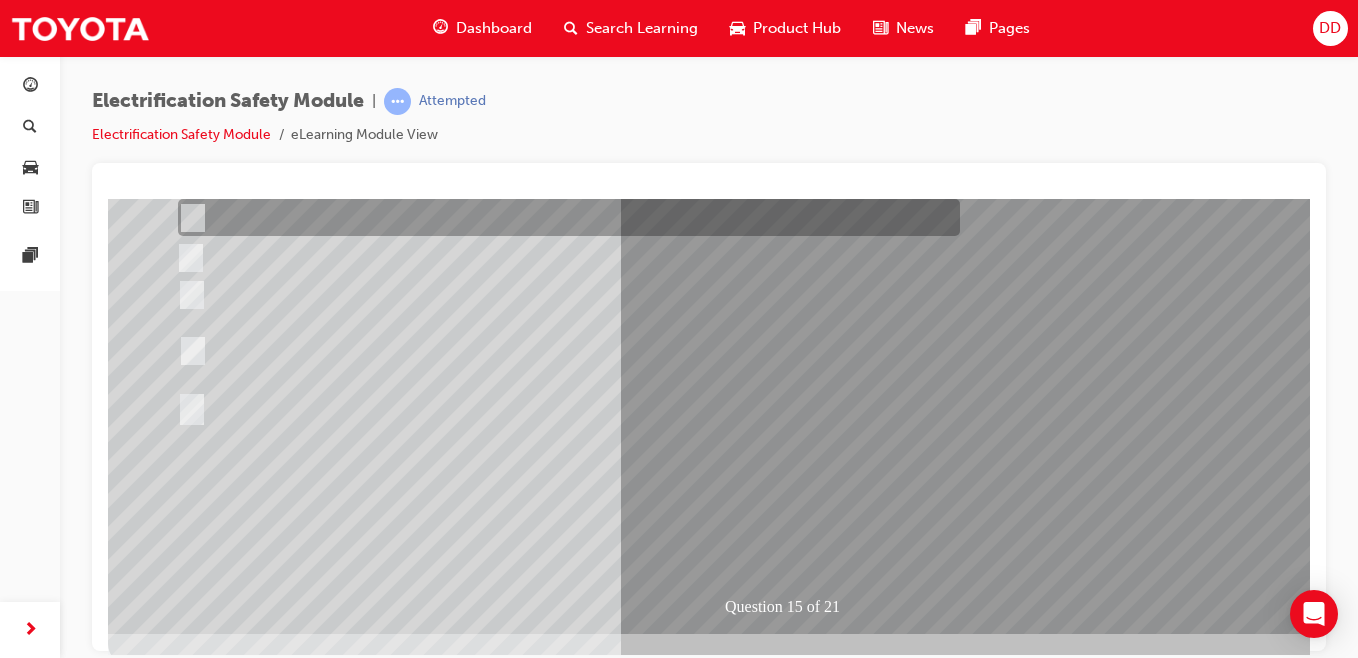 scroll, scrollTop: 294, scrollLeft: 0, axis: vertical 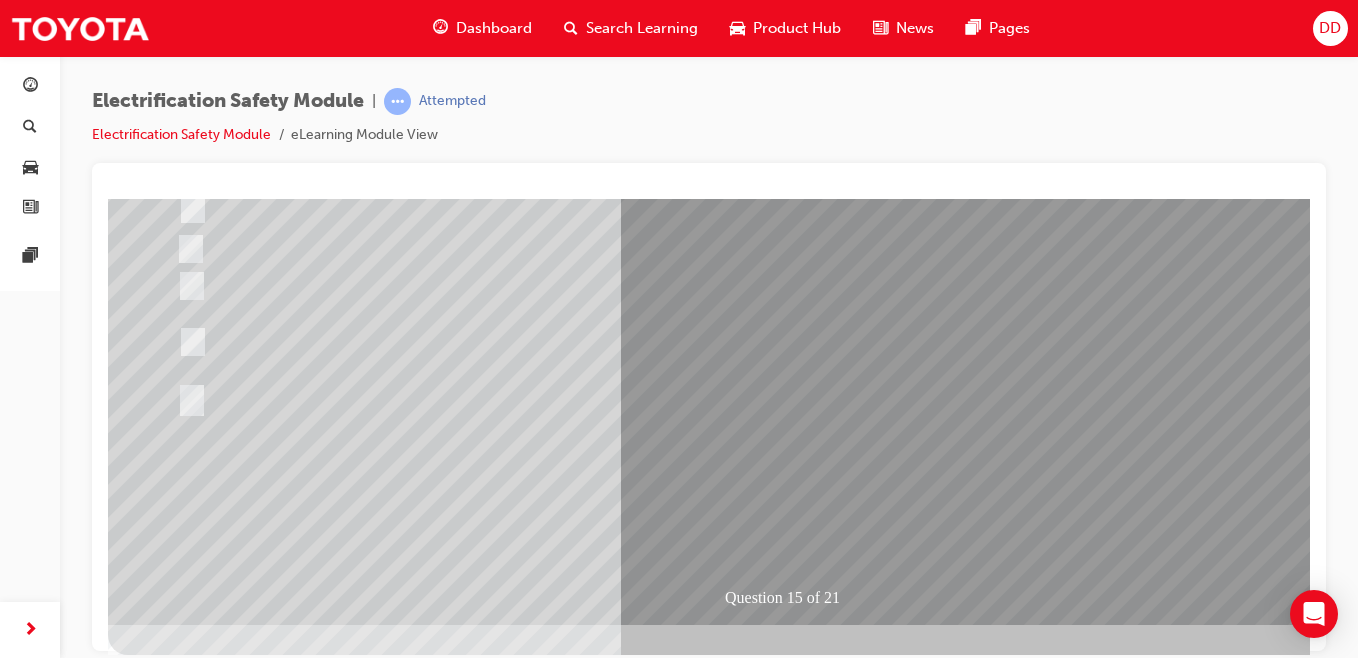 click at bounding box center [180, 2720] 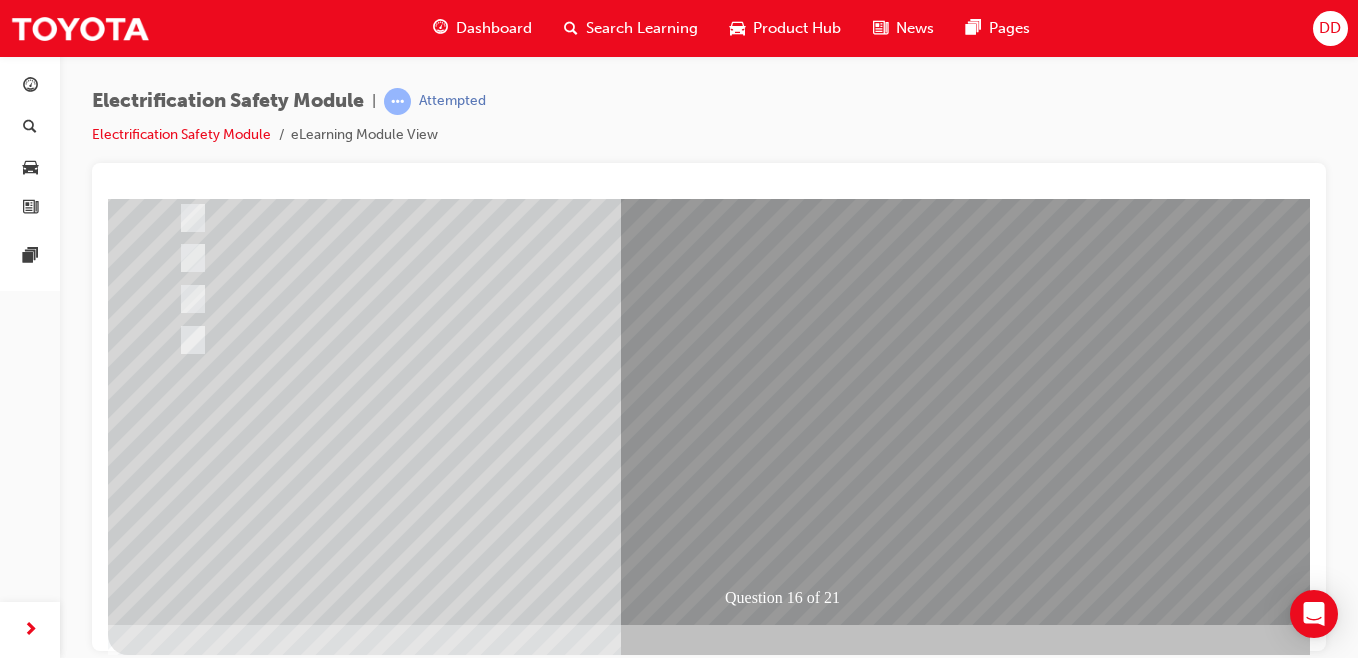 scroll, scrollTop: 0, scrollLeft: 0, axis: both 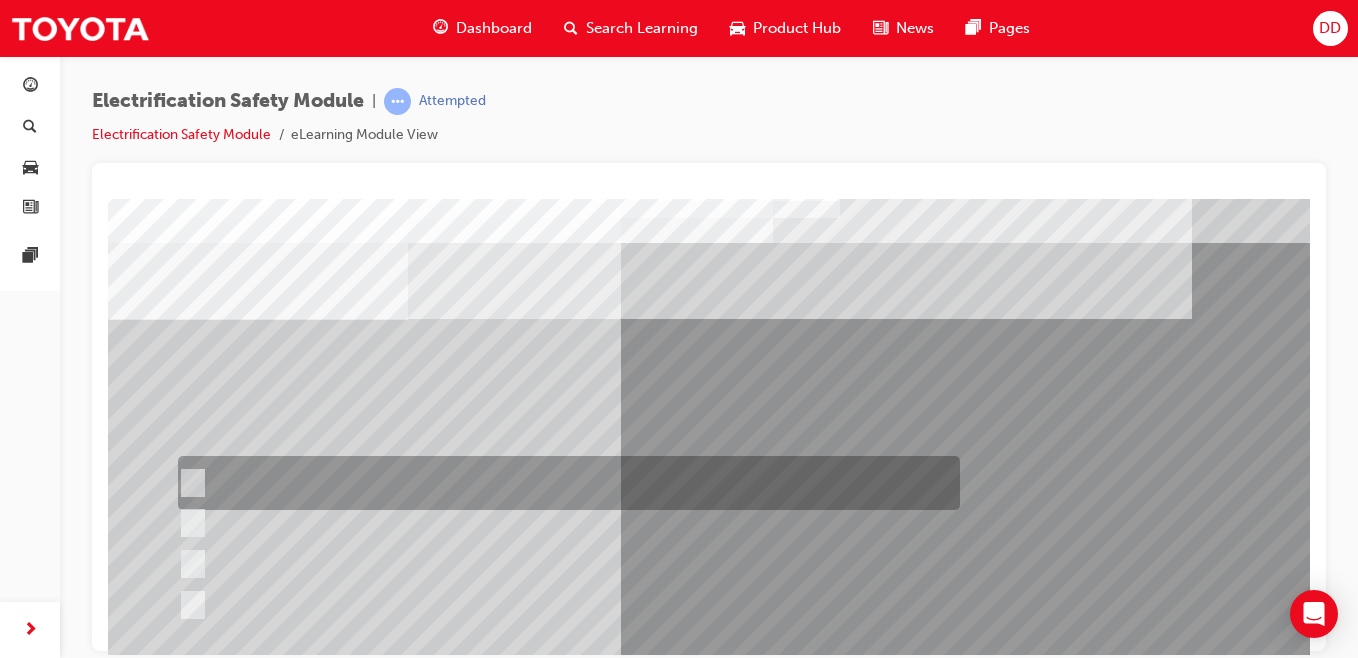 click at bounding box center (564, 483) 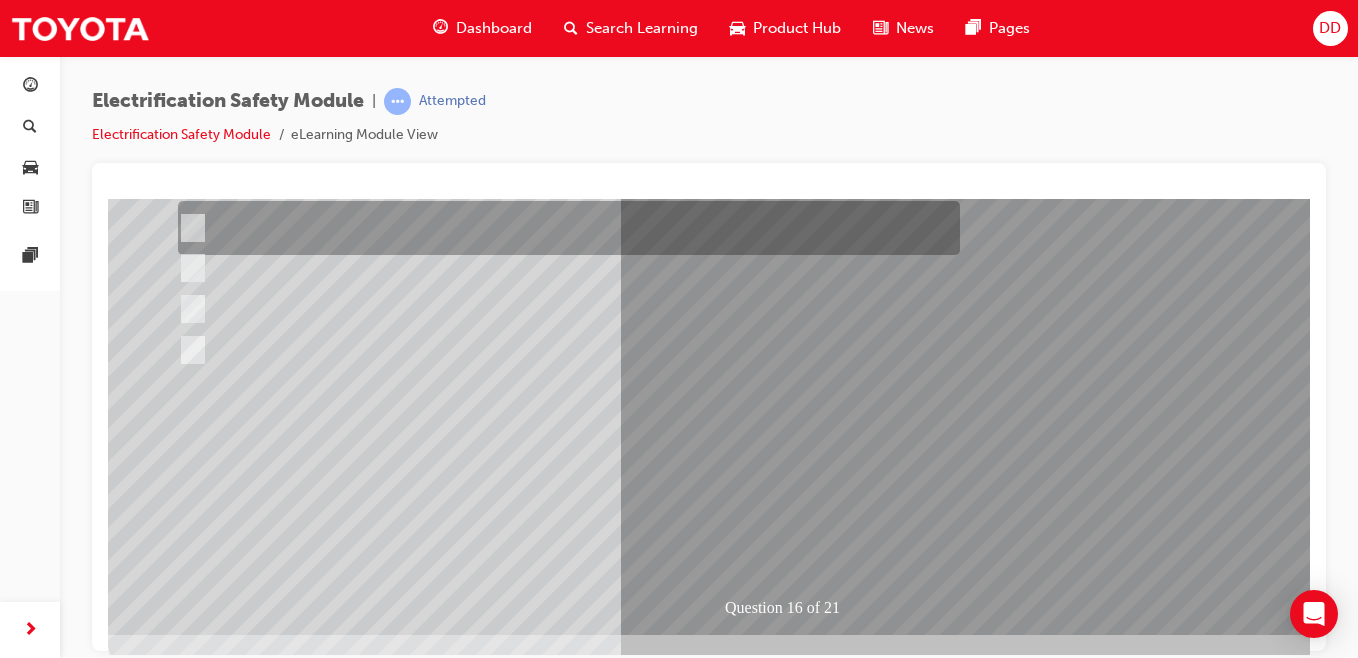 scroll, scrollTop: 309, scrollLeft: 0, axis: vertical 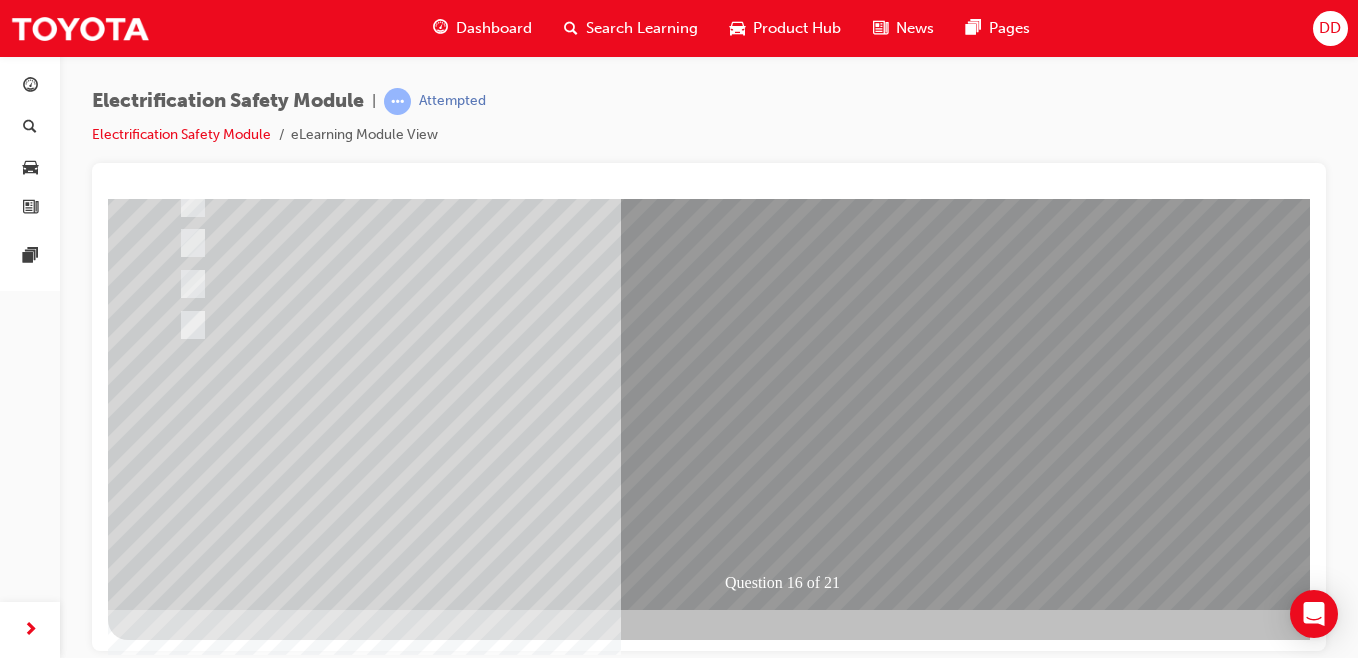 click at bounding box center [180, 2678] 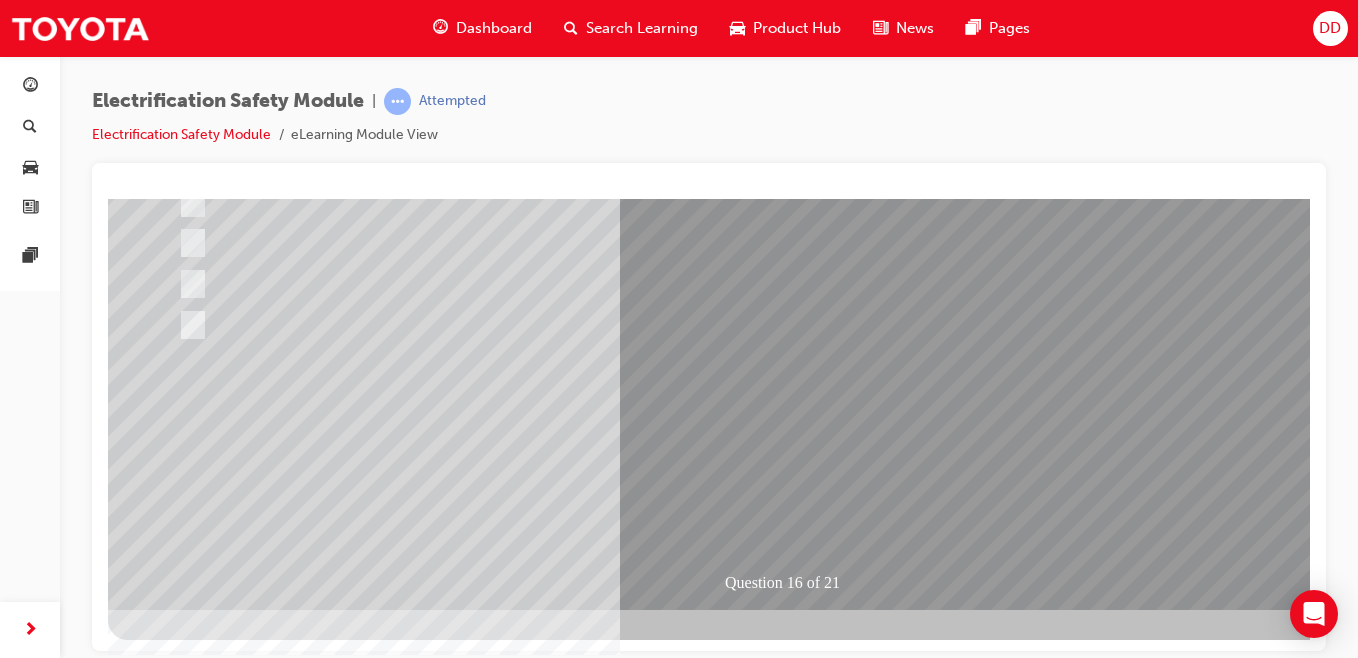 scroll, scrollTop: 0, scrollLeft: 0, axis: both 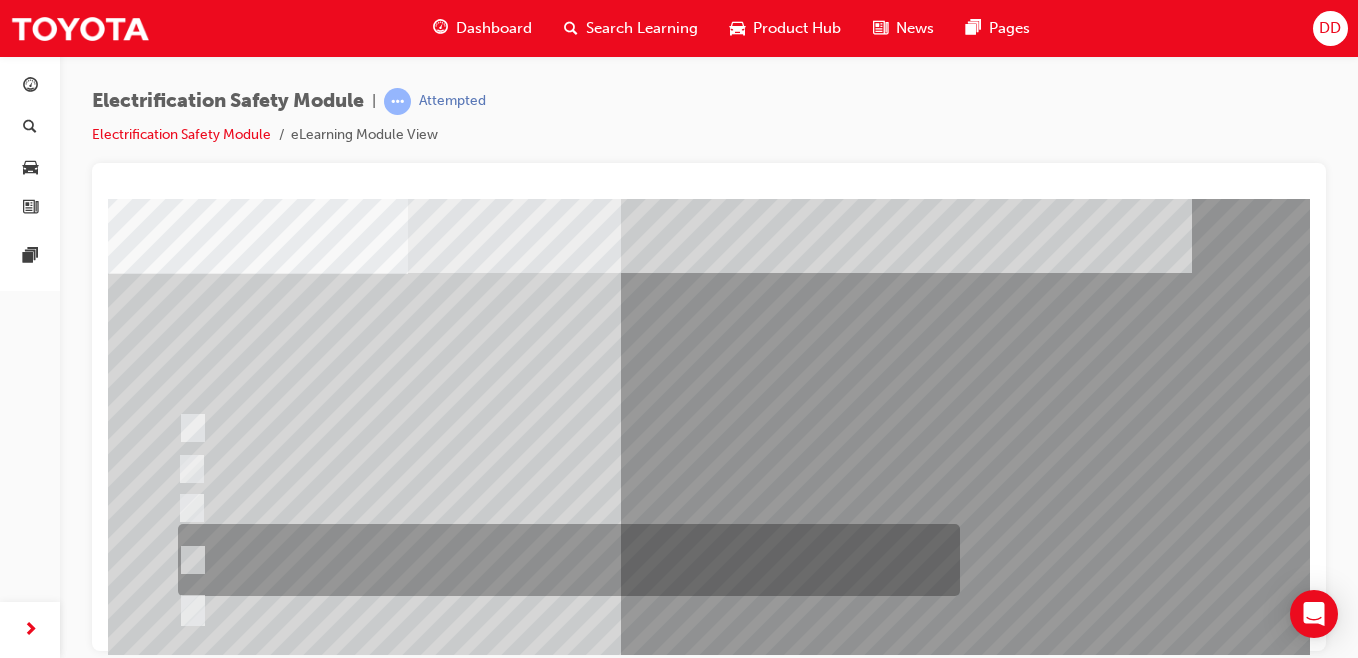 click at bounding box center [564, 560] 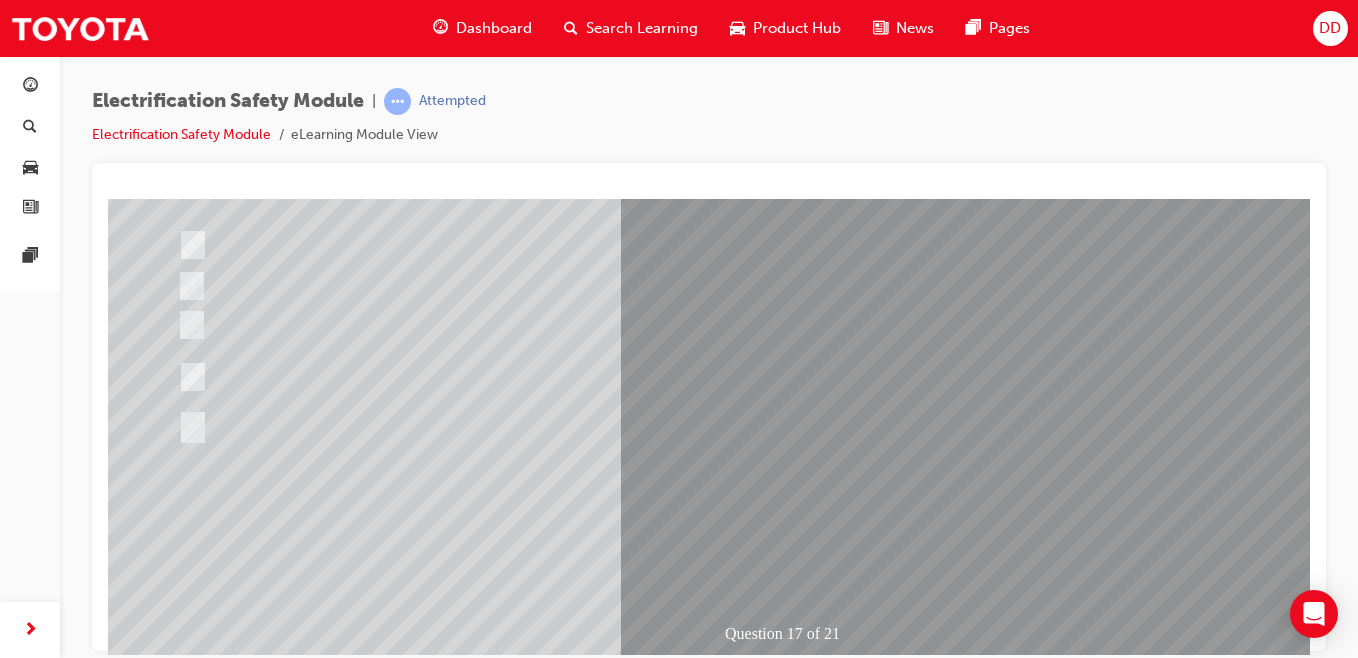 scroll, scrollTop: 259, scrollLeft: 0, axis: vertical 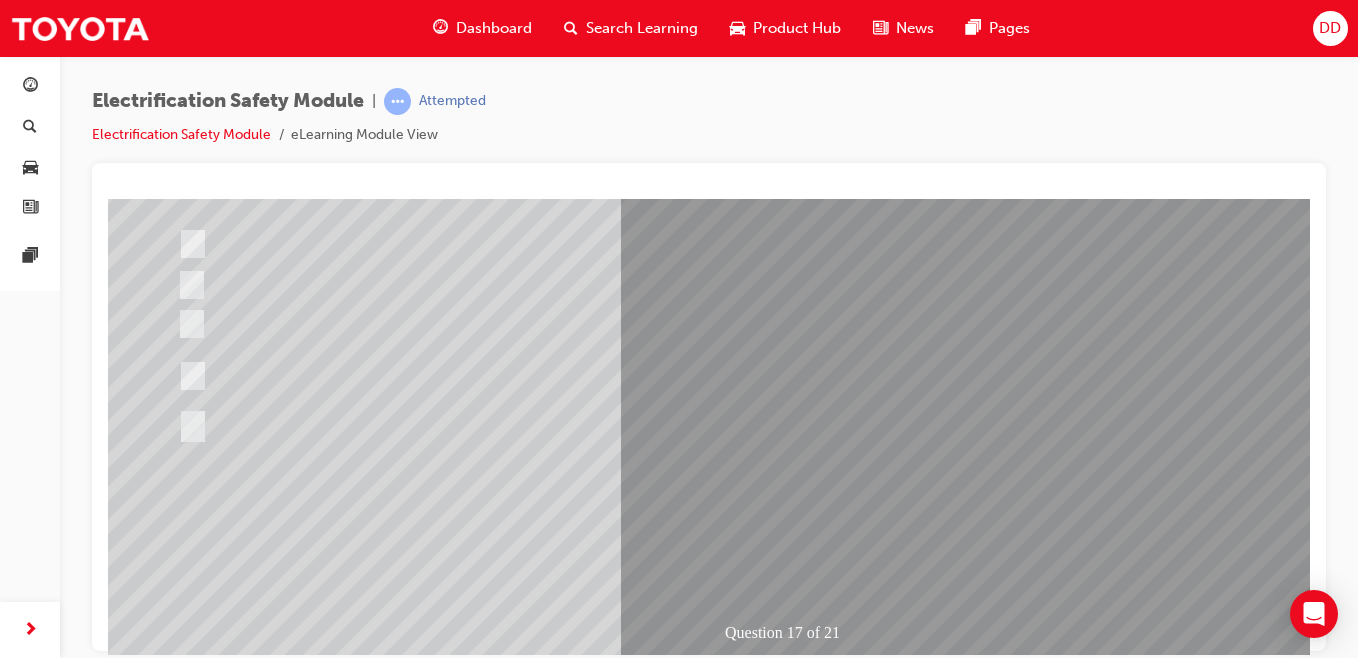 click at bounding box center (180, 2755) 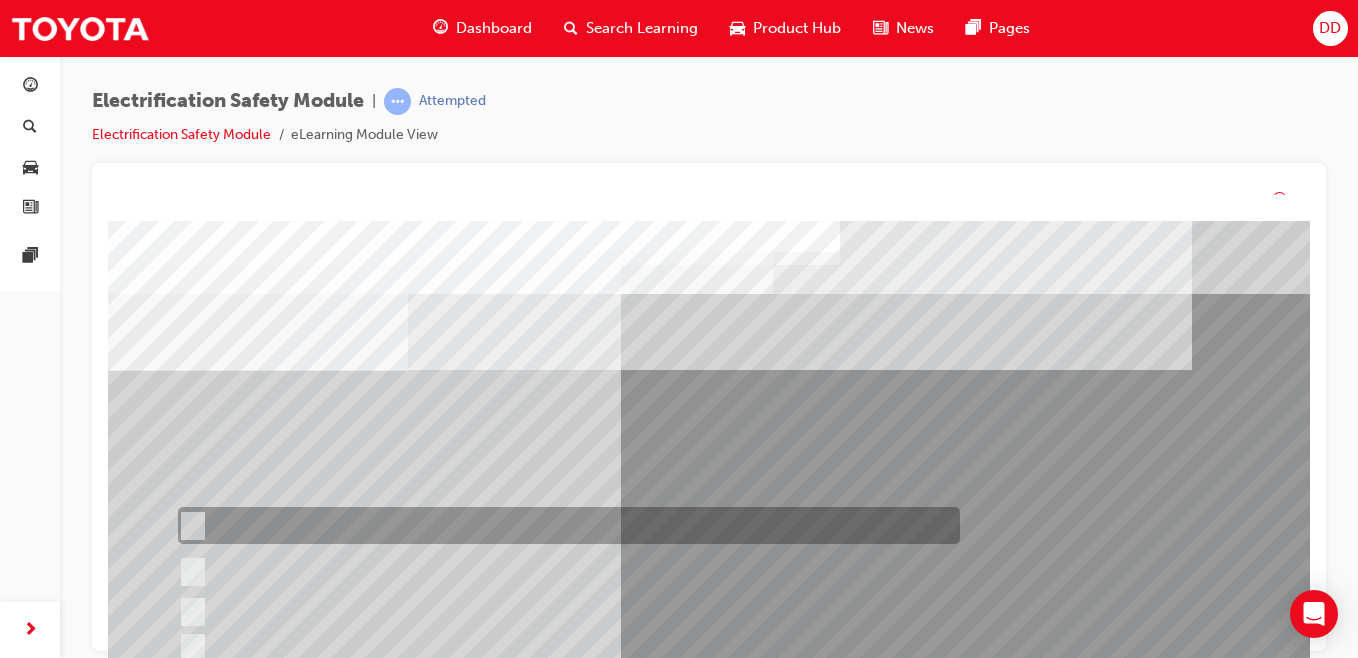 scroll, scrollTop: 4, scrollLeft: 0, axis: vertical 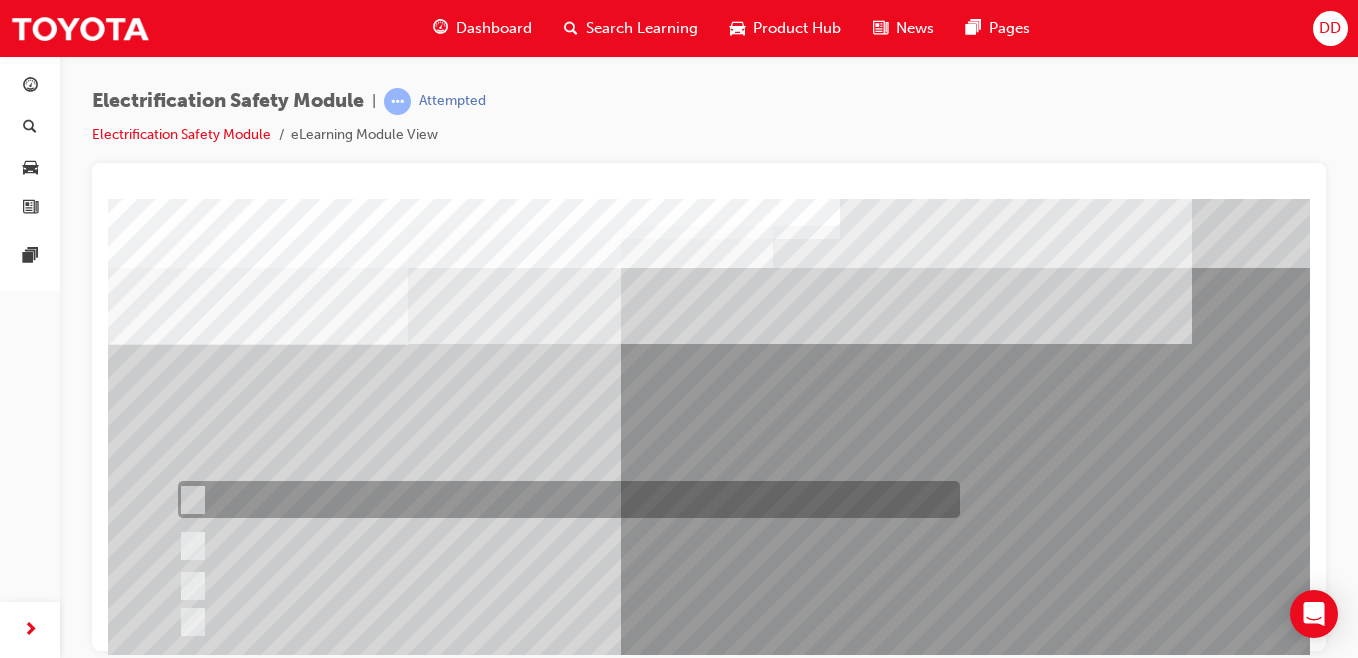 click at bounding box center [564, 499] 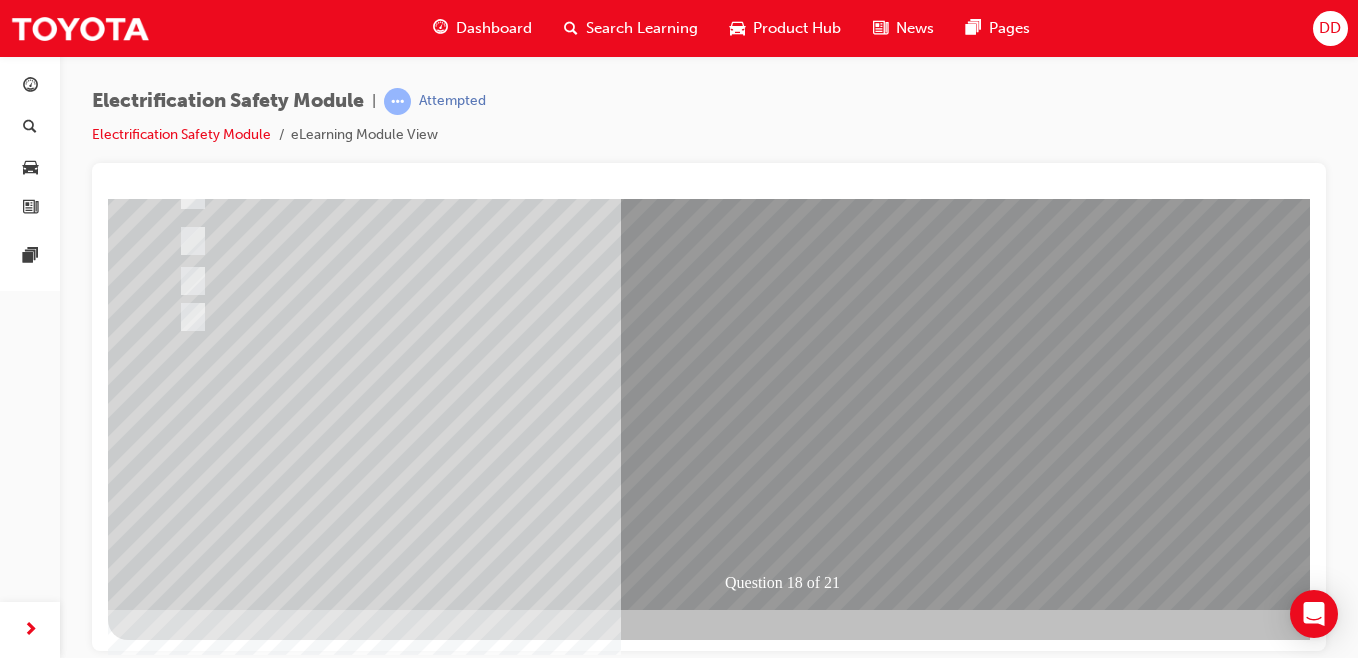 click at bounding box center [180, 2678] 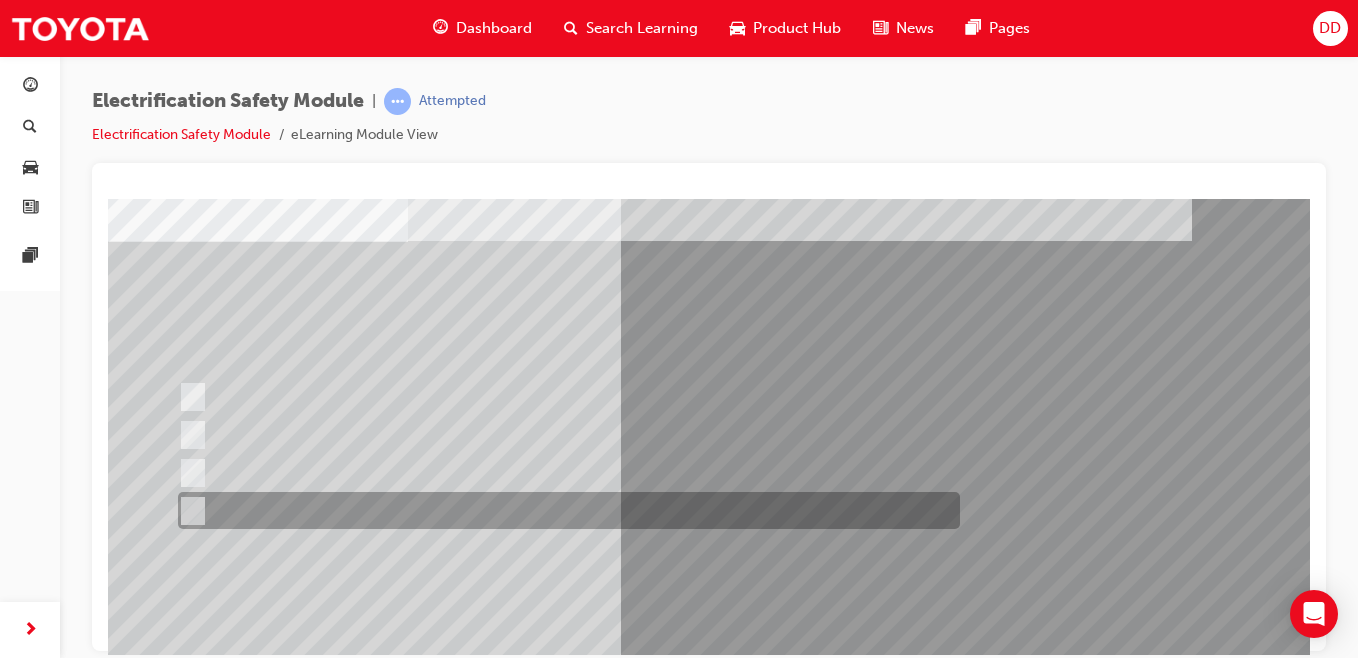 click at bounding box center (564, 510) 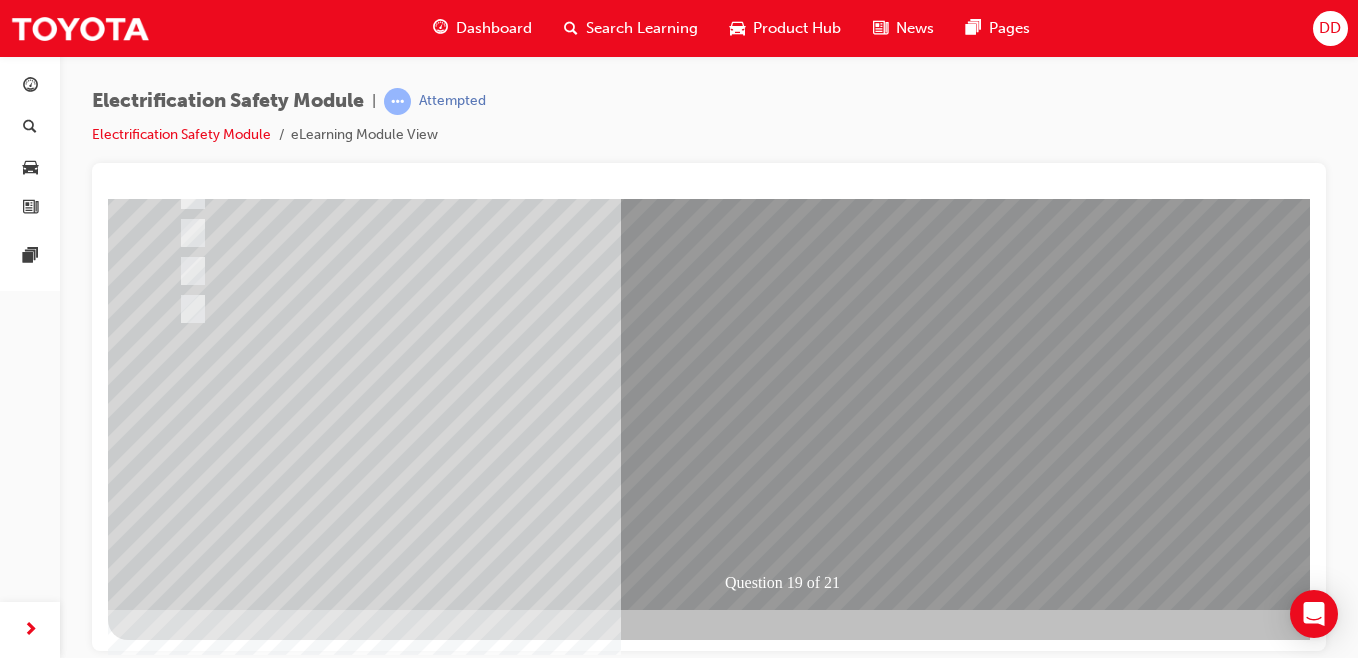 click at bounding box center [180, 2678] 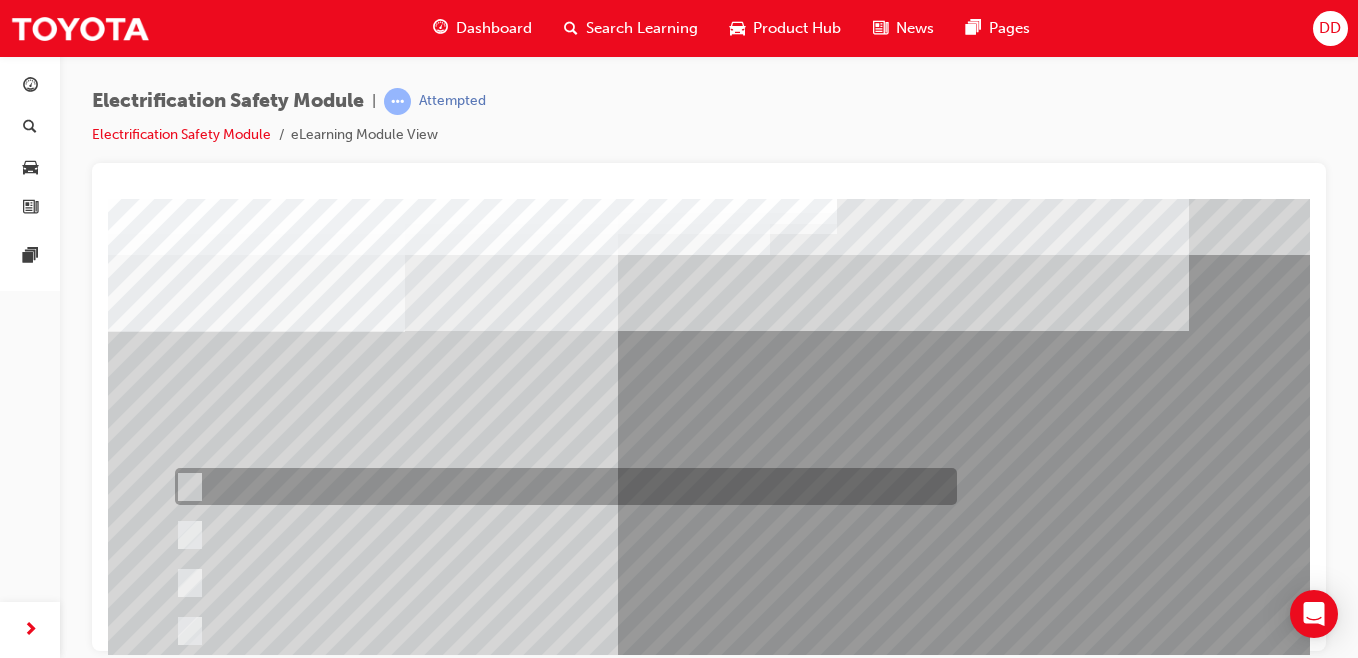 click at bounding box center (561, 486) 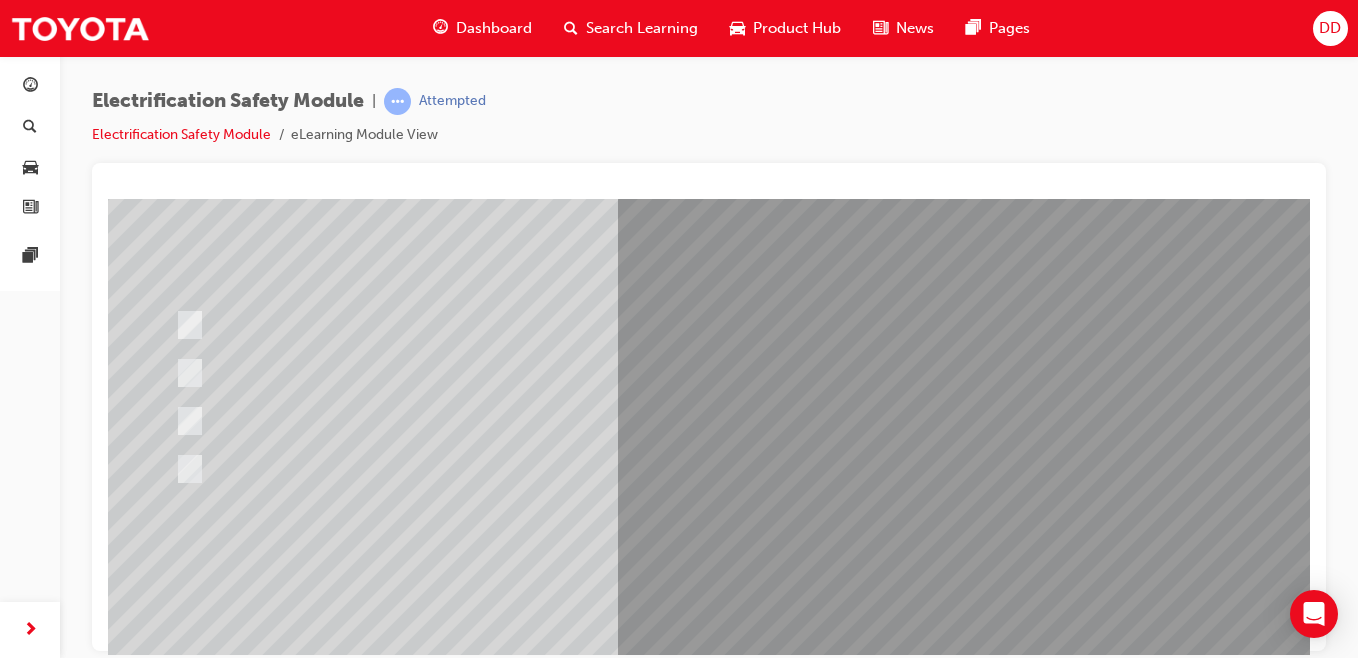 click at bounding box center [177, 2808] 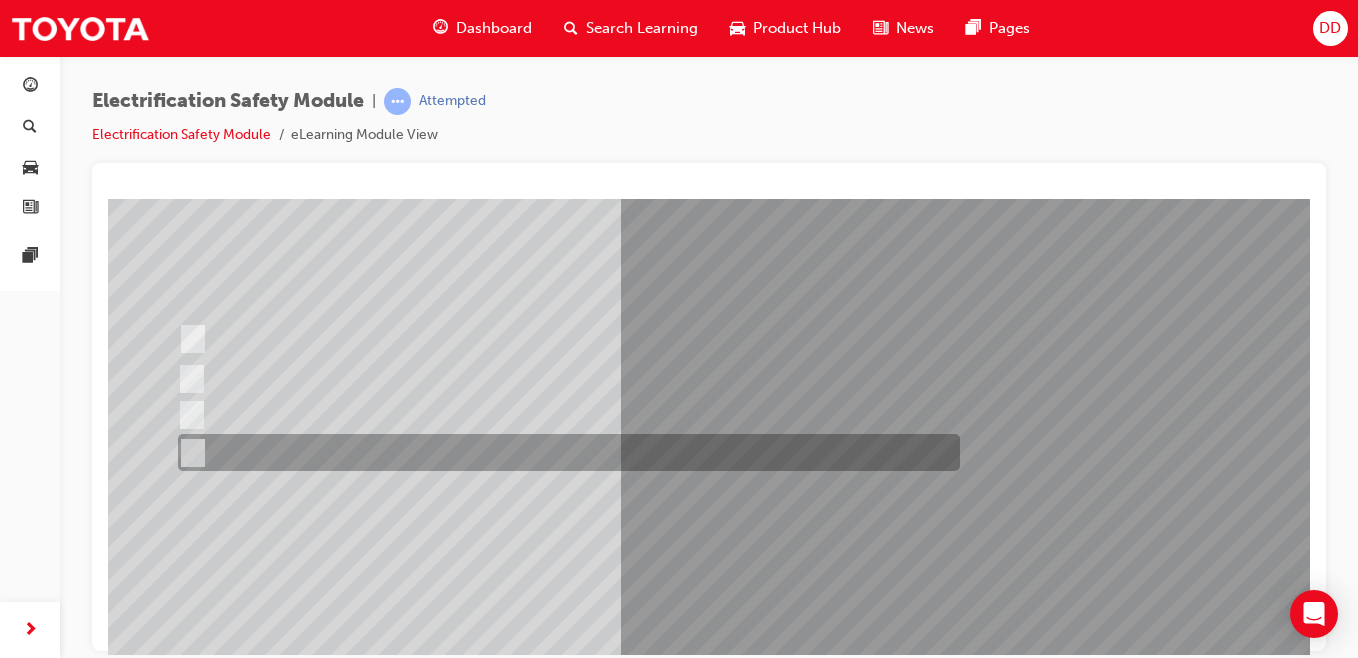click at bounding box center [564, 452] 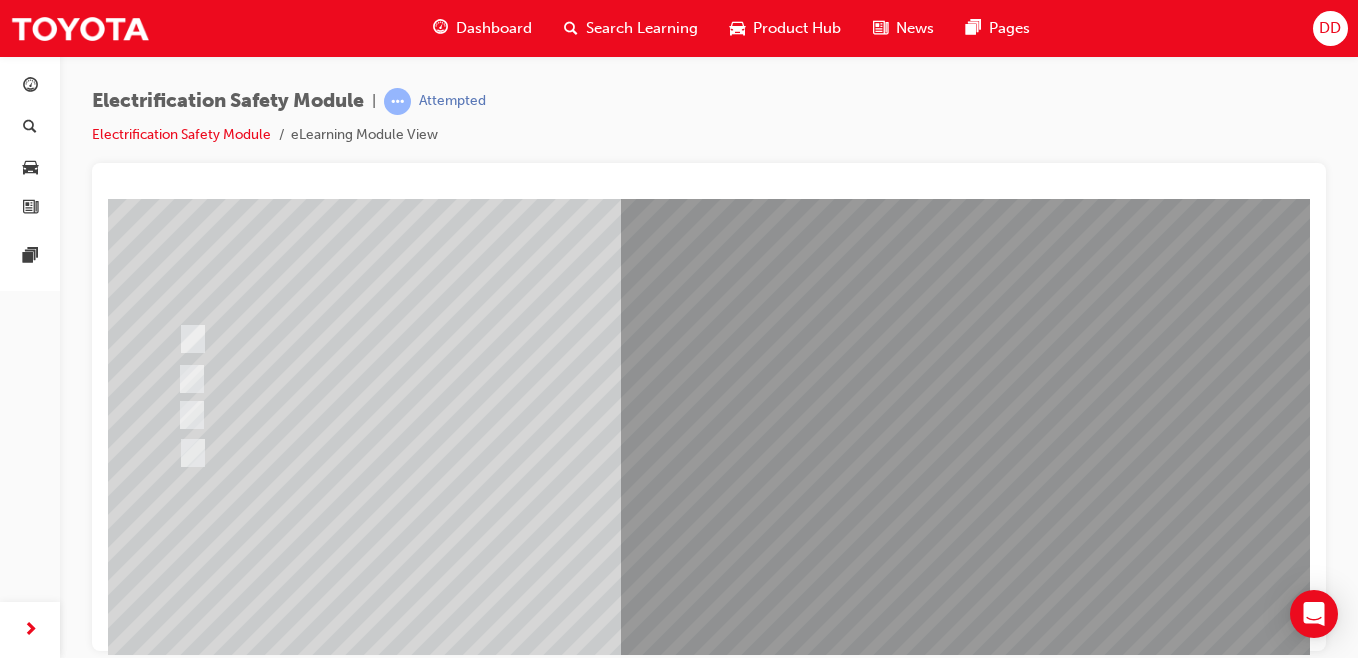 click at bounding box center [180, 2822] 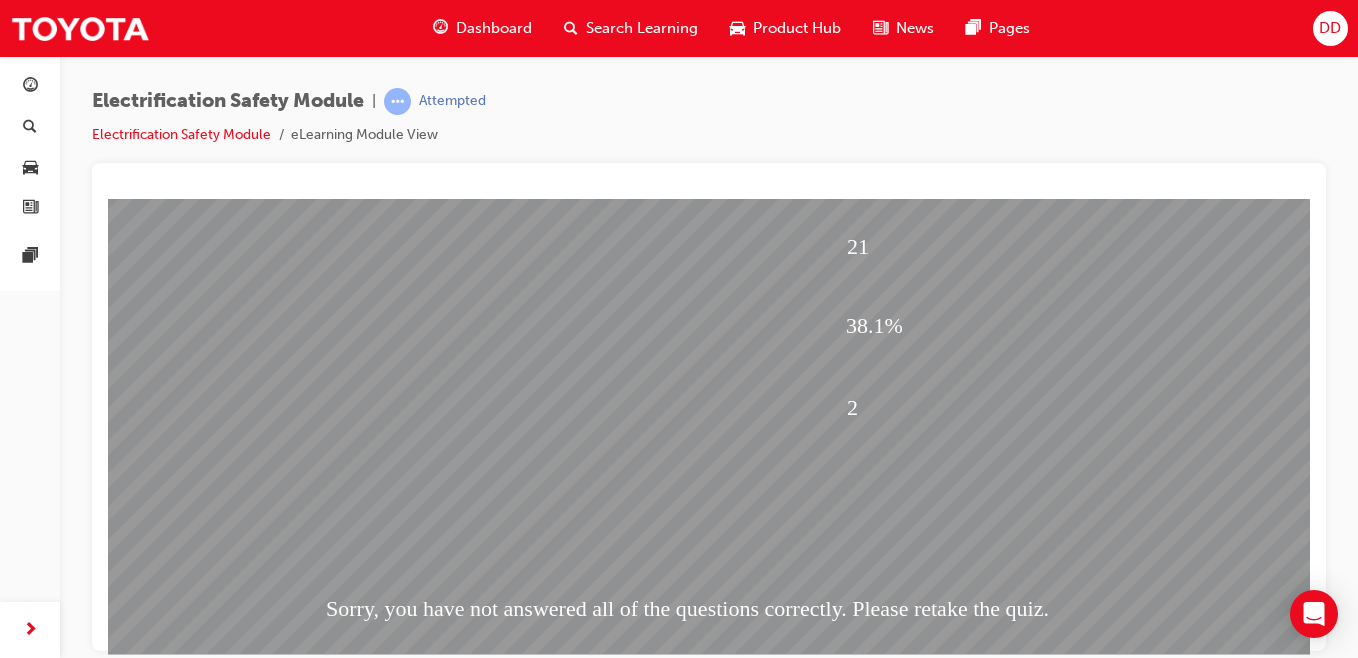 click at bounding box center (173, 1748) 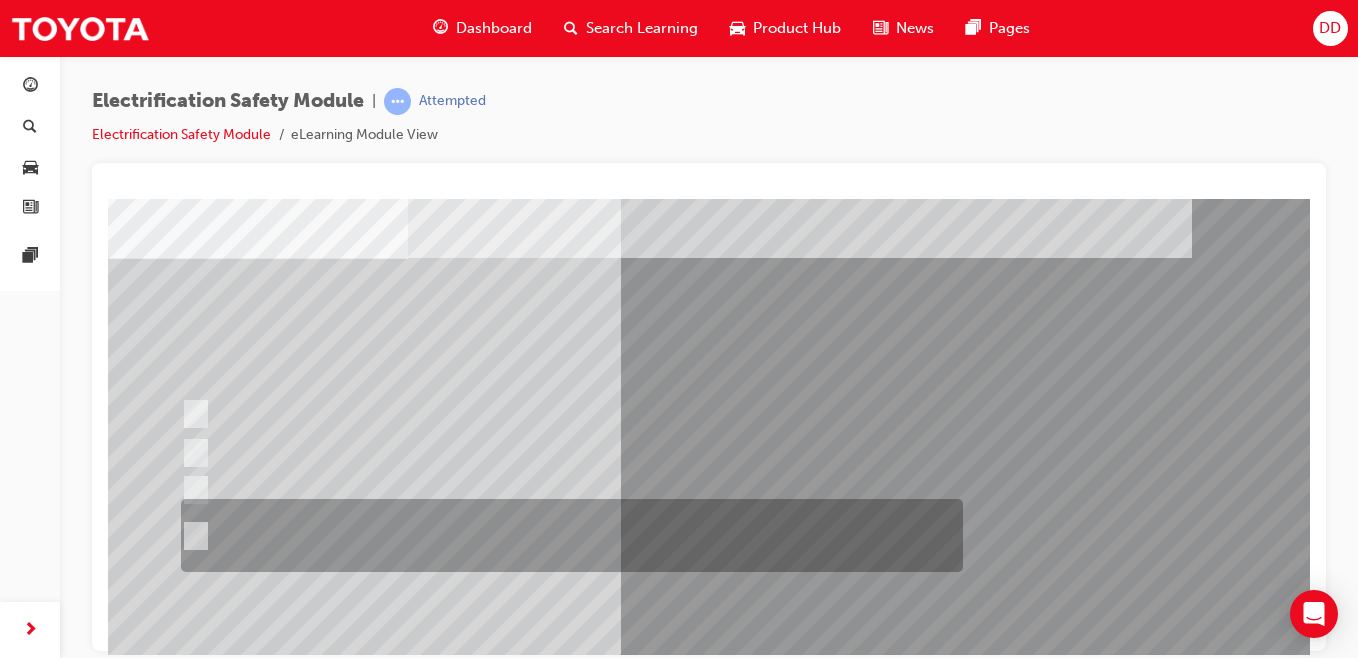 click at bounding box center [567, 535] 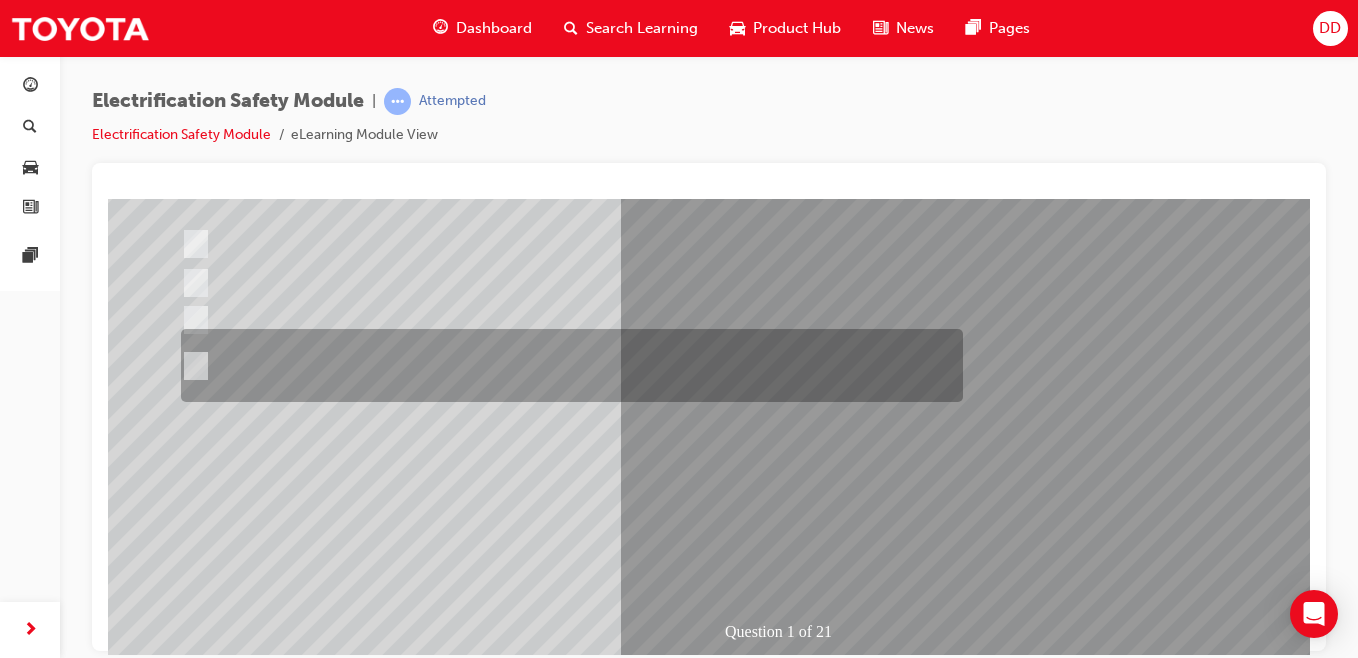 scroll, scrollTop: 309, scrollLeft: 0, axis: vertical 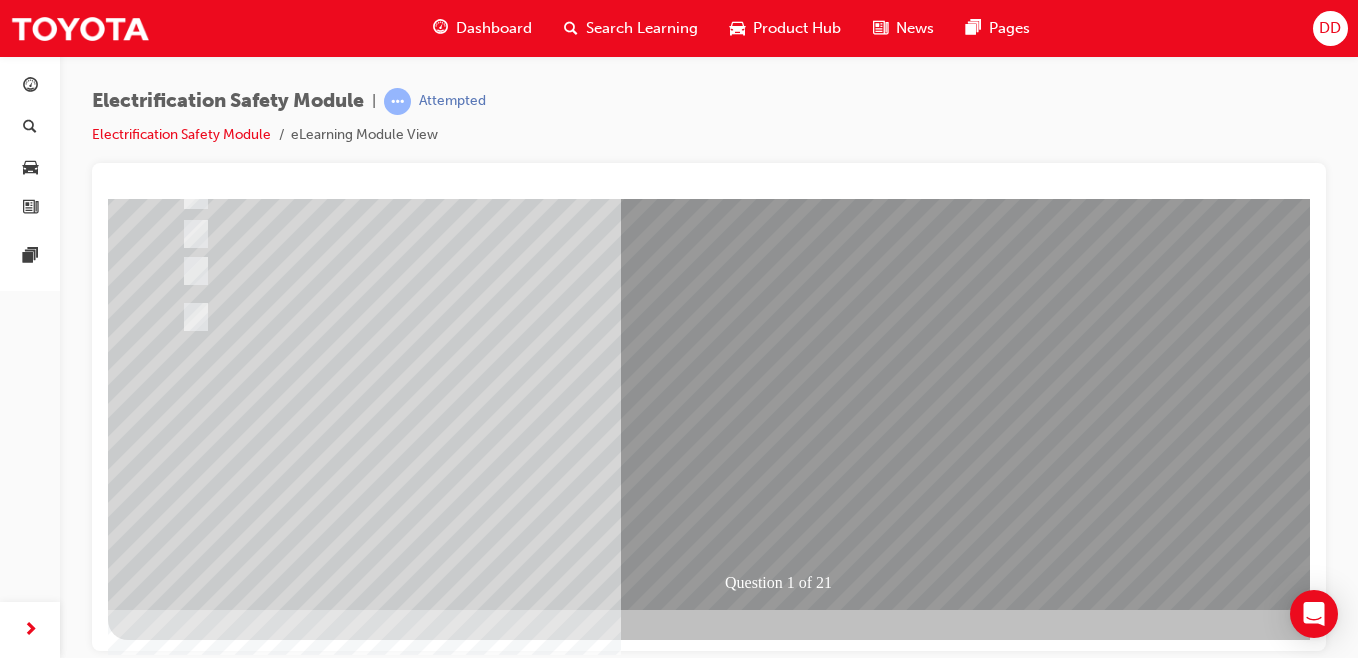 click at bounding box center (180, 2678) 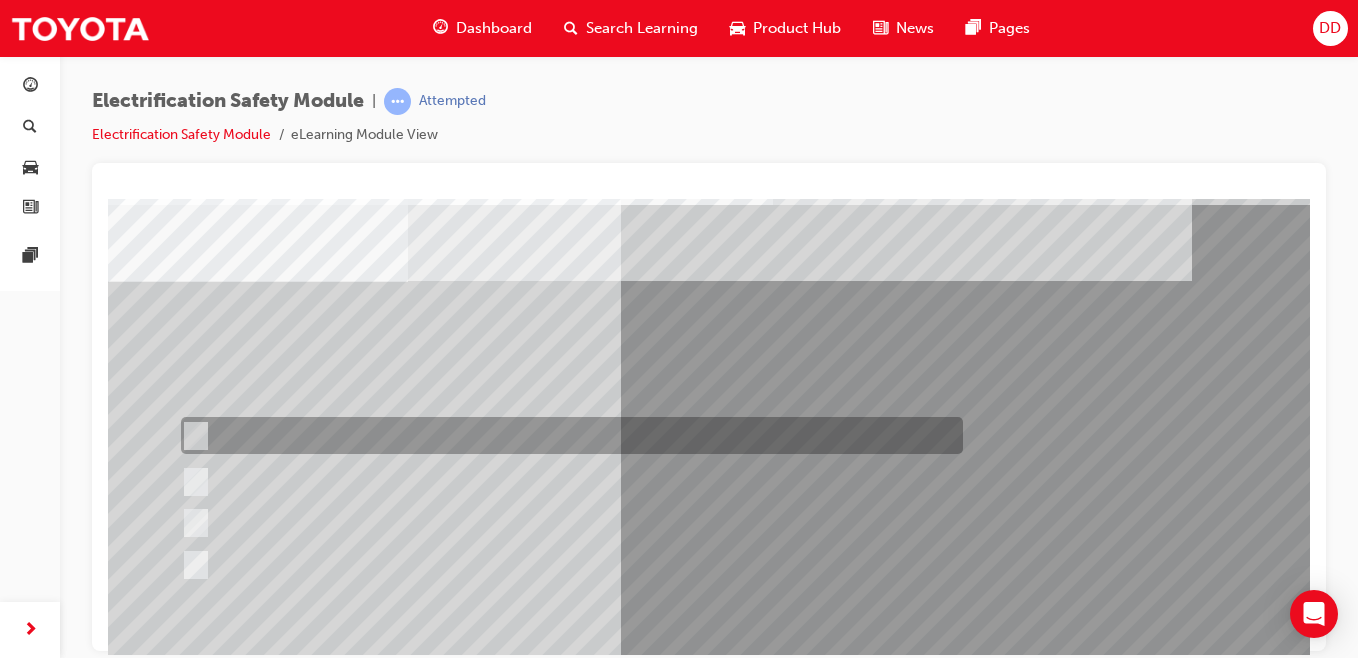 scroll, scrollTop: 70, scrollLeft: 0, axis: vertical 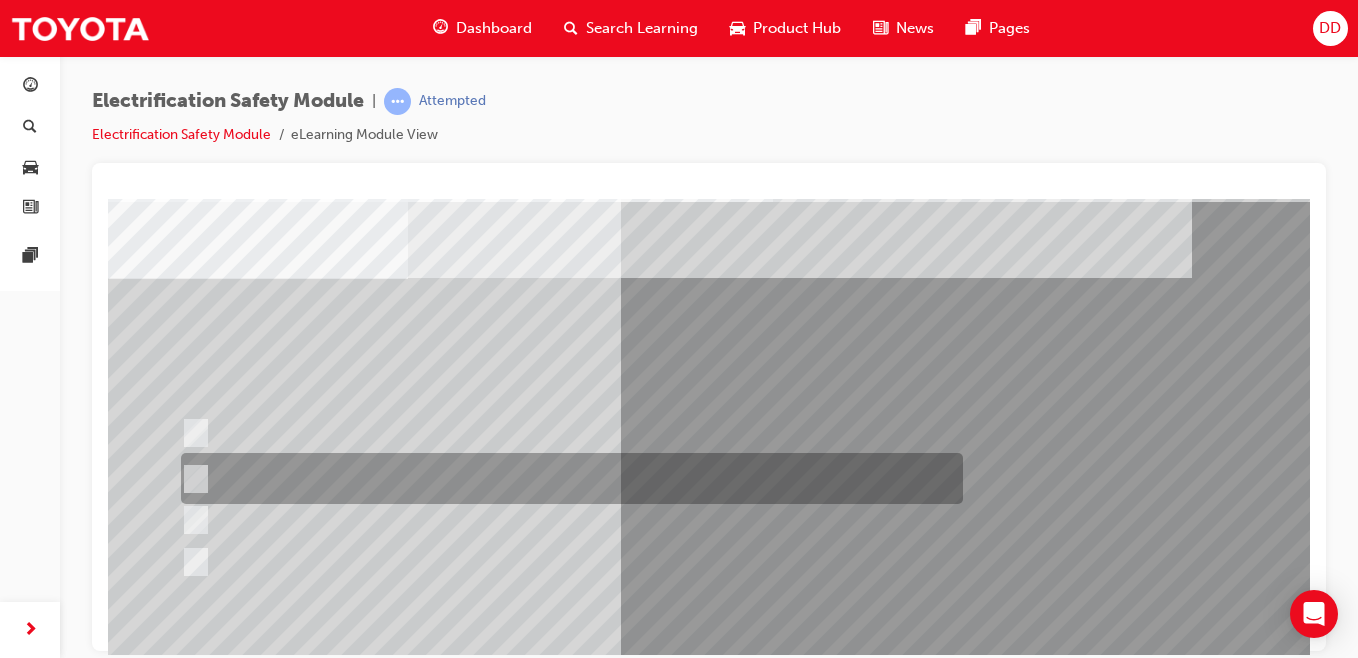 click at bounding box center (567, 478) 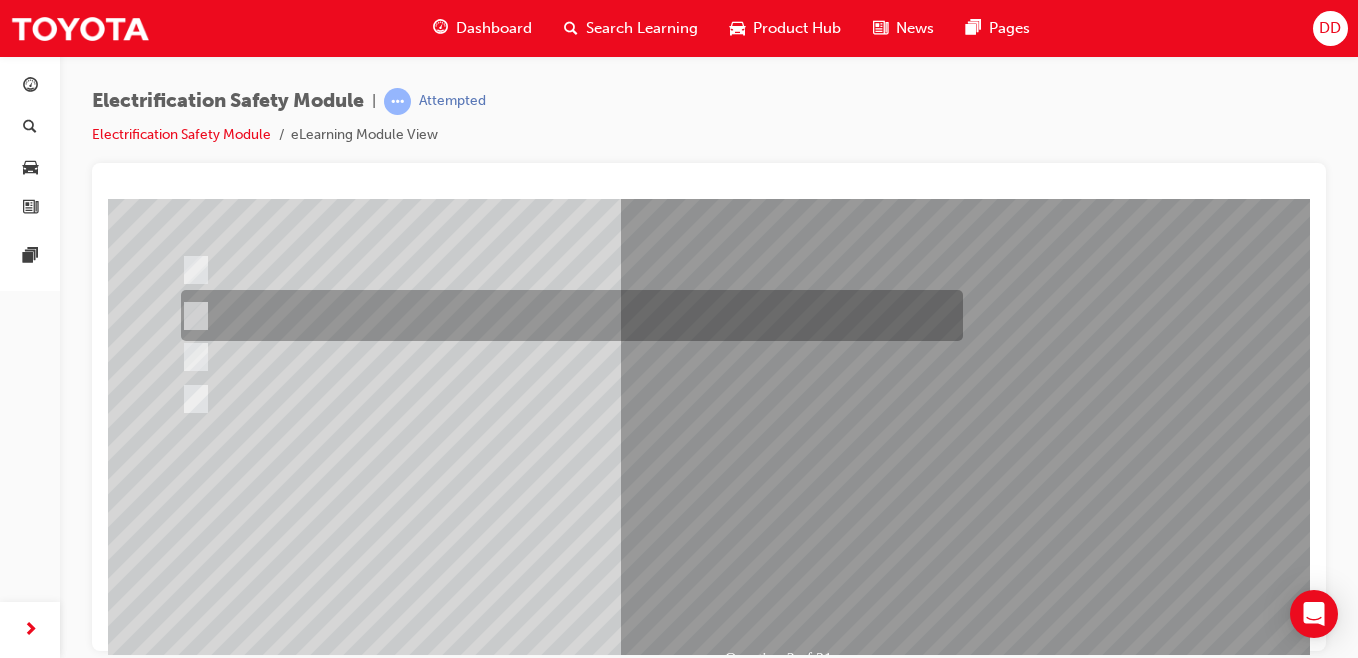scroll, scrollTop: 236, scrollLeft: 0, axis: vertical 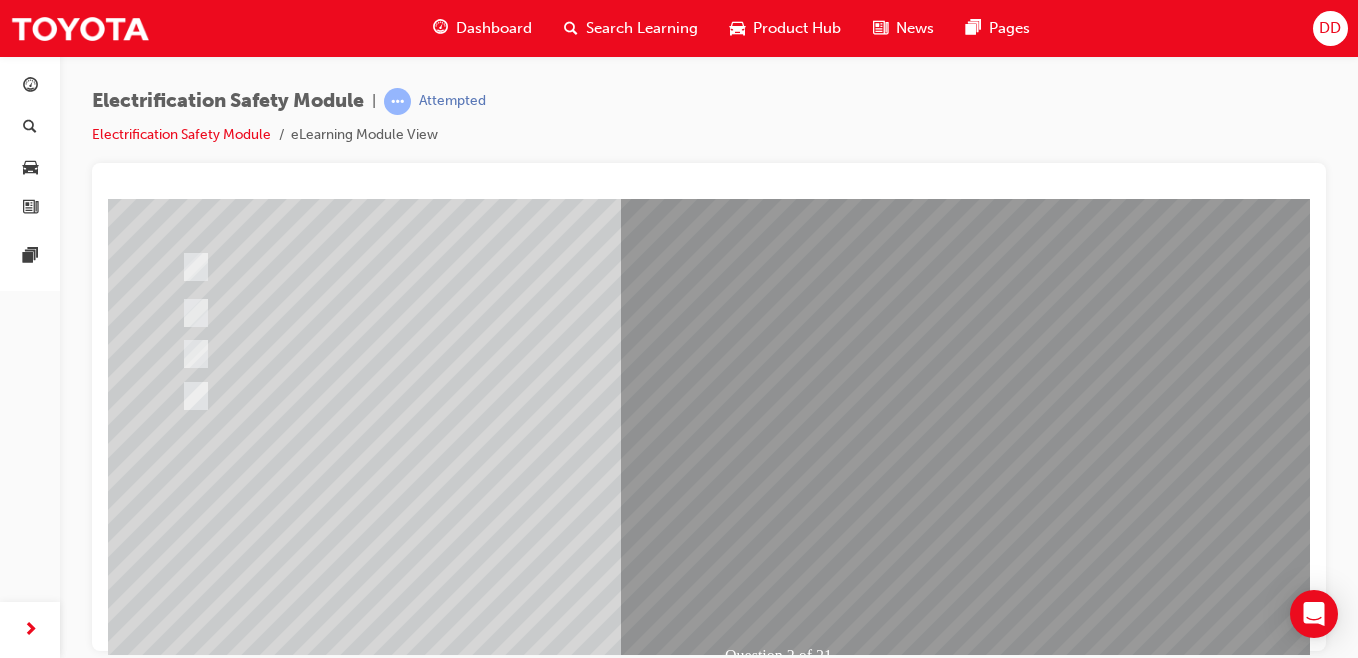 click at bounding box center (180, 2751) 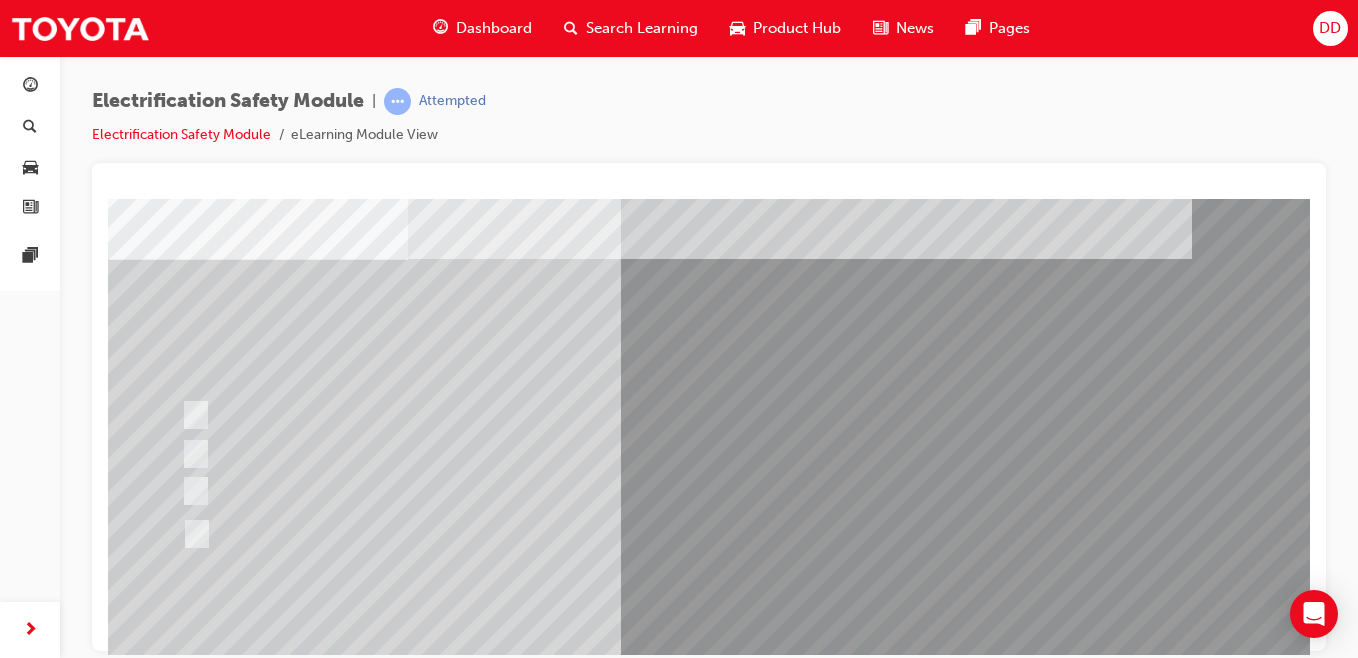 scroll, scrollTop: 91, scrollLeft: 0, axis: vertical 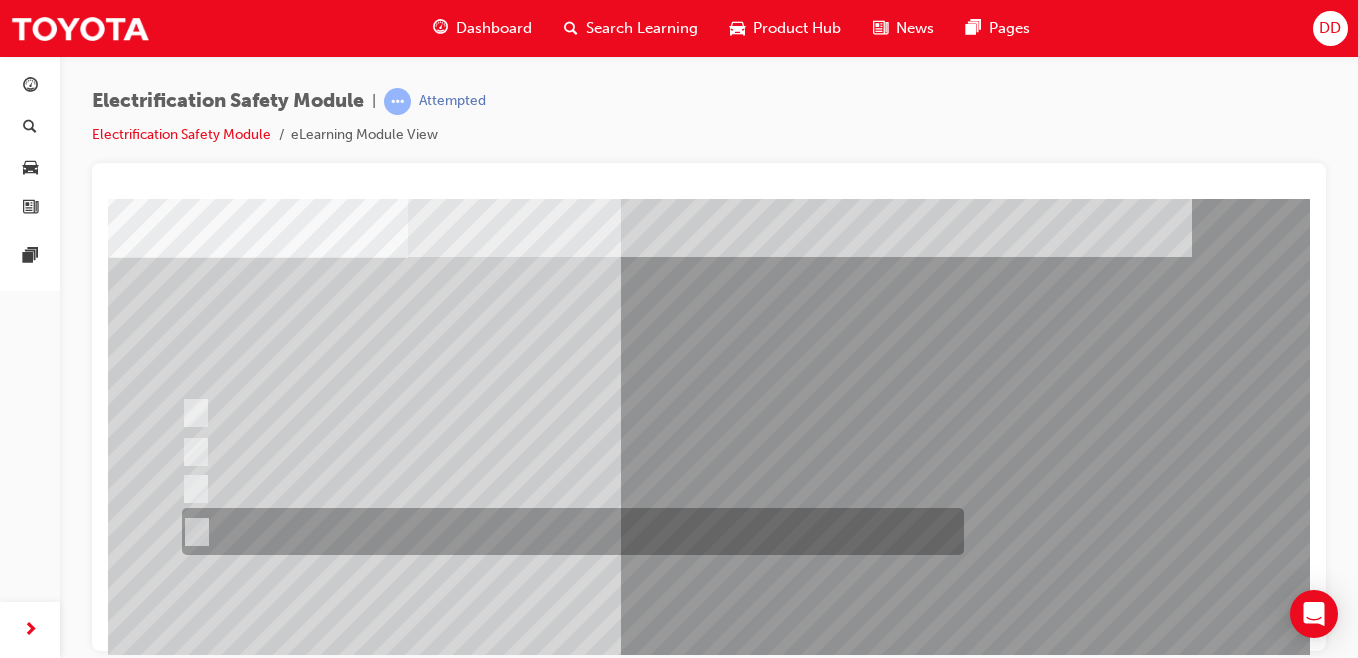 click at bounding box center (568, 531) 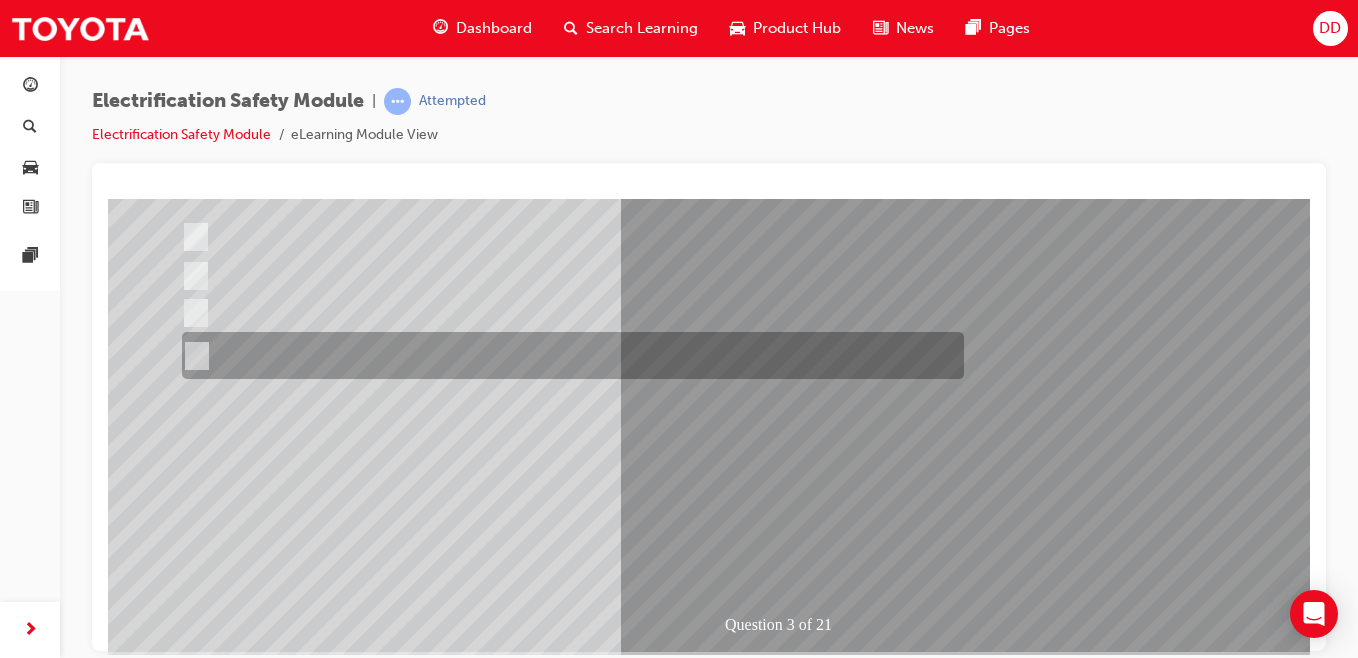 scroll, scrollTop: 269, scrollLeft: 0, axis: vertical 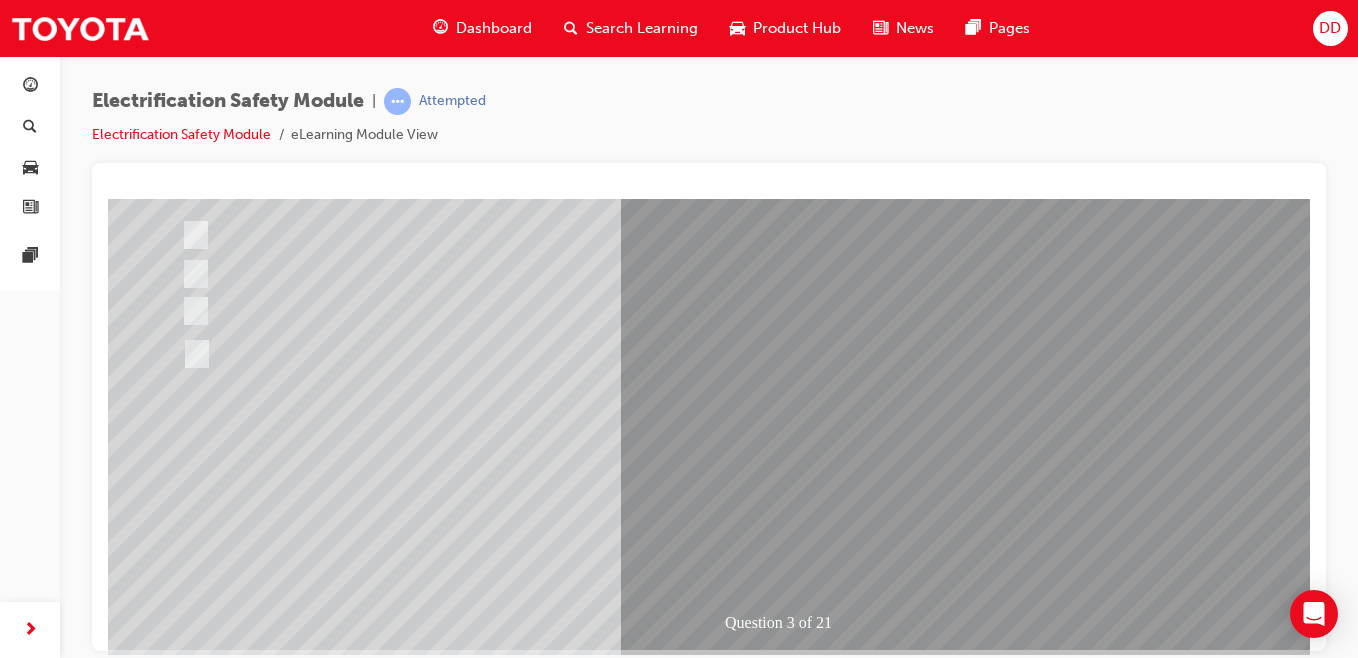 click at bounding box center (180, 2718) 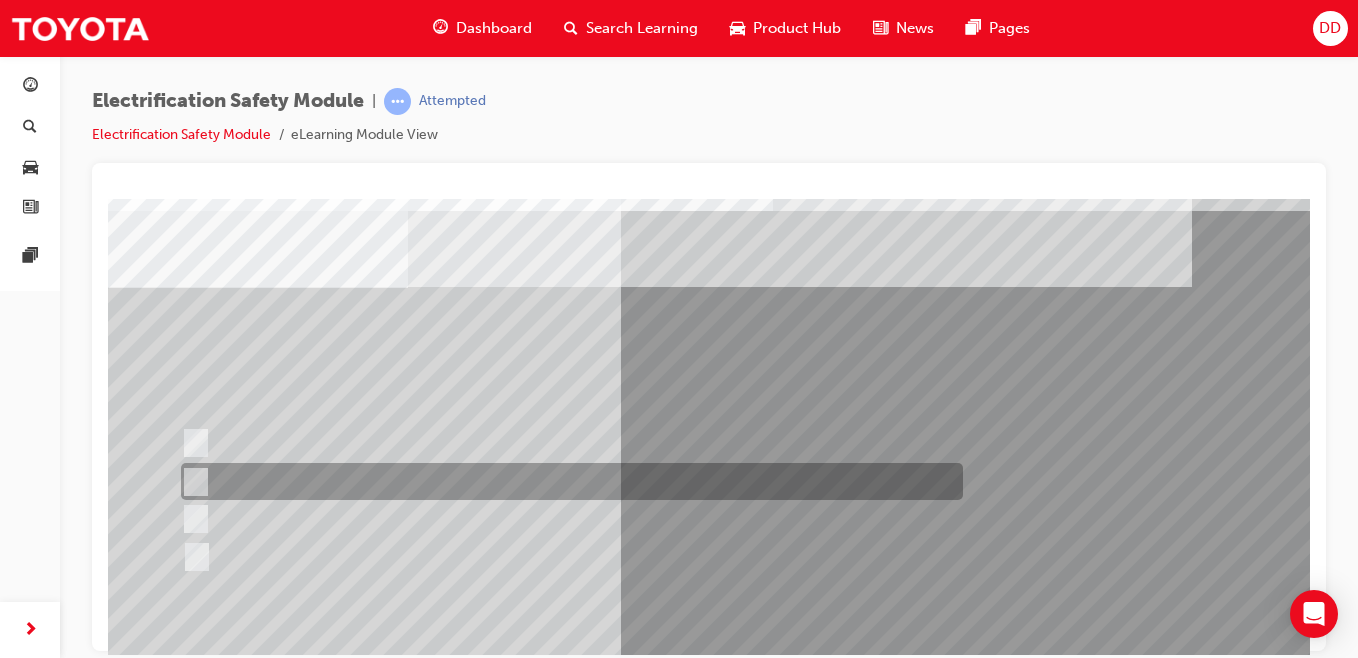 scroll, scrollTop: 62, scrollLeft: 0, axis: vertical 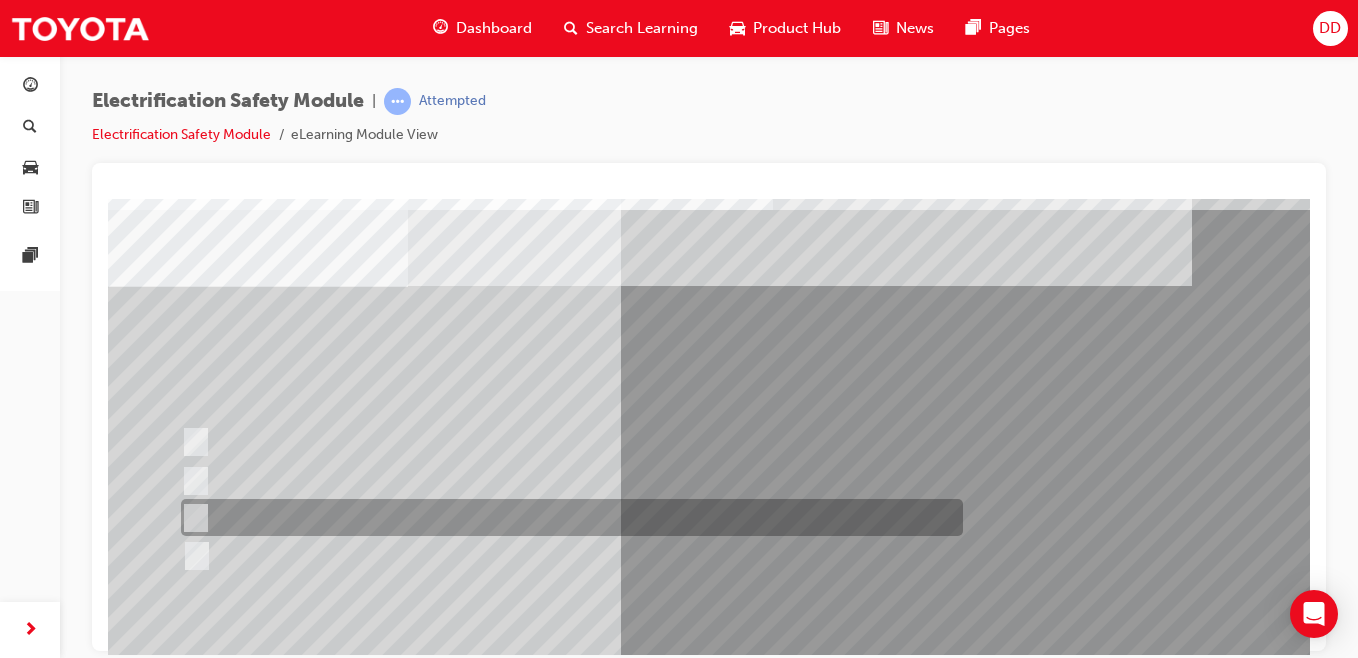 click at bounding box center [567, 517] 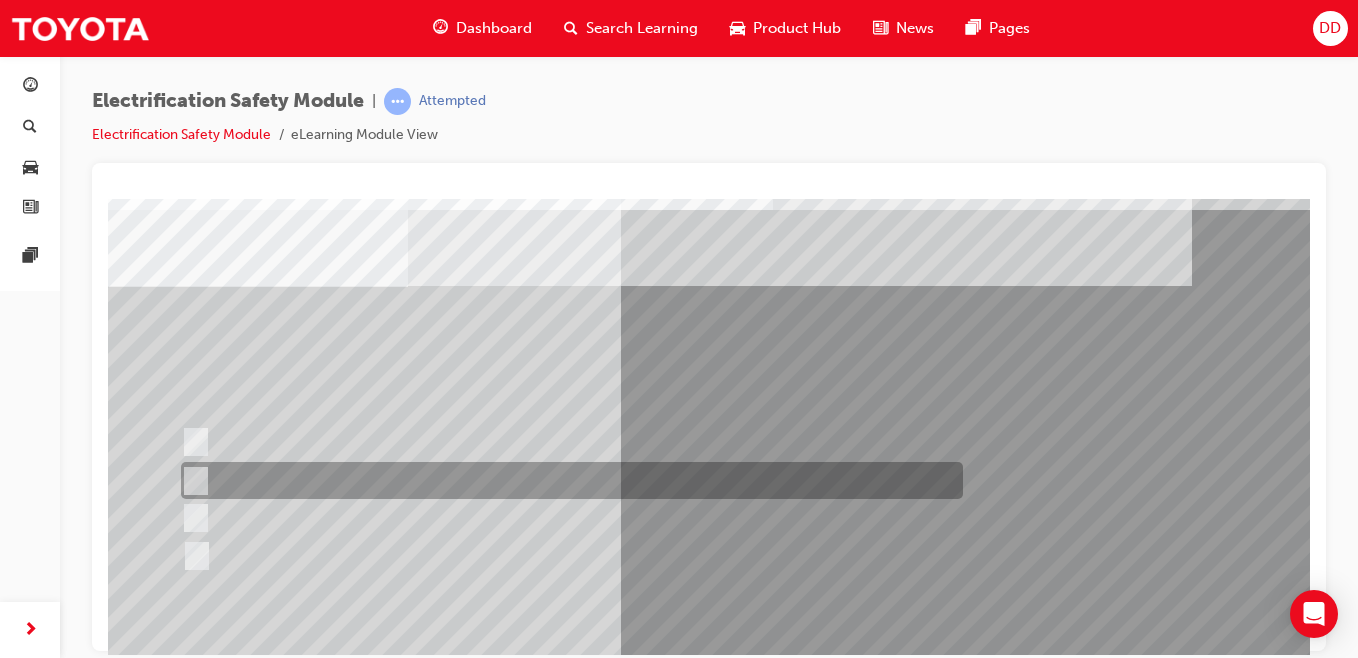 click at bounding box center (567, 480) 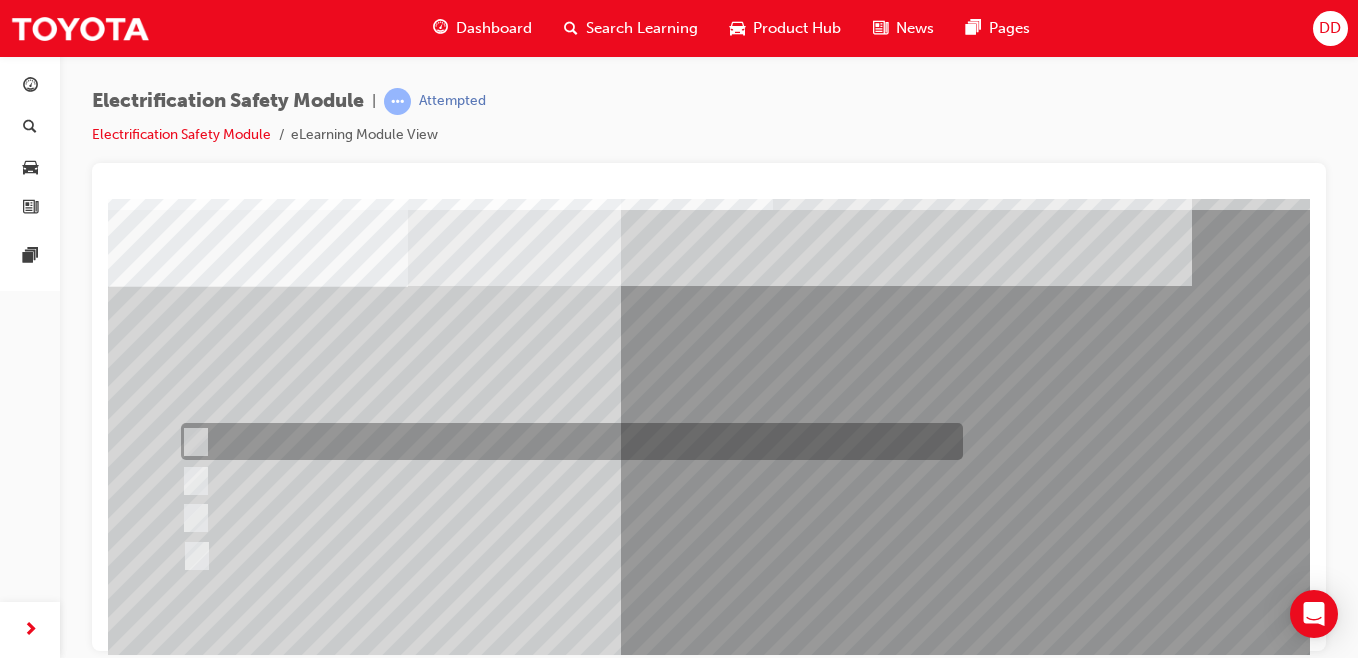 click at bounding box center (567, 441) 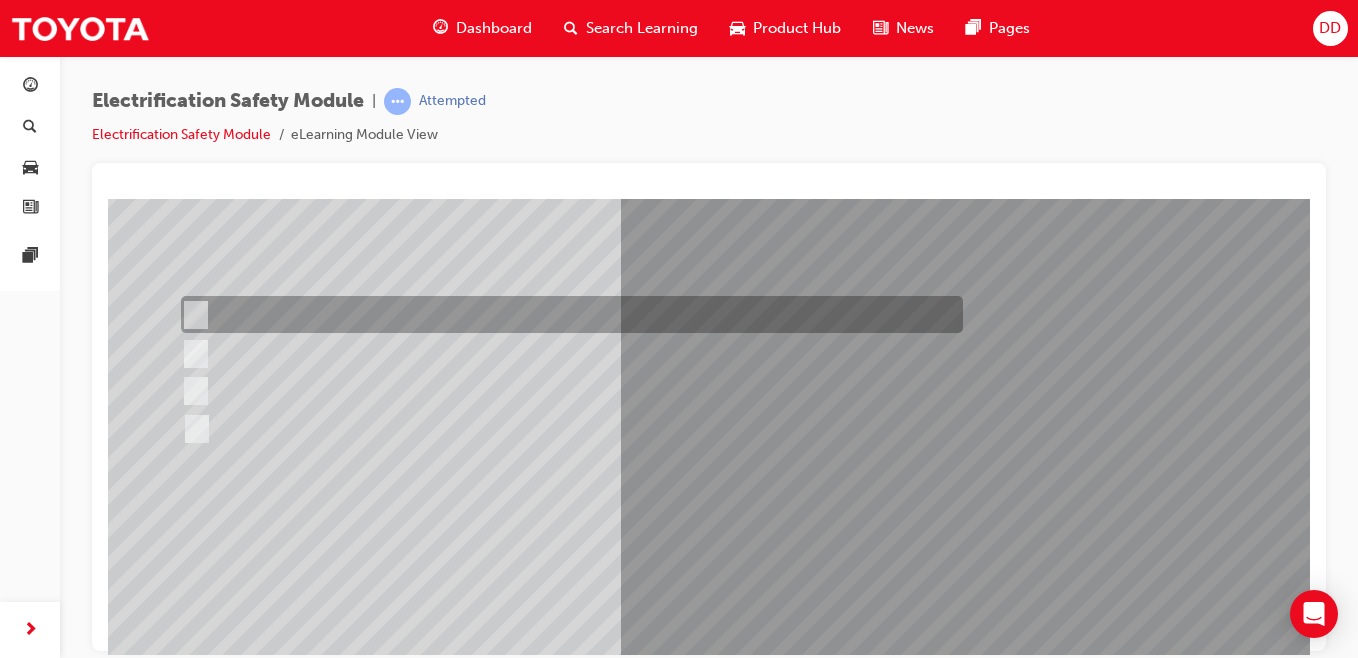 scroll, scrollTop: 213, scrollLeft: 0, axis: vertical 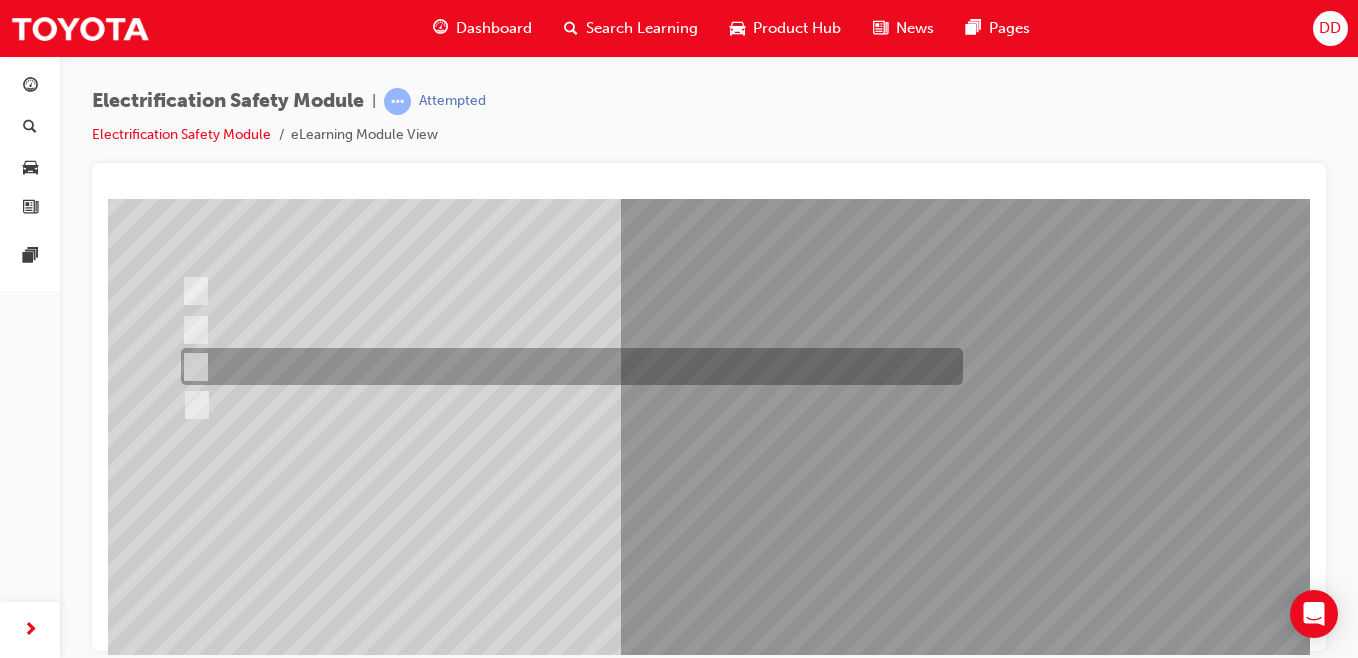 click at bounding box center (567, 366) 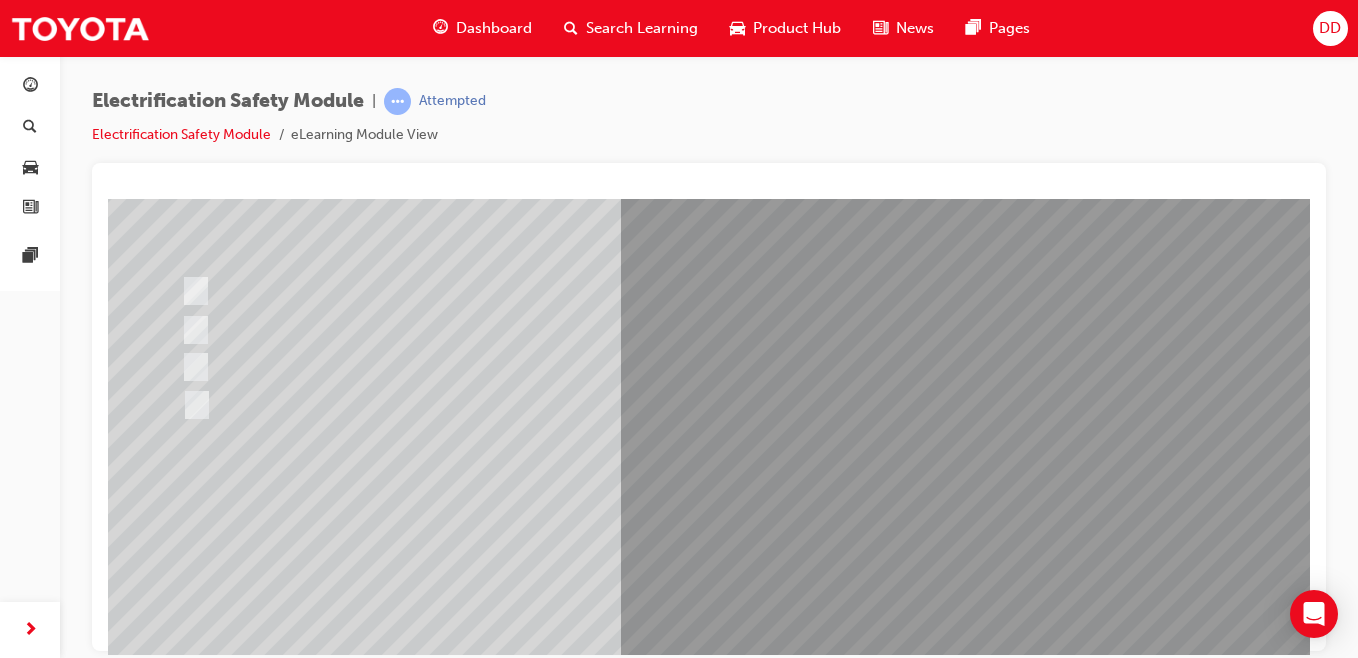 click at bounding box center (180, 2774) 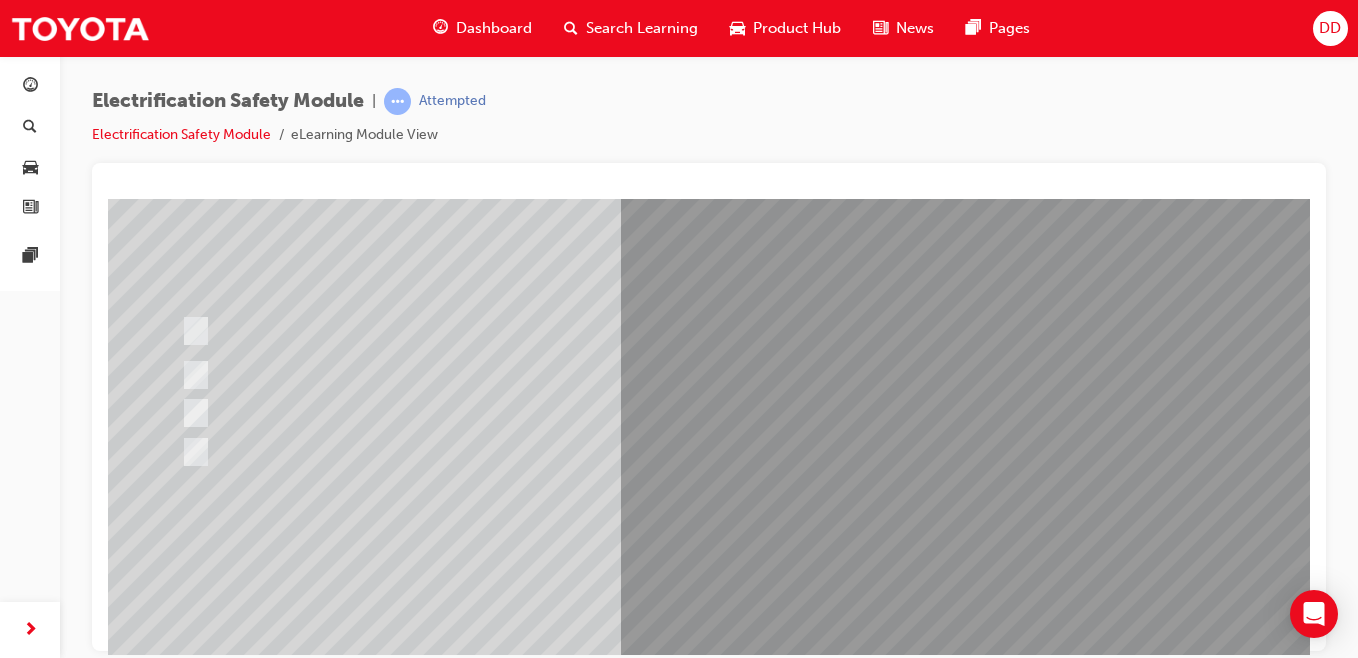 scroll, scrollTop: 187, scrollLeft: 0, axis: vertical 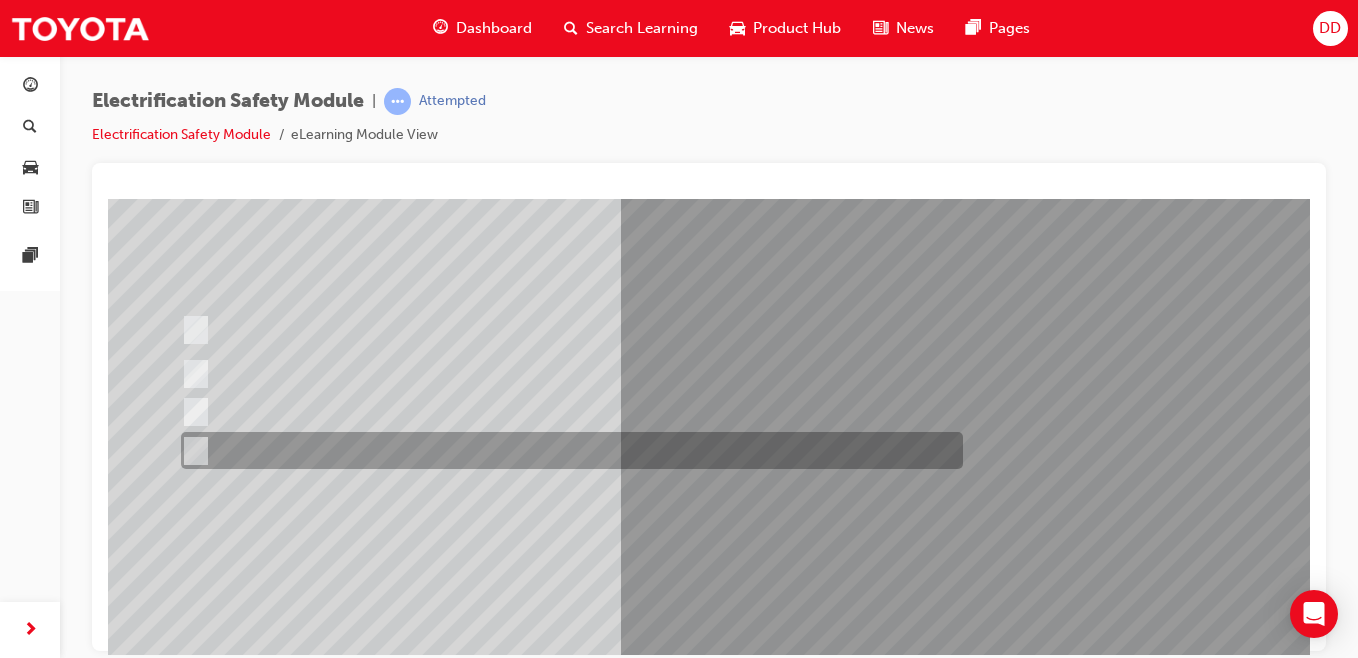 click at bounding box center (567, 450) 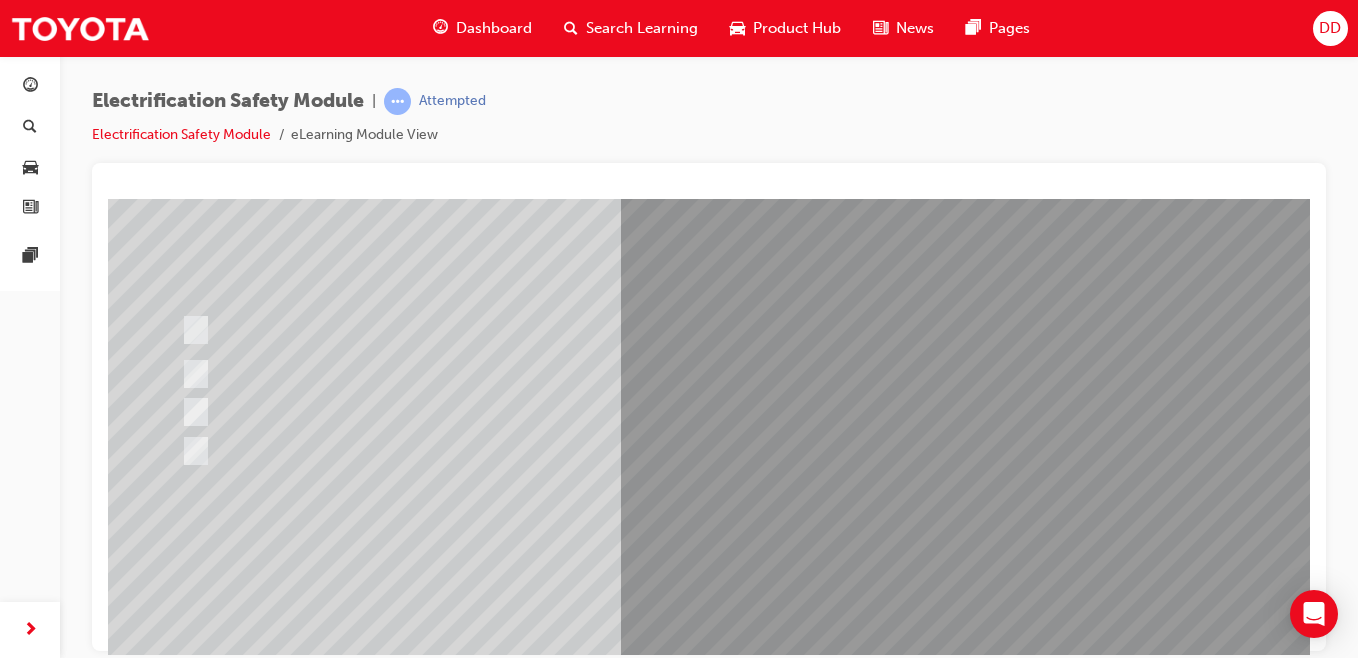 click at bounding box center (788, 1091) 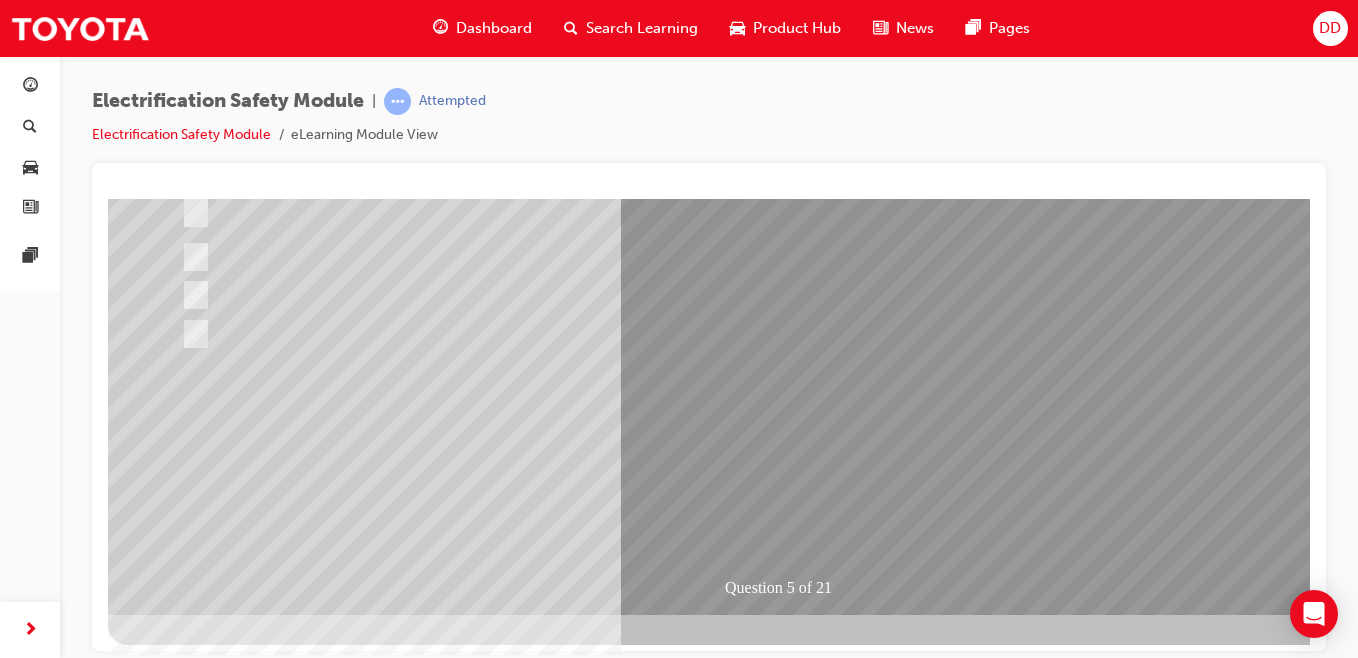 scroll, scrollTop: 305, scrollLeft: 0, axis: vertical 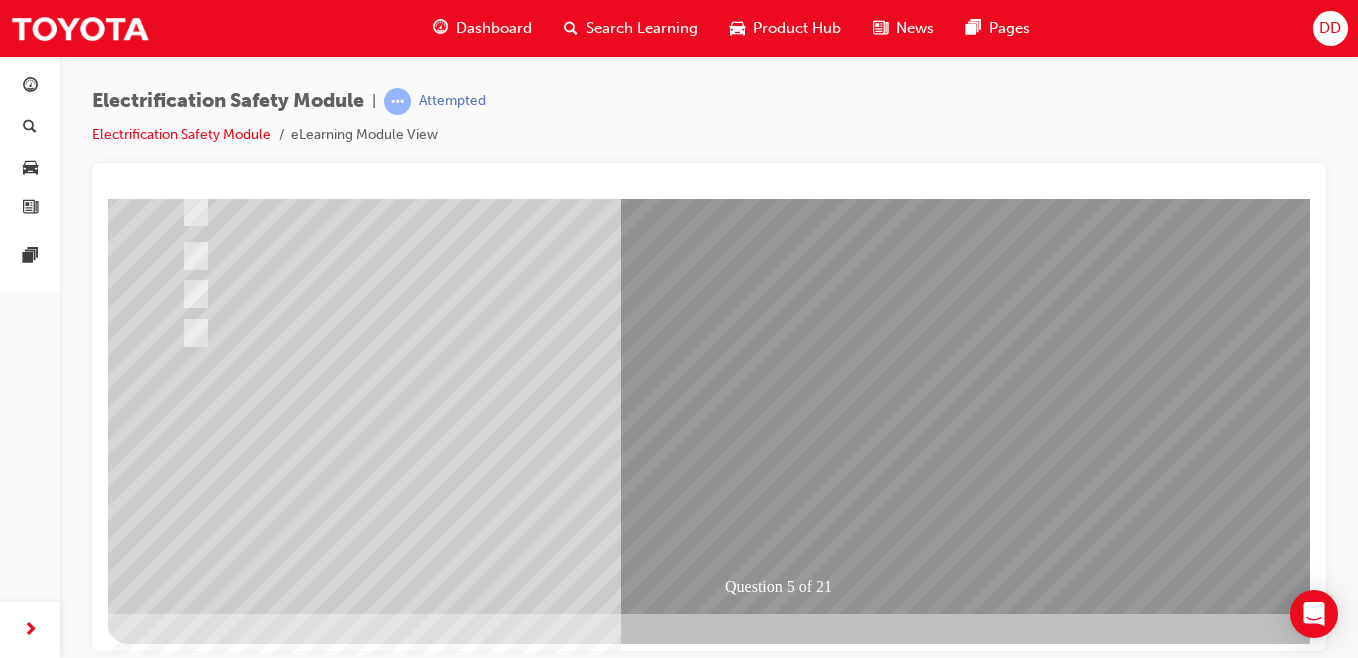 click at bounding box center [180, 2682] 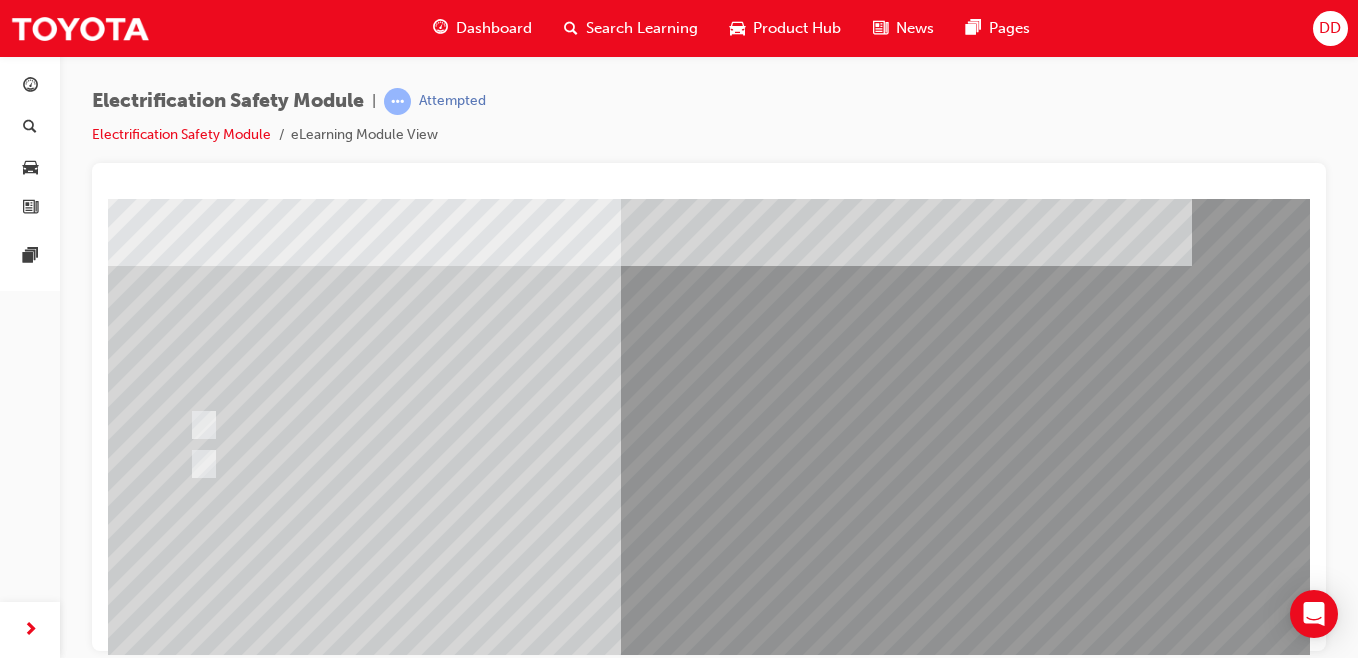 scroll, scrollTop: 189, scrollLeft: 0, axis: vertical 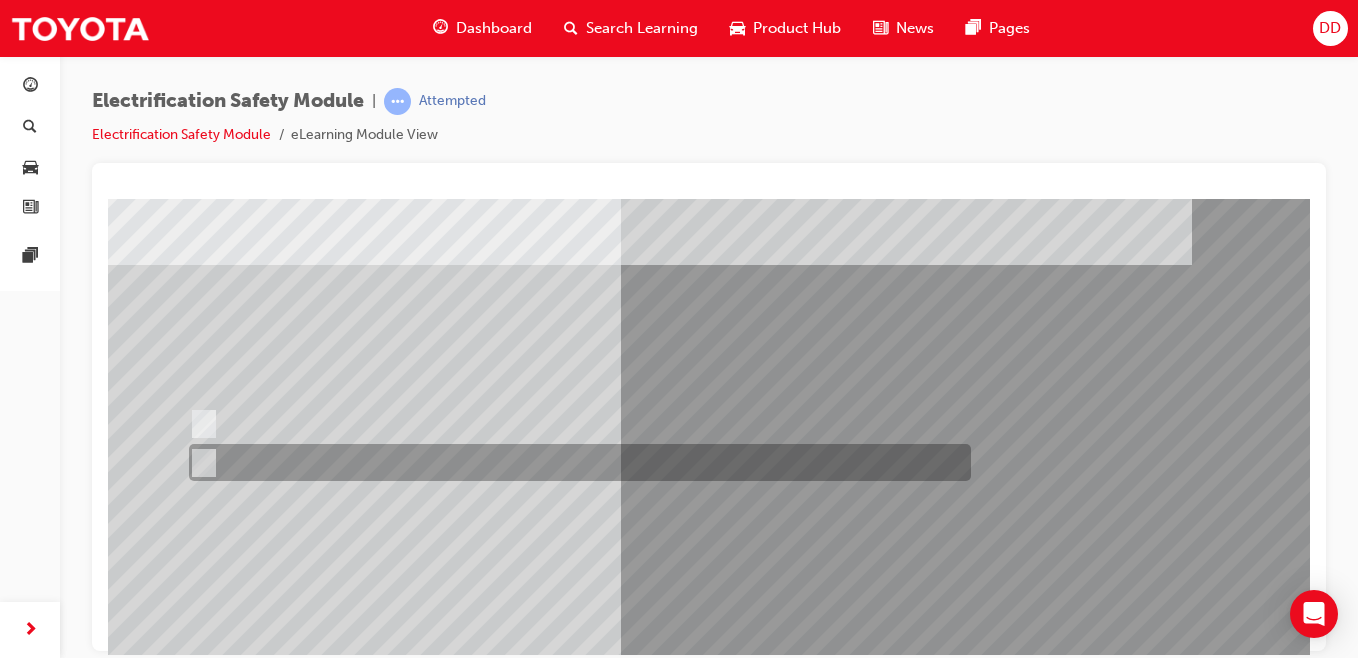 click at bounding box center (575, 462) 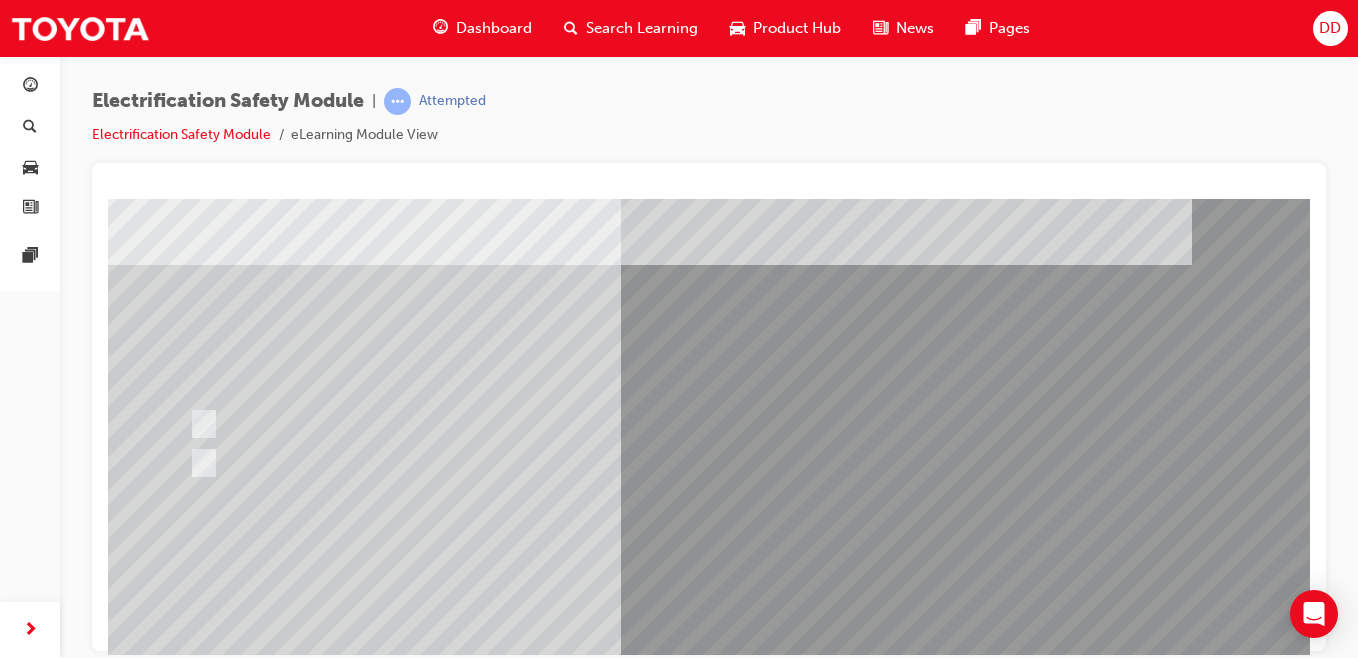 click at bounding box center [180, 2860] 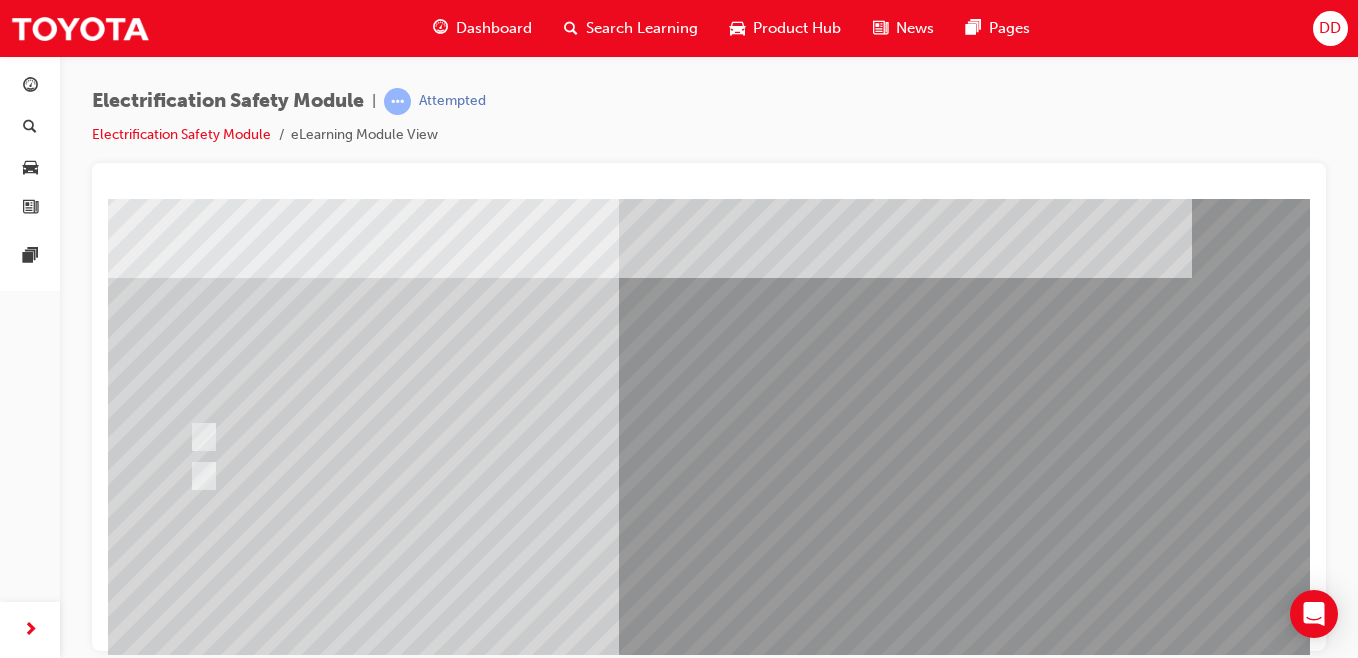scroll, scrollTop: 185, scrollLeft: 0, axis: vertical 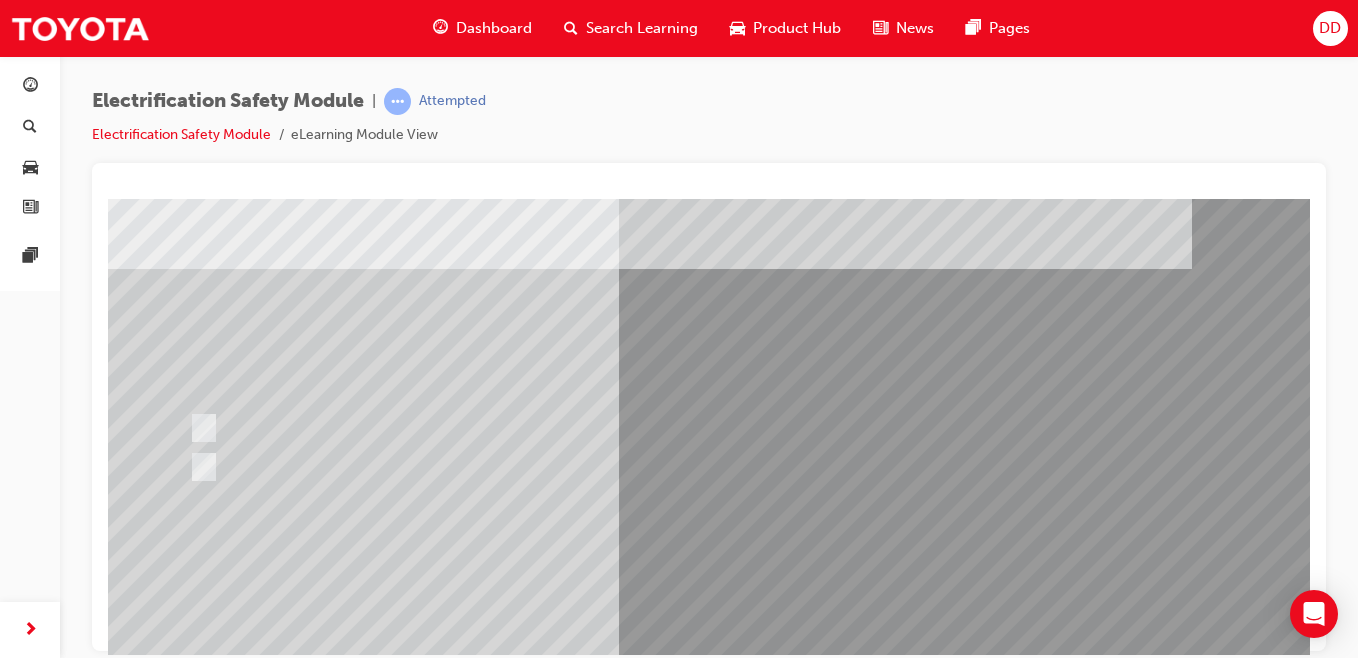 click at bounding box center [575, 466] 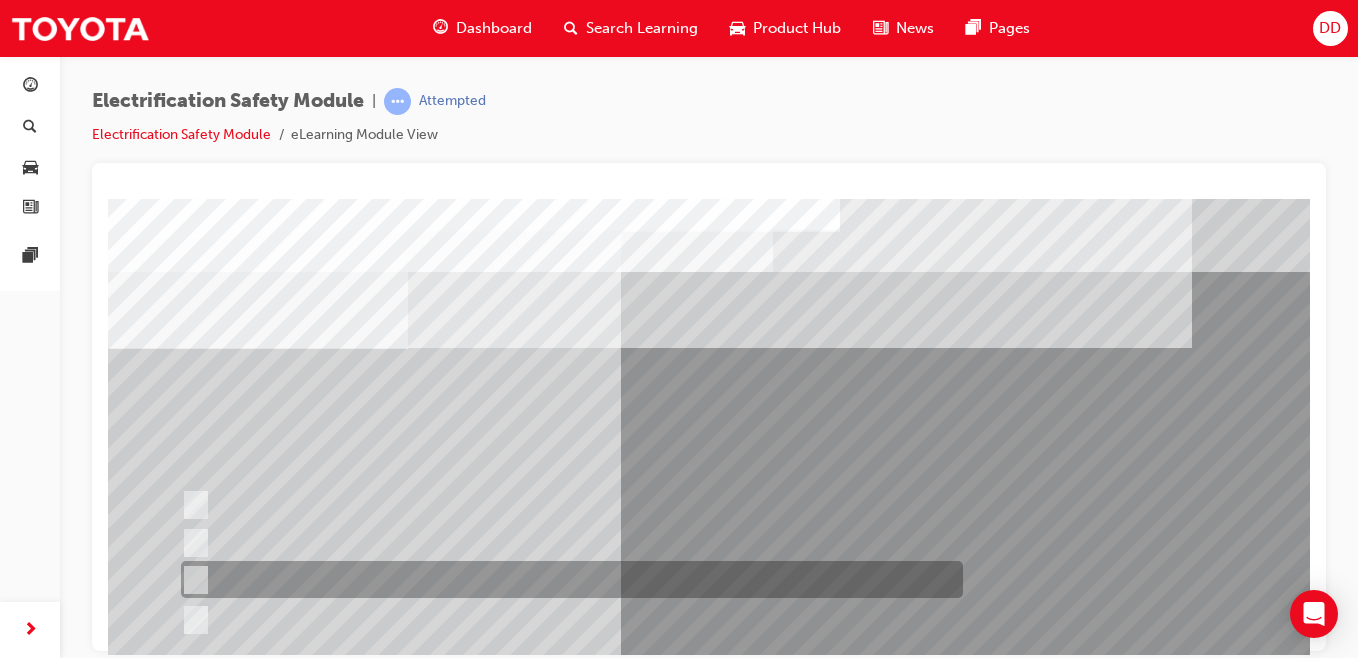 click at bounding box center (567, 579) 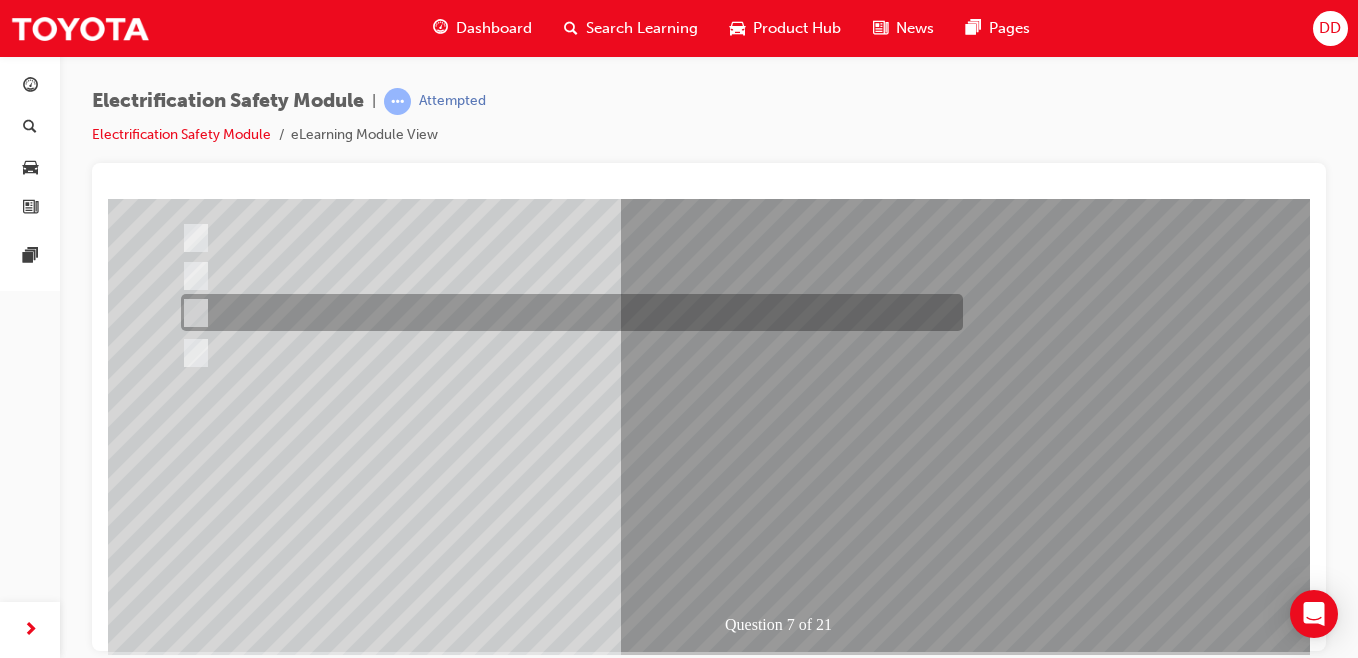 scroll, scrollTop: 309, scrollLeft: 0, axis: vertical 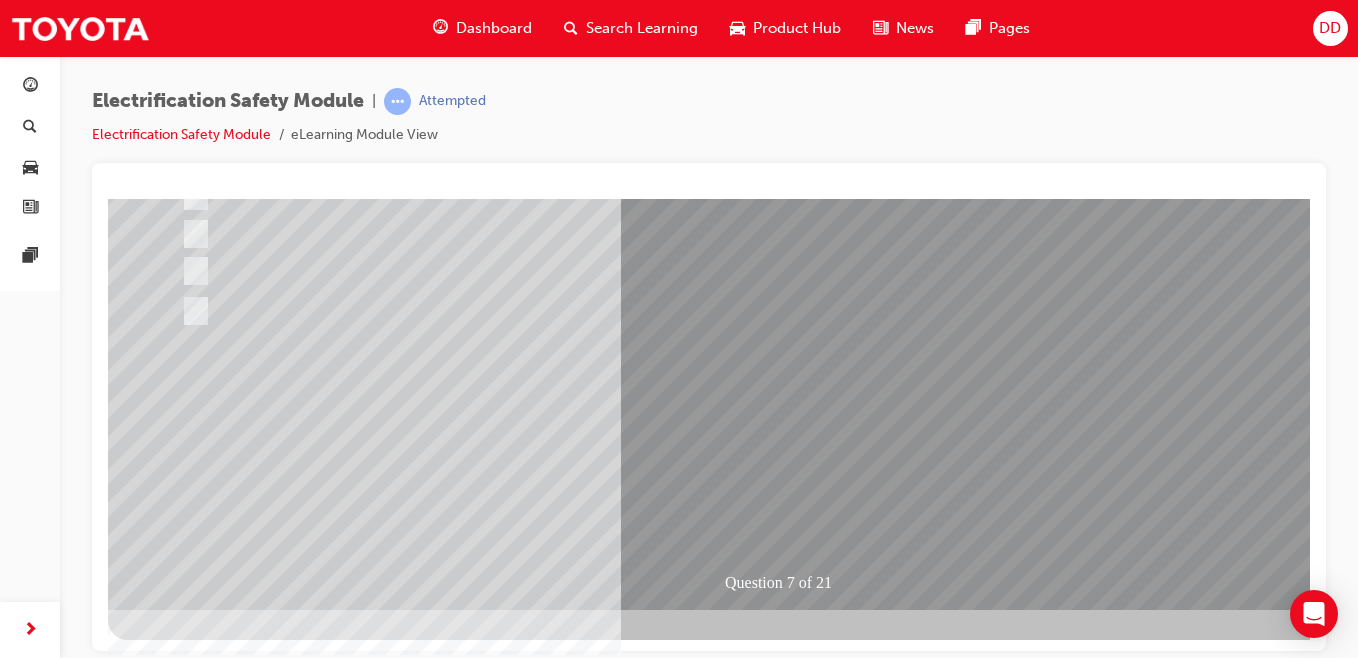 click at bounding box center (180, 2678) 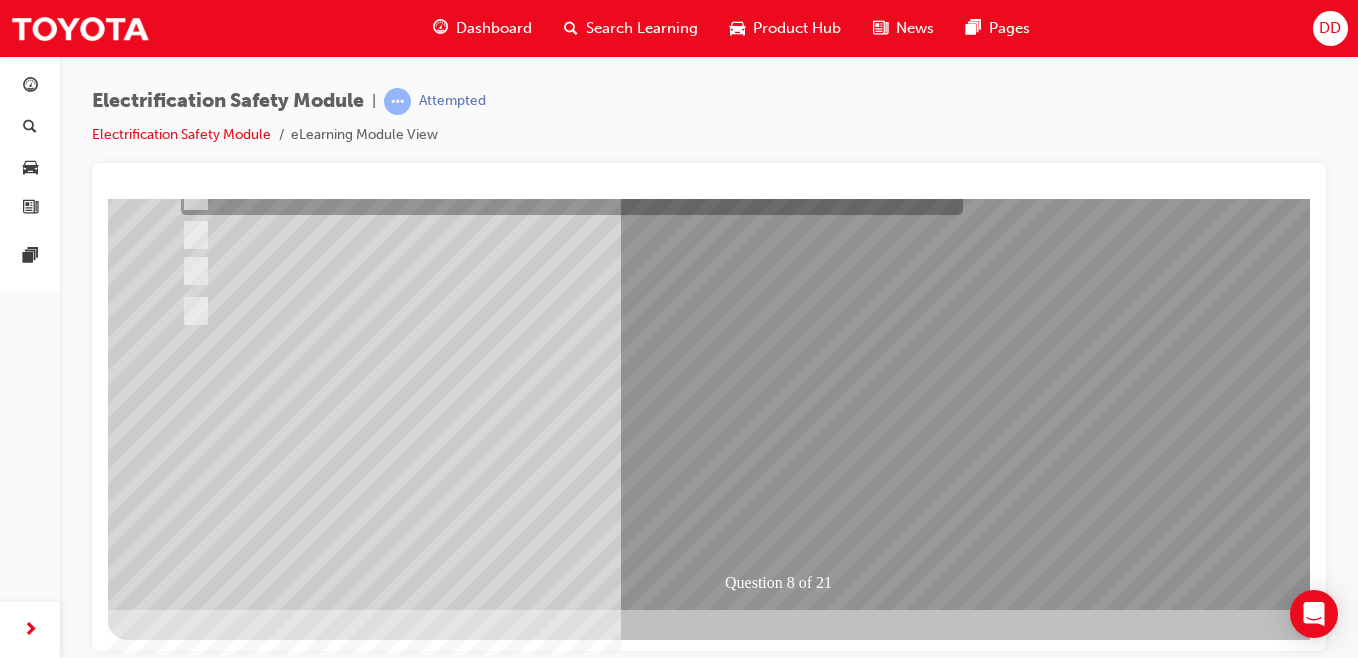 scroll, scrollTop: 0, scrollLeft: 0, axis: both 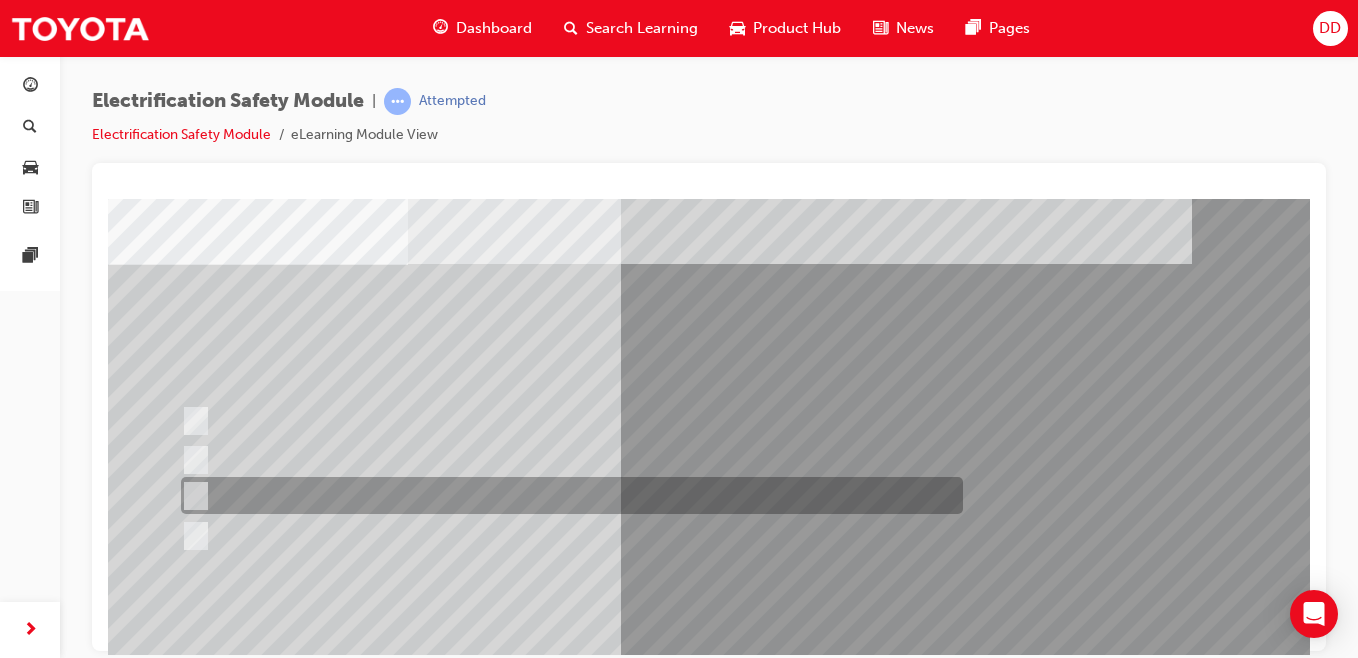 click at bounding box center (567, 495) 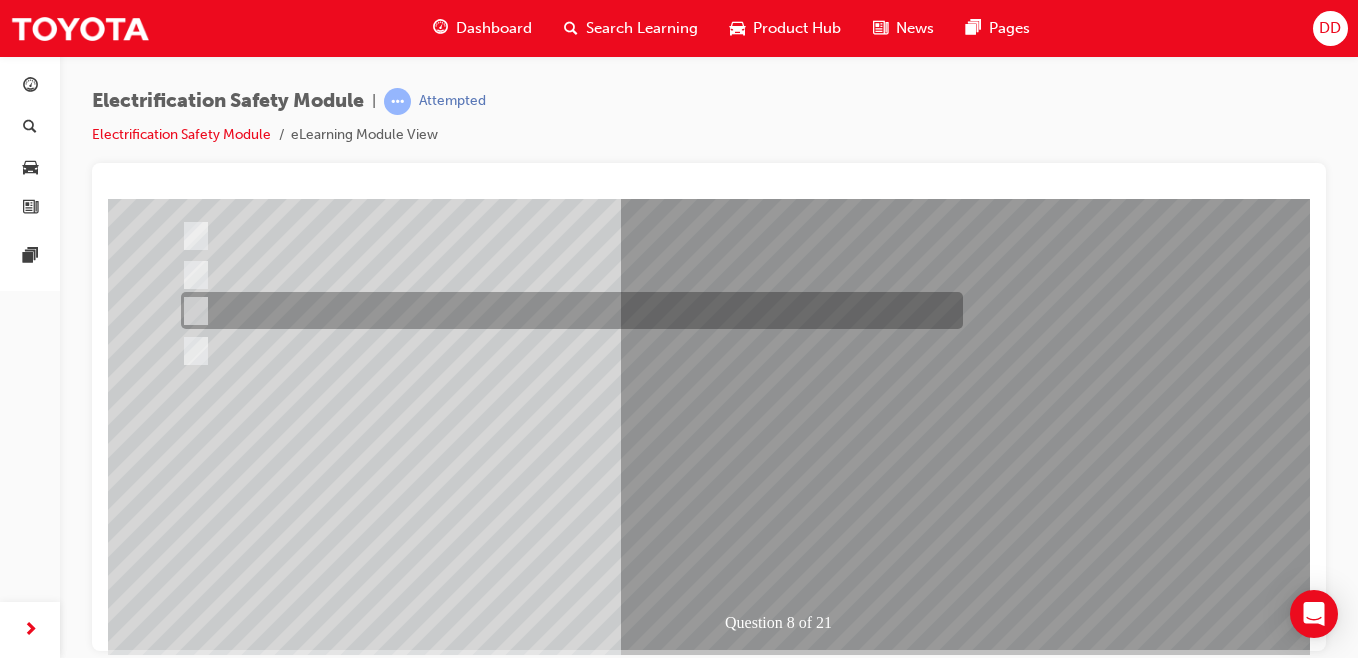 scroll, scrollTop: 270, scrollLeft: 0, axis: vertical 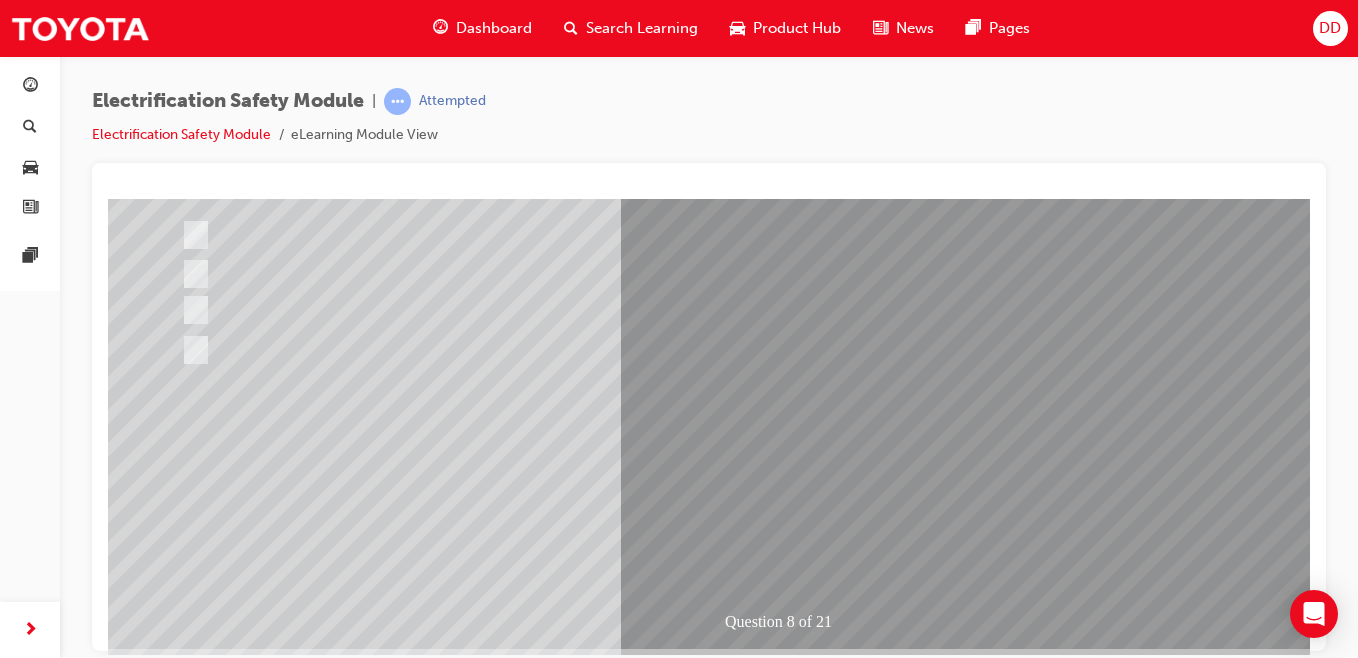 click at bounding box center [180, 2717] 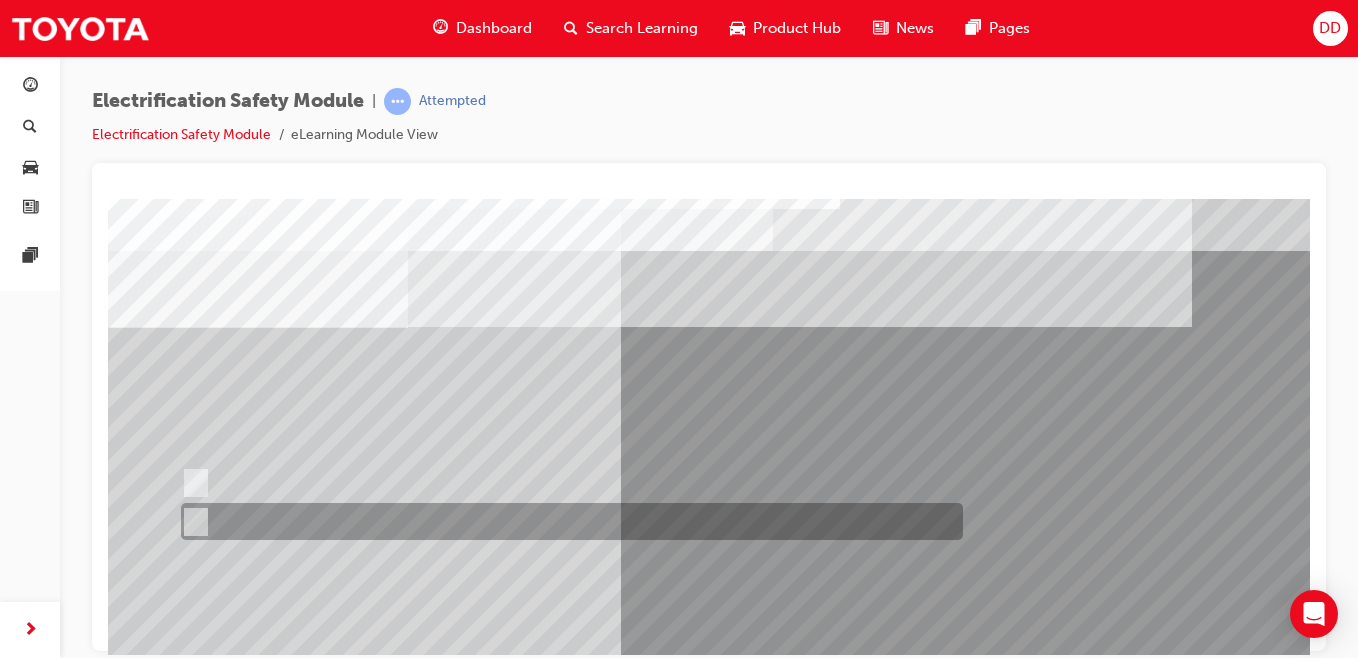 scroll, scrollTop: 42, scrollLeft: 0, axis: vertical 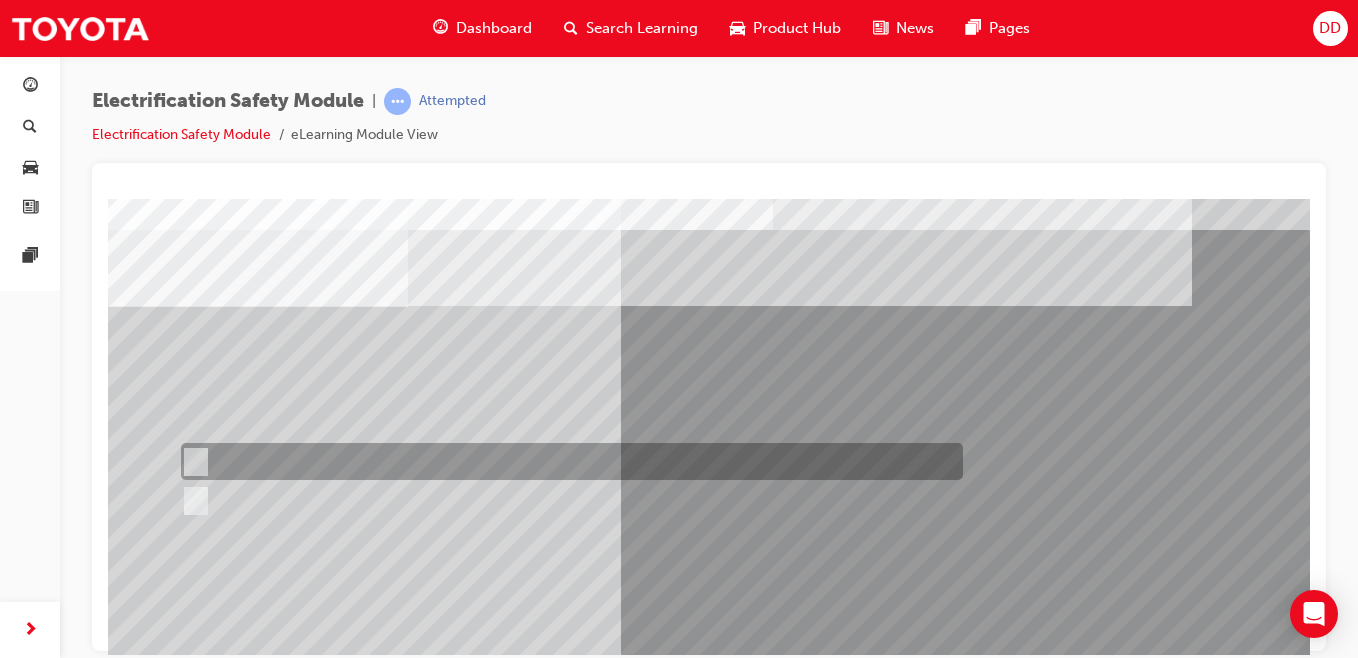 click at bounding box center [567, 461] 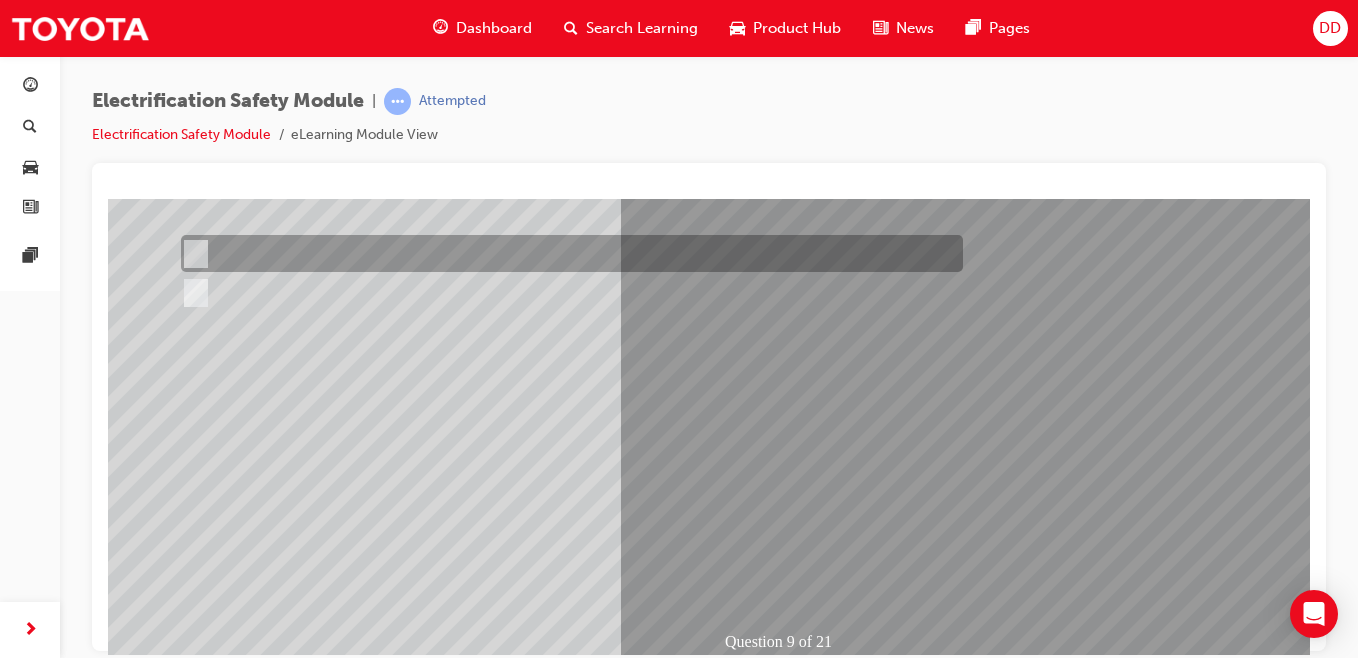 scroll, scrollTop: 309, scrollLeft: 0, axis: vertical 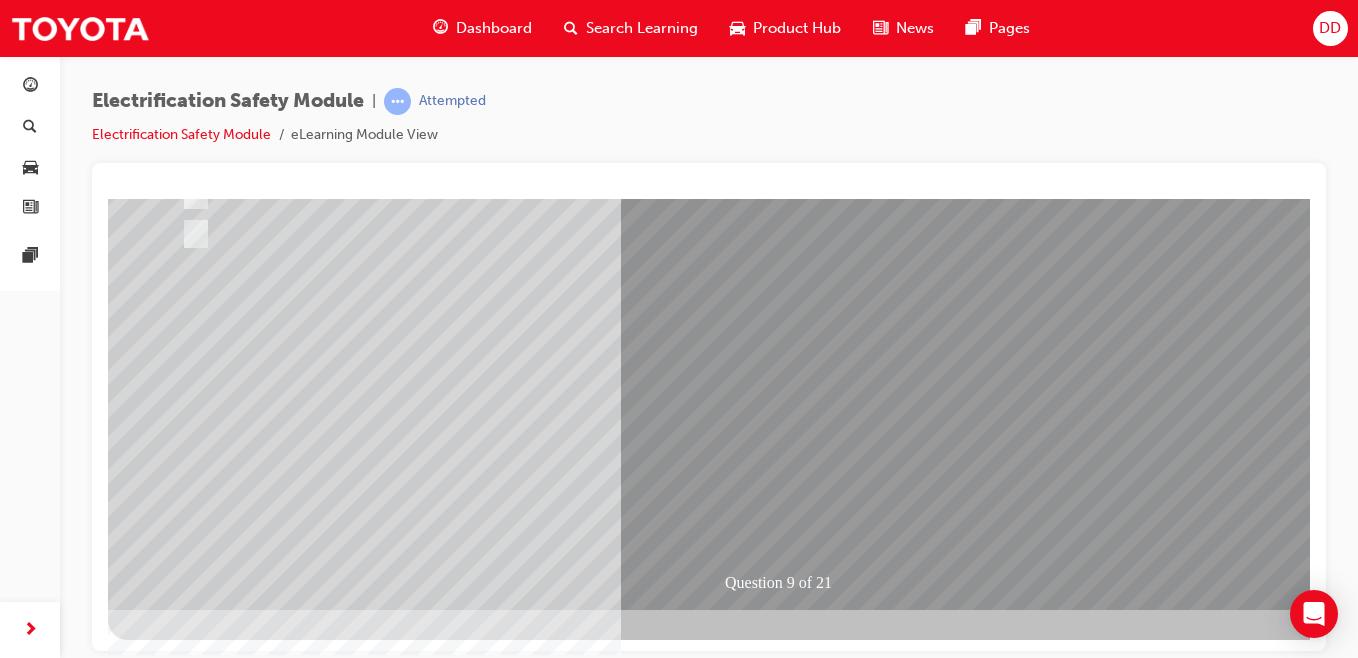 click at bounding box center (180, 2634) 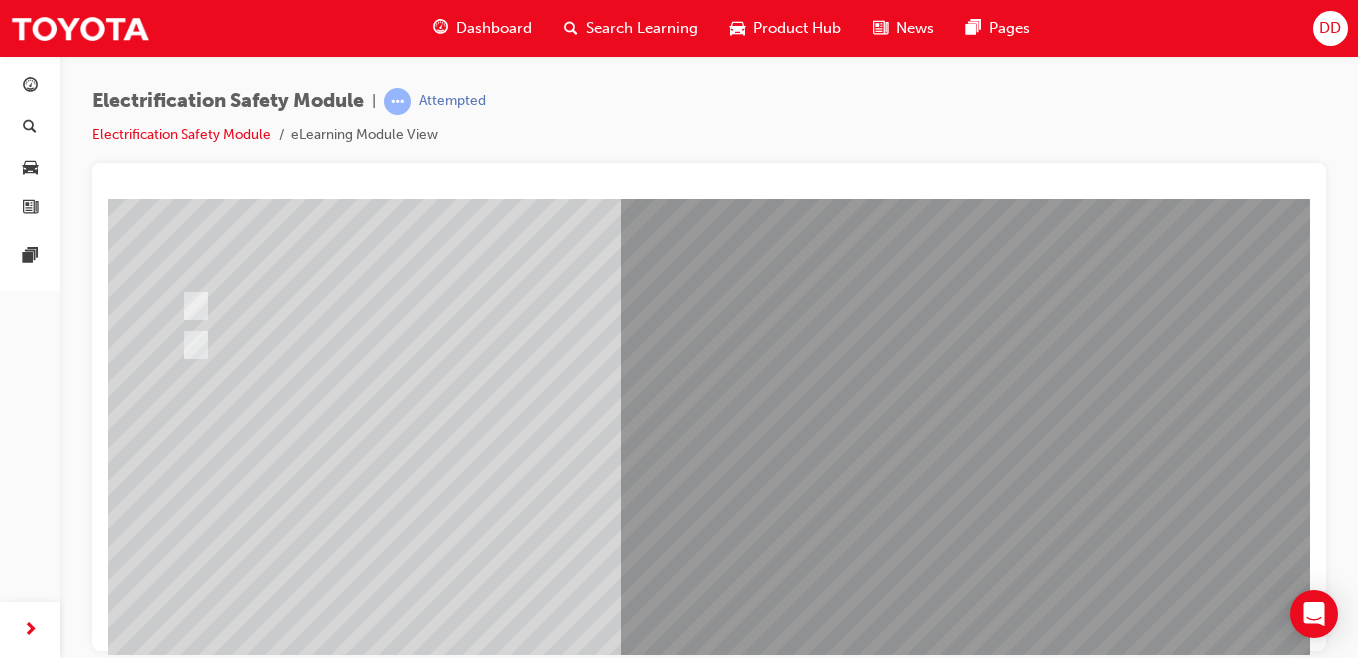 scroll, scrollTop: 199, scrollLeft: 0, axis: vertical 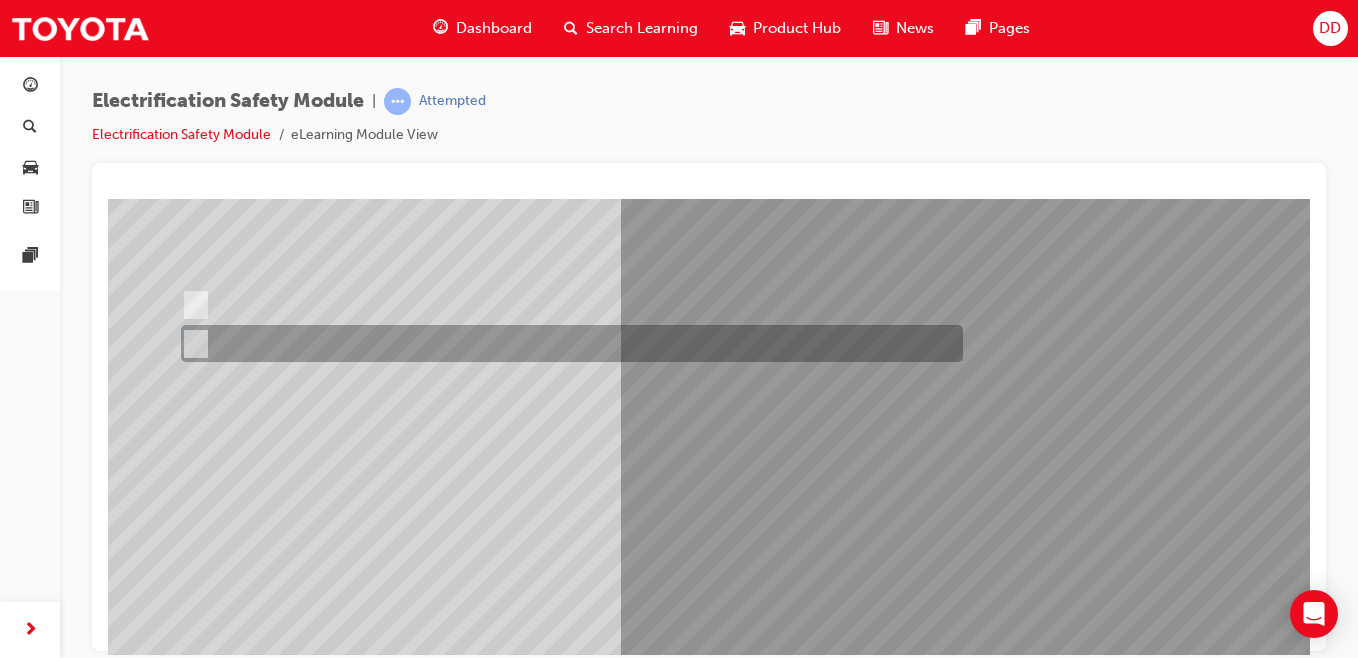click at bounding box center [567, 343] 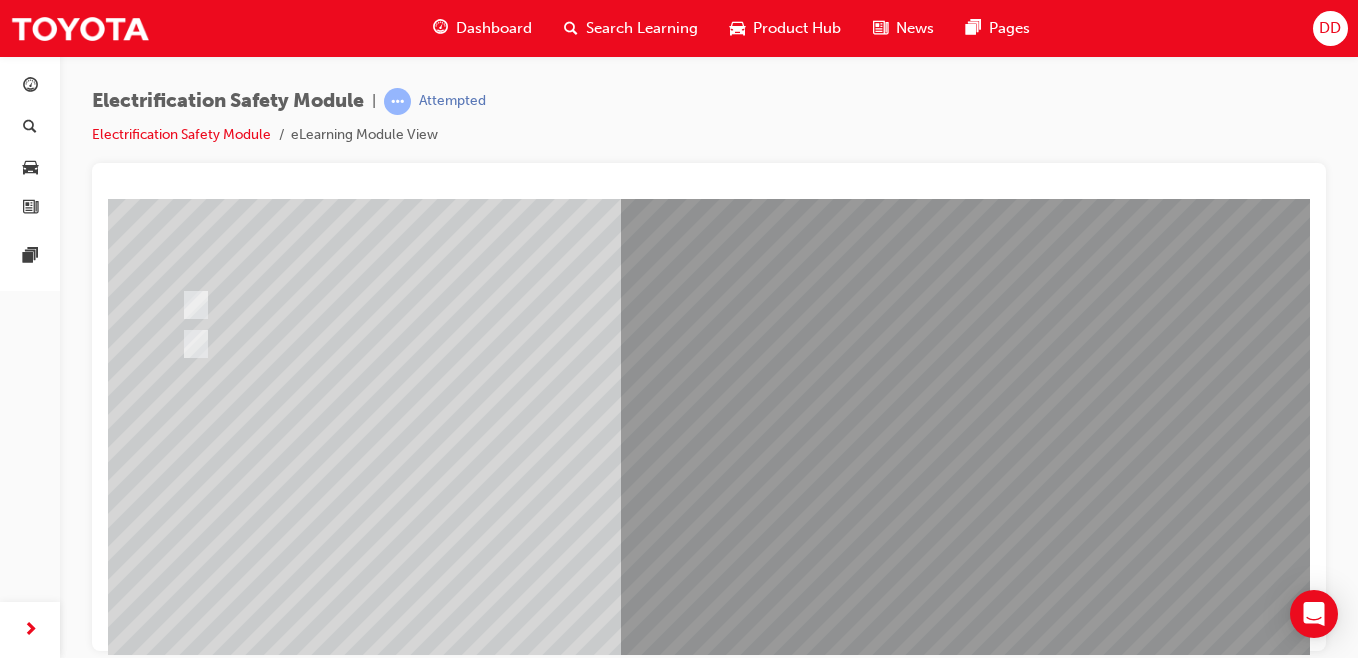 click at bounding box center (180, 2744) 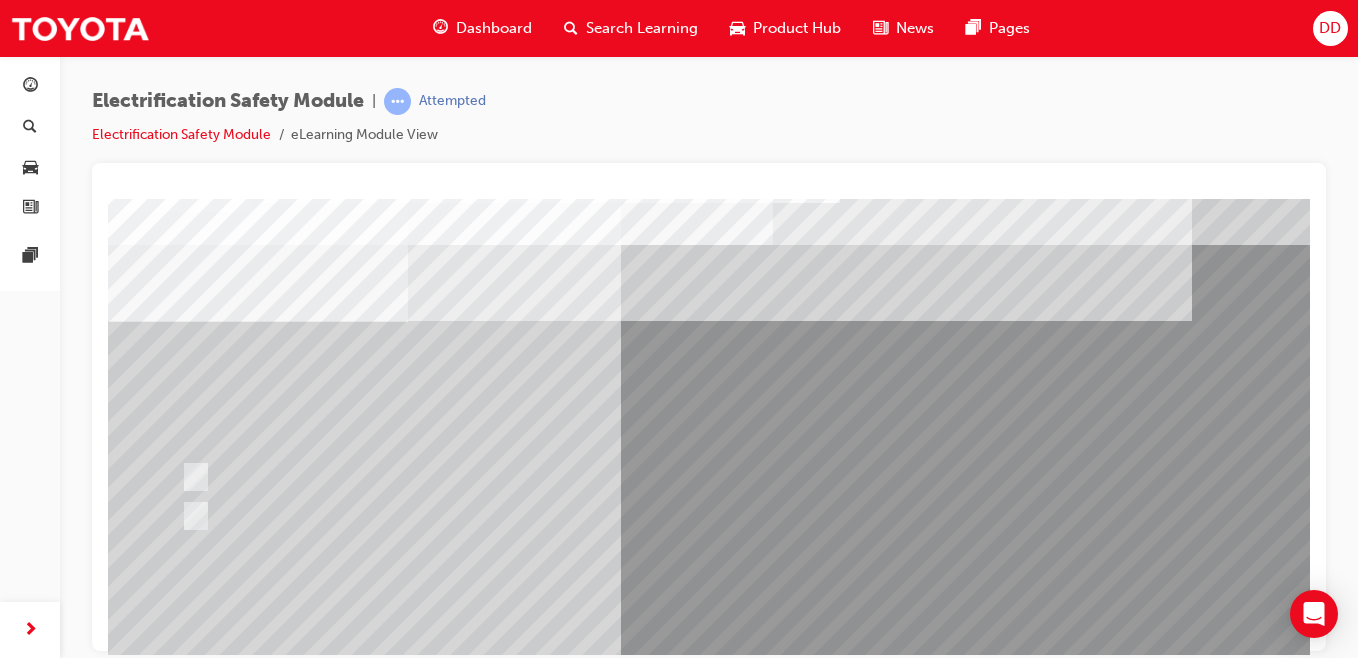 scroll, scrollTop: 29, scrollLeft: 0, axis: vertical 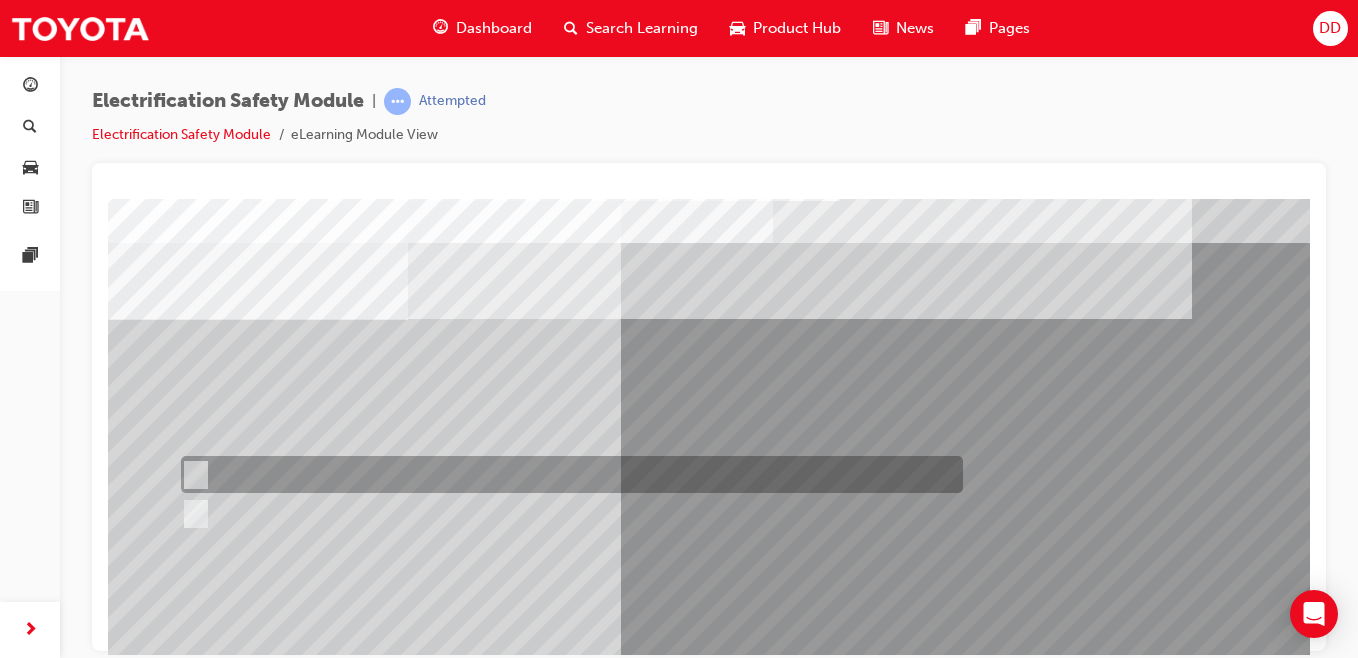 click at bounding box center (567, 474) 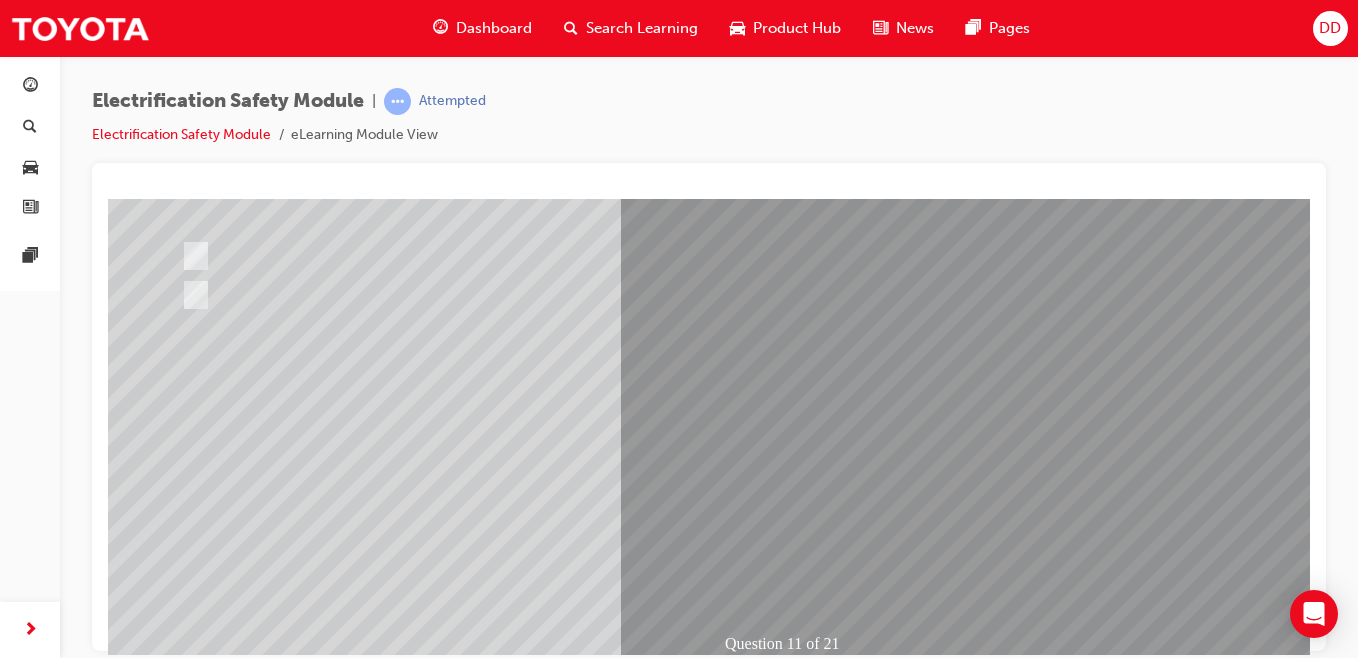 scroll, scrollTop: 253, scrollLeft: 0, axis: vertical 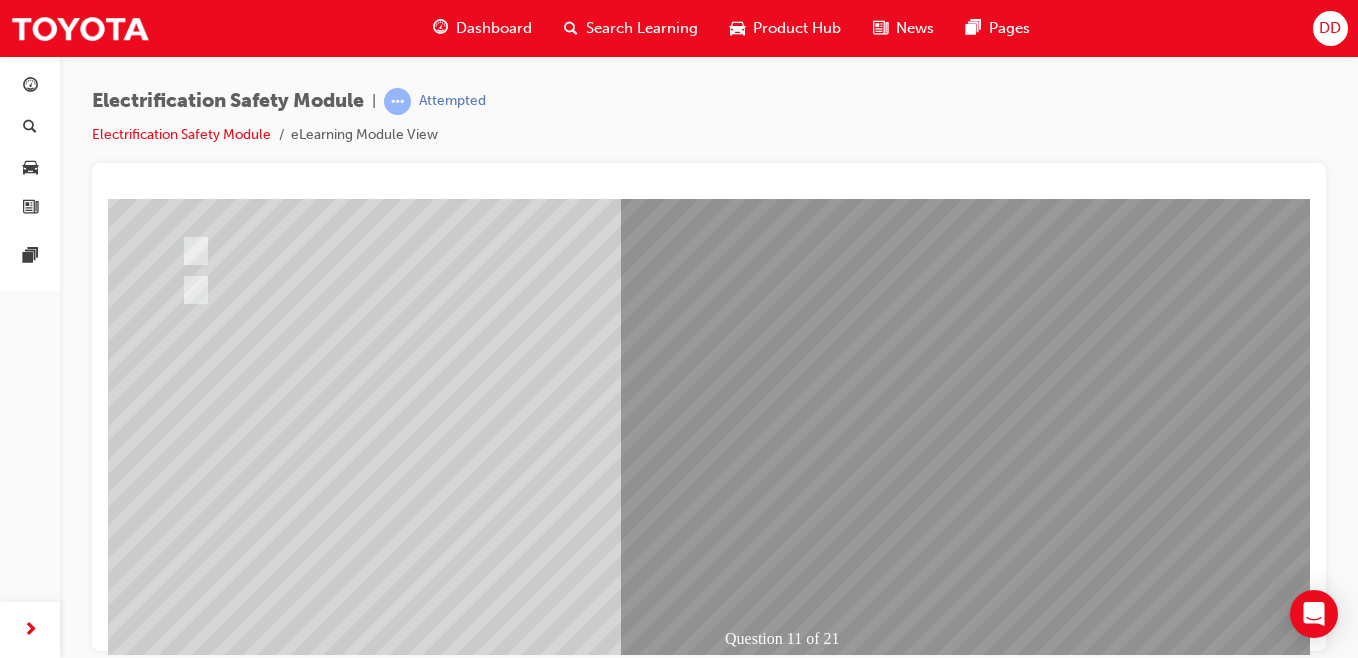 click at bounding box center [180, 2690] 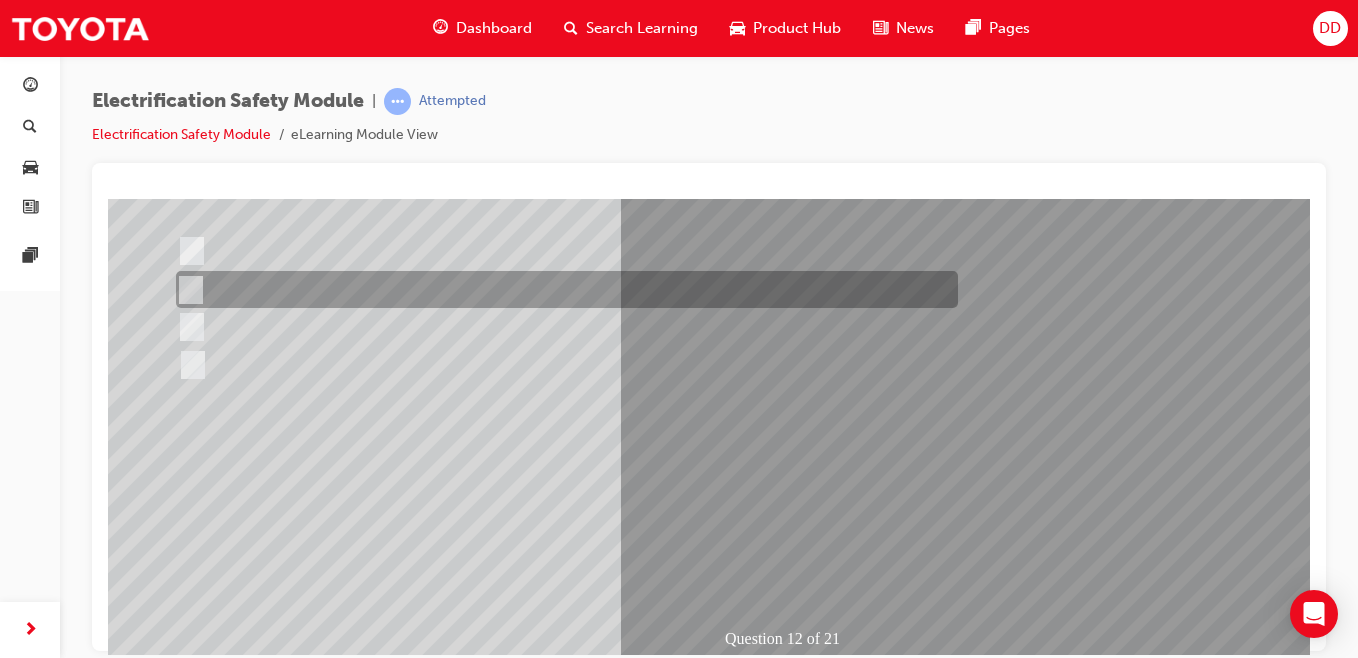 scroll, scrollTop: 0, scrollLeft: 0, axis: both 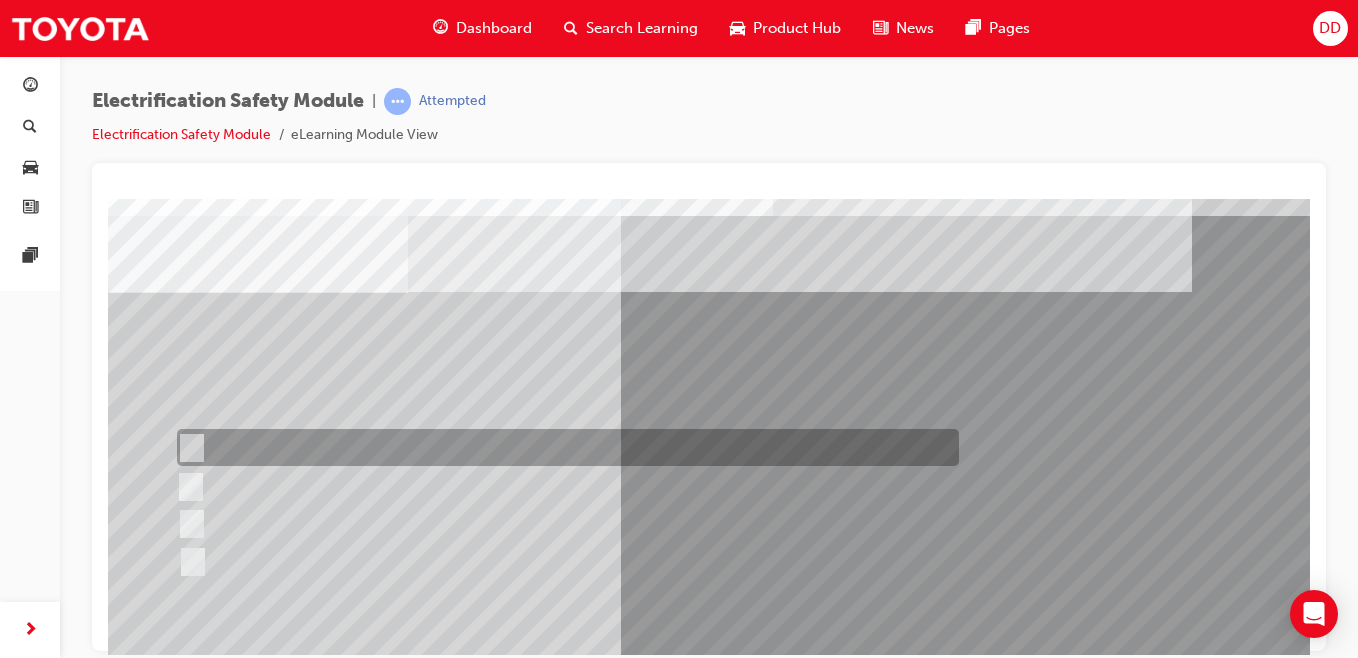 click at bounding box center [563, 447] 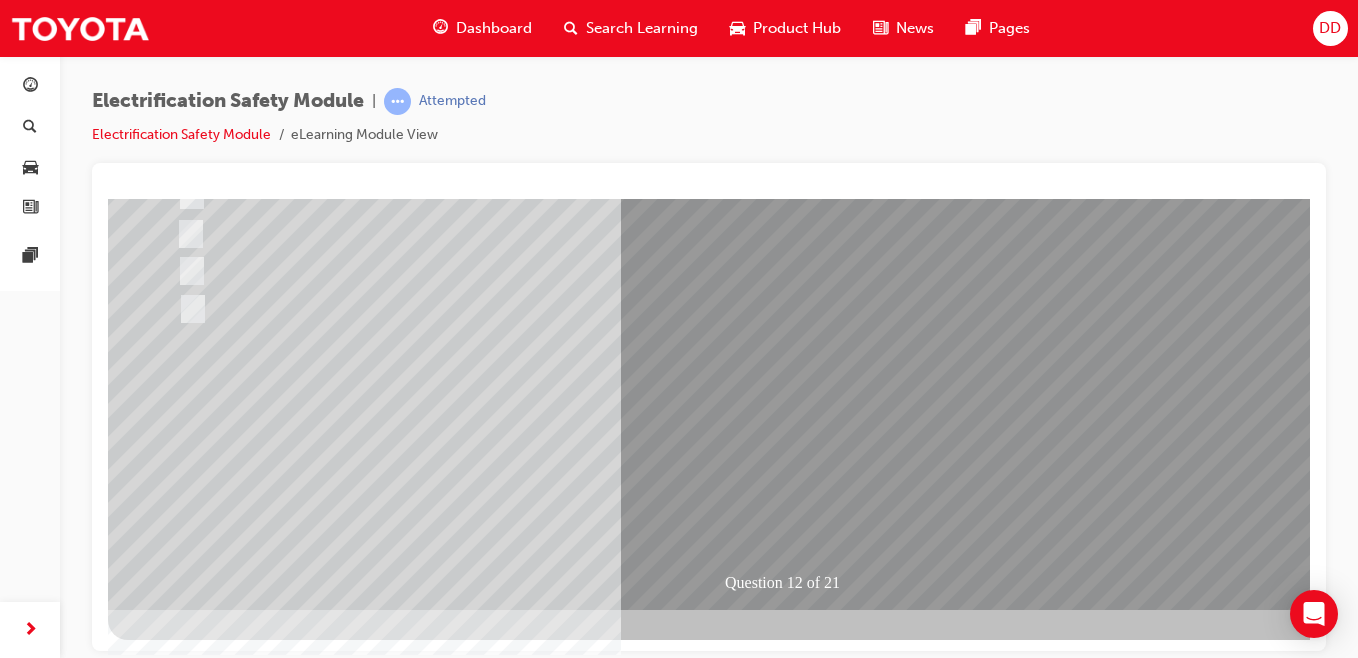 click at bounding box center [180, 2678] 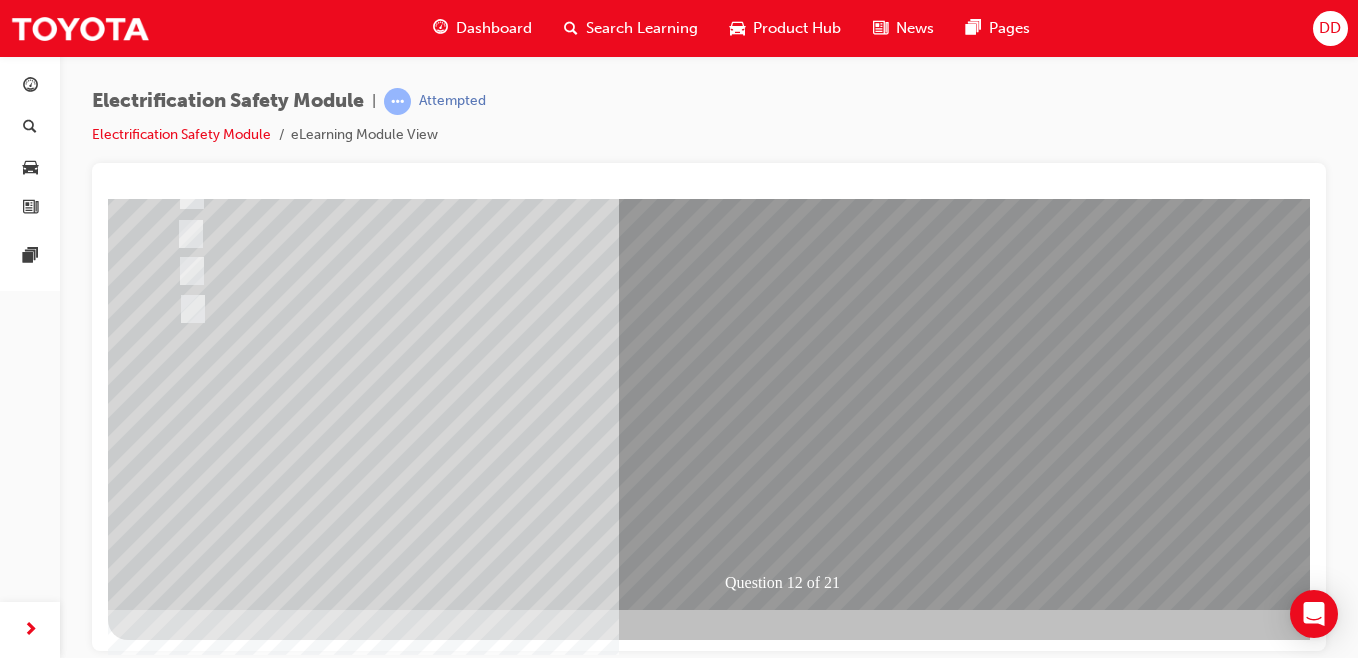 scroll, scrollTop: 0, scrollLeft: 0, axis: both 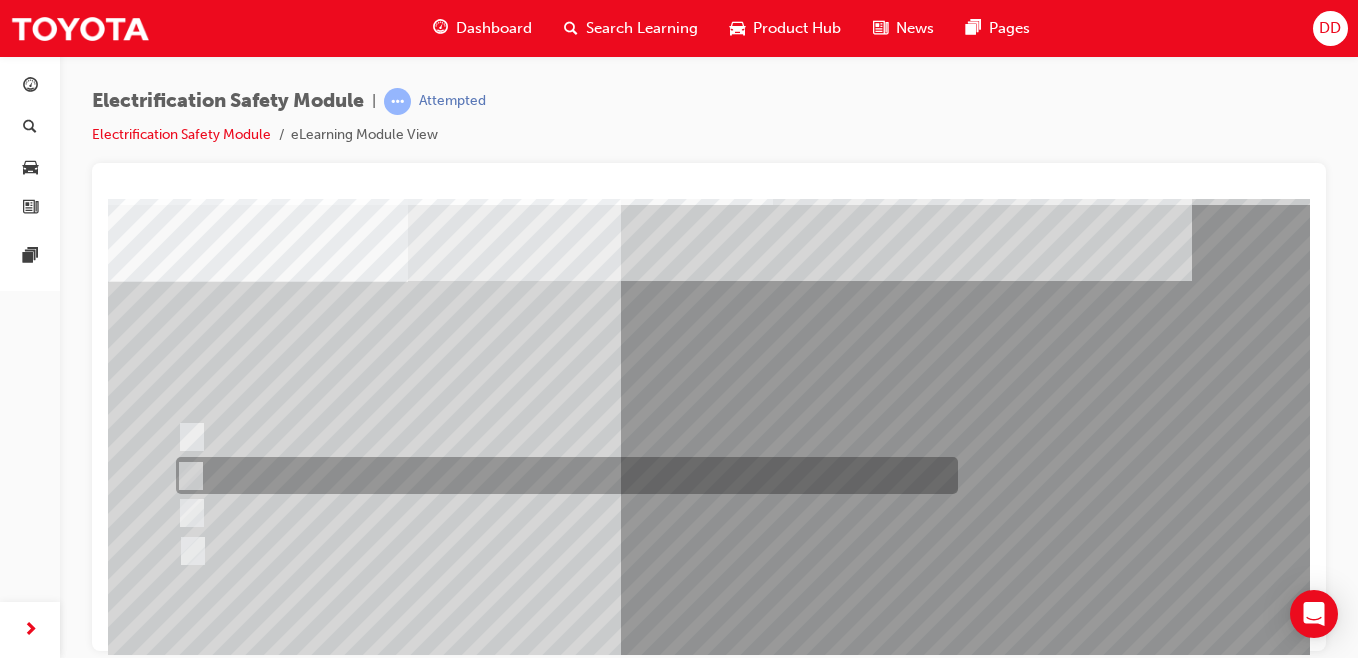 click at bounding box center (562, 475) 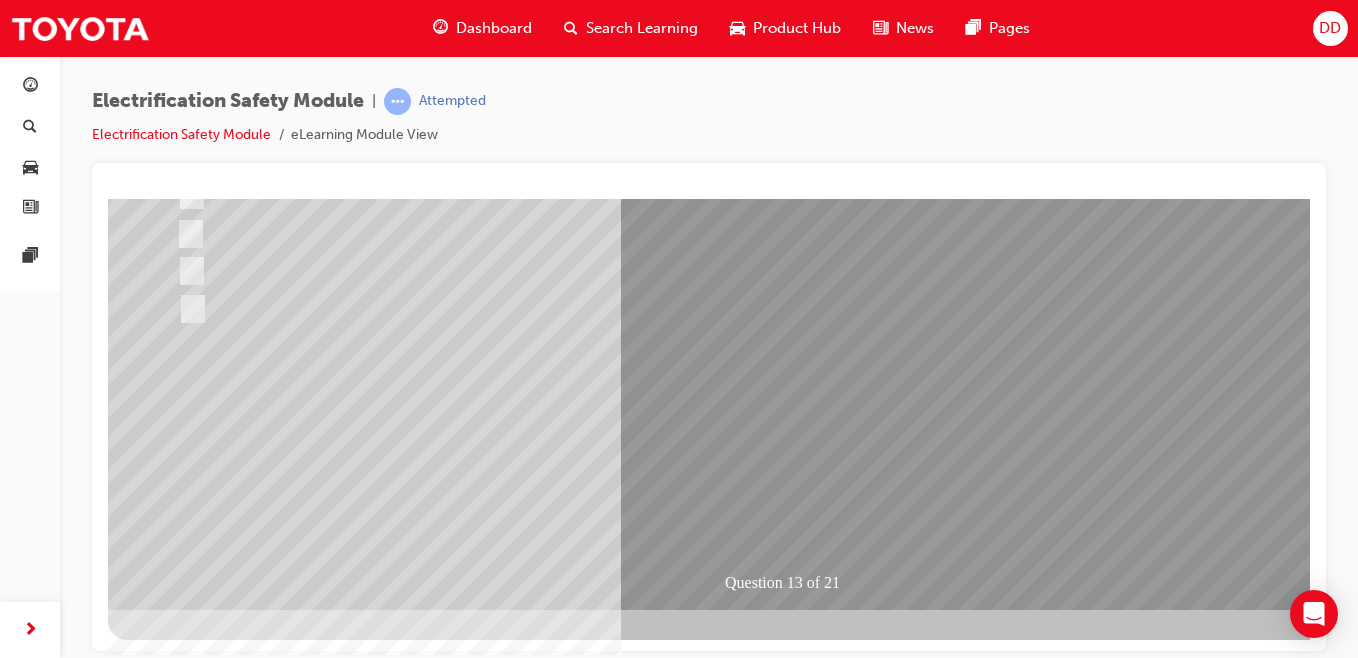 click at bounding box center [180, 2678] 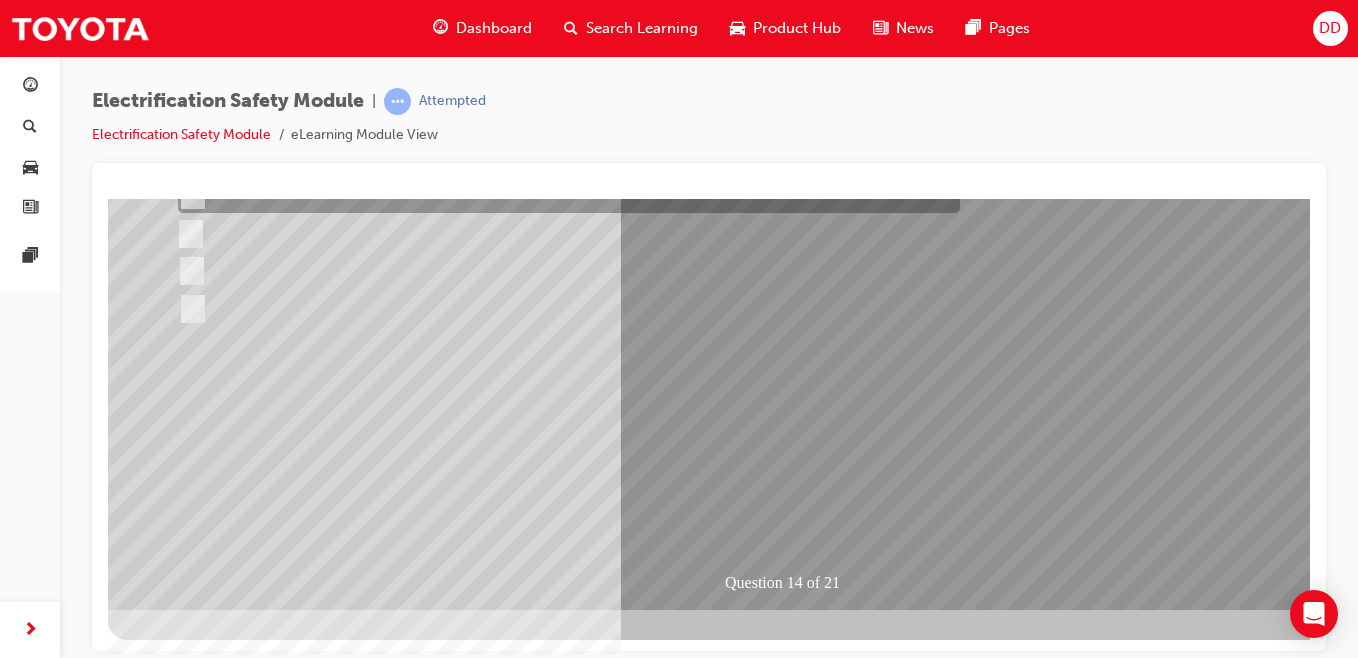scroll, scrollTop: 0, scrollLeft: 0, axis: both 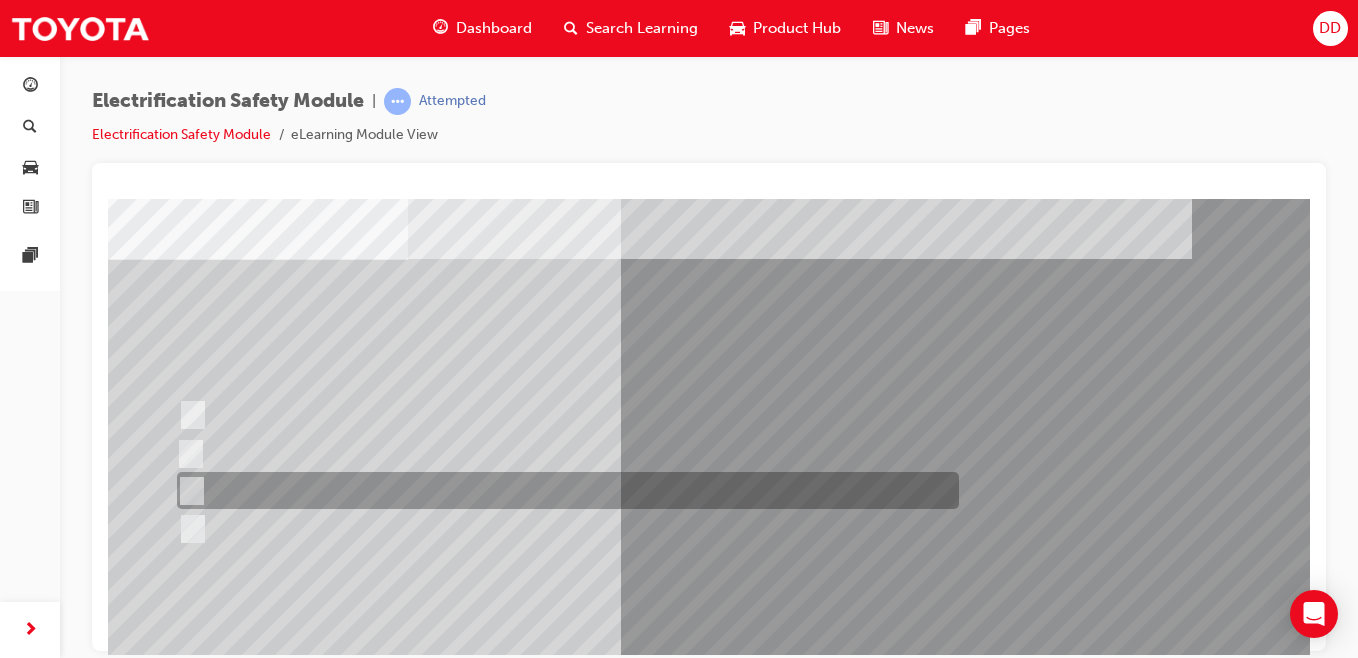 click at bounding box center (563, 490) 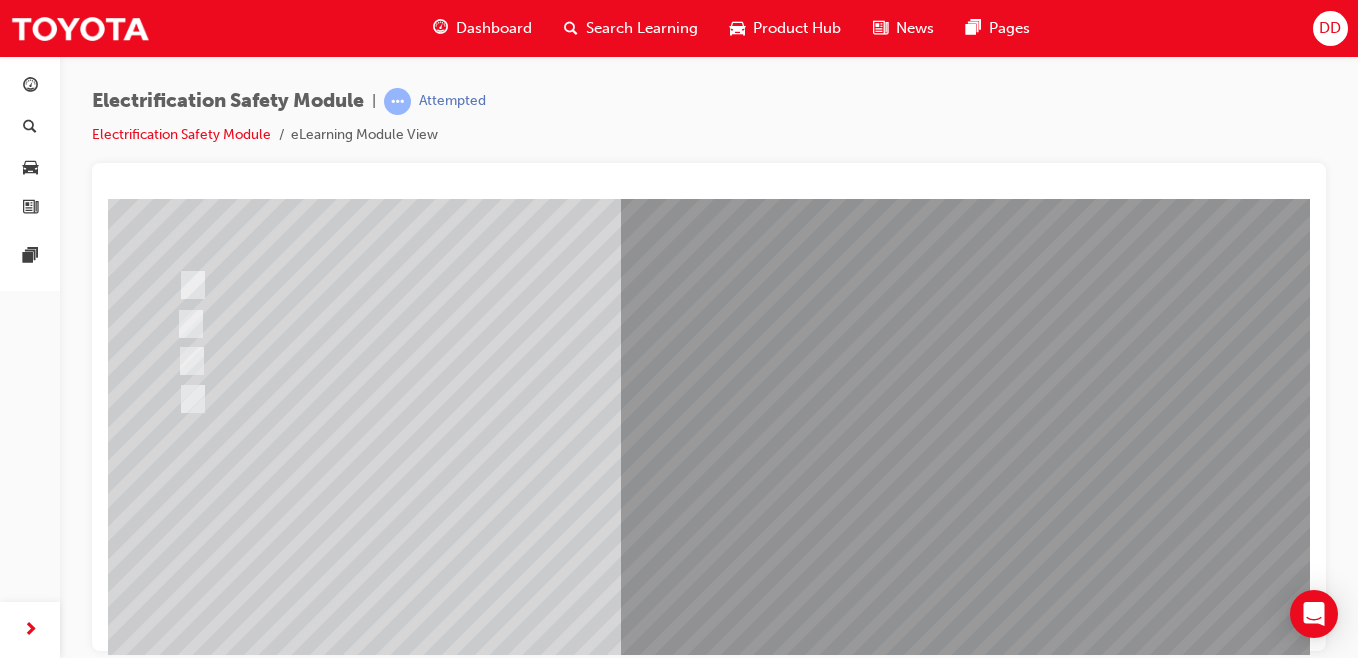 scroll, scrollTop: 220, scrollLeft: 0, axis: vertical 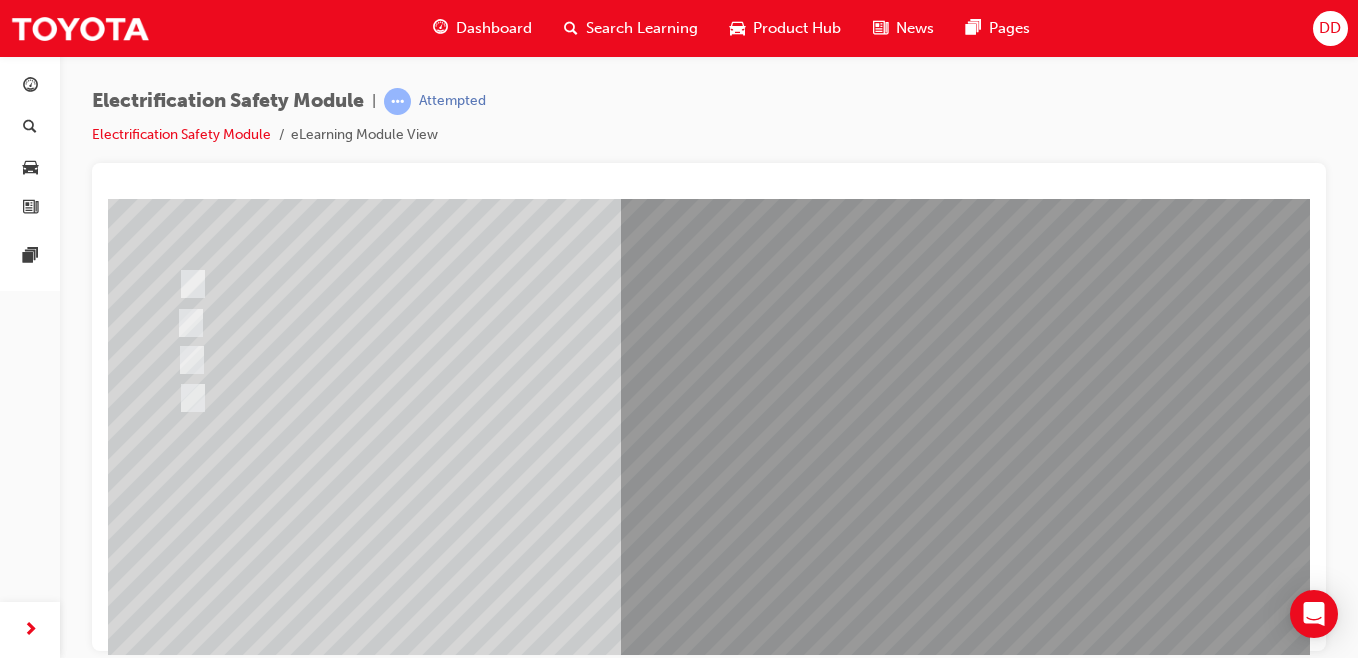 click at bounding box center (180, 2767) 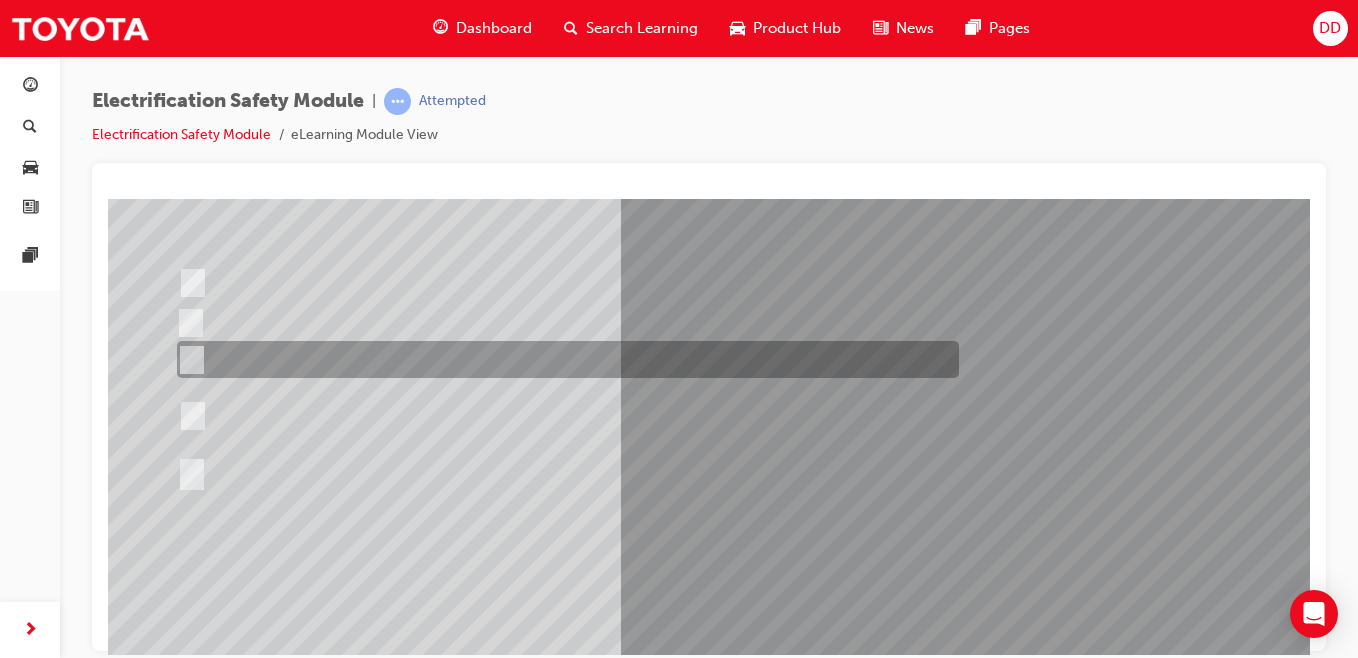 scroll, scrollTop: 0, scrollLeft: 0, axis: both 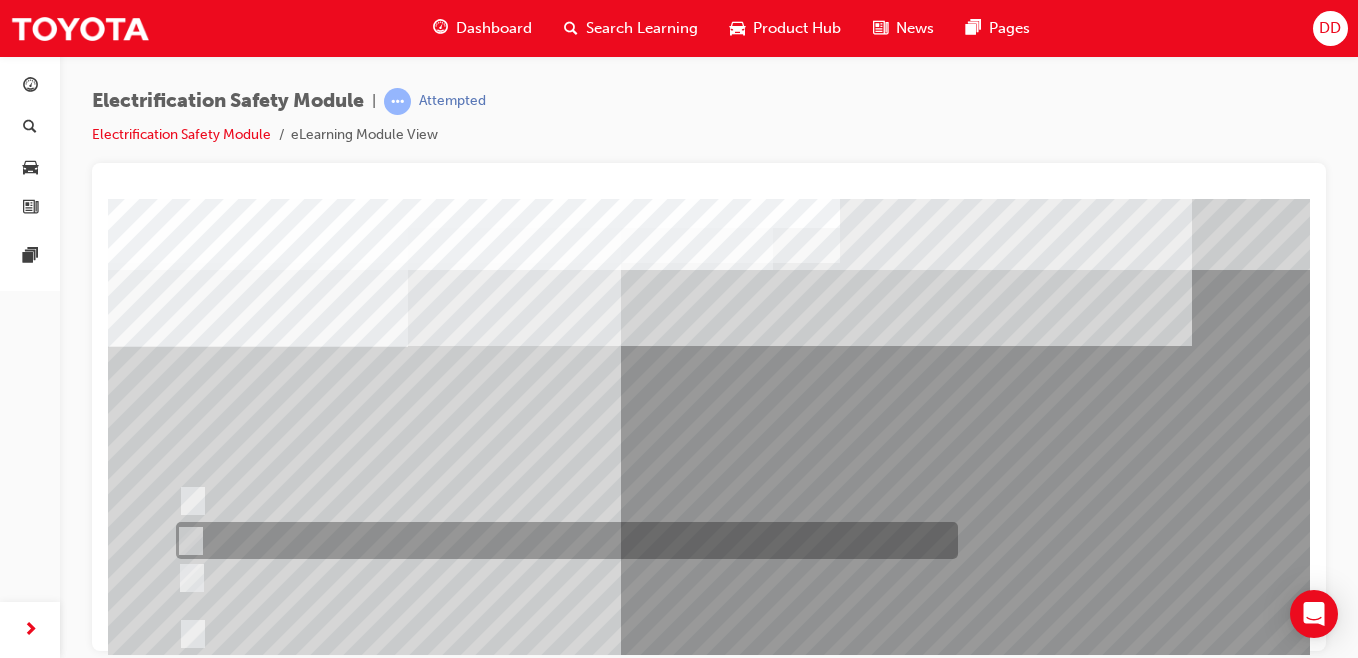 click at bounding box center [562, 540] 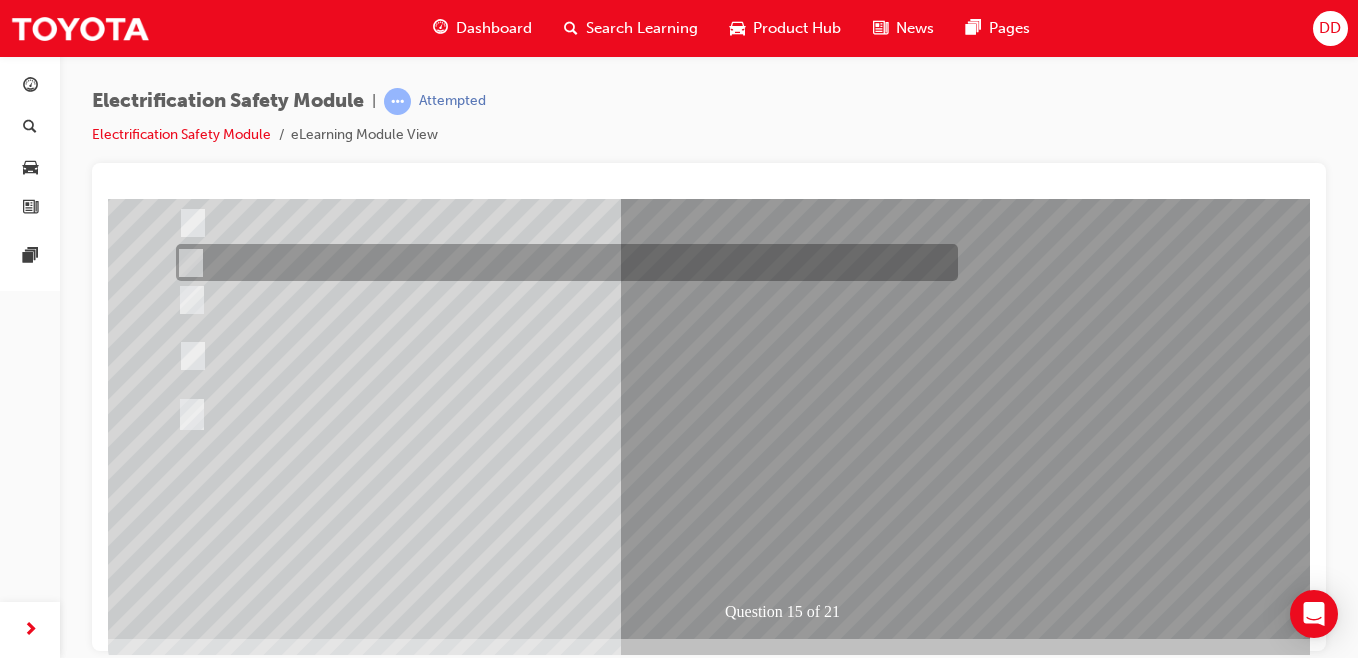 scroll, scrollTop: 309, scrollLeft: 0, axis: vertical 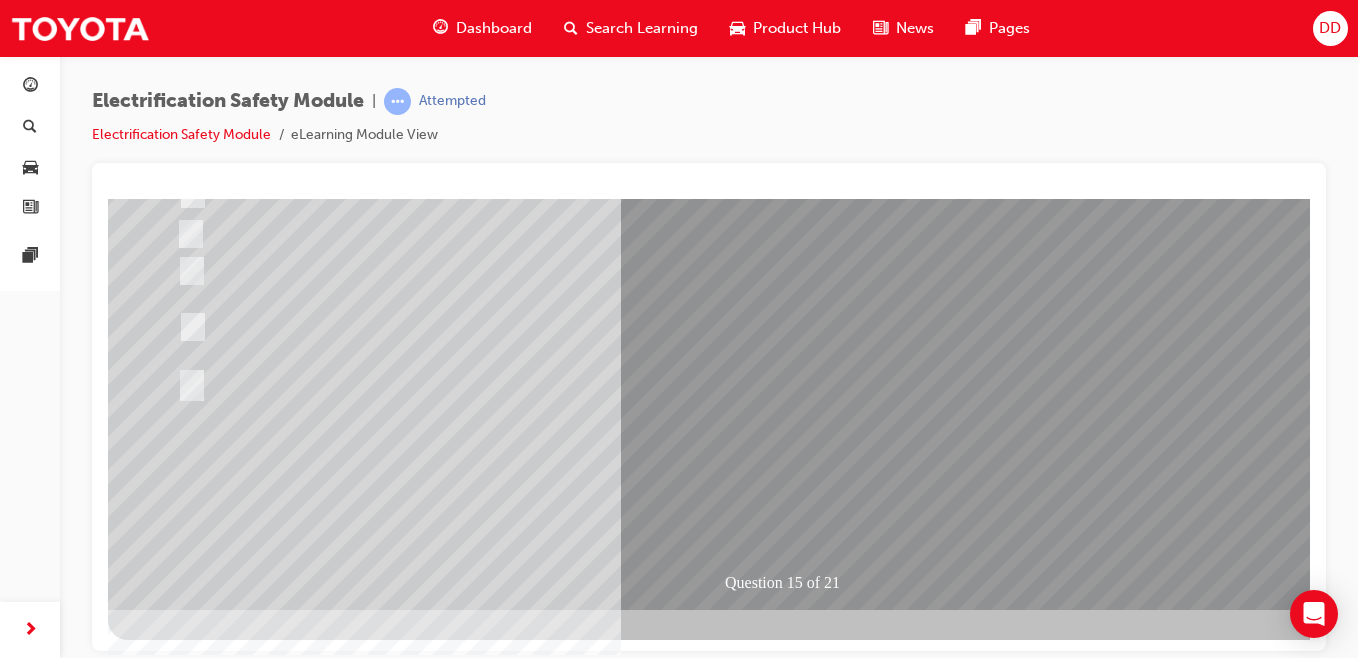 click at bounding box center (180, 2705) 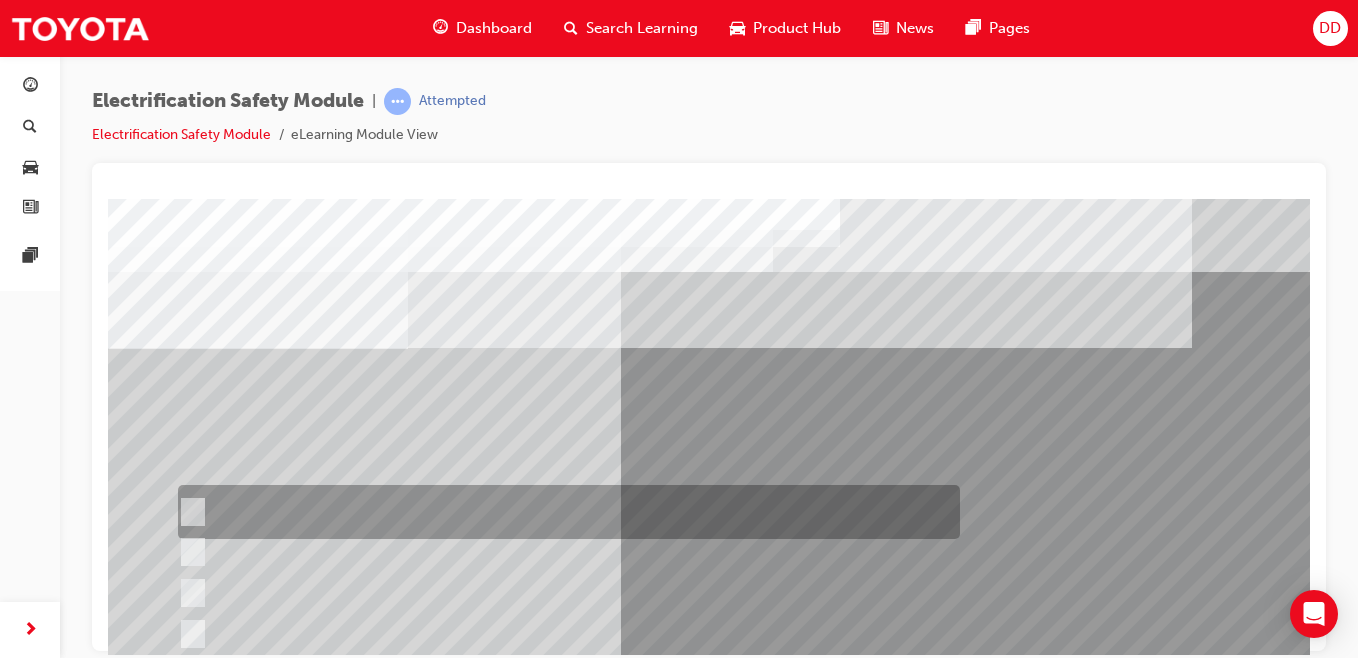scroll, scrollTop: 0, scrollLeft: 0, axis: both 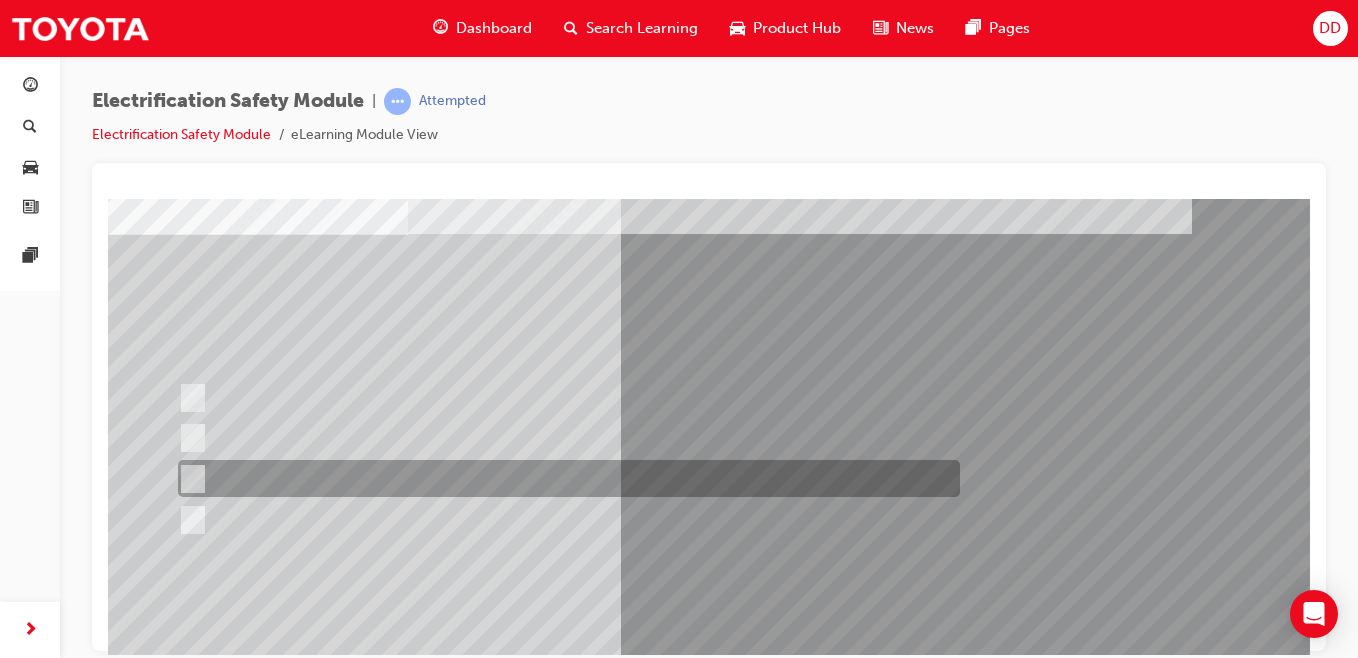 click at bounding box center (564, 478) 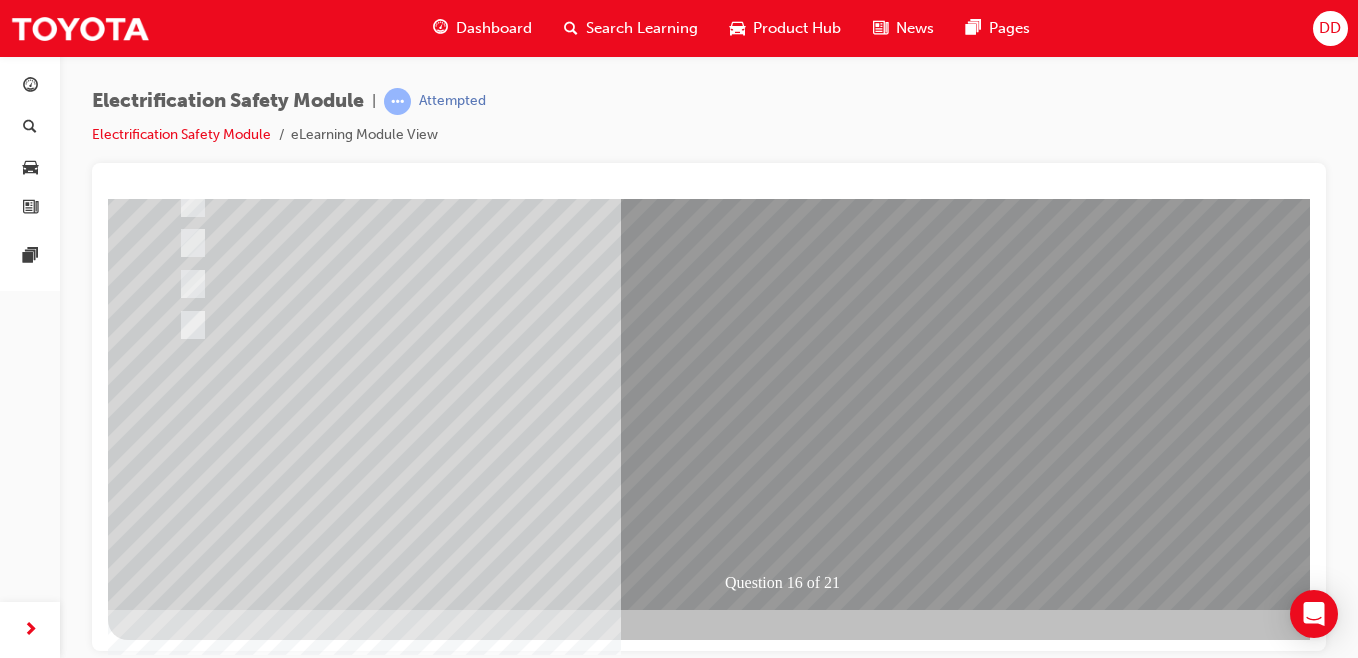 drag, startPoint x: 776, startPoint y: 520, endPoint x: 764, endPoint y: 509, distance: 16.27882 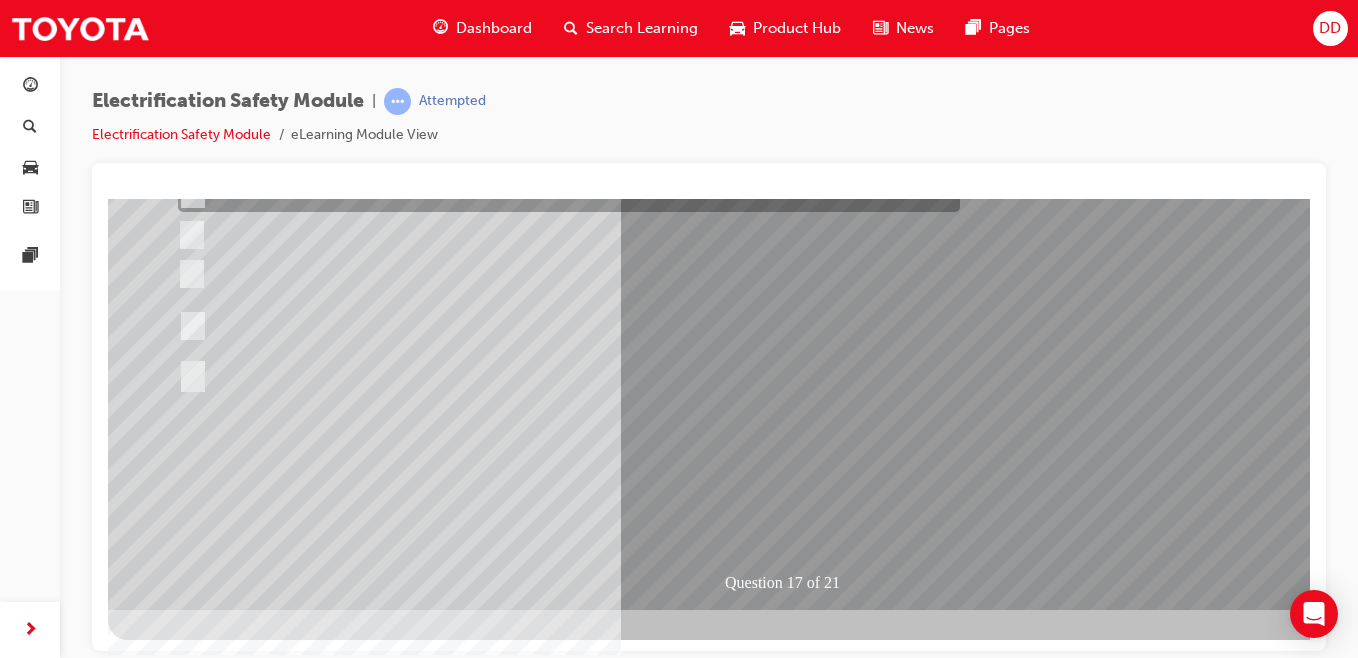 scroll, scrollTop: 0, scrollLeft: 0, axis: both 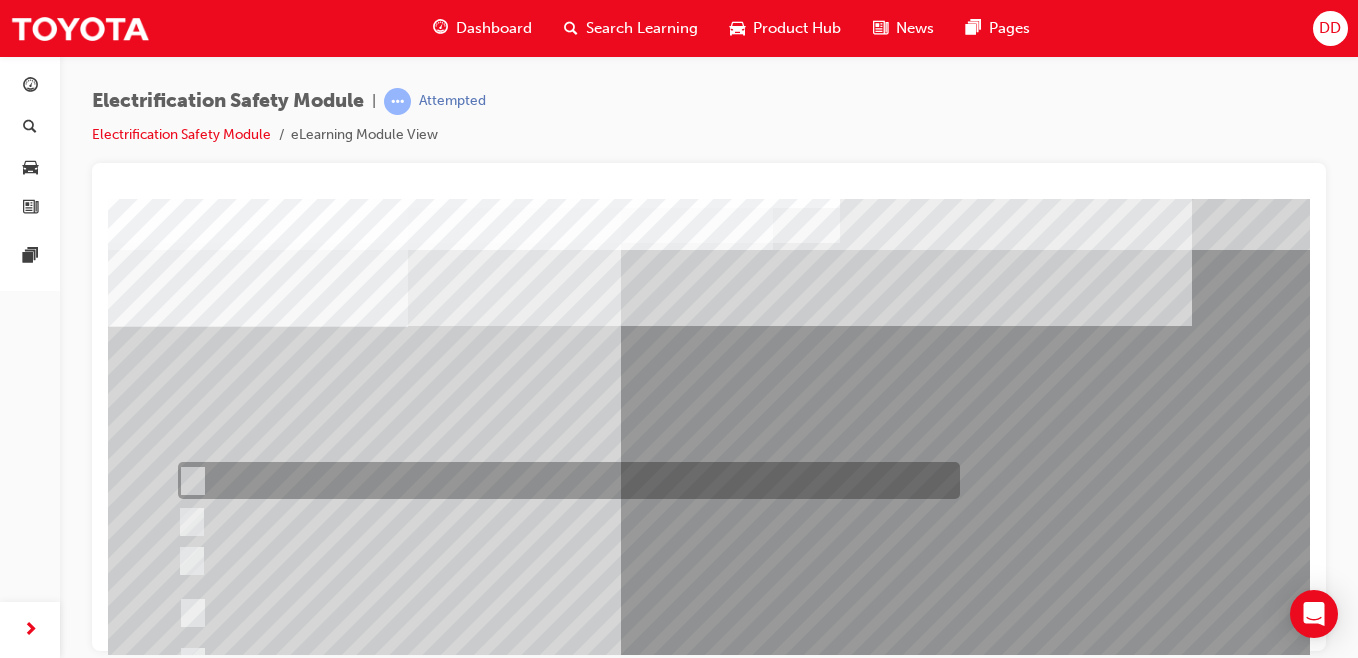 click at bounding box center (564, 480) 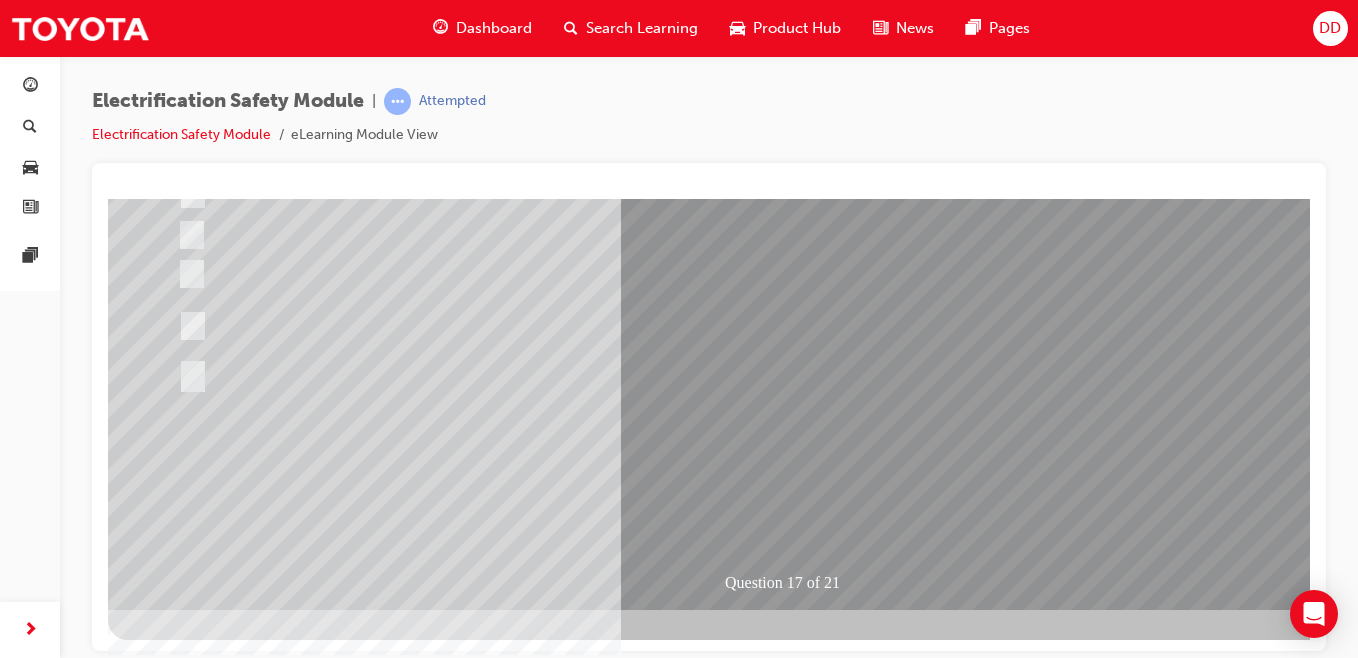 click at bounding box center [180, 2705] 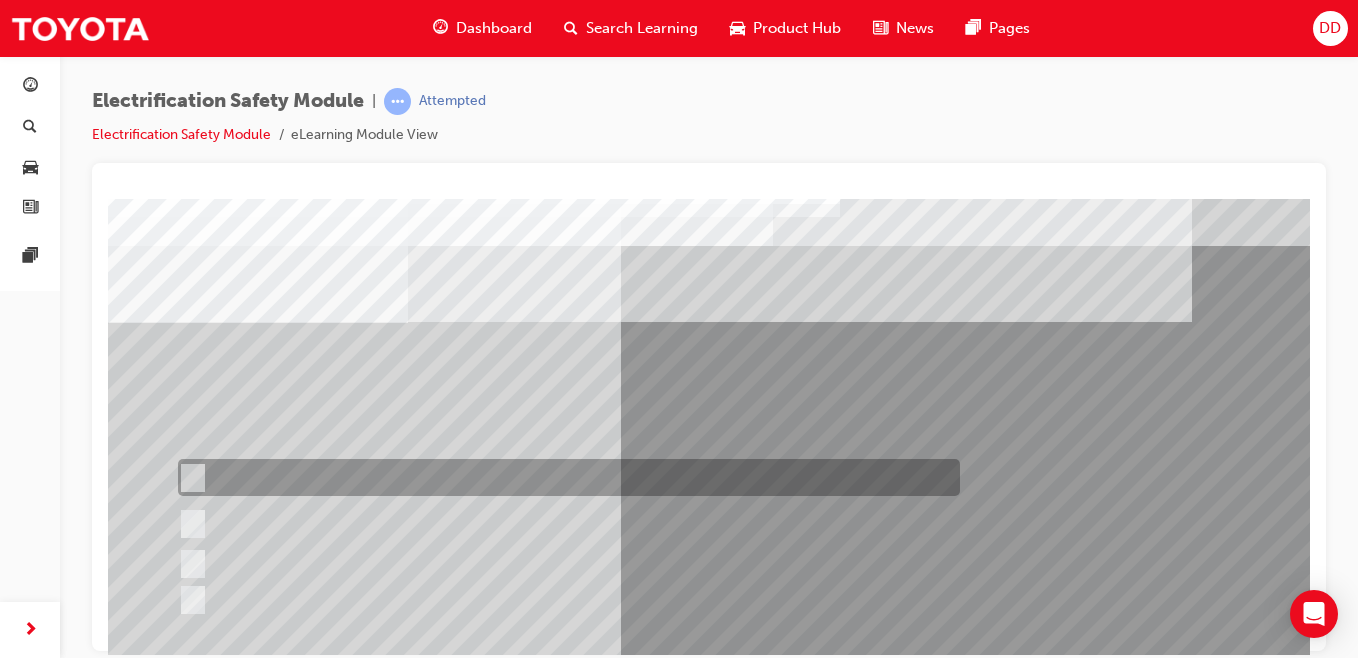 click at bounding box center [564, 477] 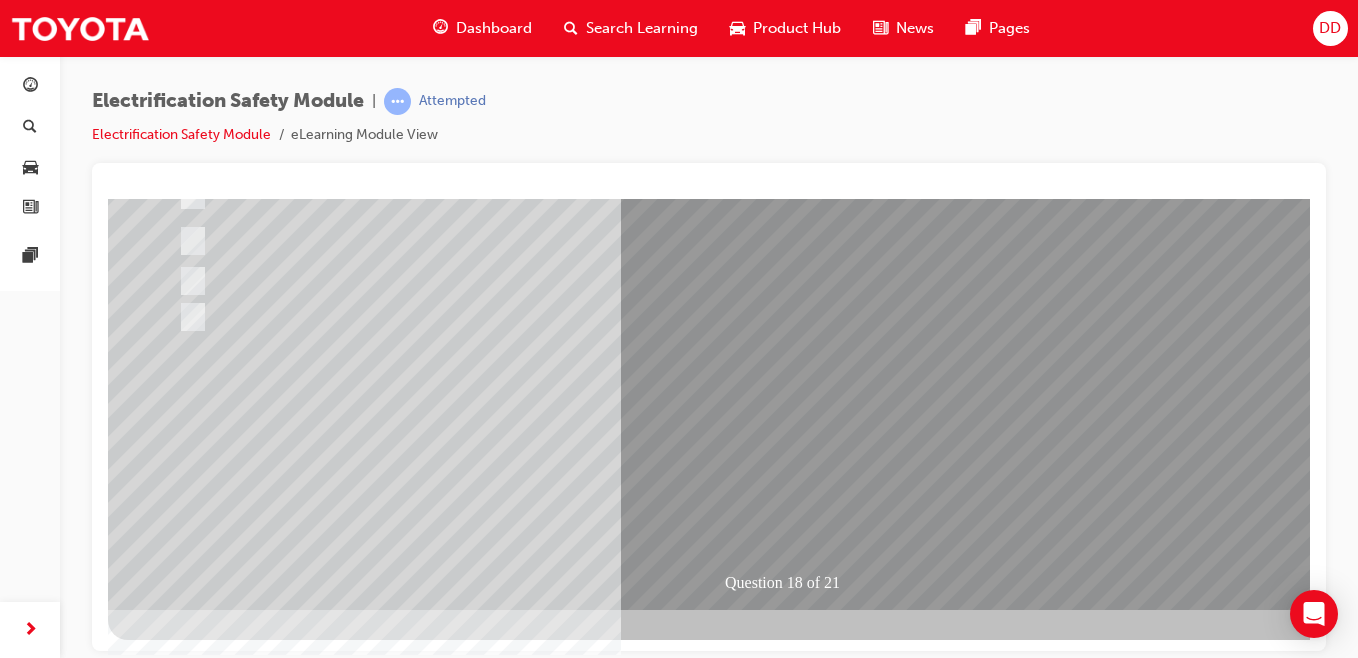 click at bounding box center [180, 2678] 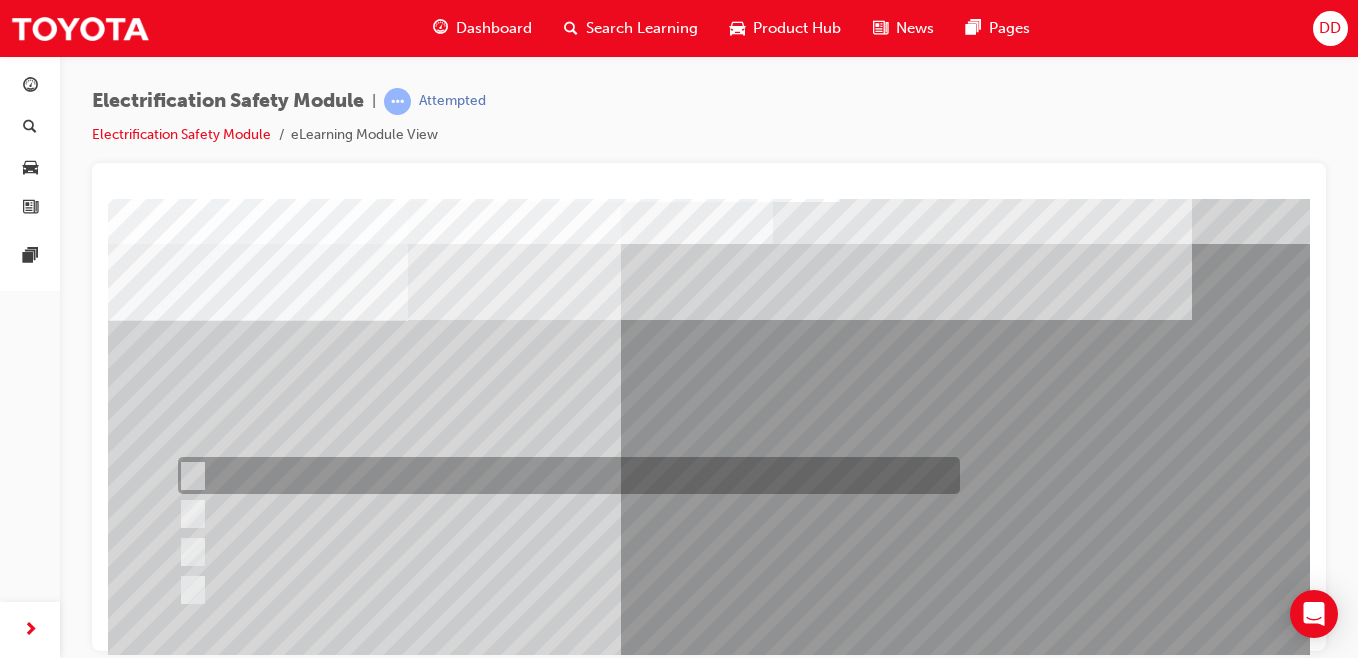click at bounding box center [564, 475] 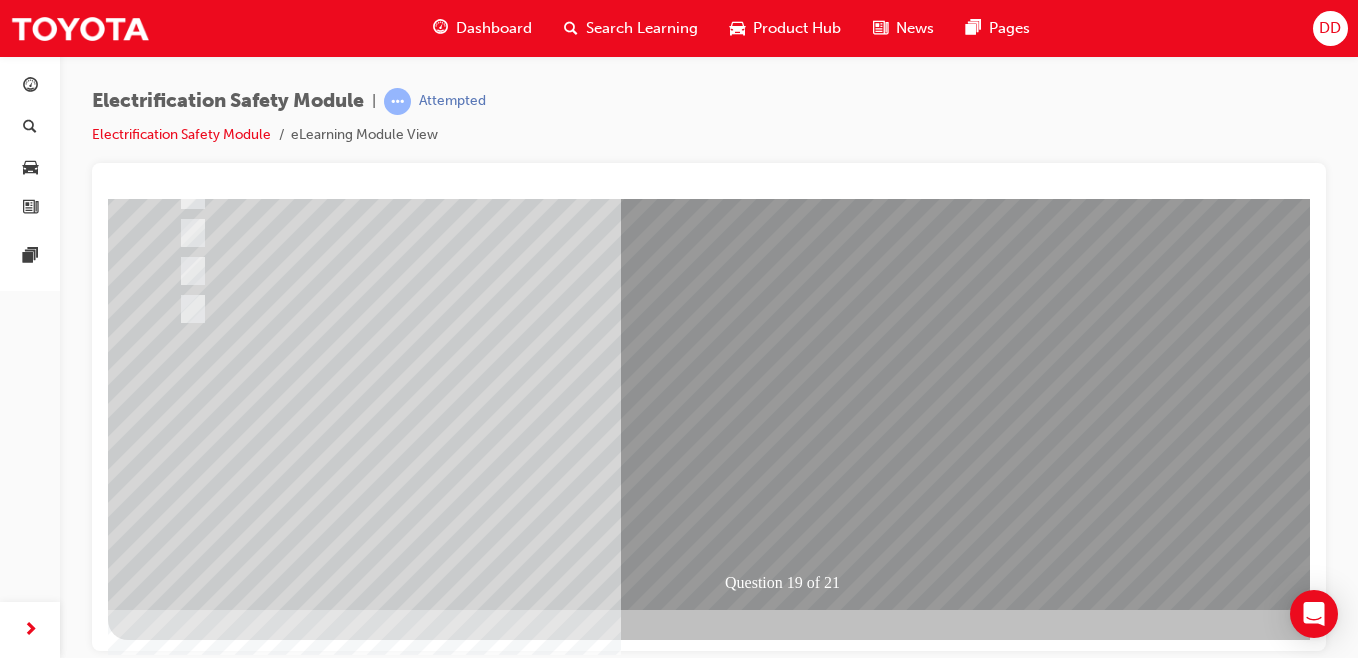 click at bounding box center (180, 2678) 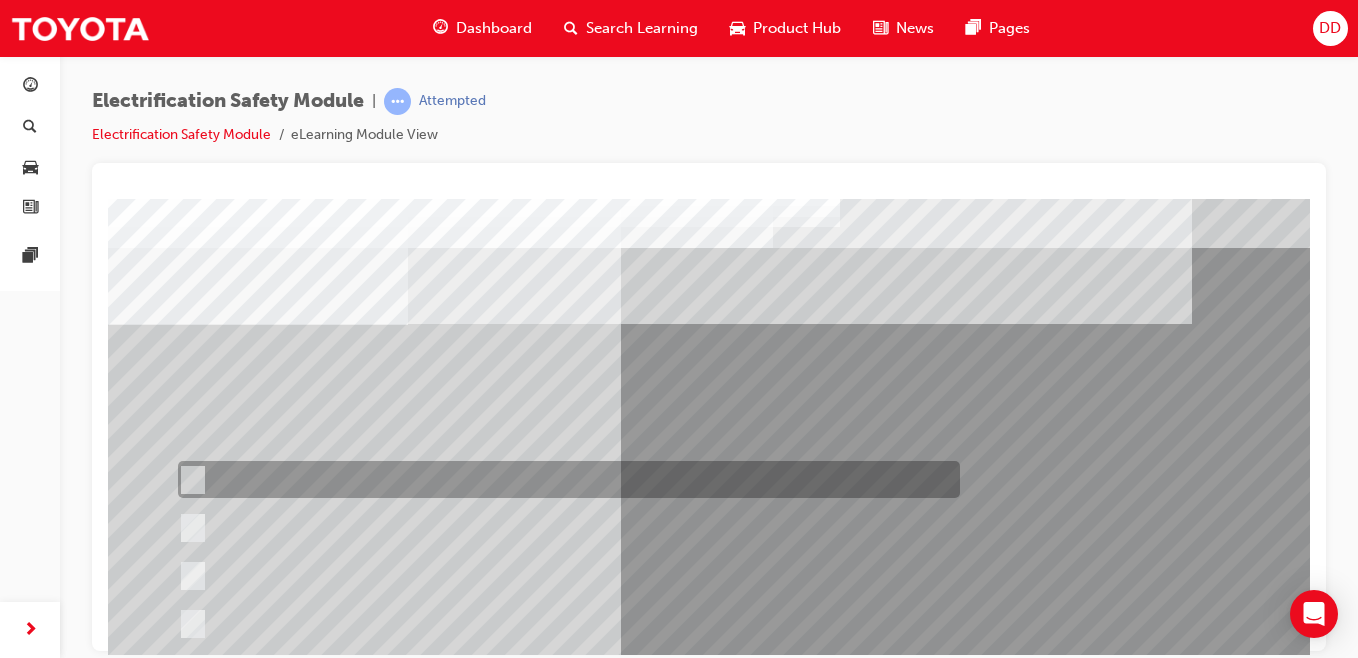 click at bounding box center (564, 479) 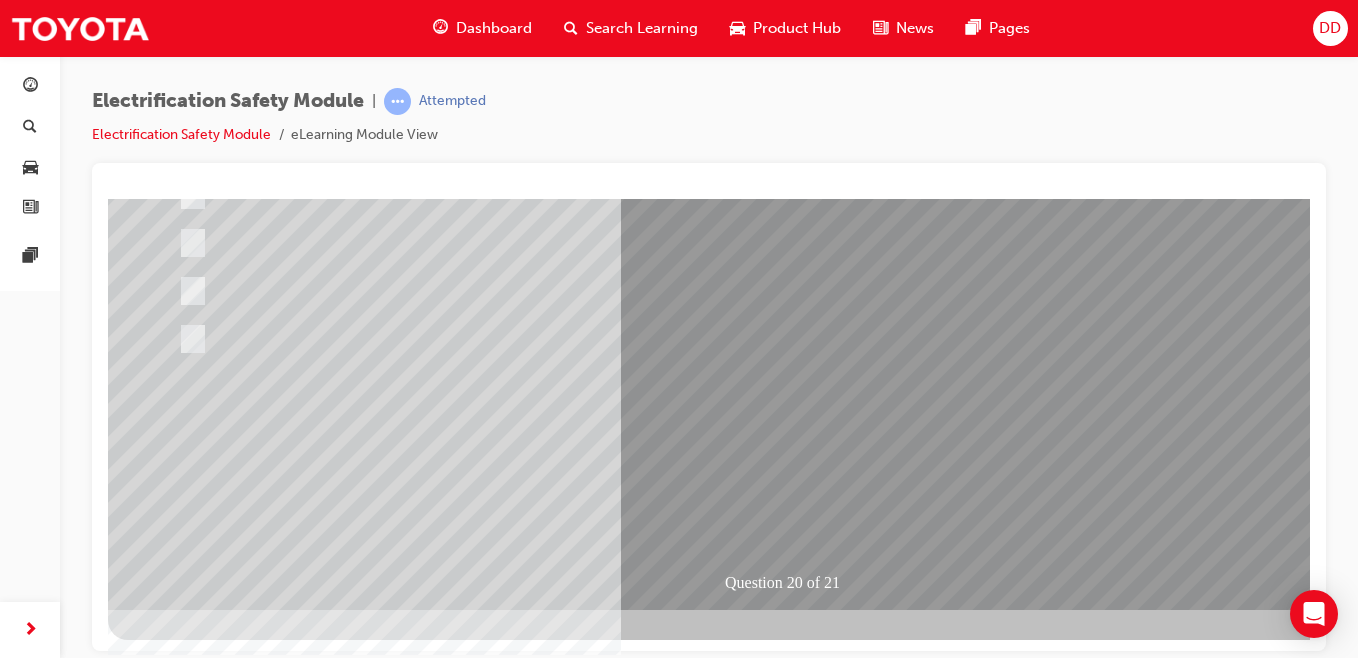 click at bounding box center (180, 2678) 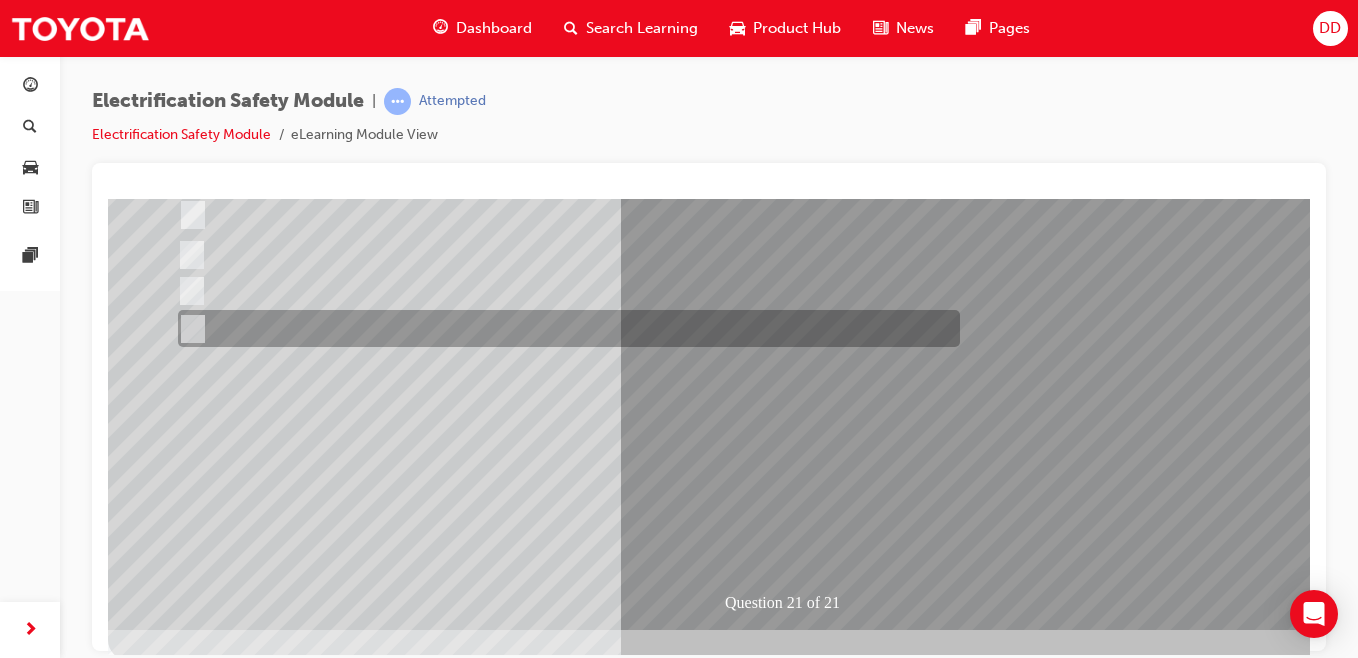 click at bounding box center (564, 328) 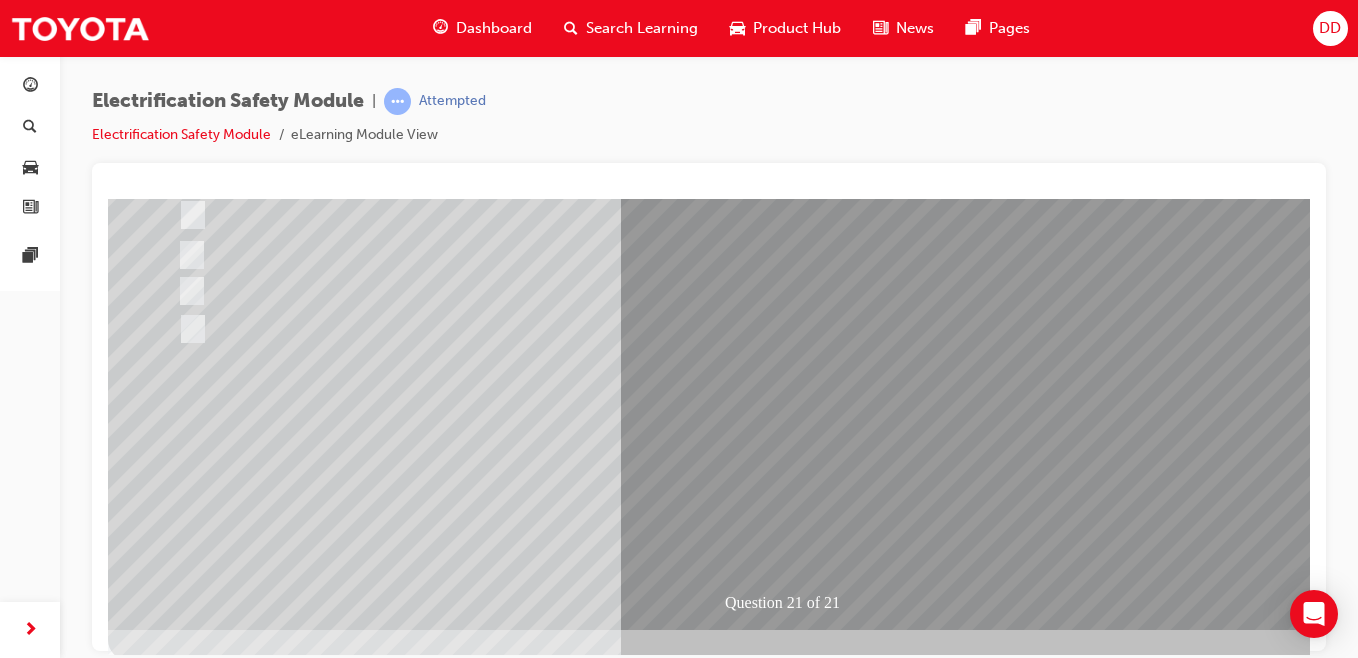 click at bounding box center (180, 2698) 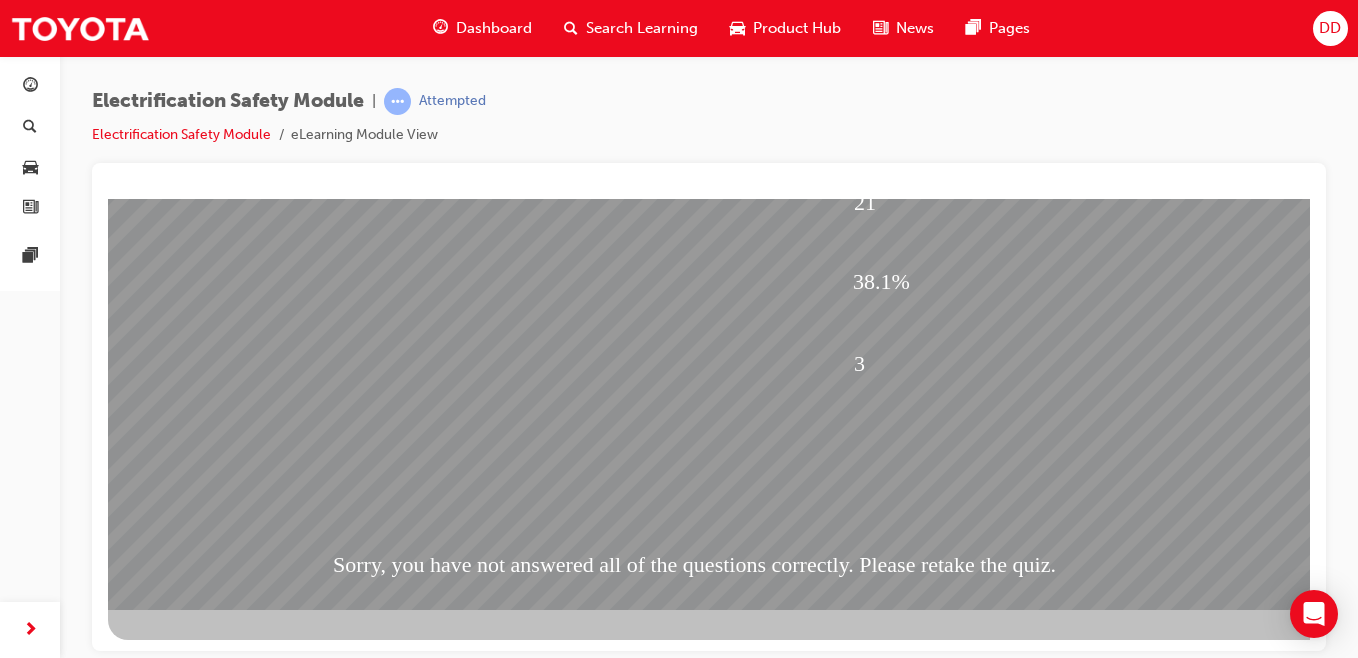 click at bounding box center (180, 1664) 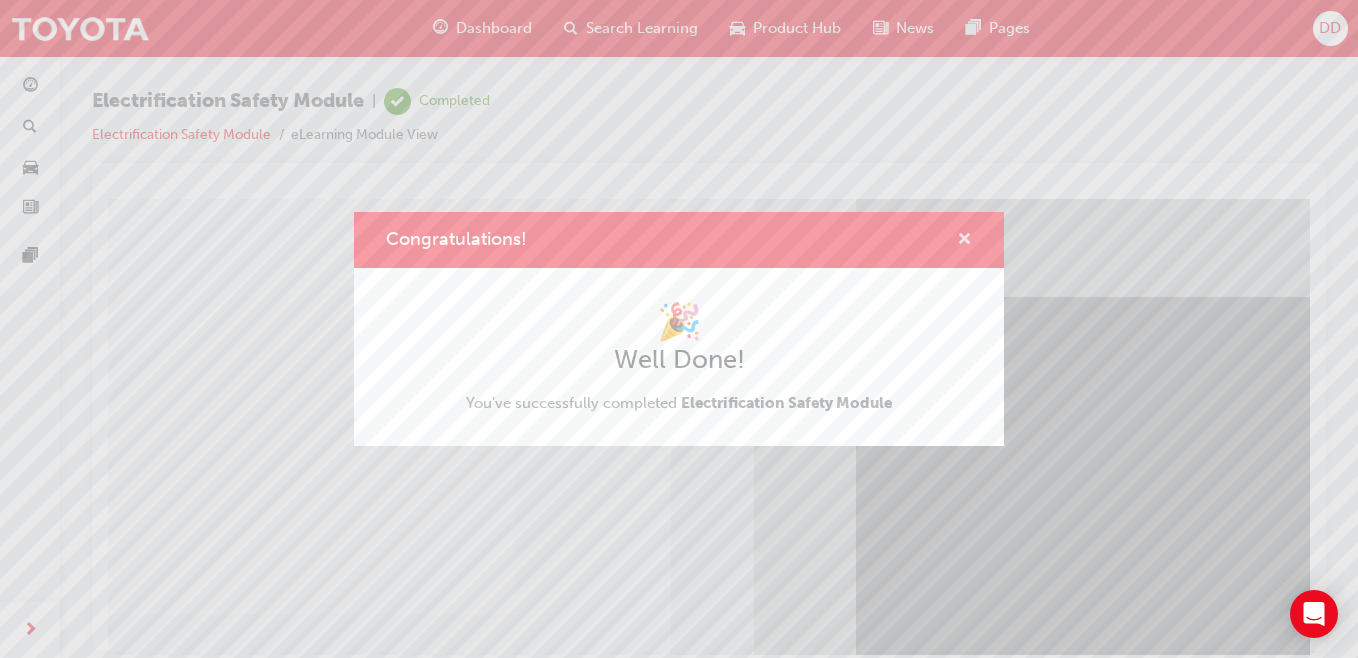 click at bounding box center [964, 241] 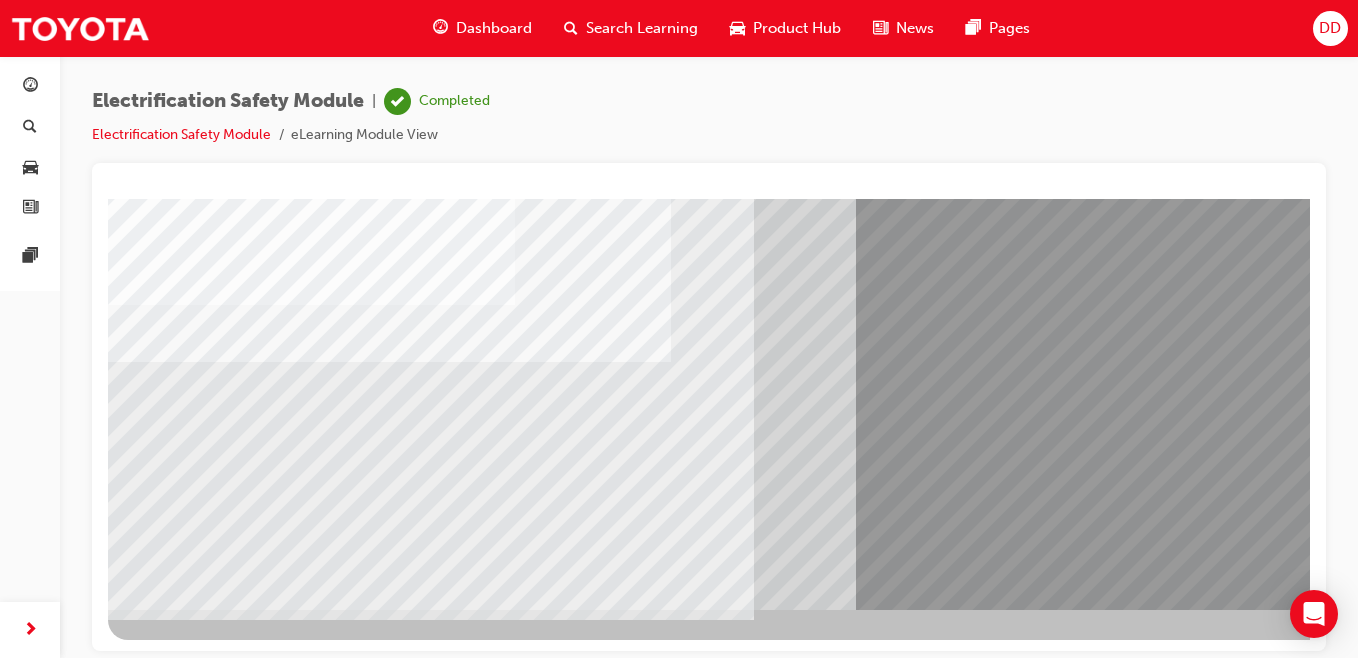 click at bounding box center (171, 3431) 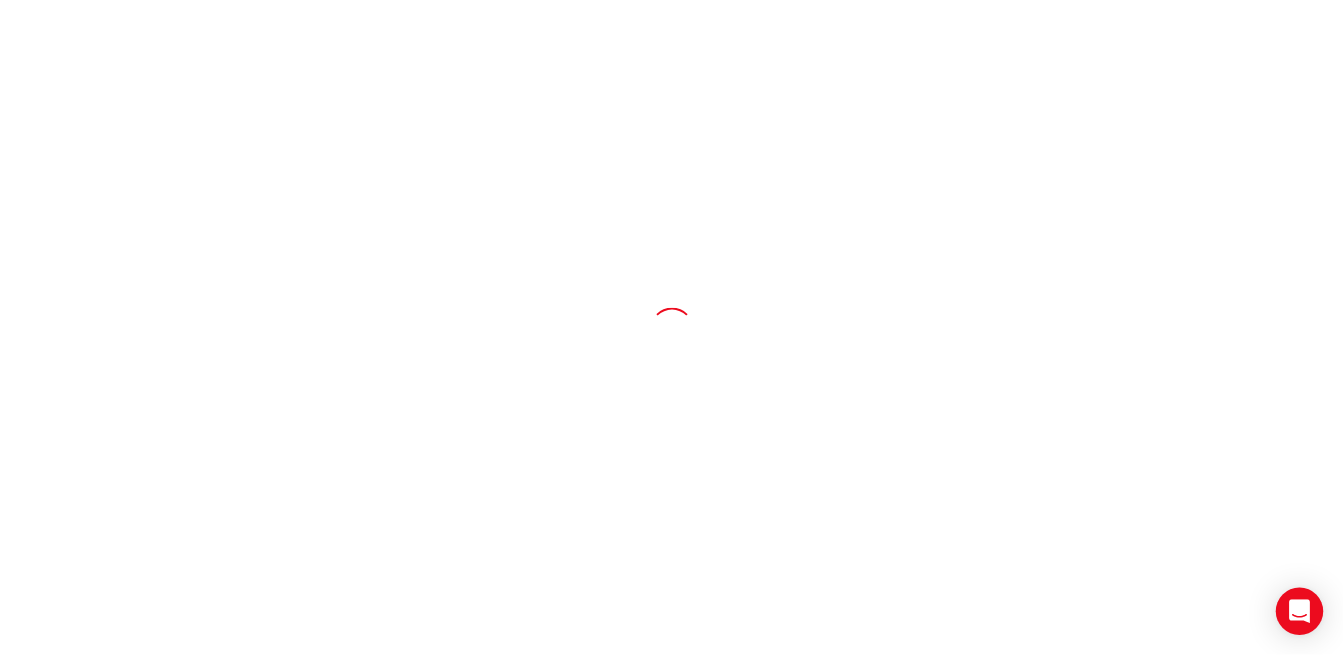 scroll, scrollTop: 0, scrollLeft: 0, axis: both 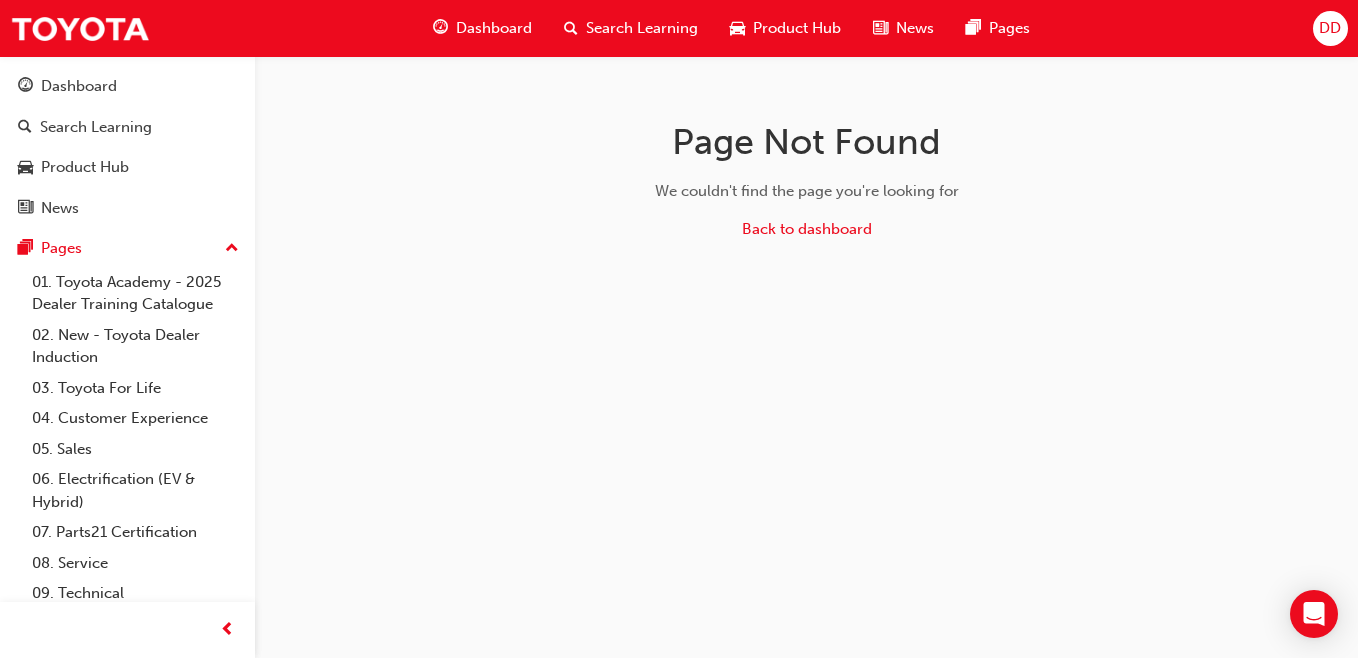 click on "Search Learning" at bounding box center [127, 127] 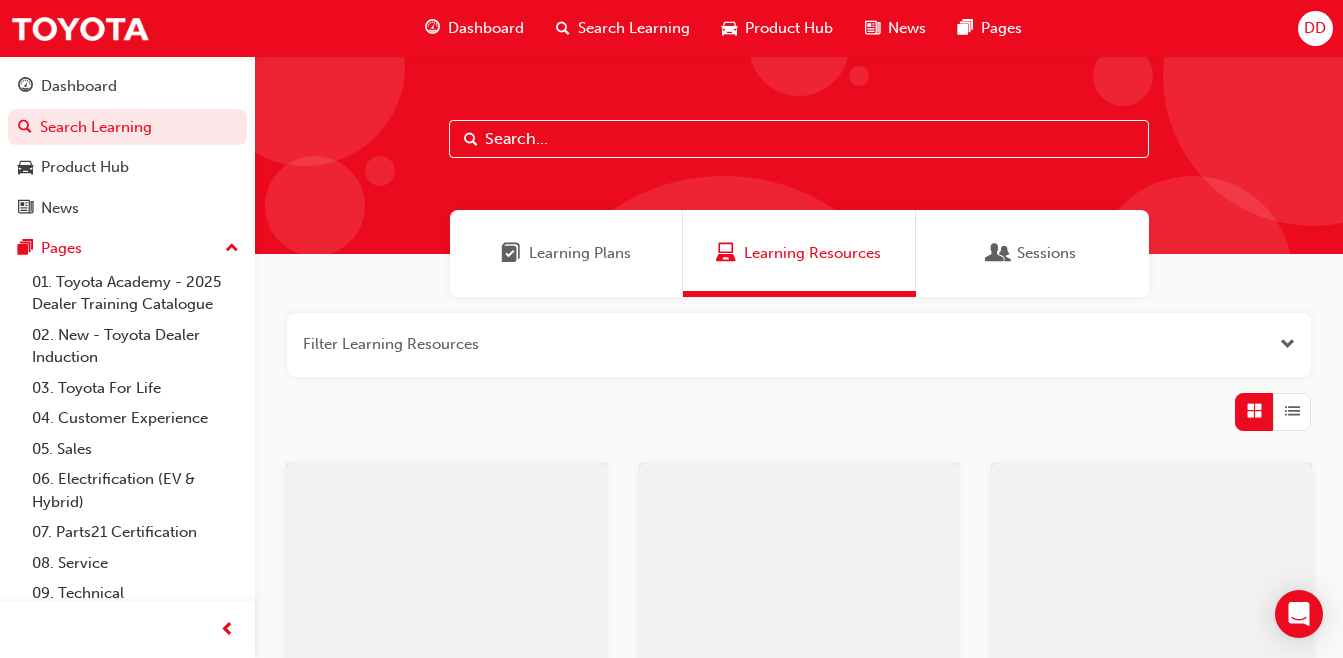 click on "Dashboard" at bounding box center (127, 86) 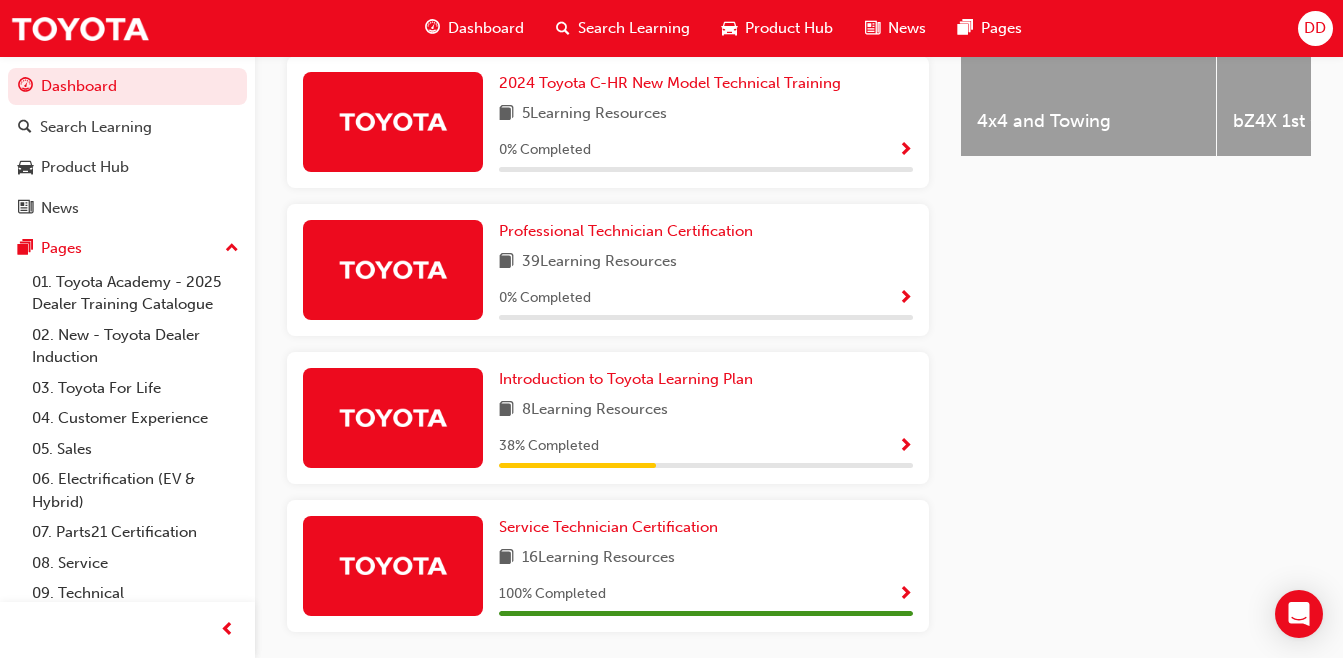 scroll, scrollTop: 1017, scrollLeft: 0, axis: vertical 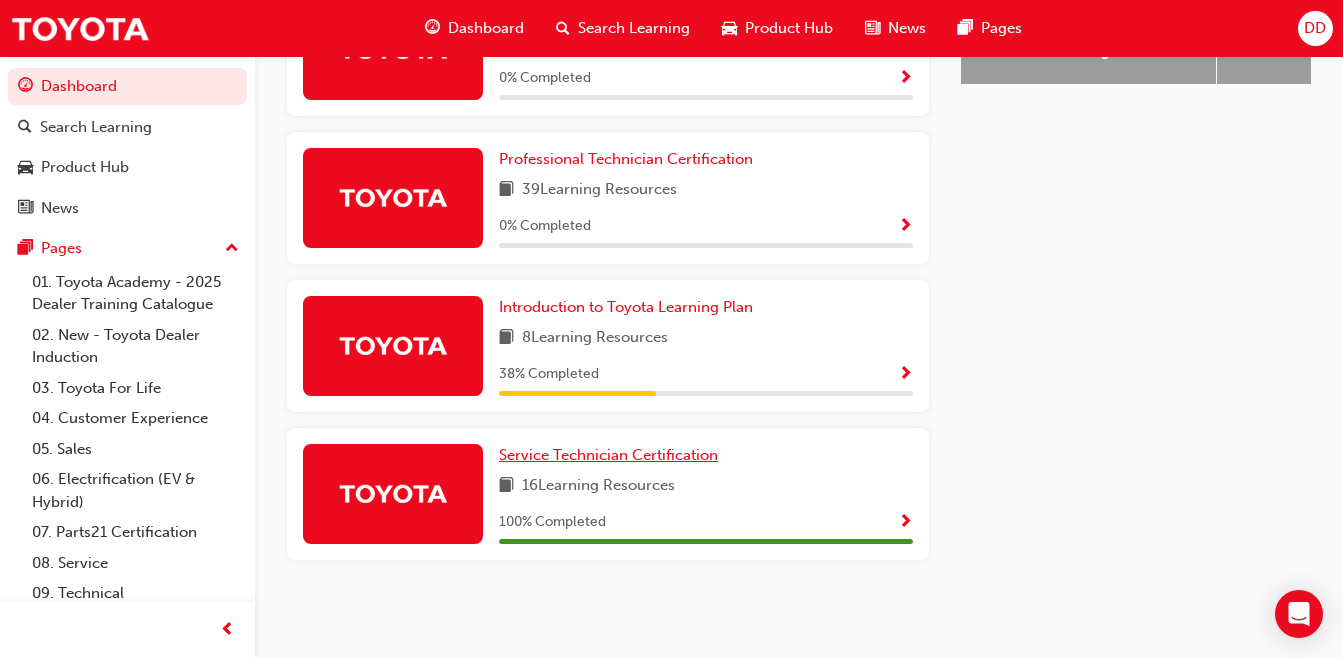 click on "Service Technician Certification" at bounding box center (608, 455) 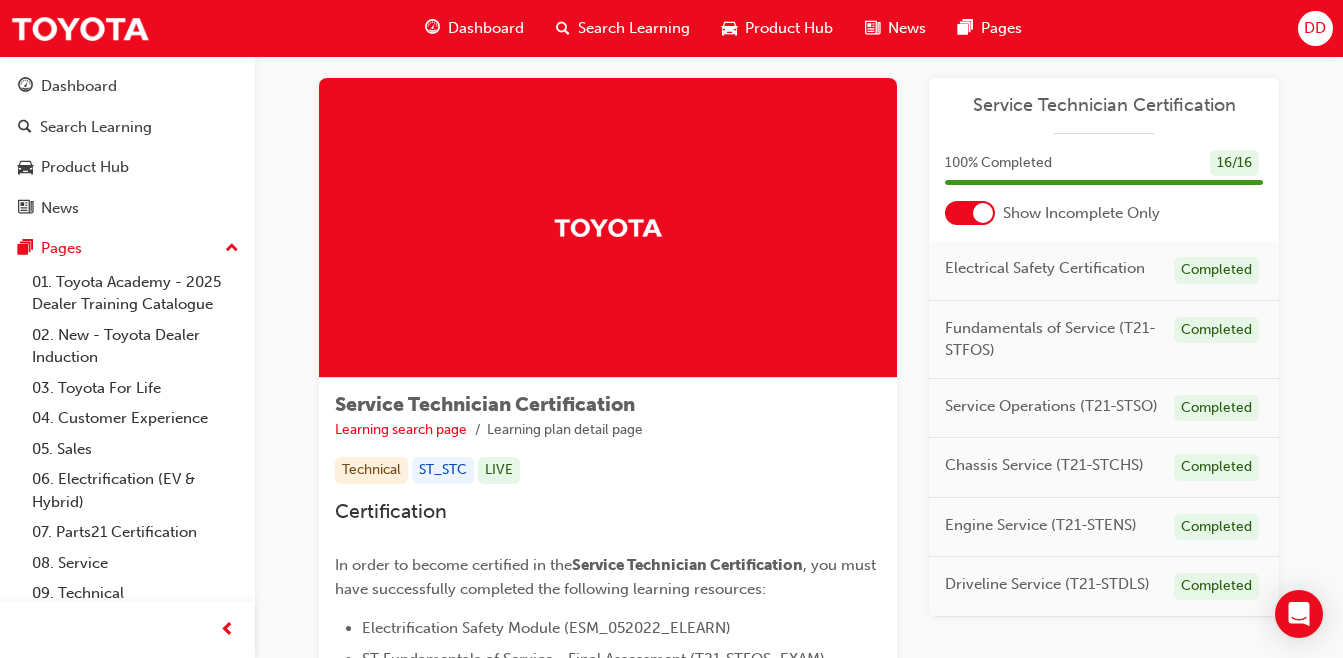 scroll, scrollTop: 21, scrollLeft: 0, axis: vertical 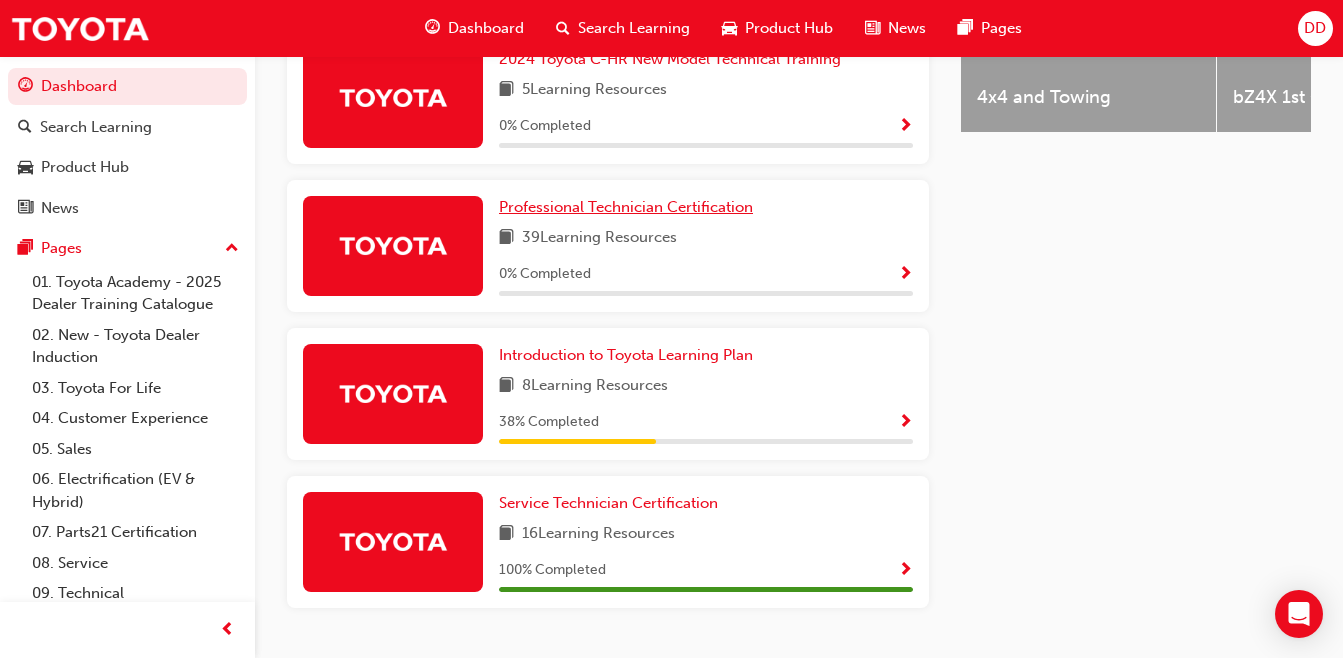 click on "Professional Technician Certification" at bounding box center (626, 207) 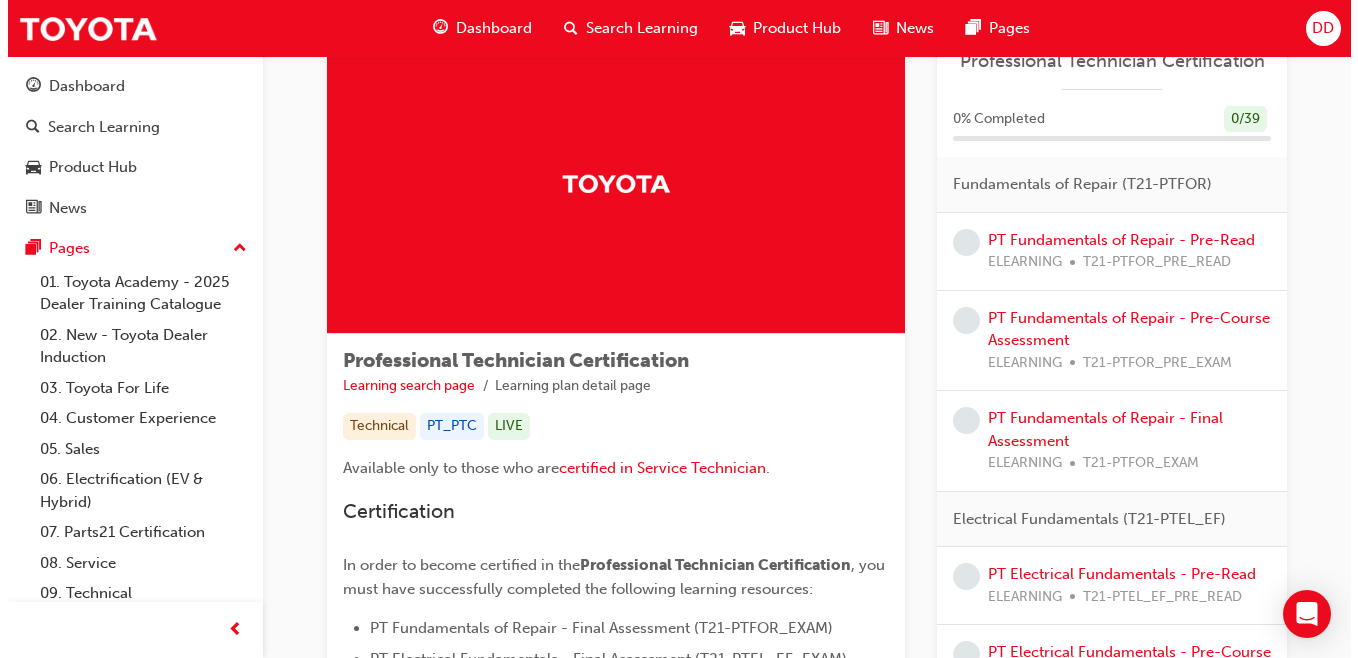 scroll, scrollTop: 0, scrollLeft: 0, axis: both 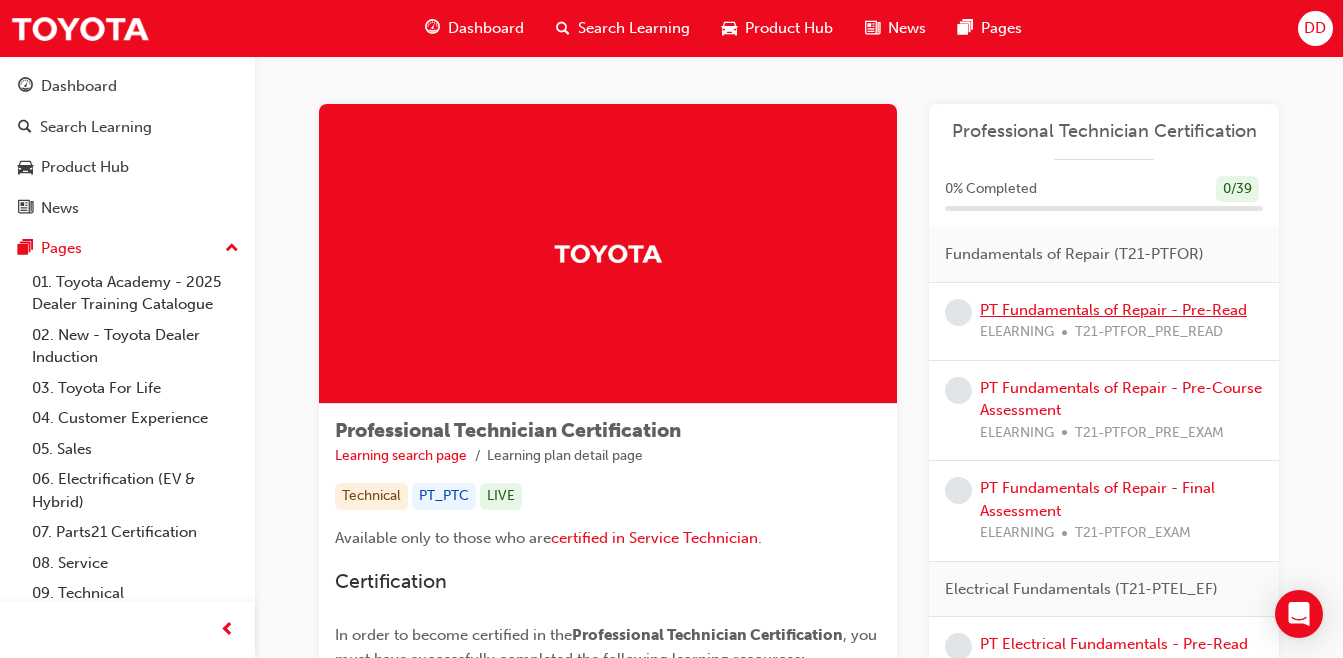 click on "PT Fundamentals of Repair - Pre-Read" at bounding box center (1113, 310) 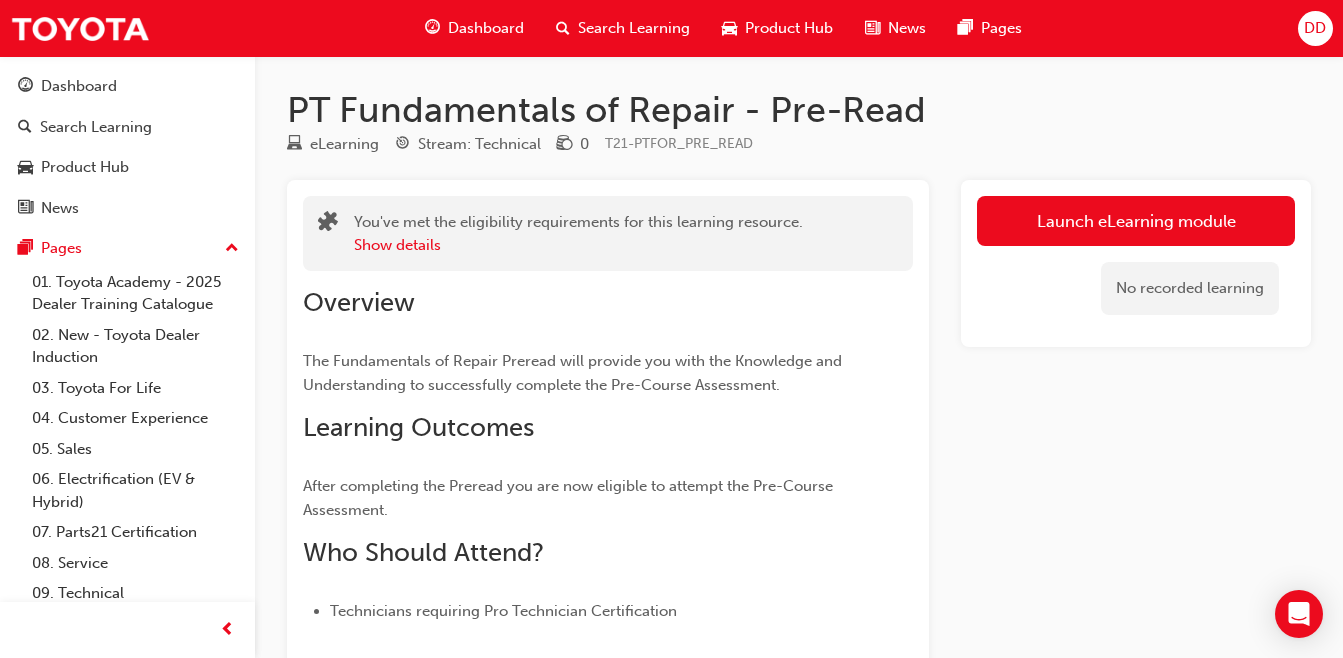 click on "Launch eLearning module" at bounding box center (1136, 221) 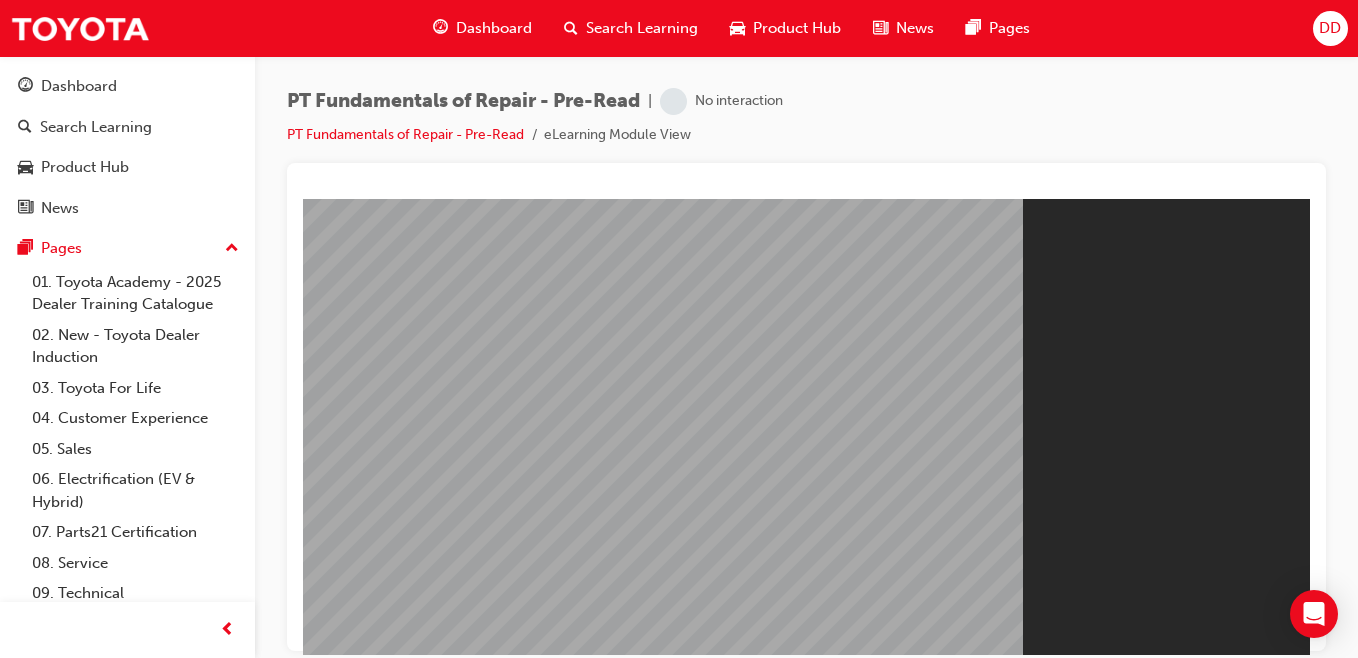 scroll, scrollTop: 0, scrollLeft: 0, axis: both 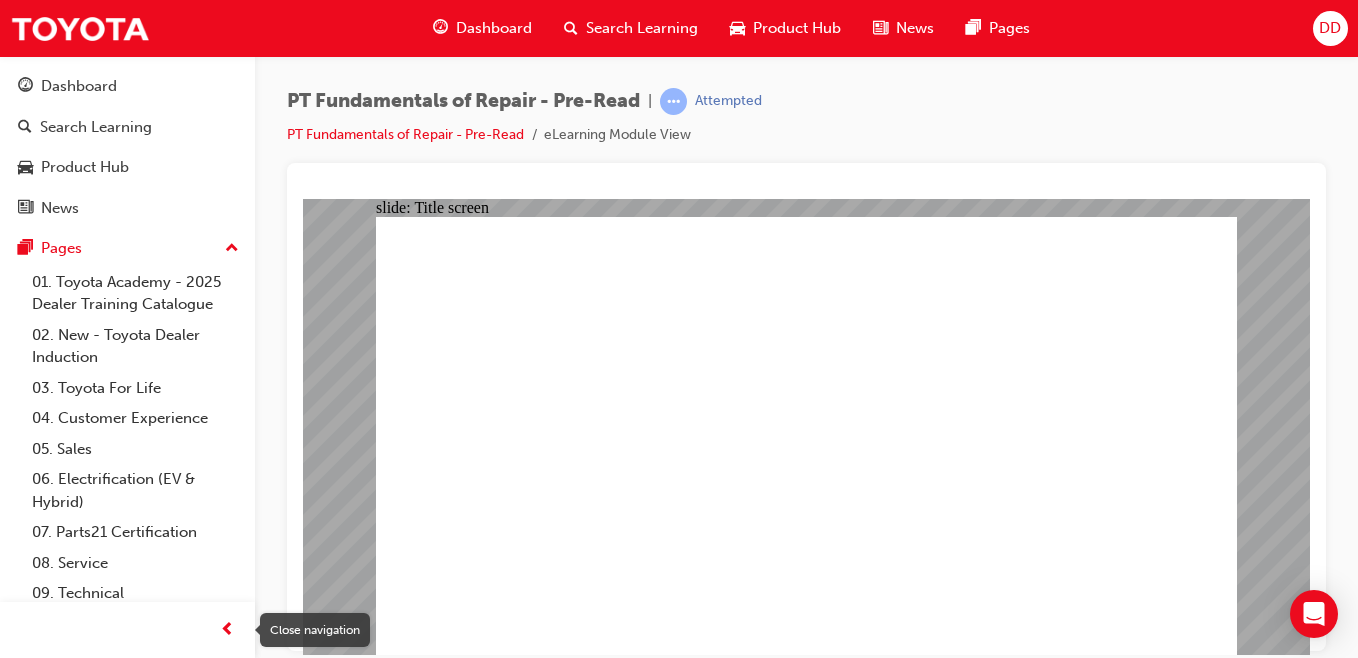 click at bounding box center [227, 630] 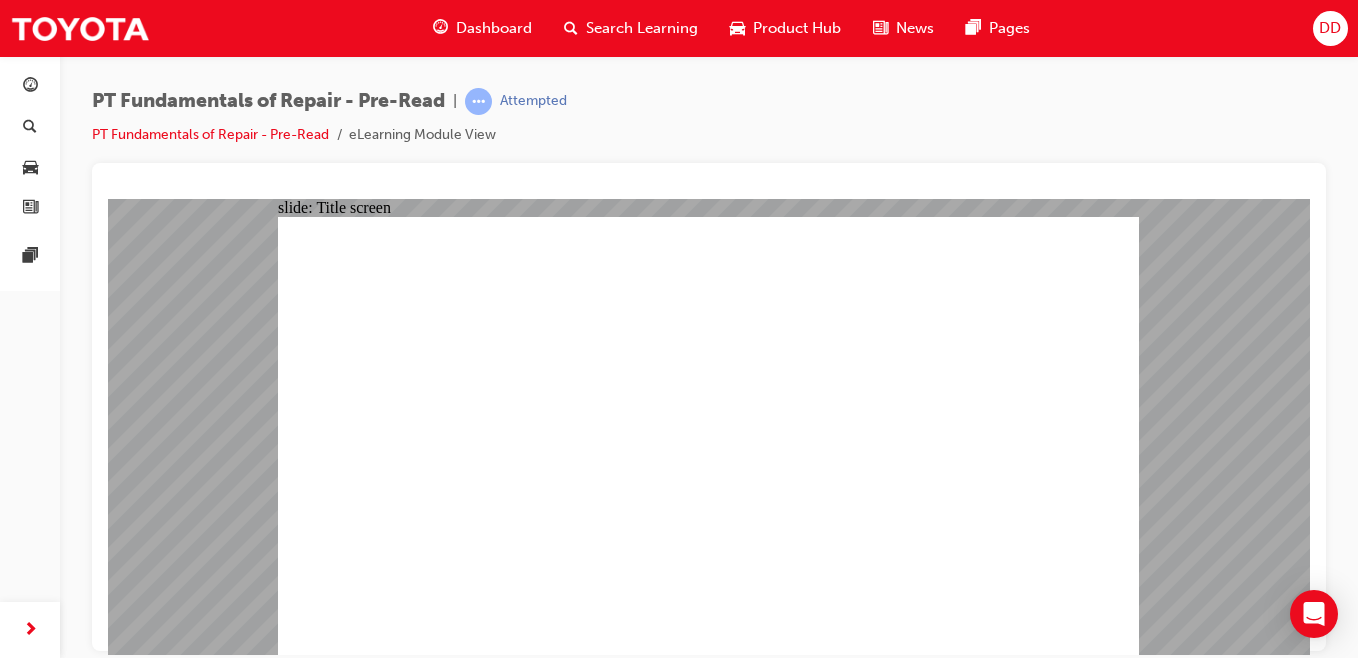 click 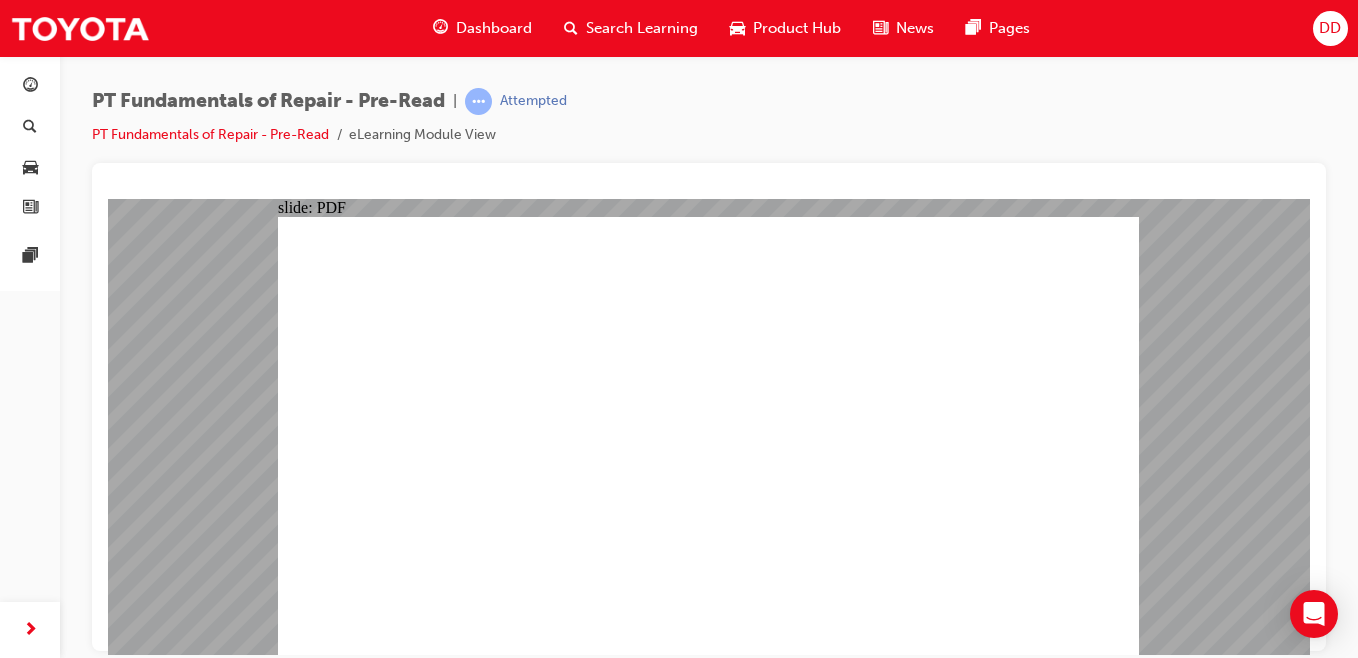 click 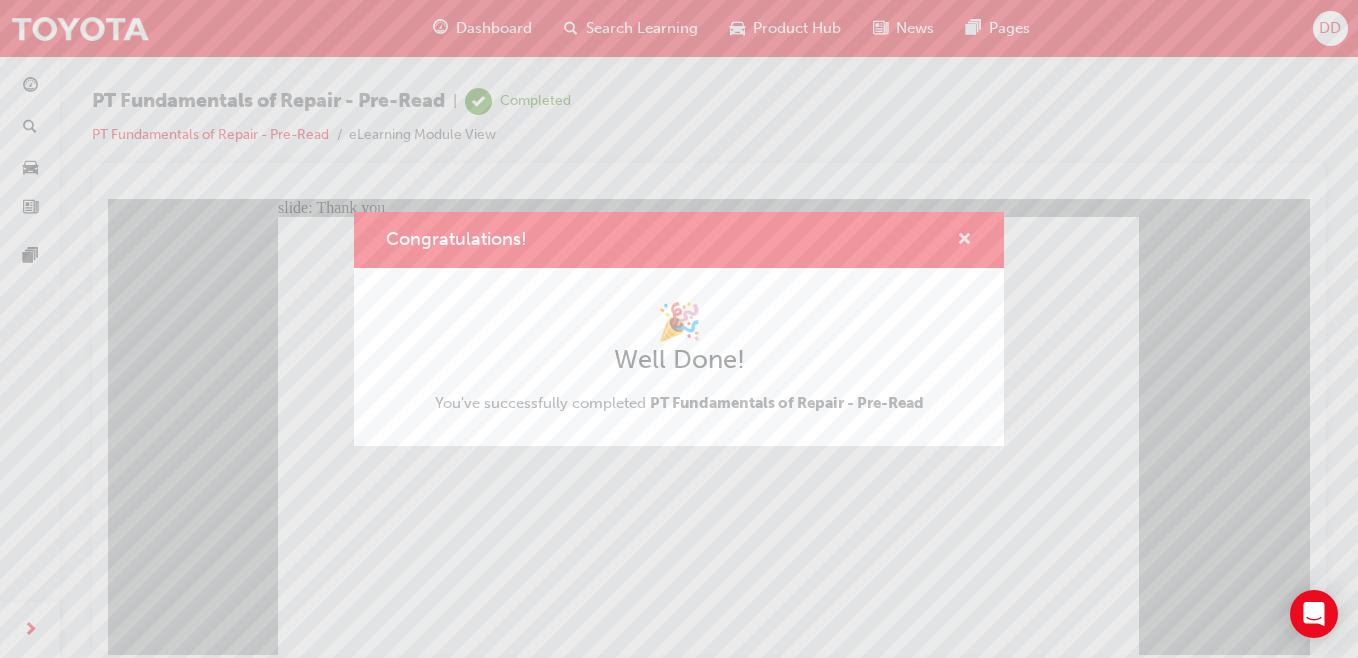 click at bounding box center [964, 241] 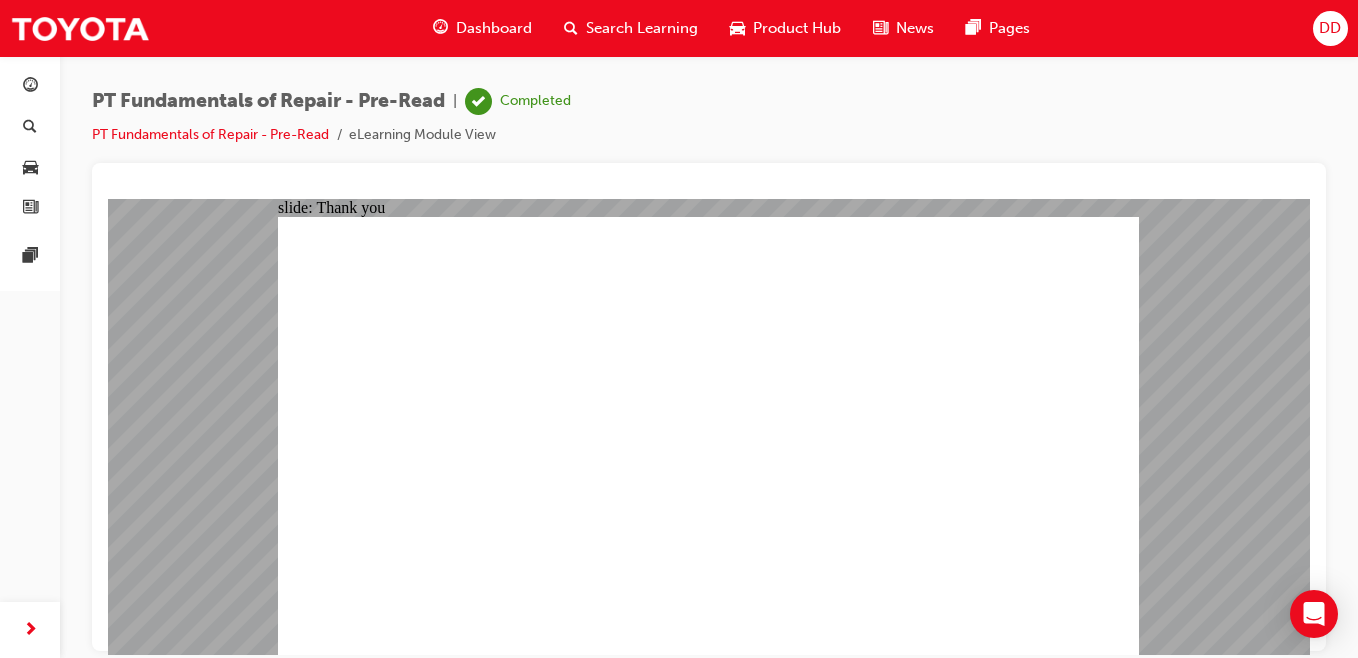click 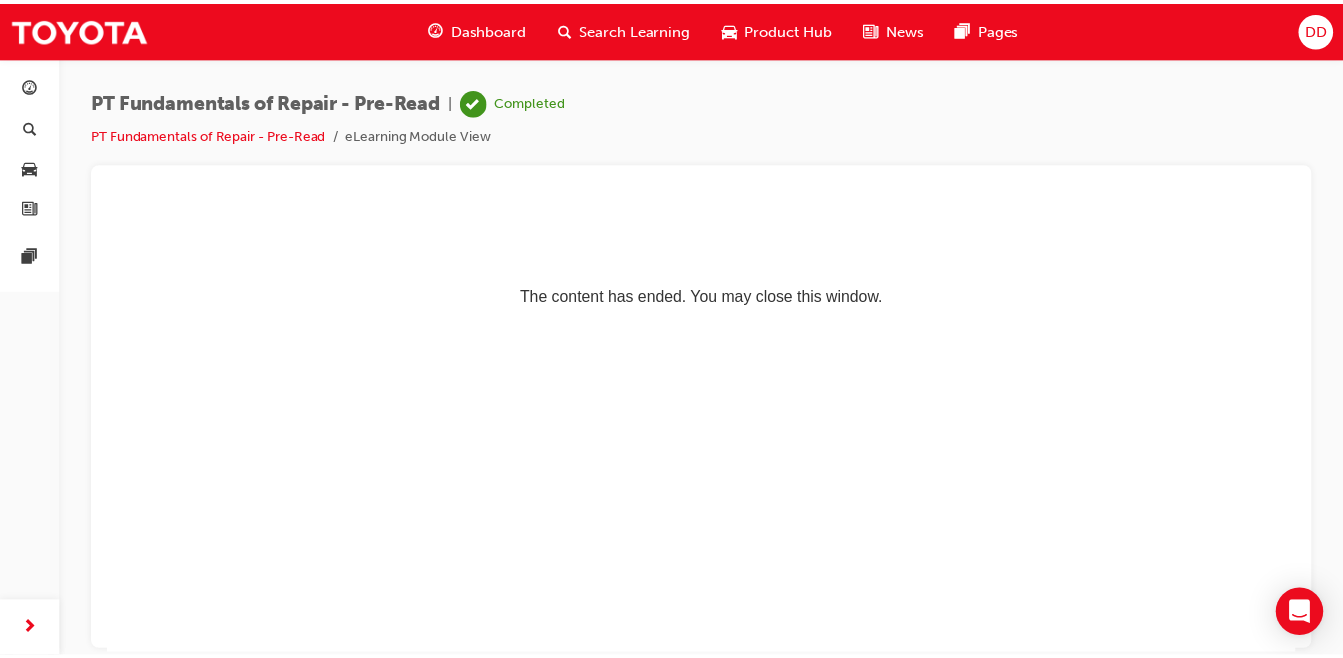 scroll, scrollTop: 0, scrollLeft: 0, axis: both 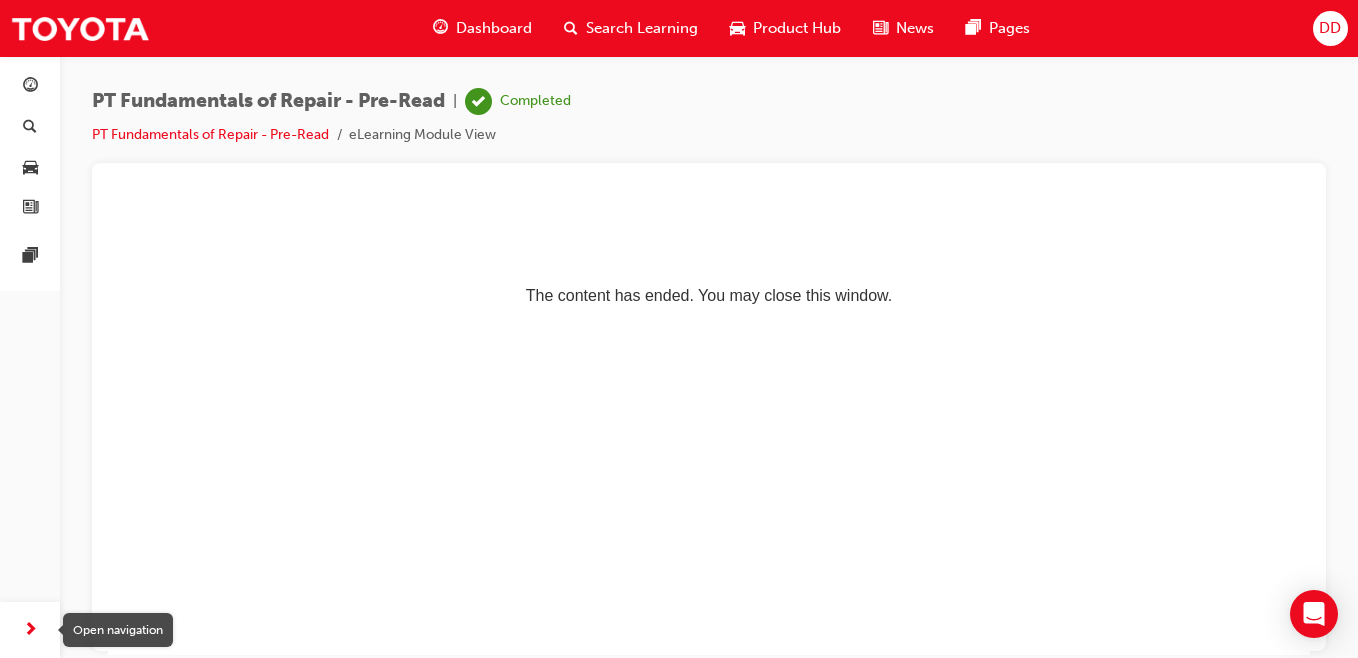click at bounding box center (30, 630) 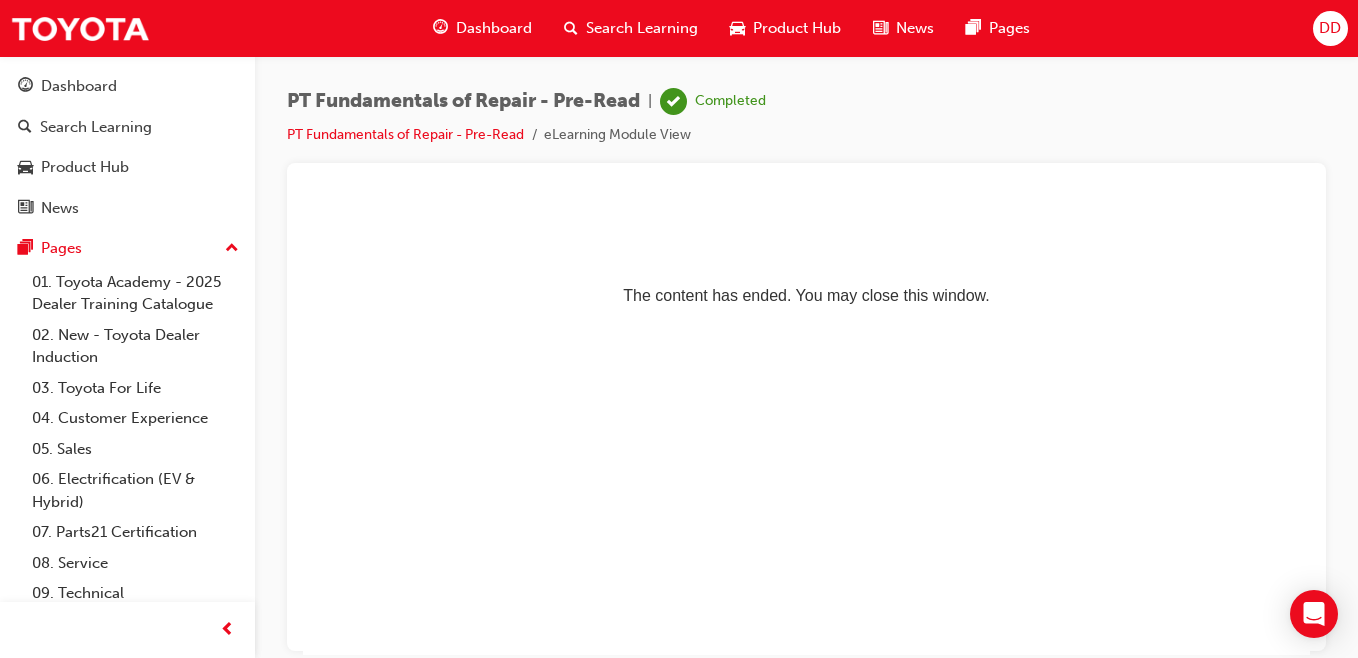 click on "Dashboard" at bounding box center (127, 86) 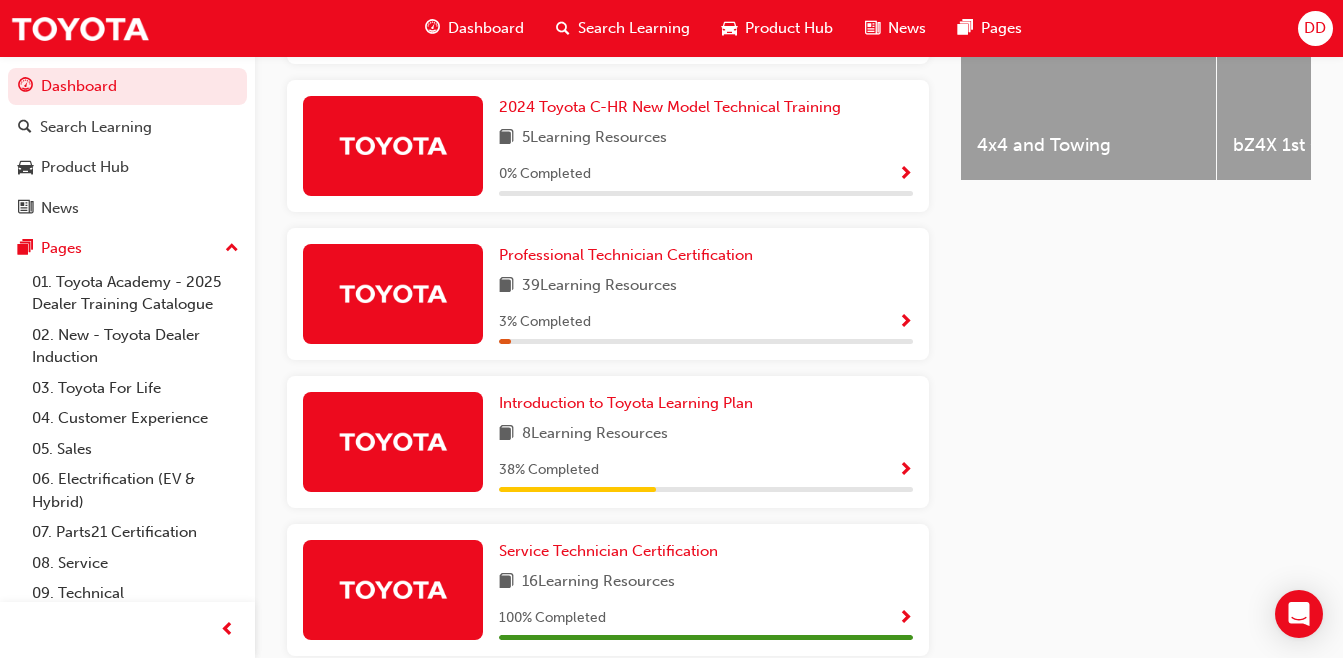 scroll, scrollTop: 904, scrollLeft: 0, axis: vertical 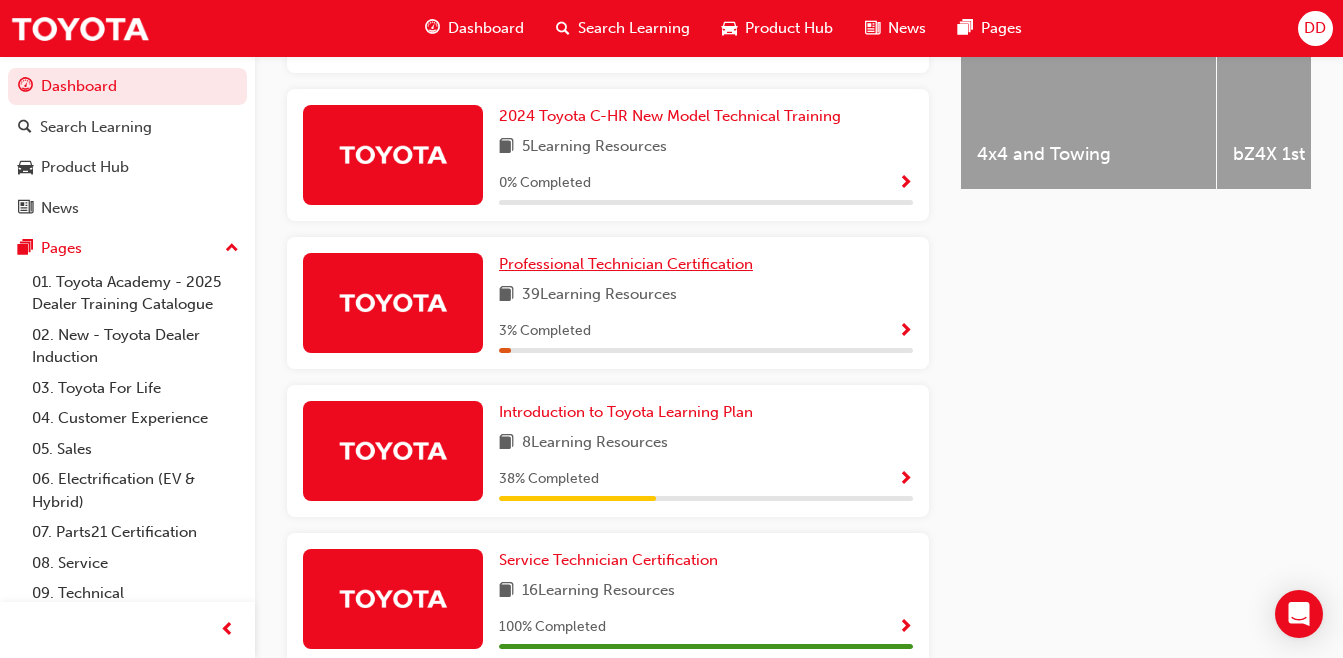 click on "Professional Technician Certification" at bounding box center (626, 264) 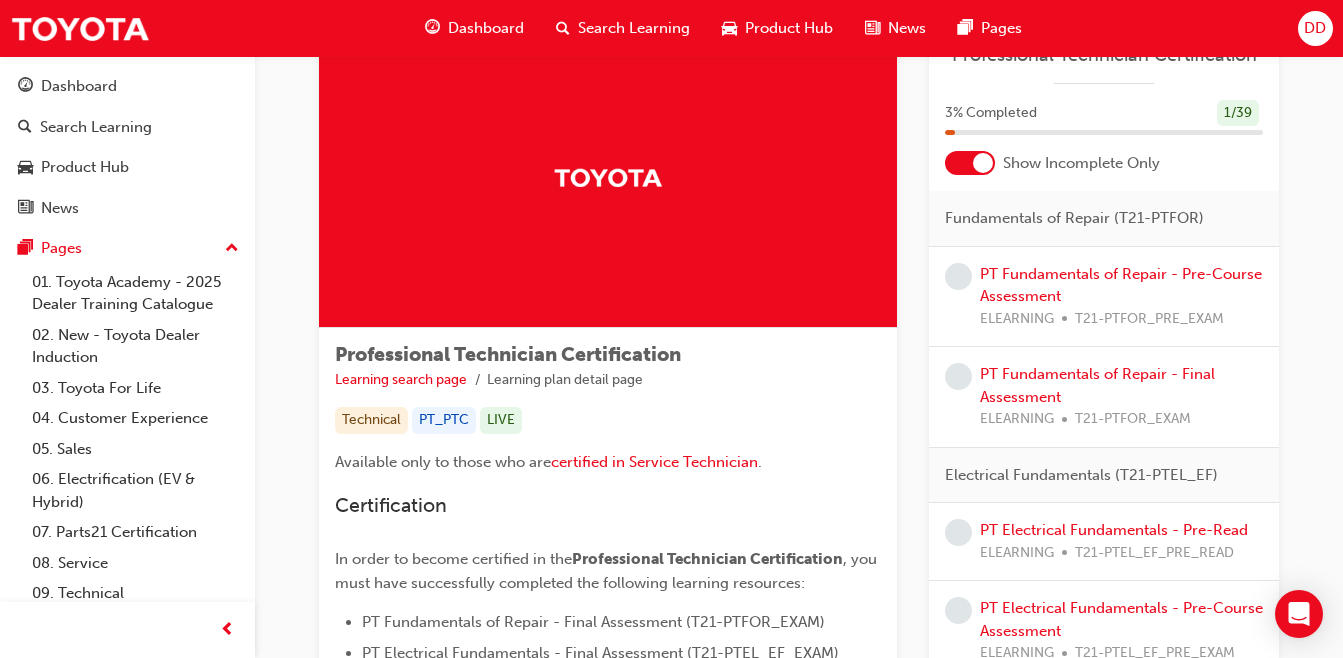 scroll, scrollTop: 77, scrollLeft: 0, axis: vertical 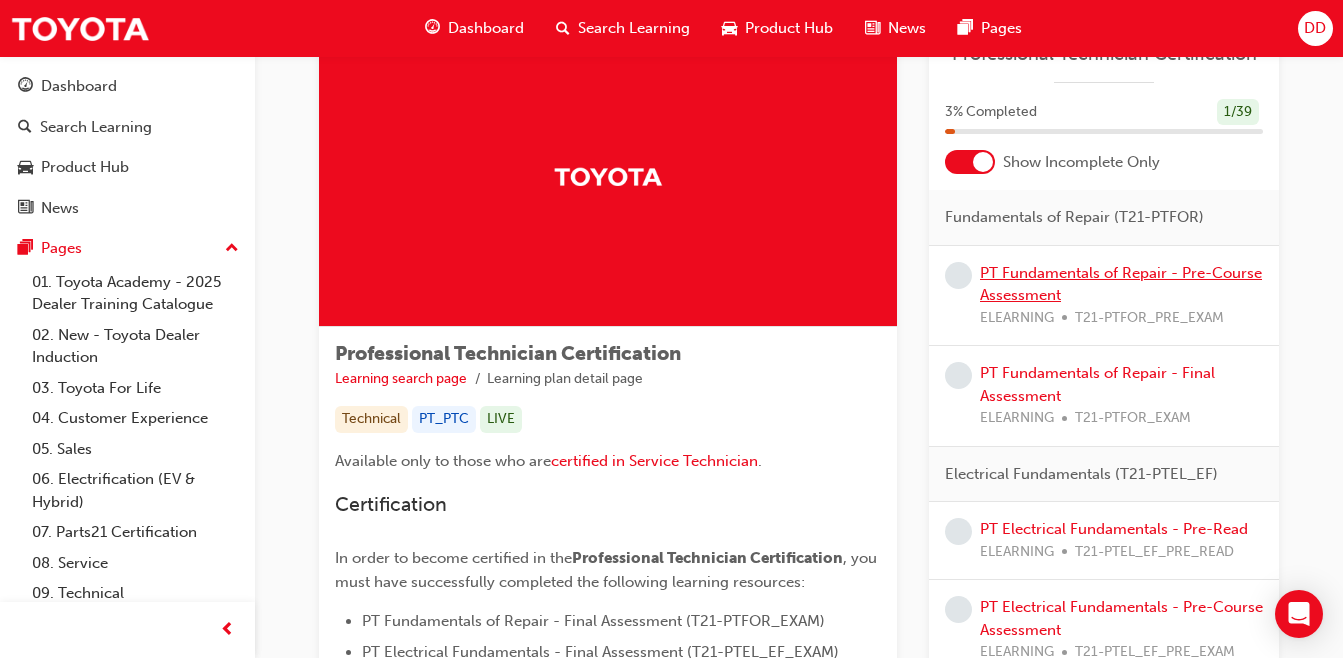 click on "PT Fundamentals of Repair - Pre-Course Assessment" at bounding box center (1121, 284) 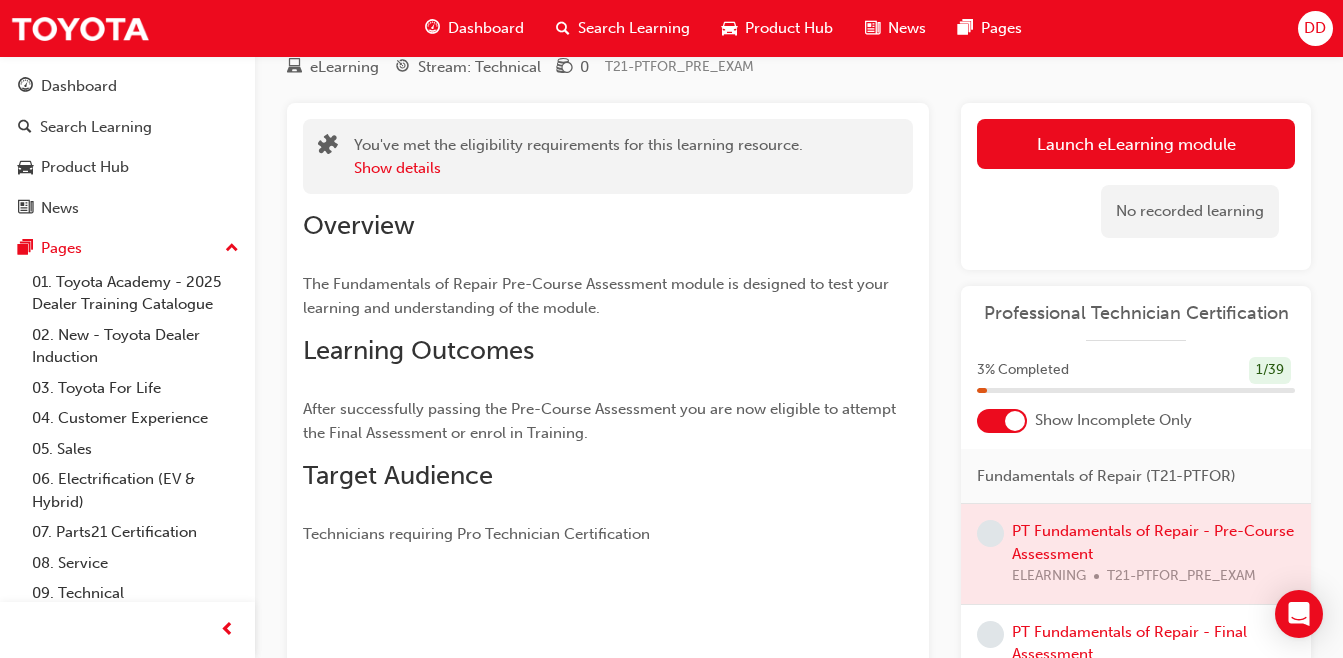 click on "Launch eLearning module" at bounding box center (1136, 144) 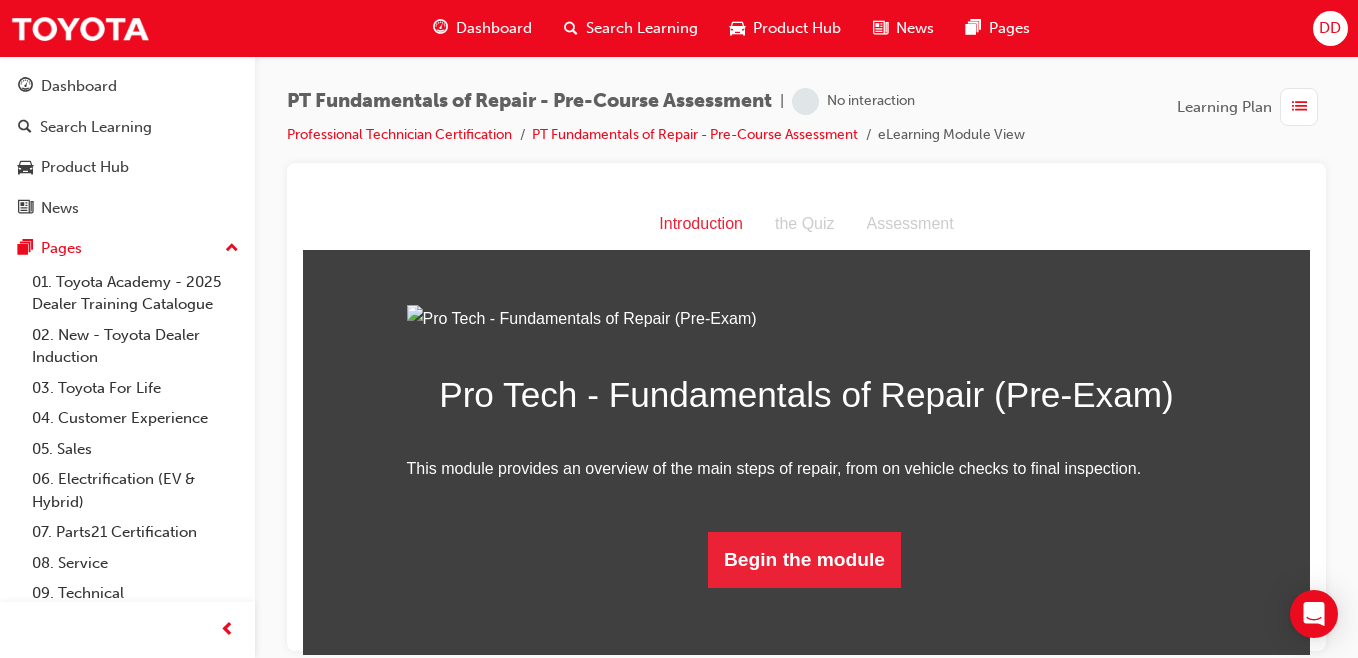 scroll, scrollTop: 153, scrollLeft: 0, axis: vertical 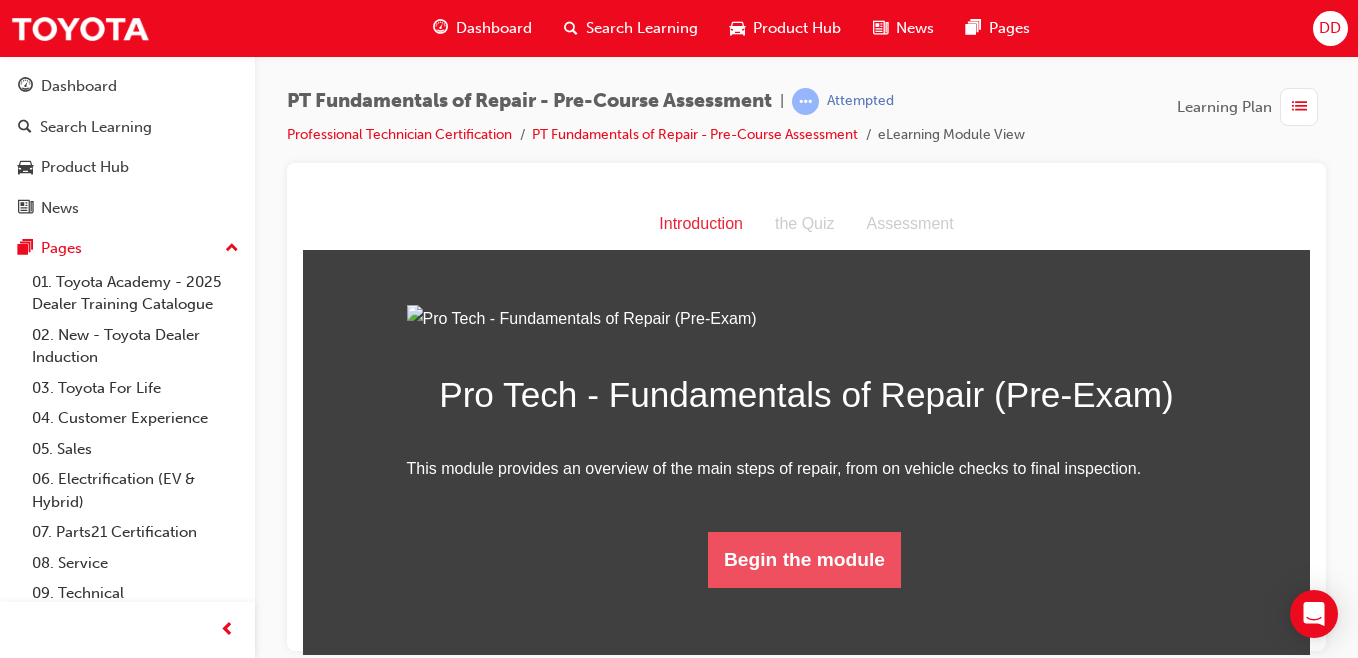 click on "Begin the module" at bounding box center (804, 559) 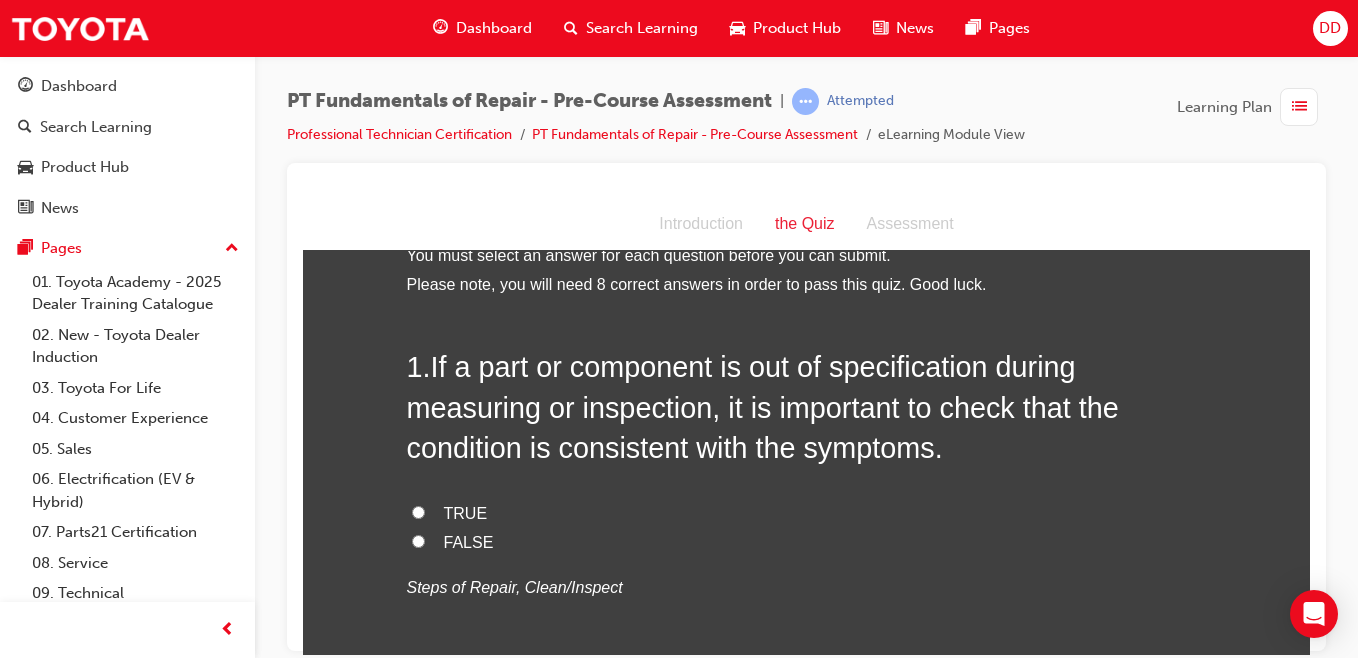 scroll, scrollTop: 32, scrollLeft: 0, axis: vertical 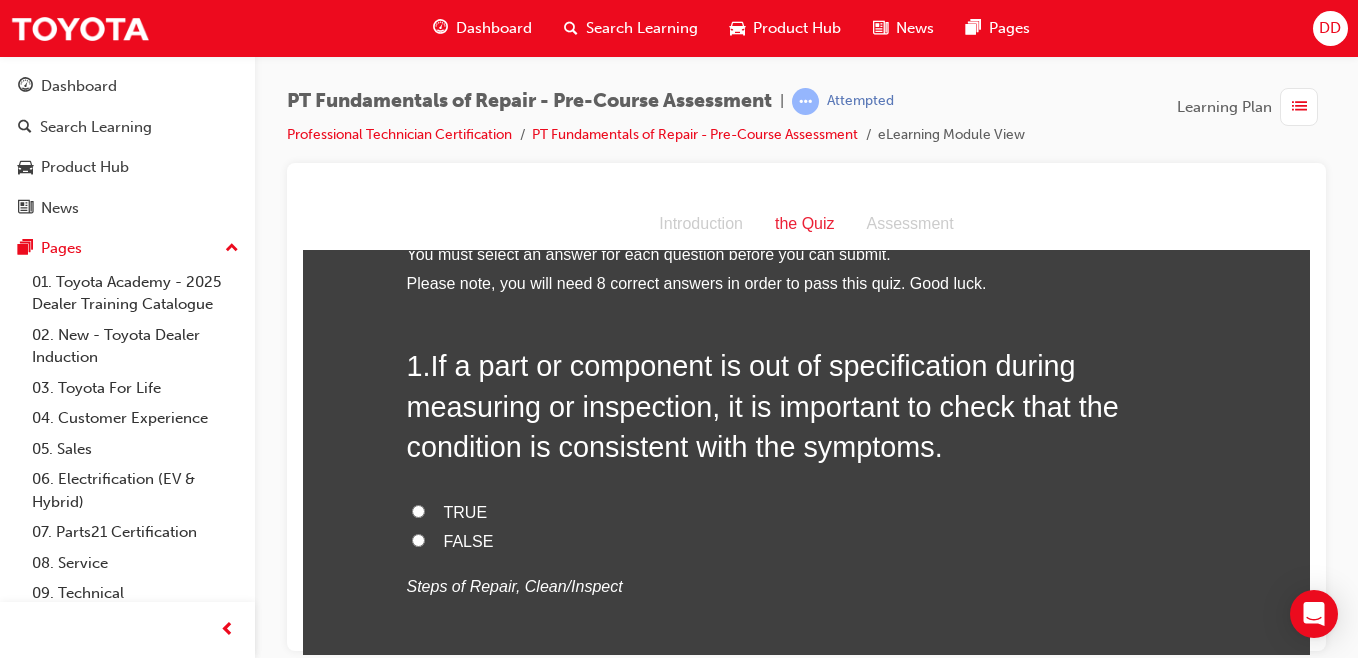 click on "TRUE" at bounding box center (807, 512) 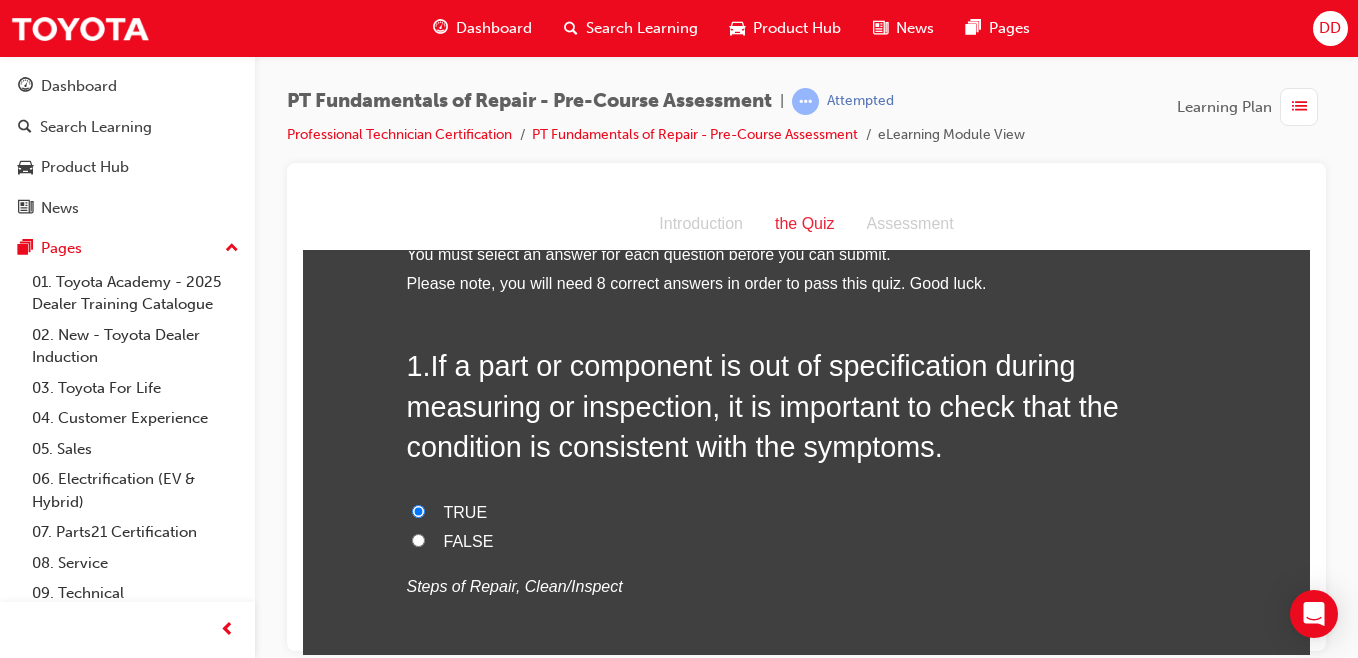 radio on "true" 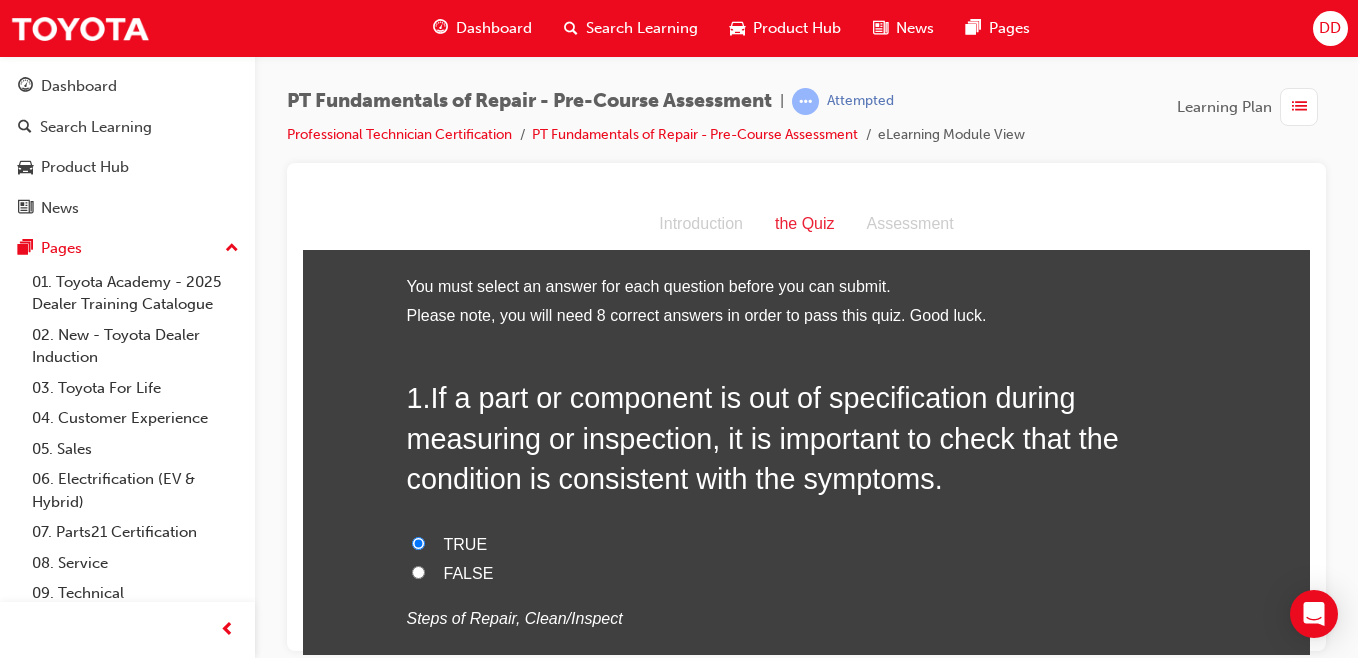 scroll, scrollTop: 2, scrollLeft: 0, axis: vertical 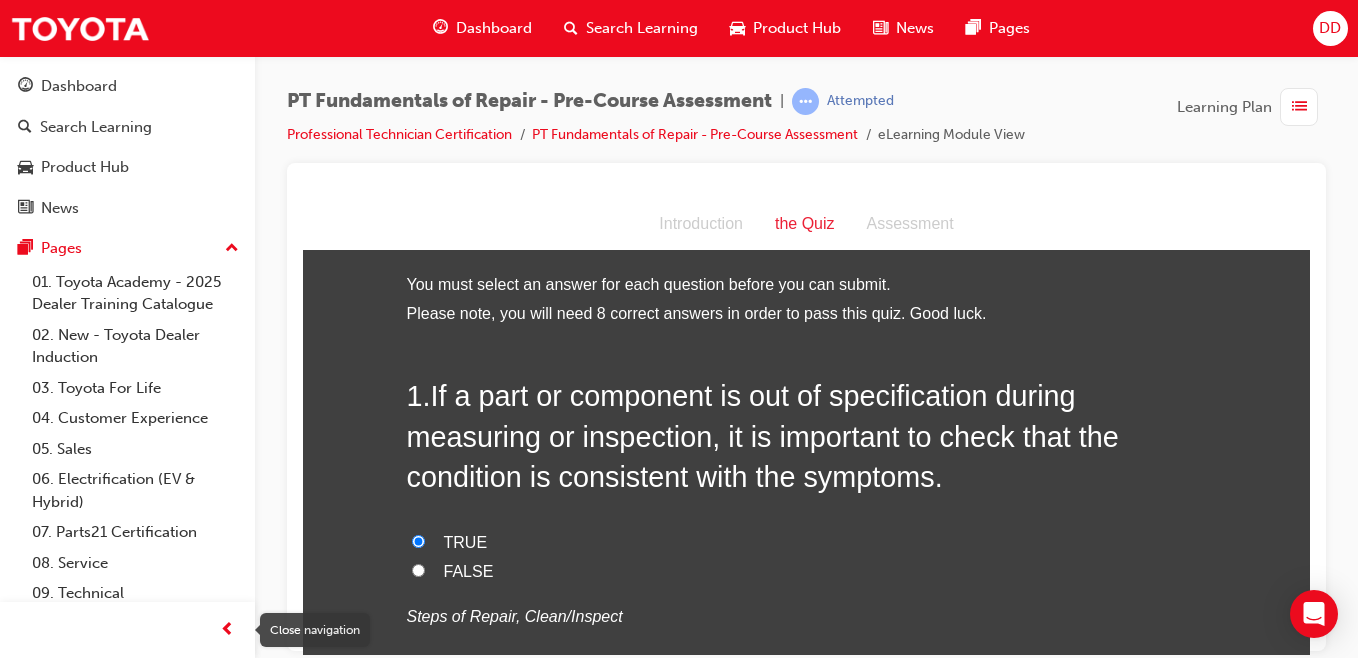 click at bounding box center [227, 630] 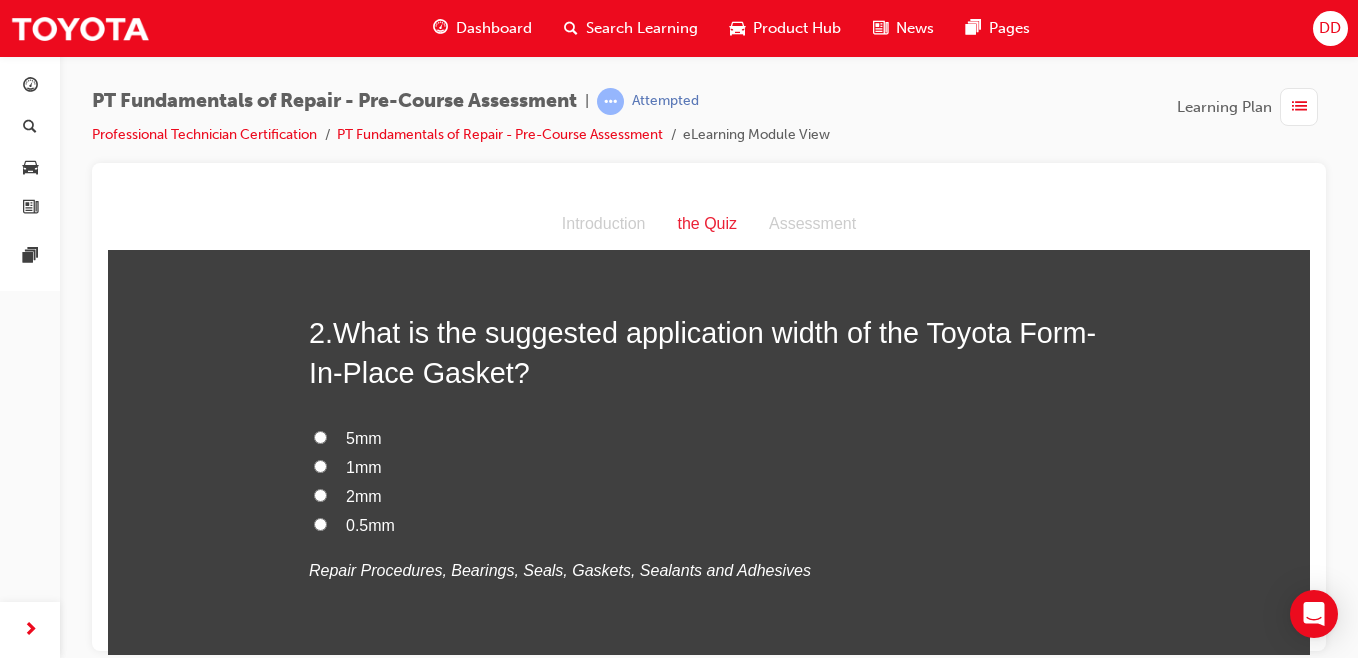 scroll, scrollTop: 515, scrollLeft: 0, axis: vertical 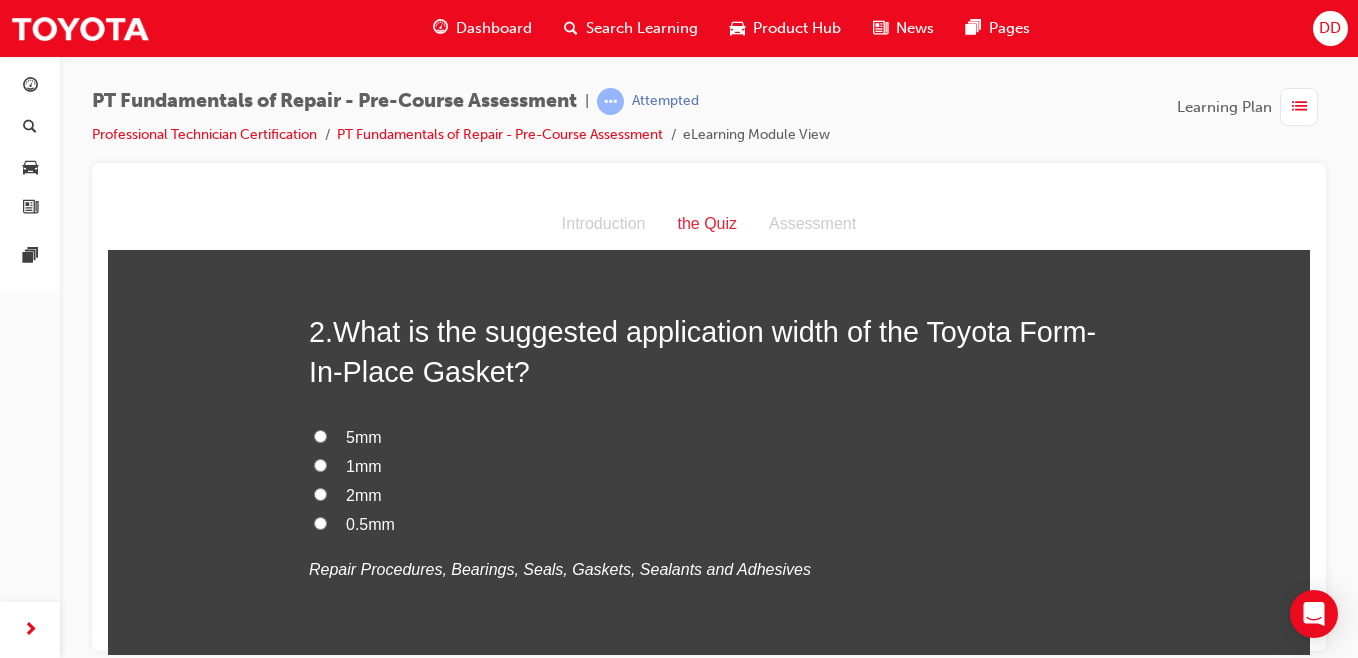click on "2mm" at bounding box center [320, 493] 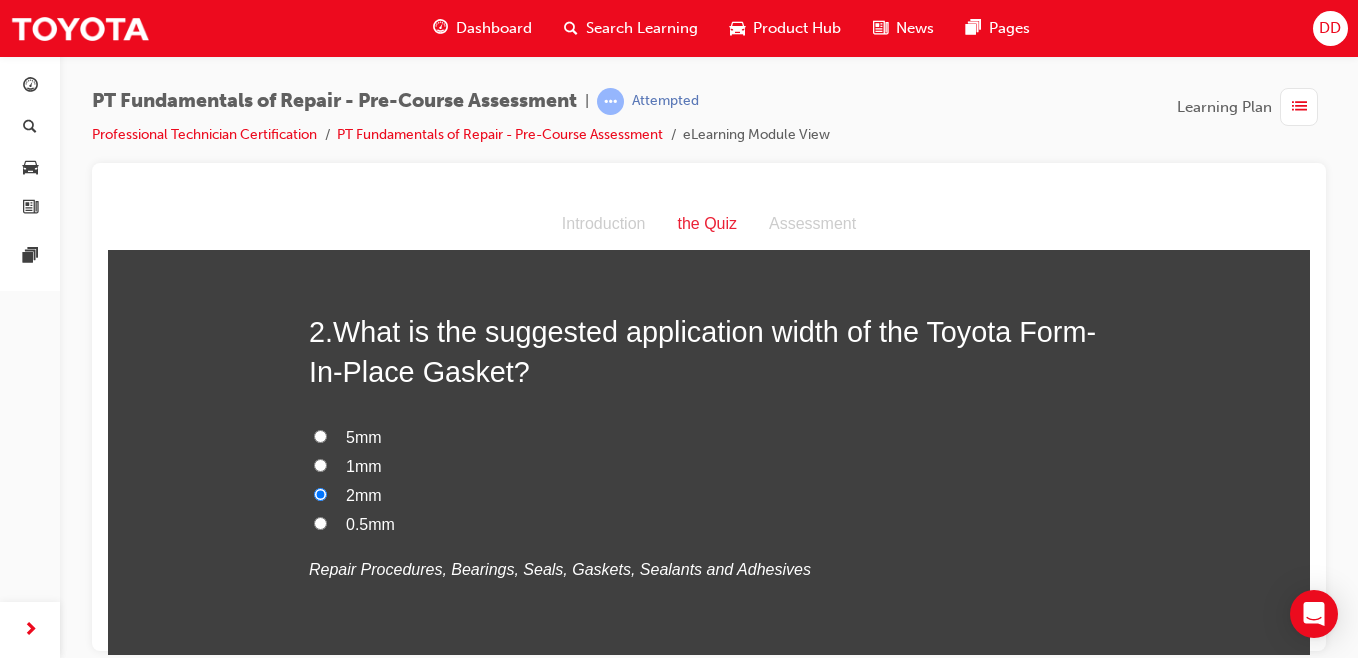 radio on "true" 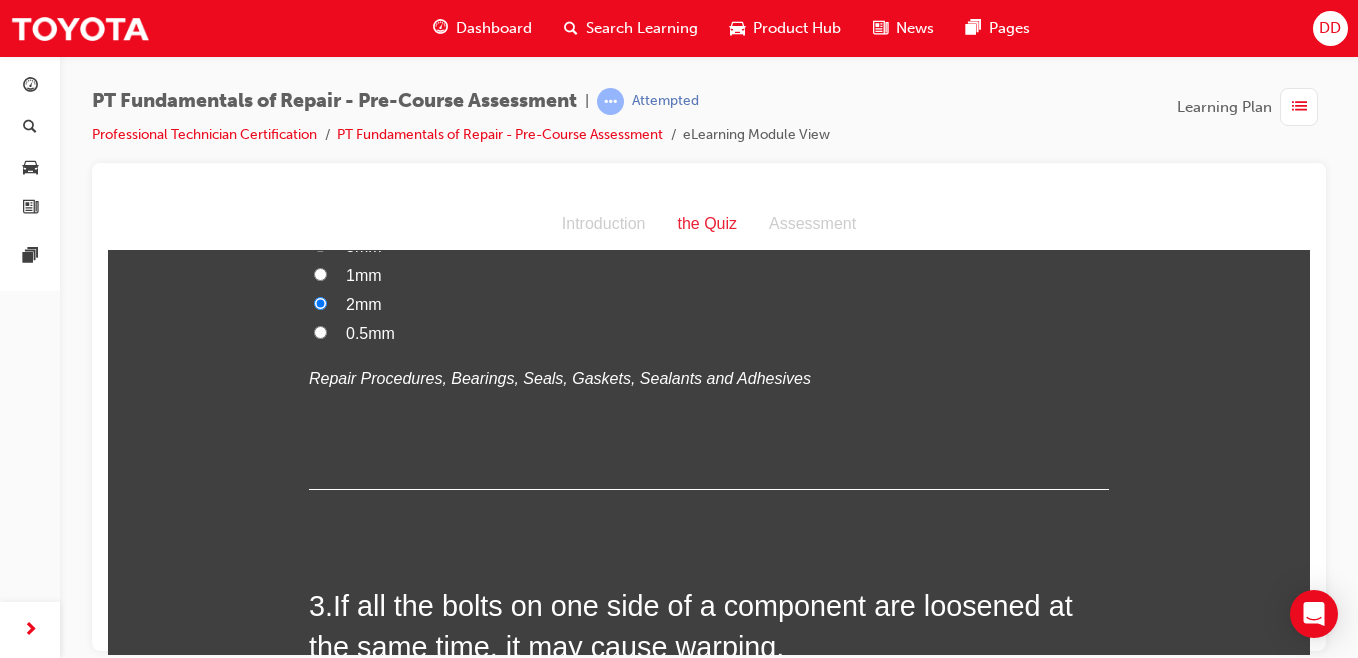 scroll, scrollTop: 900, scrollLeft: 0, axis: vertical 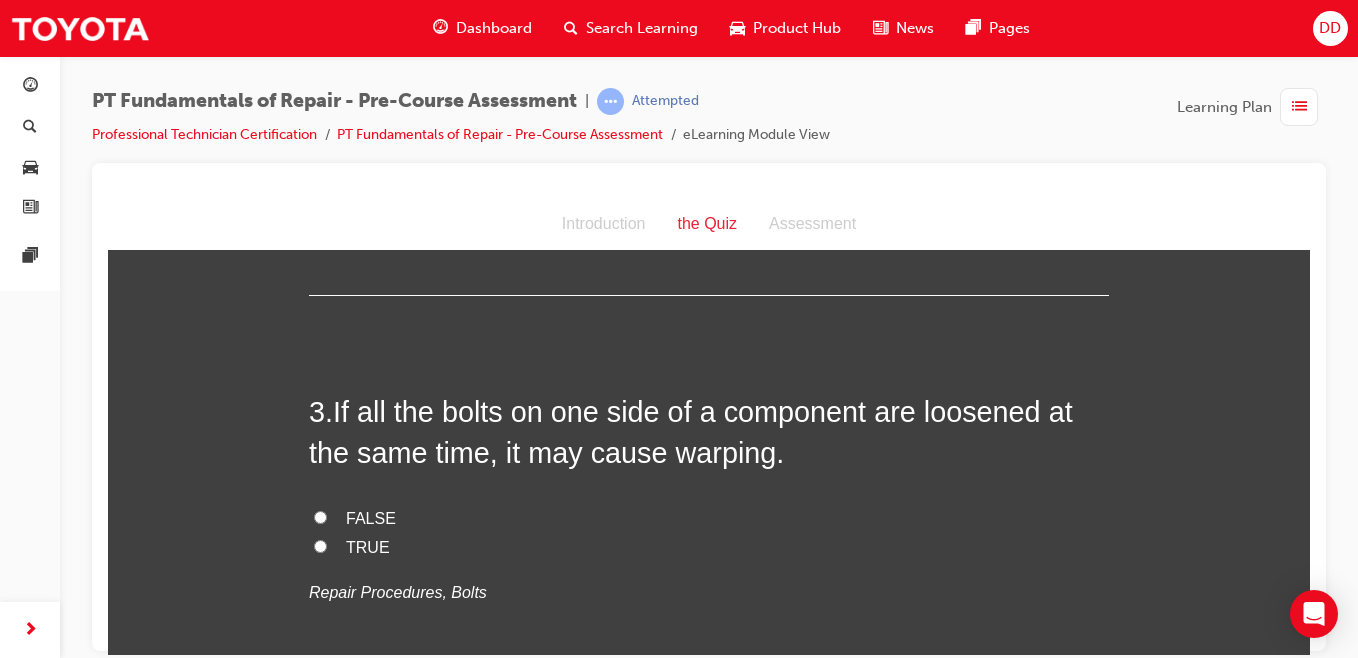 click on "TRUE" at bounding box center (320, 545) 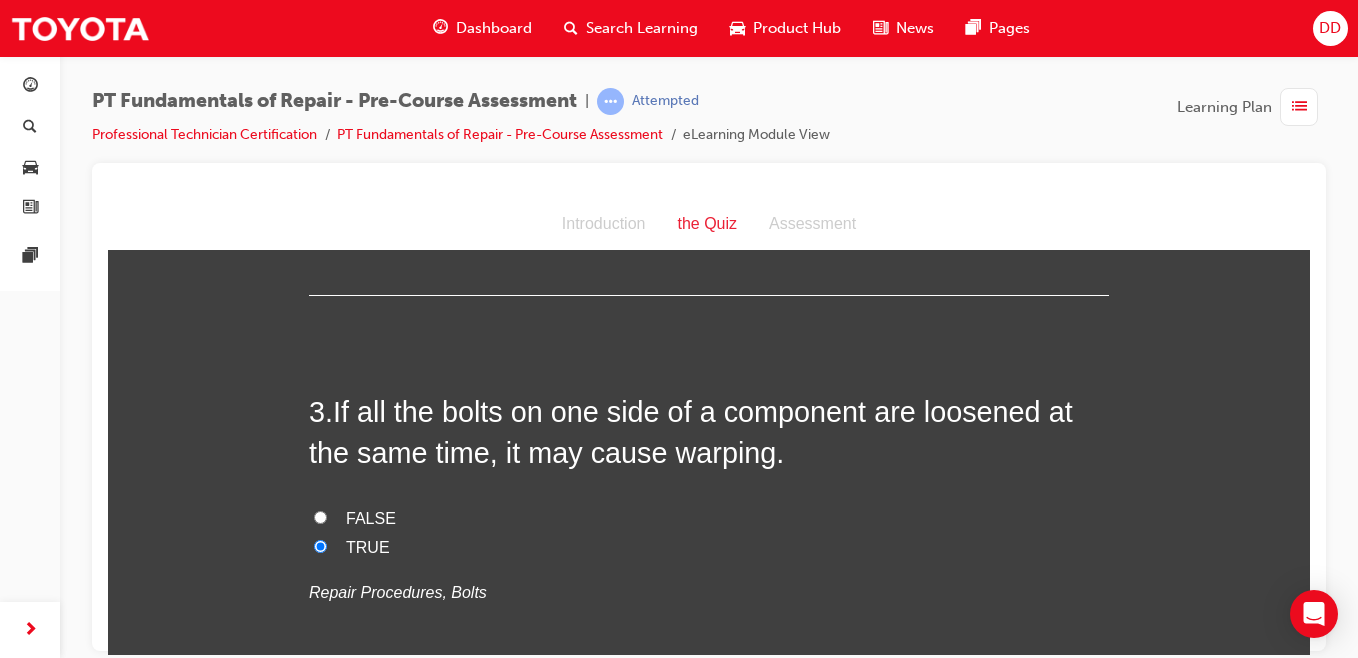 radio on "true" 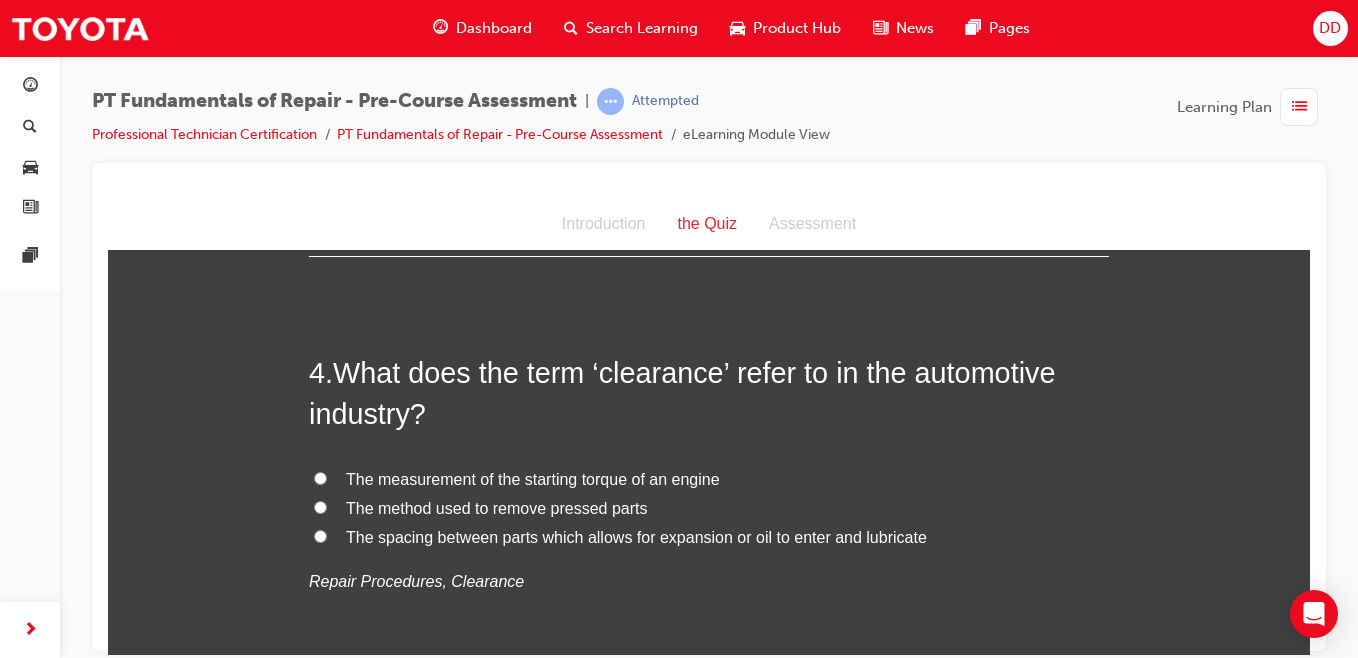 scroll, scrollTop: 1348, scrollLeft: 0, axis: vertical 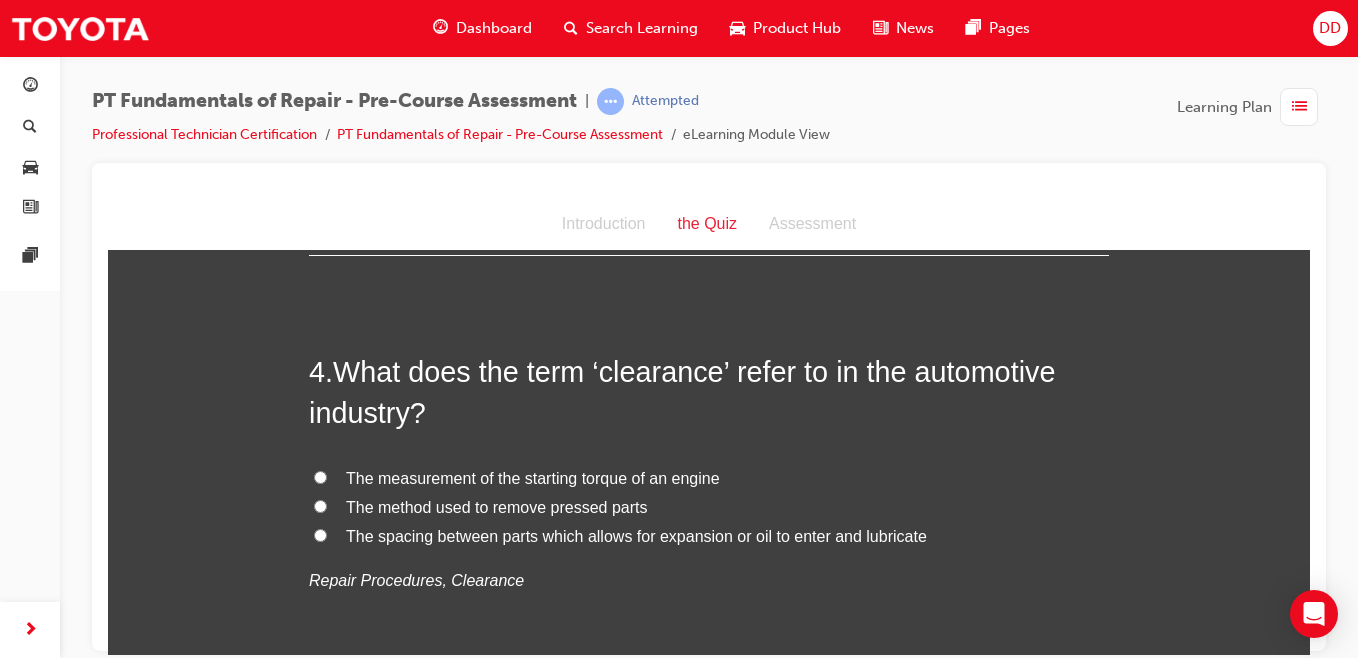 click on "The spacing between parts which allows for expansion or oil to enter and lubricate" at bounding box center [320, 534] 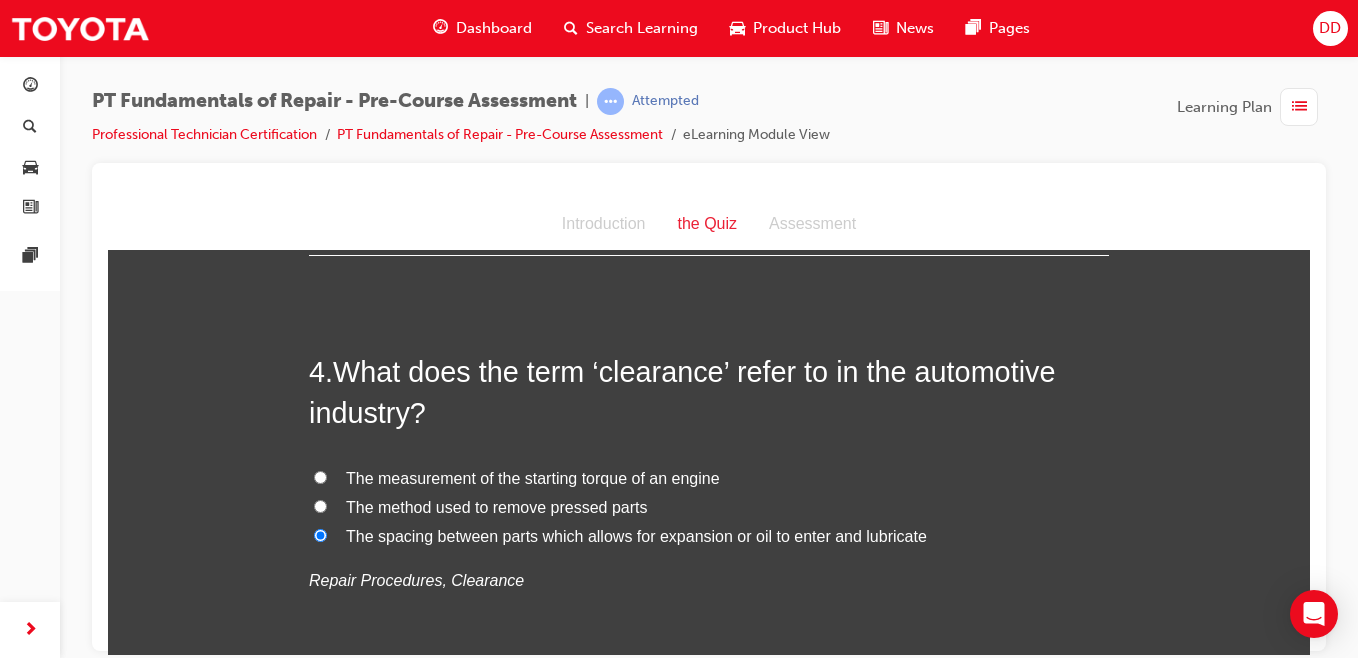 radio on "true" 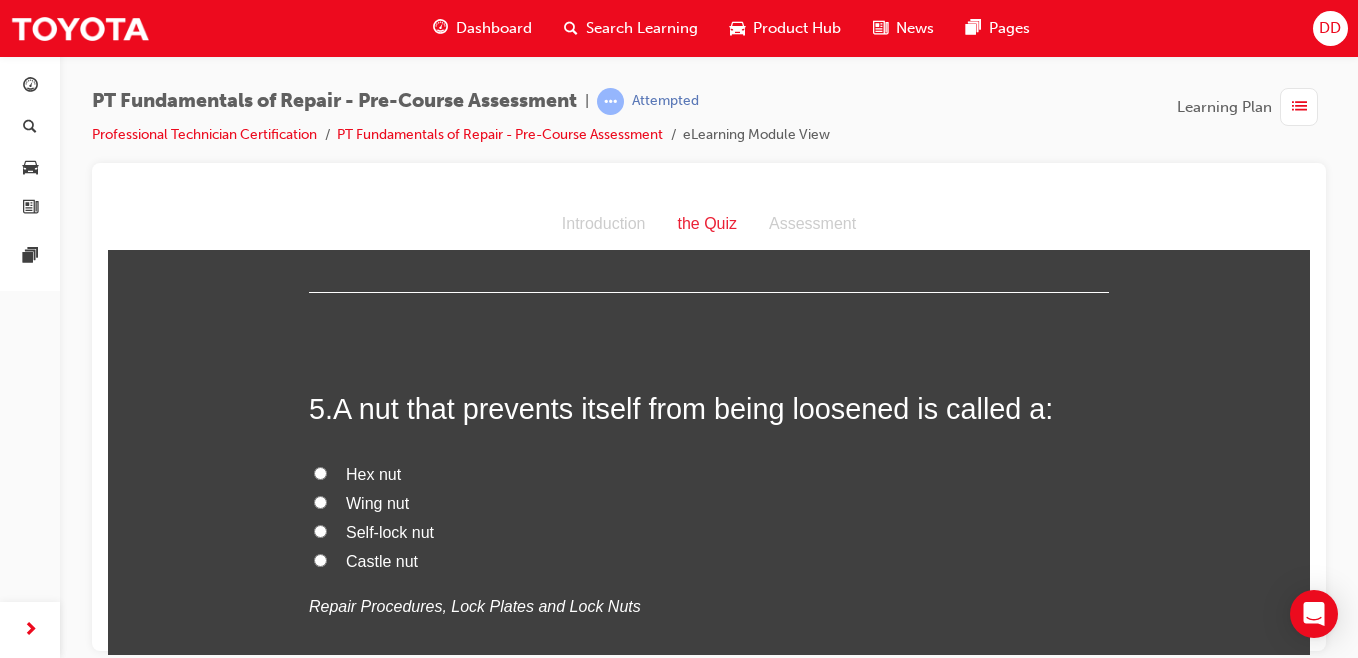 scroll, scrollTop: 1749, scrollLeft: 0, axis: vertical 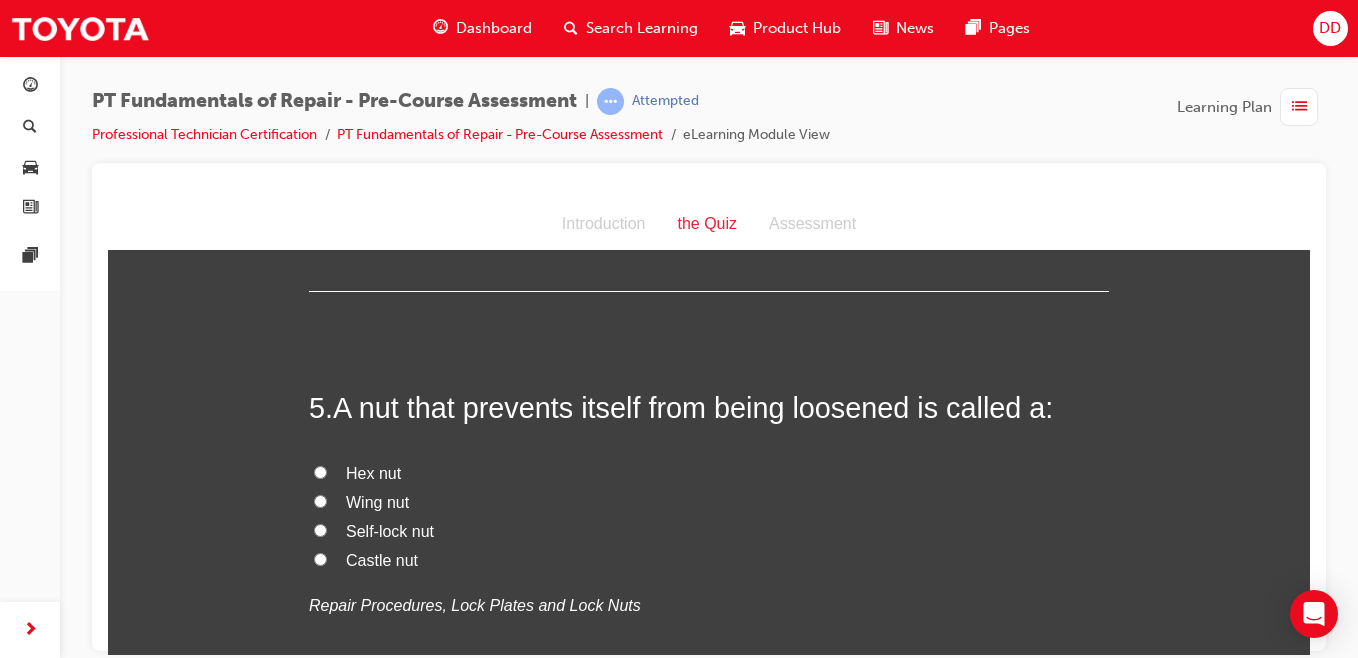 click on "Self-lock nut" at bounding box center (320, 529) 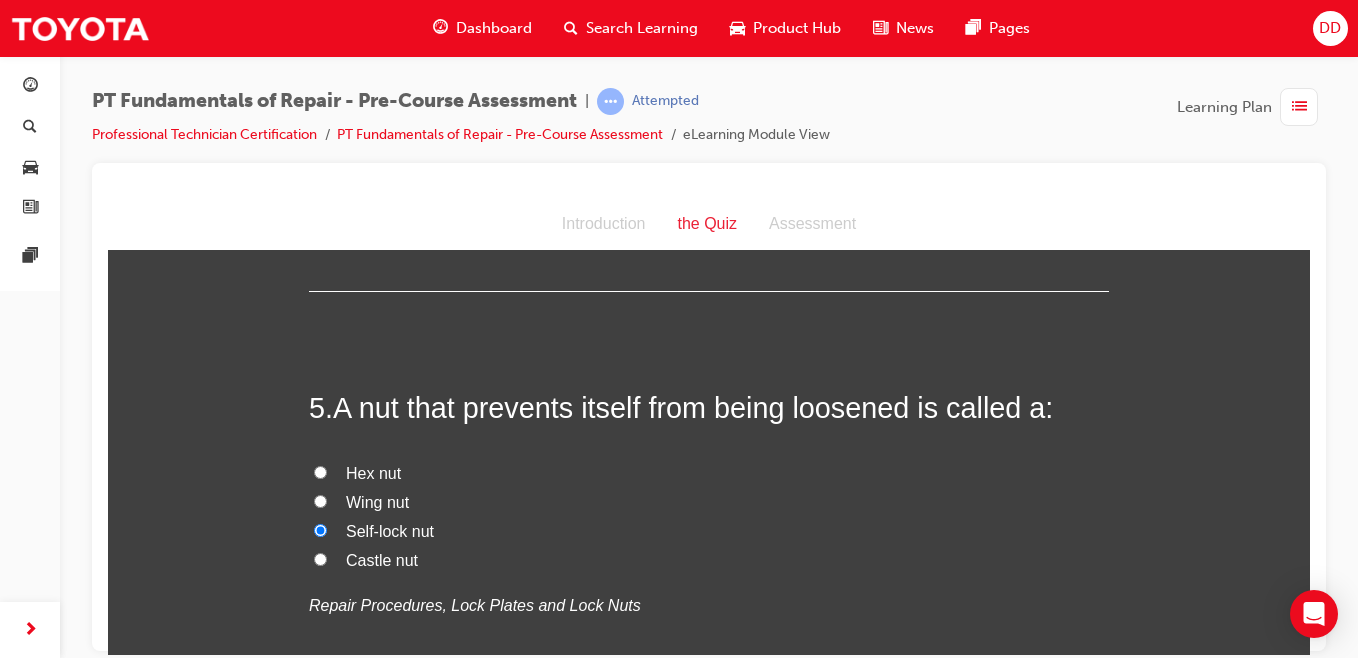 radio on "true" 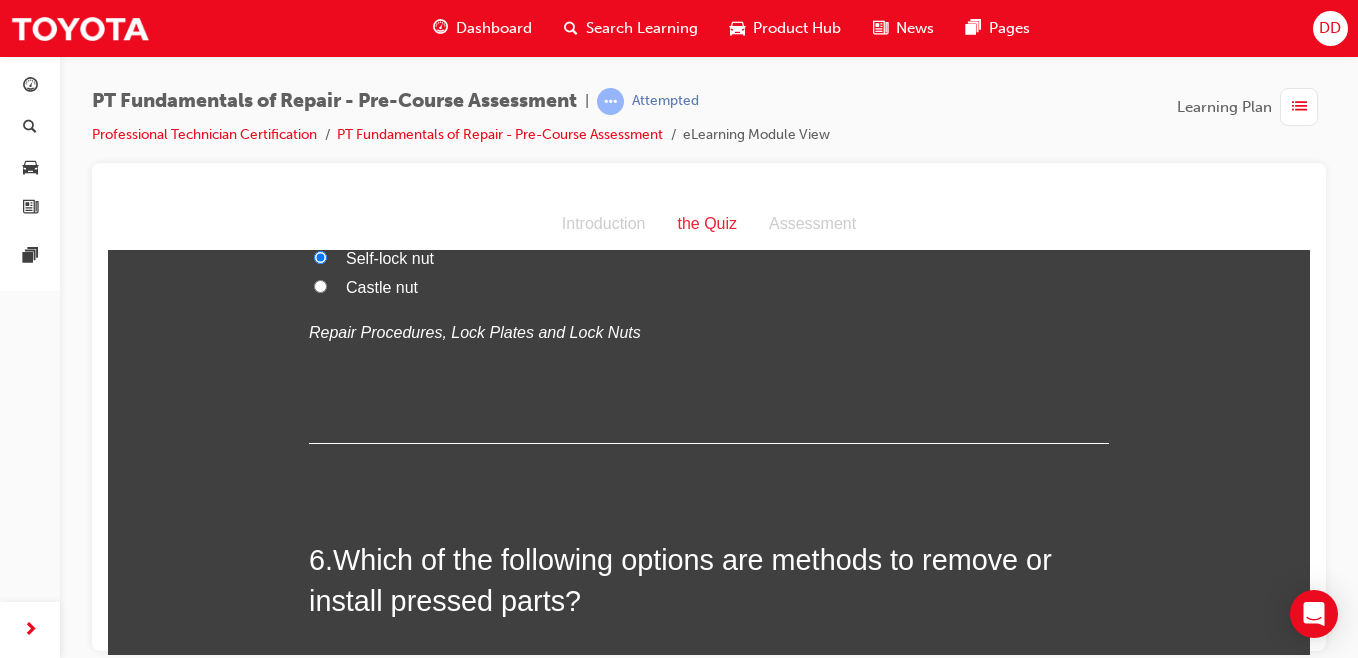 scroll, scrollTop: 1833, scrollLeft: 0, axis: vertical 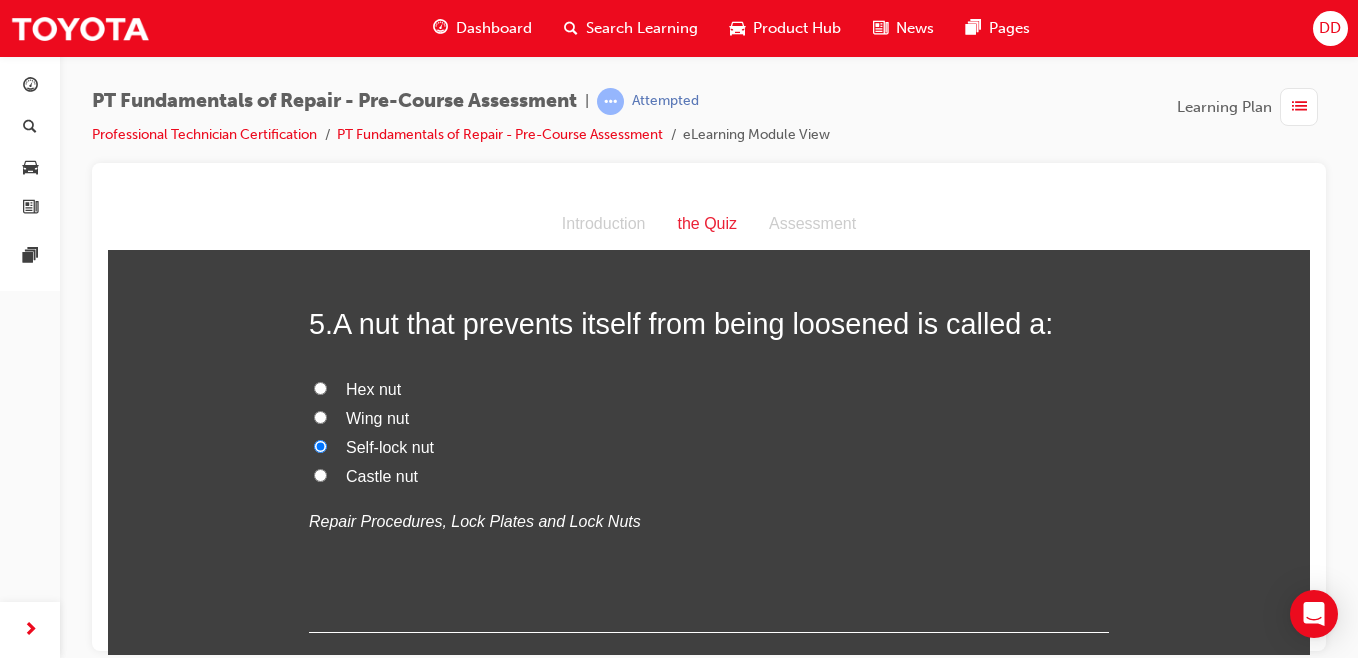 click on "Castle nut" at bounding box center [320, 474] 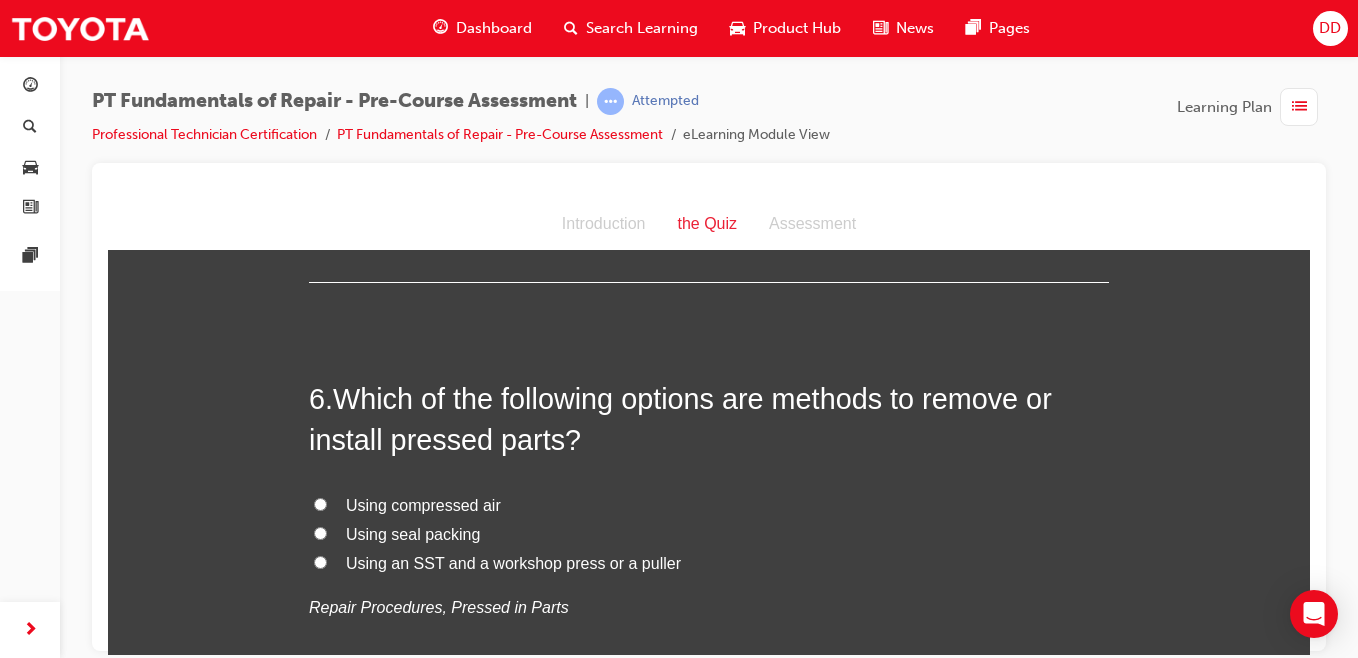 scroll, scrollTop: 2184, scrollLeft: 0, axis: vertical 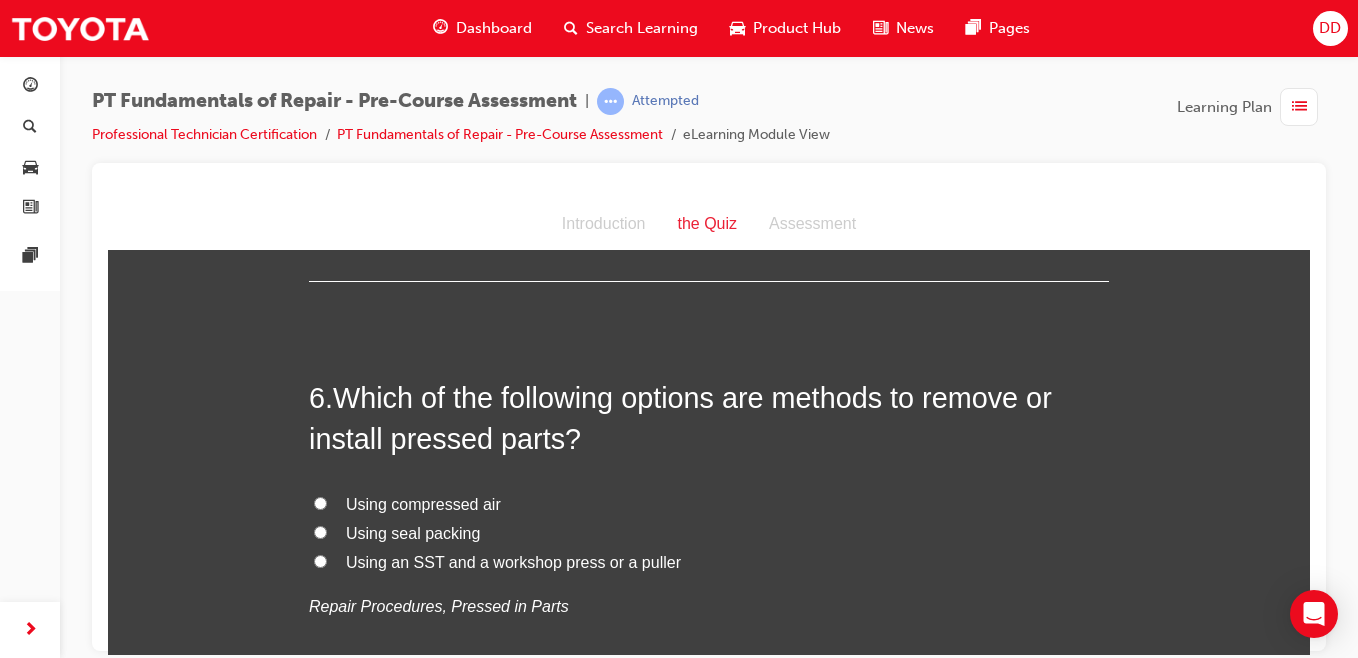 click on "Using an SST and a workshop press or a puller" at bounding box center (320, 560) 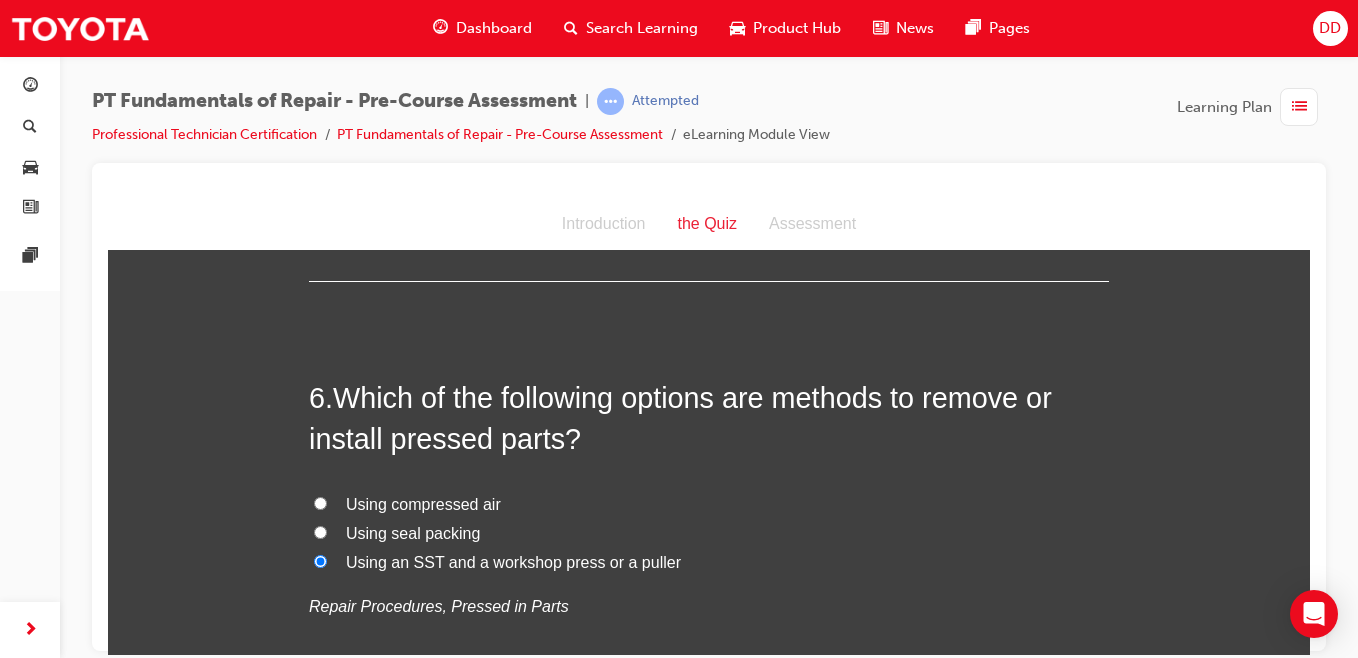 radio on "true" 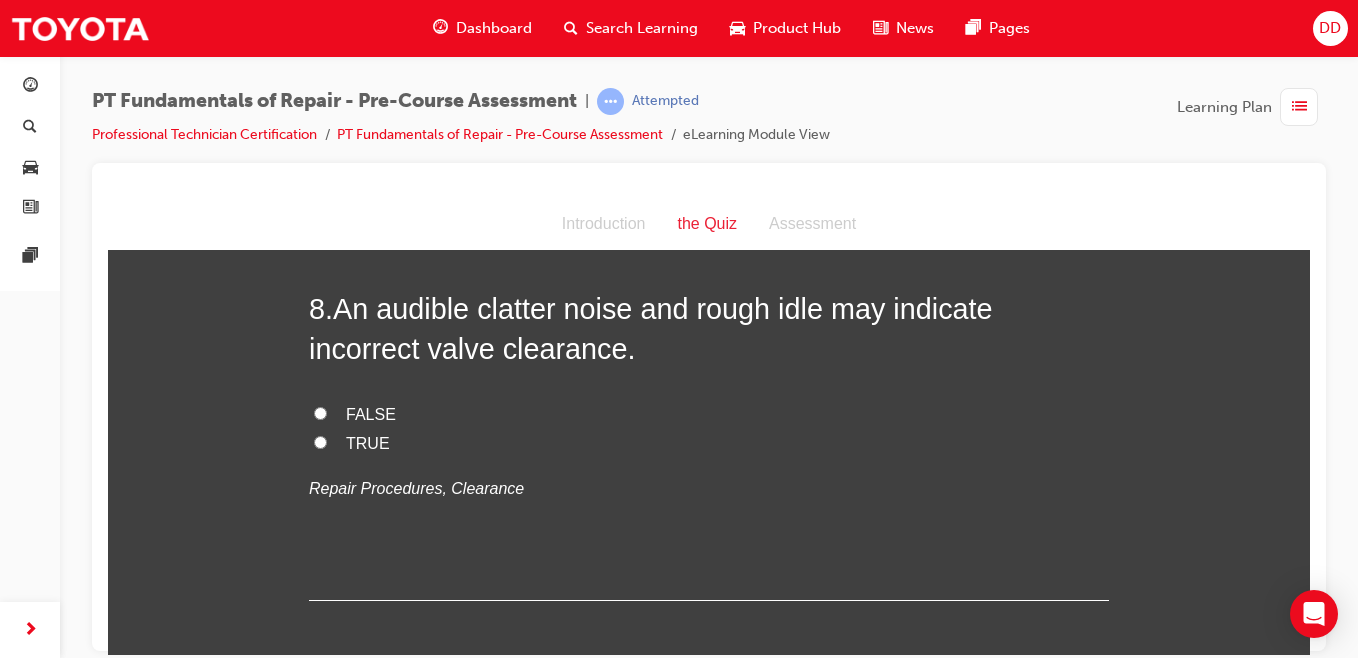 scroll, scrollTop: 3137, scrollLeft: 0, axis: vertical 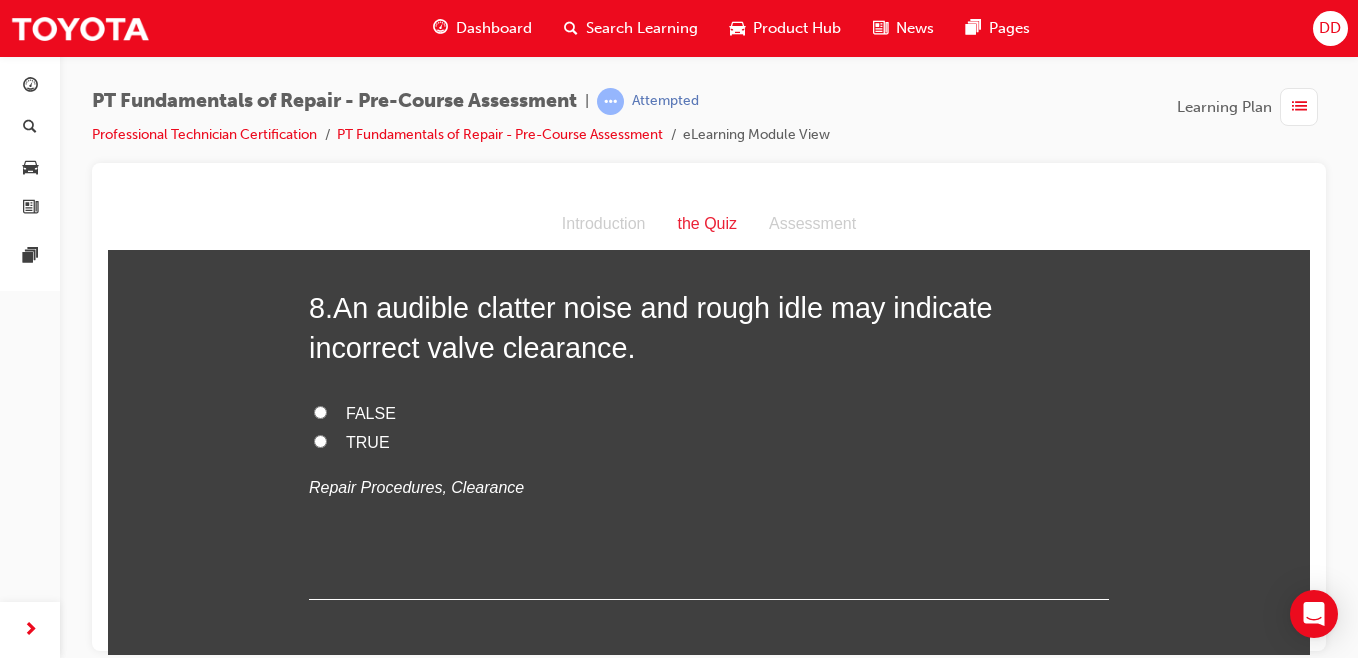 click on "TRUE" at bounding box center [320, 440] 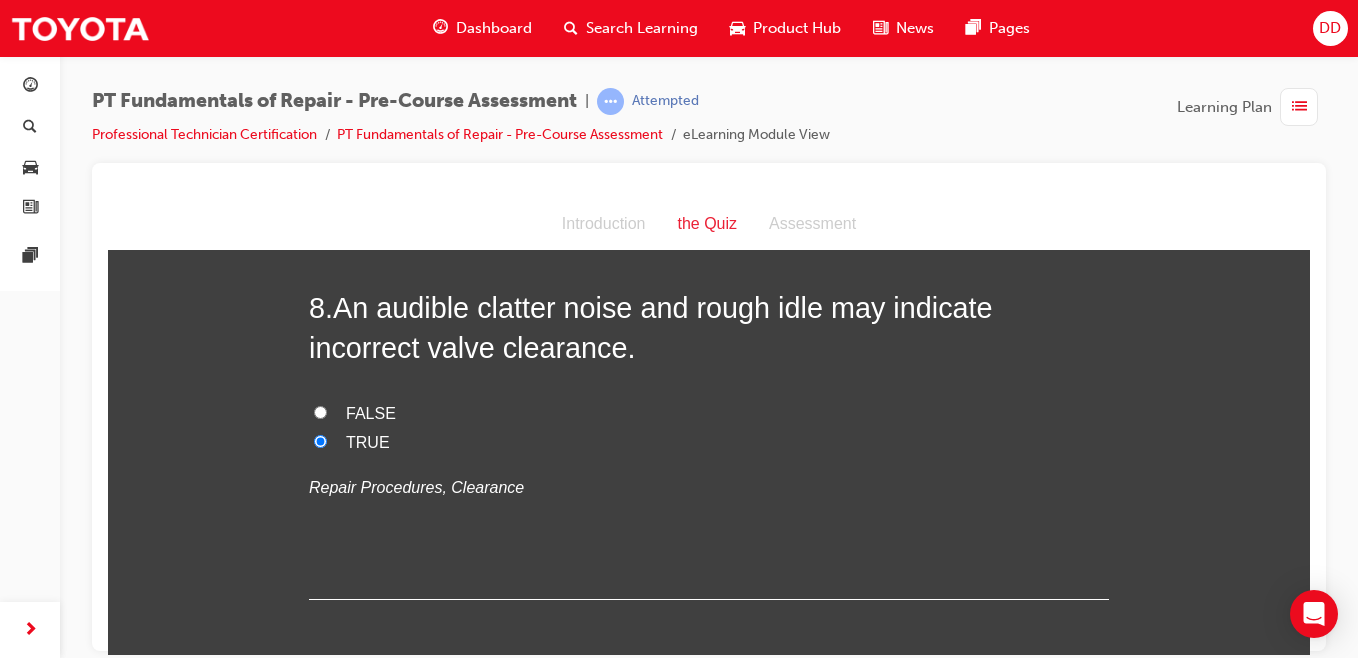 radio on "true" 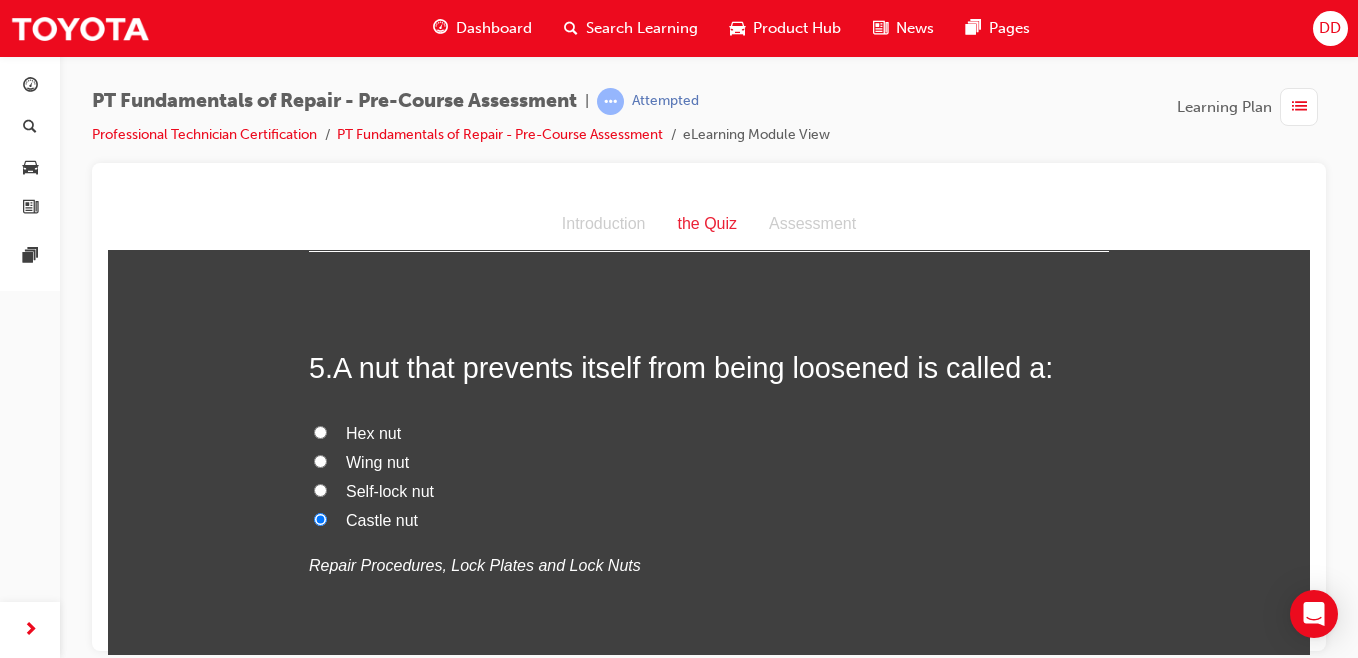 scroll, scrollTop: 1788, scrollLeft: 0, axis: vertical 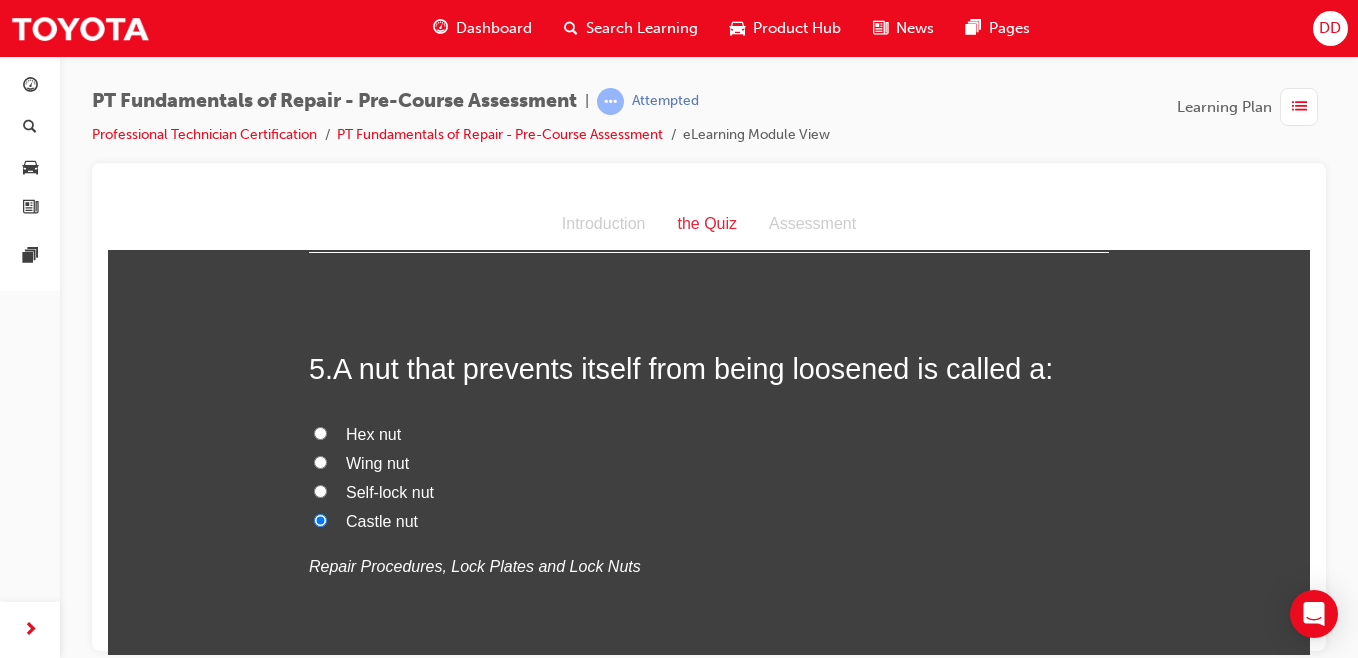 click on "Self-lock nut" at bounding box center (709, 492) 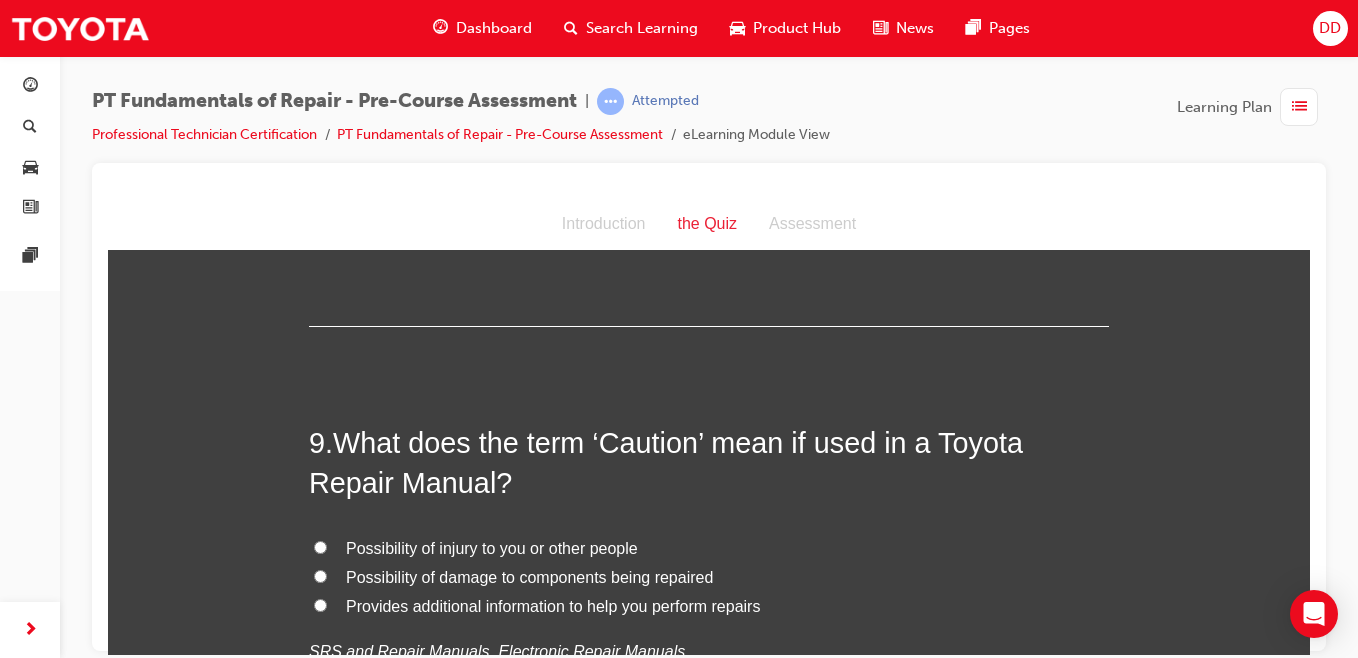 scroll, scrollTop: 3430, scrollLeft: 0, axis: vertical 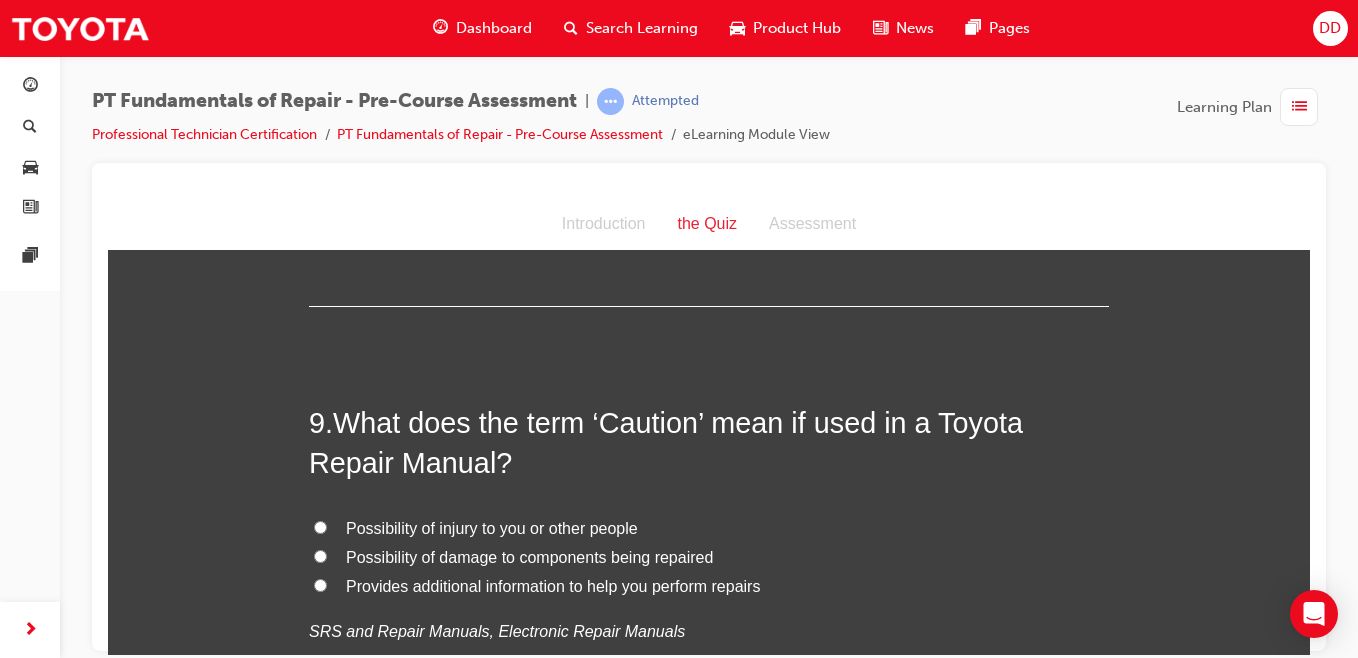 click on "Possibility of injury to you or other people" at bounding box center [320, 526] 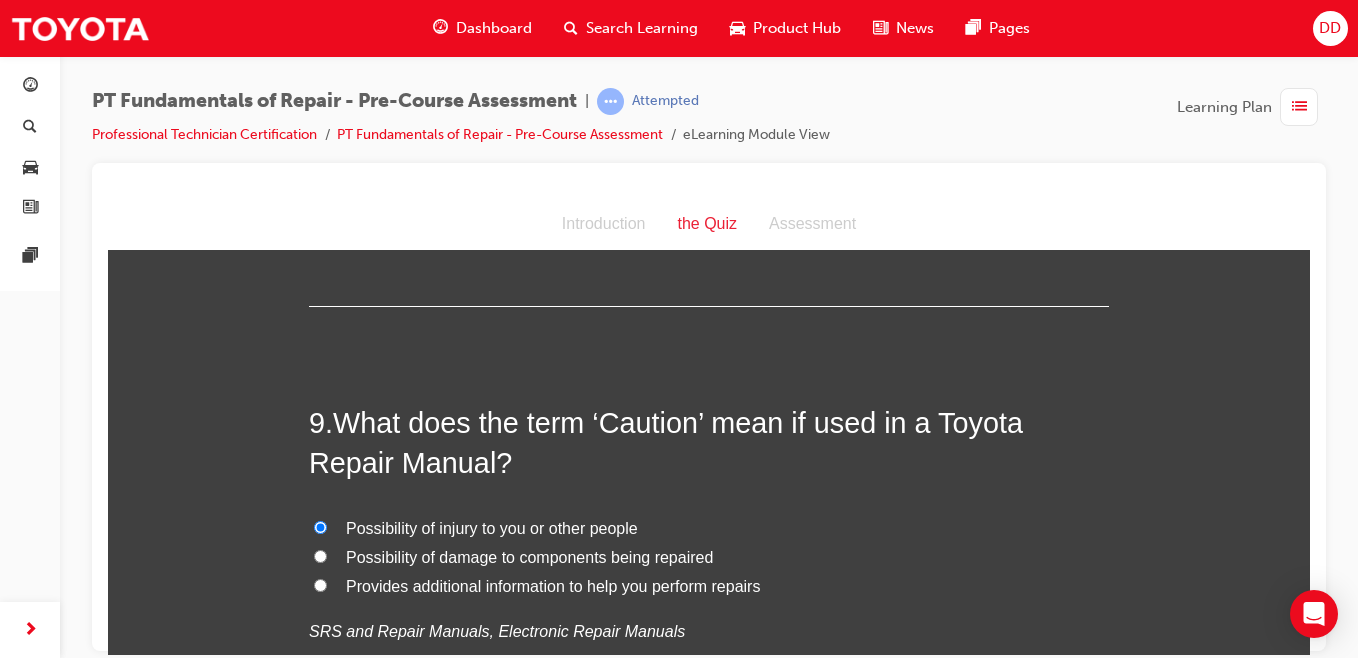 radio on "true" 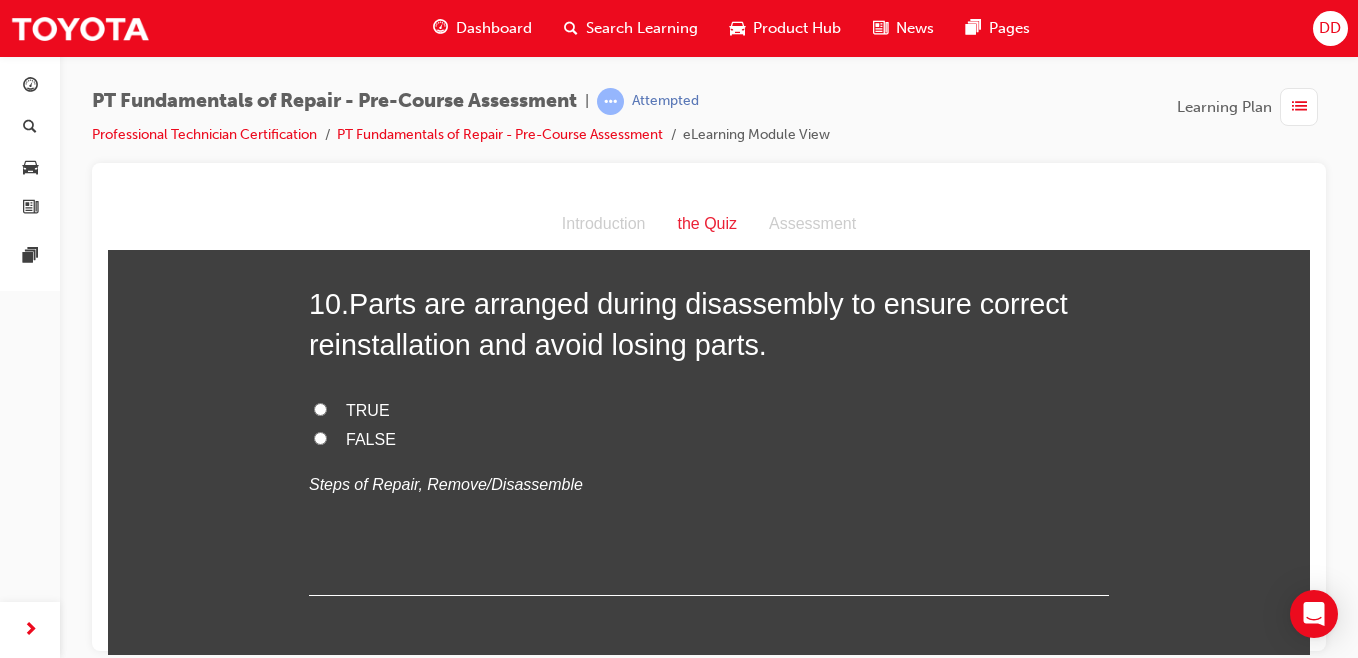scroll, scrollTop: 3986, scrollLeft: 0, axis: vertical 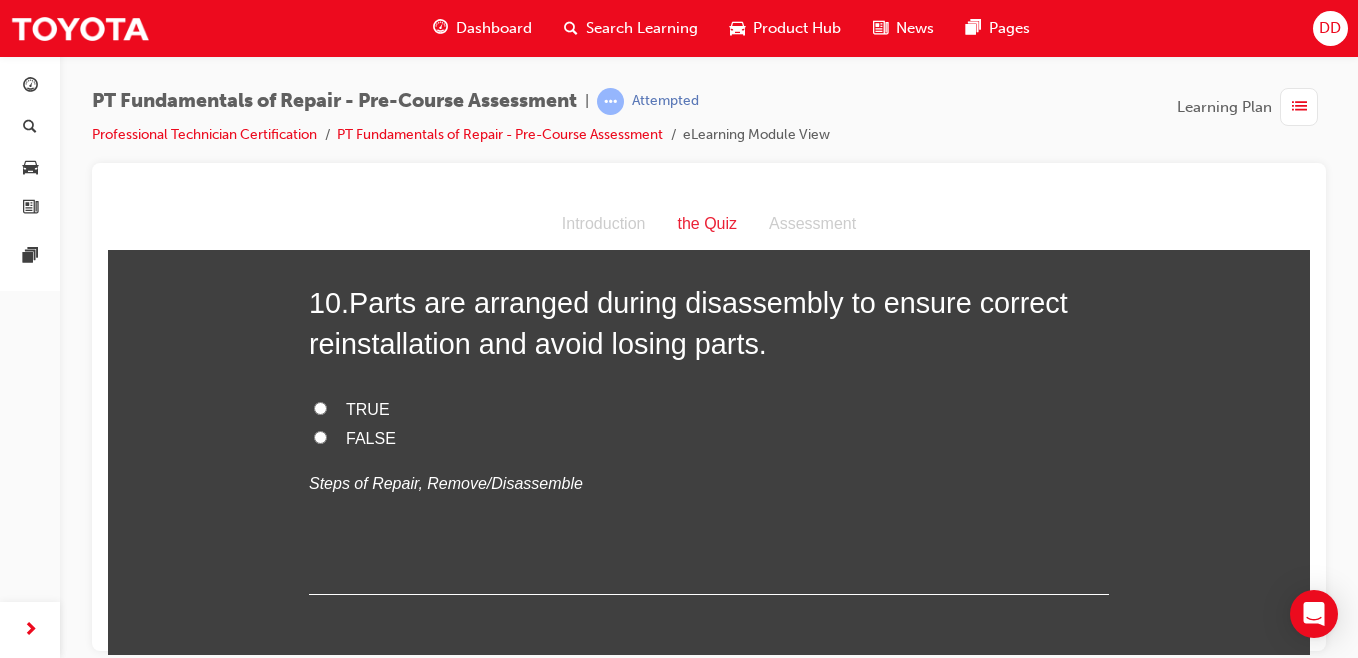 click on "TRUE" at bounding box center (320, 407) 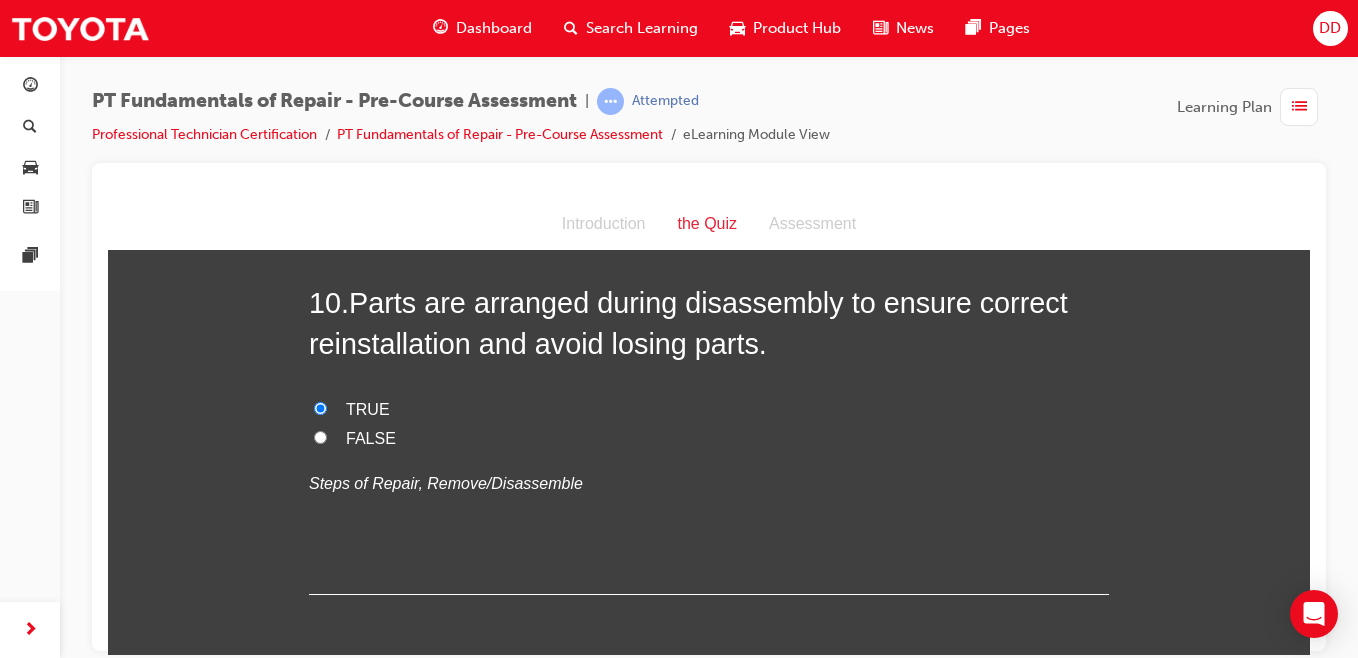 radio on "true" 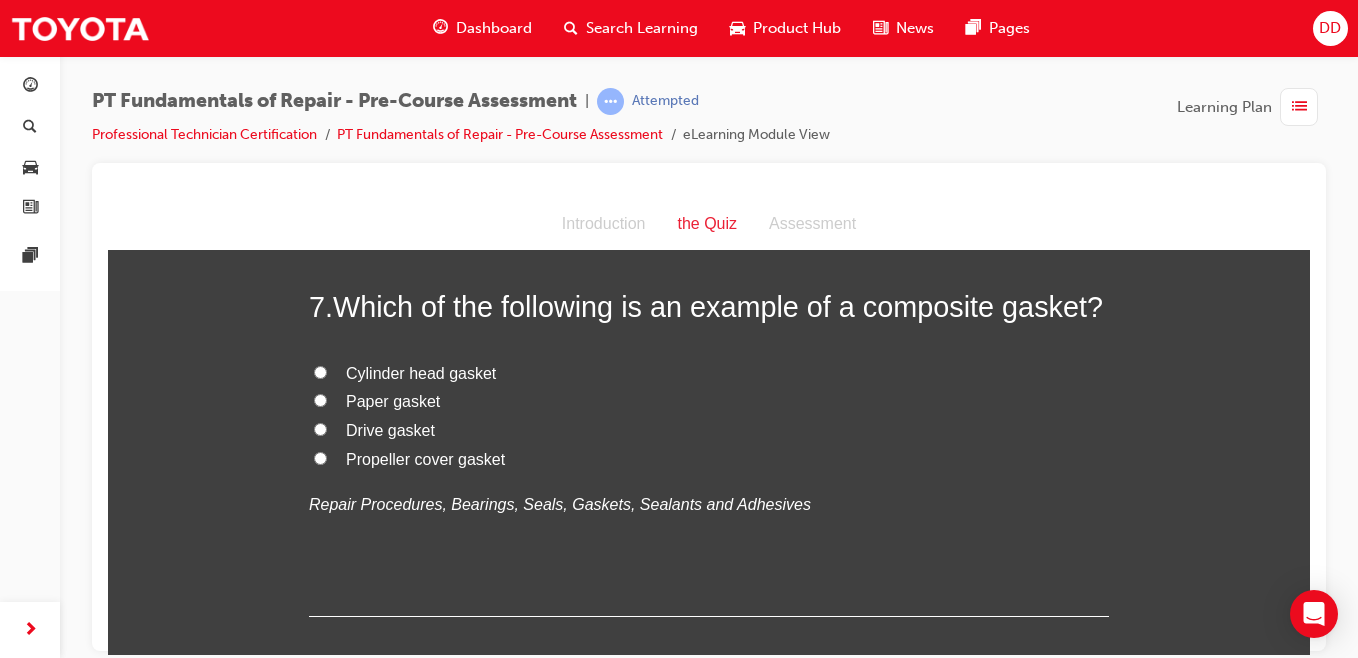 scroll, scrollTop: 2713, scrollLeft: 0, axis: vertical 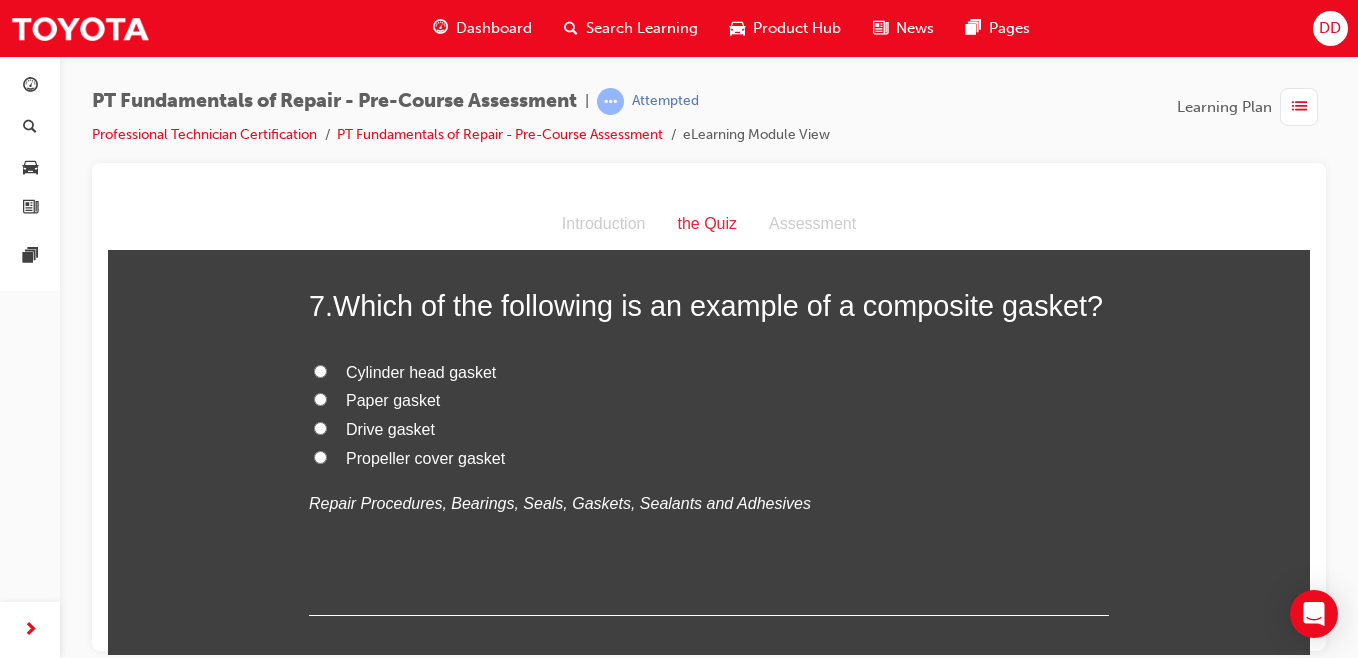 click on "Drive gasket" at bounding box center [709, 429] 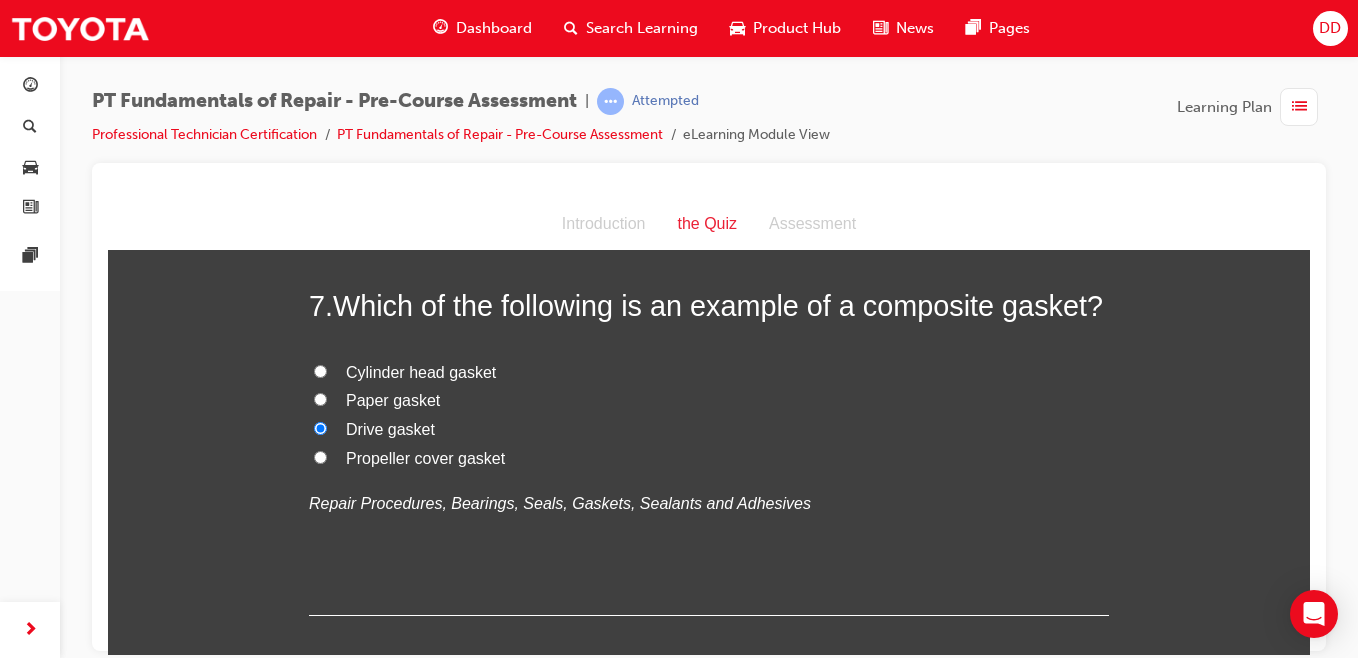 radio on "true" 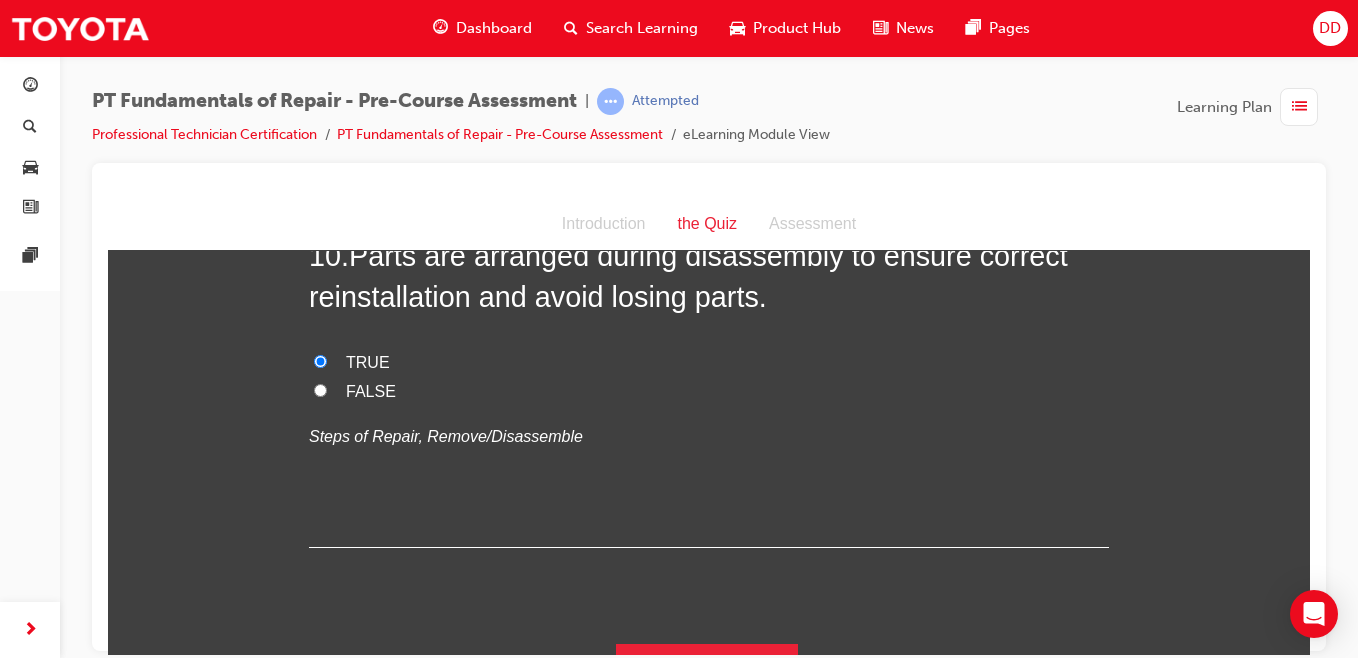 scroll, scrollTop: 4077, scrollLeft: 0, axis: vertical 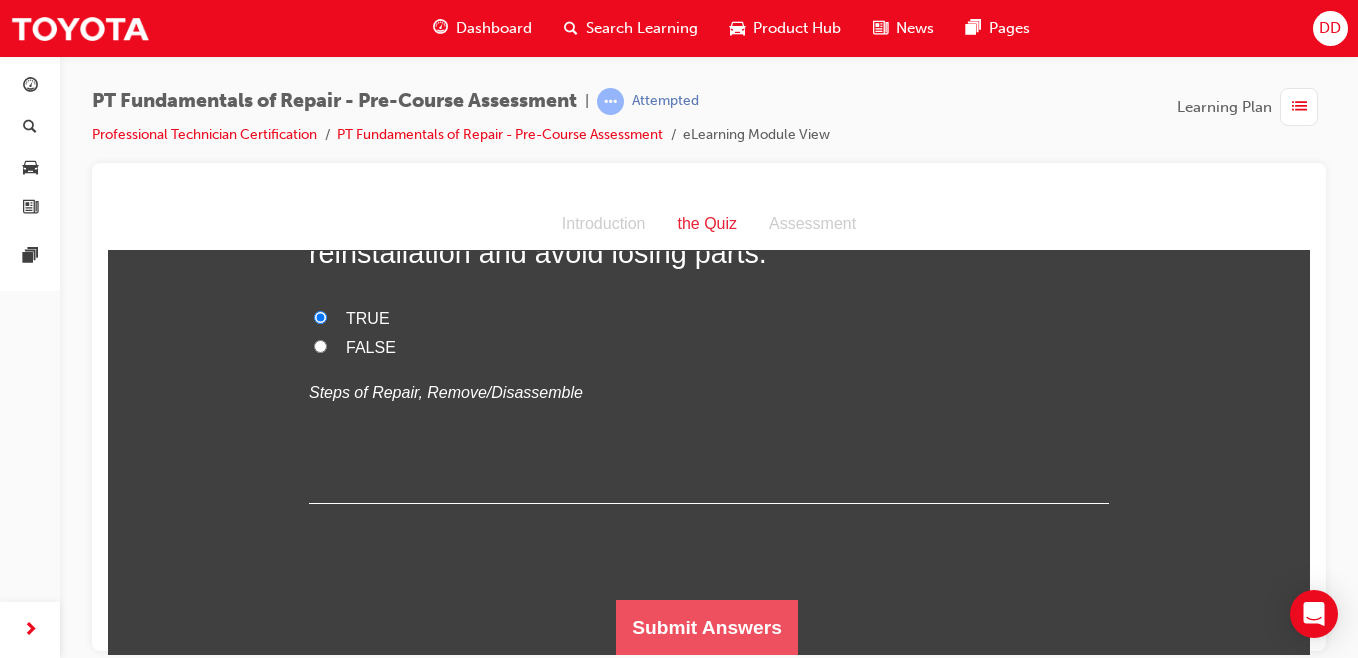 click on "Submit Answers" at bounding box center (707, 627) 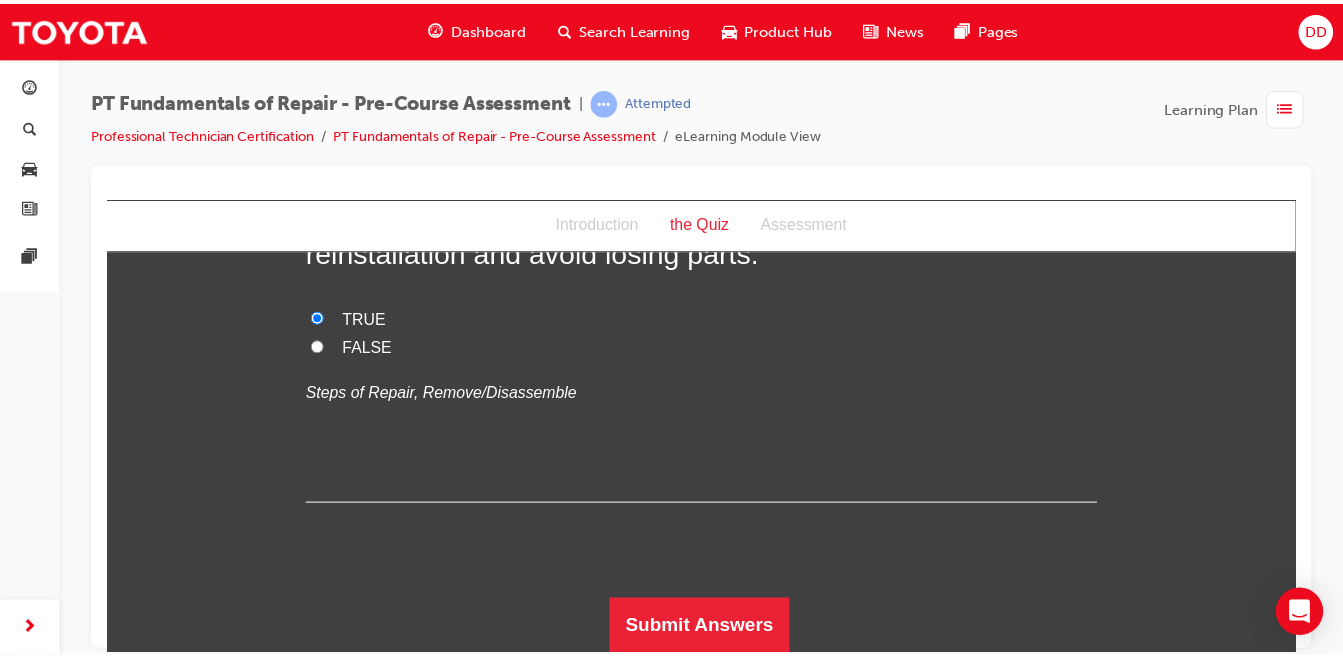 scroll, scrollTop: 0, scrollLeft: 0, axis: both 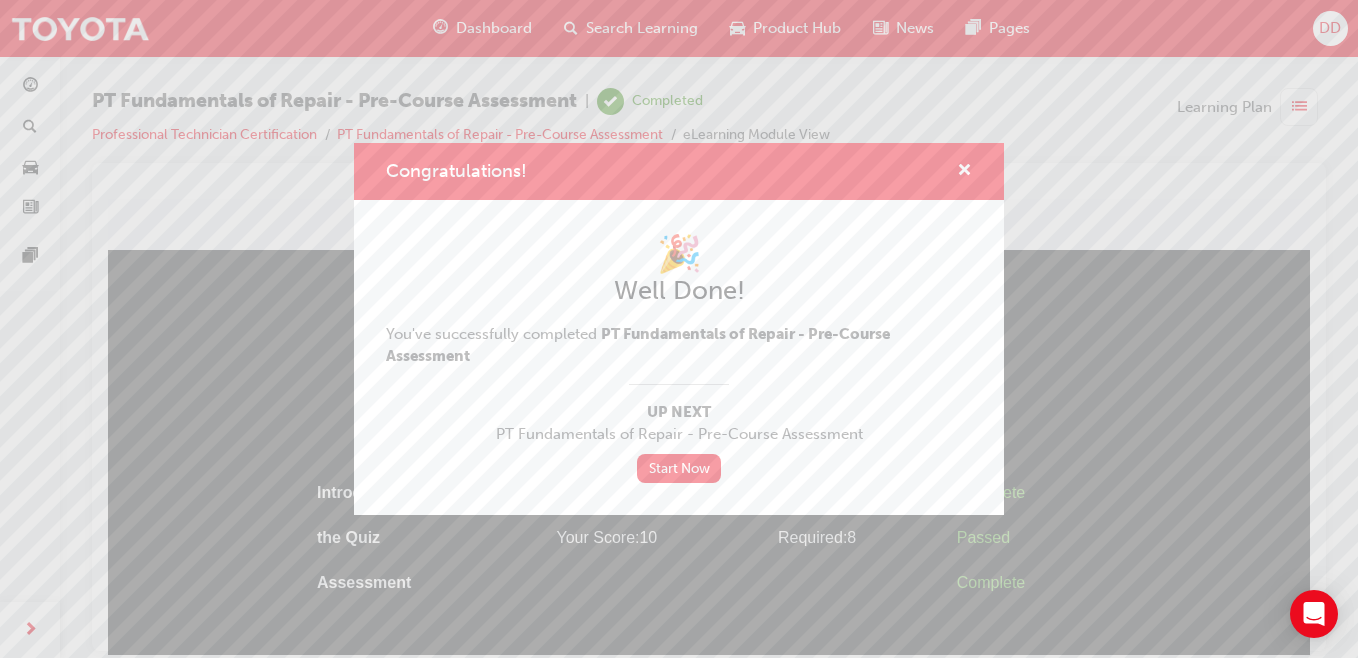 click on "Start Now" at bounding box center [679, 468] 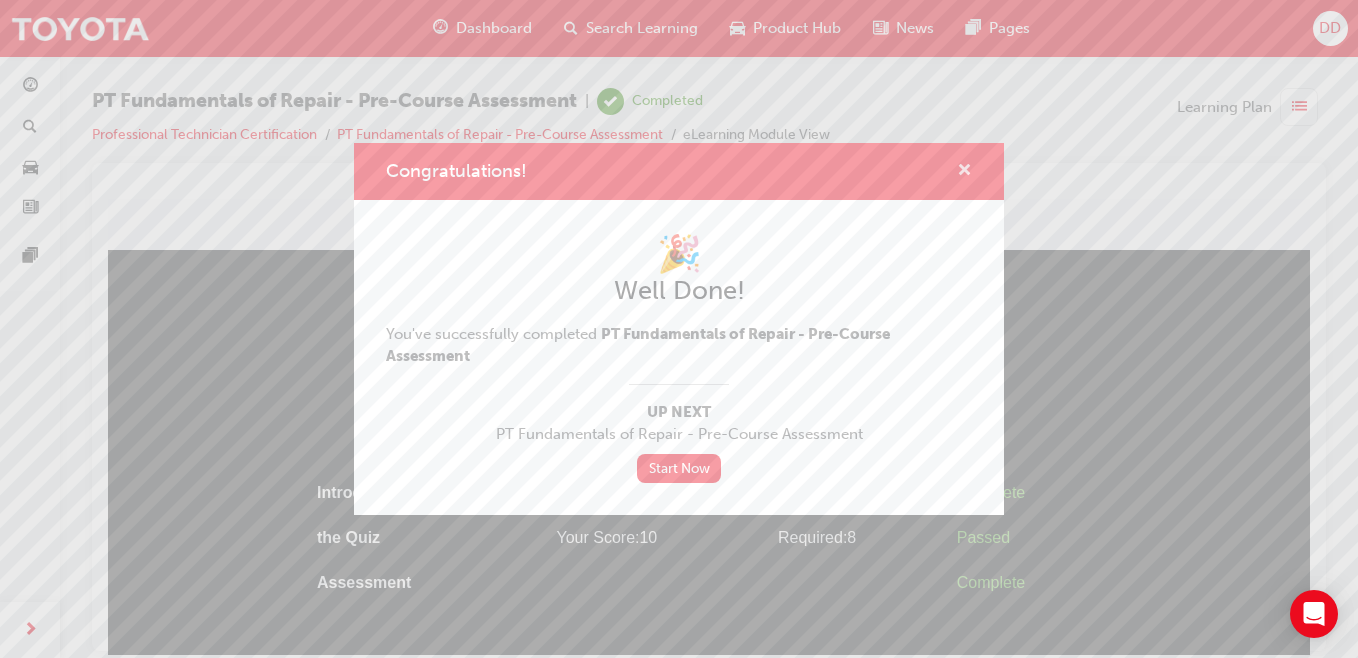 click at bounding box center [964, 172] 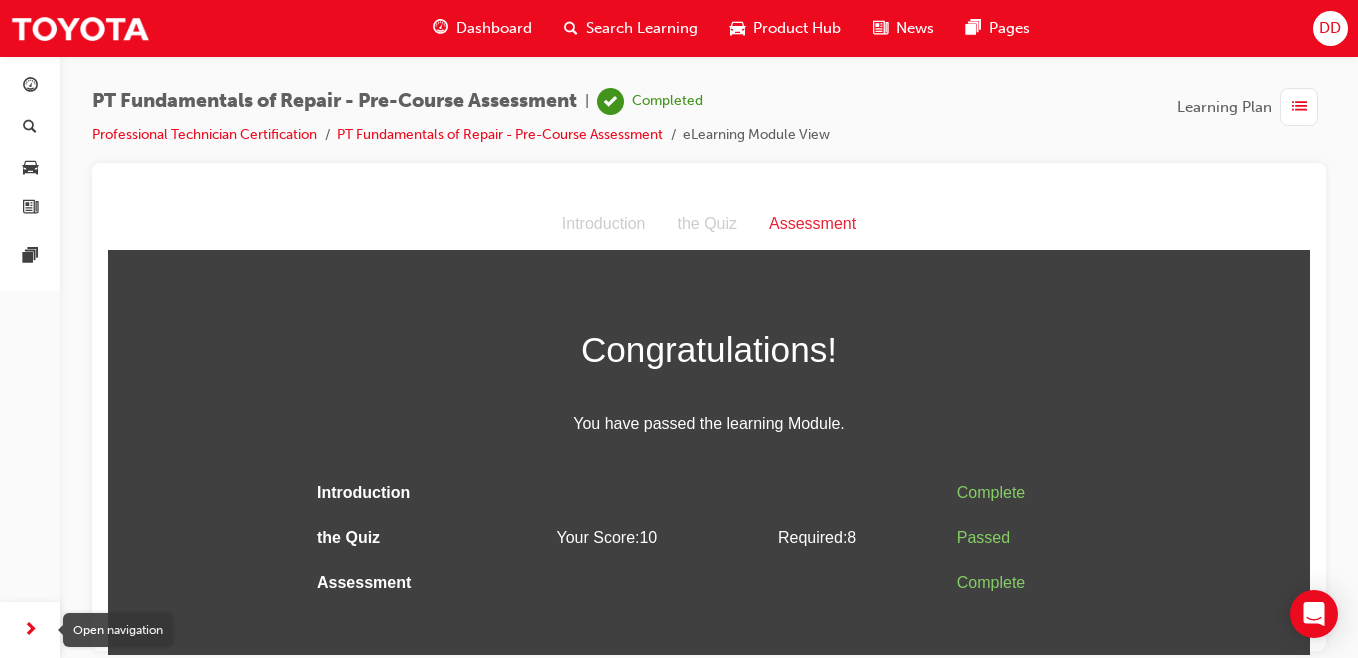 click at bounding box center [30, 630] 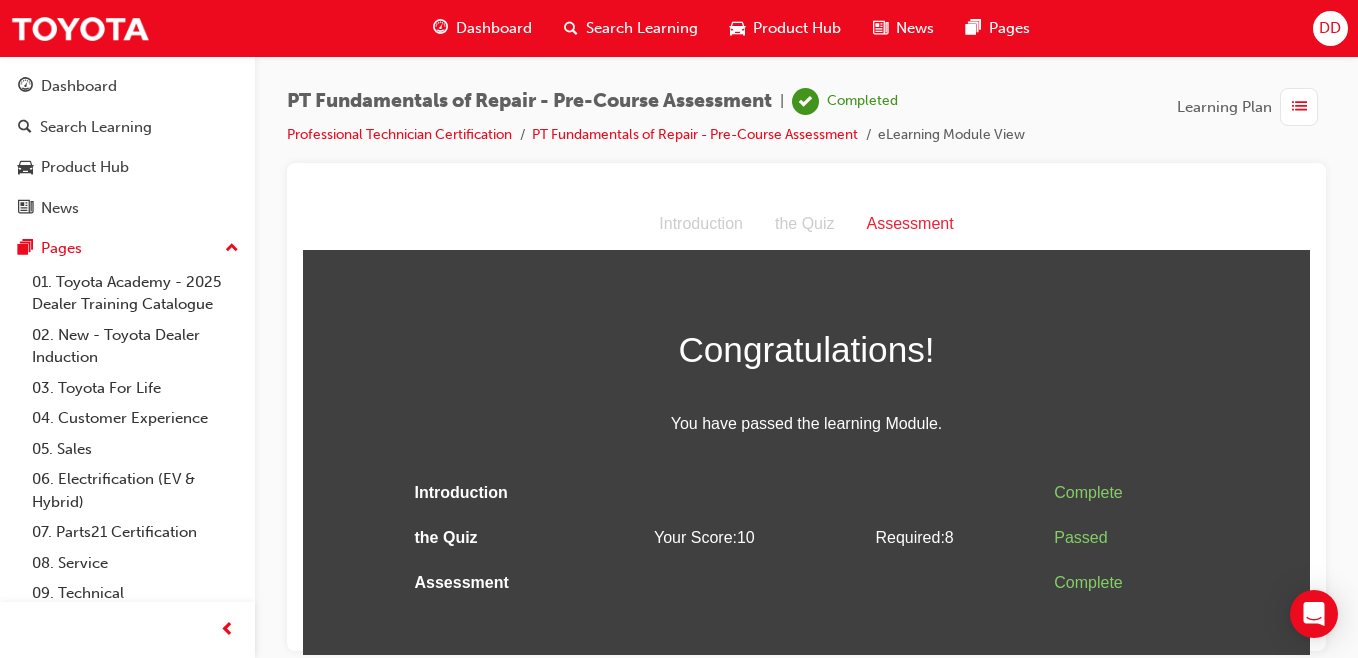 click on "Dashboard" at bounding box center (127, 86) 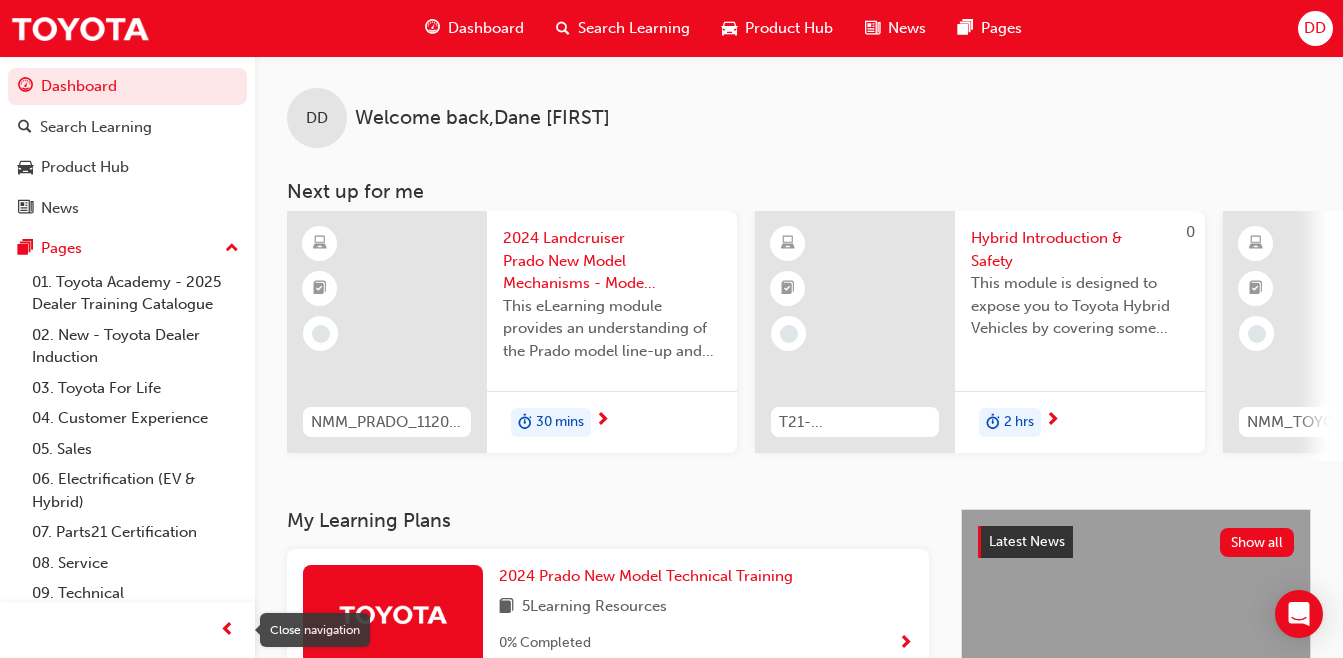 click at bounding box center [227, 630] 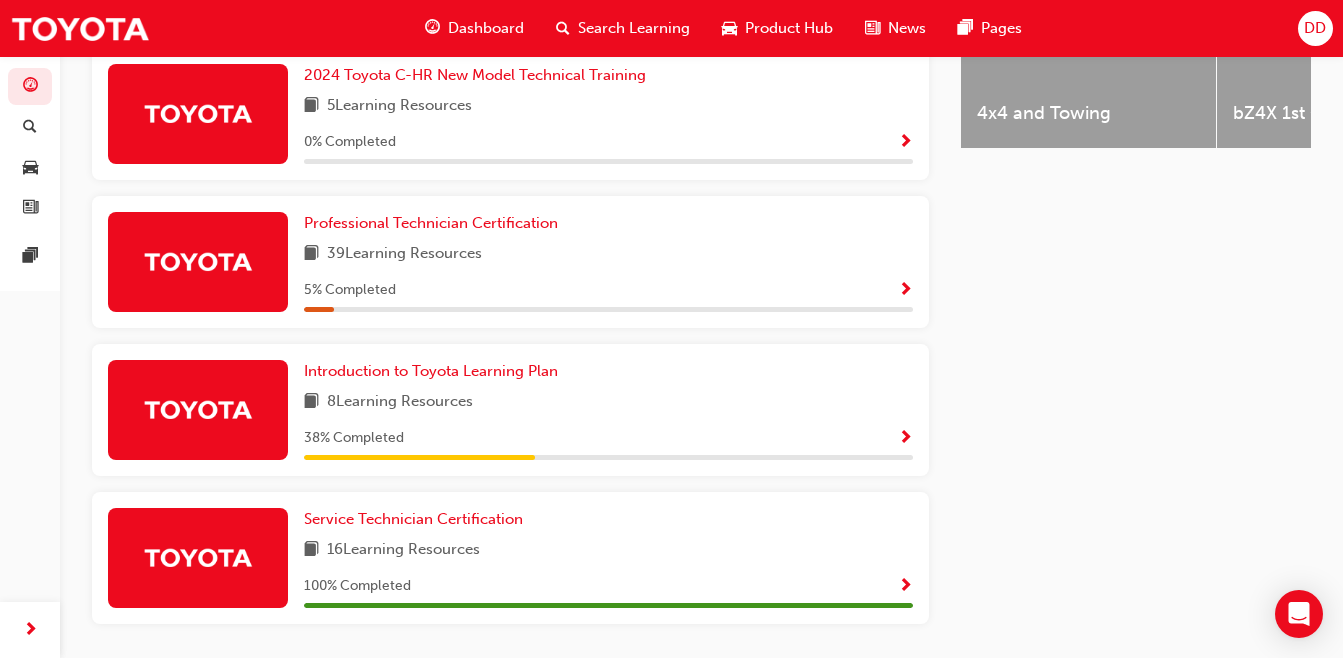 scroll, scrollTop: 1017, scrollLeft: 0, axis: vertical 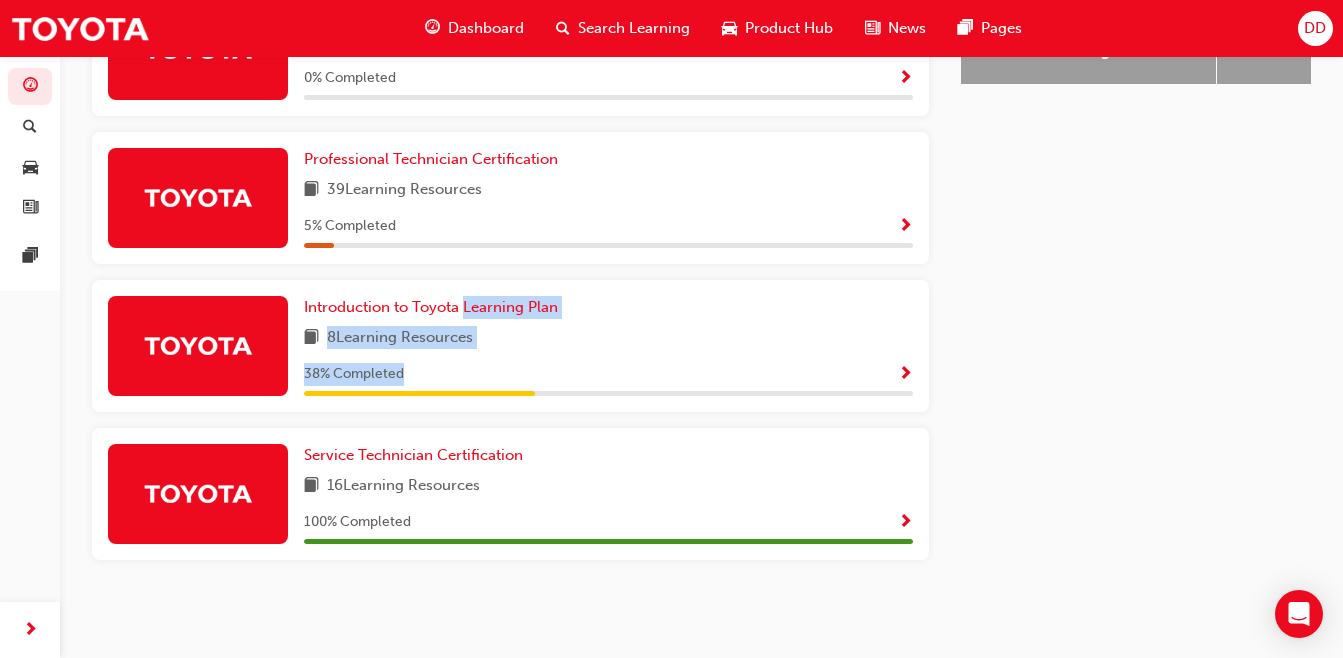 drag, startPoint x: 764, startPoint y: 364, endPoint x: 471, endPoint y: 315, distance: 297.06903 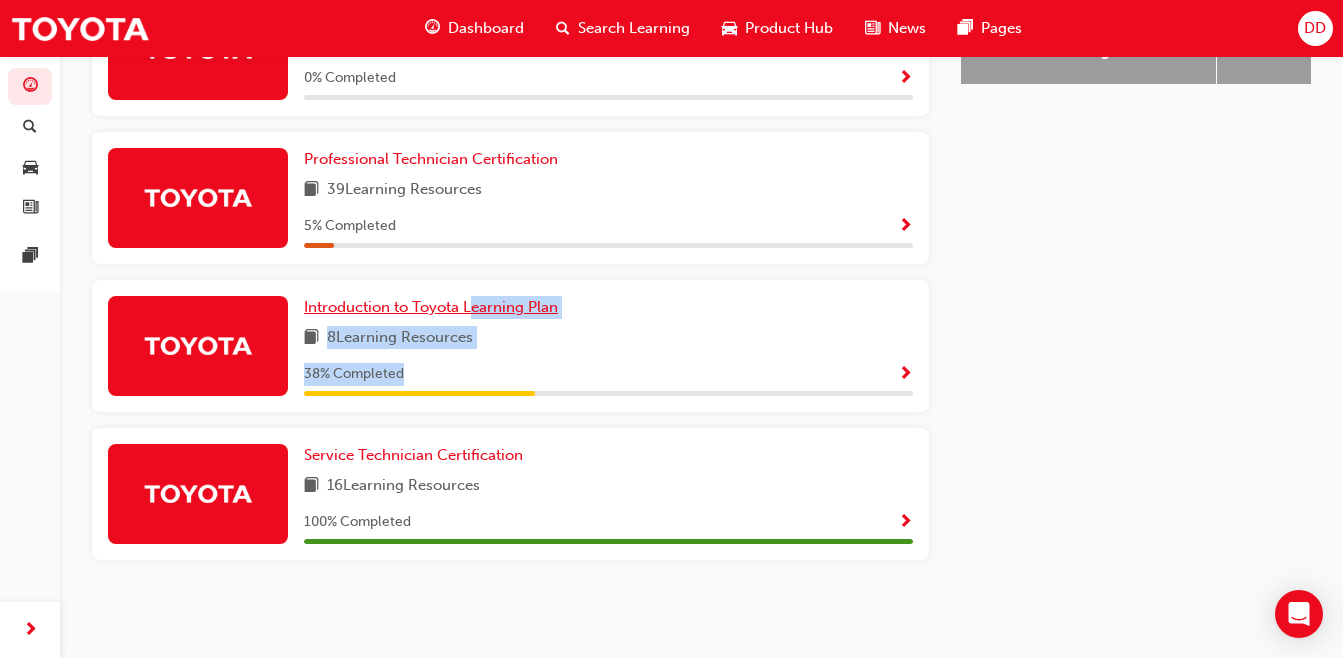 click on "Introduction to Toyota Learning Plan" at bounding box center [431, 307] 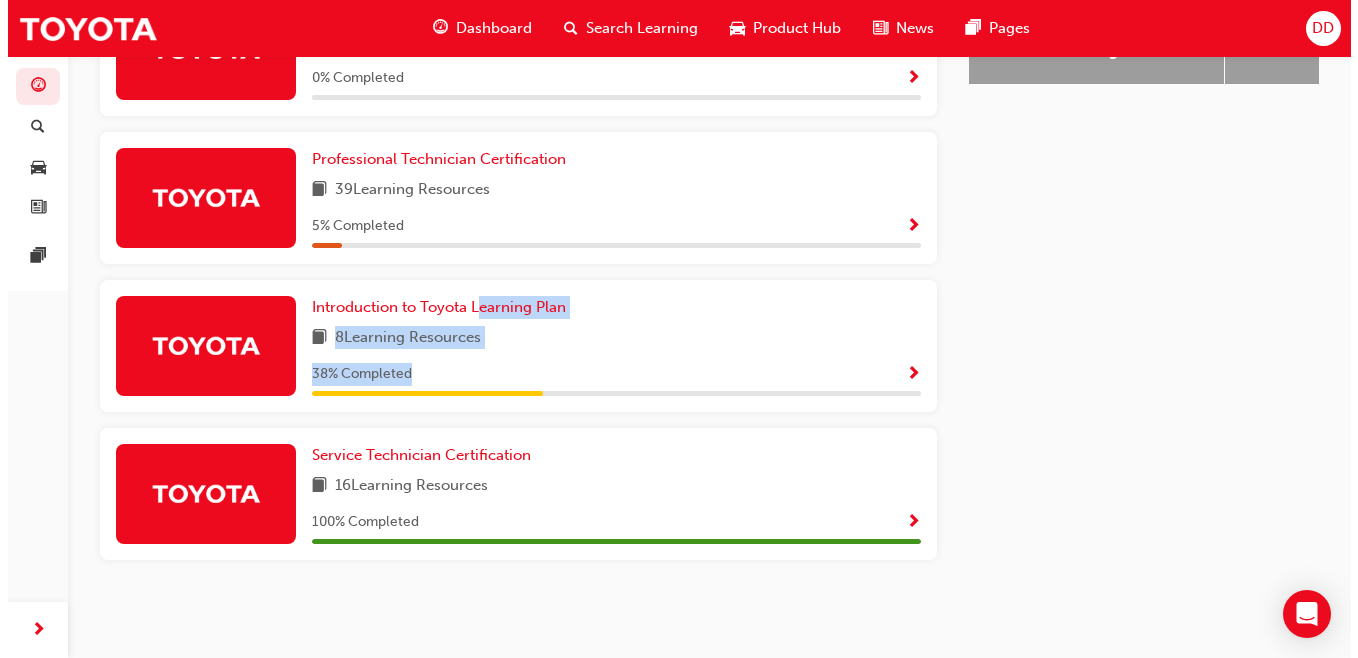 scroll, scrollTop: 0, scrollLeft: 0, axis: both 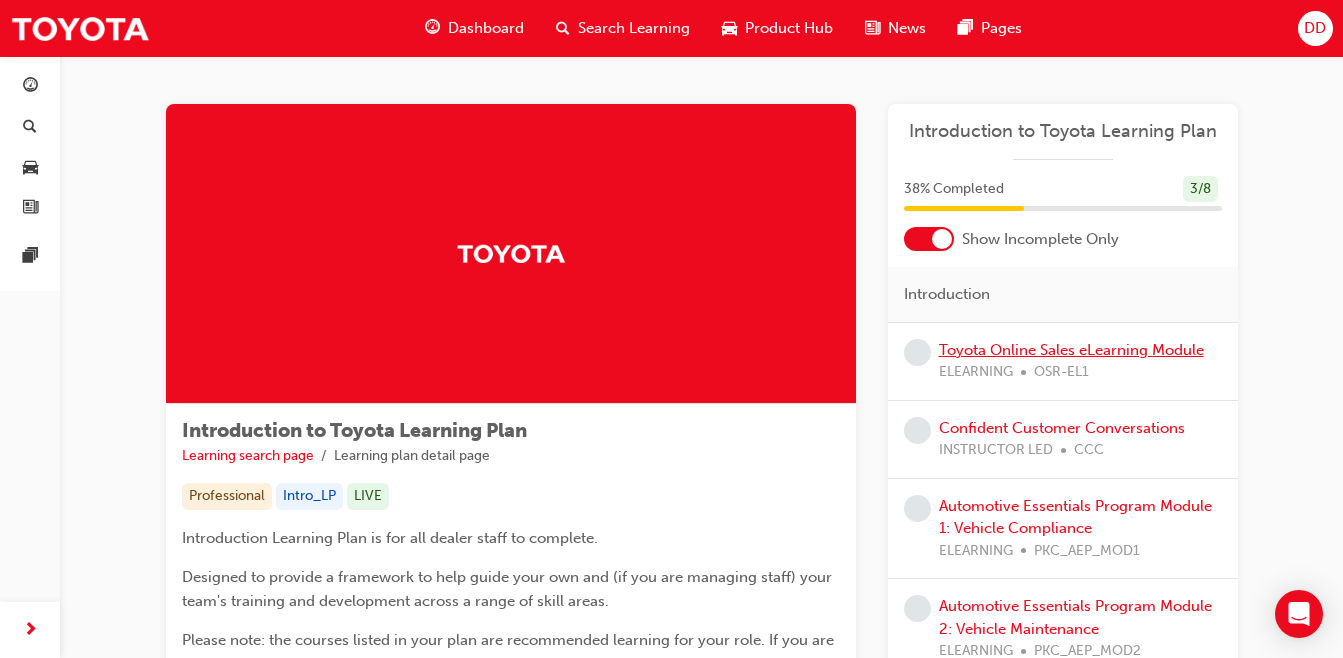 click on "Toyota Online Sales eLearning Module" at bounding box center [1071, 350] 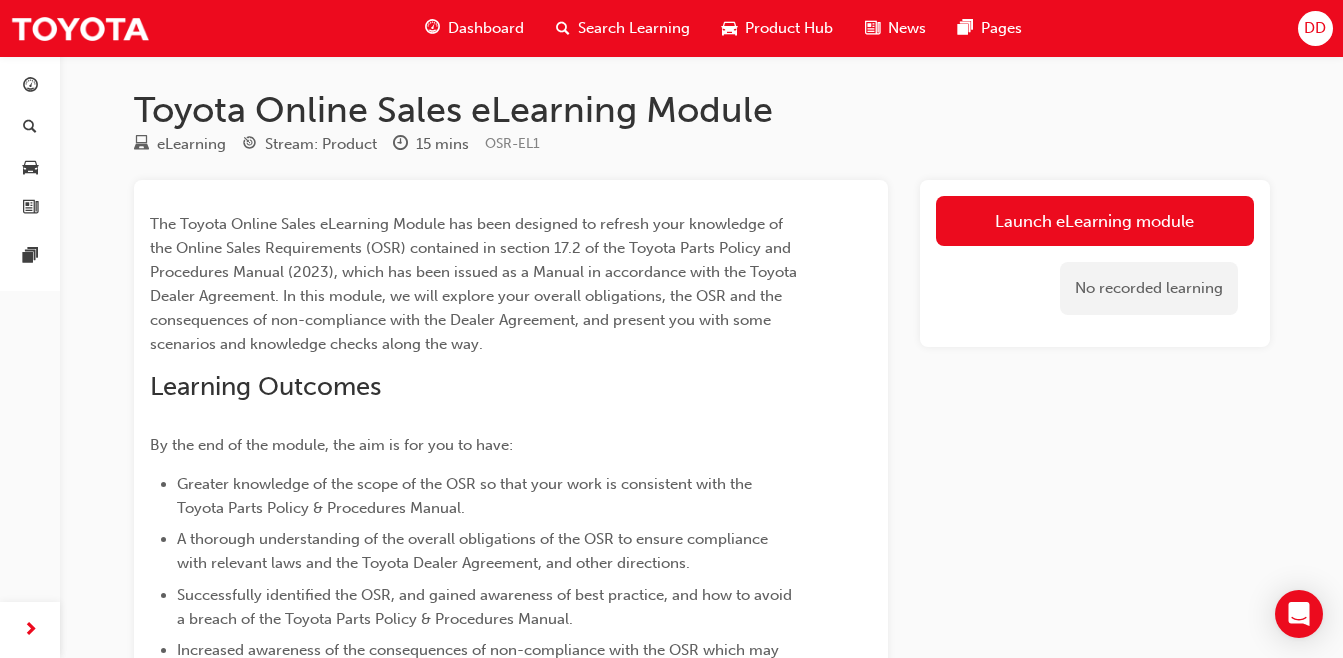 click on "Launch eLearning module" at bounding box center [1095, 221] 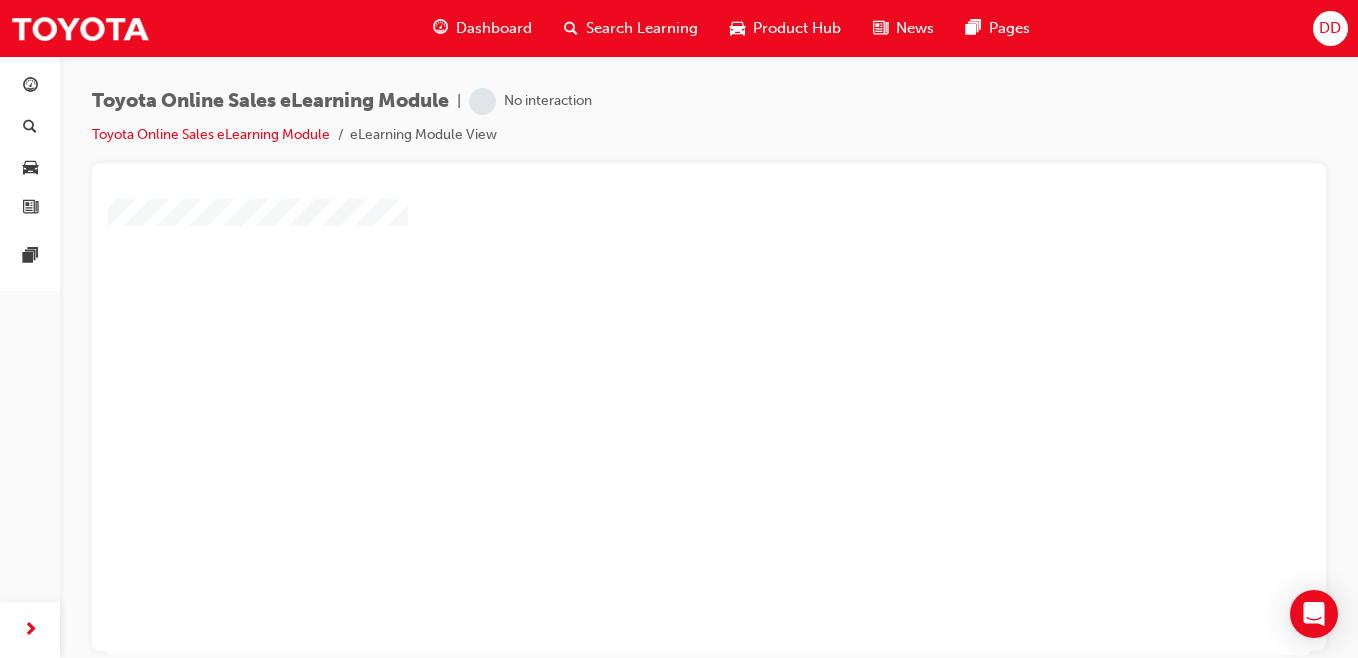 scroll, scrollTop: 118, scrollLeft: 0, axis: vertical 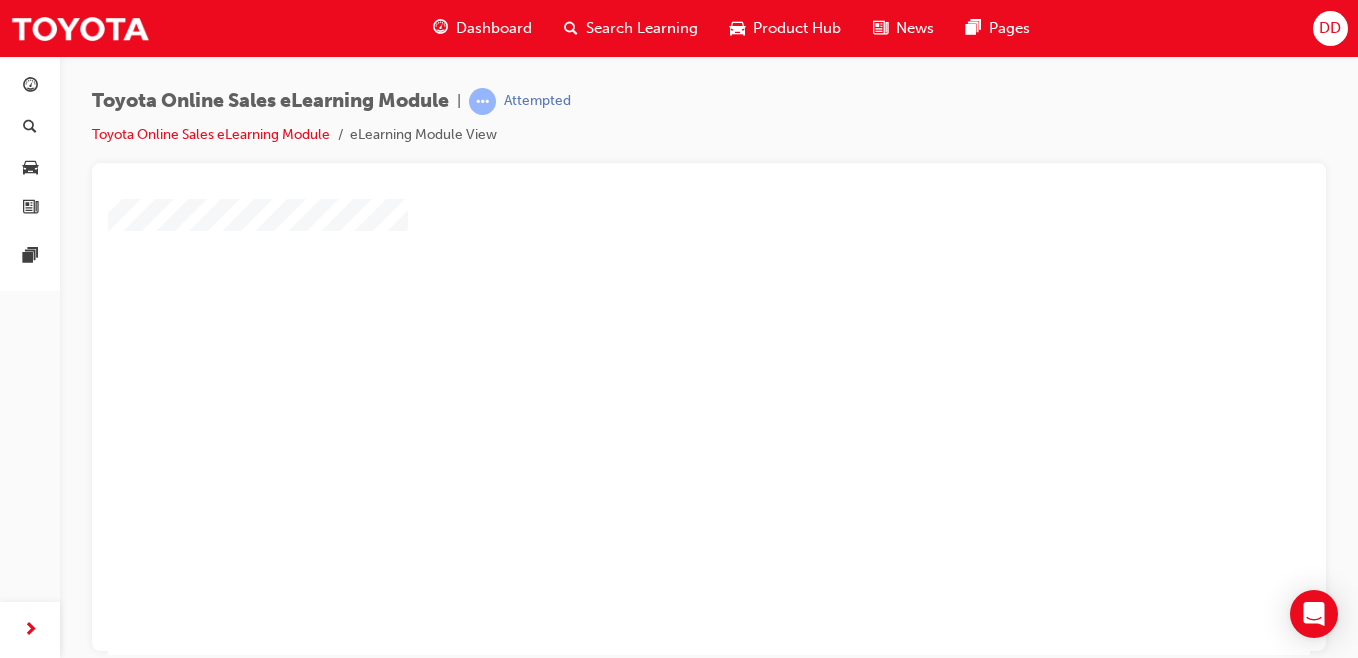 click at bounding box center [651, 250] 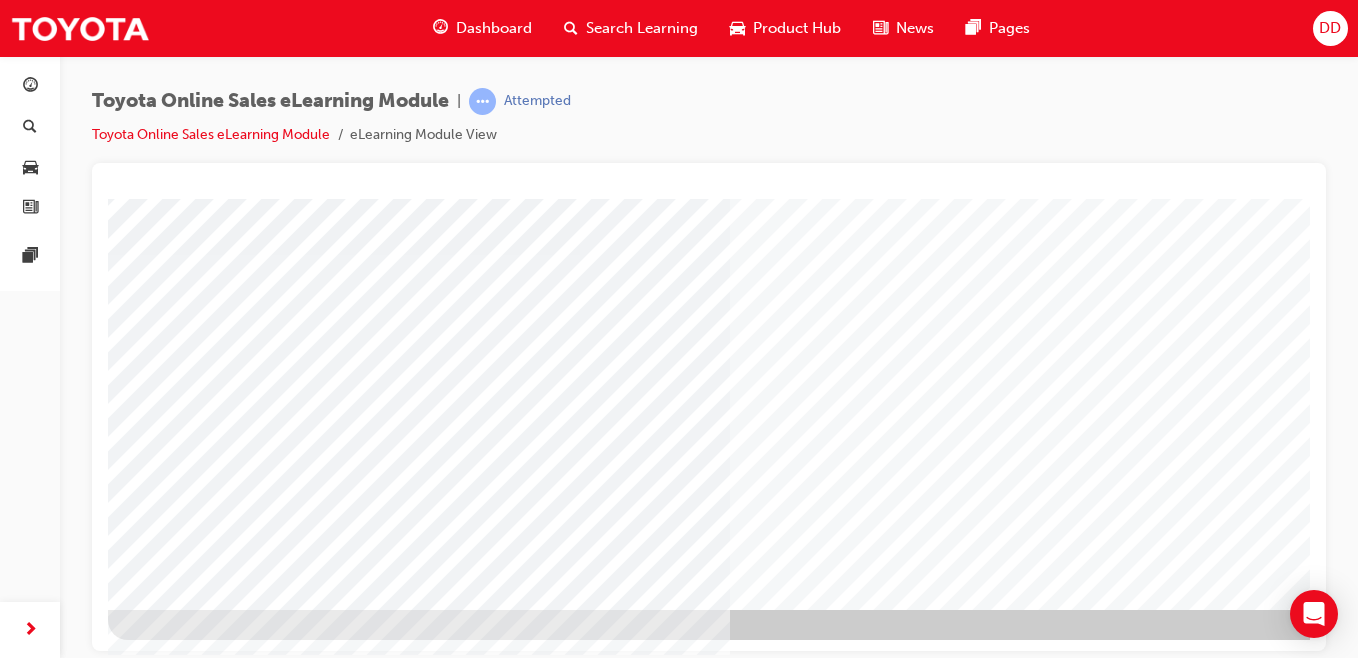 scroll, scrollTop: 309, scrollLeft: 173, axis: both 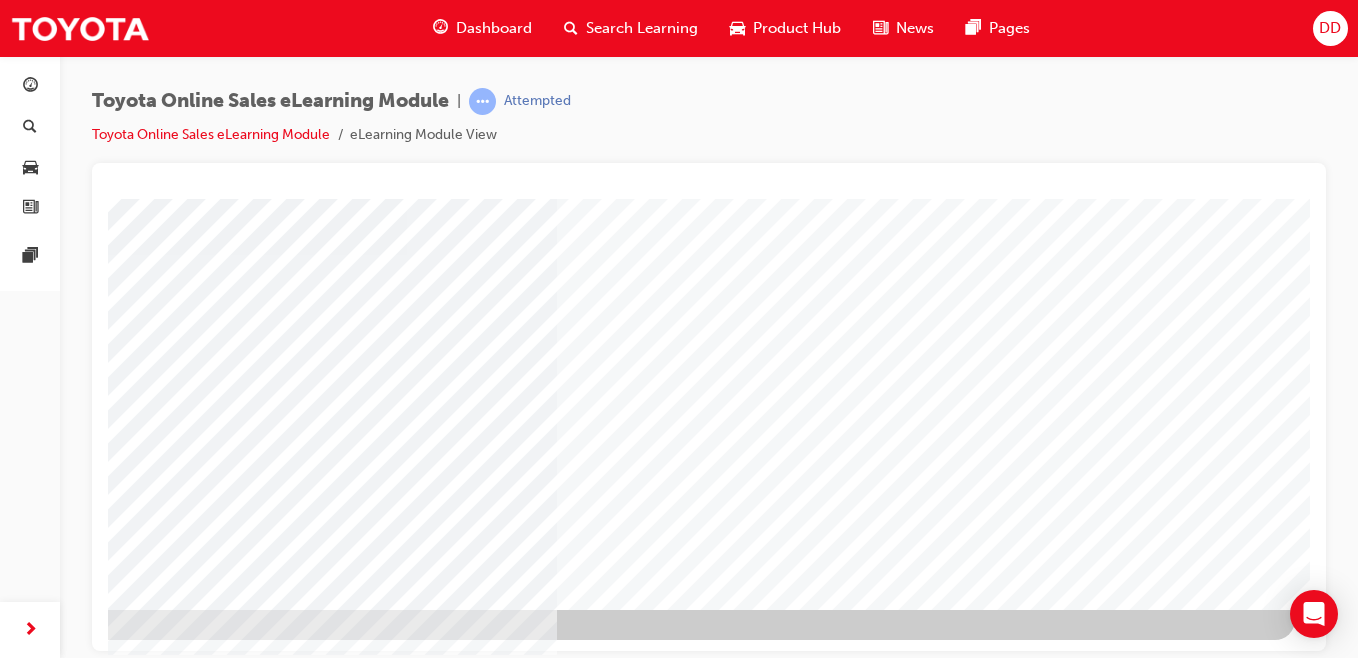 click at bounding box center (-2, 3118) 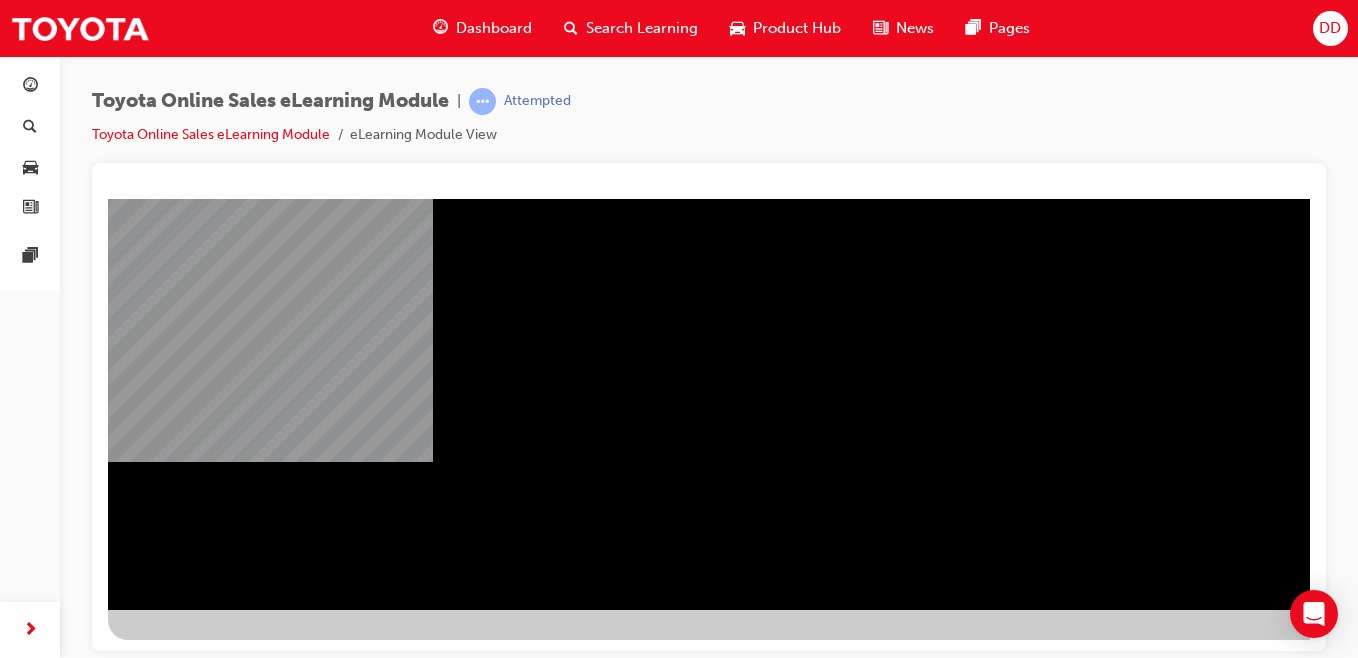 scroll, scrollTop: 309, scrollLeft: 173, axis: both 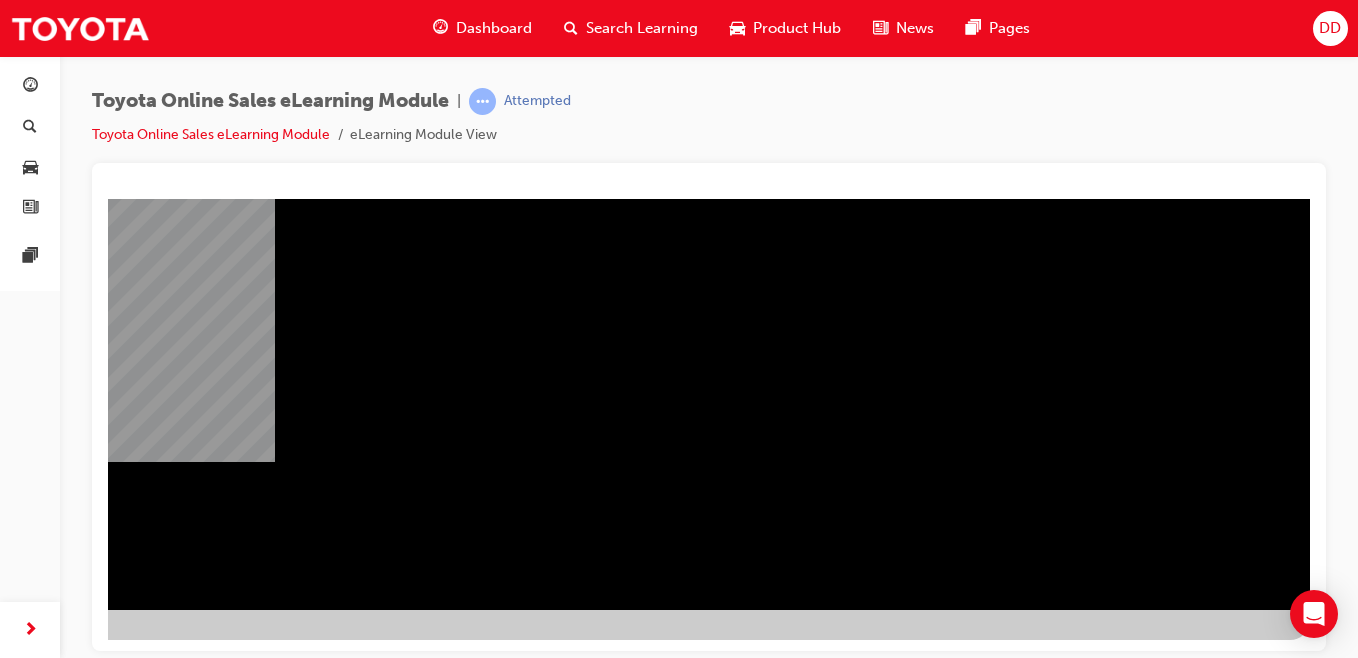 click at bounding box center [13, 2060] 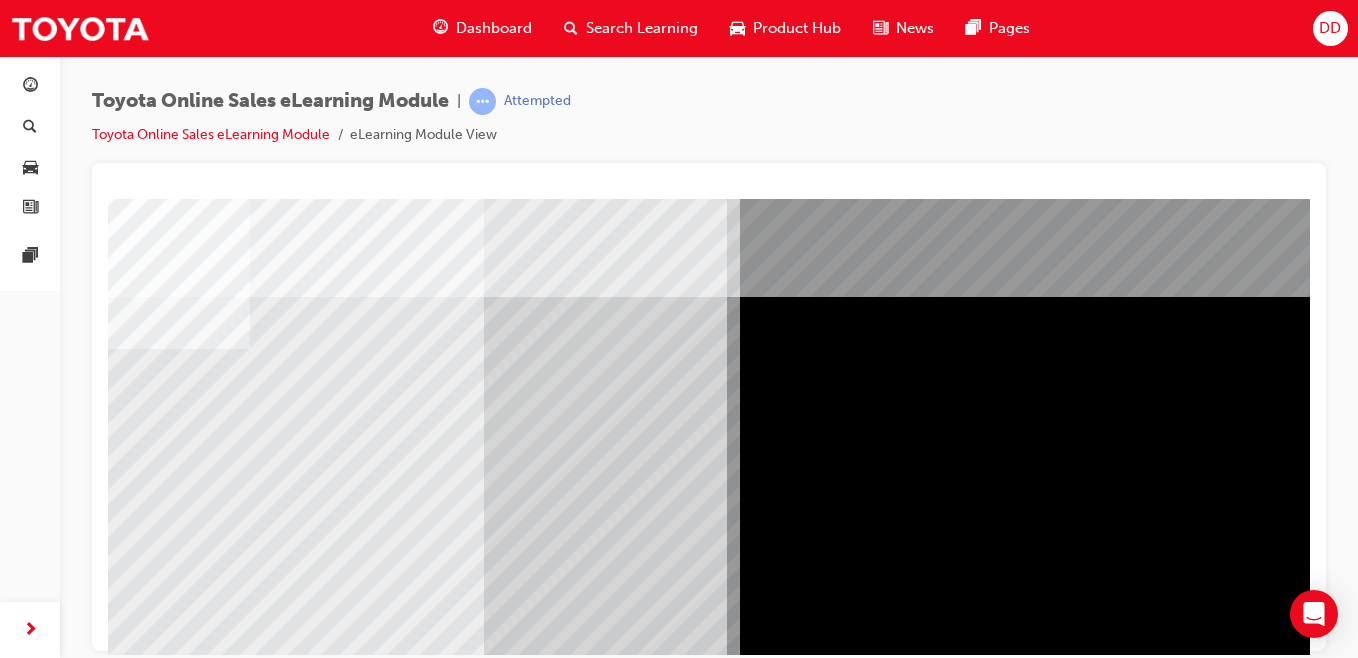 scroll, scrollTop: 309, scrollLeft: 173, axis: both 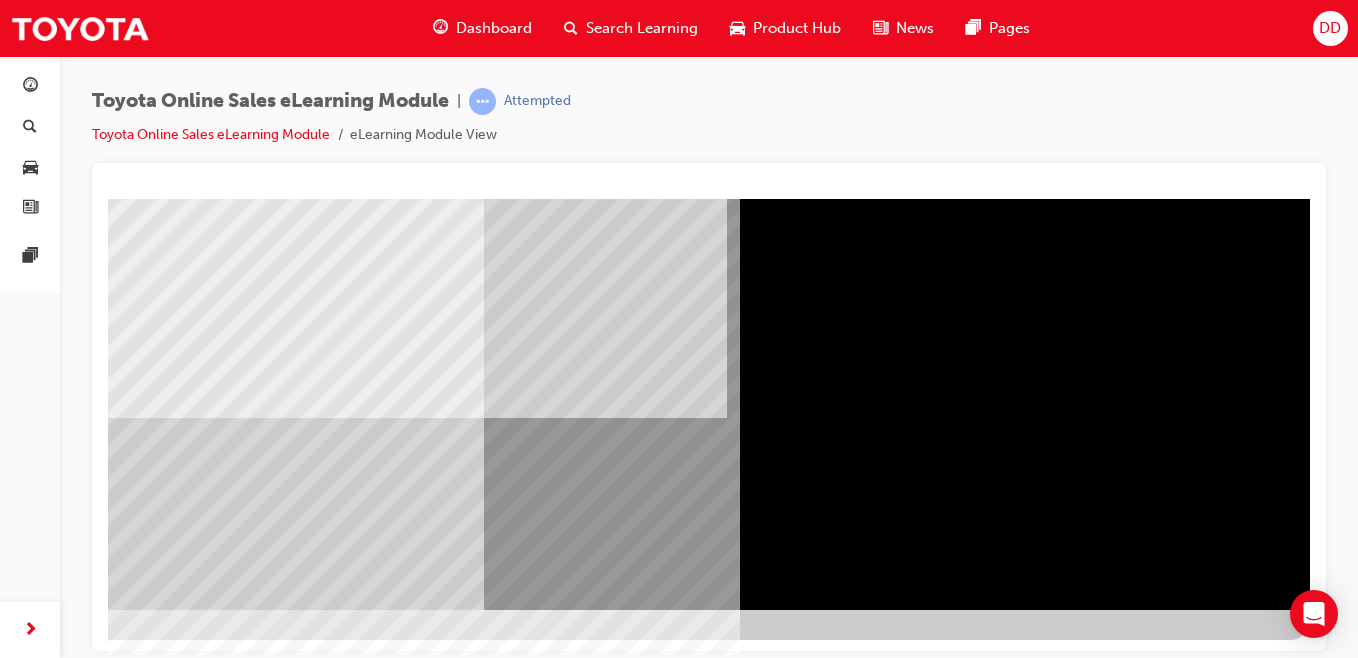 click at bounding box center [13, 3465] 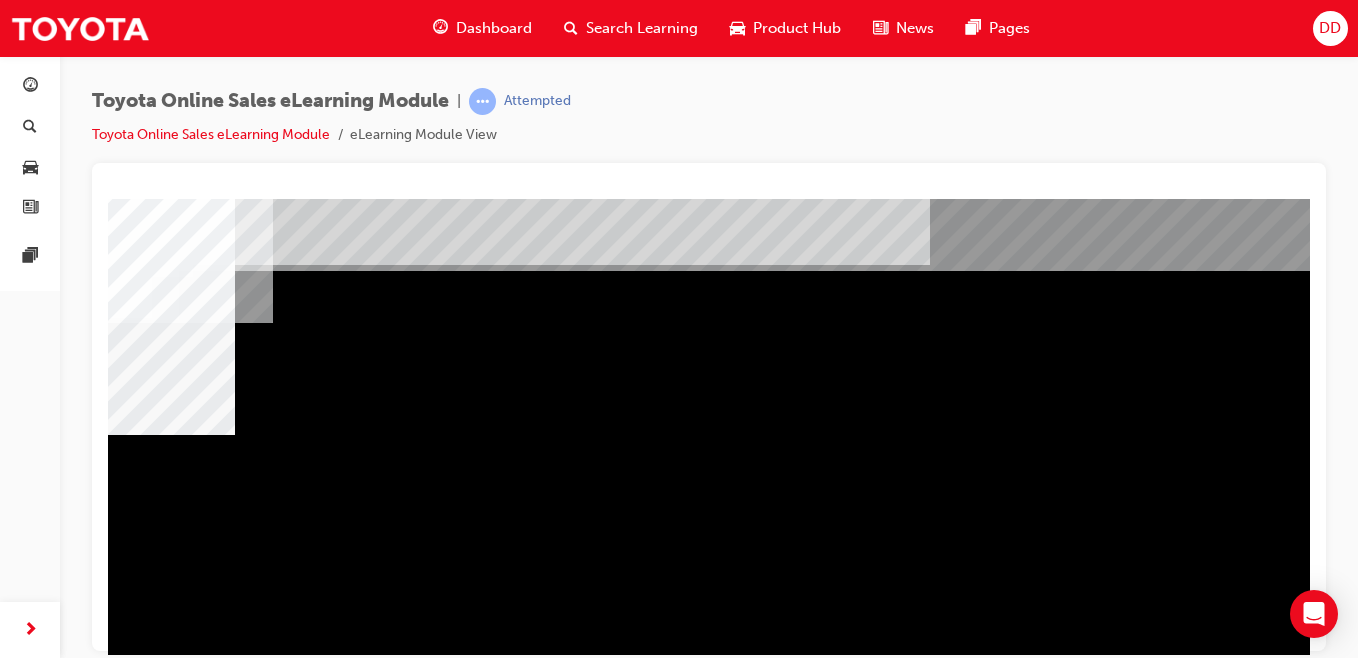 scroll, scrollTop: 0, scrollLeft: 135, axis: horizontal 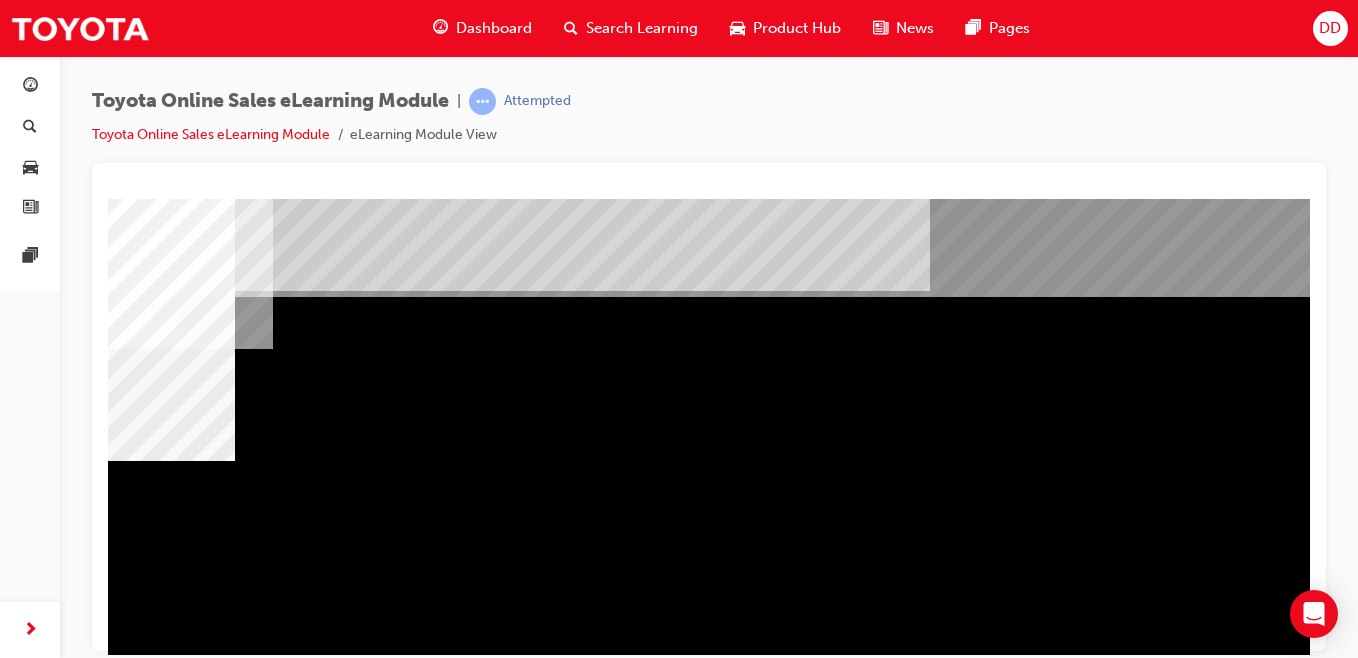 click at bounding box center [83, 1268] 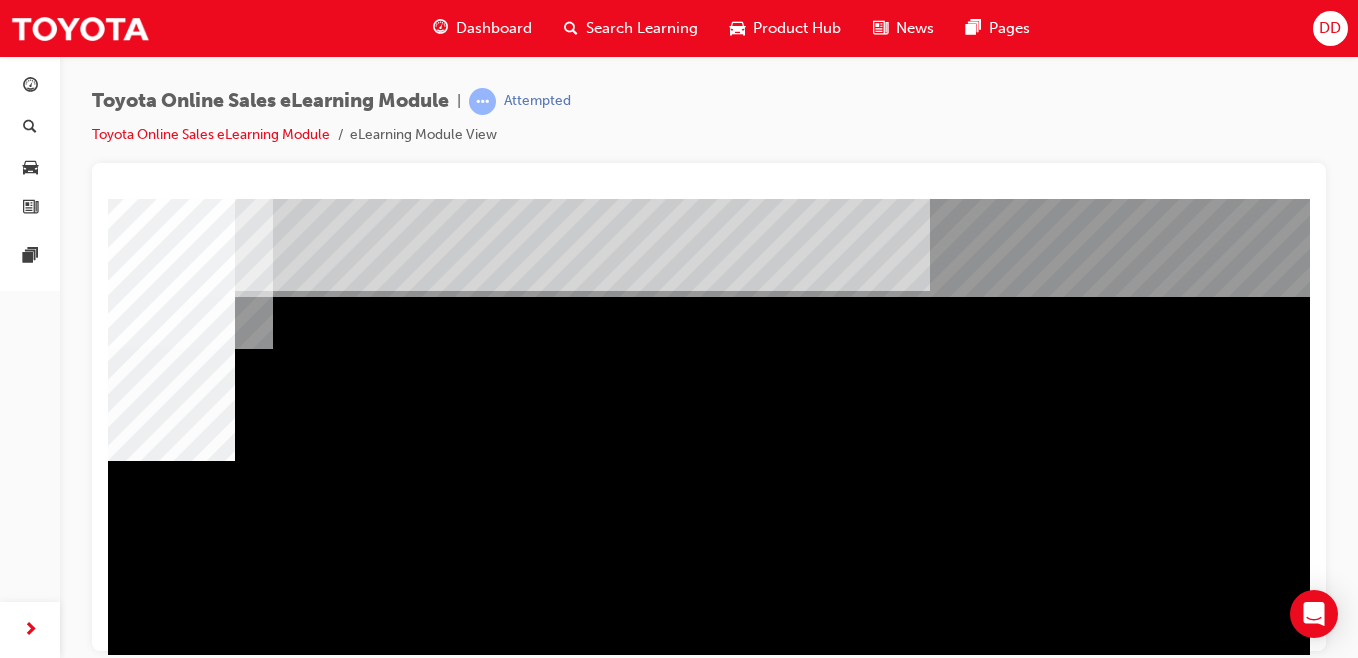 click at bounding box center [62, 1654] 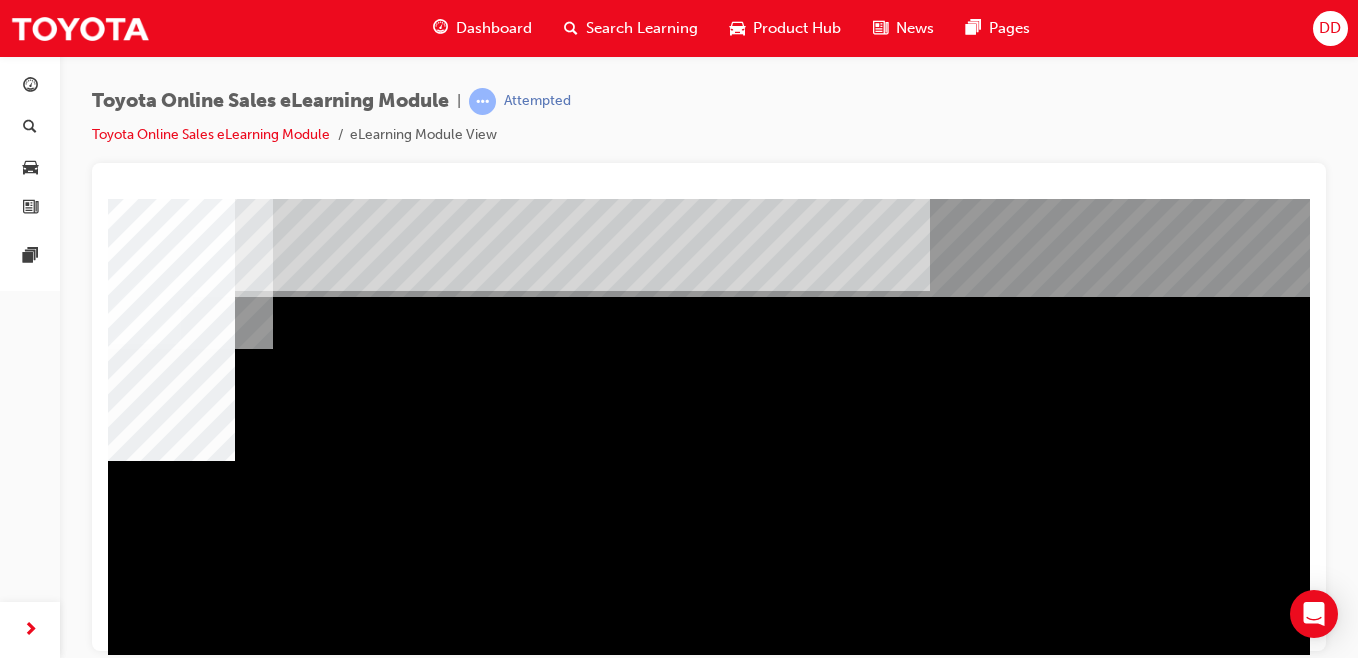 click at bounding box center (76, 2062) 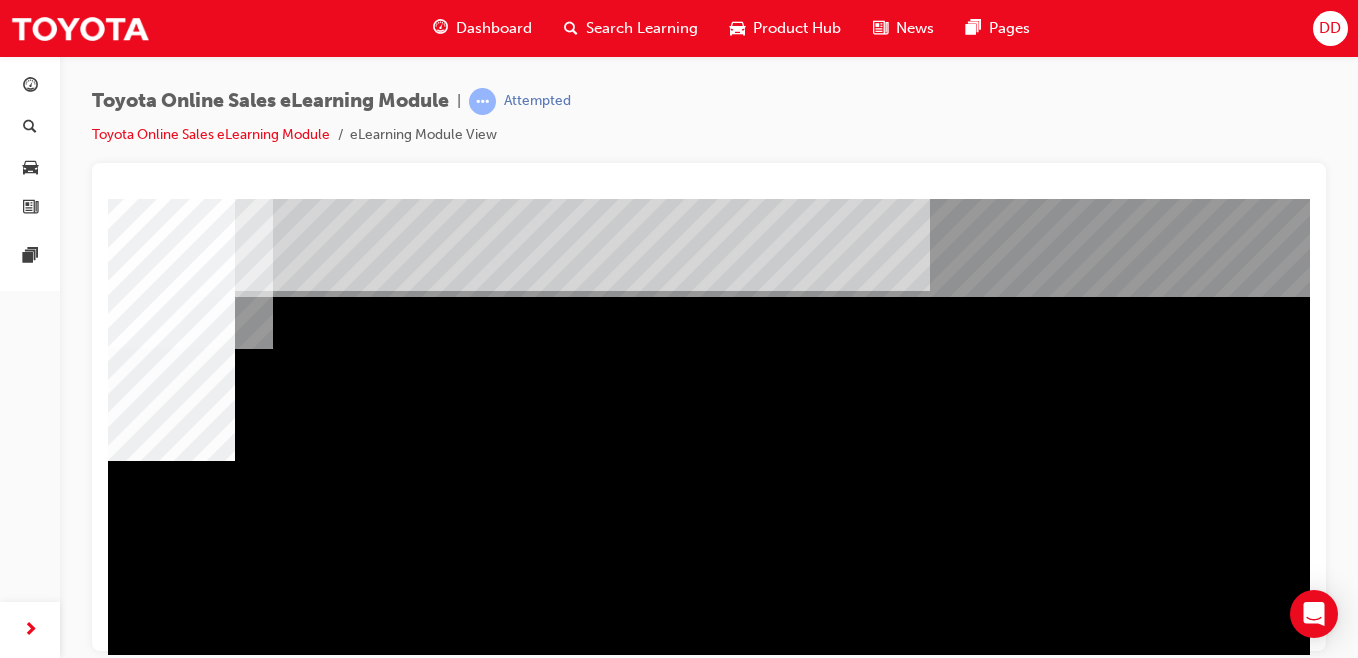 click at bounding box center [28, 2482] 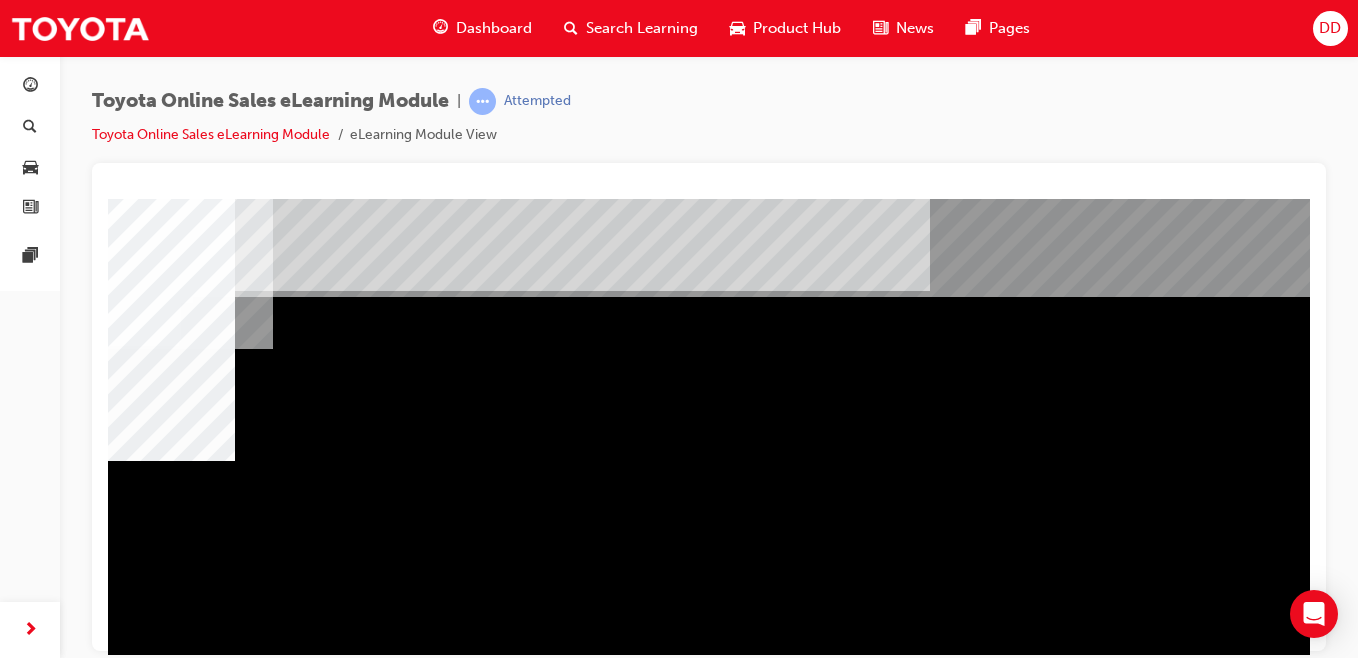 scroll, scrollTop: 309, scrollLeft: 135, axis: both 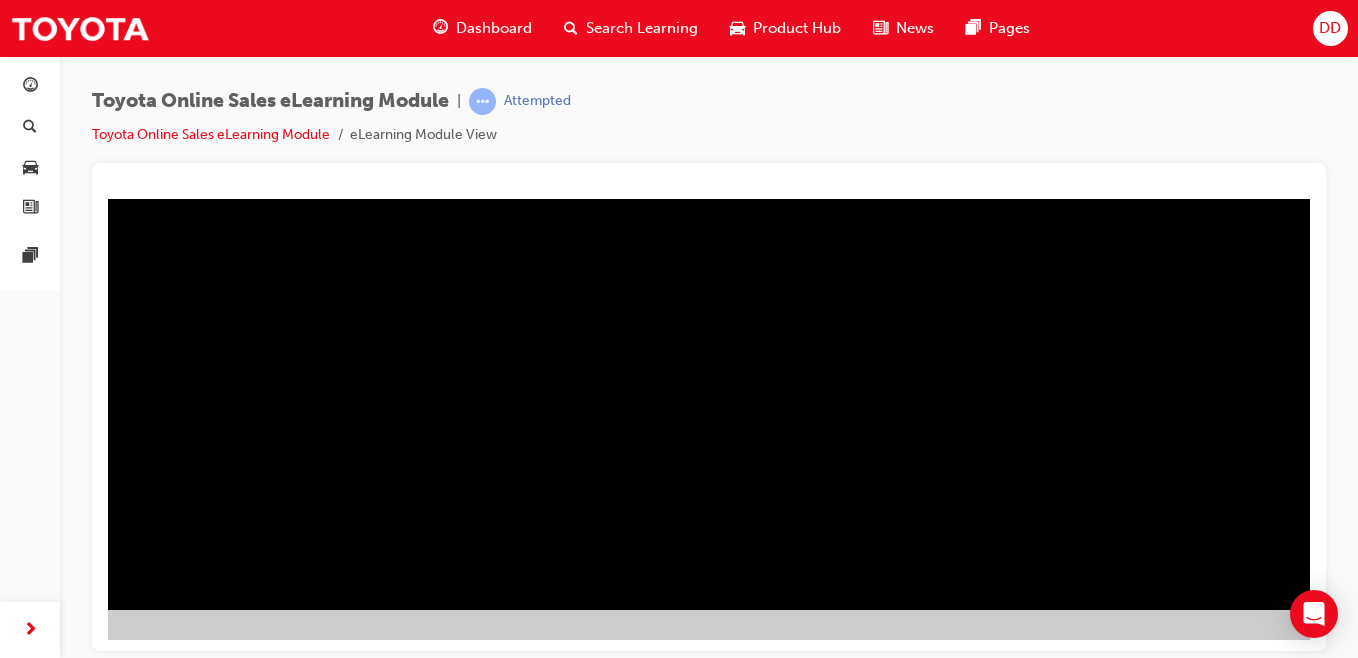 click at bounding box center [36, 2863] 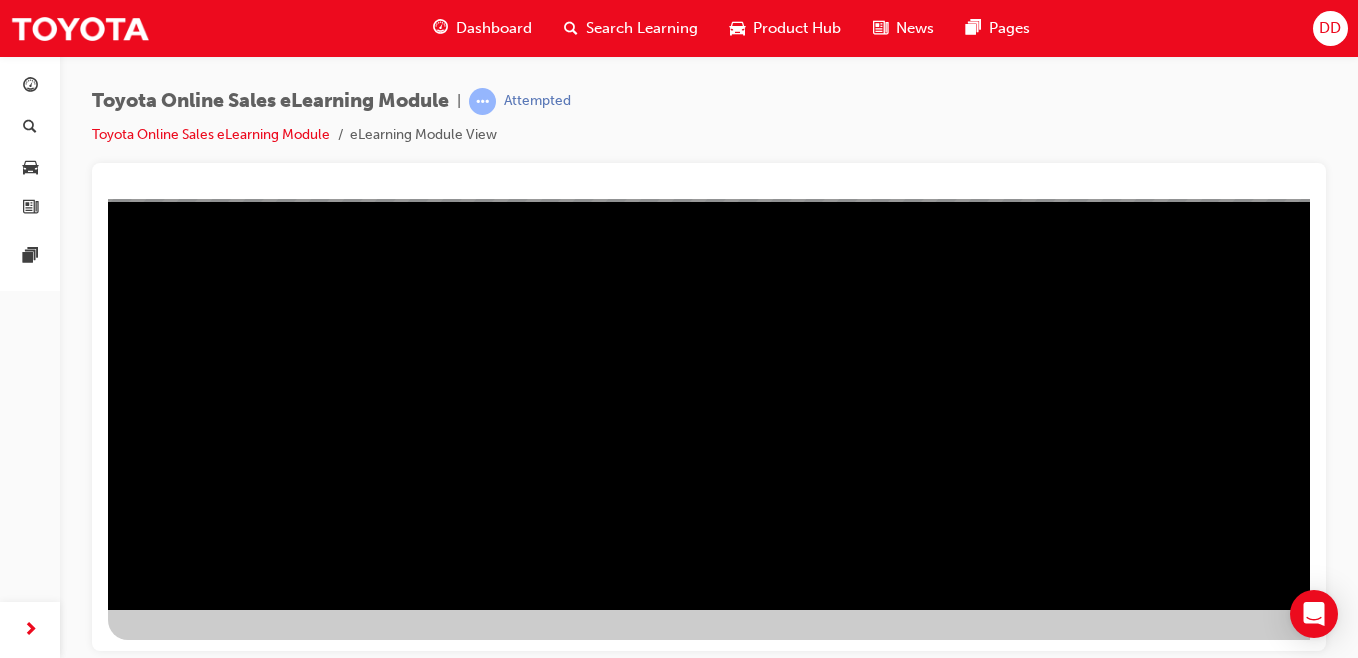 scroll, scrollTop: 309, scrollLeft: 173, axis: both 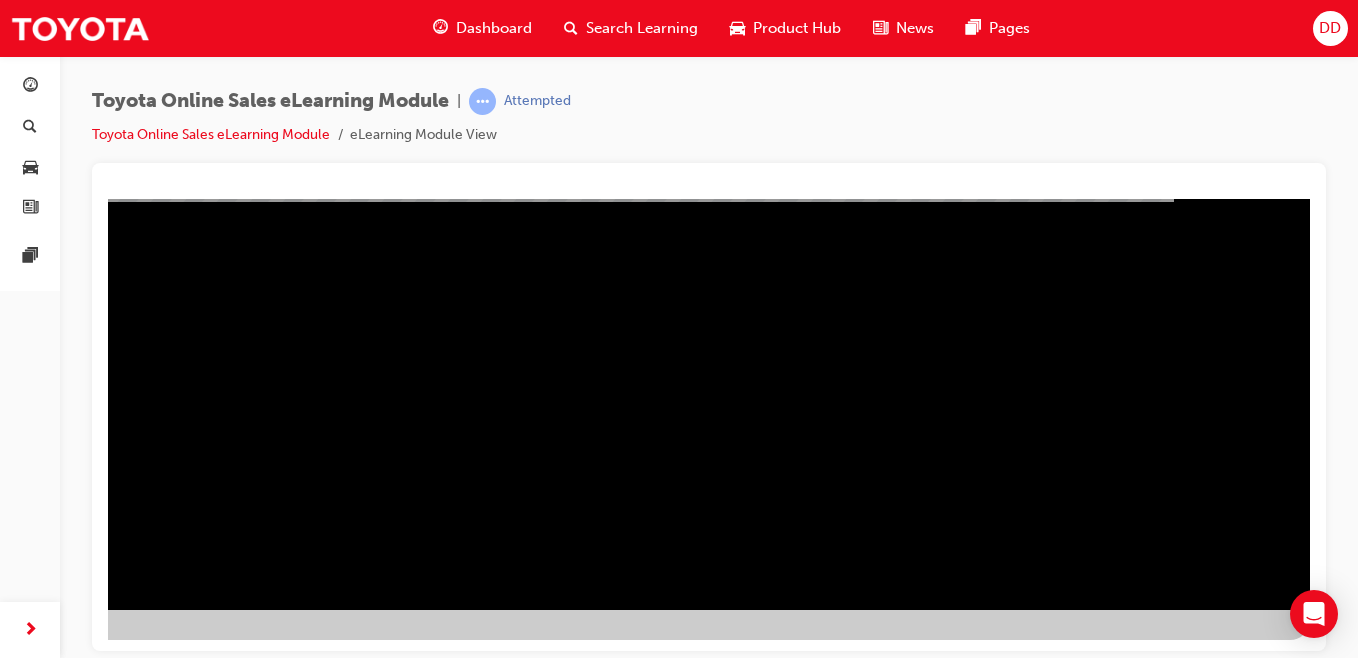click at bounding box center (13, 1182) 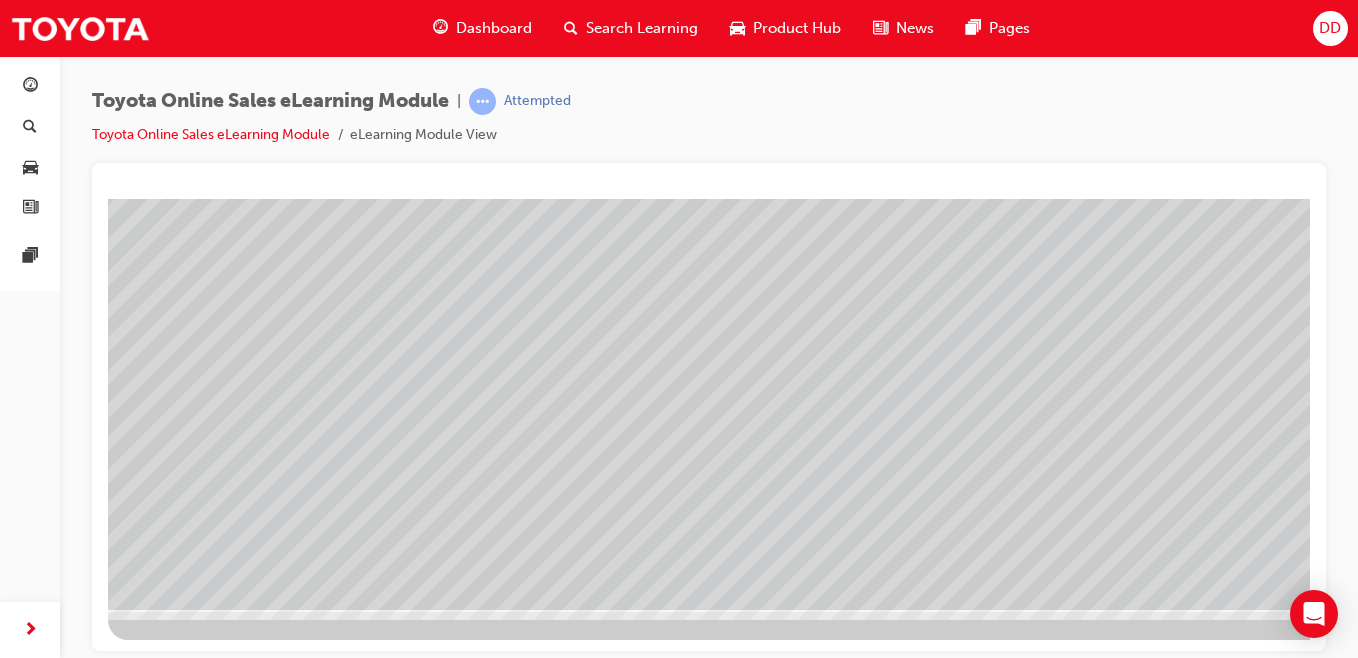 scroll, scrollTop: 309, scrollLeft: 173, axis: both 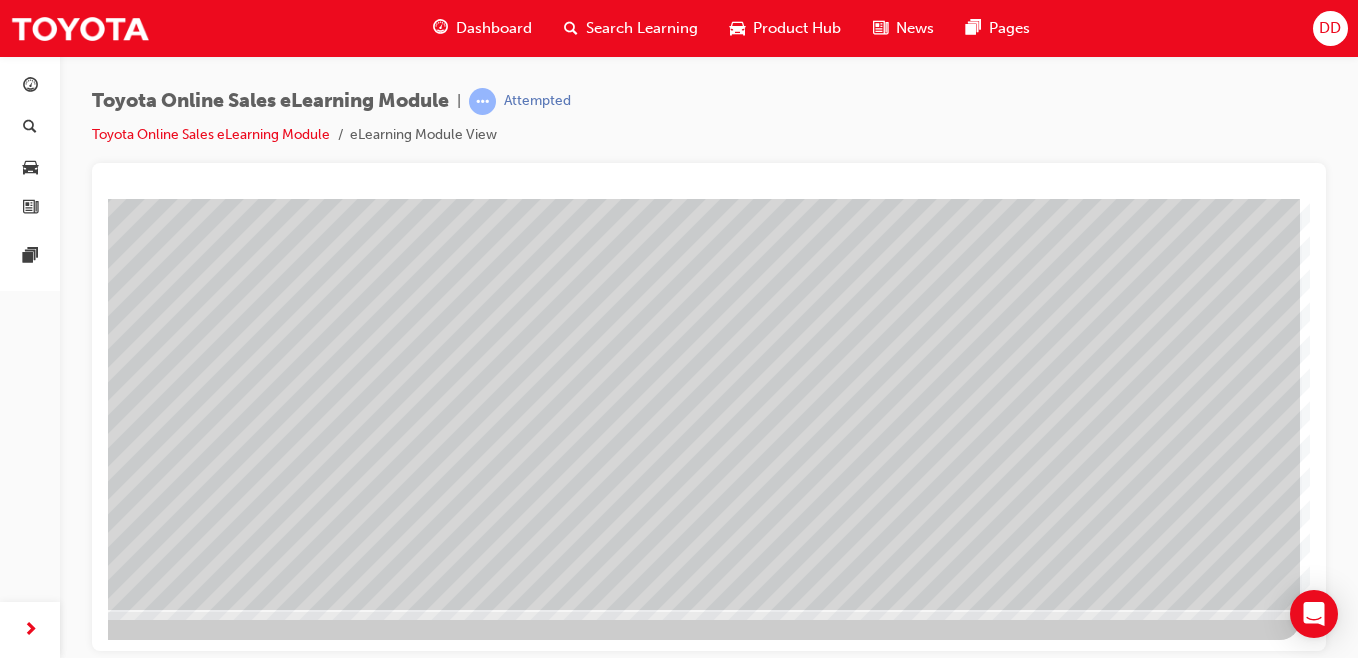 drag, startPoint x: 199, startPoint y: 605, endPoint x: 222, endPoint y: 409, distance: 197.34488 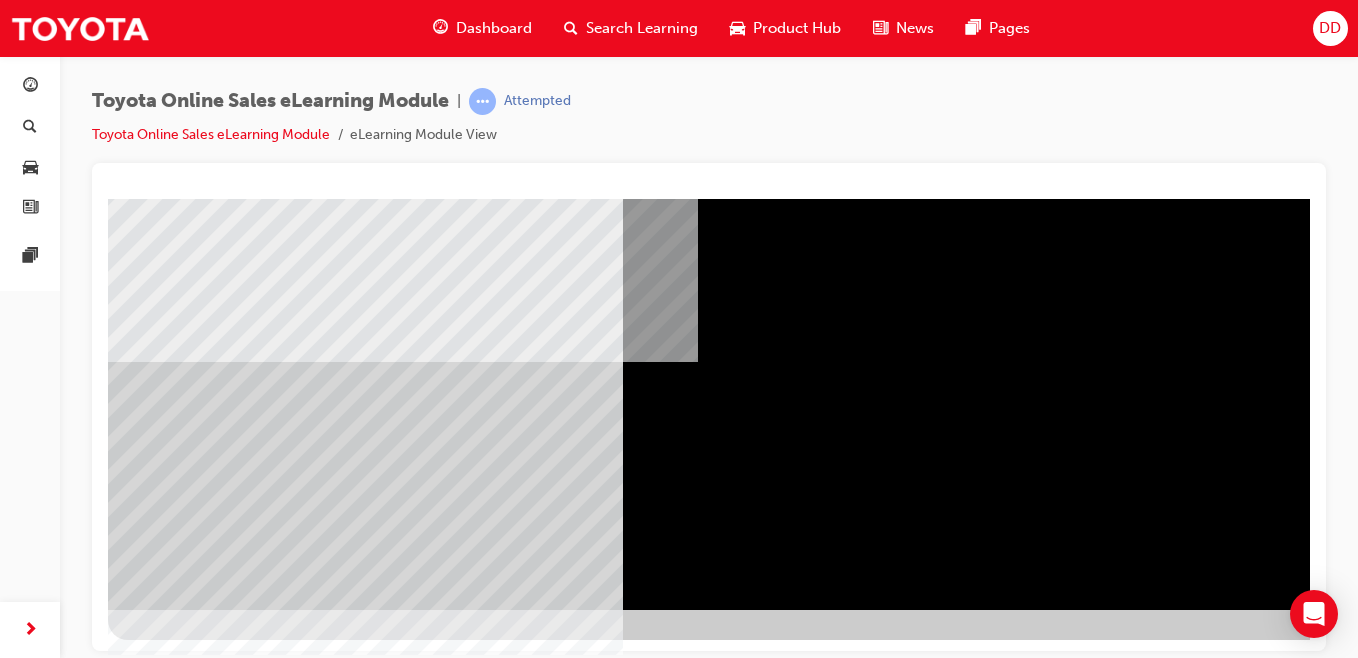 scroll, scrollTop: 309, scrollLeft: 173, axis: both 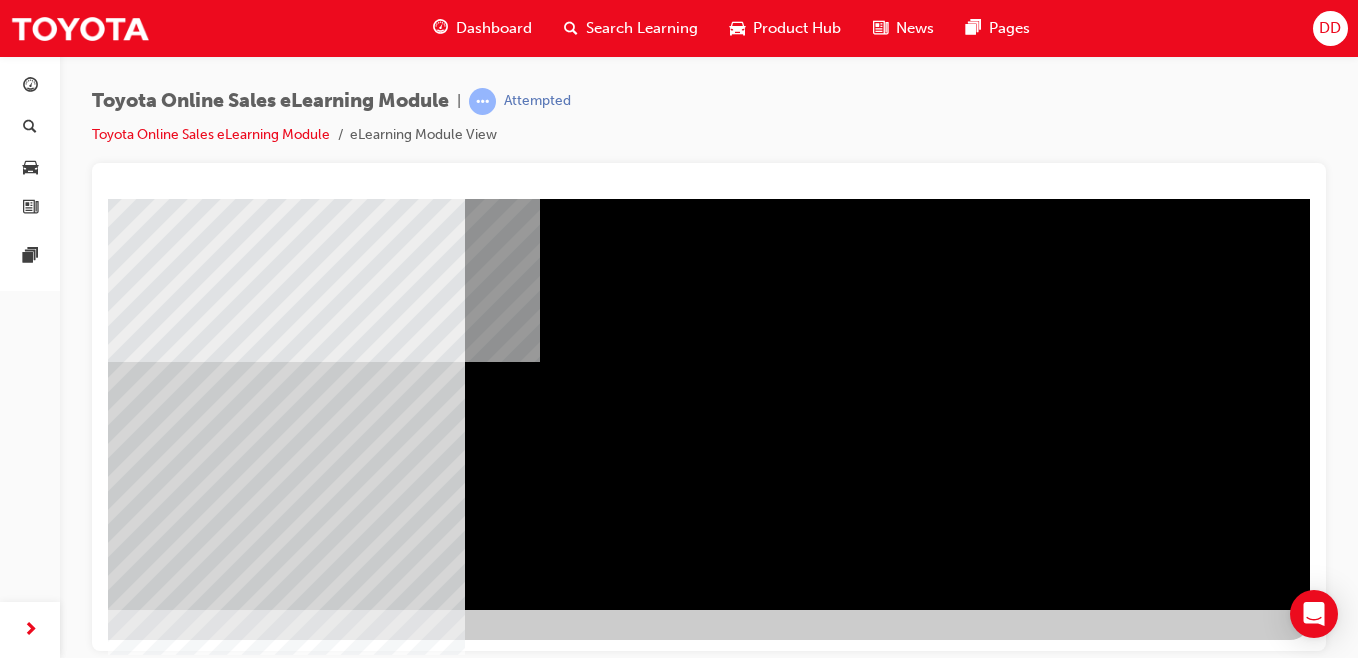 click at bounding box center (13, 1953) 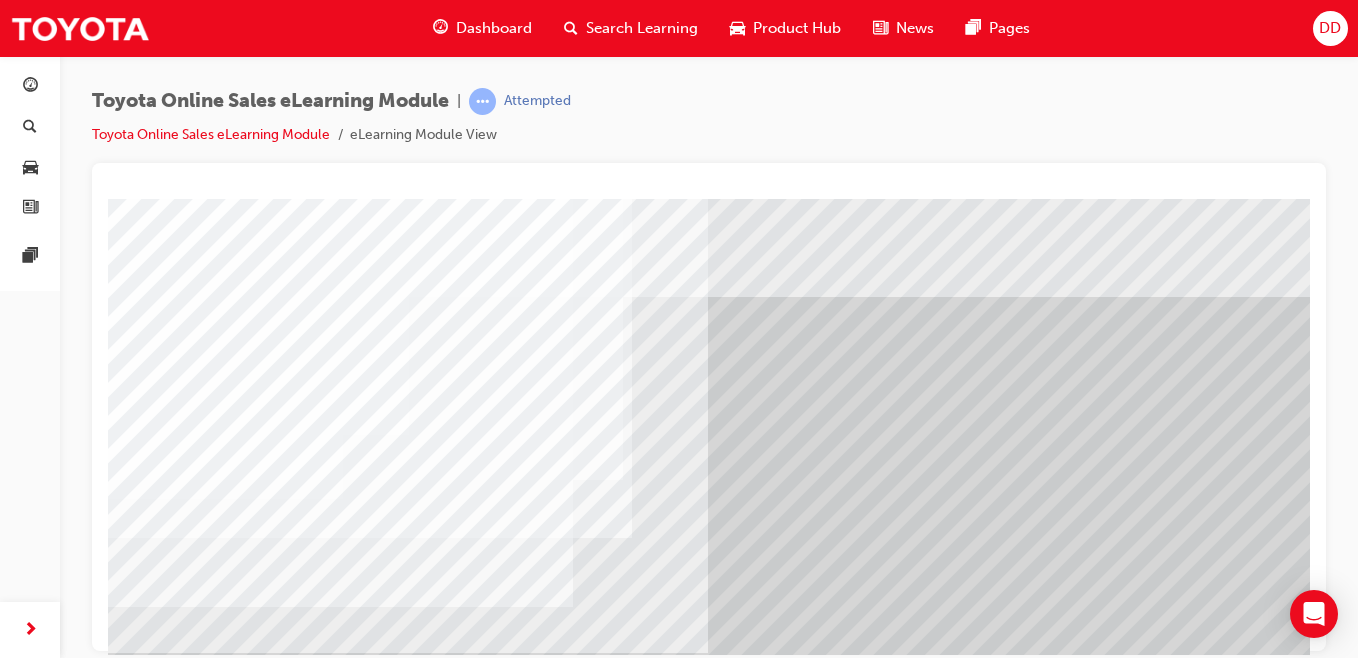 scroll, scrollTop: 0, scrollLeft: 173, axis: horizontal 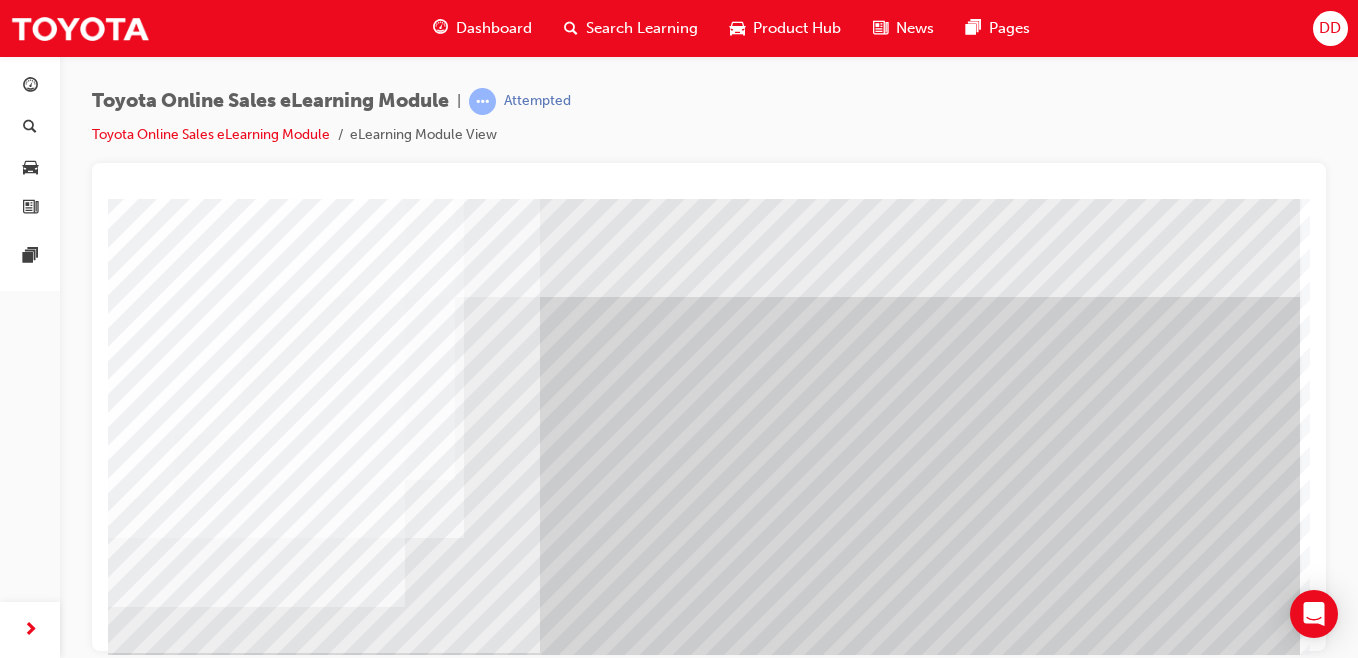 click at bounding box center [-35, 6169] 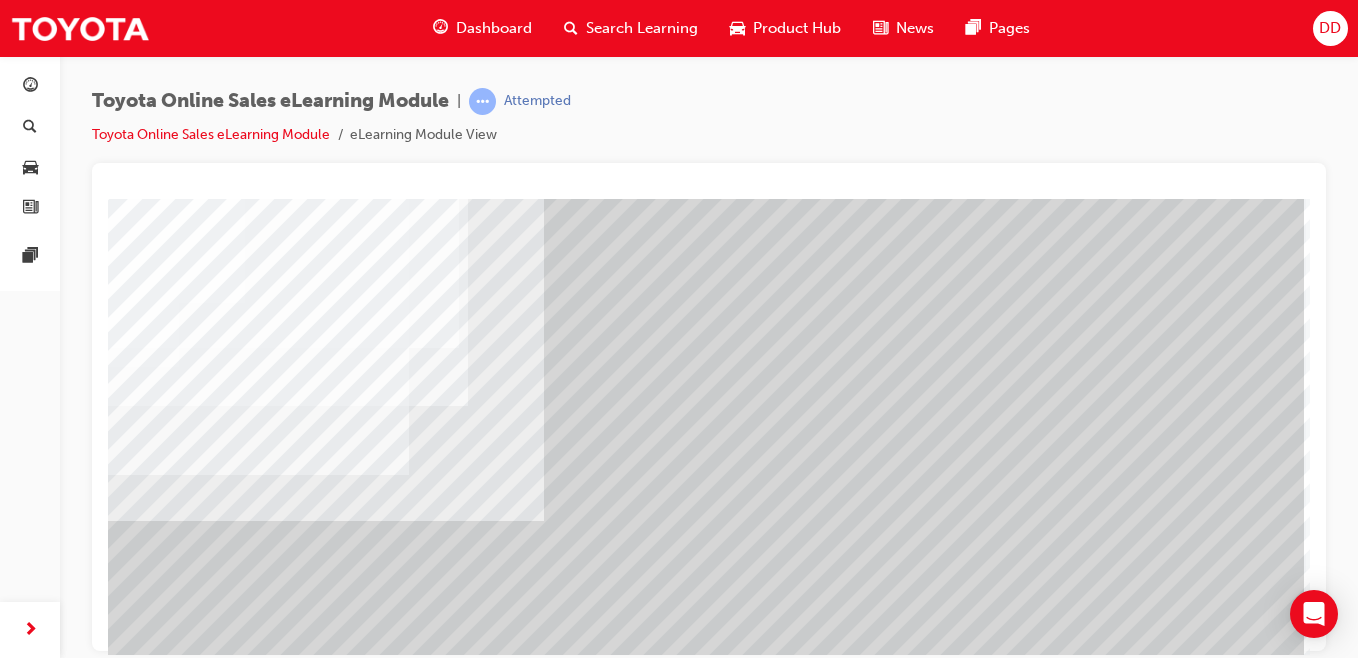 scroll 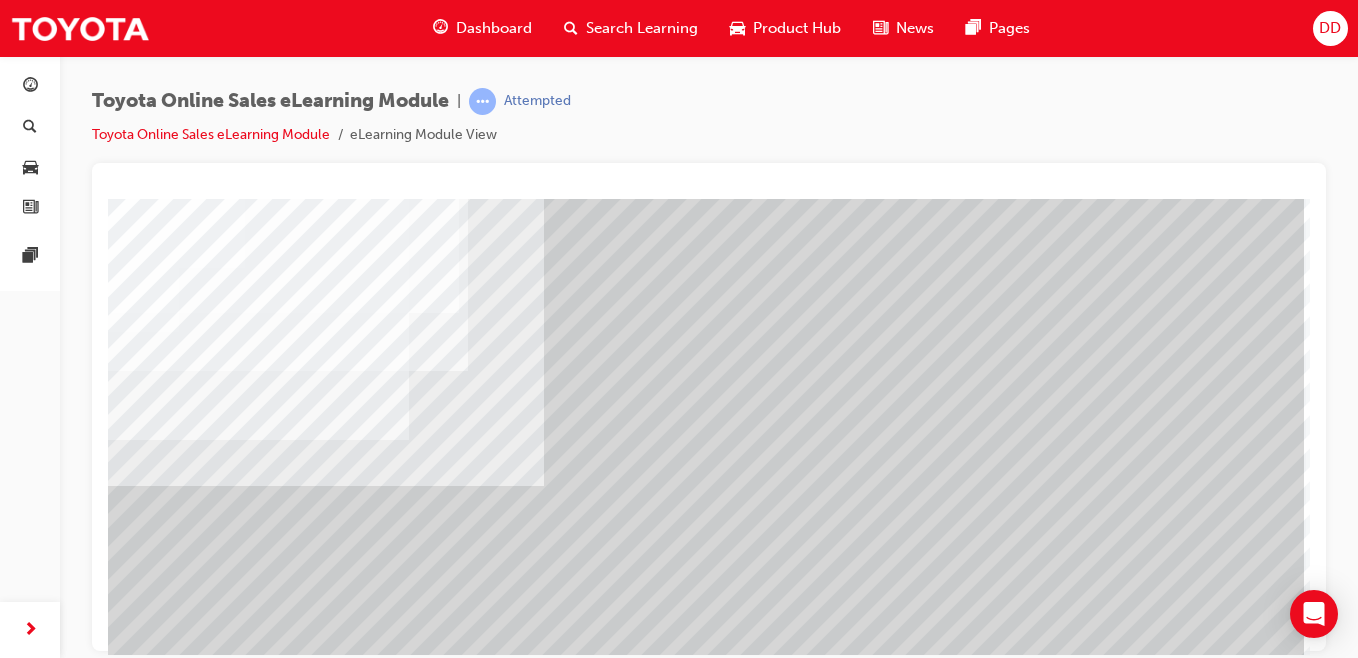 click at bounding box center [201, 4090] 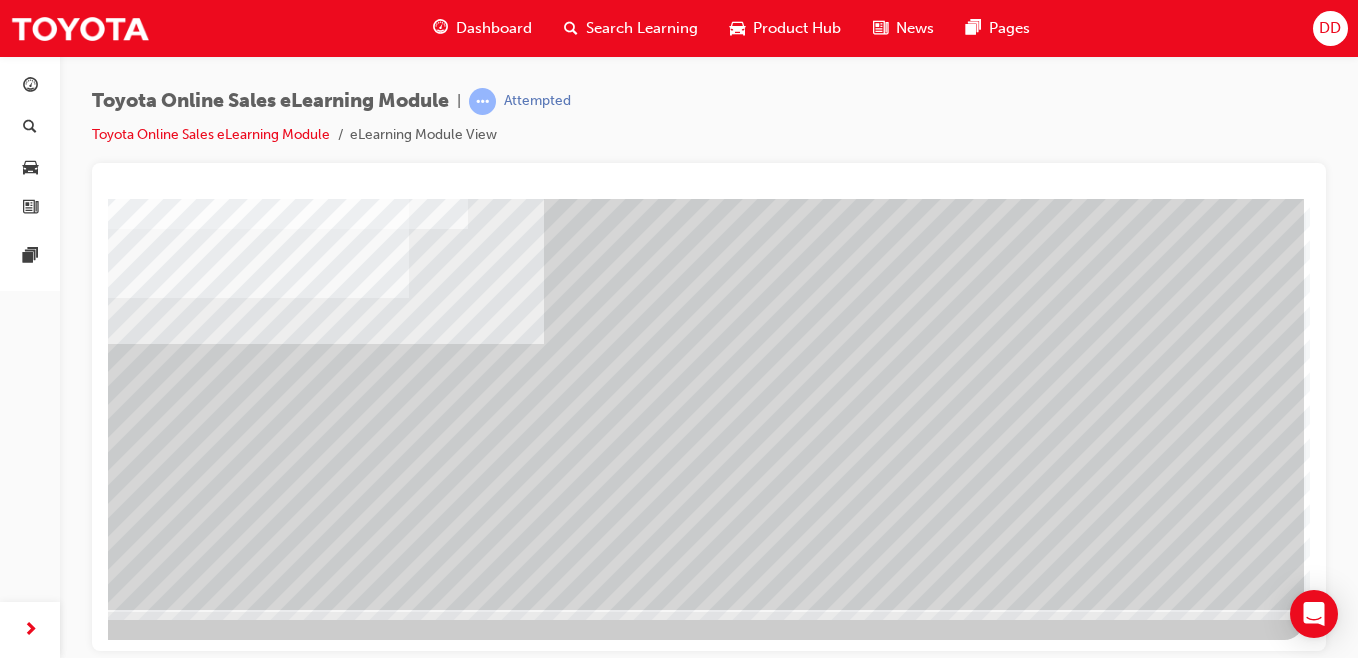 click at bounding box center [7, 3005] 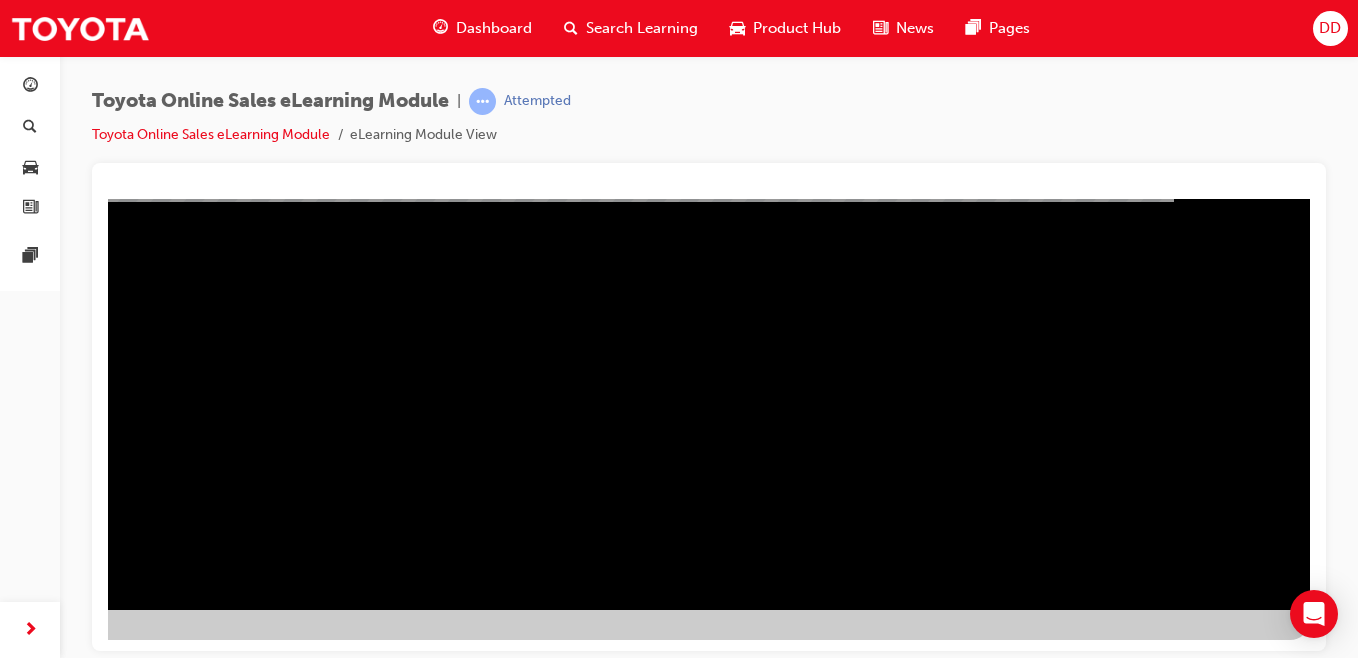 click at bounding box center (13, 1035) 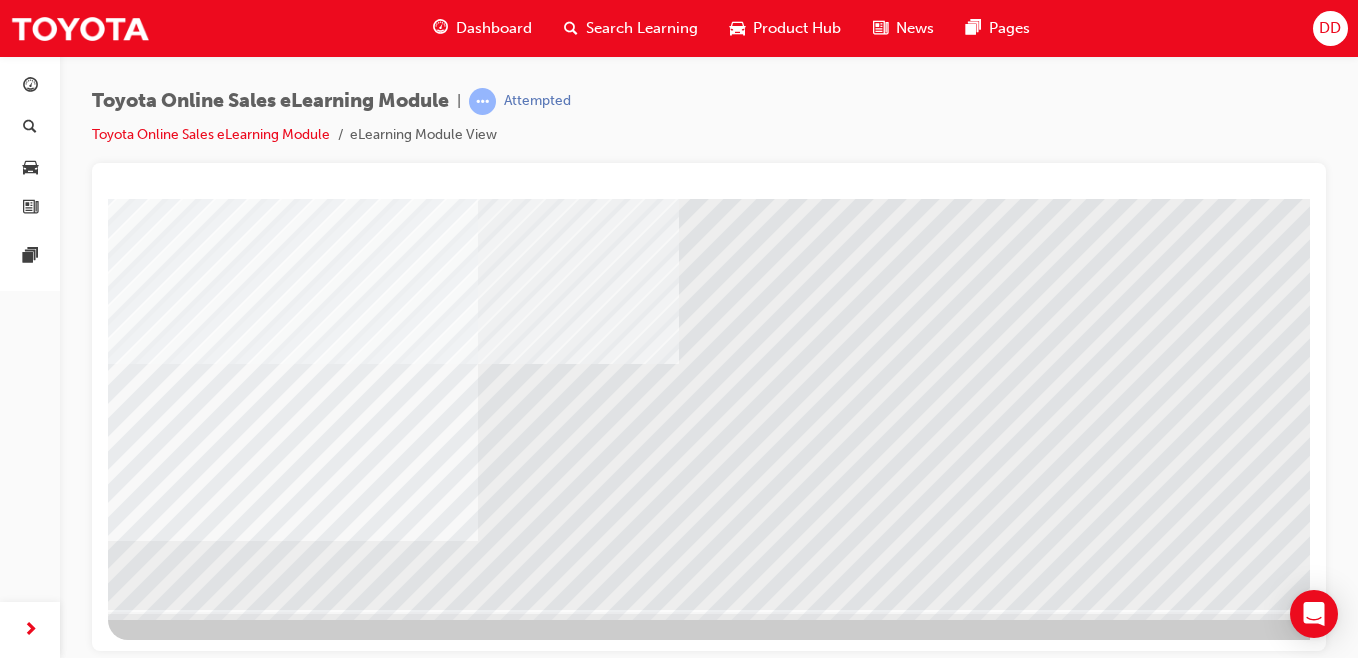 click at bounding box center [178, 4528] 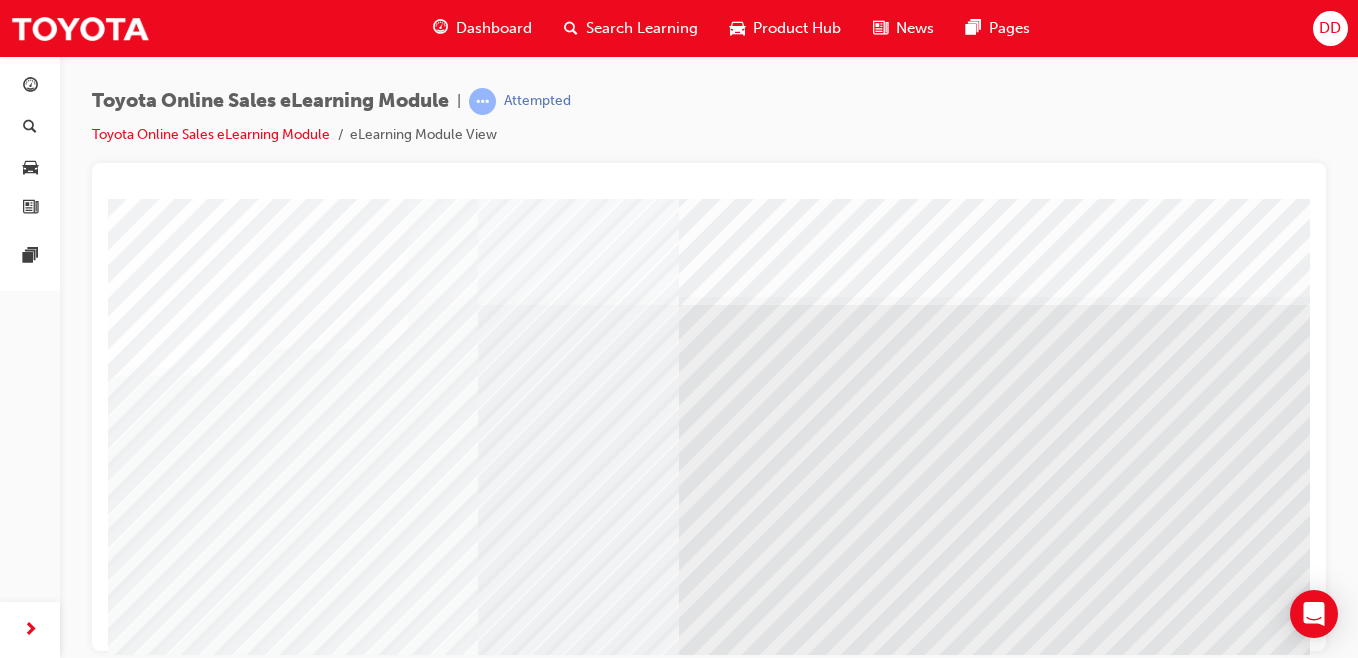 click at bounding box center [178, 5006] 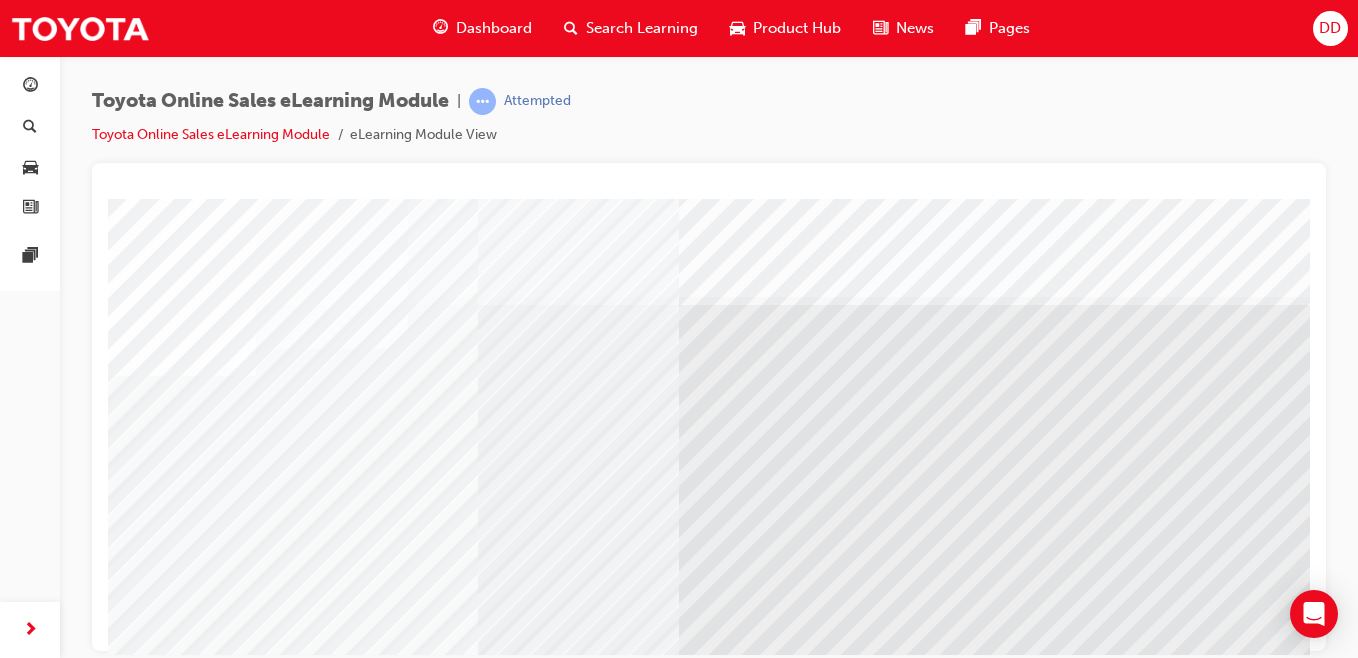 click at bounding box center (178, 5175) 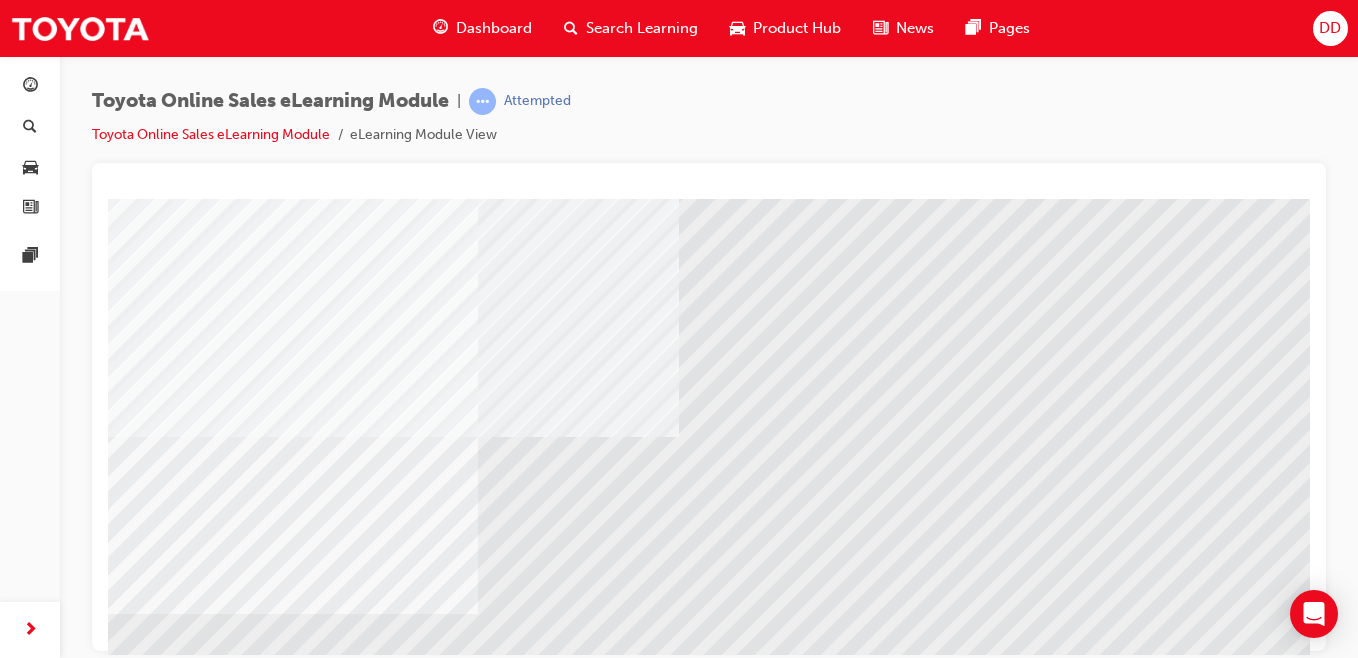 drag, startPoint x: 237, startPoint y: 426, endPoint x: 269, endPoint y: 461, distance: 47.423622 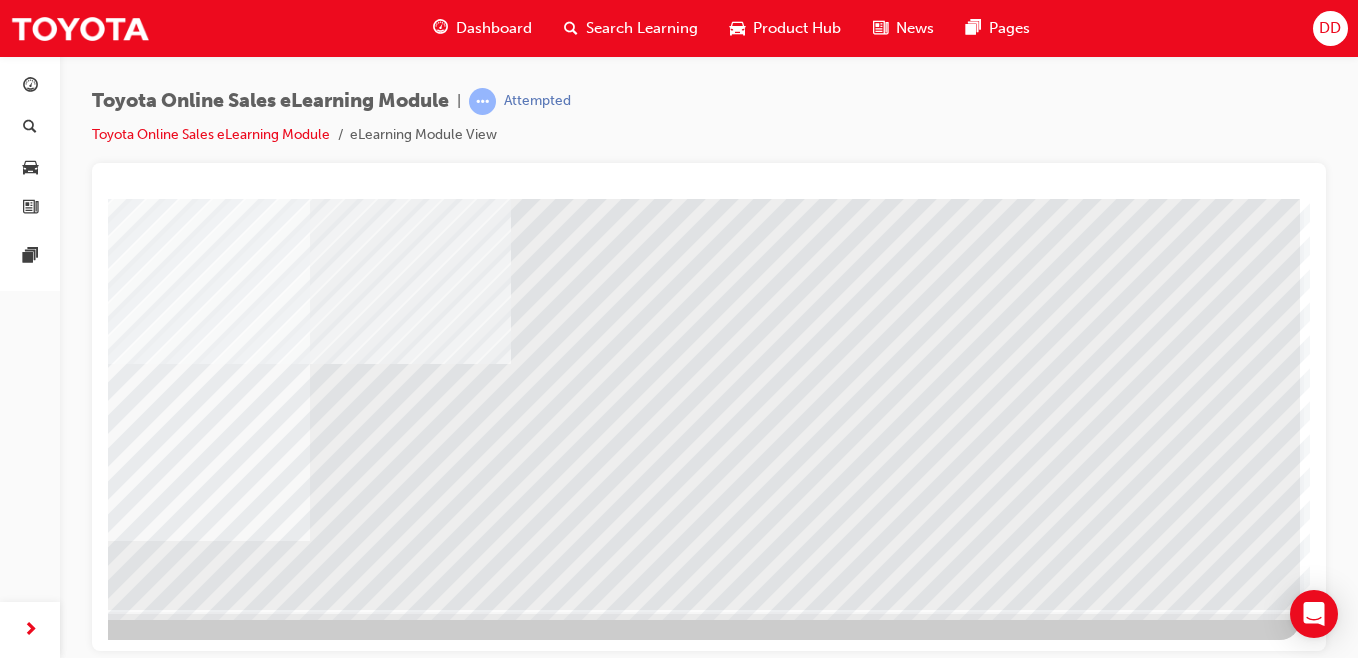 click at bounding box center (3, 4426) 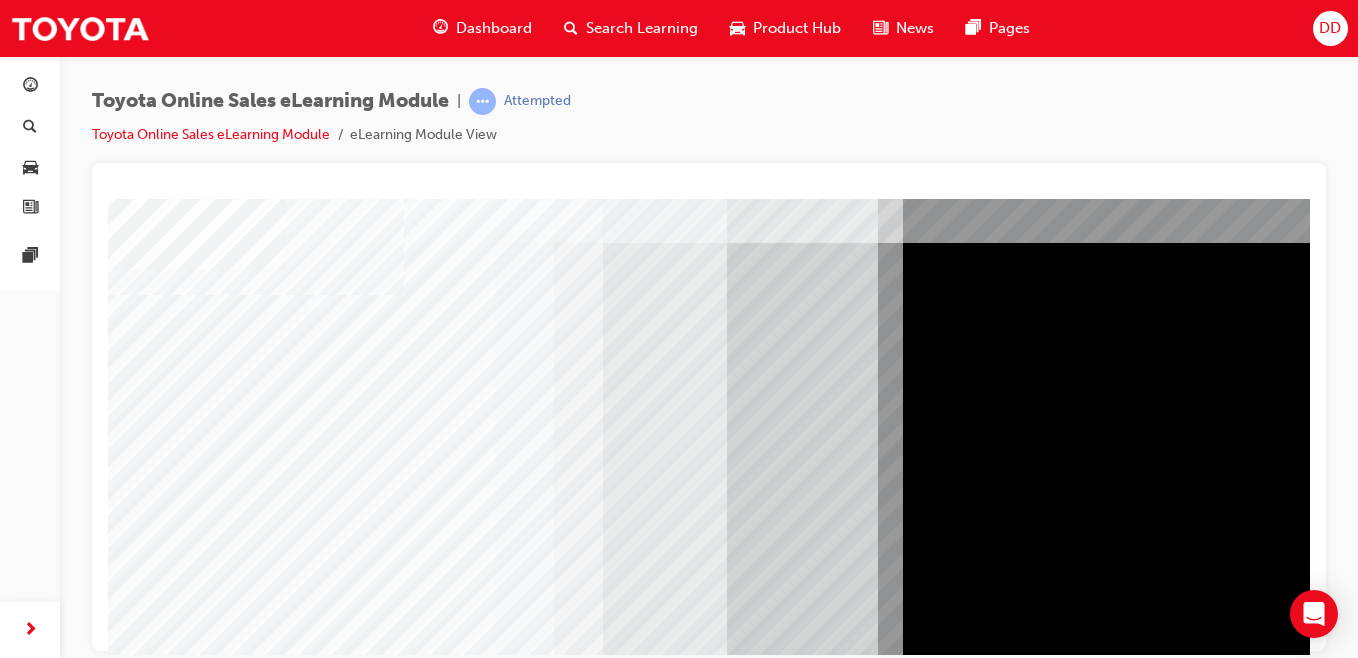 click at bounding box center [129, 5158] 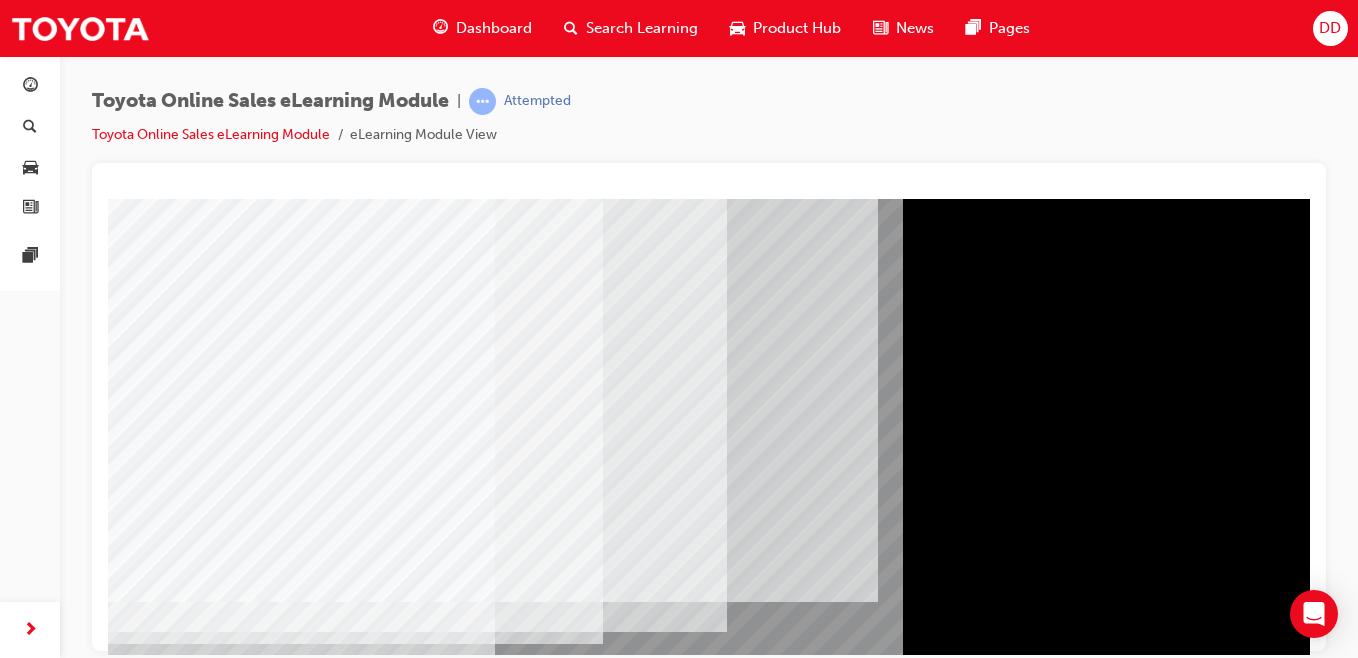 click at bounding box center [129, 5041] 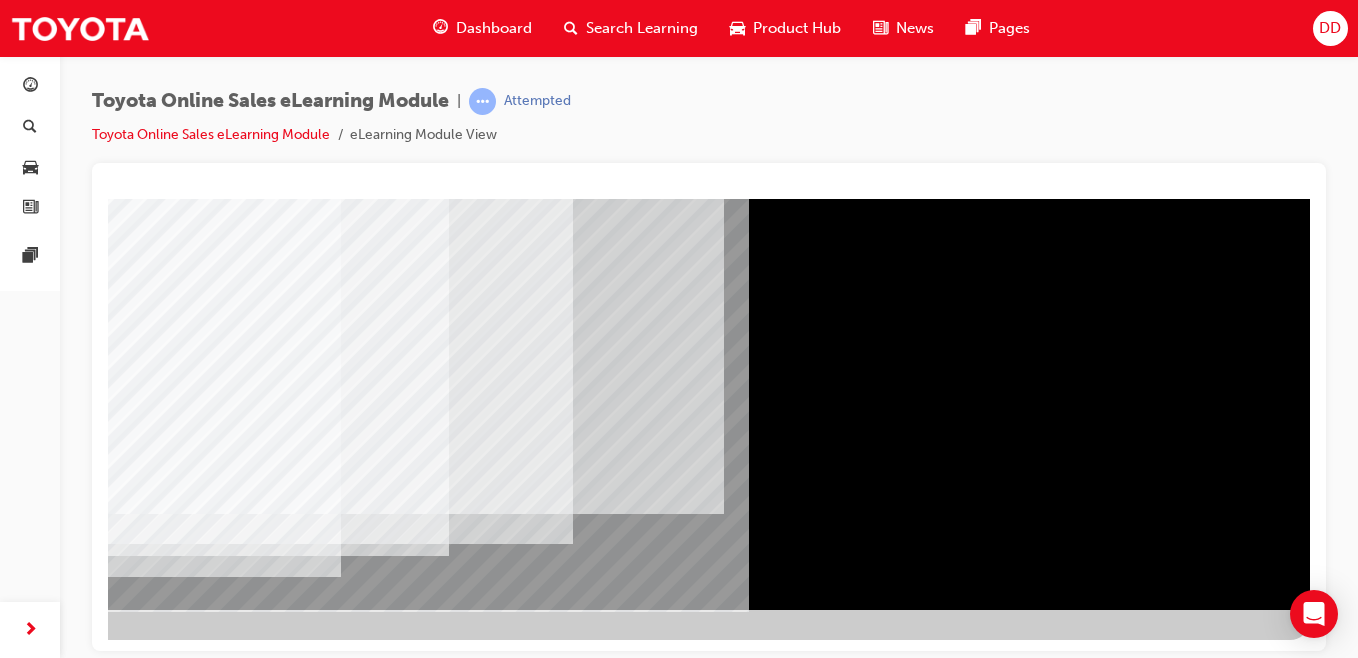 drag, startPoint x: 1164, startPoint y: 586, endPoint x: 1151, endPoint y: 572, distance: 19.104973 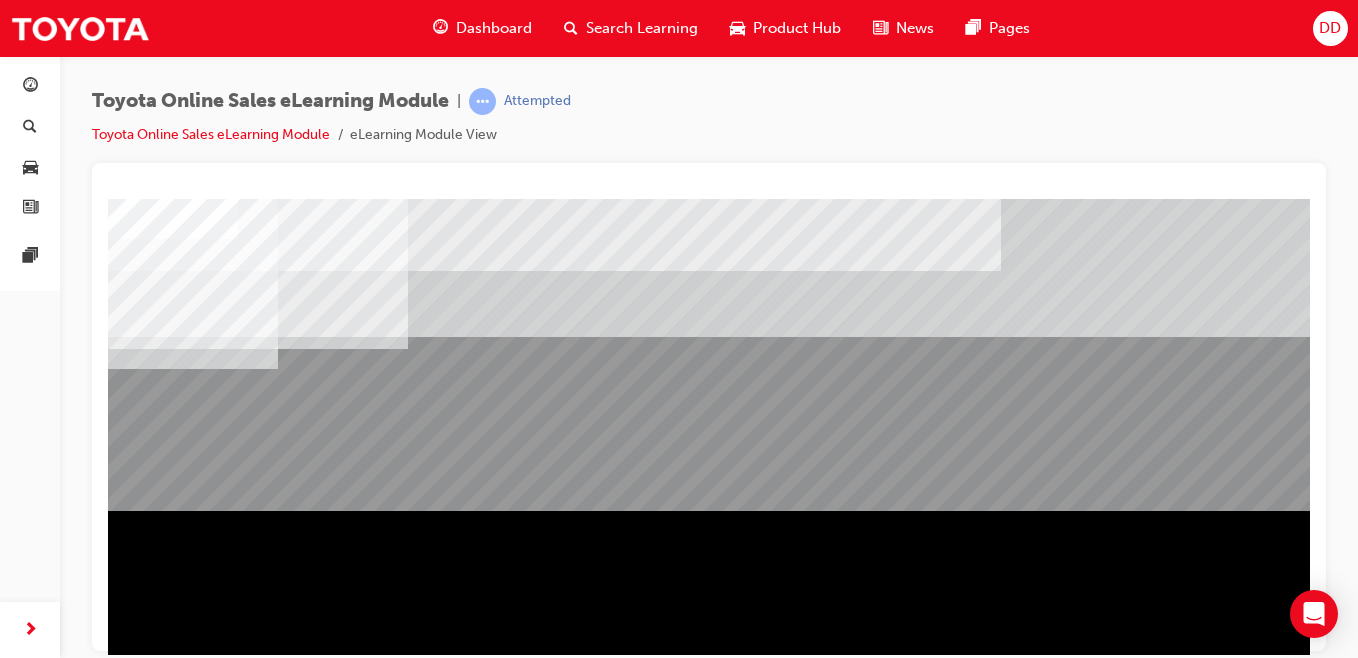 click at bounding box center (788, 1023) 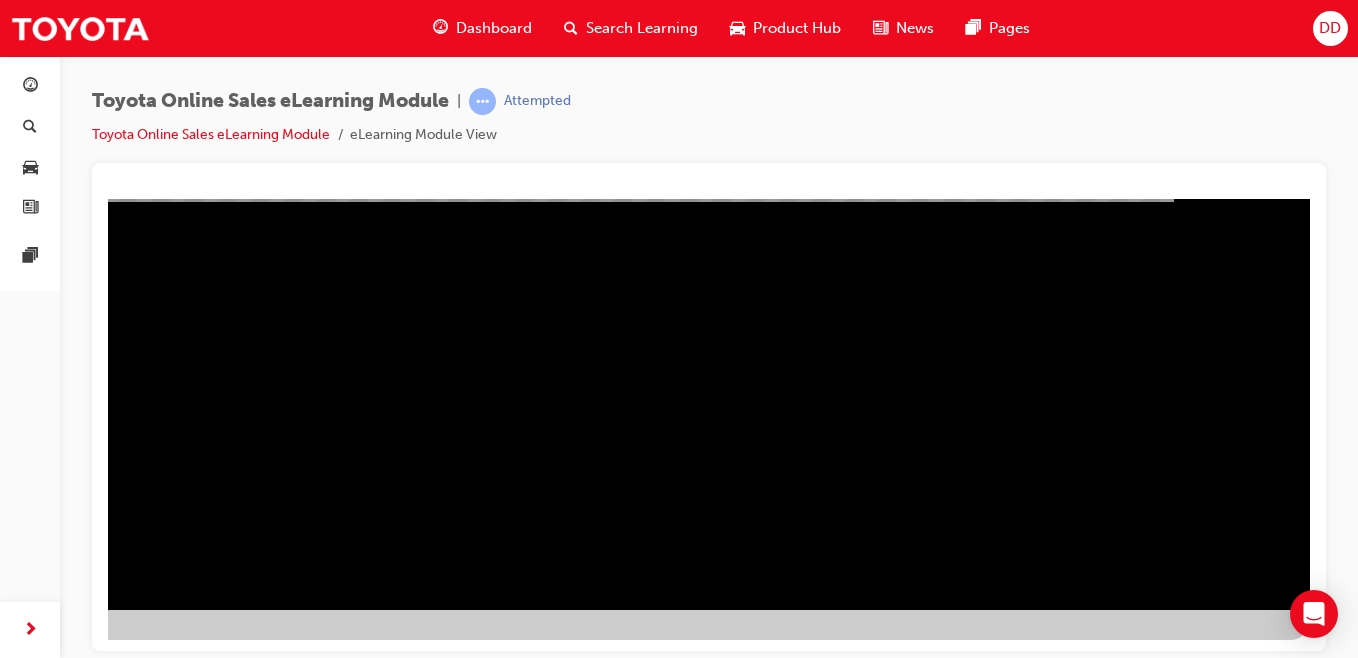 click at bounding box center [13, 1035] 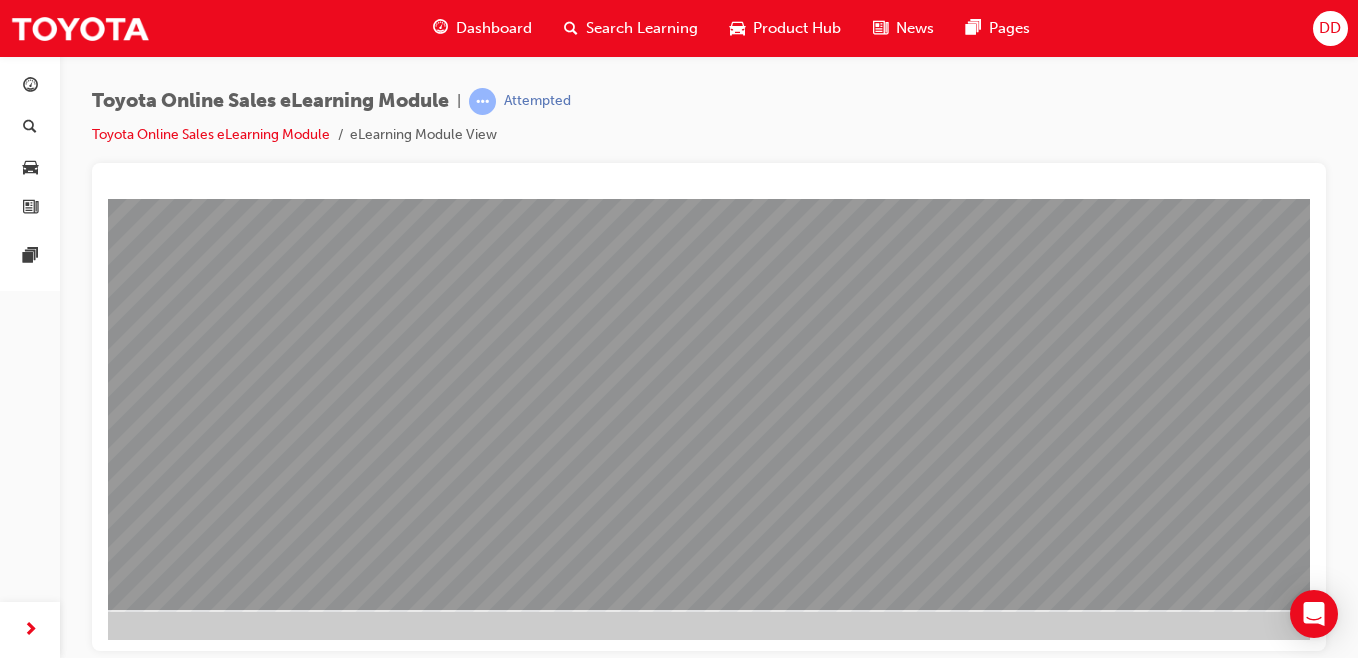 click at bounding box center [157, 4097] 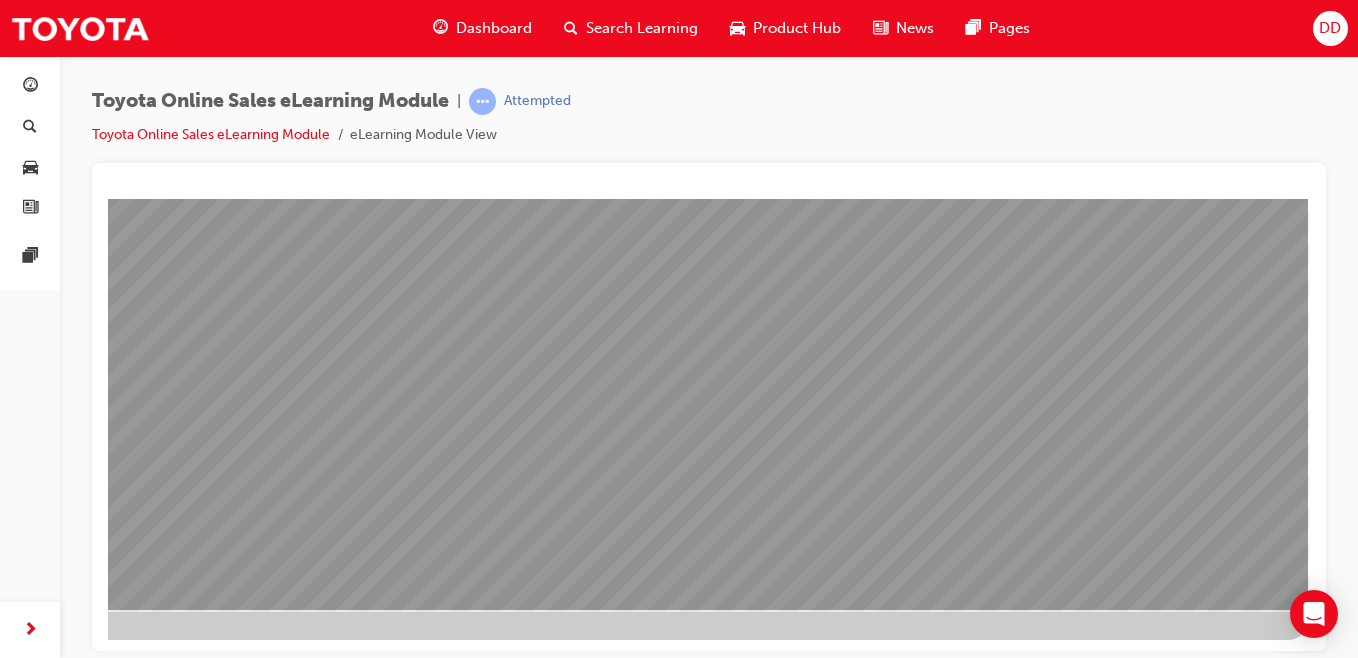 click at bounding box center (11, 2333) 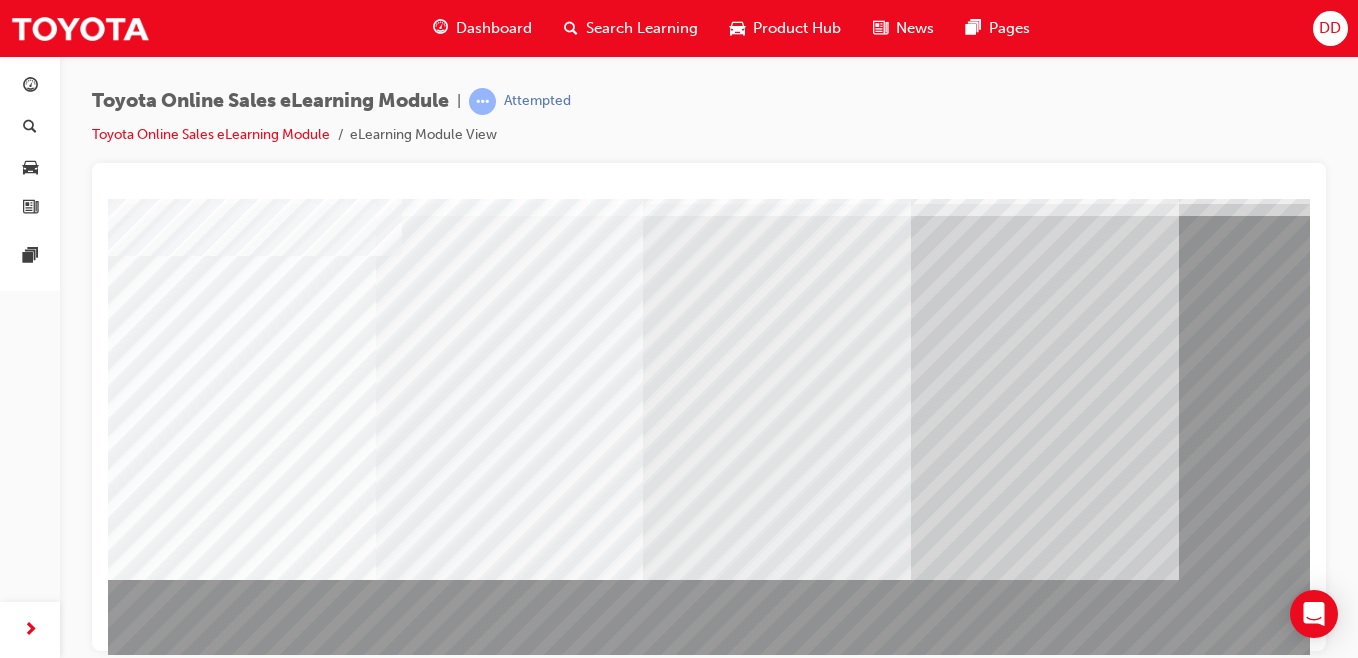 click on "Toyota Online Sales eLearning Module | Attempted Toyota Online Sales eLearning Module eLearning Module View" at bounding box center (709, 332) 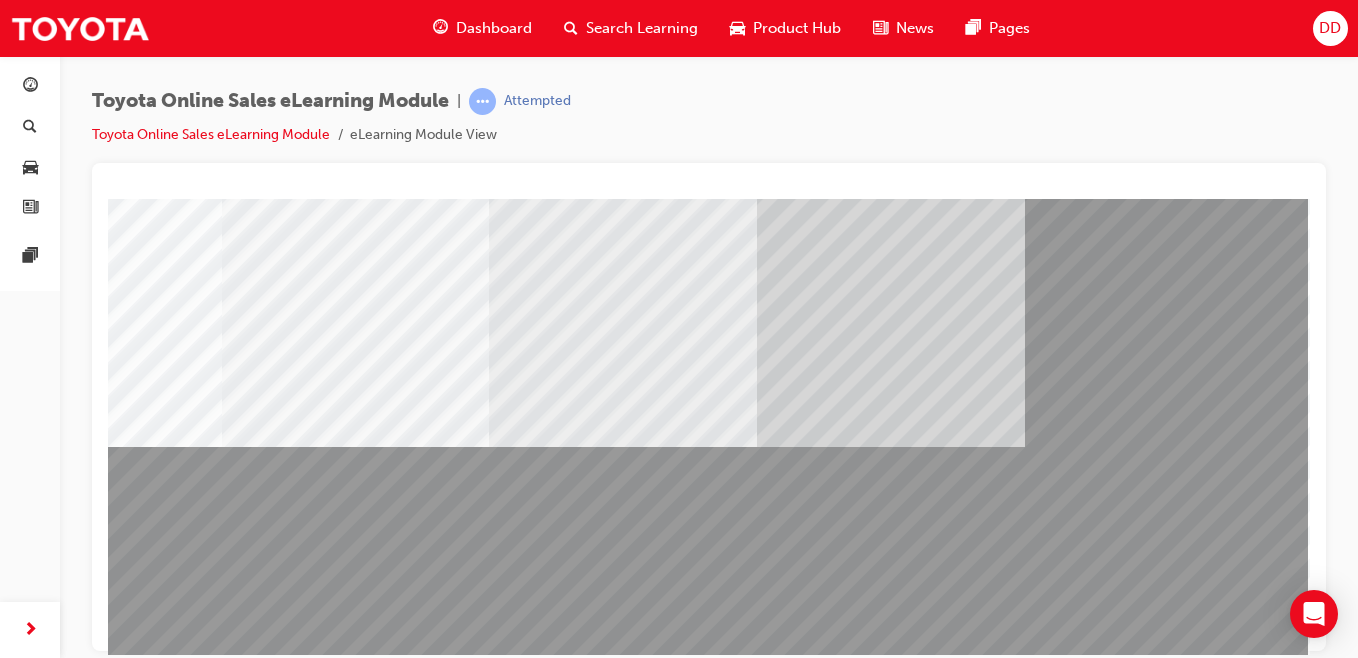 scroll, scrollTop: 226, scrollLeft: 0, axis: vertical 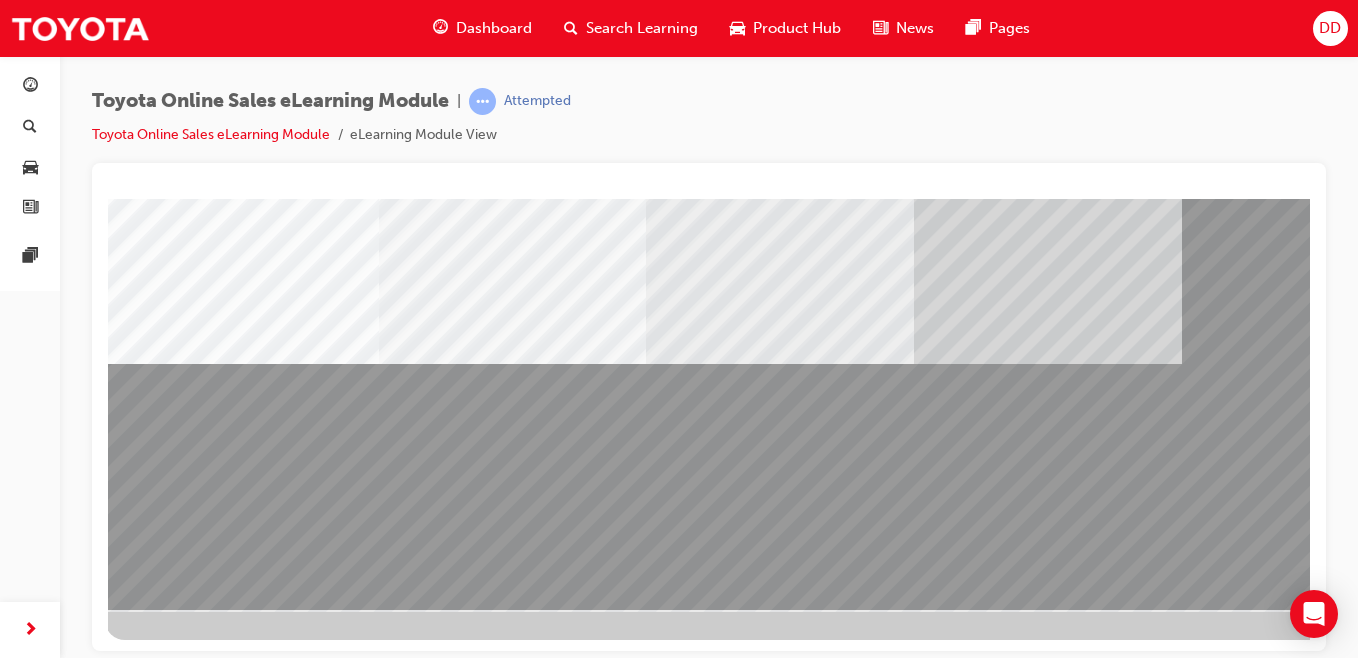 click at bounding box center (168, 3589) 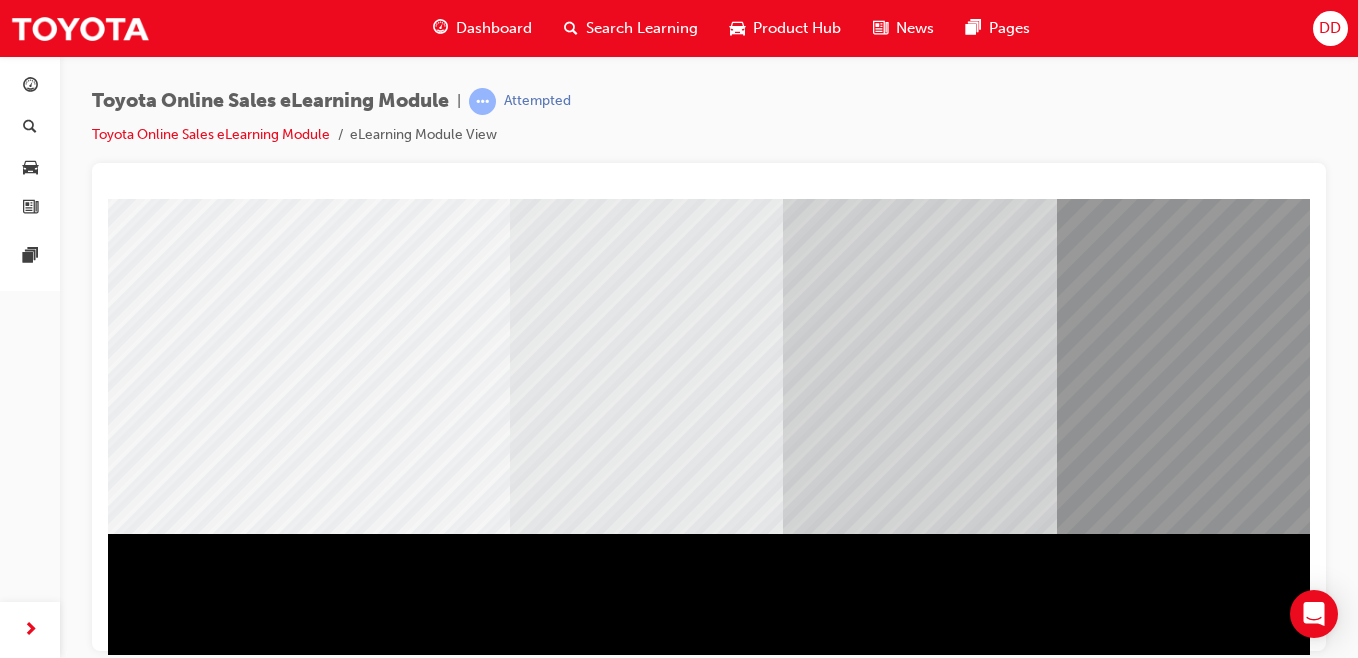 scroll, scrollTop: 225, scrollLeft: 0, axis: vertical 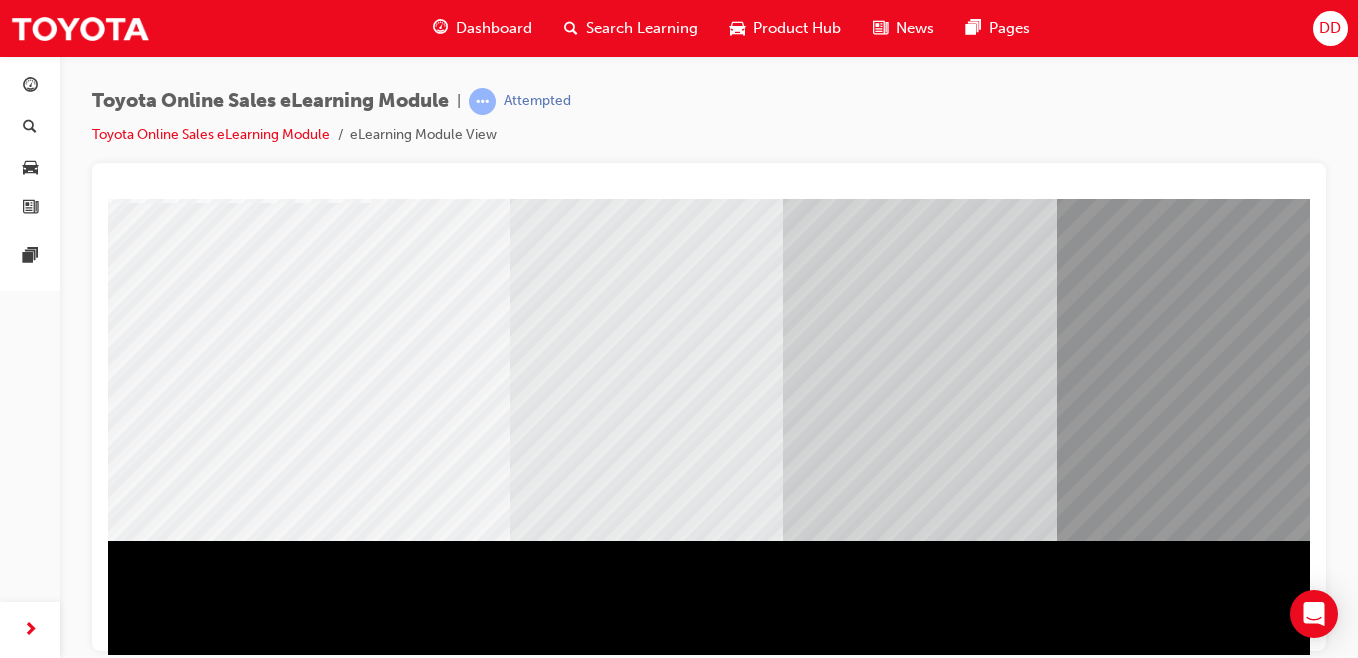 click at bounding box center (238, 941) 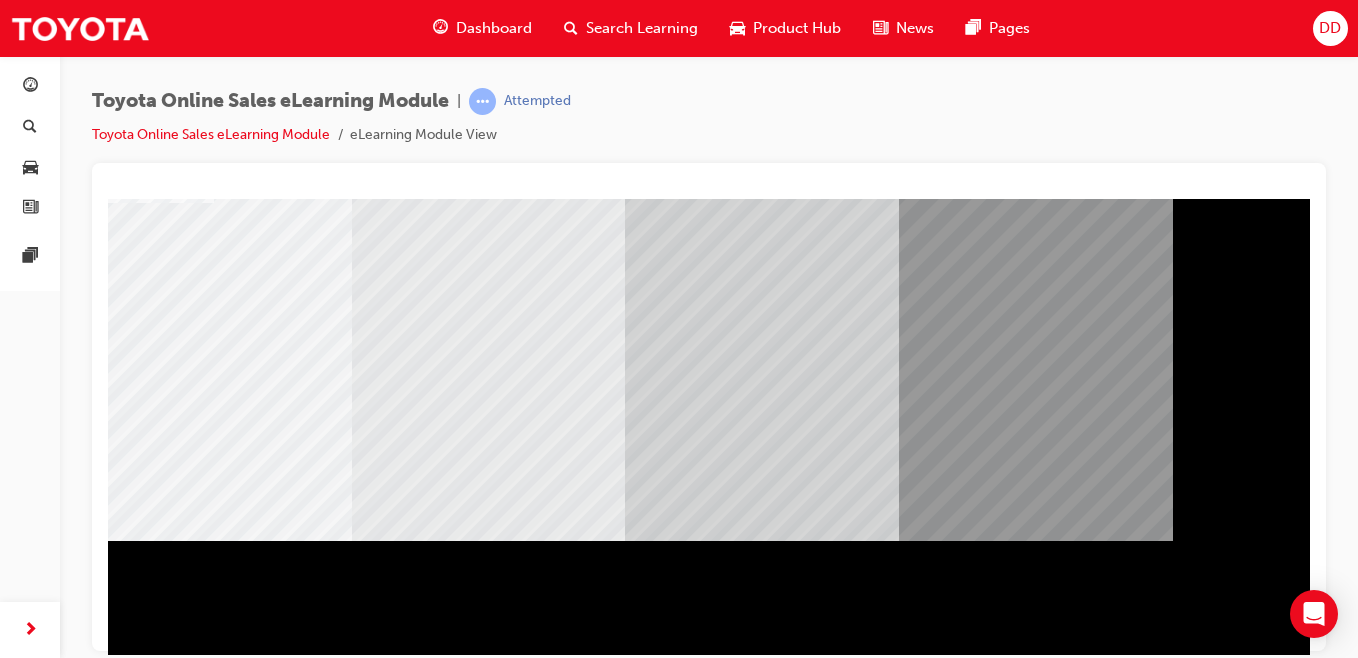 scroll, scrollTop: 309, scrollLeft: 173, axis: both 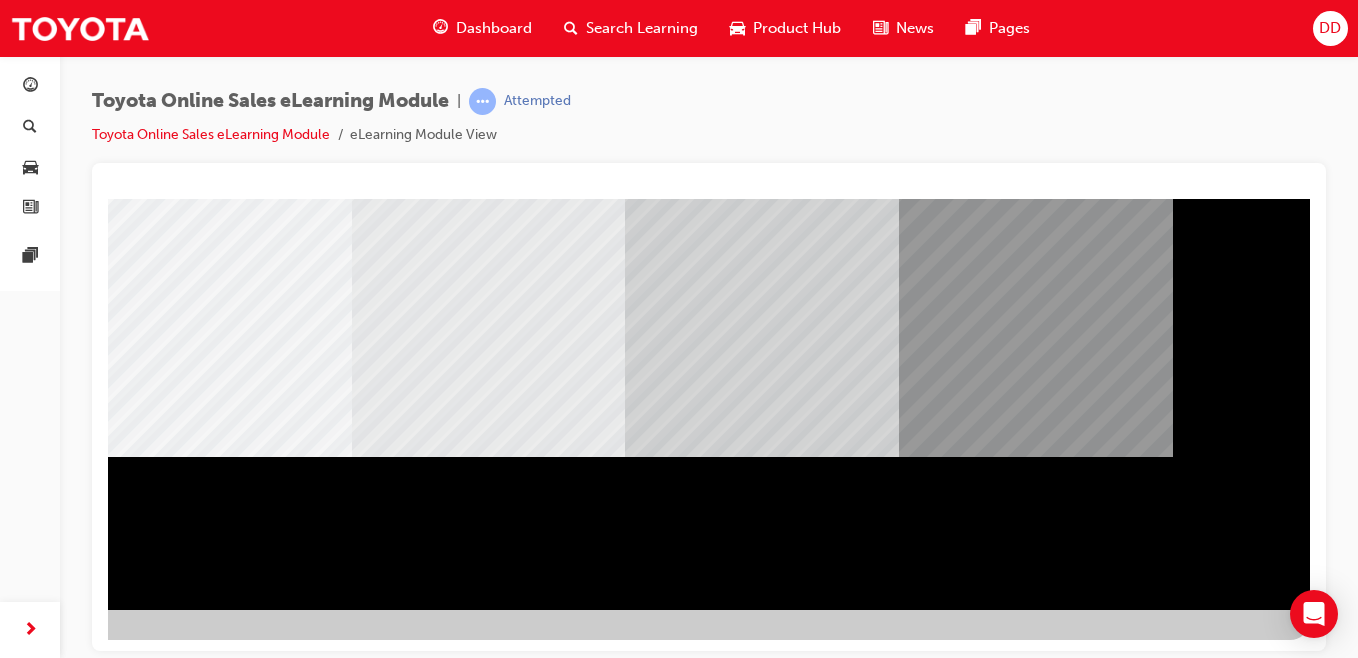 click at bounding box center [13, 2353] 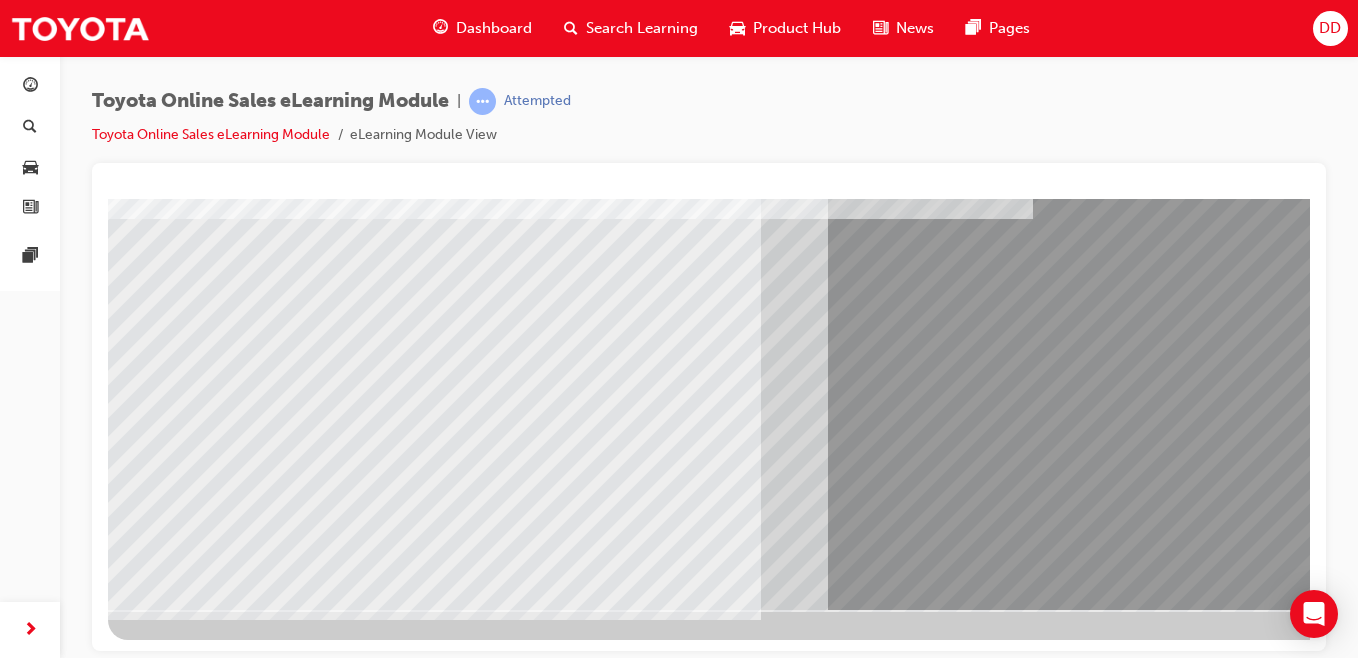 scroll, scrollTop: 309, scrollLeft: 173, axis: both 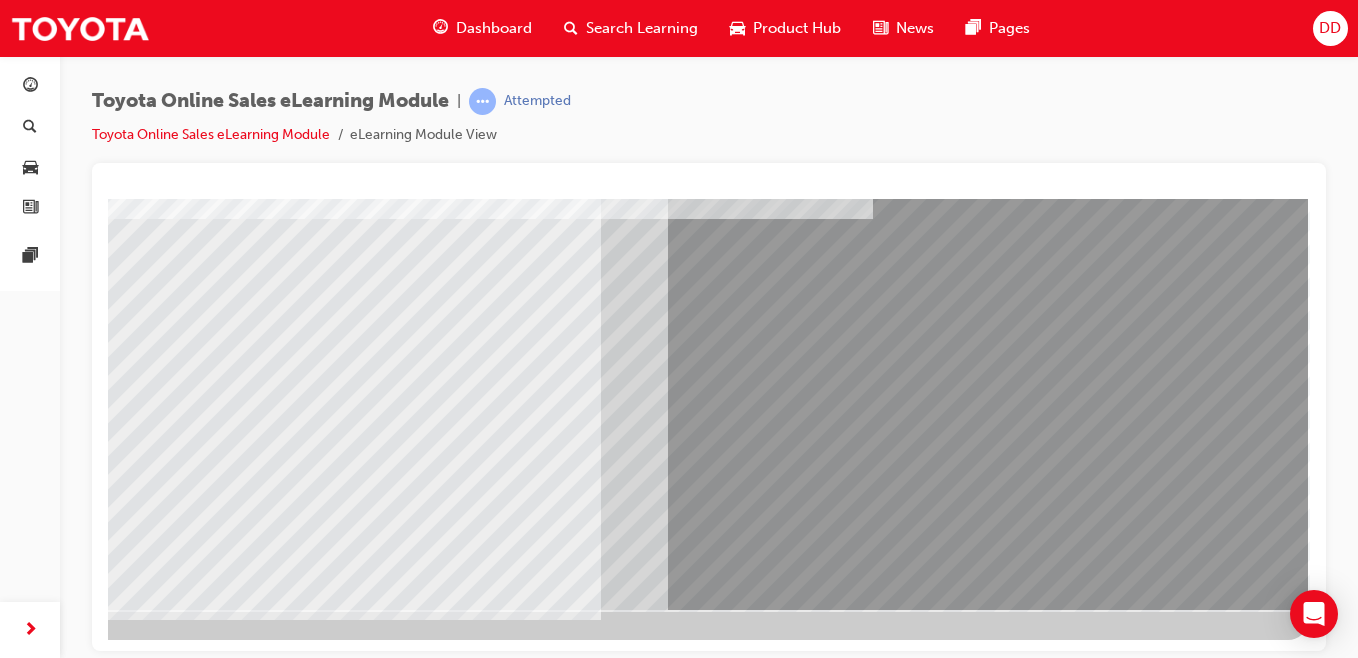 drag, startPoint x: 1243, startPoint y: 539, endPoint x: 1123, endPoint y: 569, distance: 123.69317 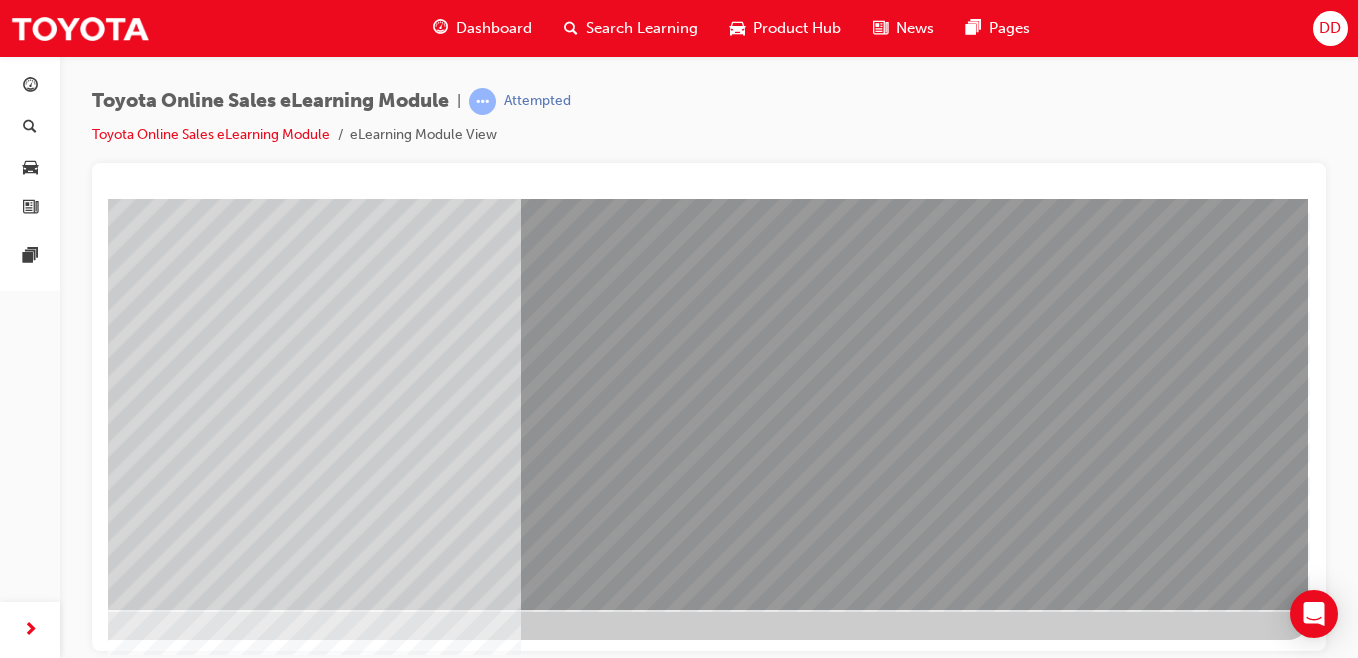 scroll, scrollTop: 0, scrollLeft: 0, axis: both 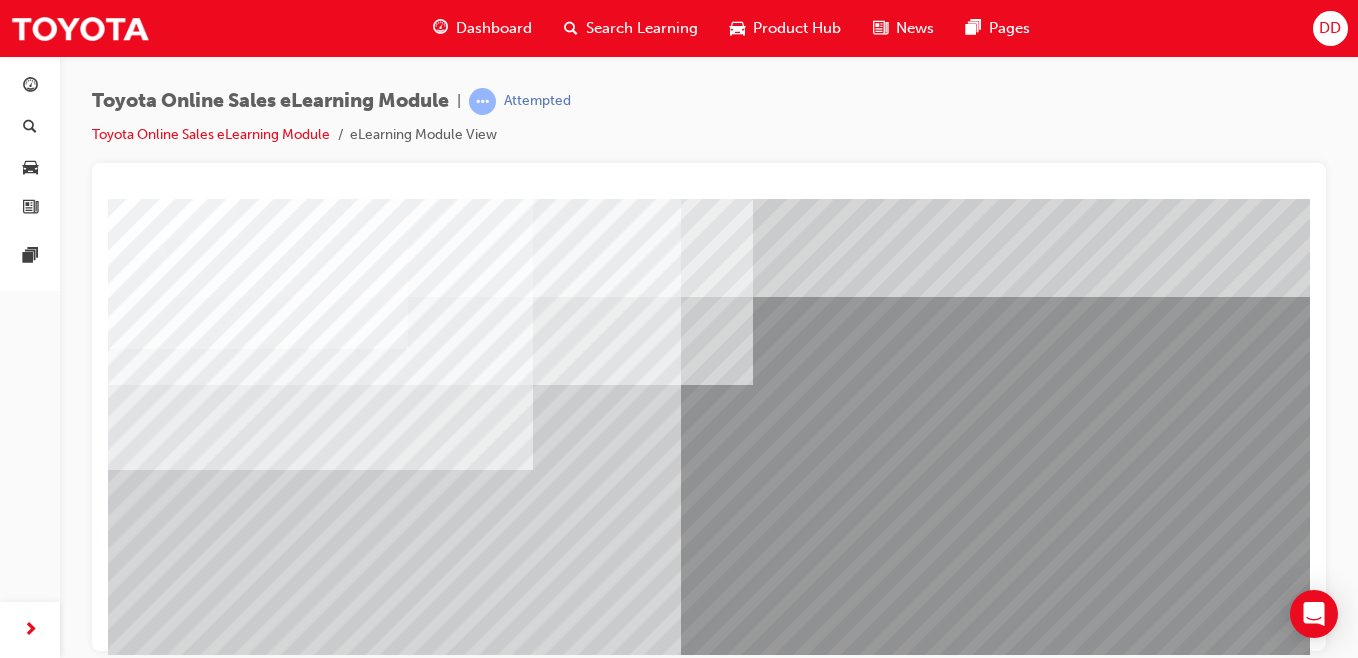 click at bounding box center (392, 3759) 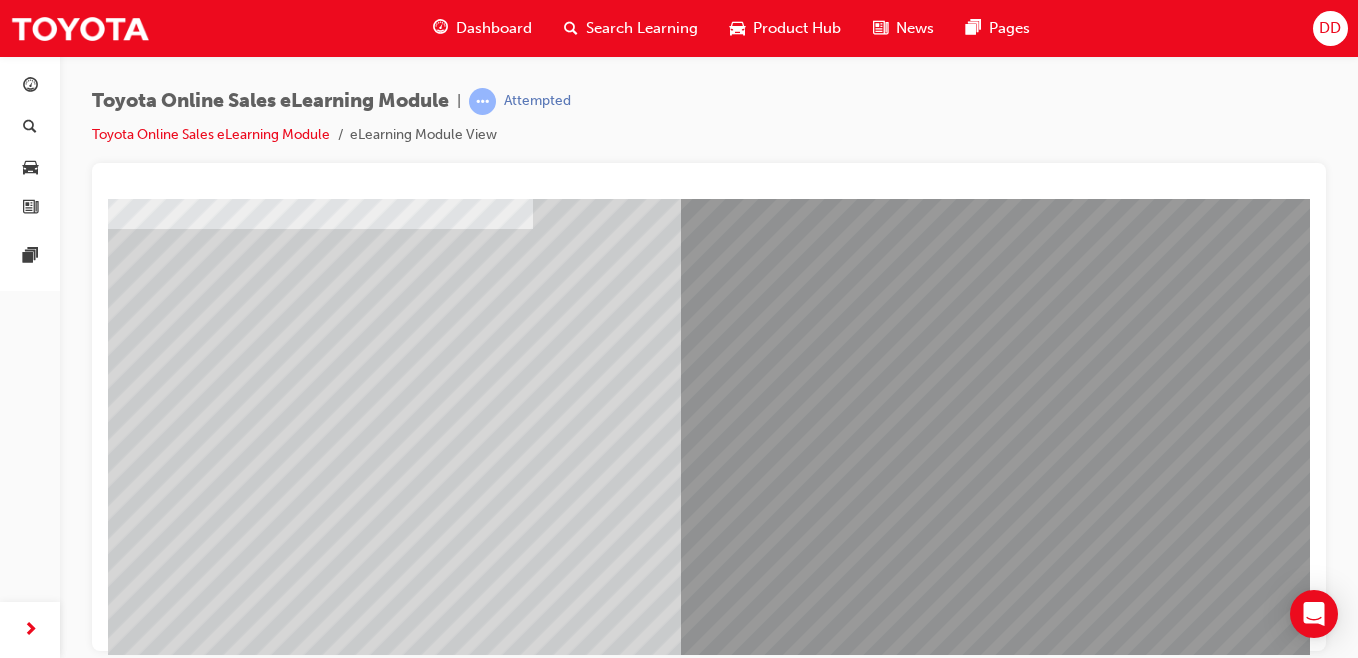 scroll, scrollTop: 309, scrollLeft: 0, axis: vertical 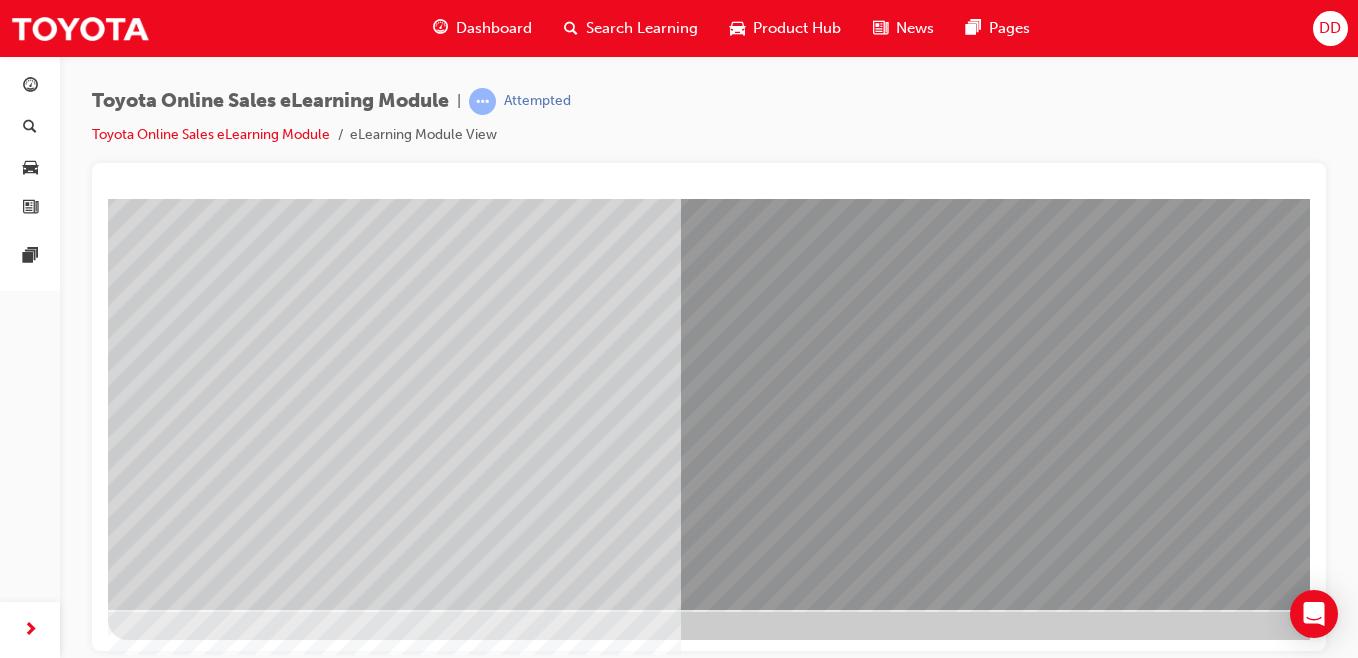 drag, startPoint x: 297, startPoint y: 249, endPoint x: 263, endPoint y: 230, distance: 38.948685 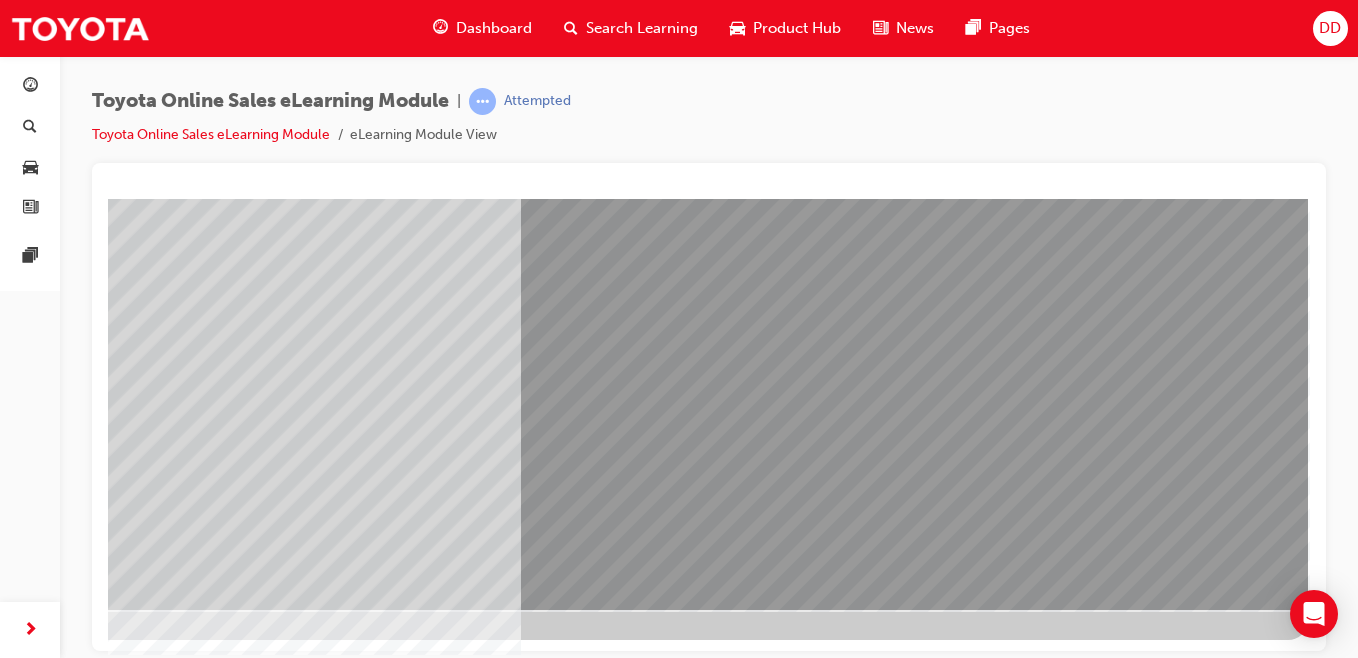 click at bounding box center (11, 4987) 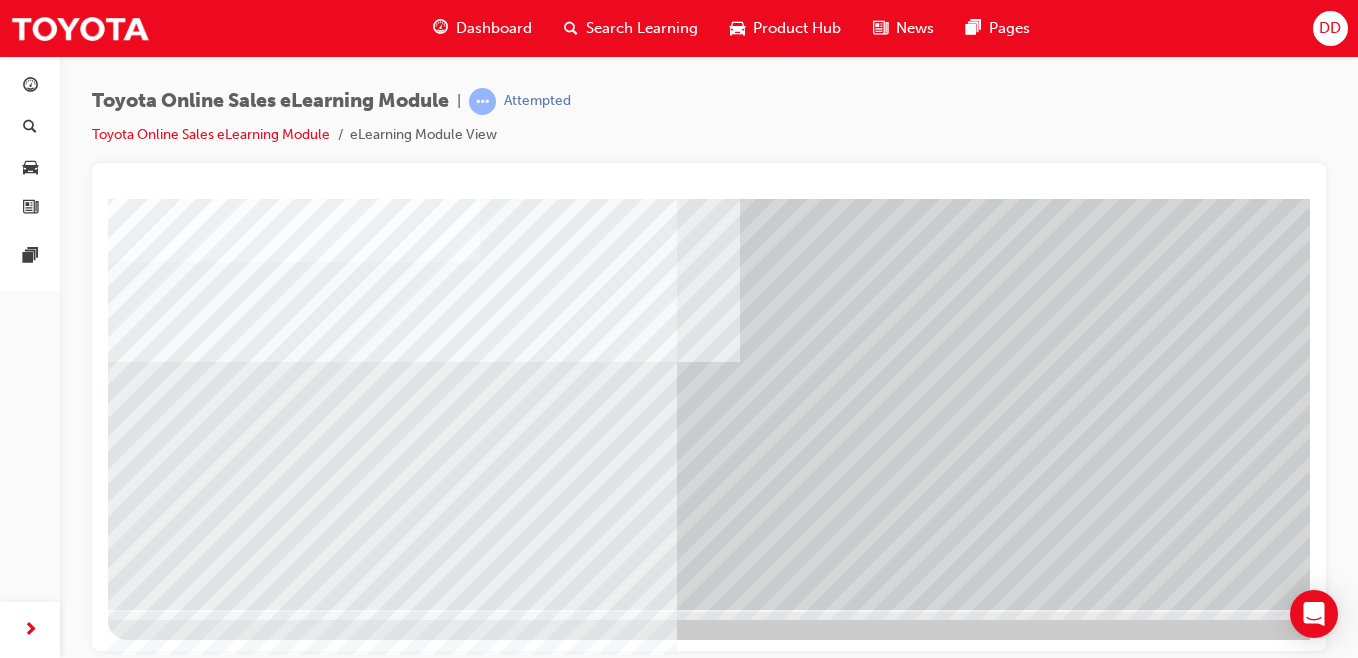 scroll, scrollTop: 309, scrollLeft: 173, axis: both 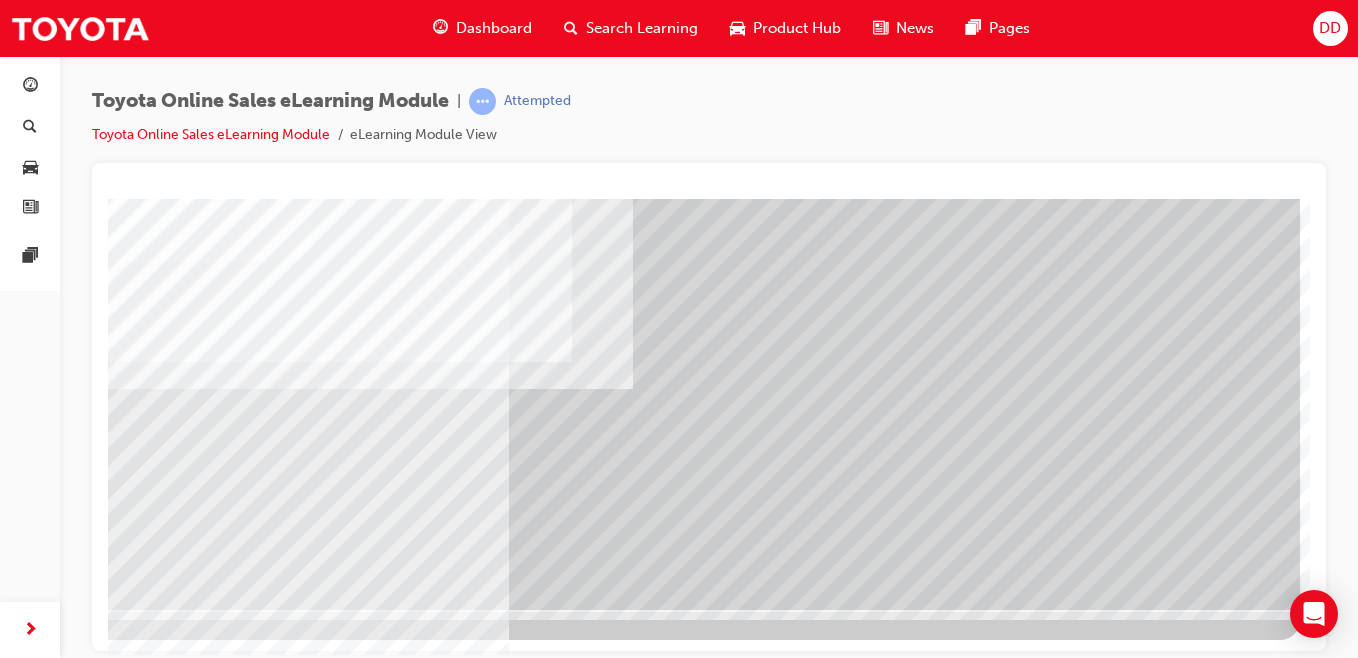 click at bounding box center (3, 3846) 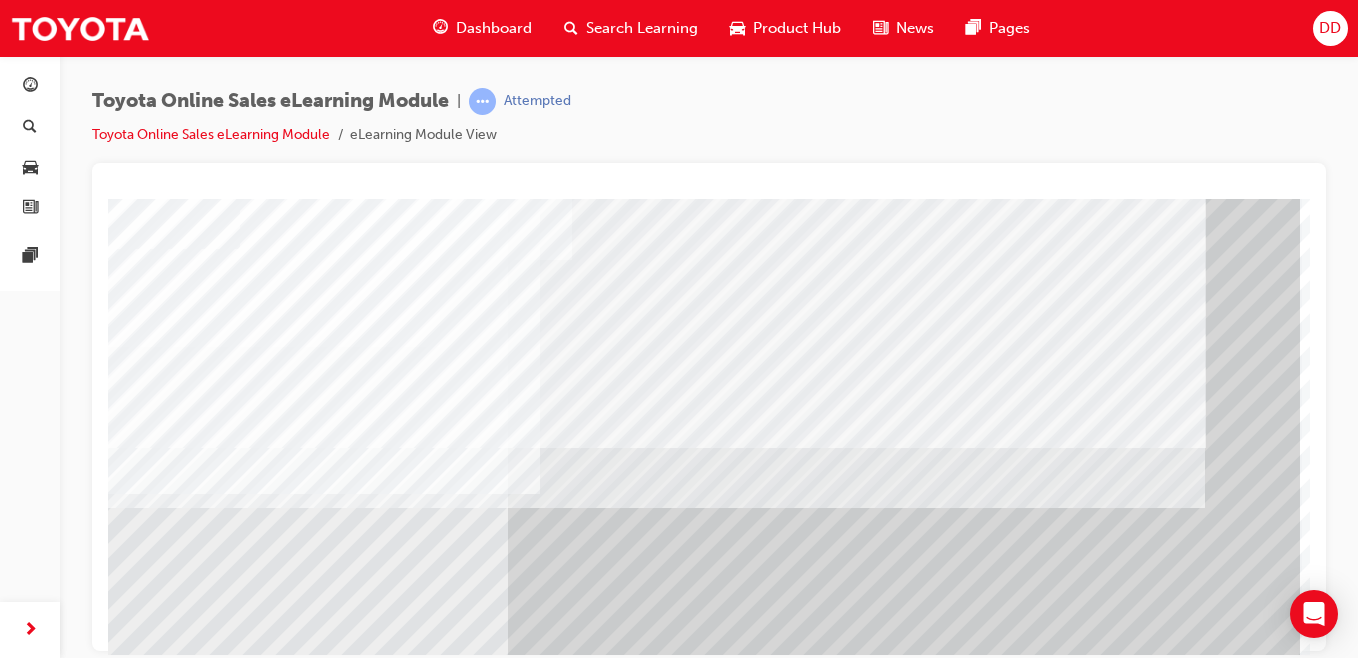 scroll, scrollTop: 309, scrollLeft: 173, axis: both 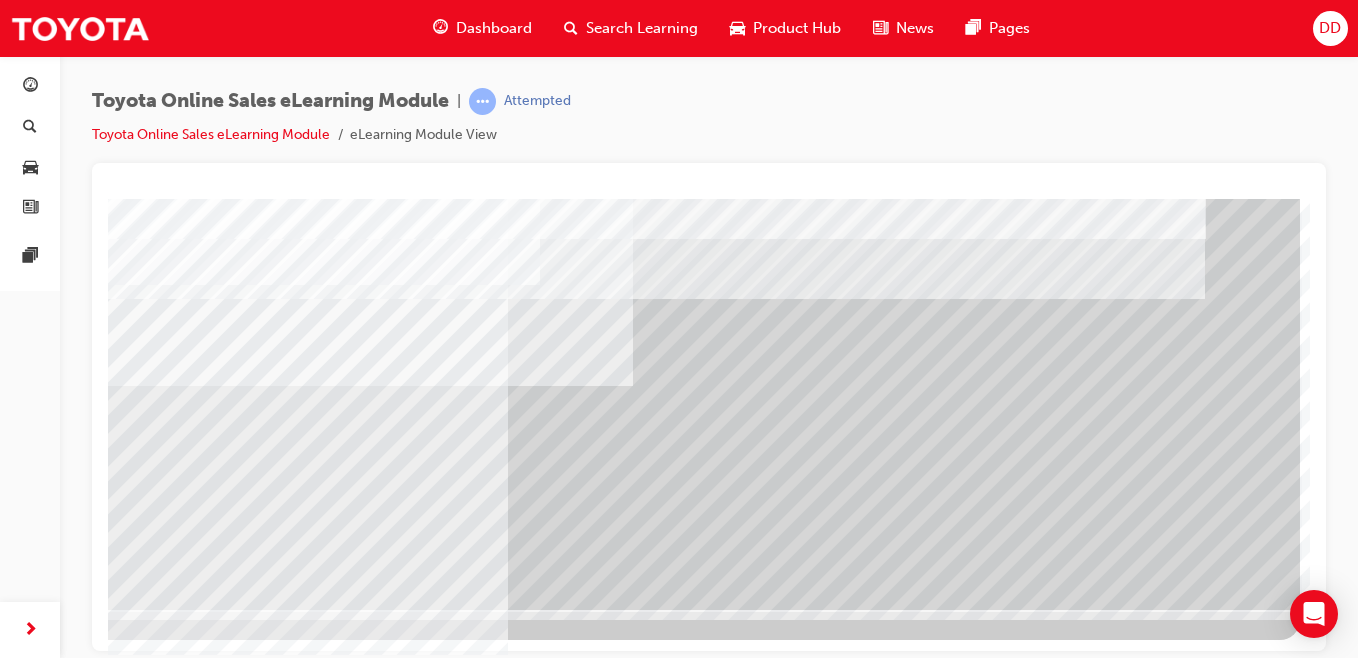 click at bounding box center (3, 3495) 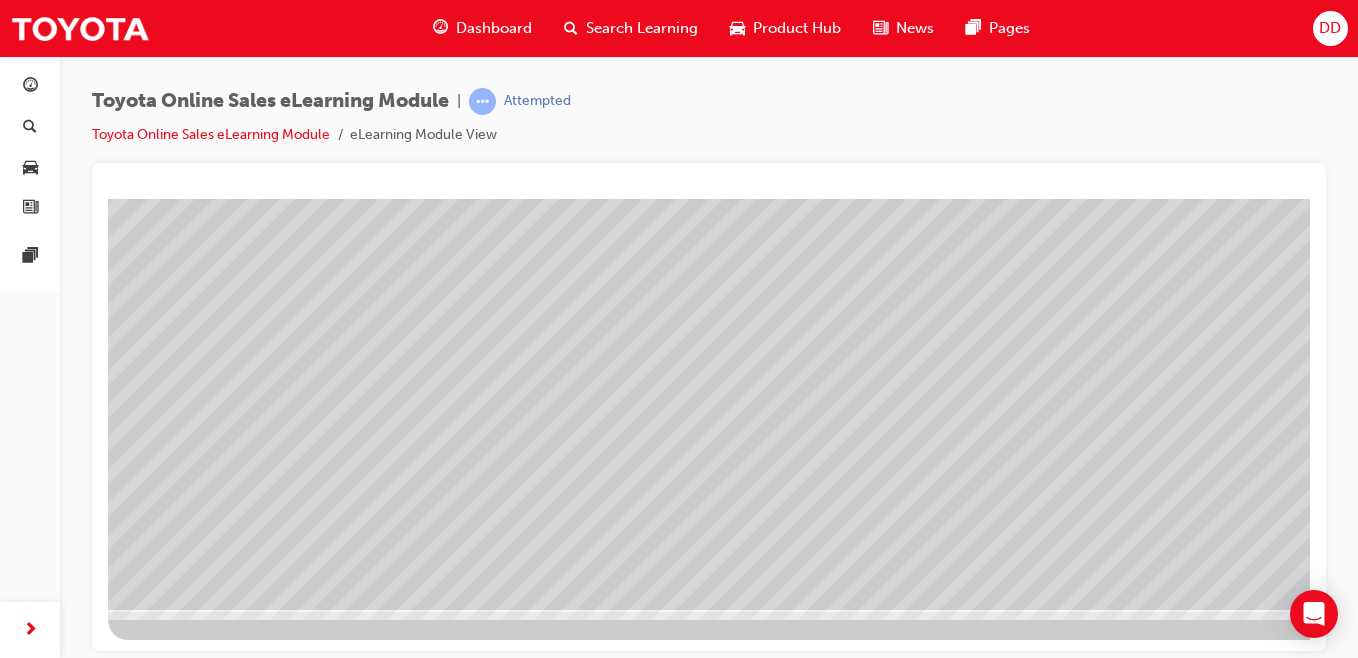 scroll, scrollTop: 309, scrollLeft: 173, axis: both 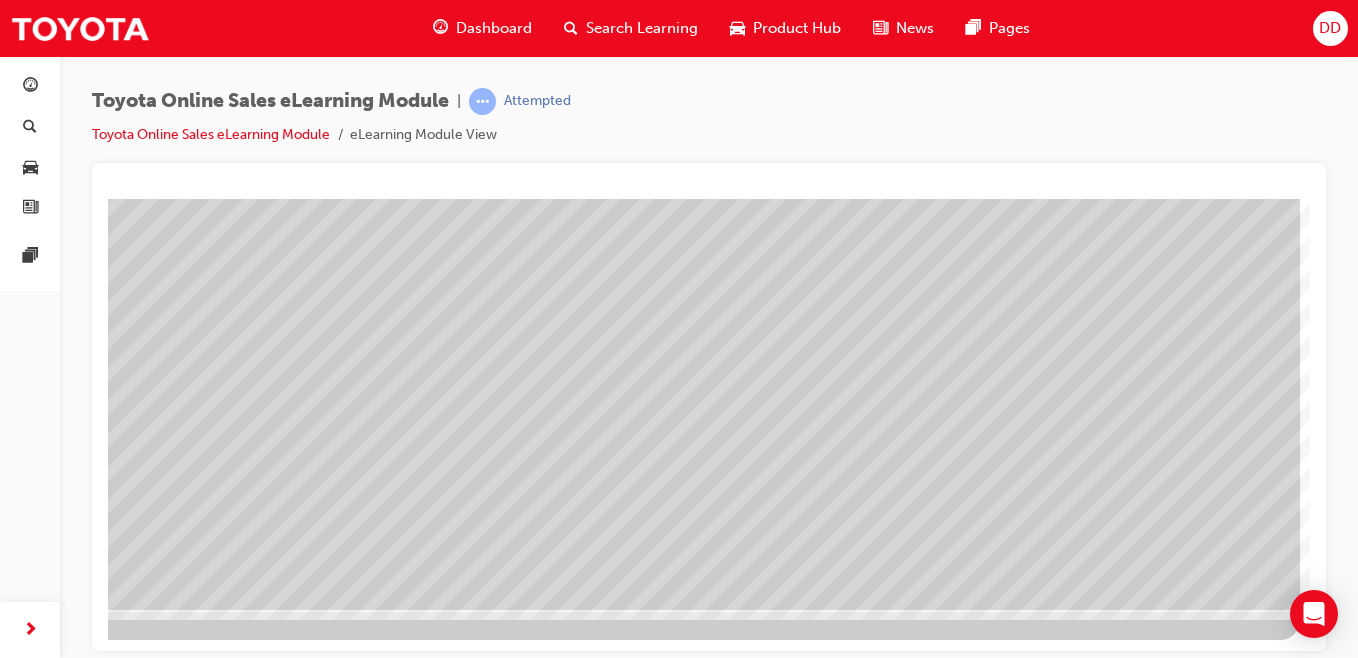 click at bounding box center [30, 4470] 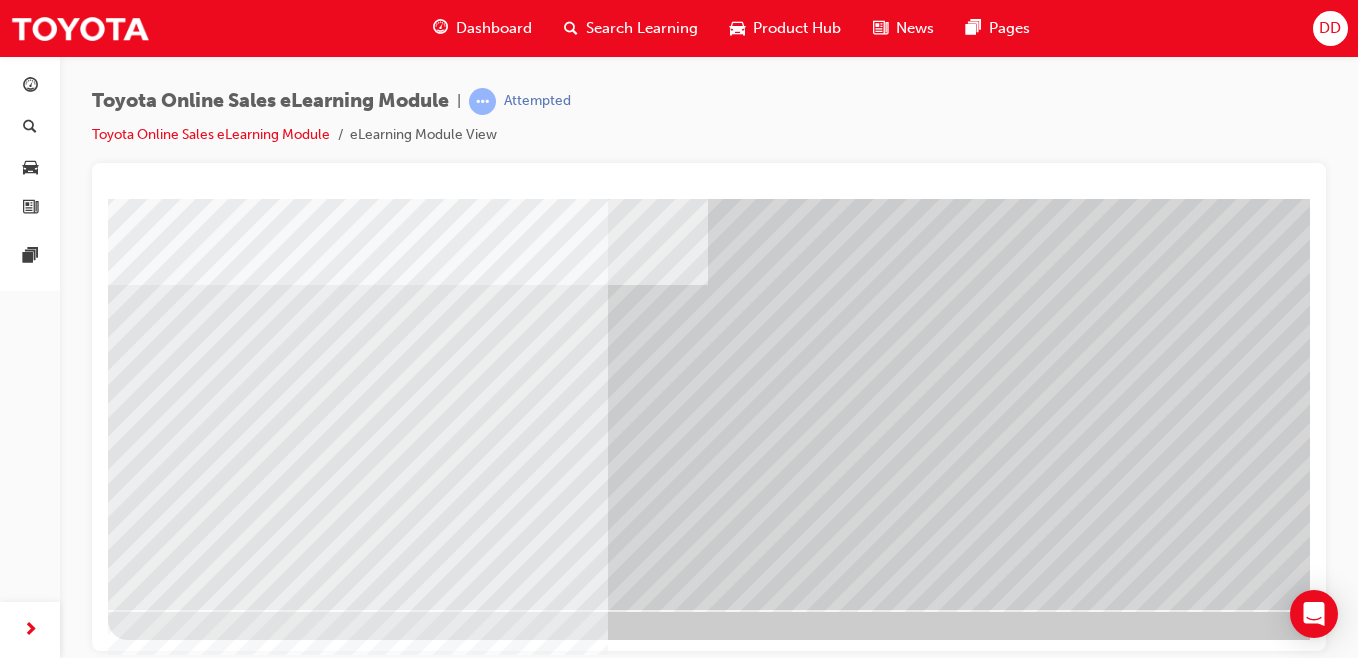 scroll, scrollTop: 309, scrollLeft: 173, axis: both 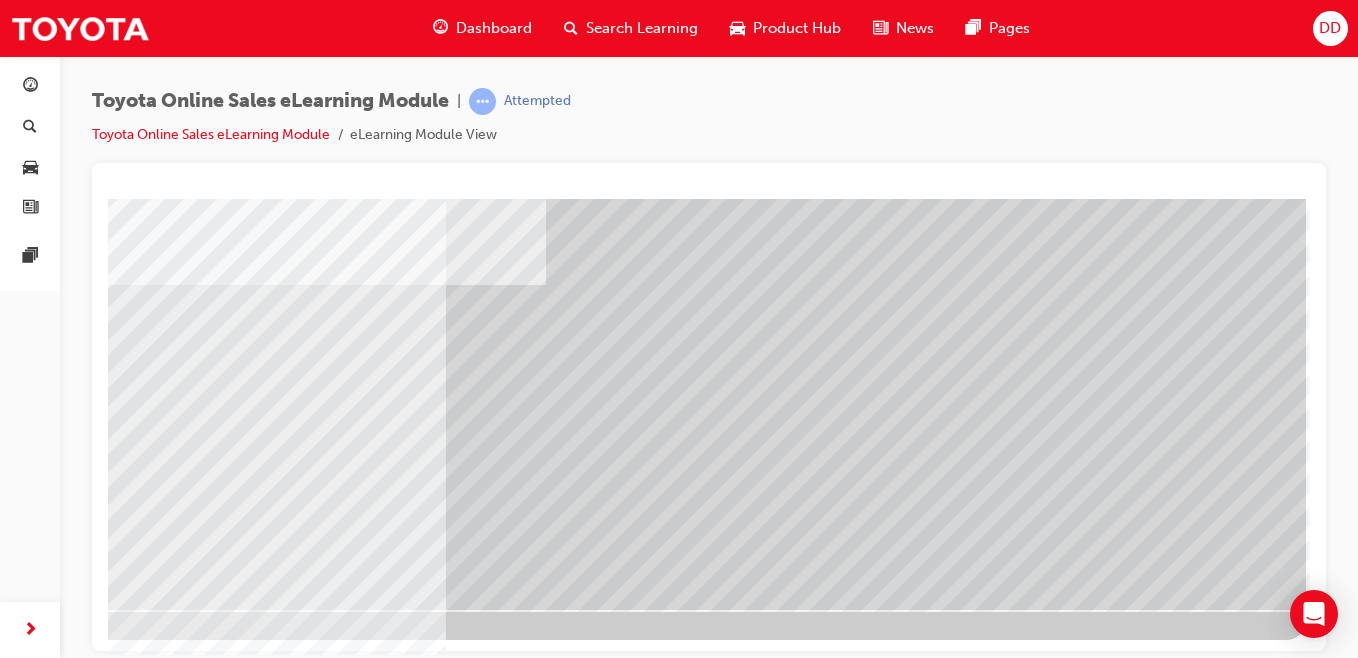 click at bounding box center (9, 4288) 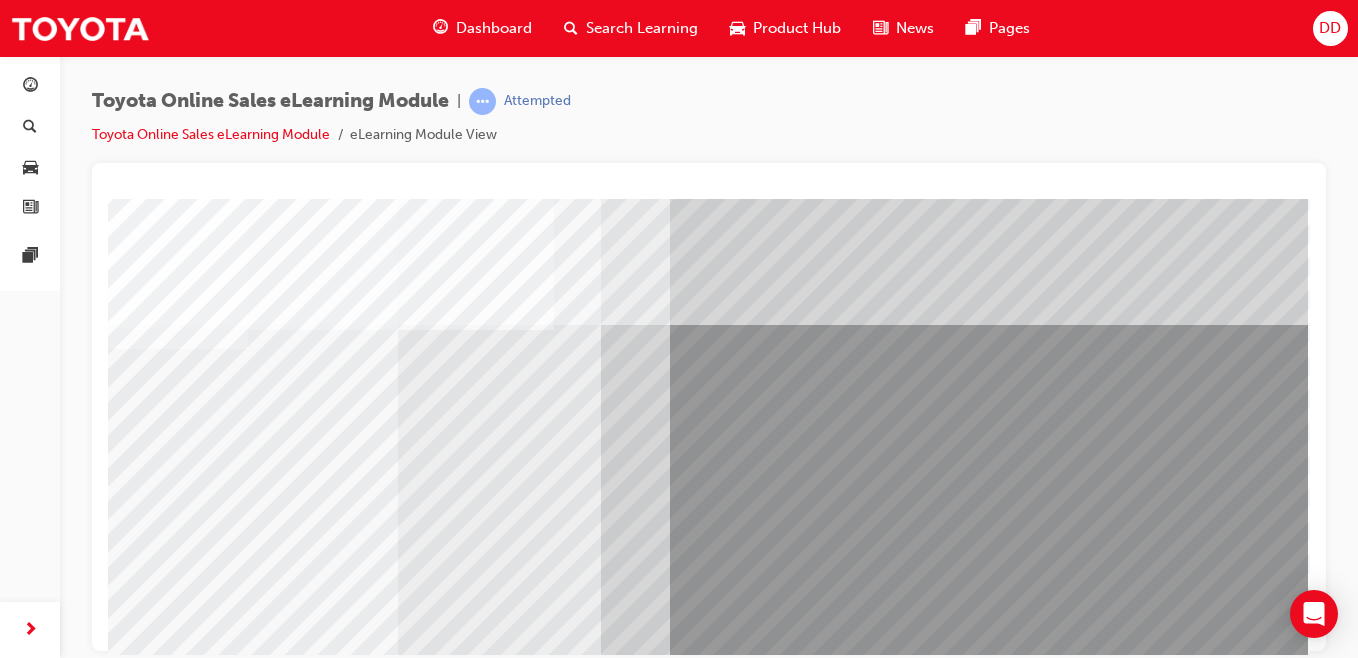 scroll, scrollTop: 309, scrollLeft: 173, axis: both 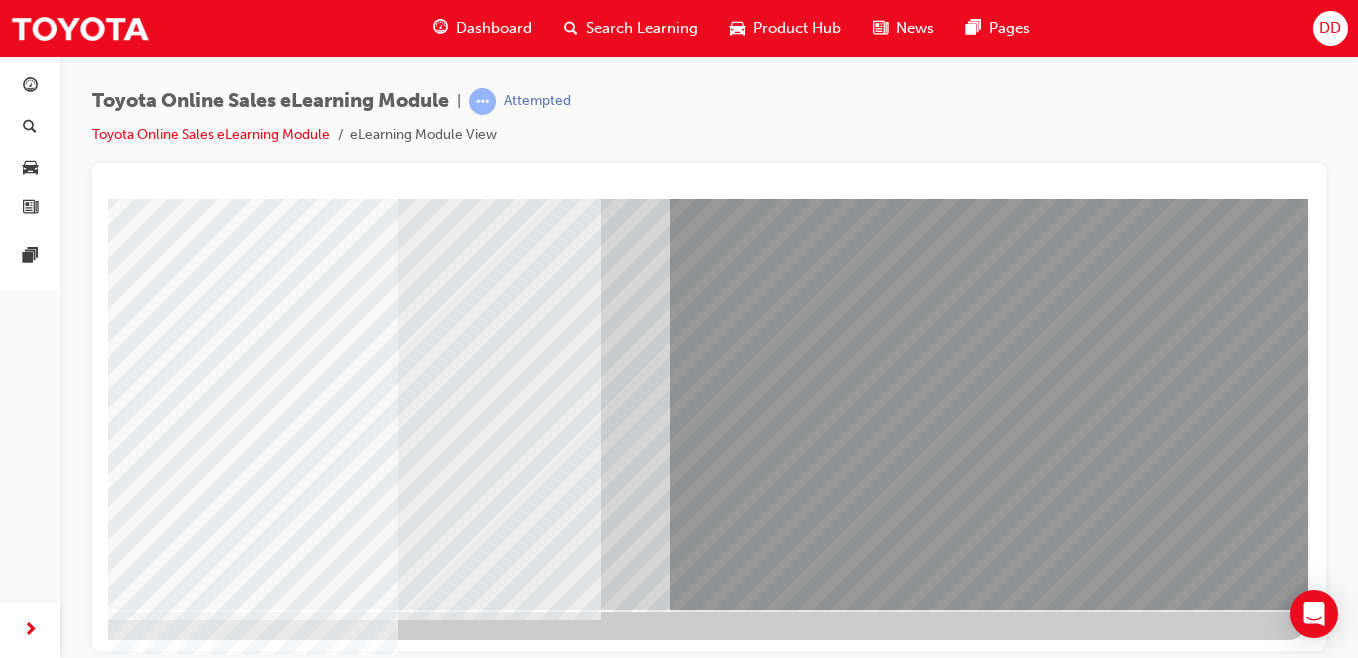 click at bounding box center (11, 3122) 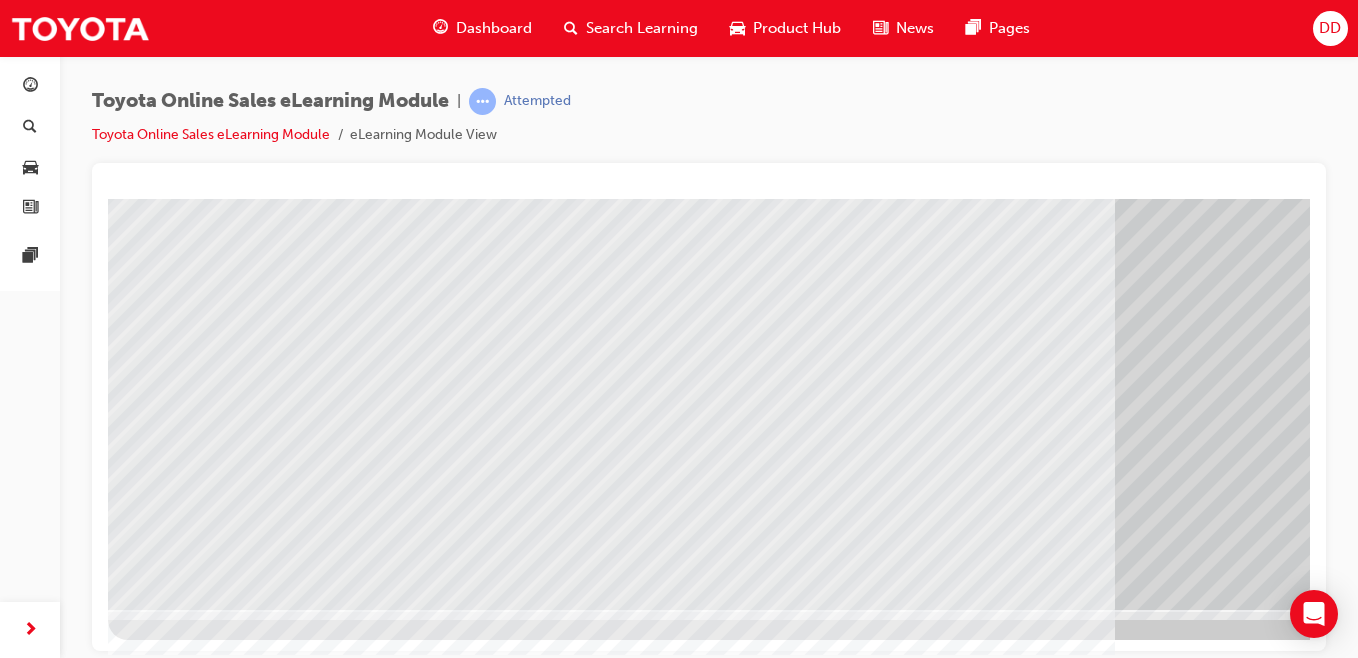 scroll, scrollTop: 309, scrollLeft: 173, axis: both 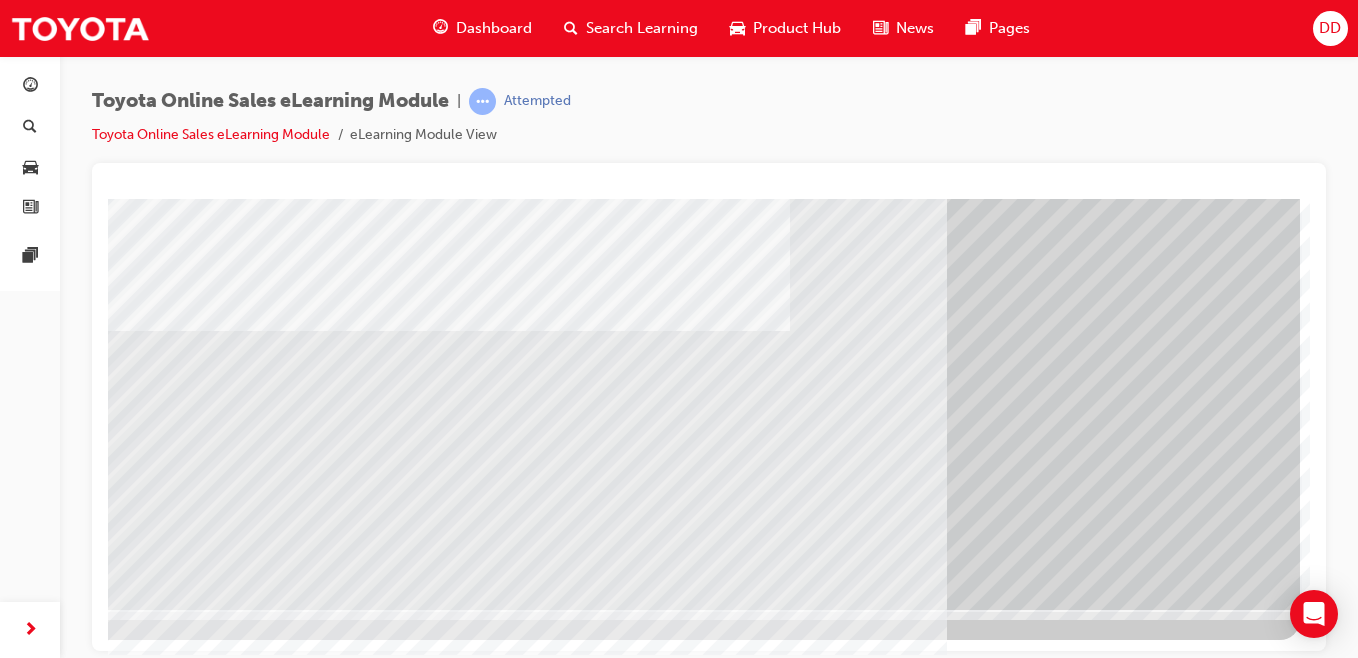 click at bounding box center (140, 2596) 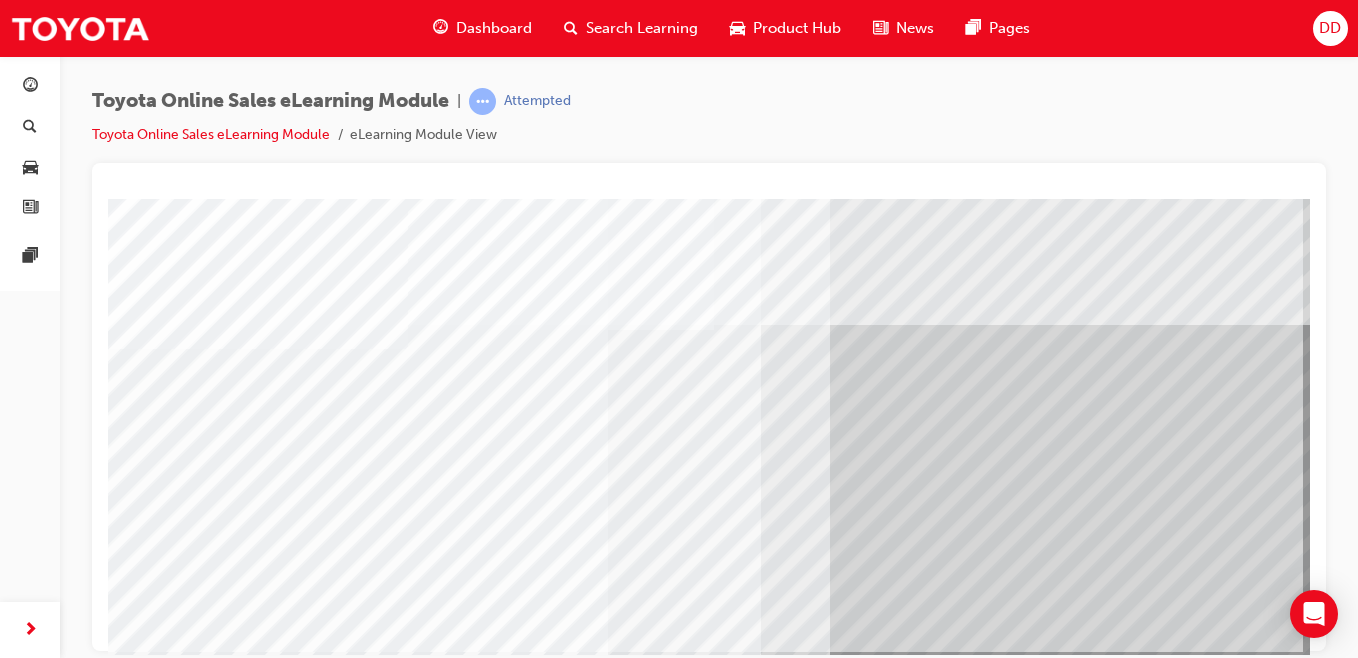 scroll, scrollTop: 309, scrollLeft: 0, axis: vertical 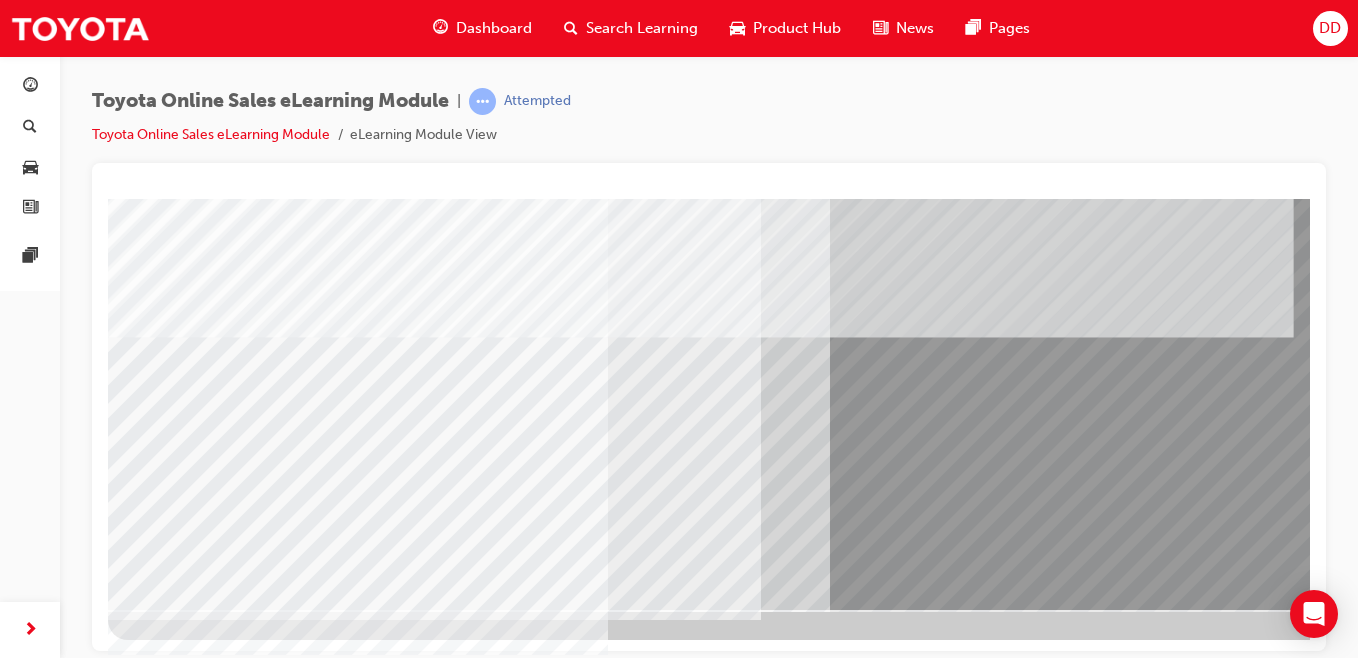 click at bounding box center [312, 4531] 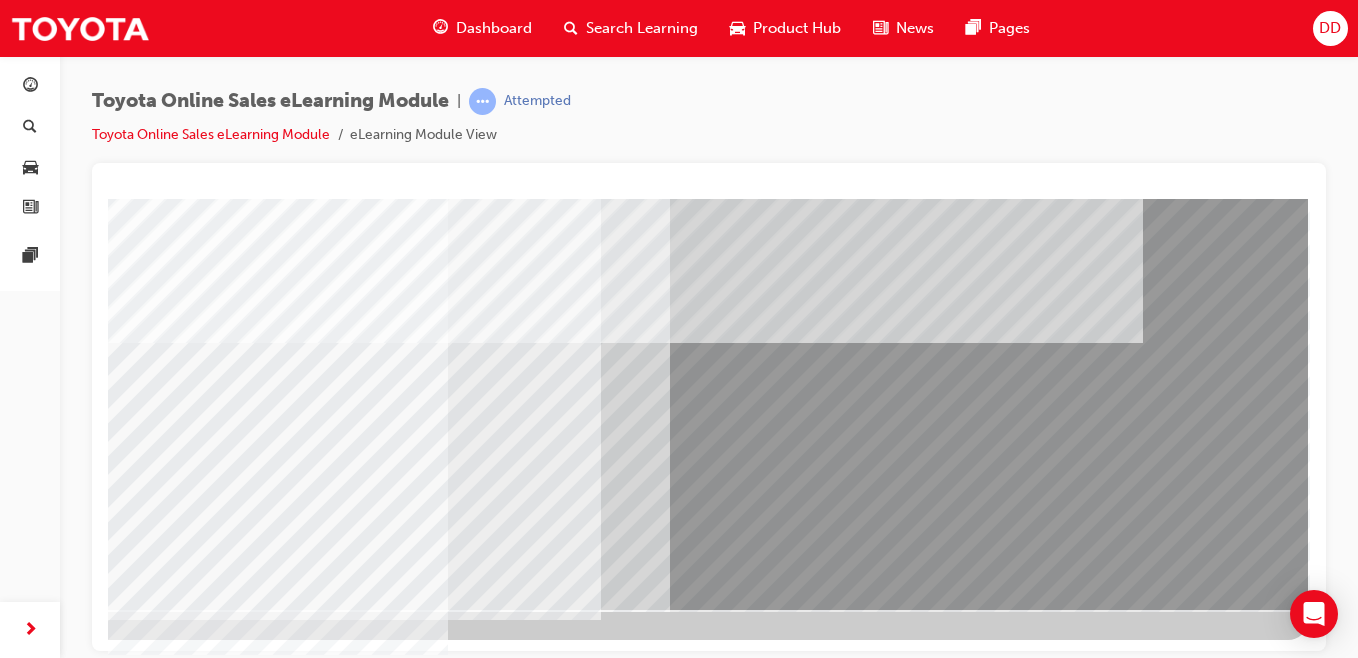 click at bounding box center [11, 3212] 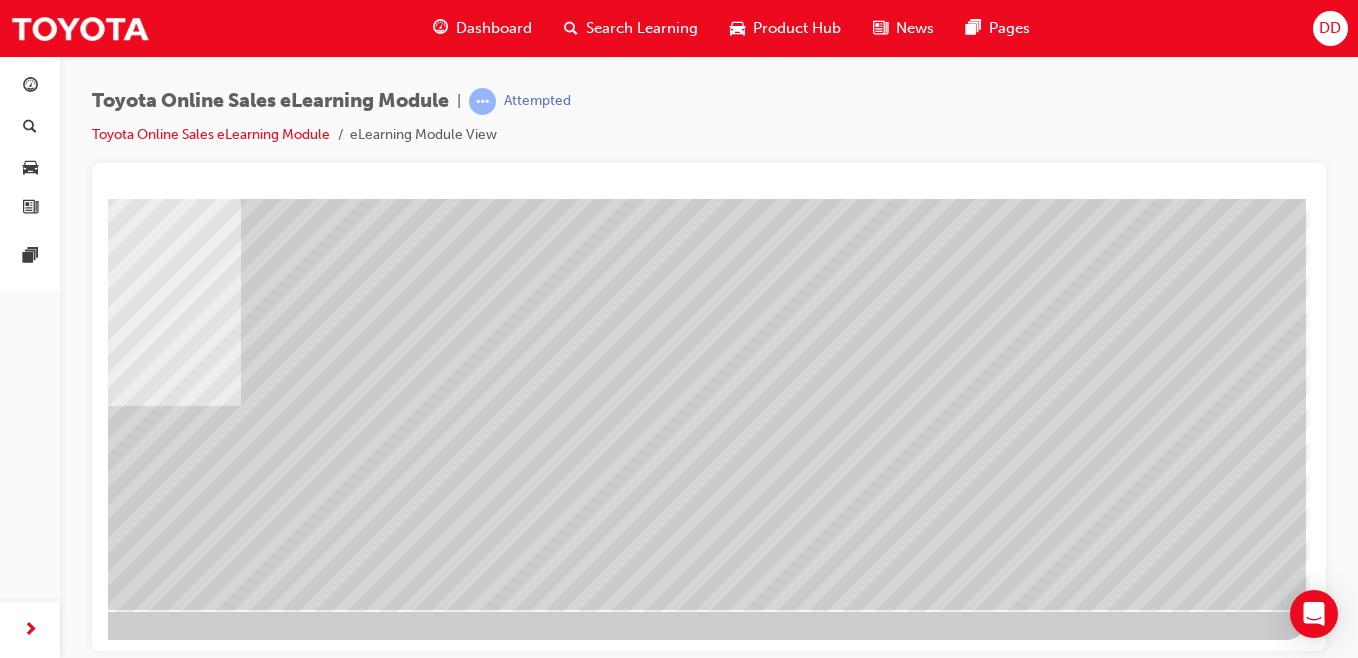 click at bounding box center [9, 2895] 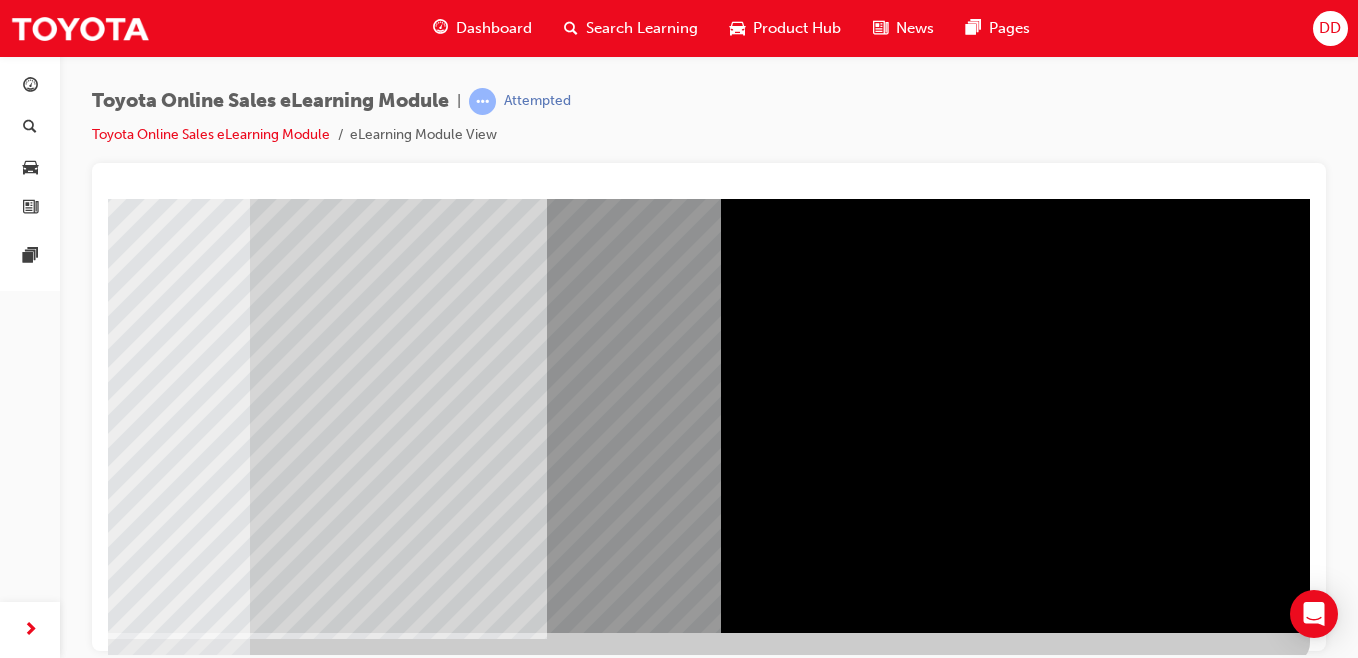 click at bounding box center [13, 4409] 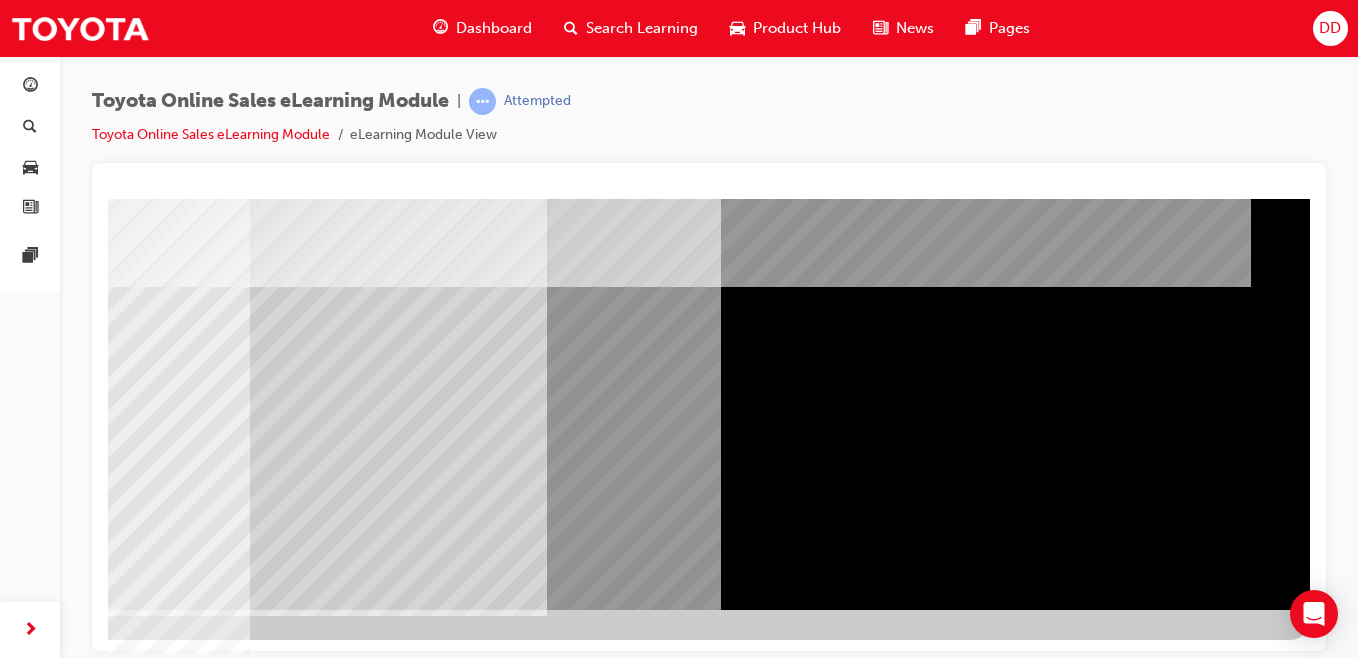 click at bounding box center (13, 4810) 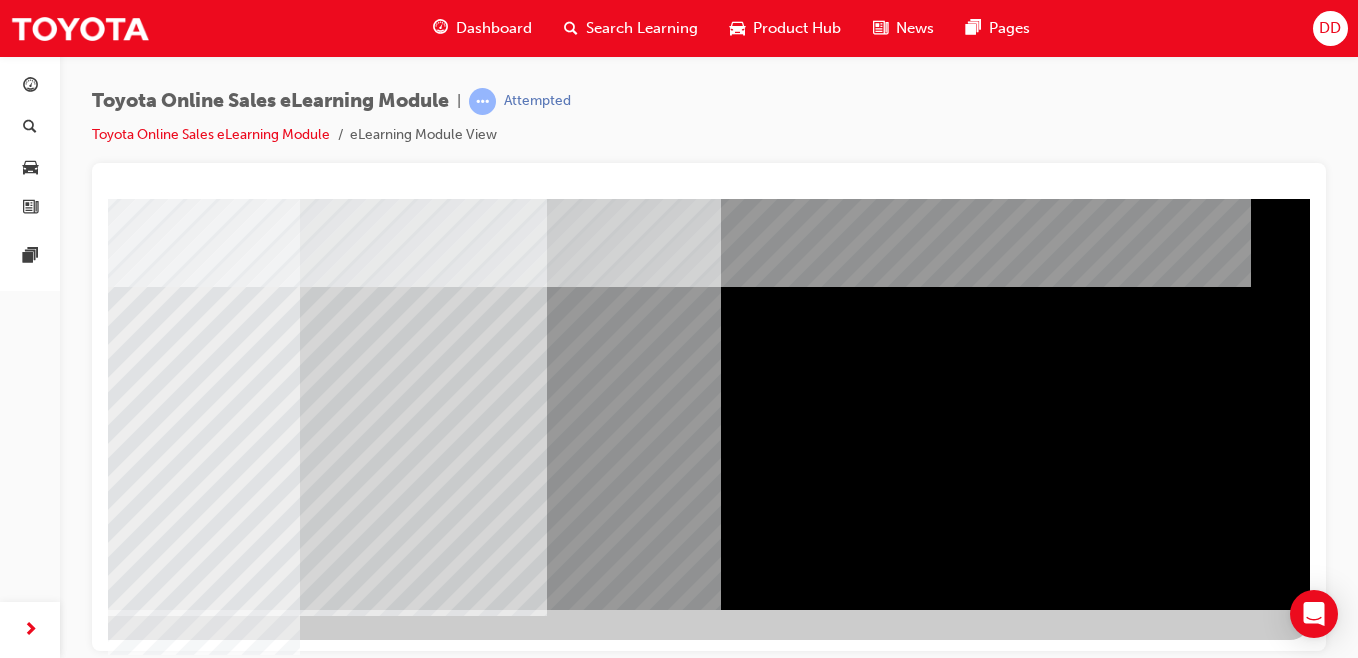 click at bounding box center (13, 4923) 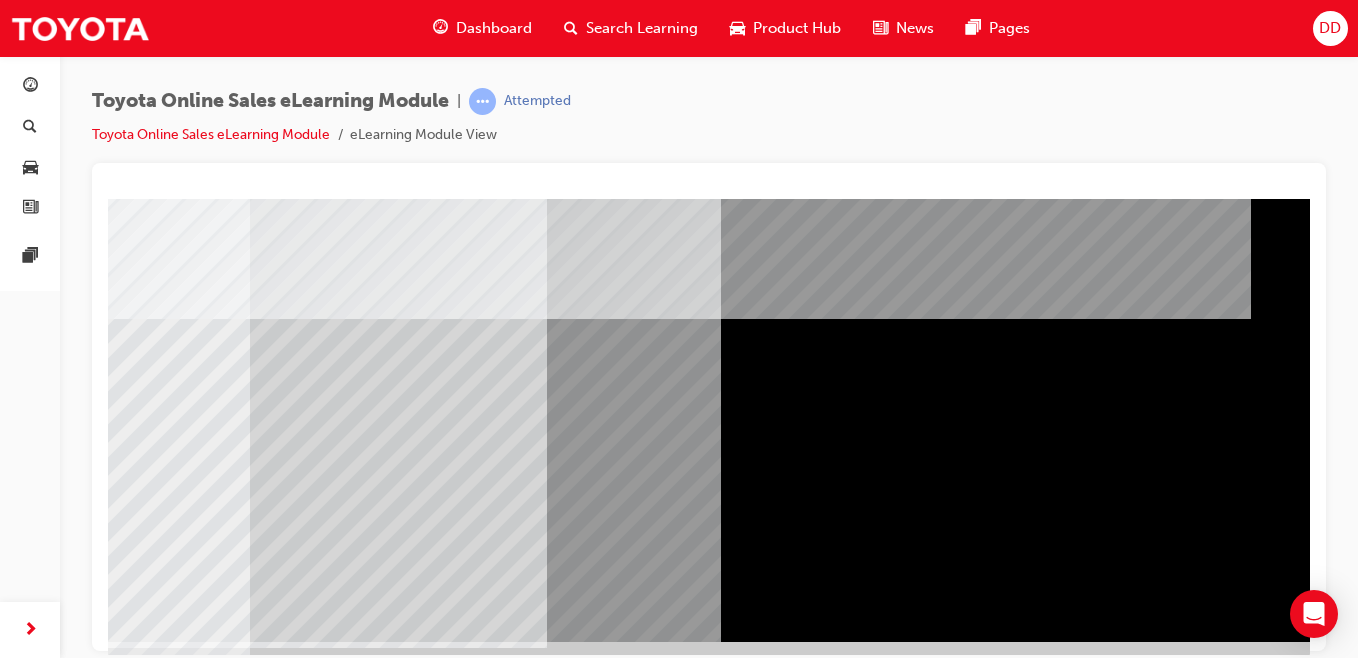 click at bounding box center (13, 4982) 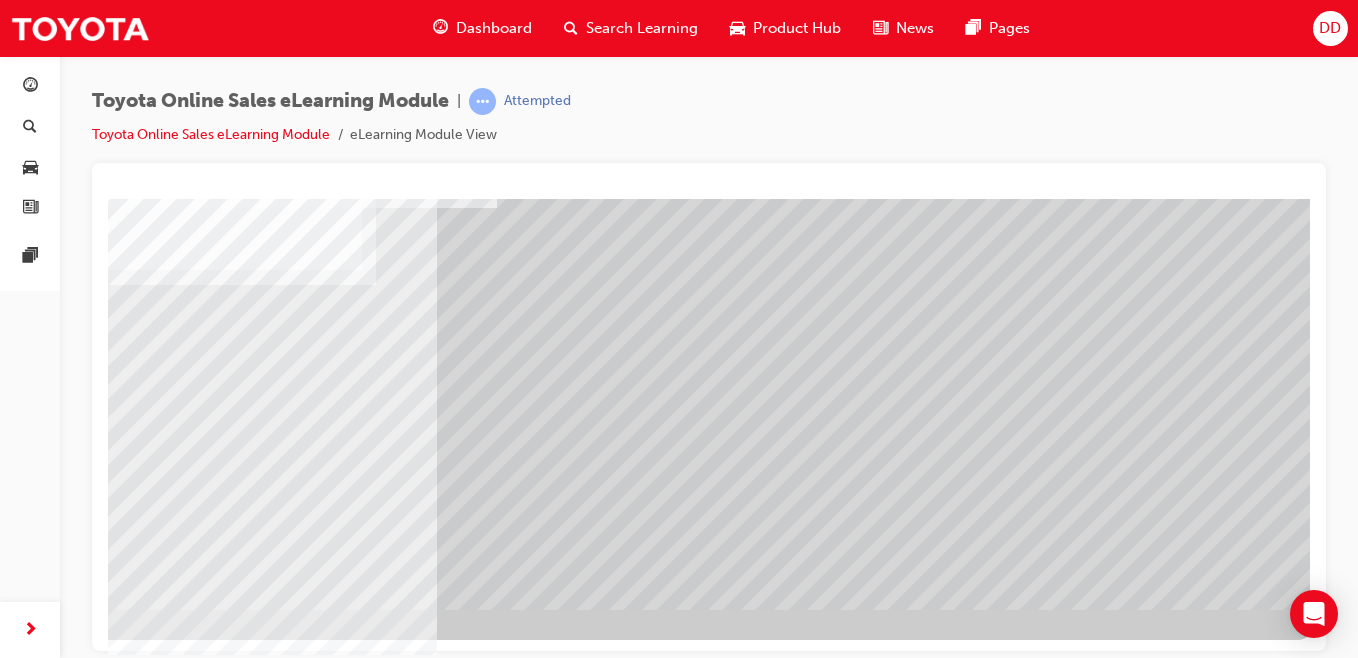 click at bounding box center (20, 5810) 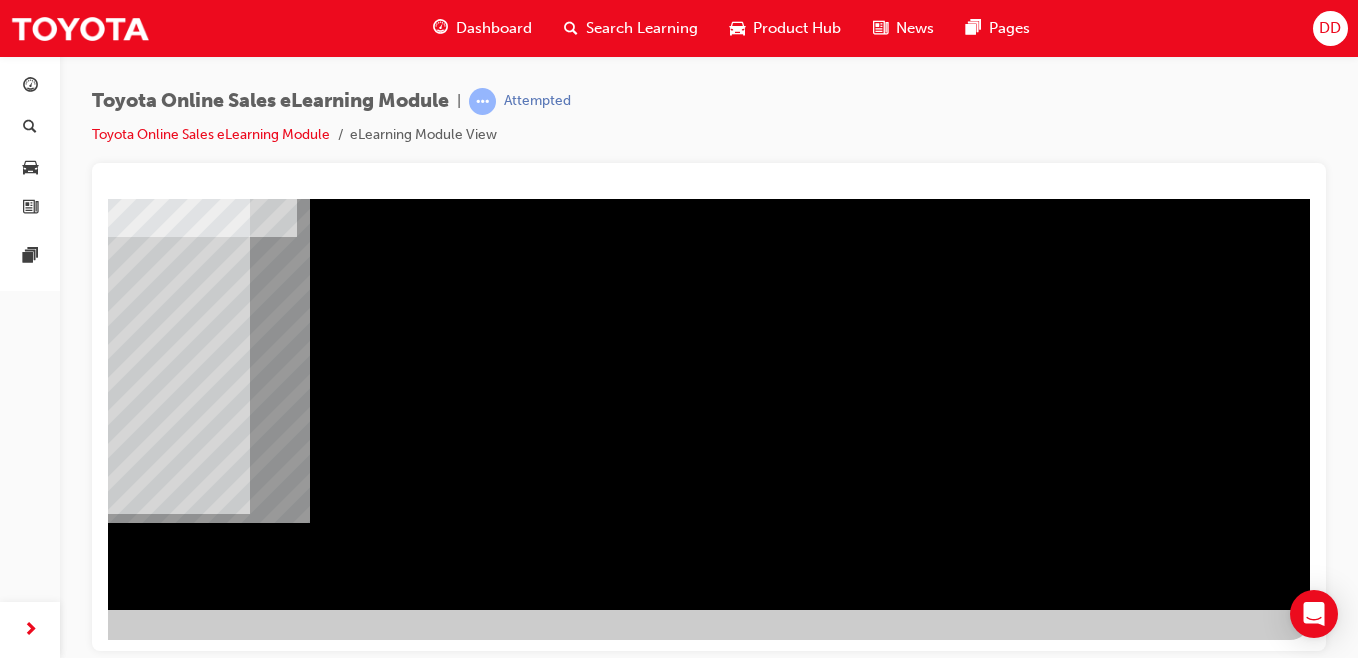 click at bounding box center [13, 2607] 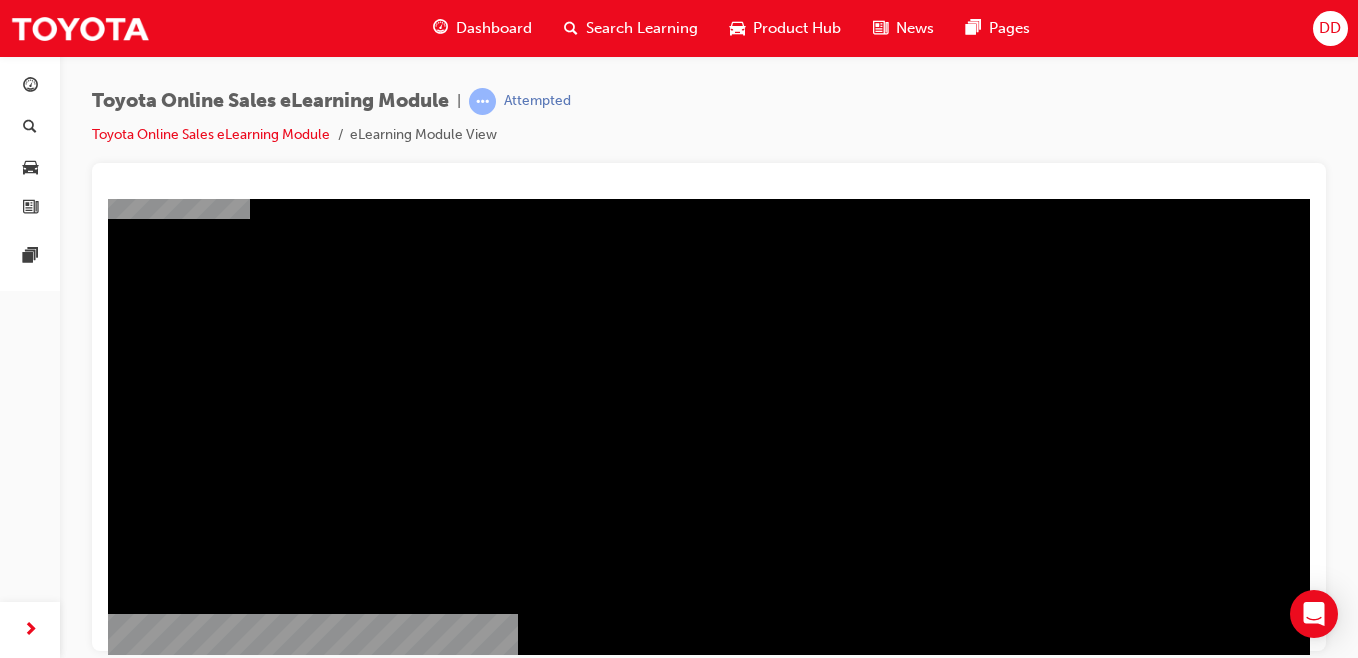 scroll, scrollTop: 131, scrollLeft: 173, axis: both 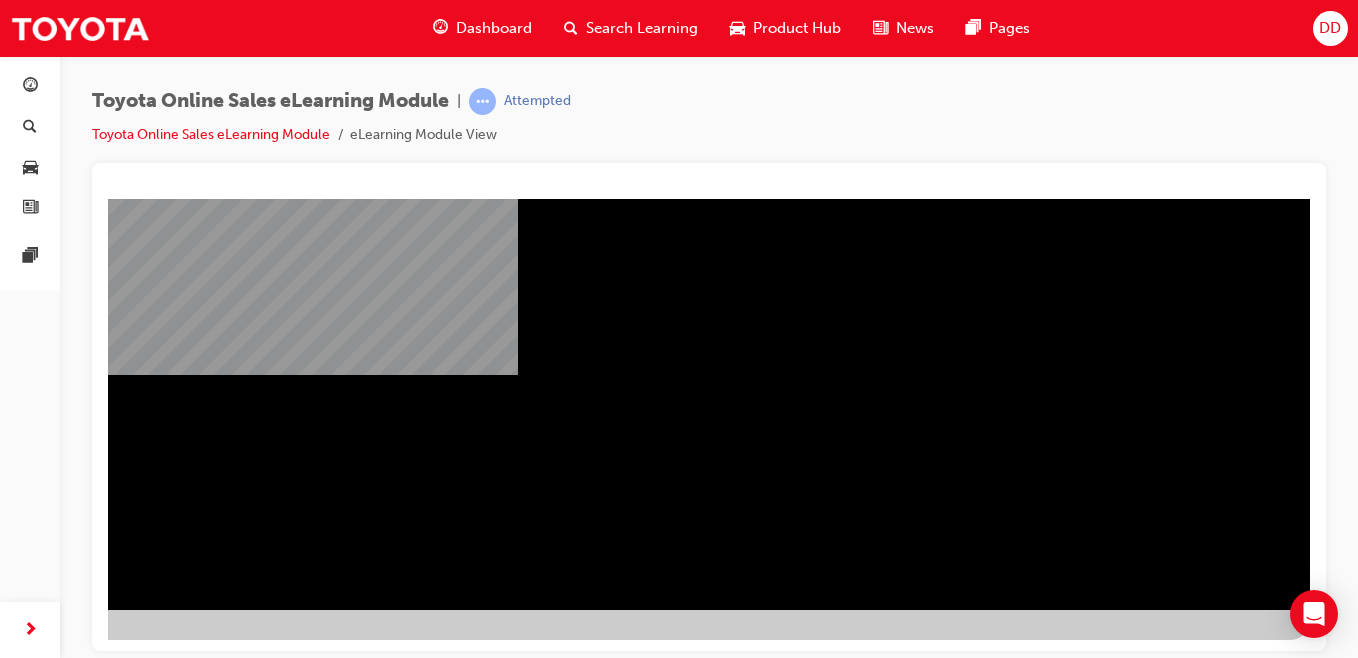 click at bounding box center (13, 2258) 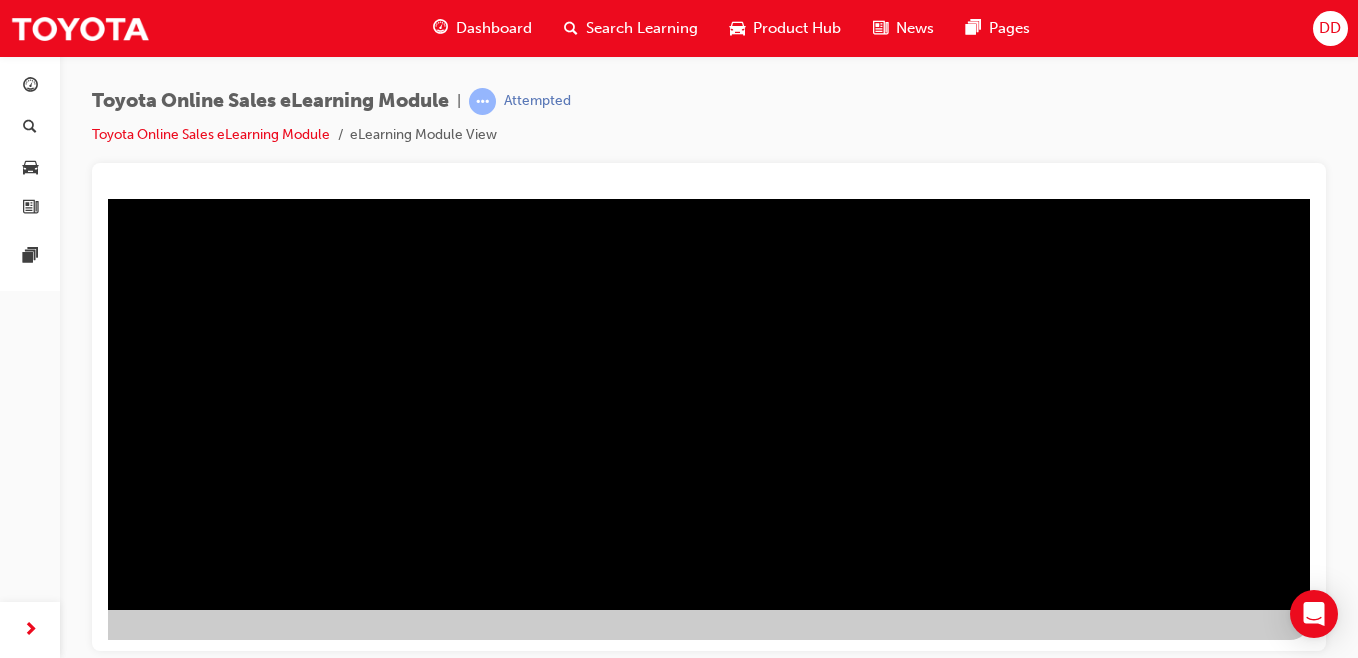 scroll, scrollTop: 309, scrollLeft: 168, axis: both 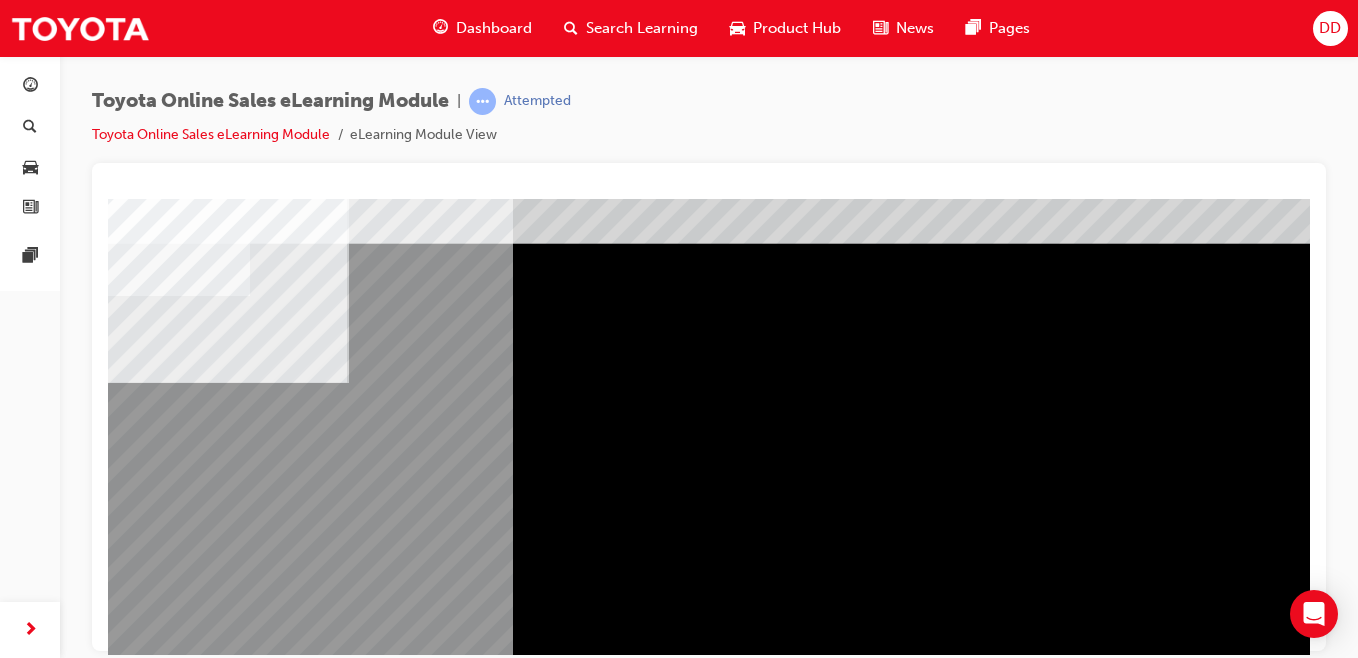 click at bounding box center (149, 1394) 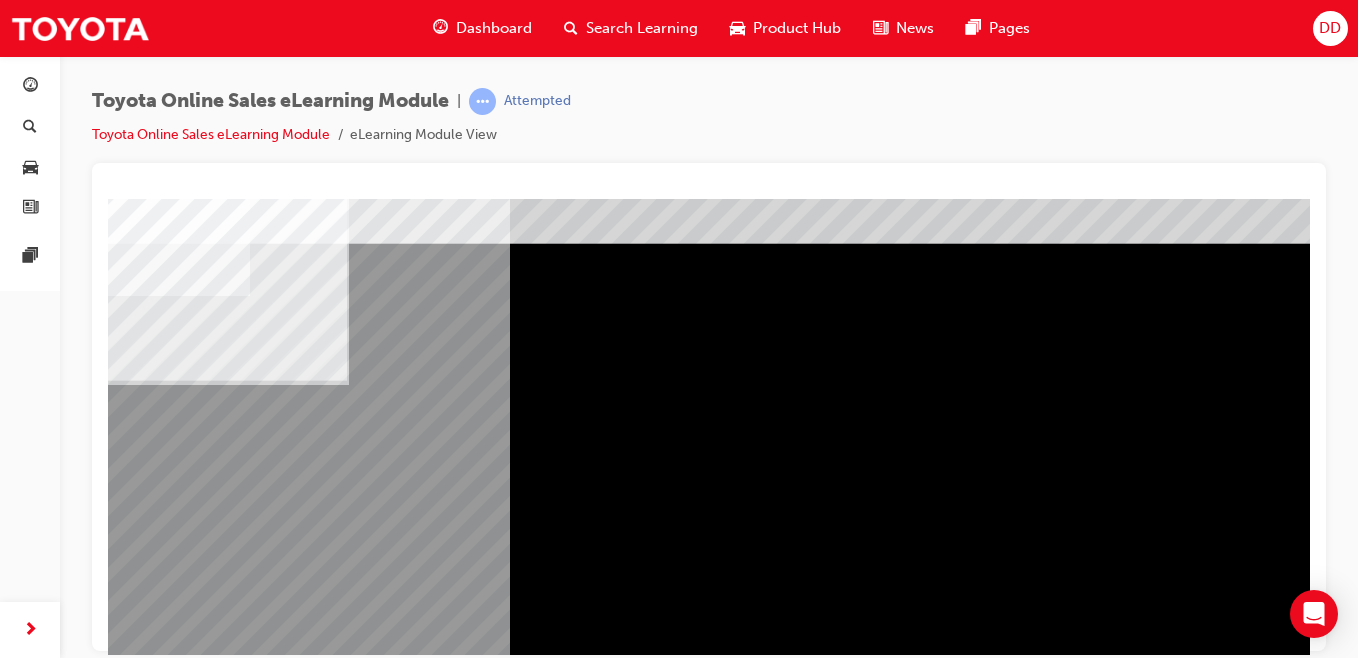 click at bounding box center (149, 1598) 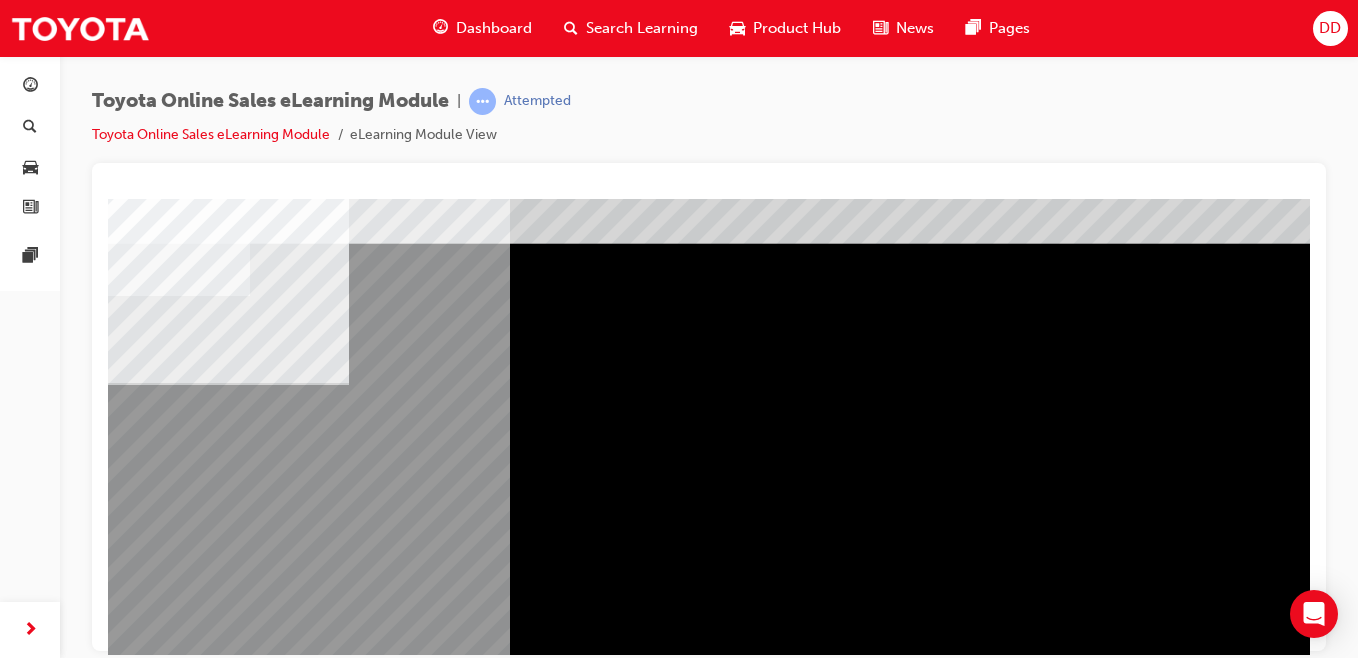 scroll, scrollTop: 309, scrollLeft: 173, axis: both 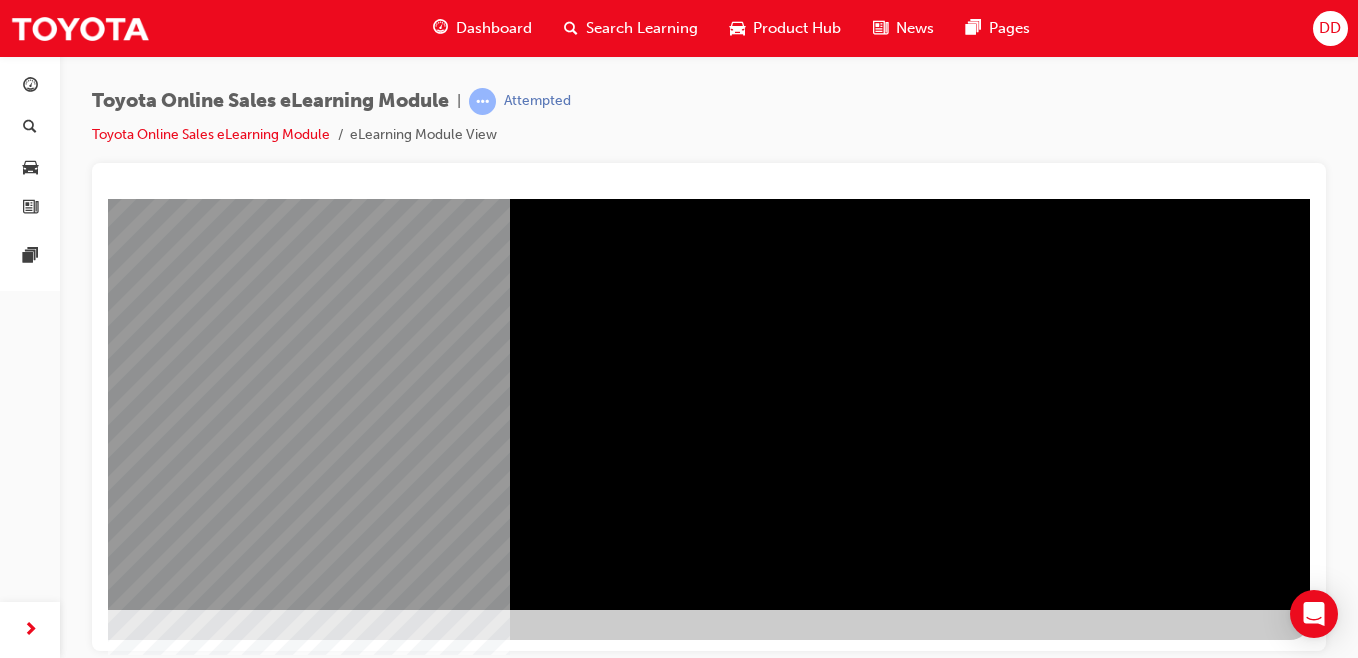 click at bounding box center [13, 1018] 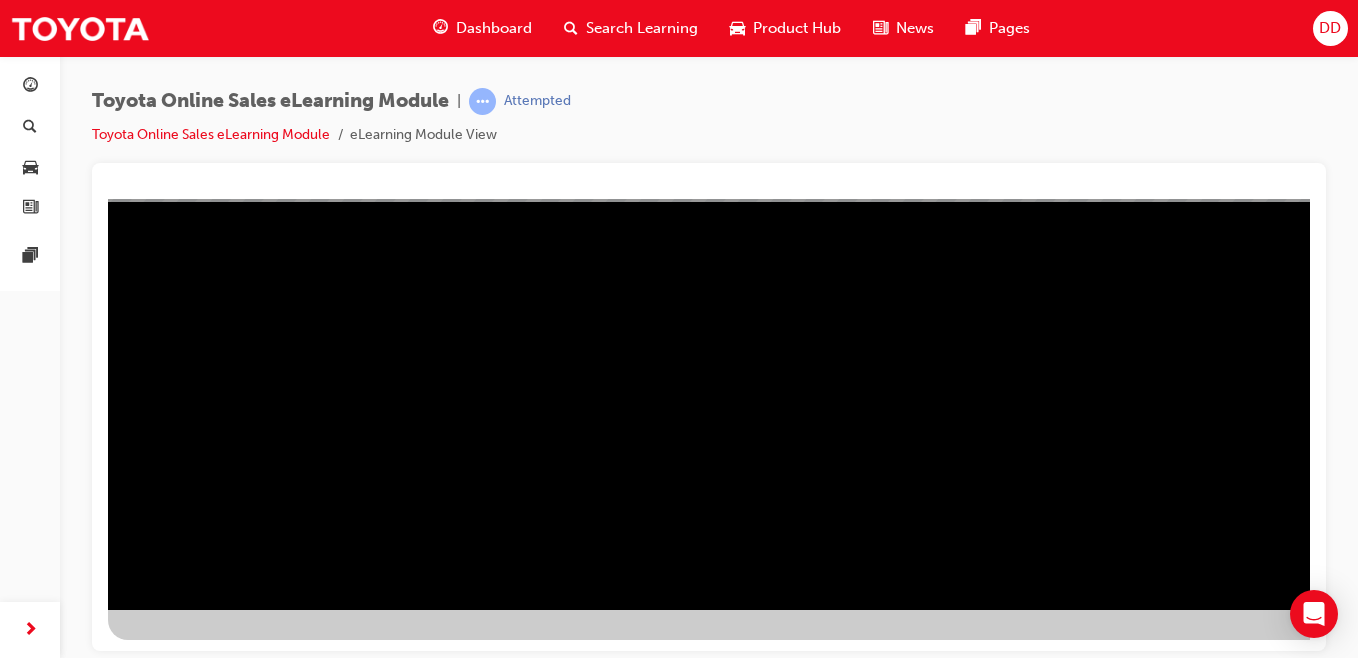 scroll, scrollTop: 309, scrollLeft: 173, axis: both 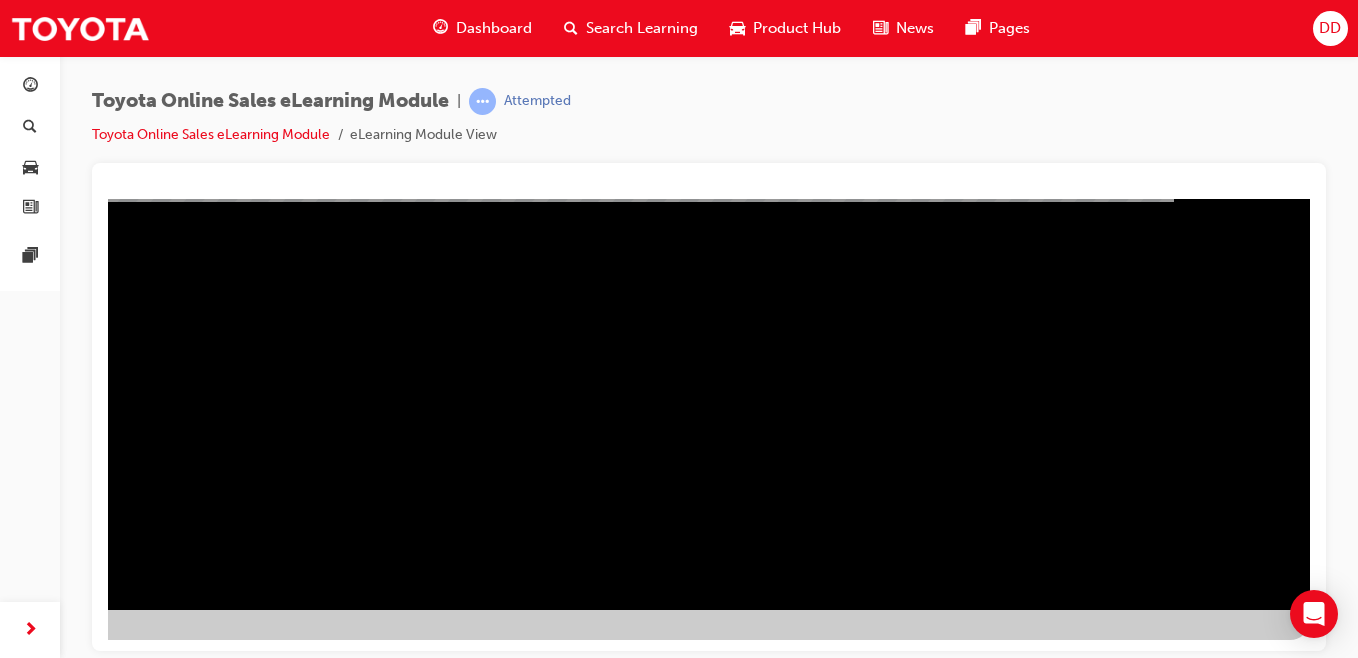 click at bounding box center [13, 1035] 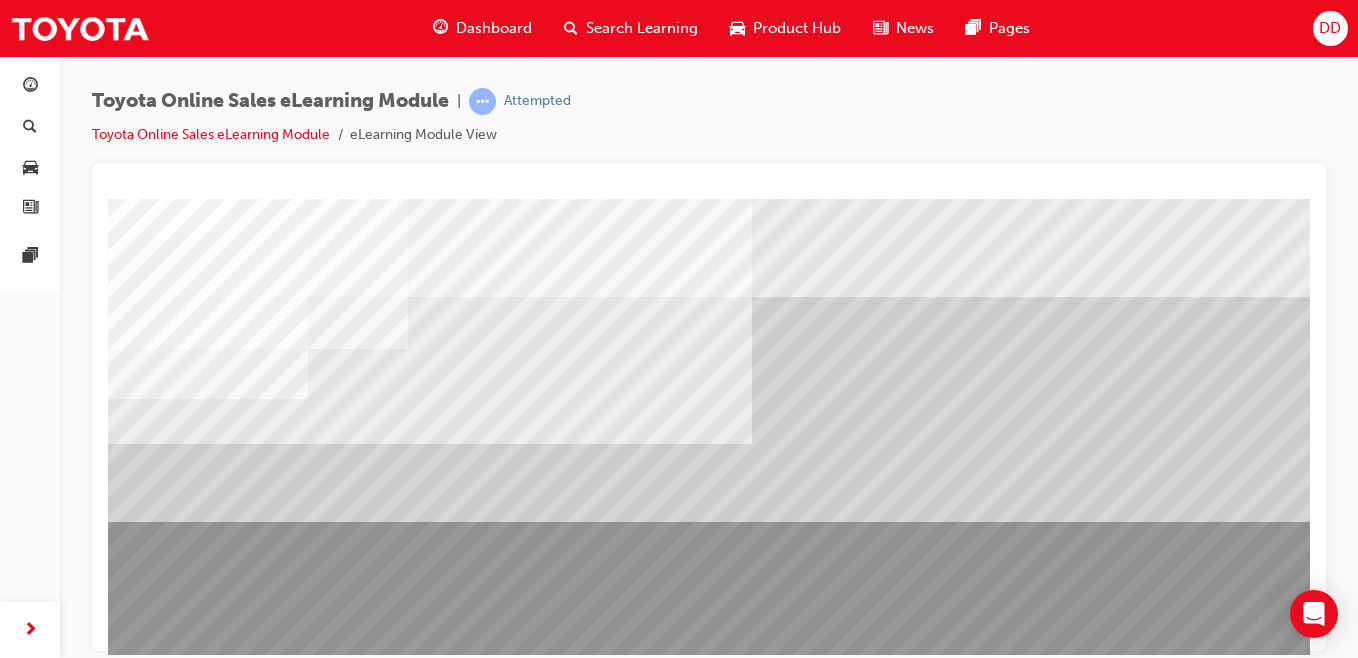 scroll, scrollTop: 309, scrollLeft: 0, axis: vertical 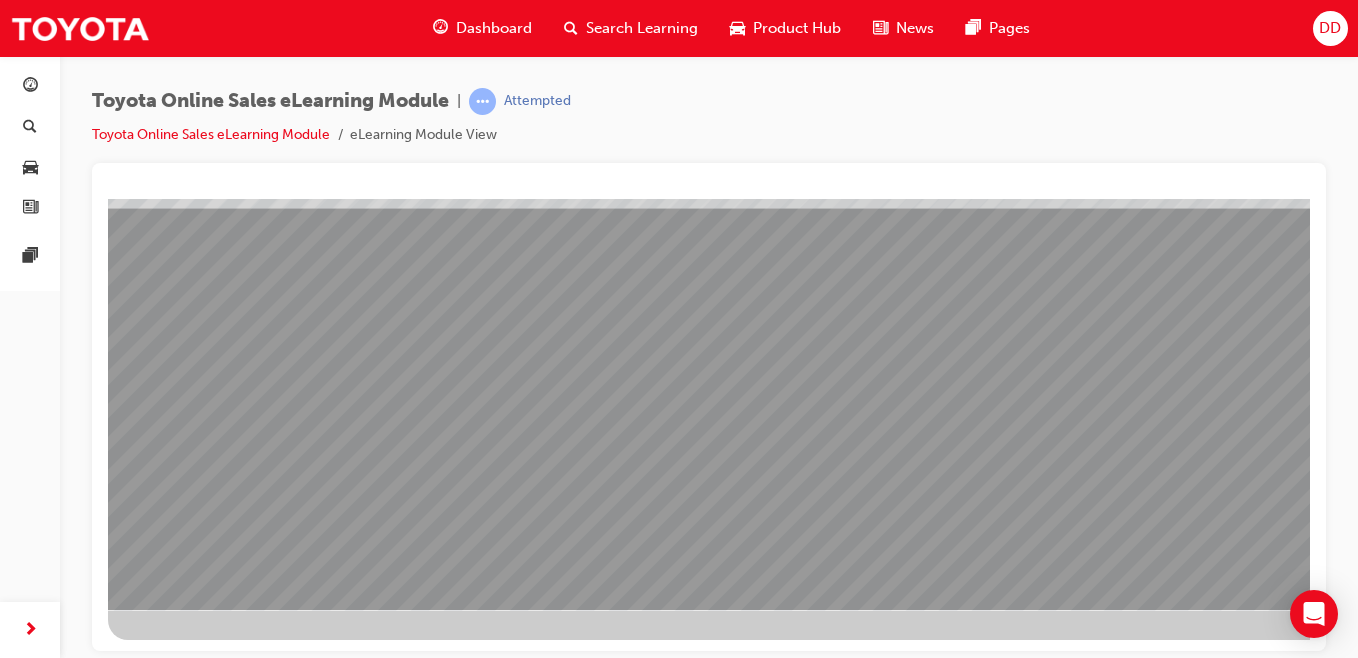 click at bounding box center (208, 2041) 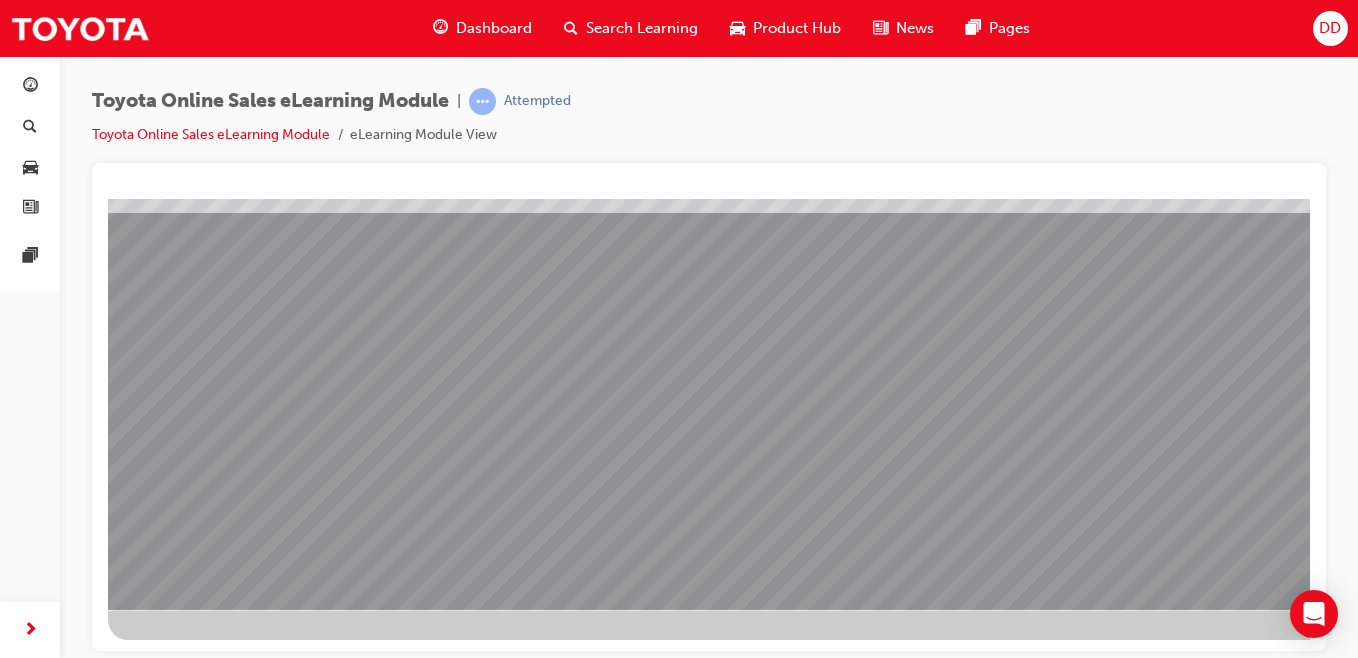 click at bounding box center (208, 2441) 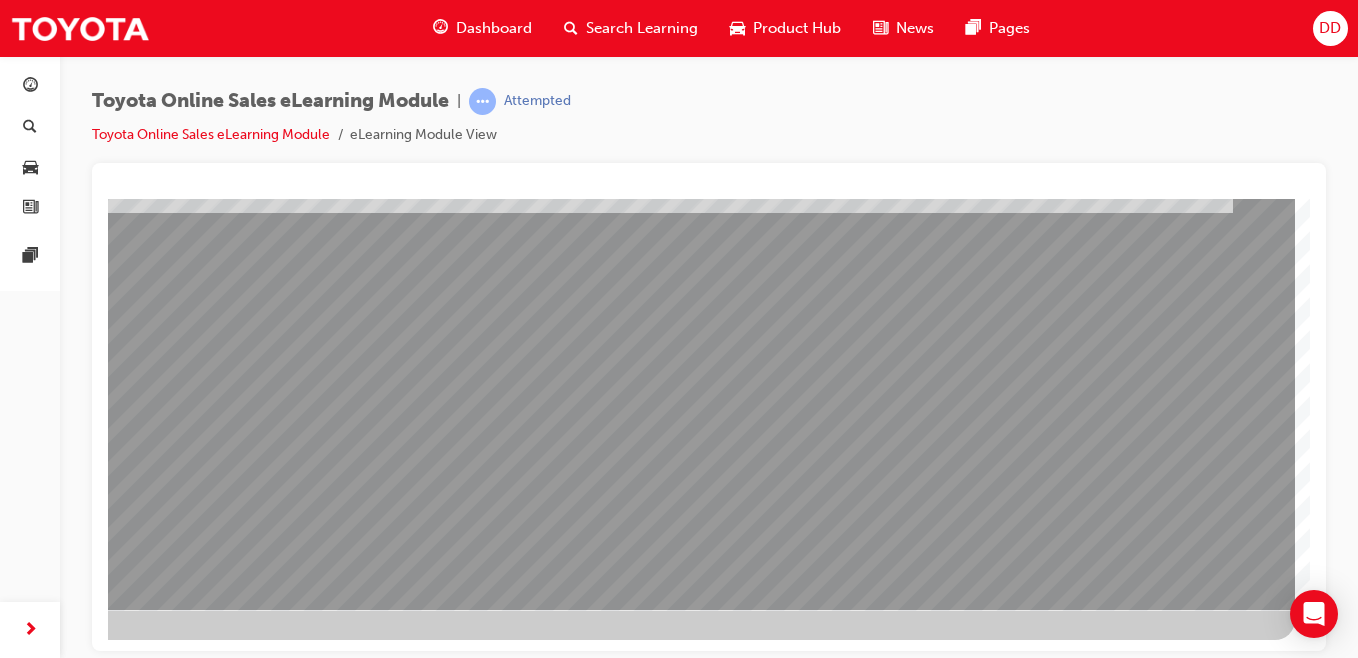 click at bounding box center (-2, 2759) 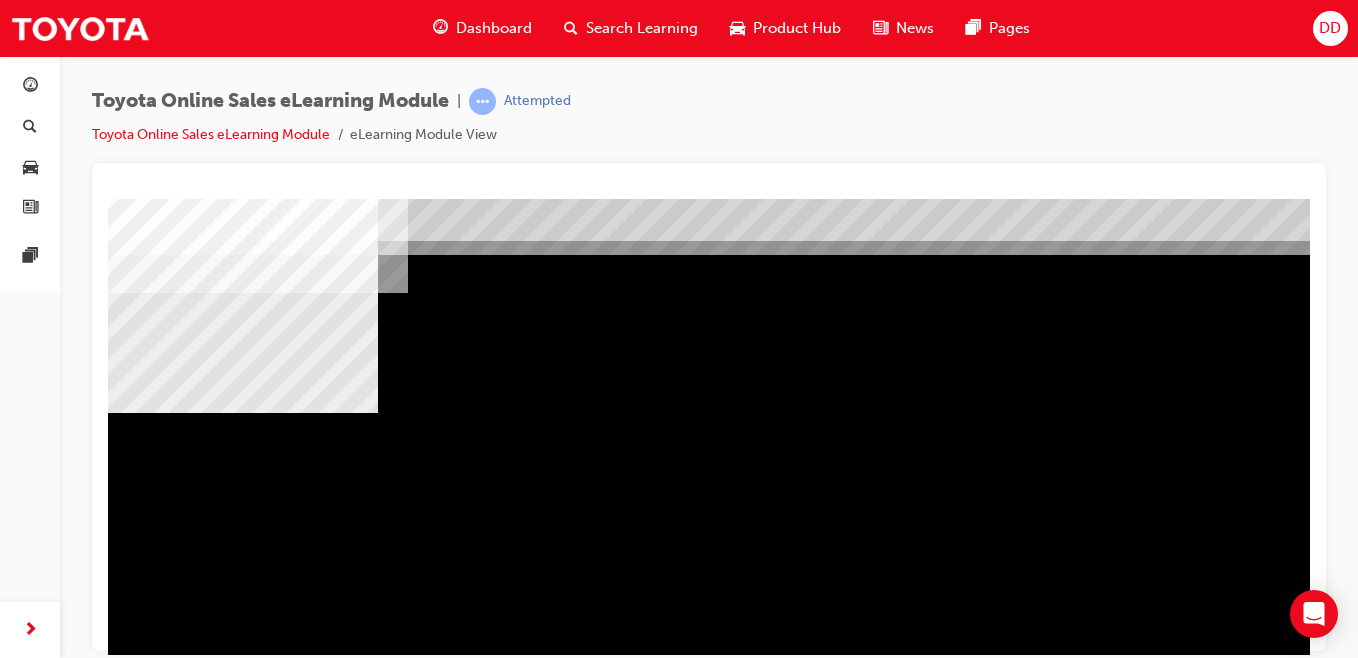 scroll, scrollTop: 58, scrollLeft: 0, axis: vertical 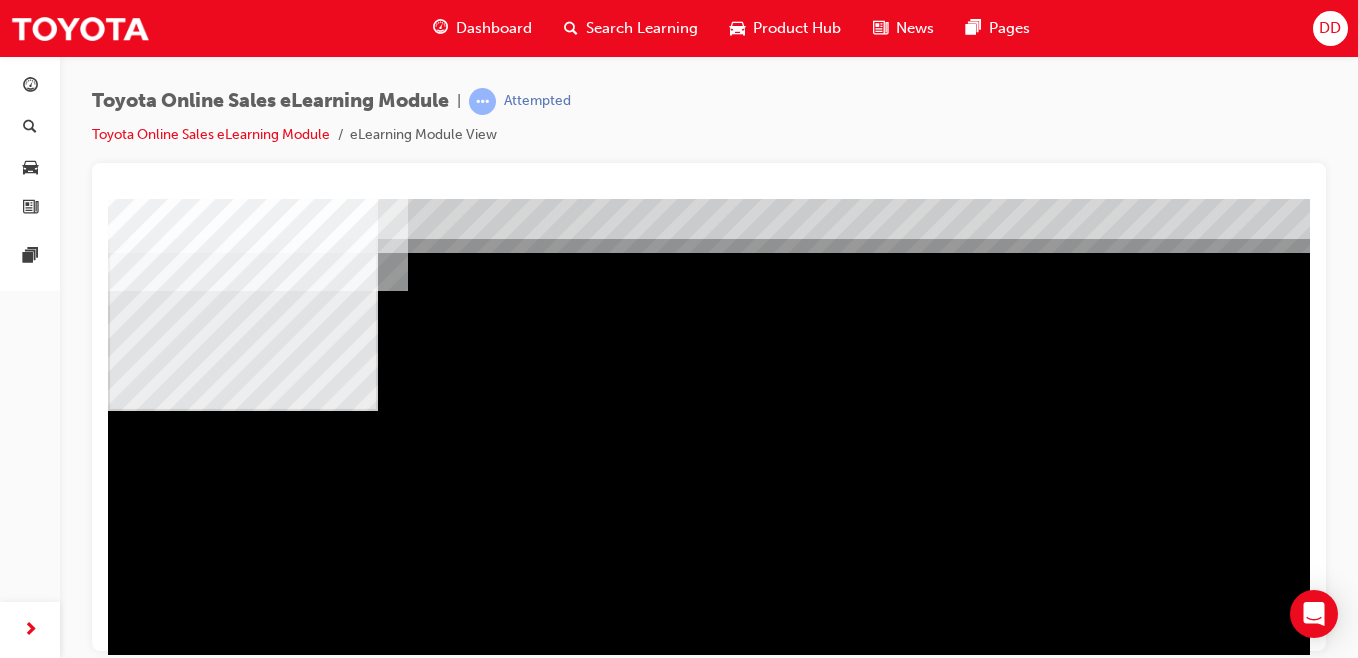 click at bounding box center (239, 1237) 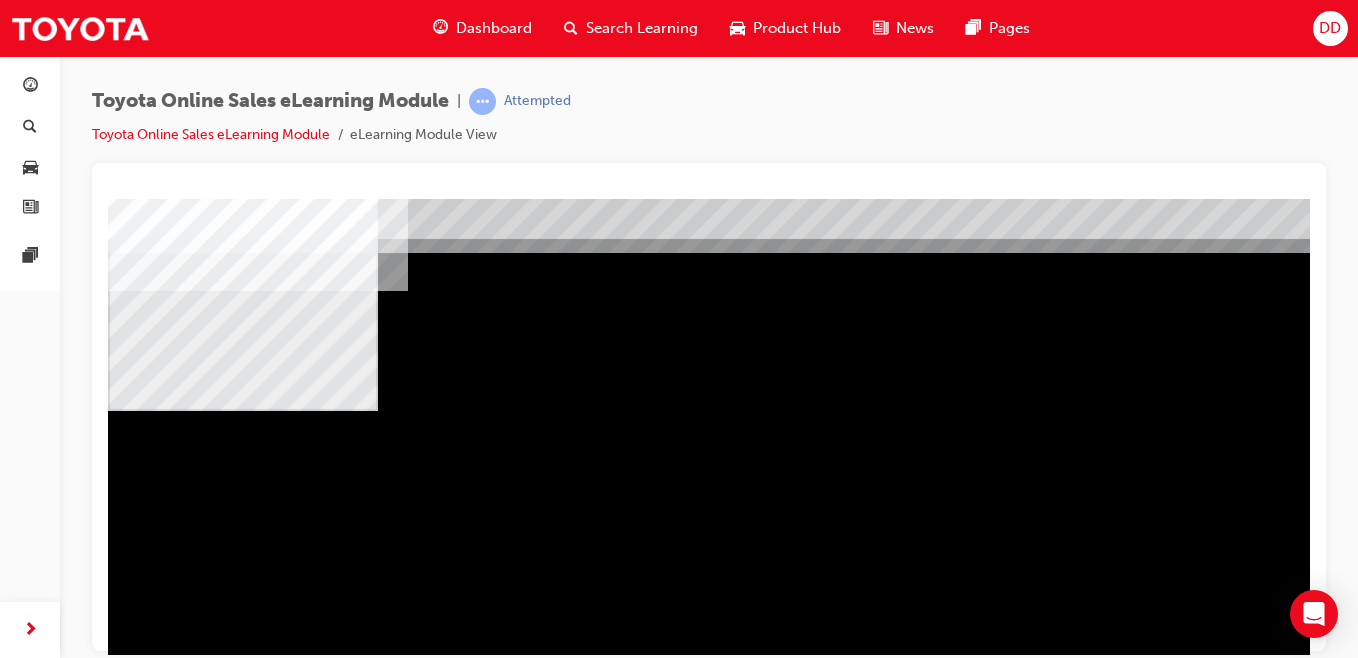 click at bounding box center (239, 1499) 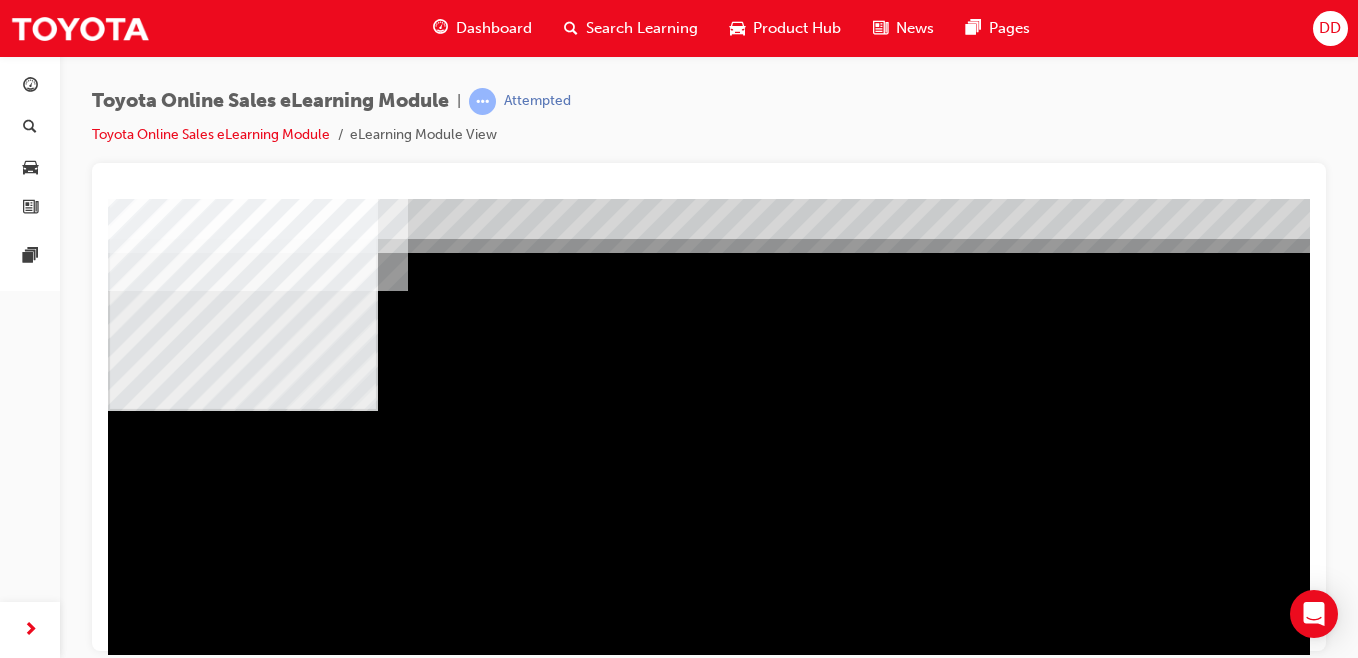 click at bounding box center (239, 1761) 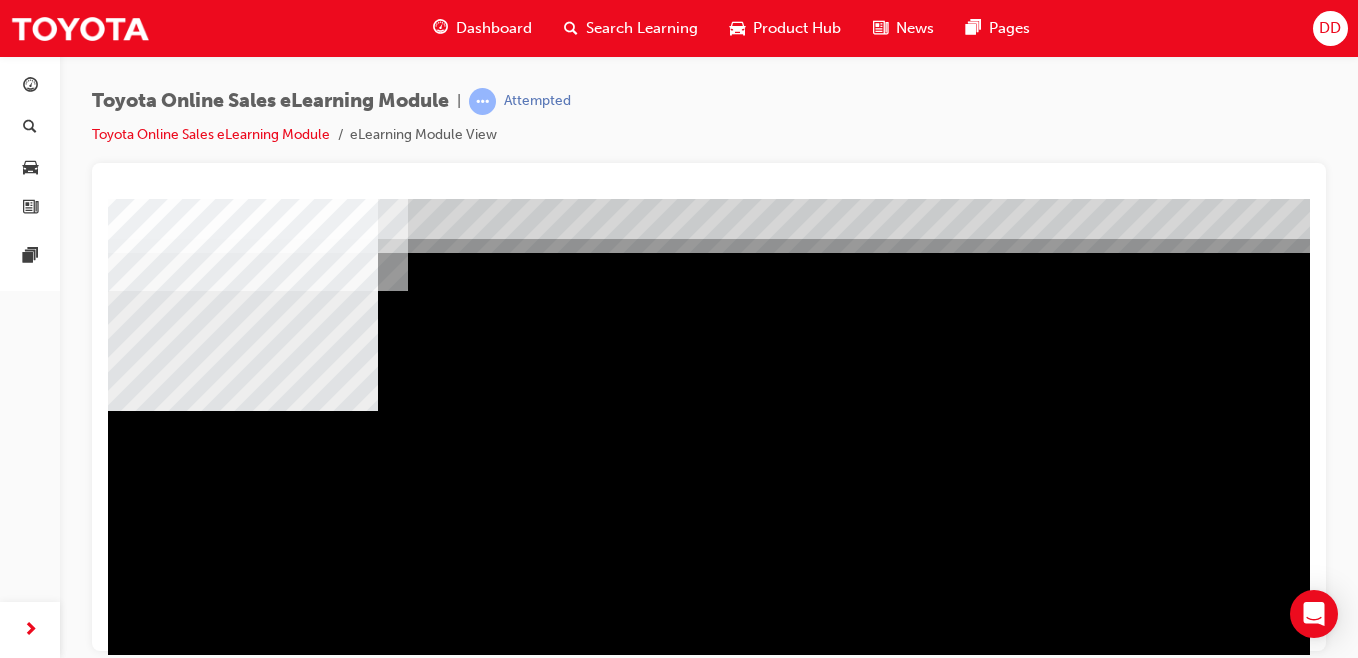 scroll, scrollTop: 309, scrollLeft: 0, axis: vertical 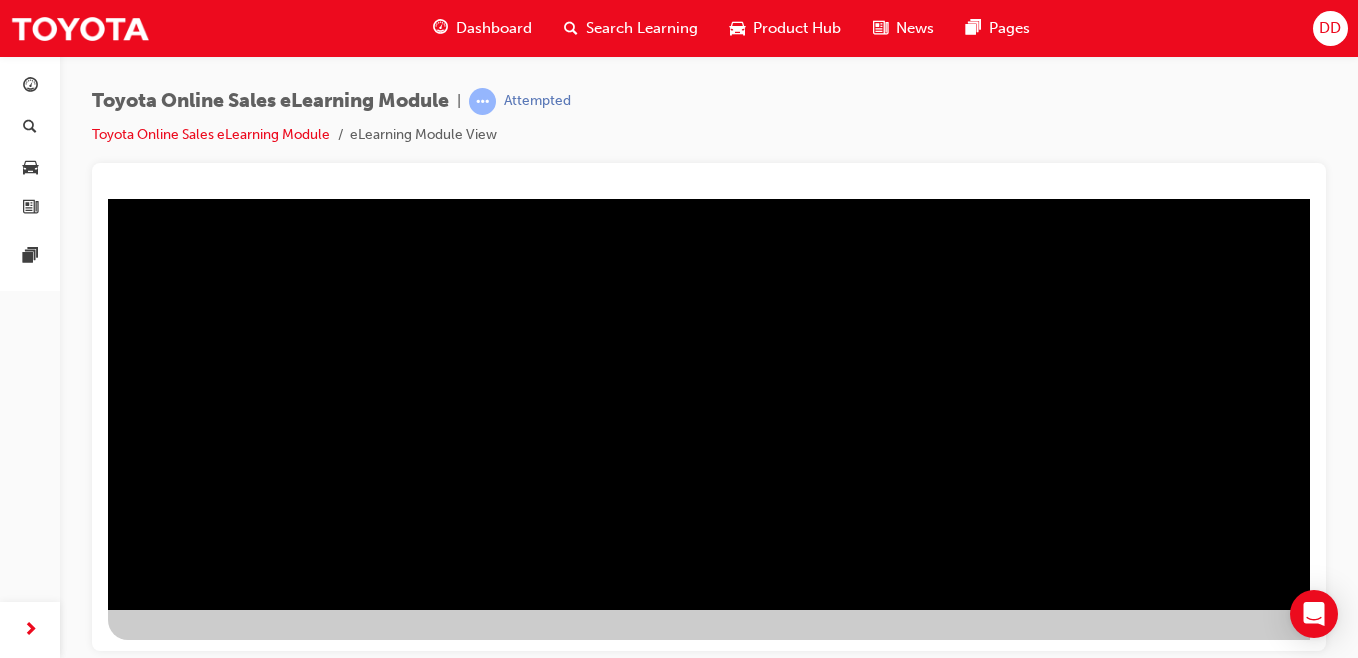 click at bounding box center (171, 1659) 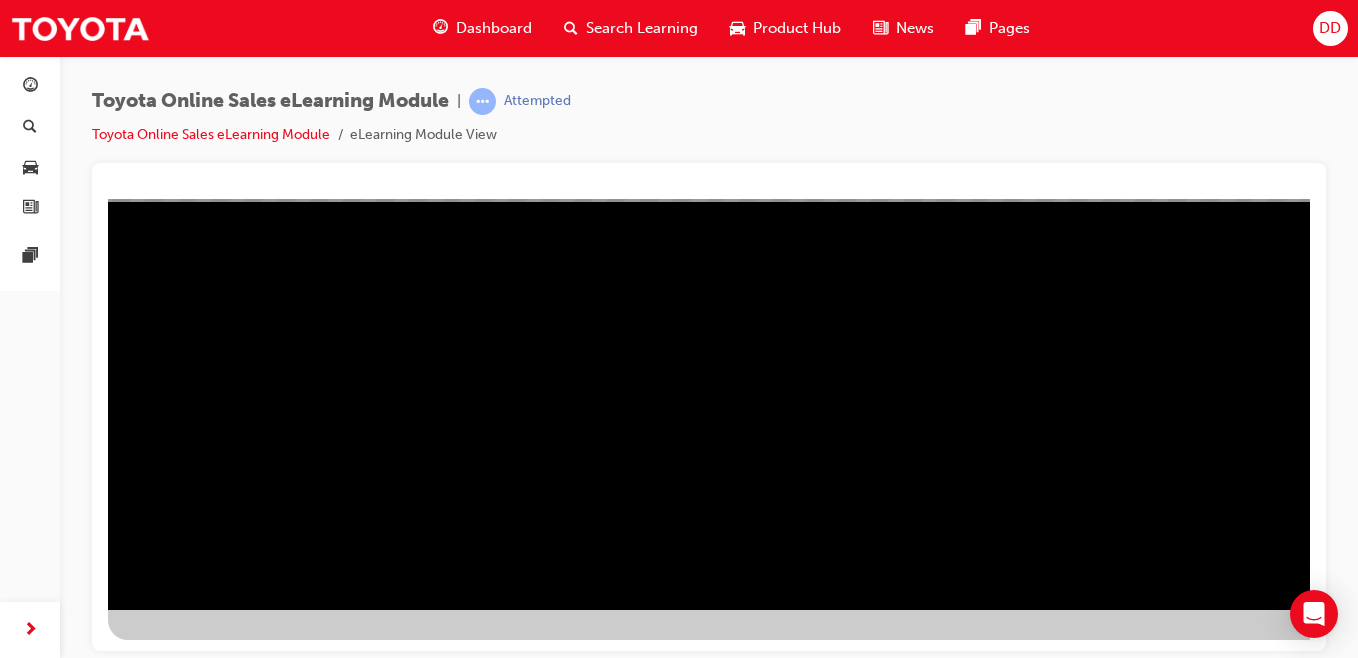 scroll, scrollTop: 309, scrollLeft: 173, axis: both 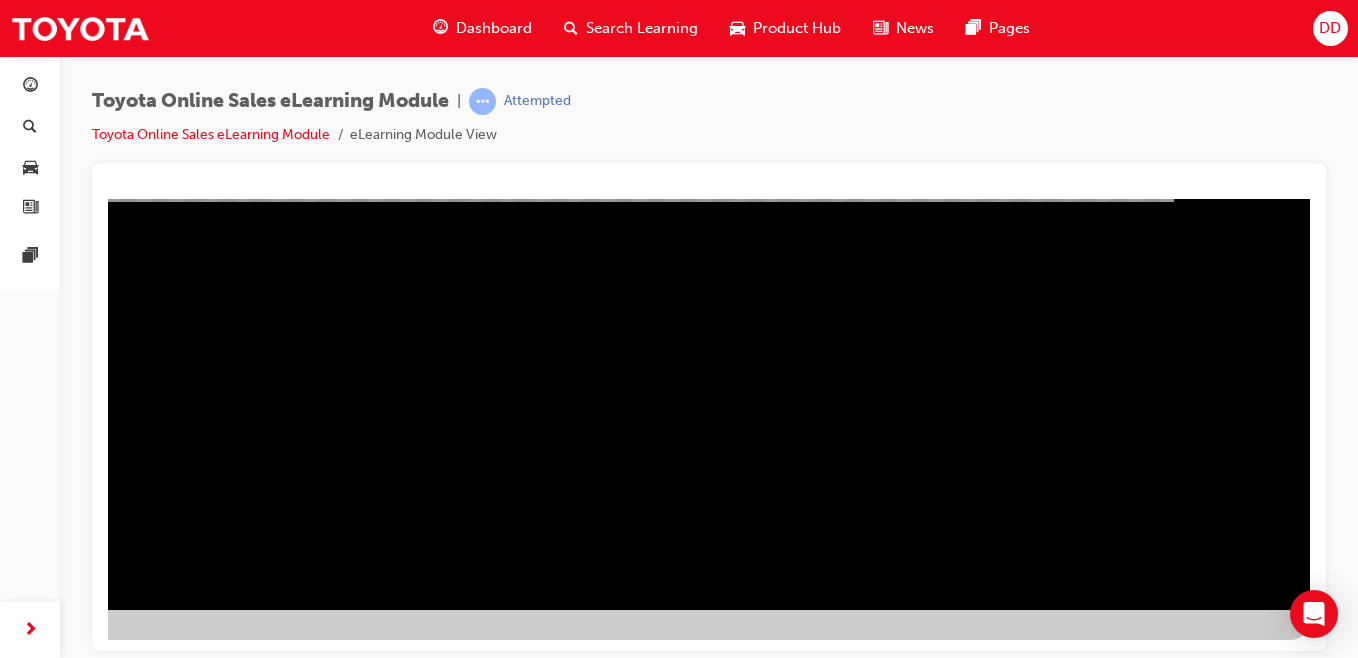click at bounding box center [13, 873] 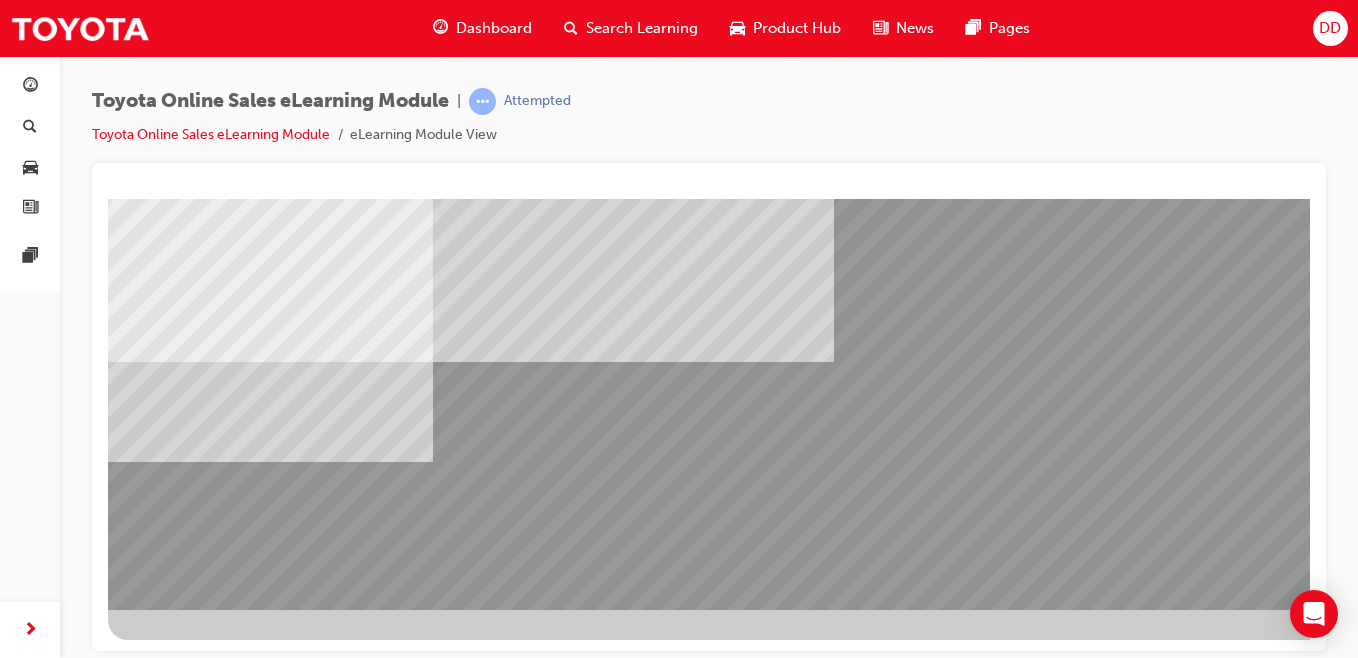 scroll, scrollTop: 309, scrollLeft: 173, axis: both 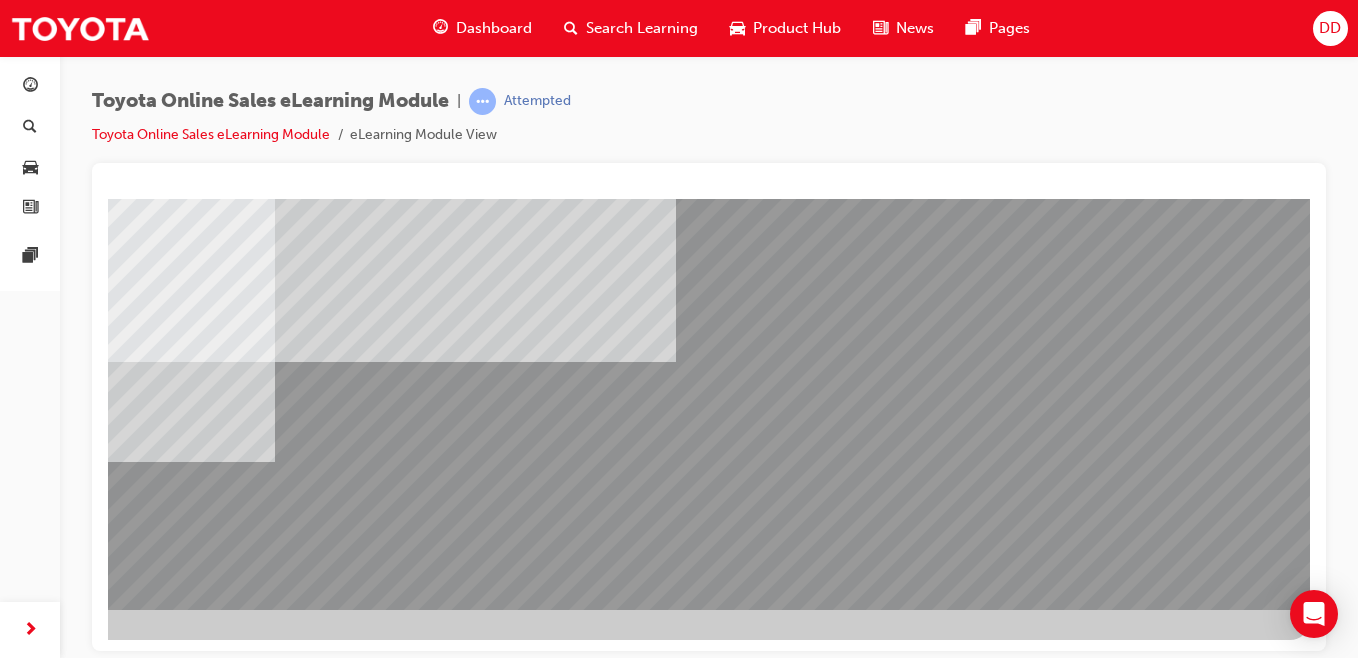 click at bounding box center (13, 2525) 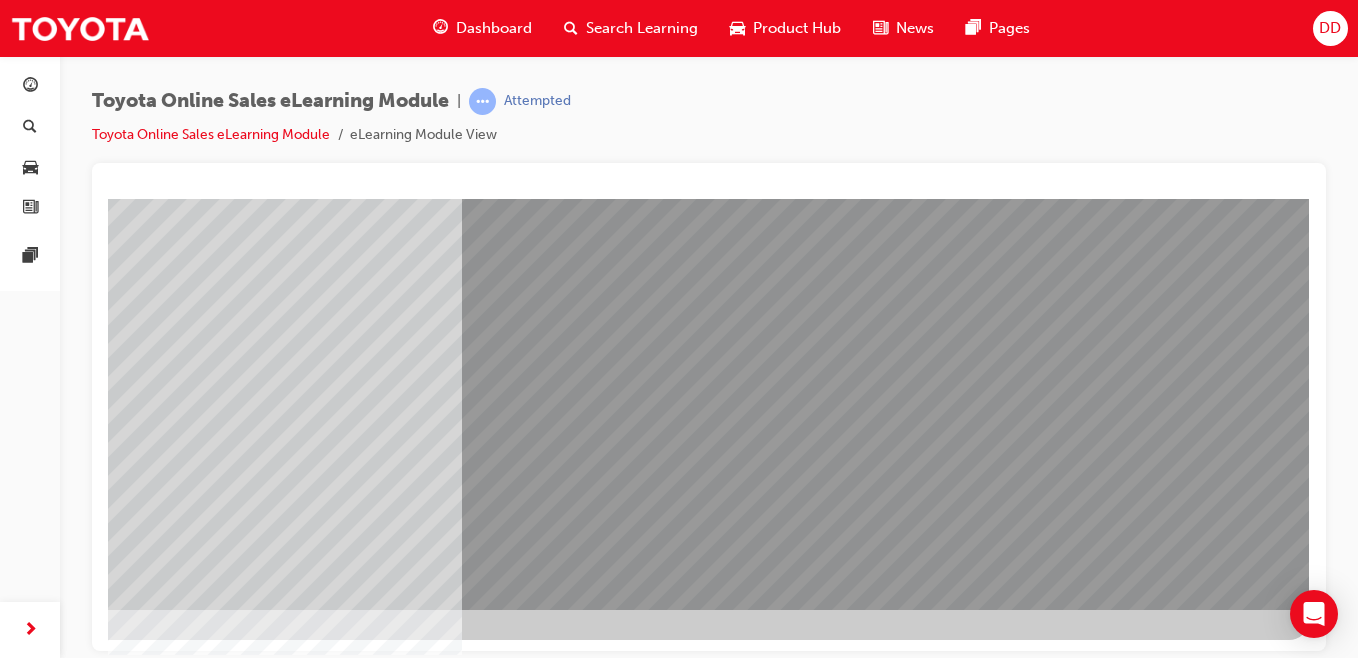 scroll, scrollTop: 0, scrollLeft: 0, axis: both 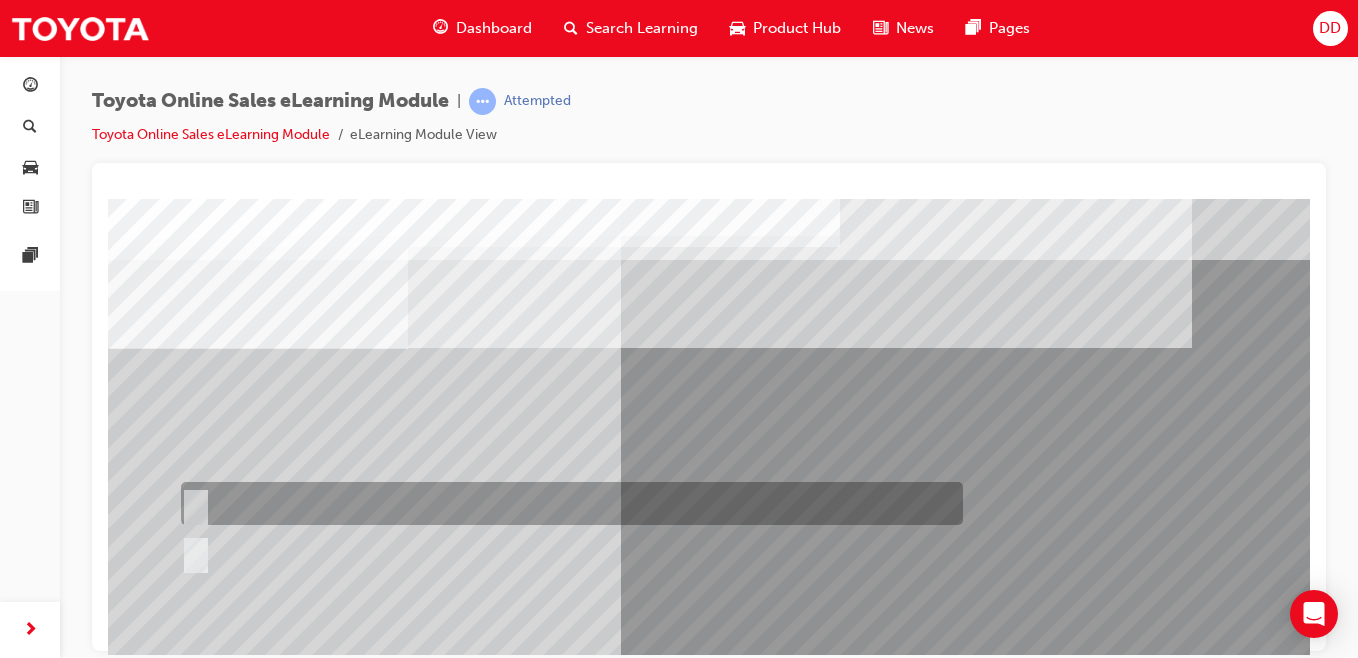 click at bounding box center (567, 503) 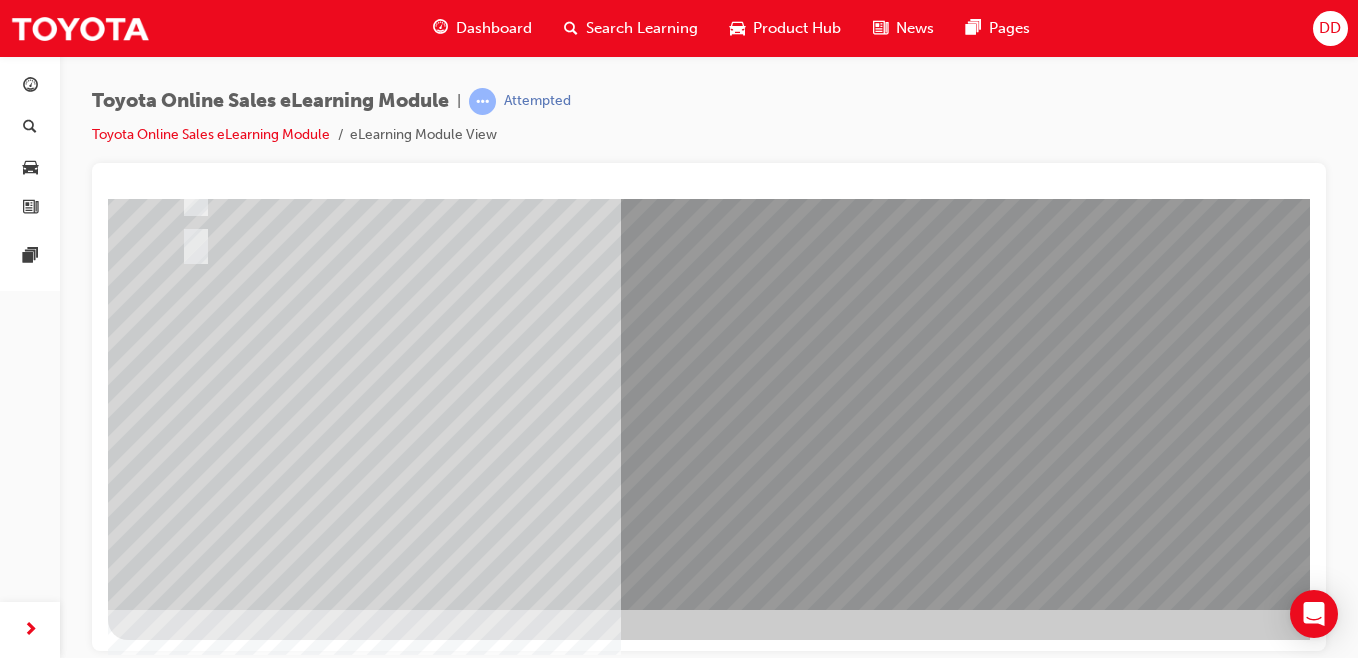 click at bounding box center (180, 2652) 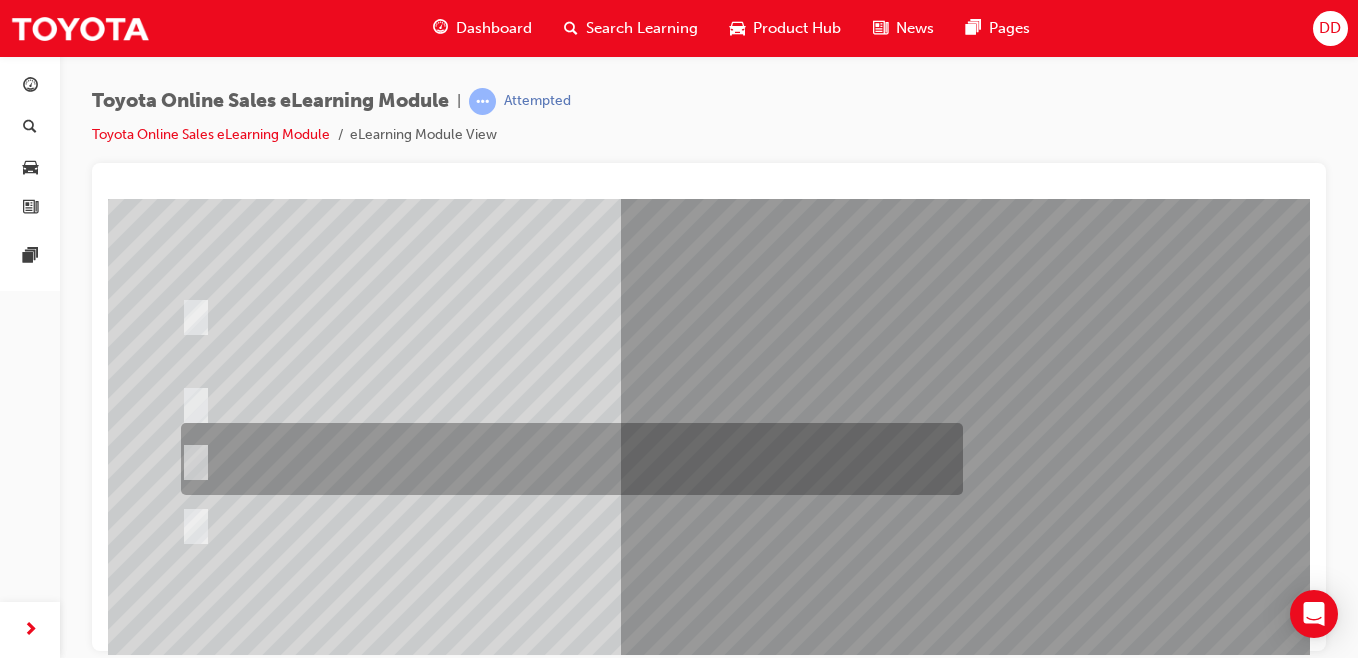 scroll, scrollTop: 183, scrollLeft: 0, axis: vertical 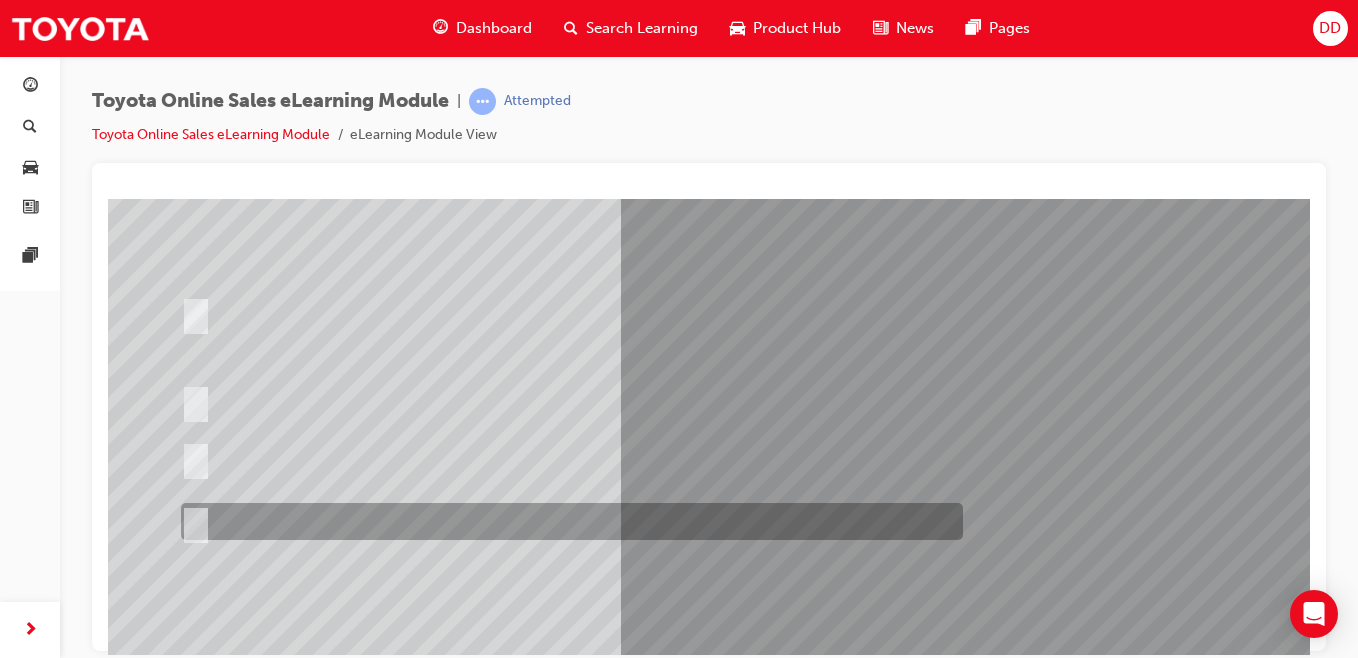 click at bounding box center [567, 521] 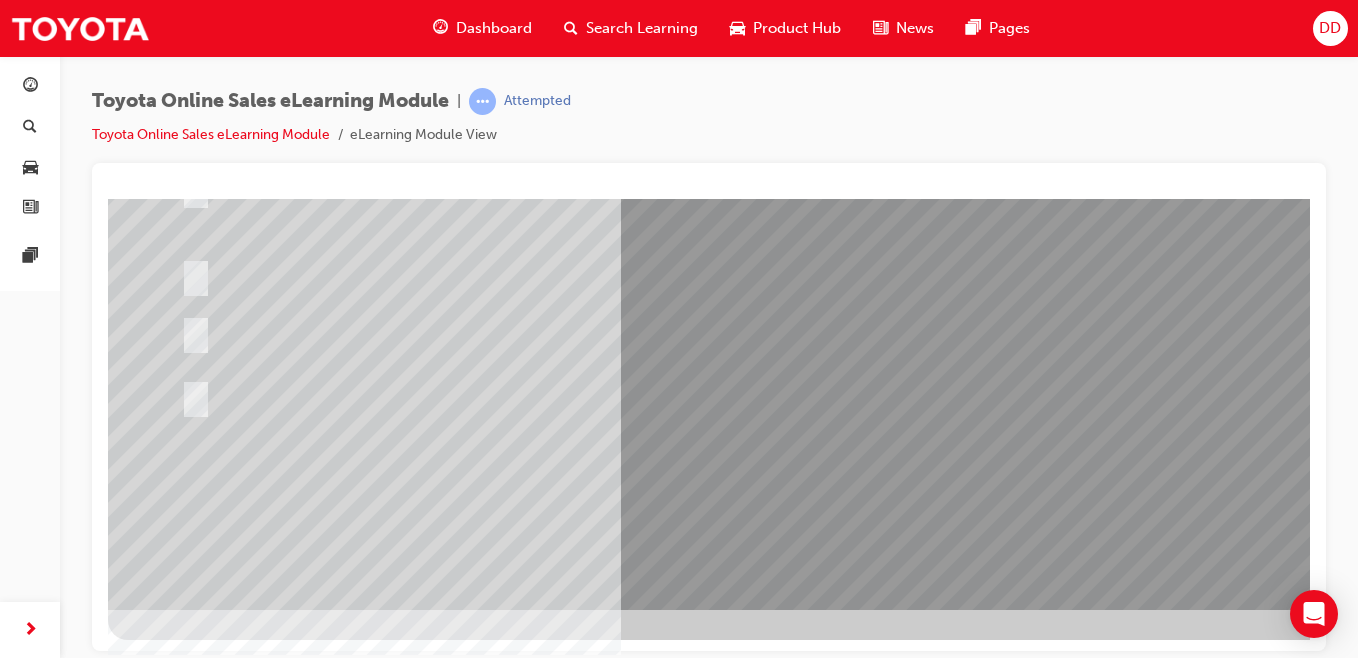 drag, startPoint x: 780, startPoint y: 538, endPoint x: 785, endPoint y: 550, distance: 13 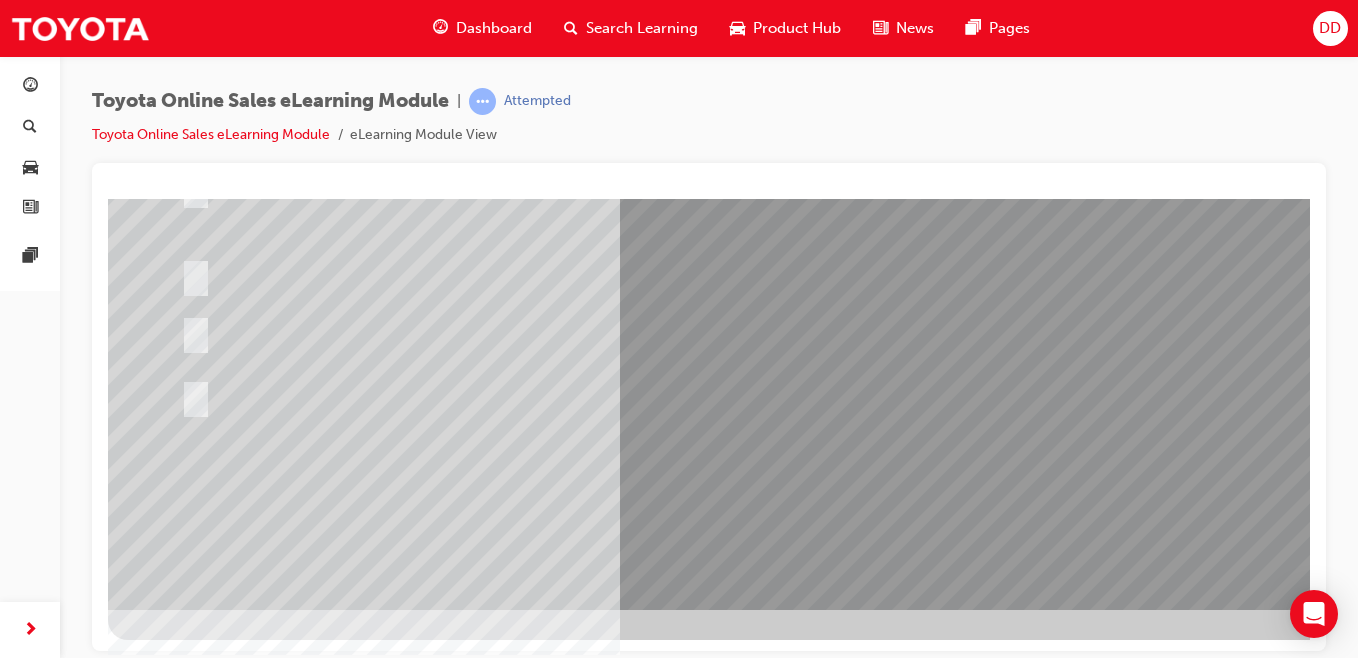 scroll, scrollTop: 0, scrollLeft: 0, axis: both 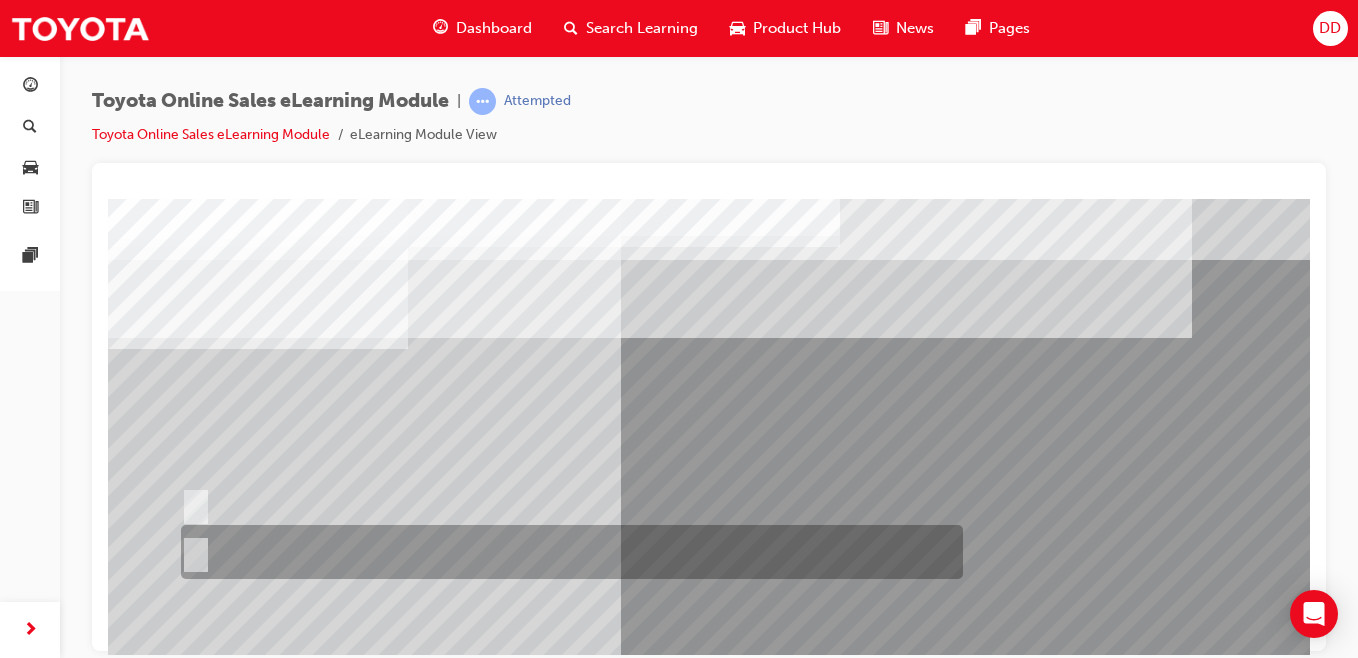 click at bounding box center [567, 552] 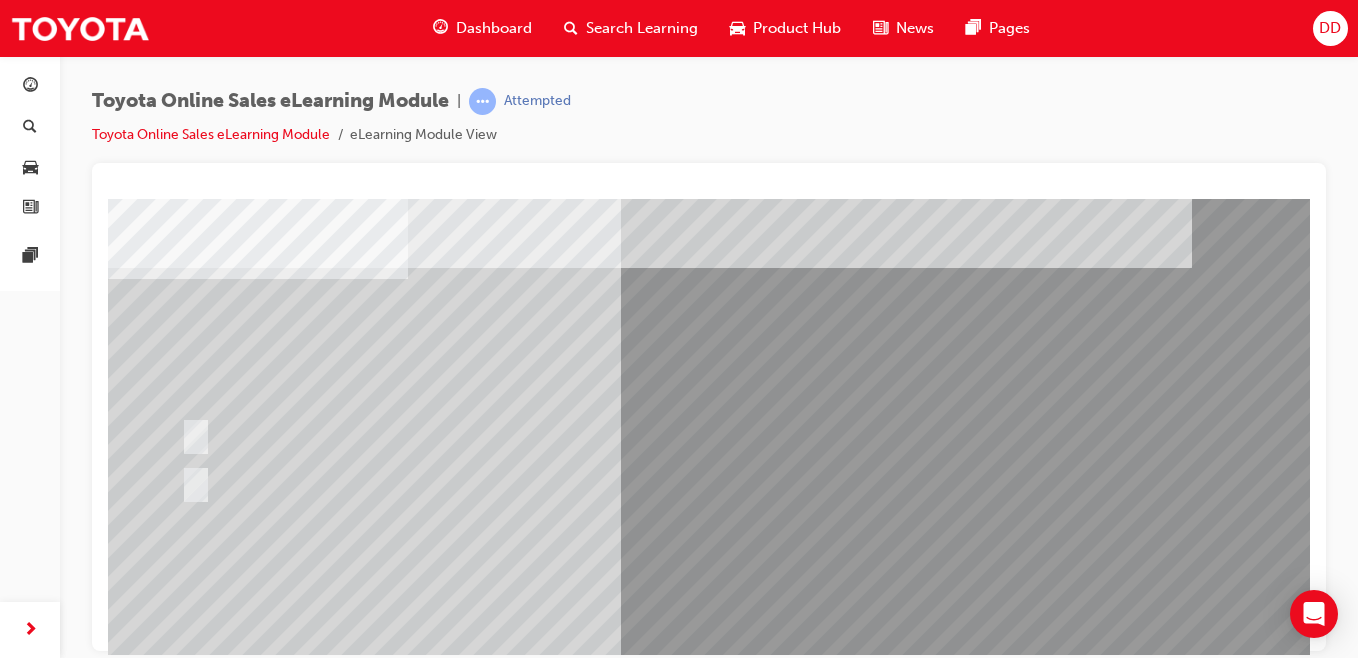 scroll, scrollTop: 66, scrollLeft: 0, axis: vertical 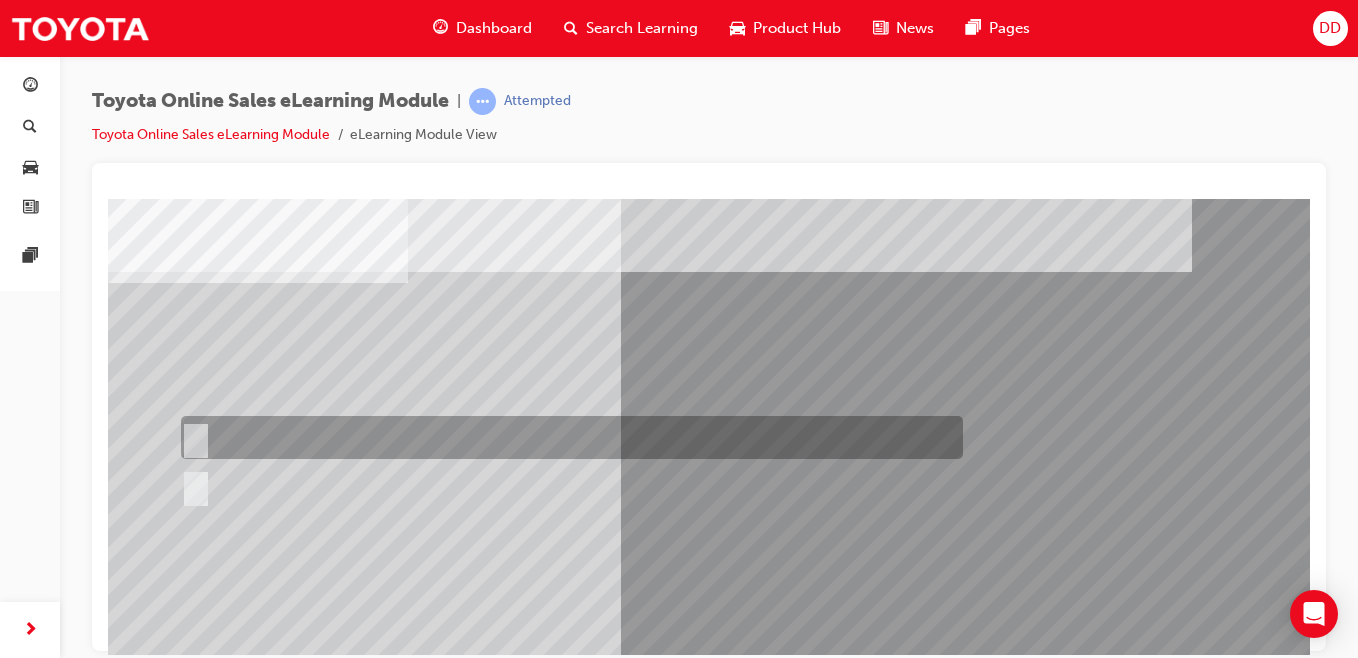 click at bounding box center (567, 437) 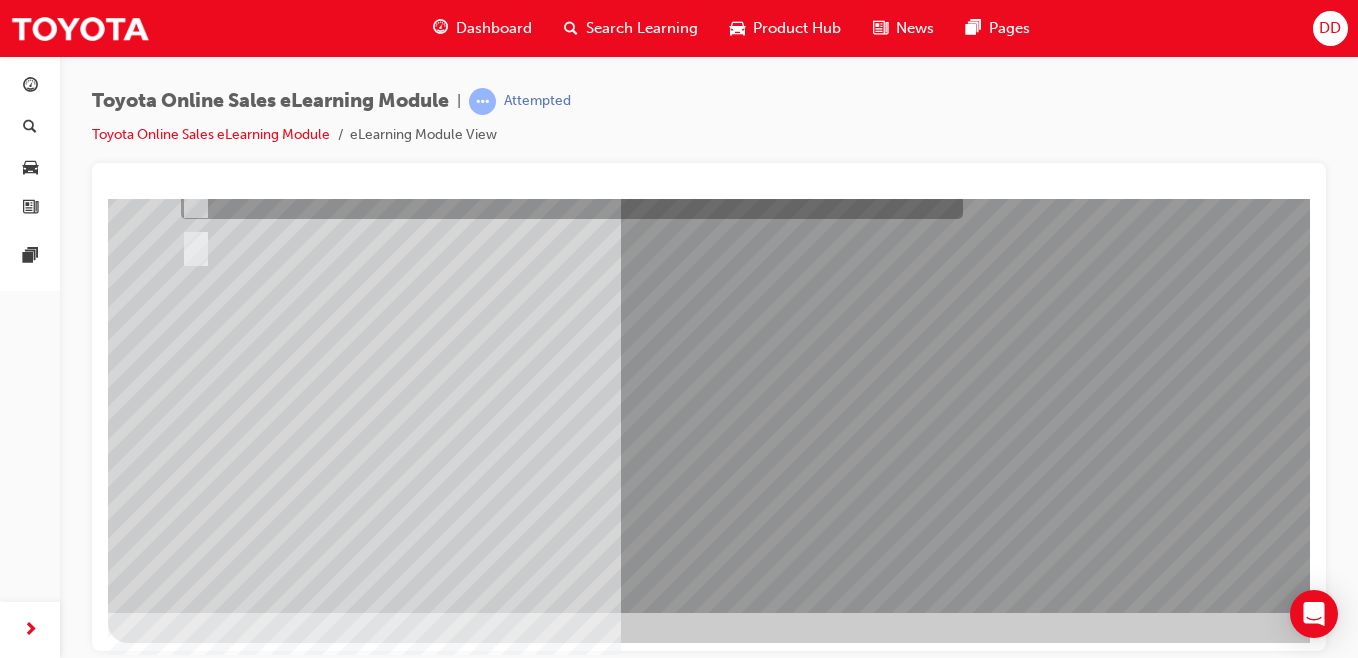 scroll, scrollTop: 309, scrollLeft: 0, axis: vertical 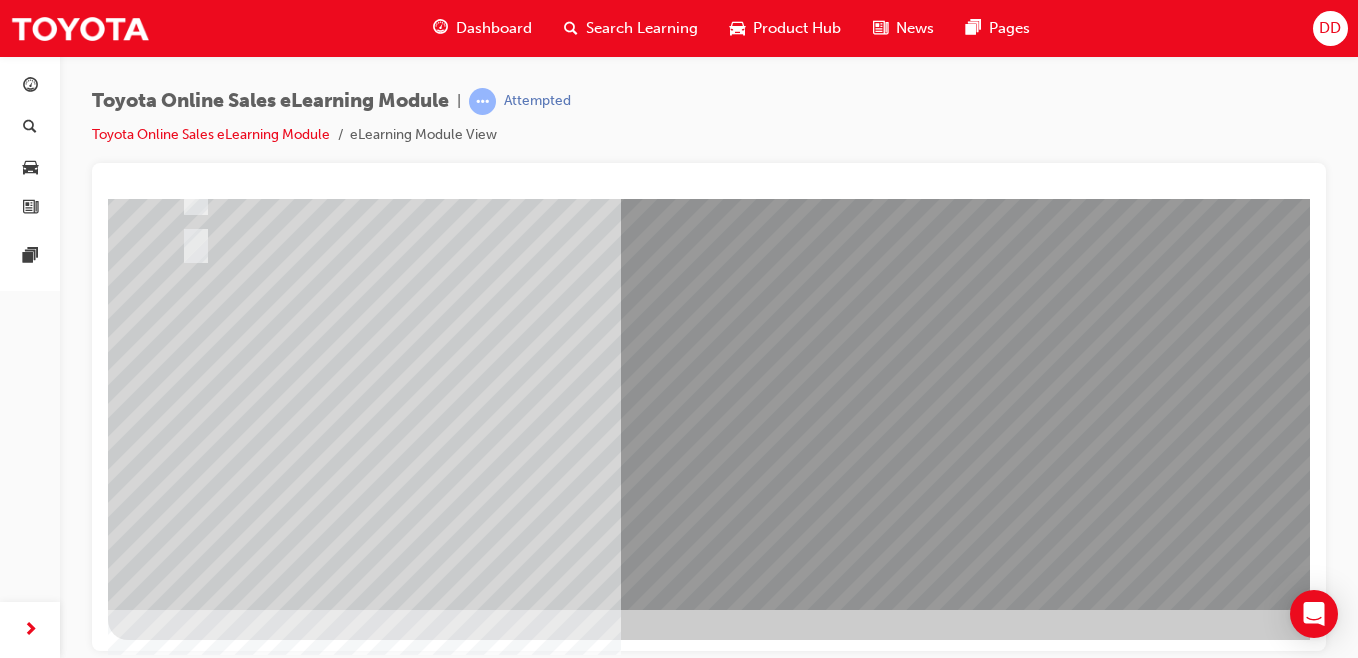 click at bounding box center (180, 2642) 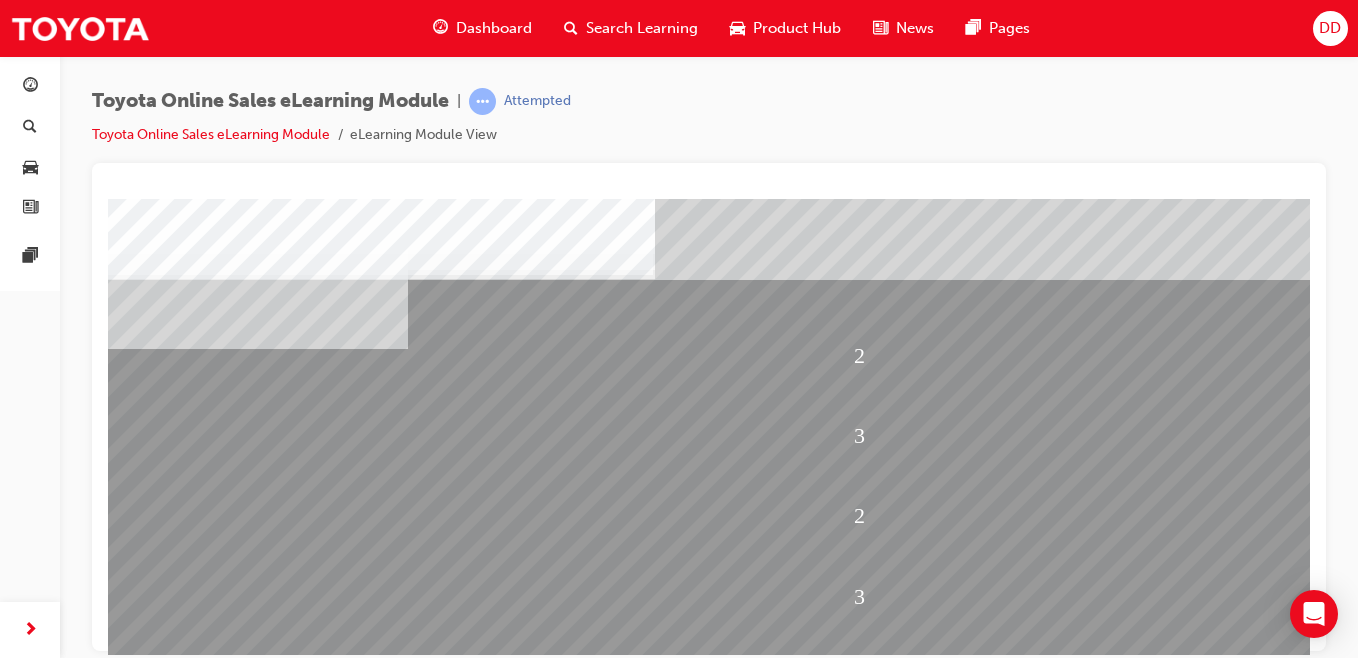 scroll, scrollTop: 309, scrollLeft: 0, axis: vertical 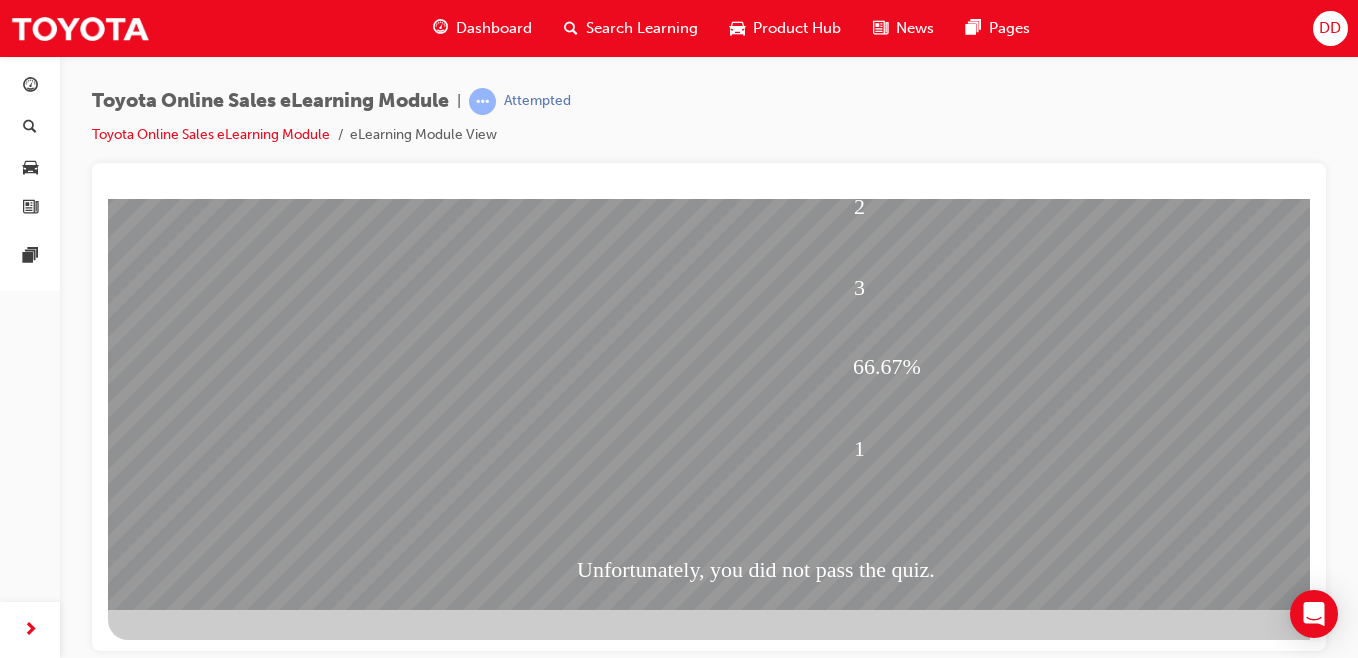 click at bounding box center [180, 1843] 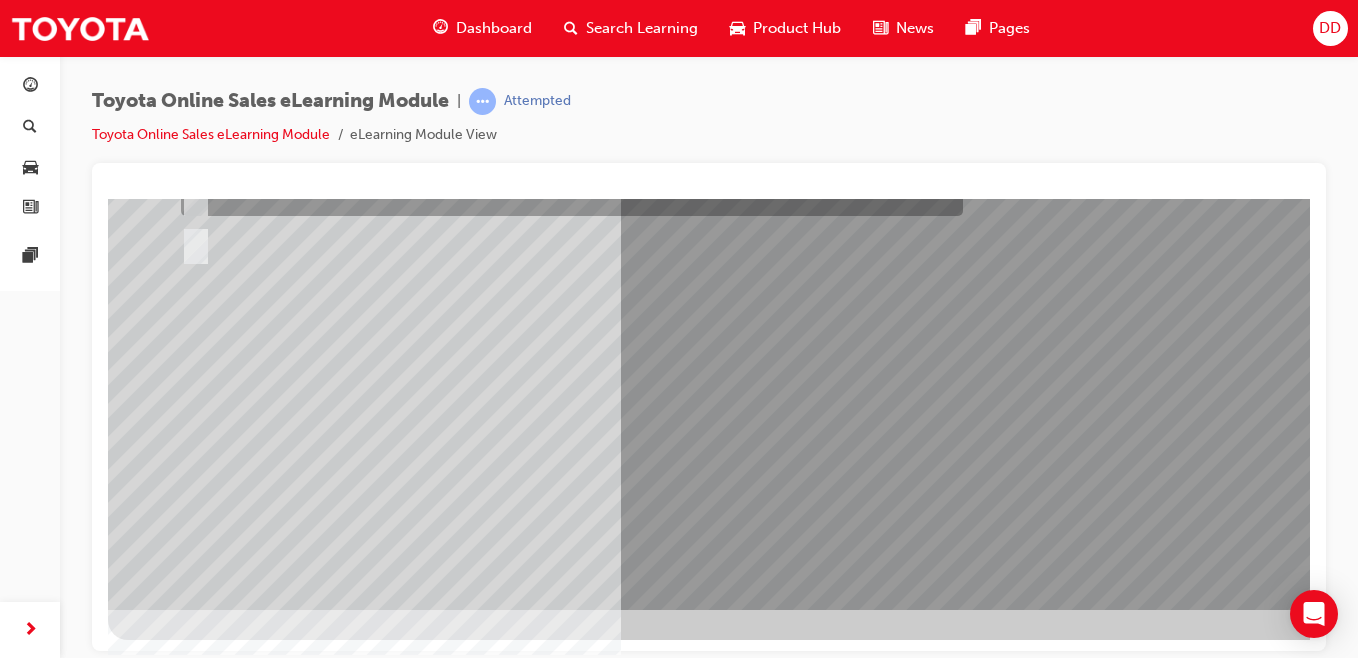 scroll, scrollTop: 0, scrollLeft: 0, axis: both 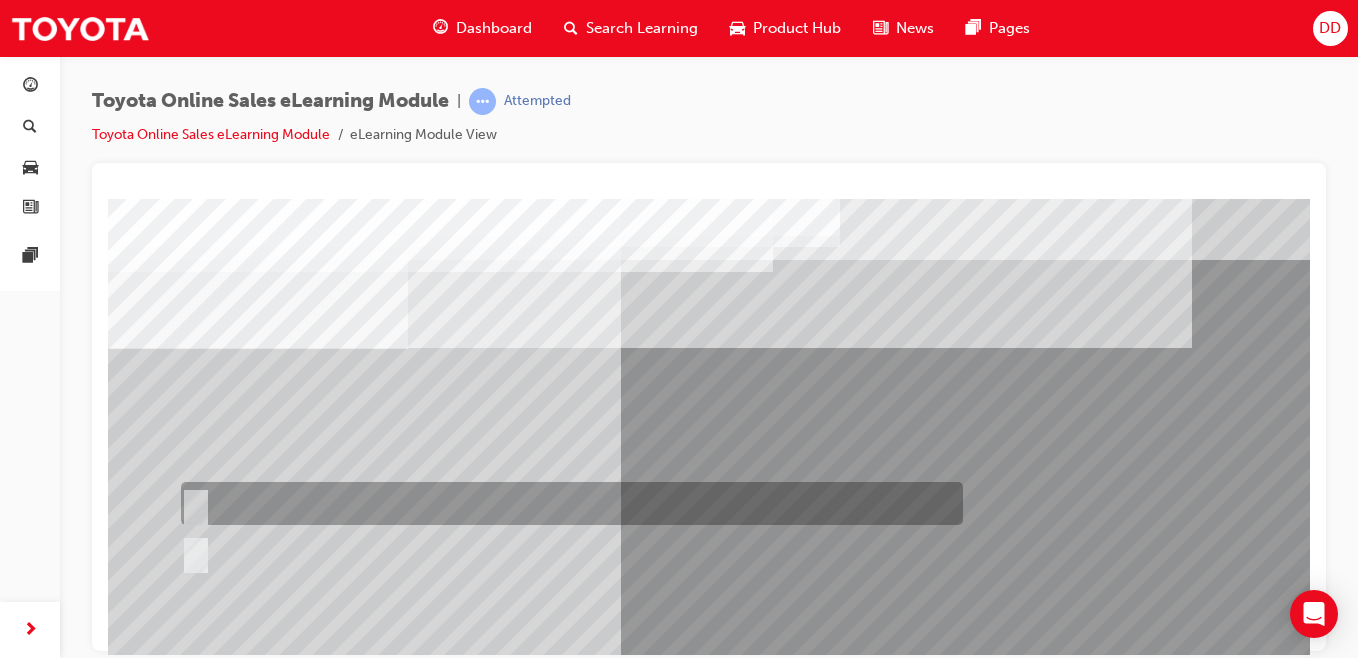 click at bounding box center (567, 503) 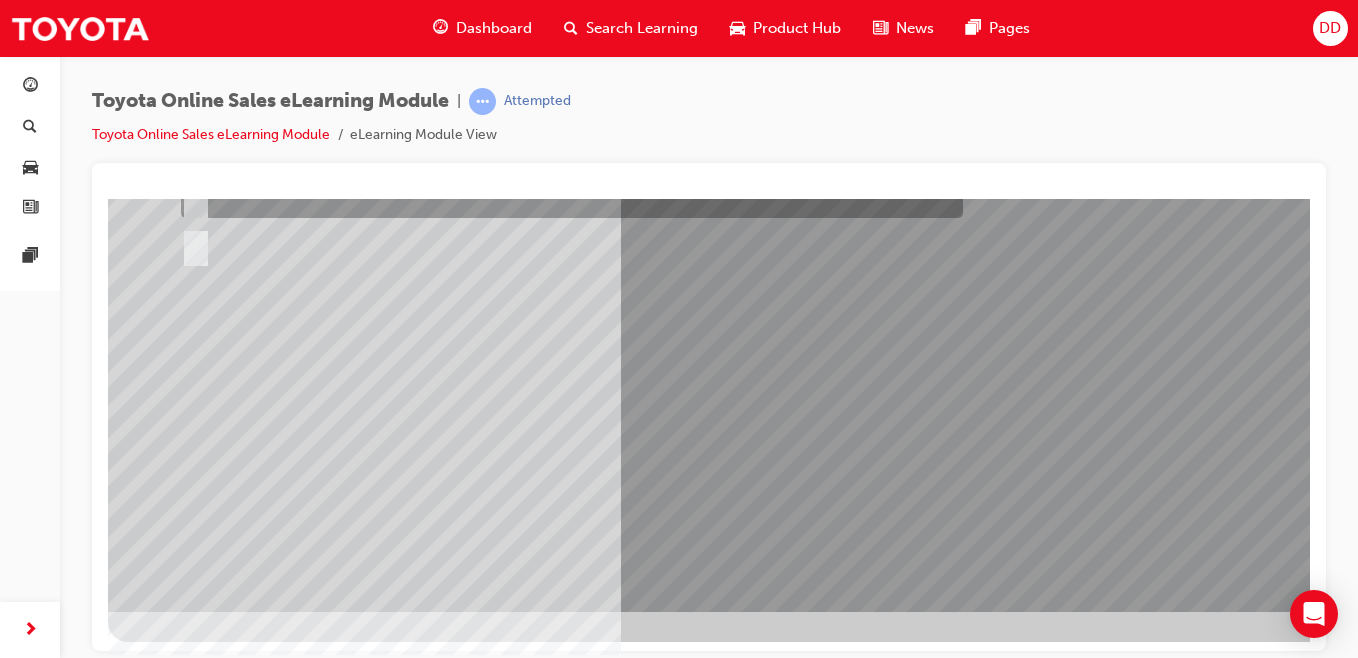 scroll, scrollTop: 309, scrollLeft: 0, axis: vertical 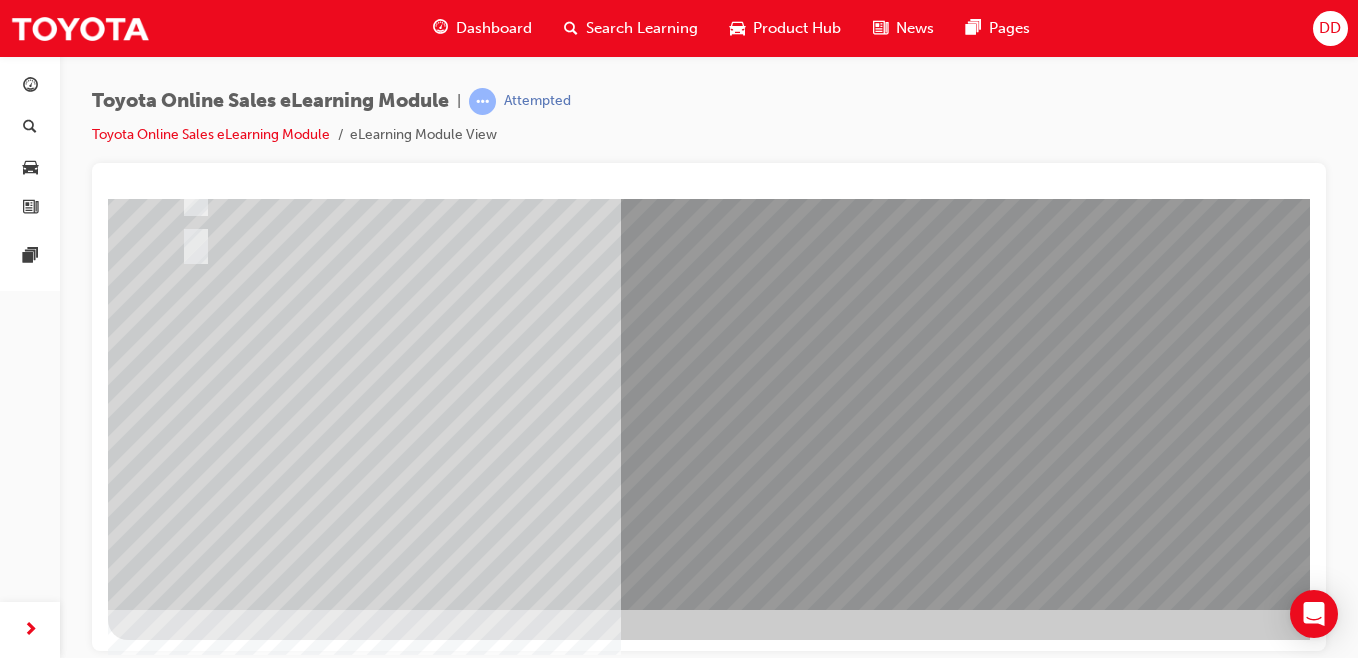 click at bounding box center [180, 2652] 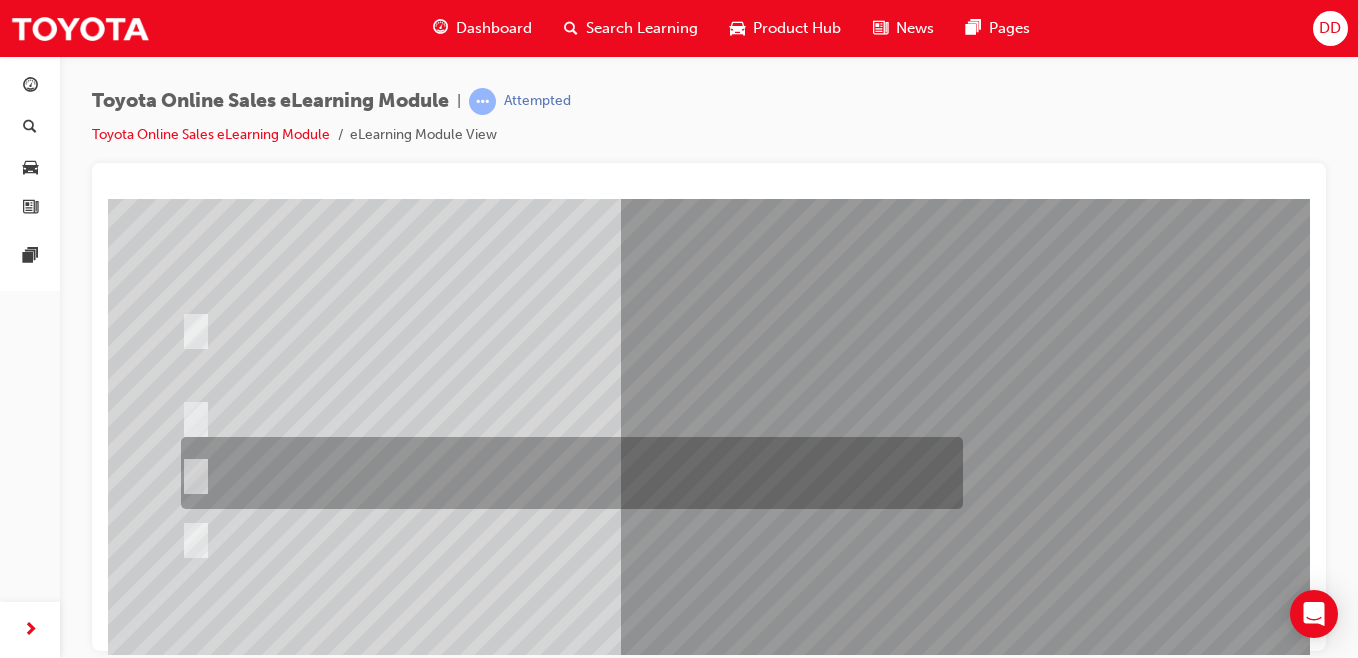 scroll, scrollTop: 169, scrollLeft: 0, axis: vertical 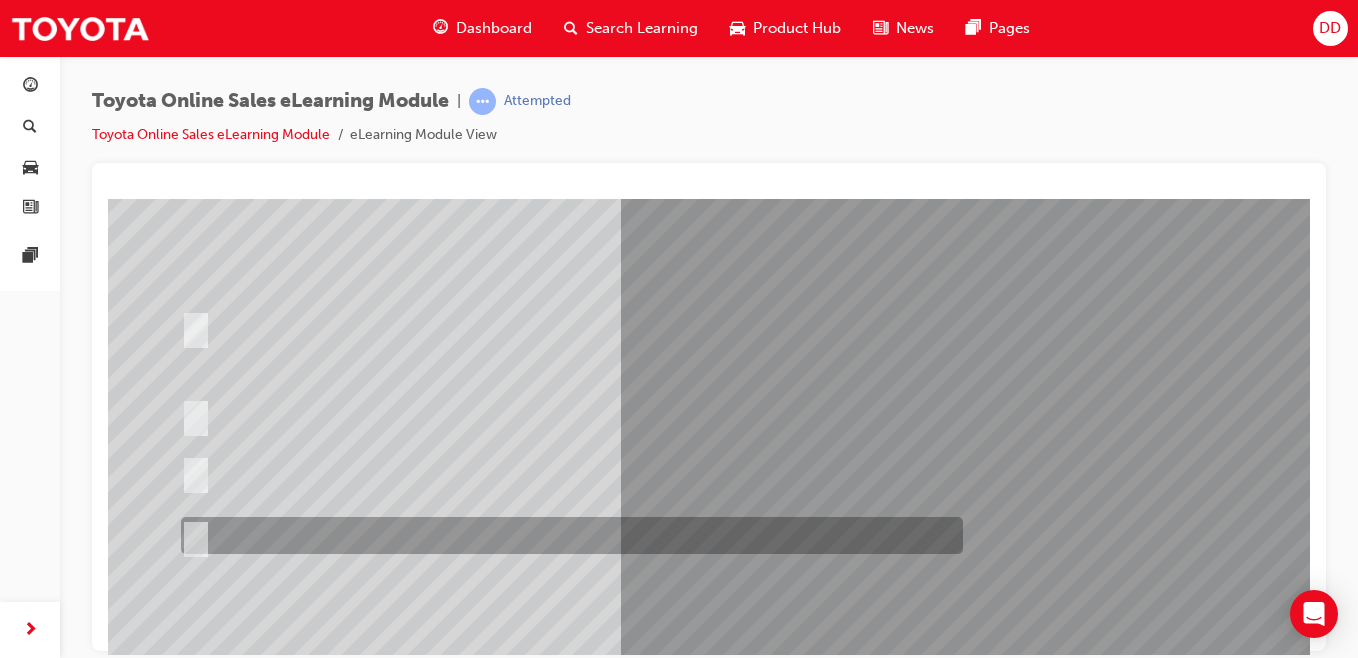click at bounding box center (567, 535) 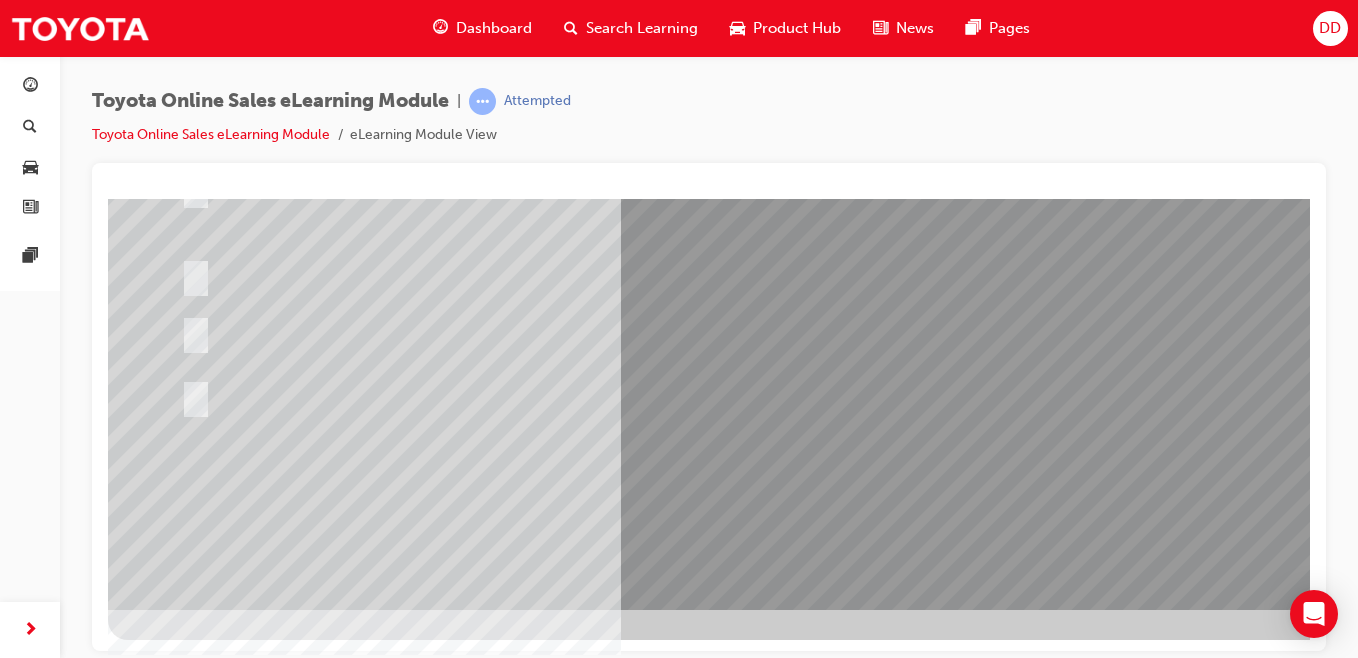 click at bounding box center [180, 2670] 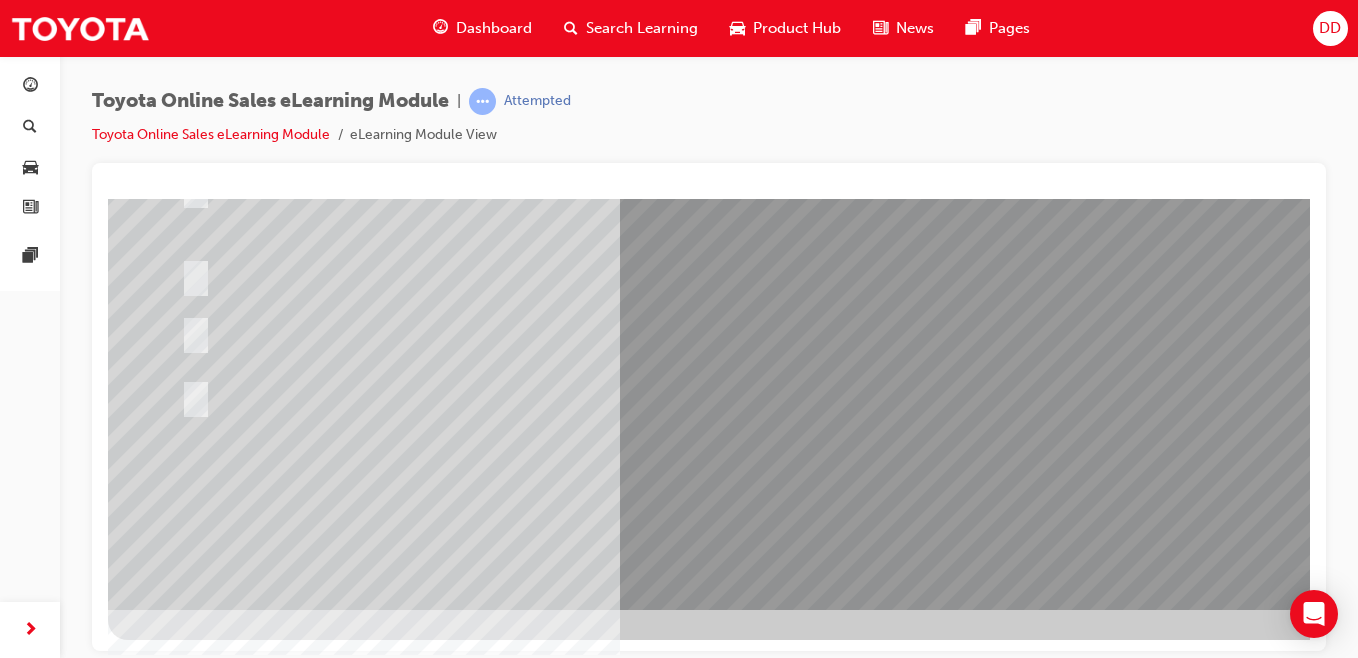 scroll, scrollTop: 0, scrollLeft: 0, axis: both 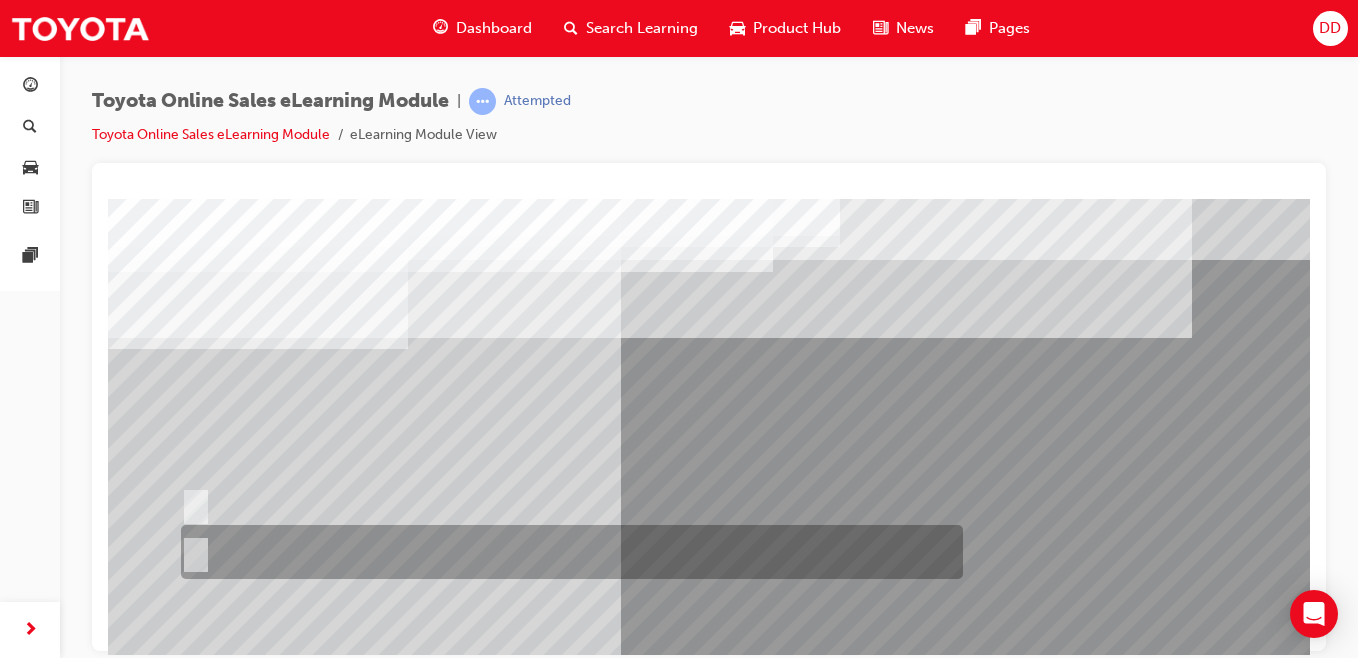 click at bounding box center (567, 552) 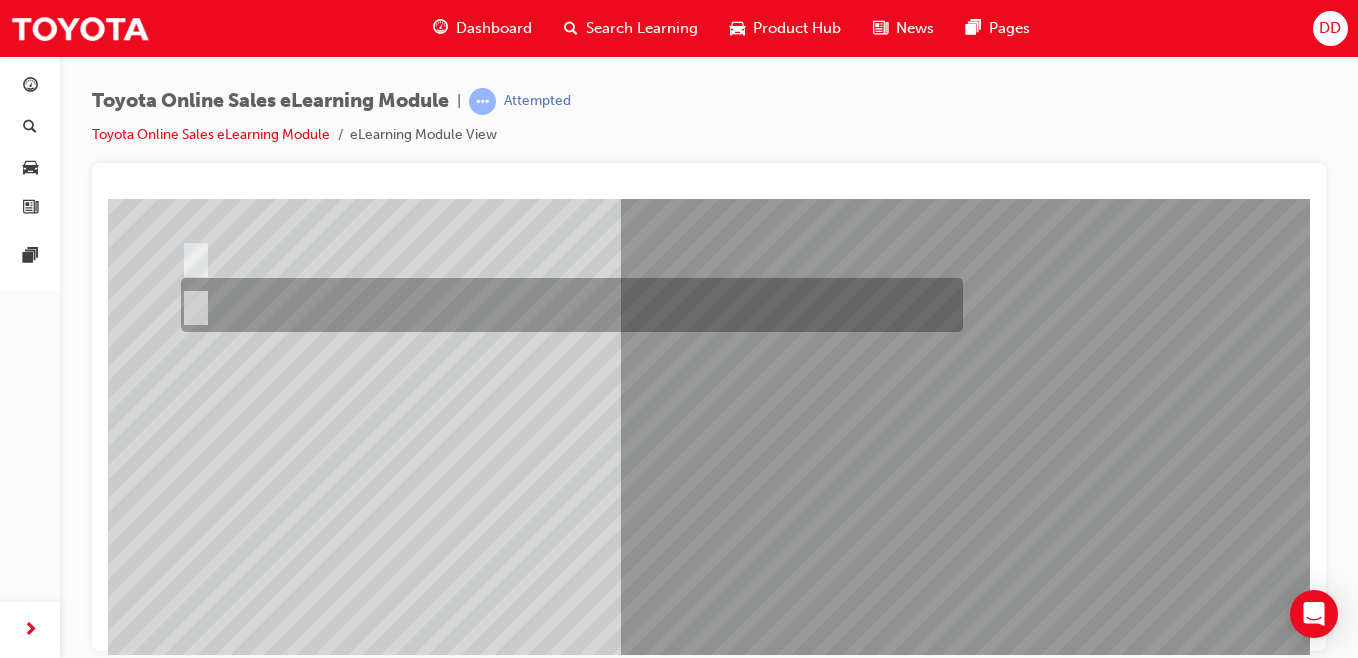 scroll, scrollTop: 309, scrollLeft: 0, axis: vertical 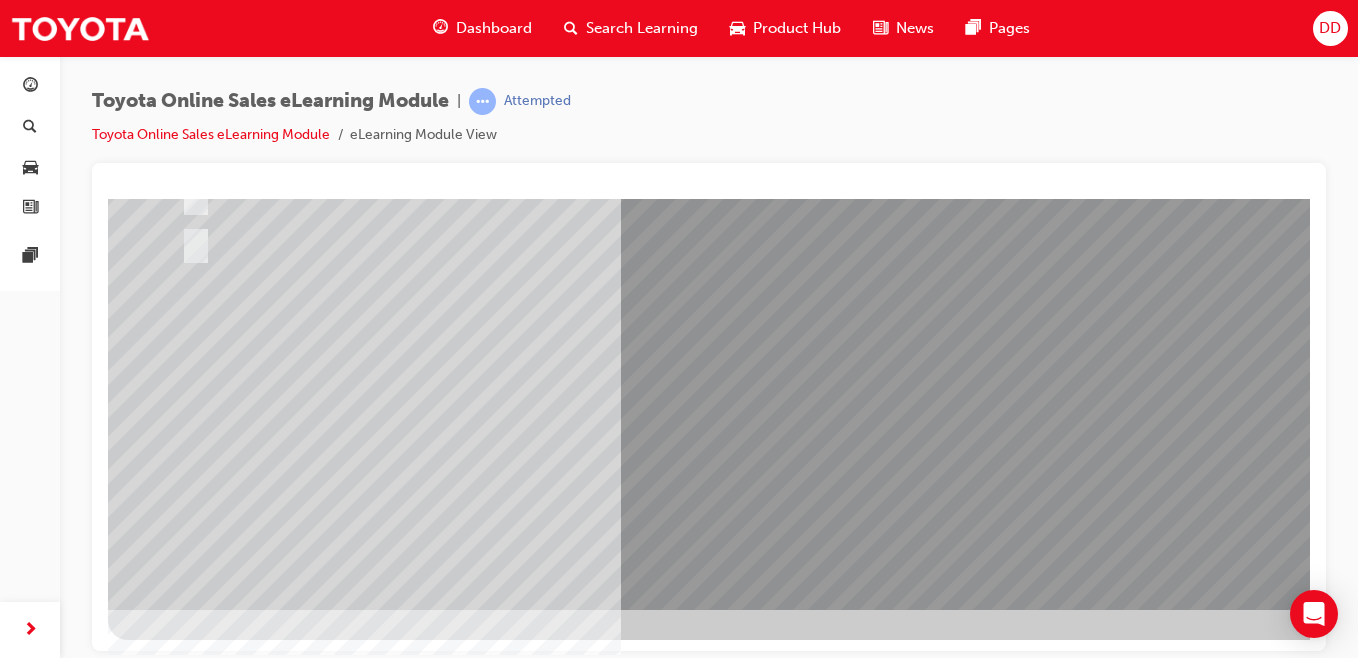 click at bounding box center [180, 2642] 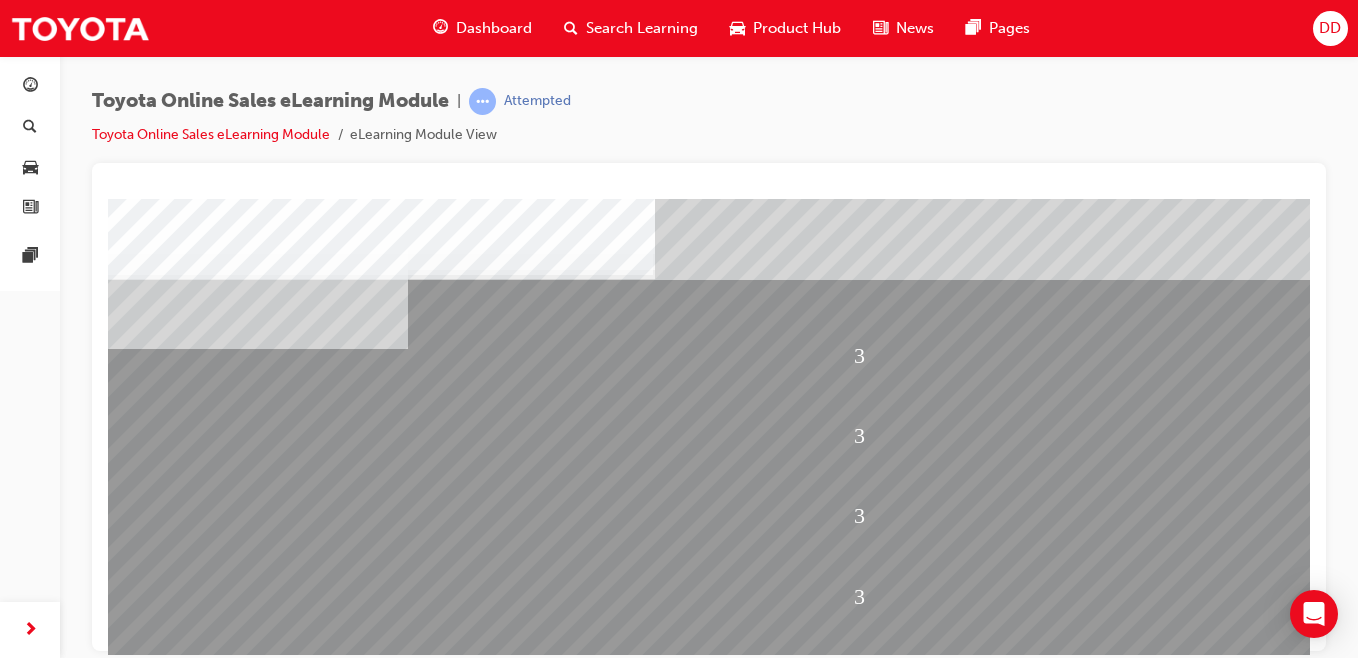 scroll, scrollTop: 309, scrollLeft: 0, axis: vertical 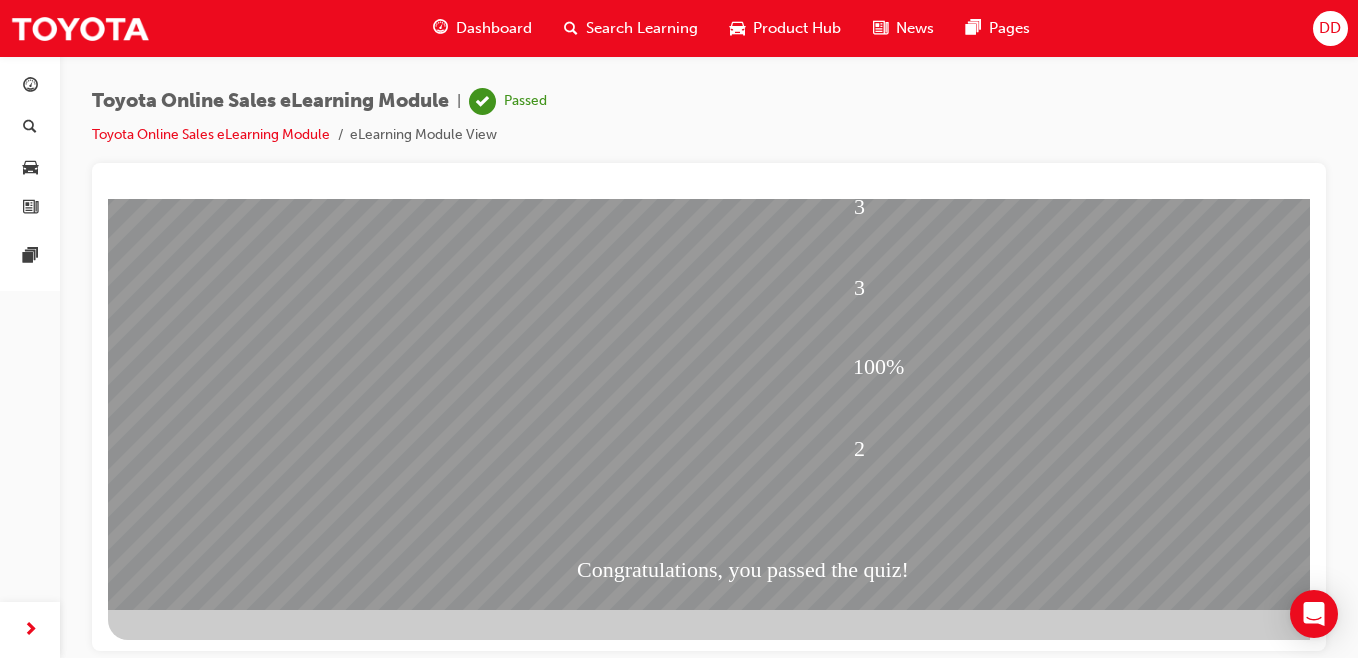 click at bounding box center (180, 1803) 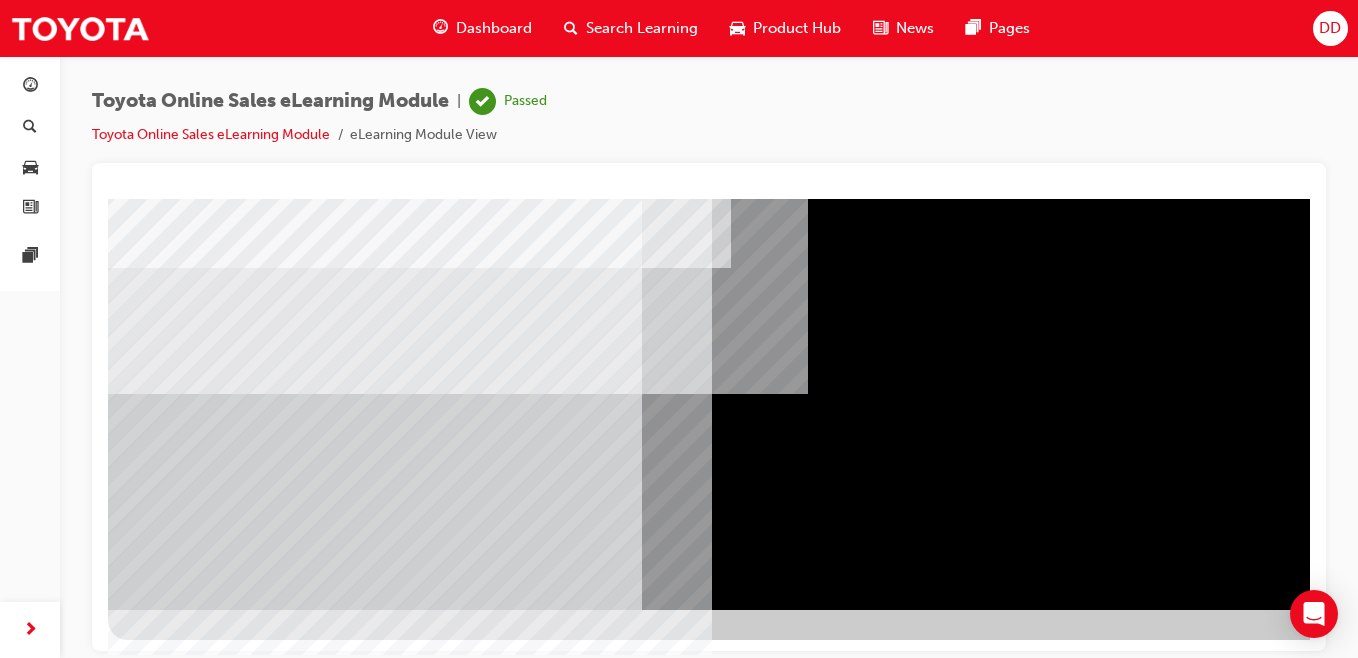 scroll, scrollTop: 0, scrollLeft: 0, axis: both 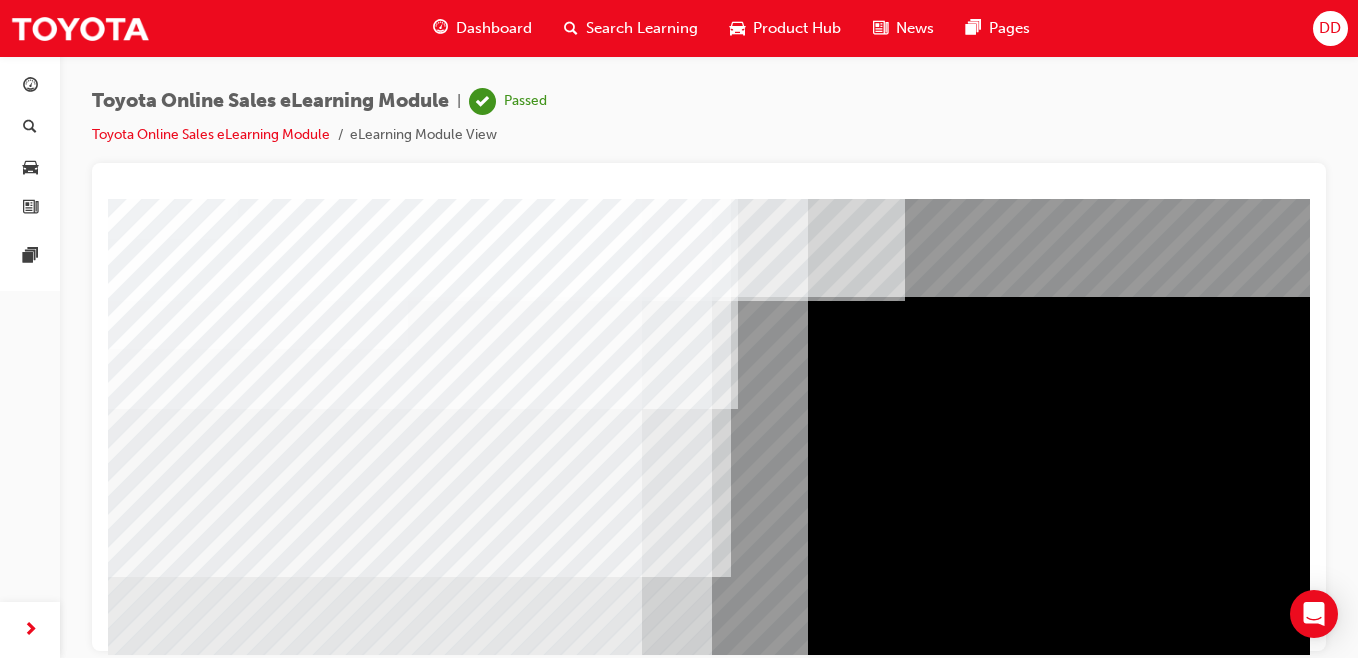 click at bounding box center (458, 3313) 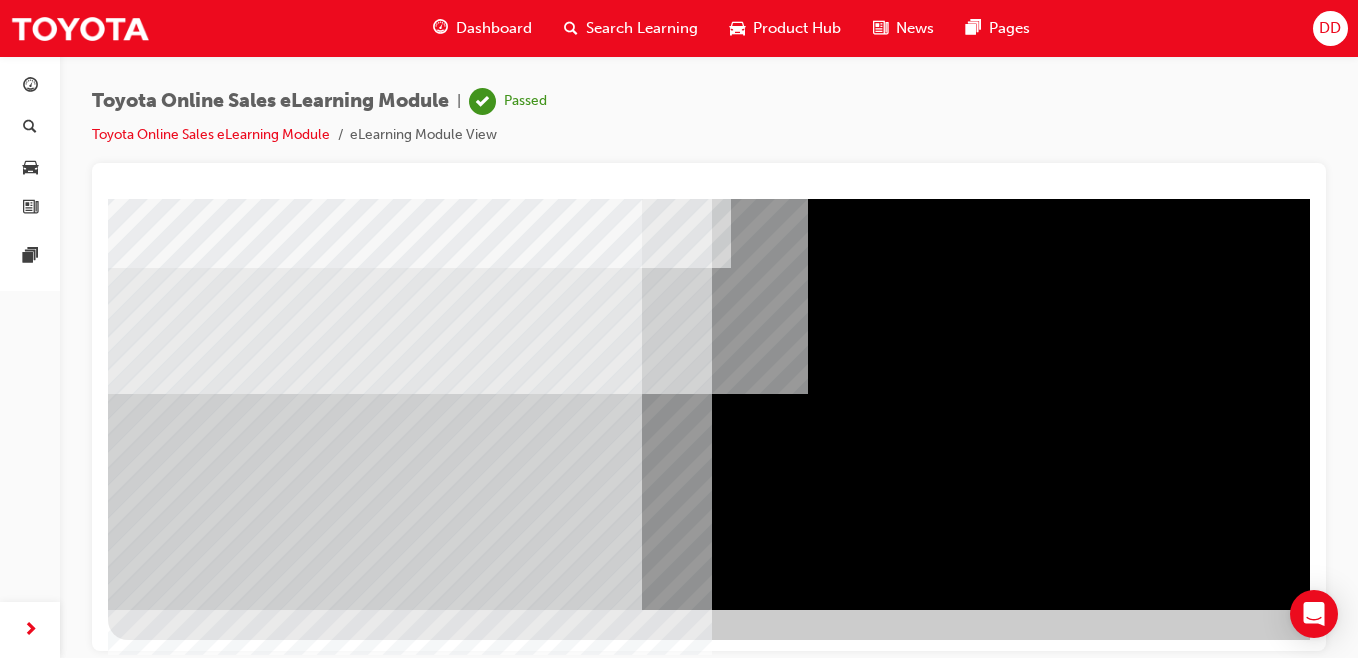 scroll, scrollTop: 309, scrollLeft: 173, axis: both 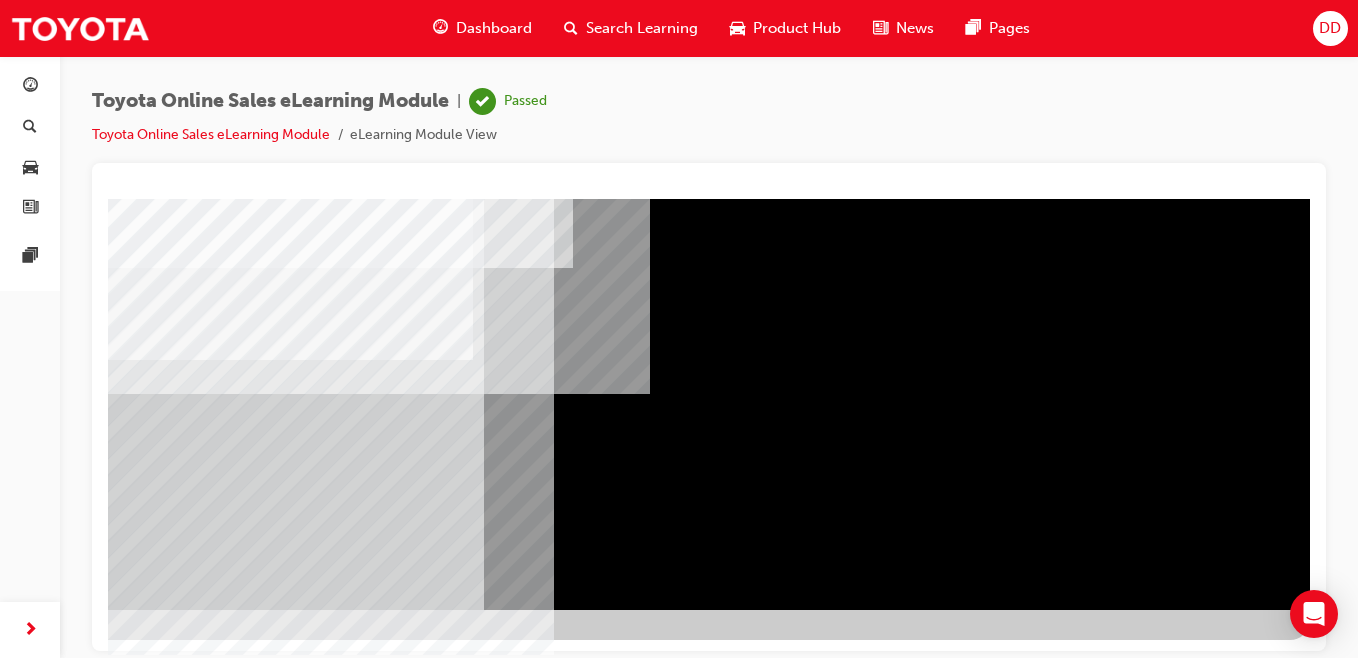 click at bounding box center (13, 2675) 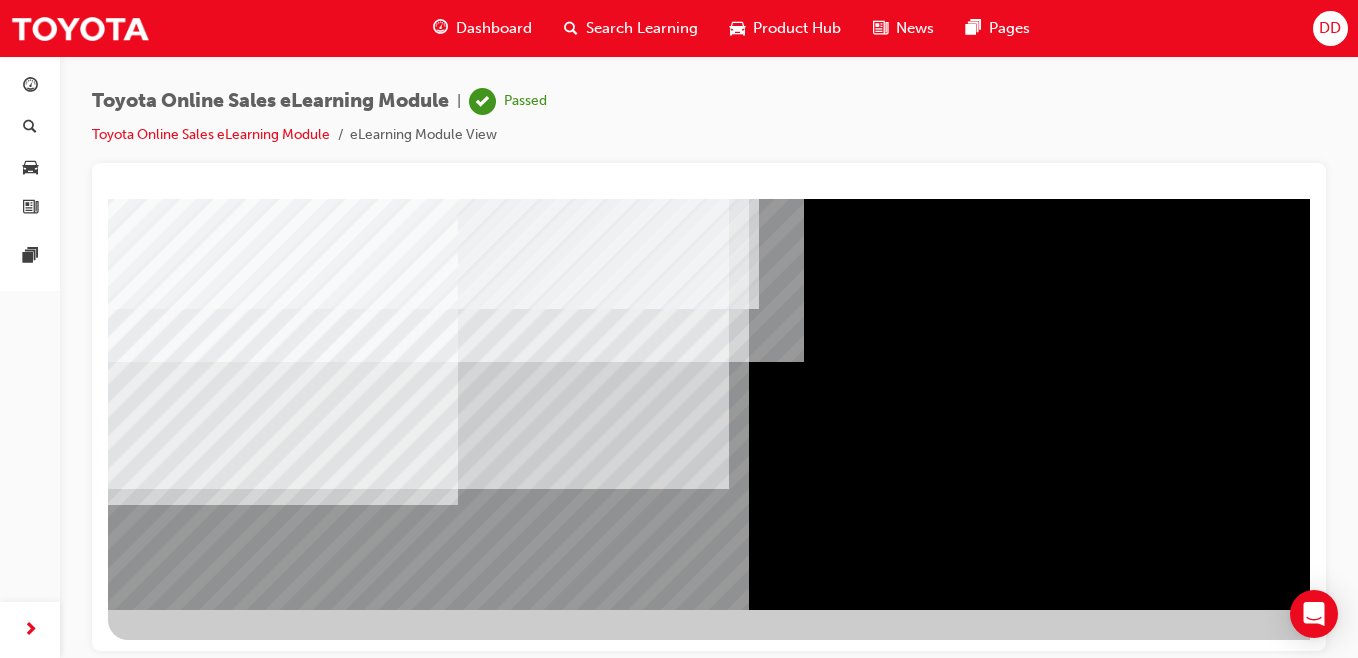 scroll, scrollTop: 309, scrollLeft: 173, axis: both 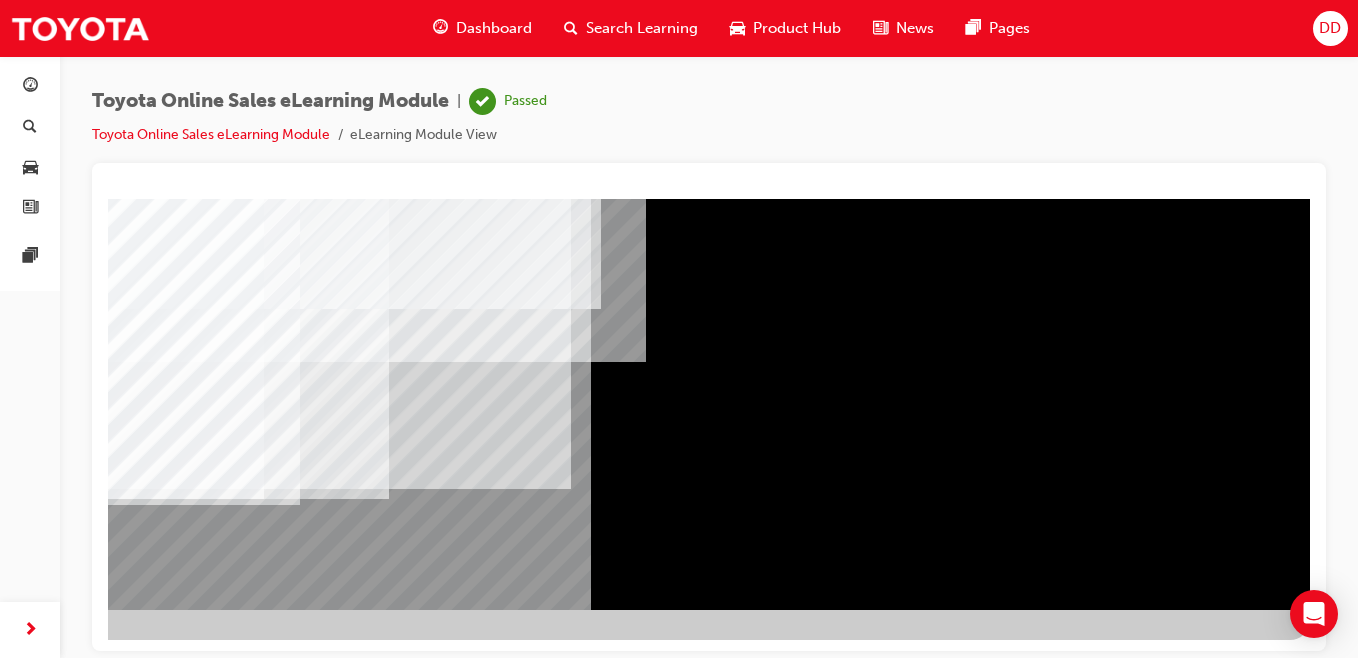 click at bounding box center (13, 3674) 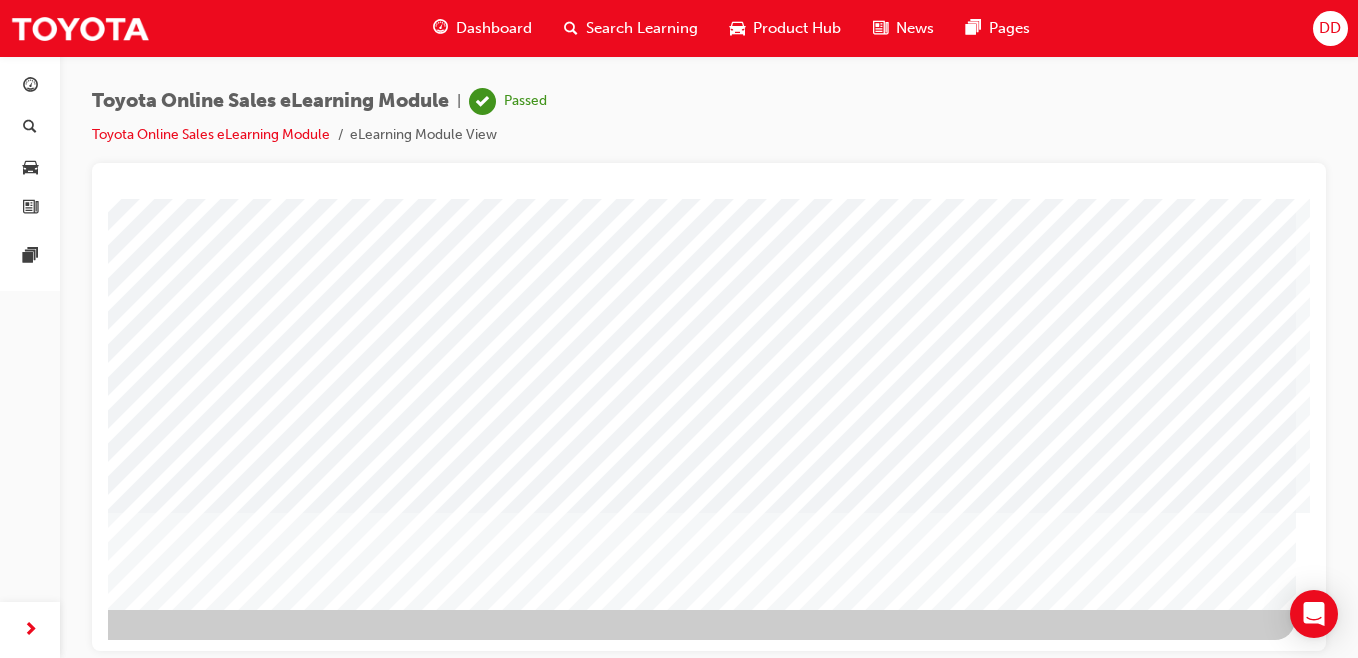 scroll, scrollTop: 309, scrollLeft: 0, axis: vertical 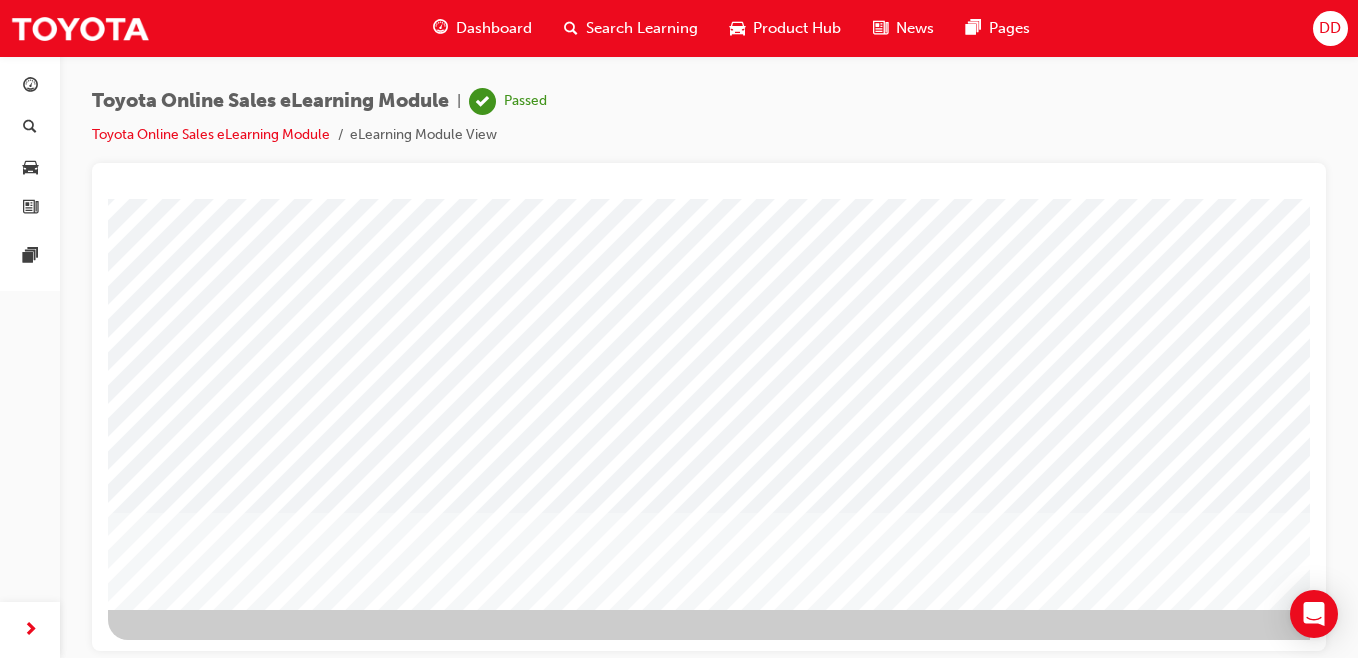 click at bounding box center [191, 3215] 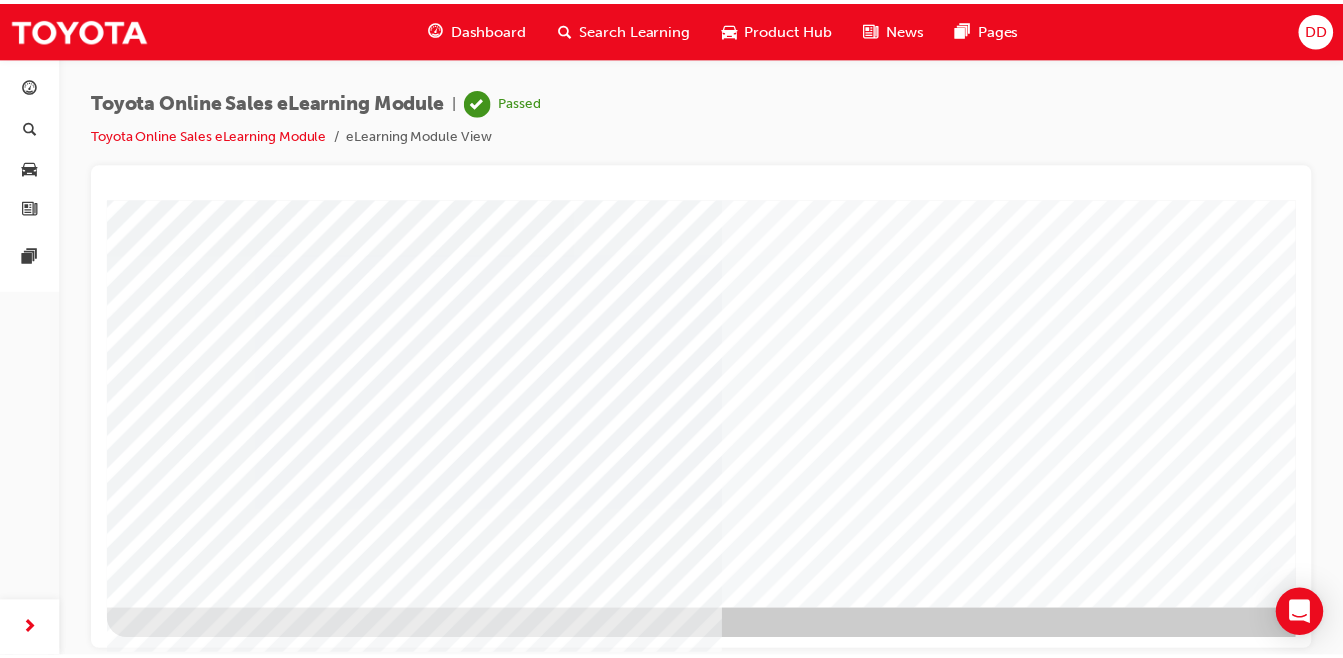 scroll, scrollTop: 309, scrollLeft: 173, axis: both 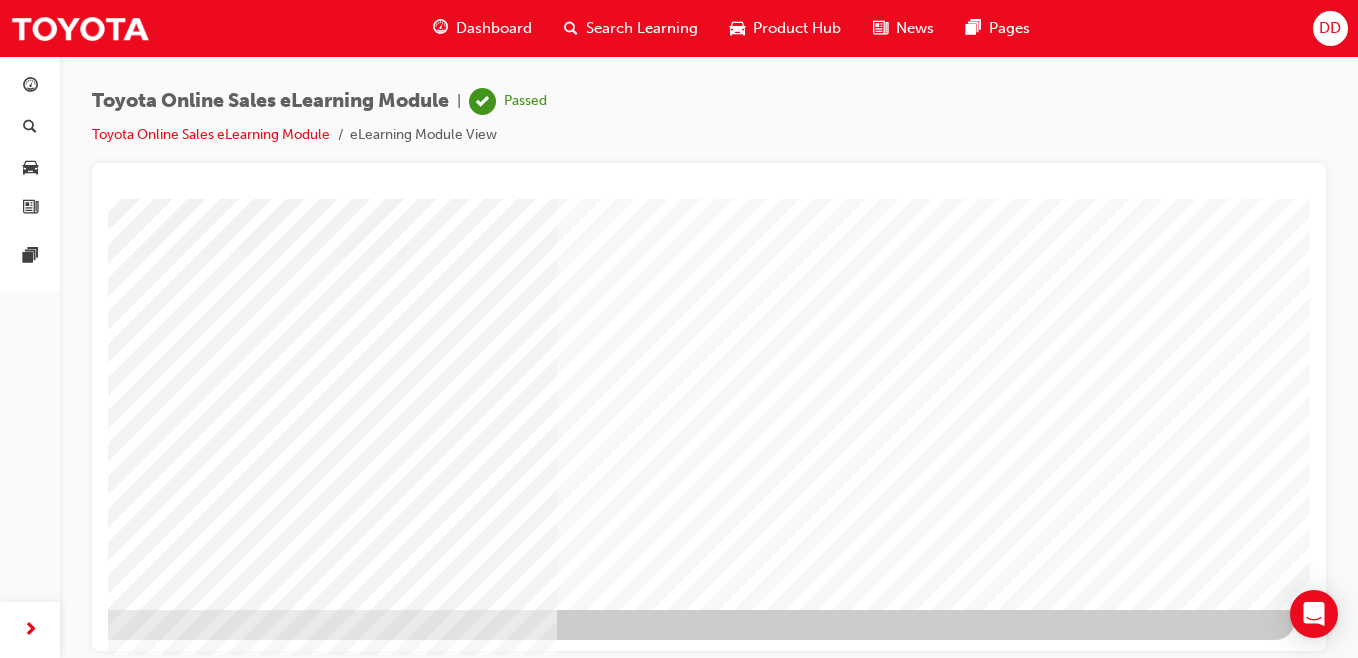 click on "Dashboard" at bounding box center [494, 28] 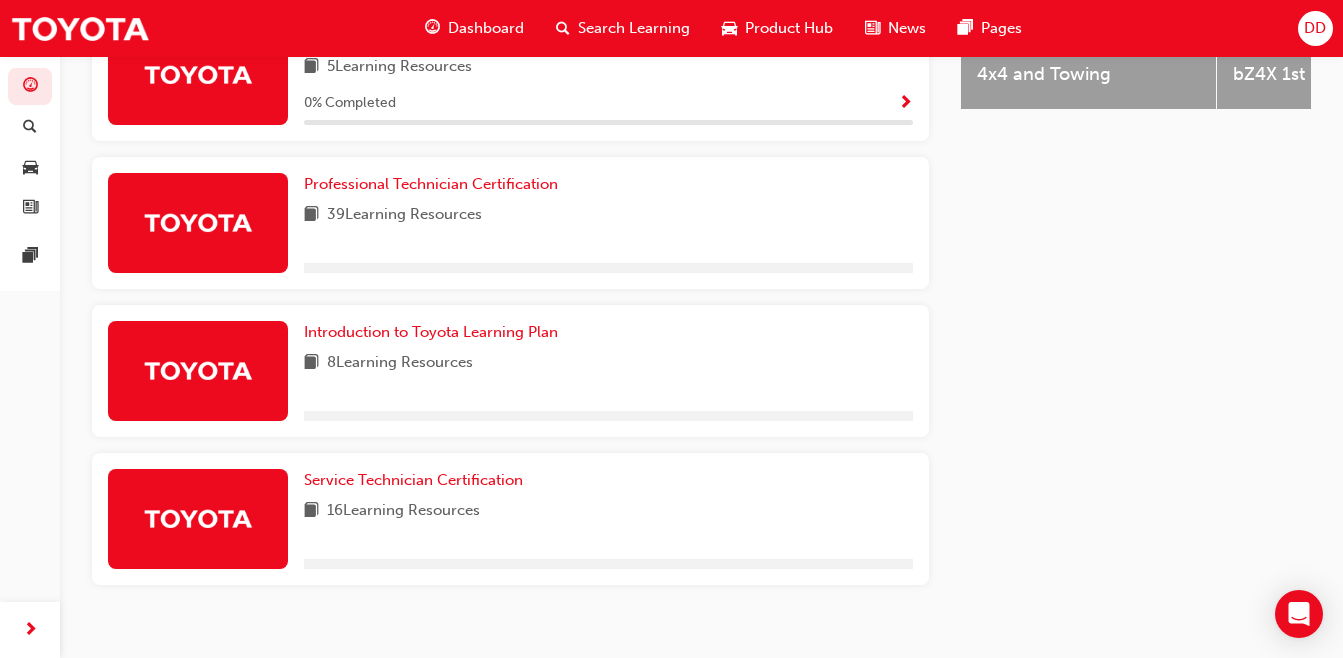 scroll, scrollTop: 1017, scrollLeft: 0, axis: vertical 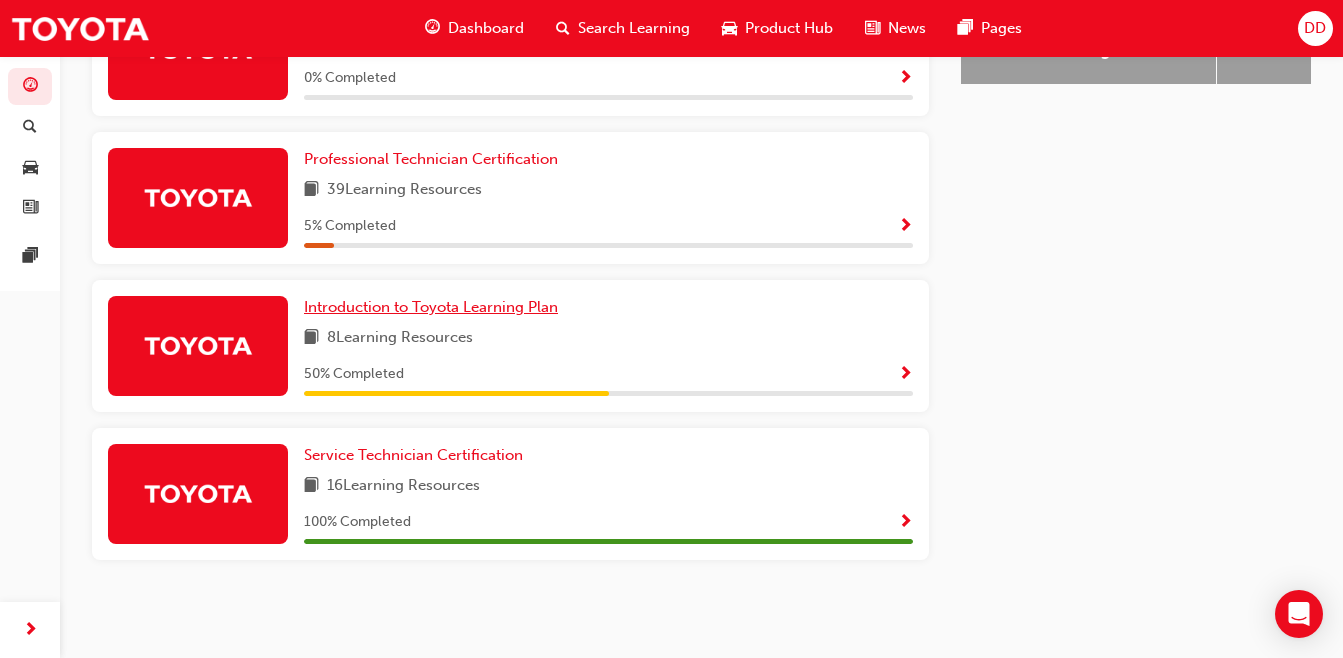 click on "Introduction to Toyota Learning Plan" at bounding box center (431, 307) 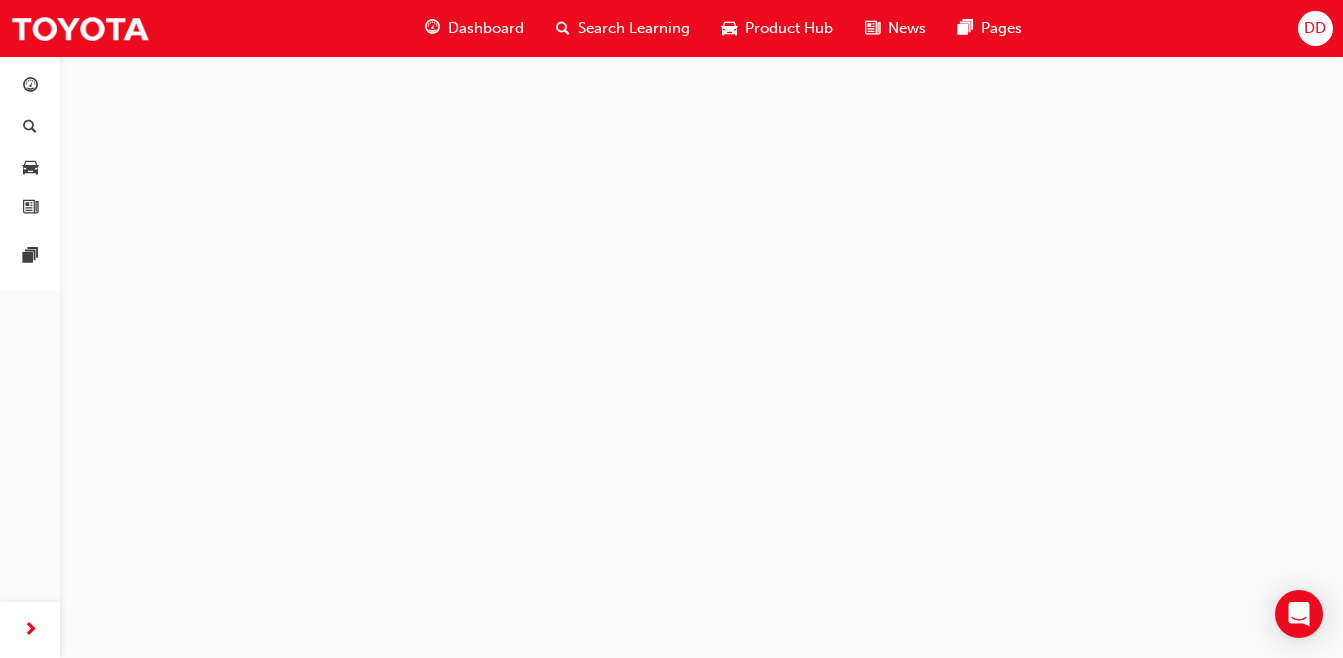 scroll, scrollTop: 0, scrollLeft: 0, axis: both 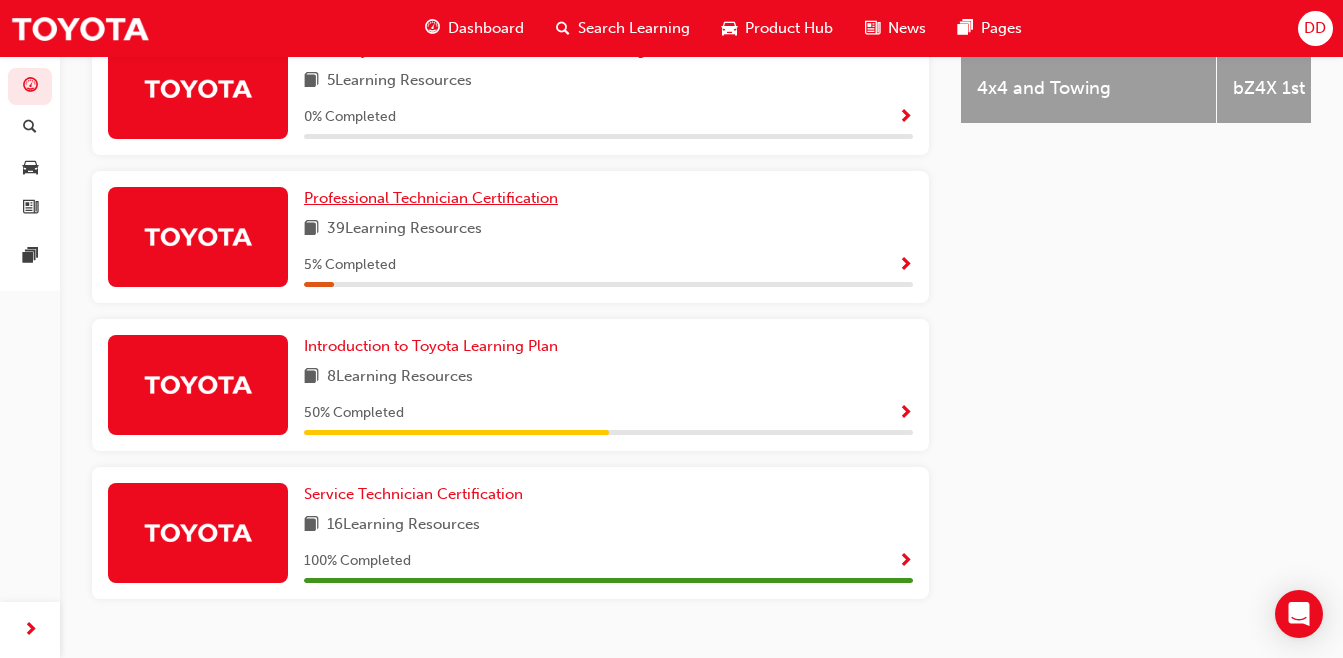 click on "Professional Technician Certification" at bounding box center [435, 198] 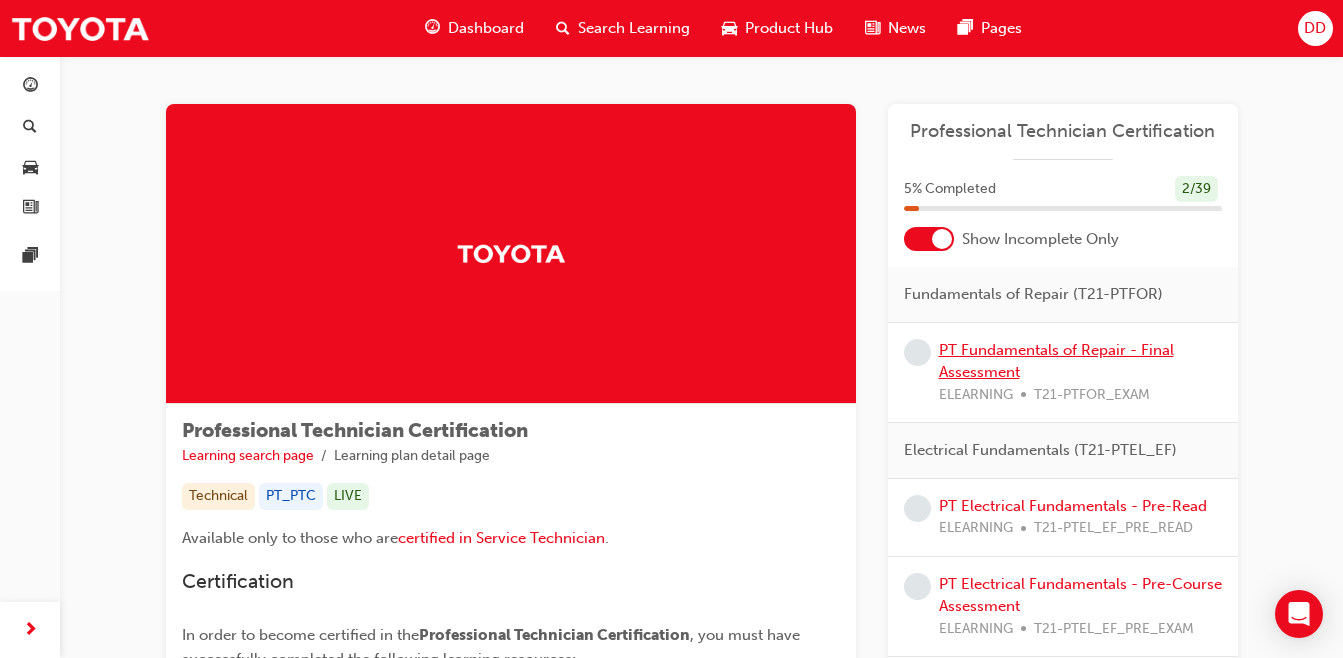click on "PT Fundamentals of Repair - Final Assessment" at bounding box center [1056, 361] 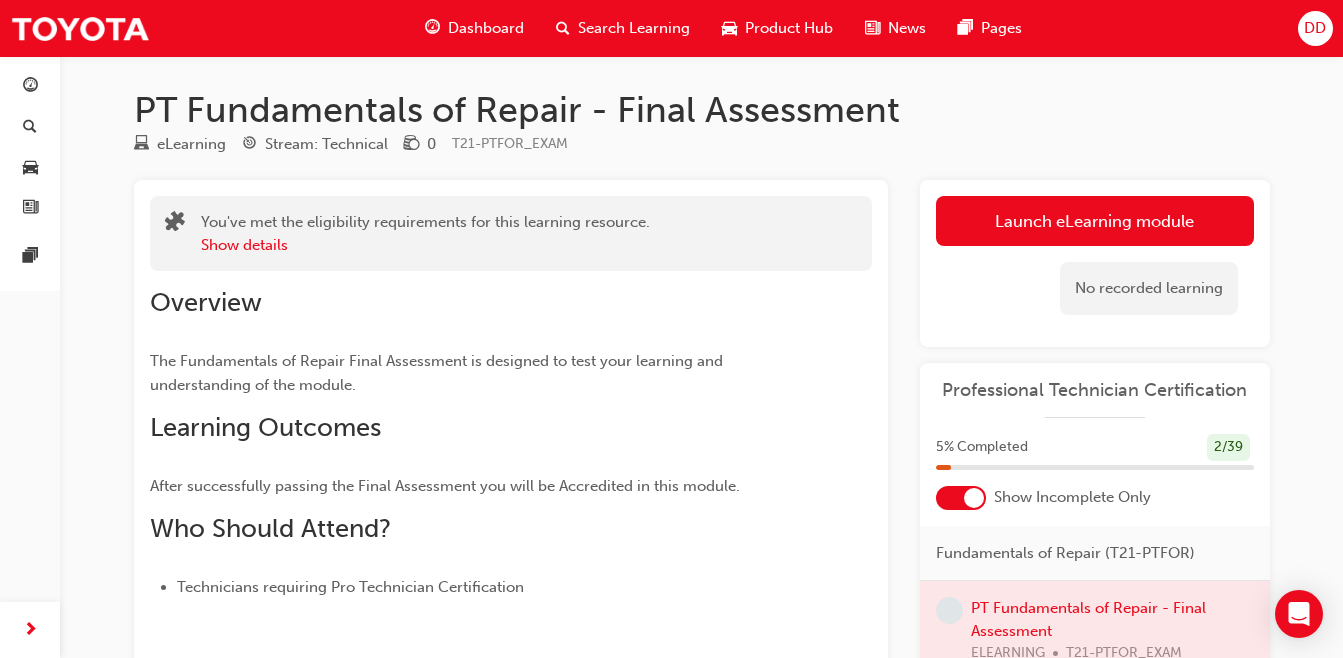 click on "Launch eLearning module" at bounding box center (1095, 221) 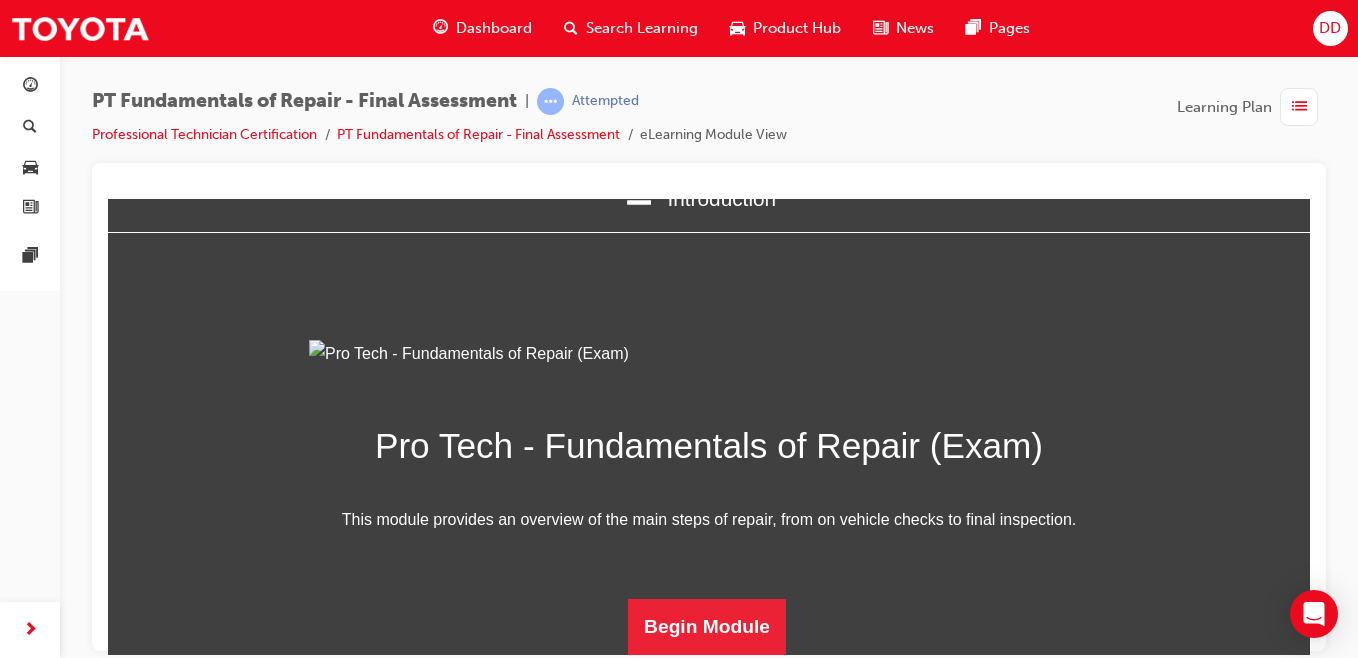 scroll, scrollTop: 266, scrollLeft: 0, axis: vertical 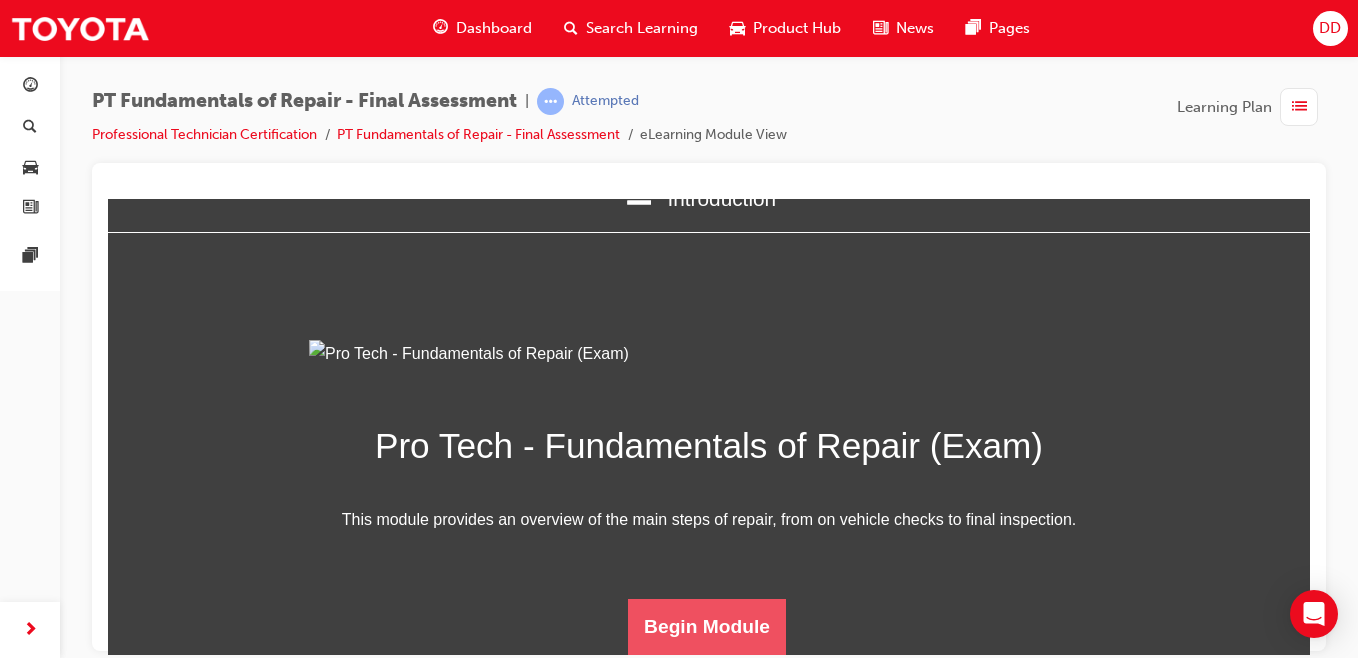 click on "Begin Module" at bounding box center (707, 626) 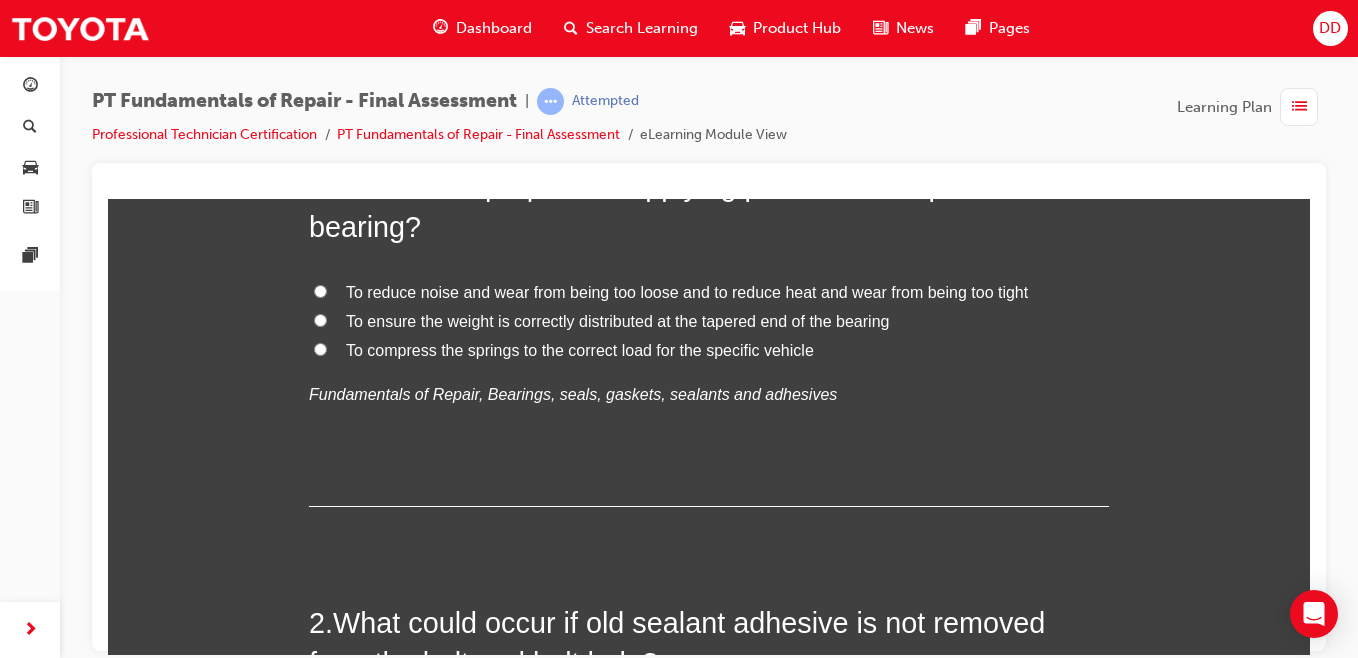 scroll, scrollTop: 247, scrollLeft: 0, axis: vertical 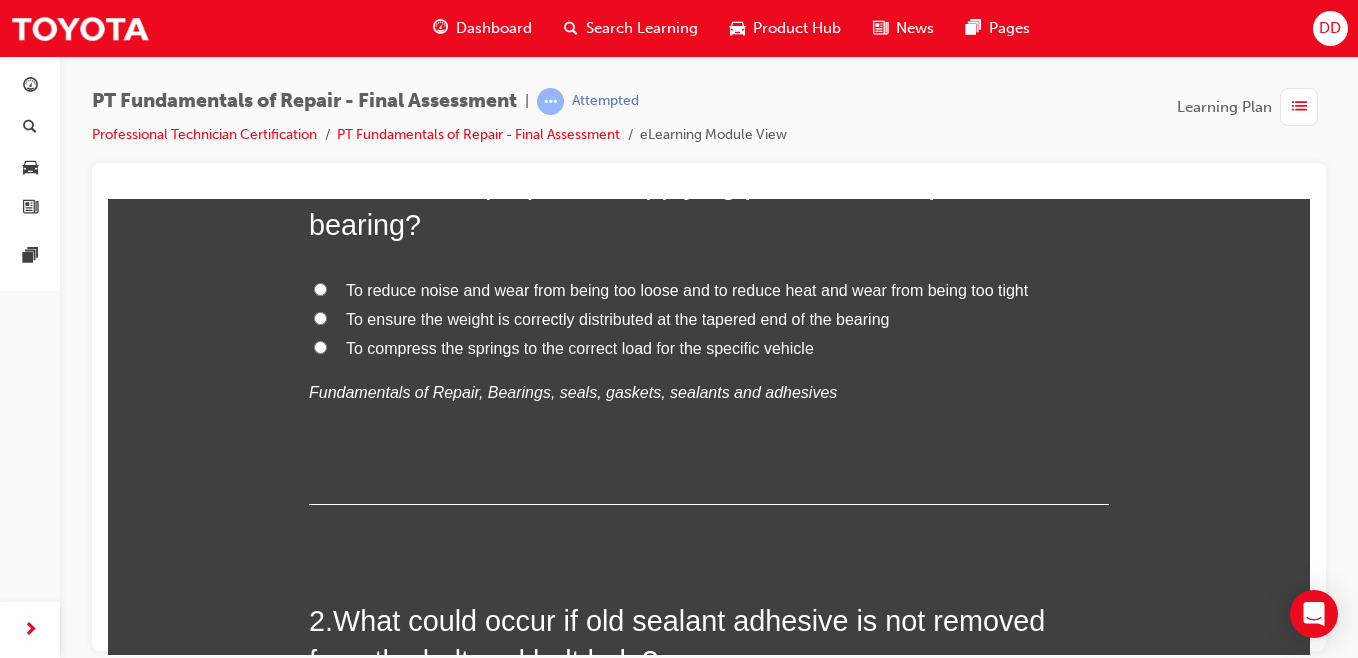 click on "To ensure the weight is correctly distributed at the tapered end of the bearing" at bounding box center [617, 318] 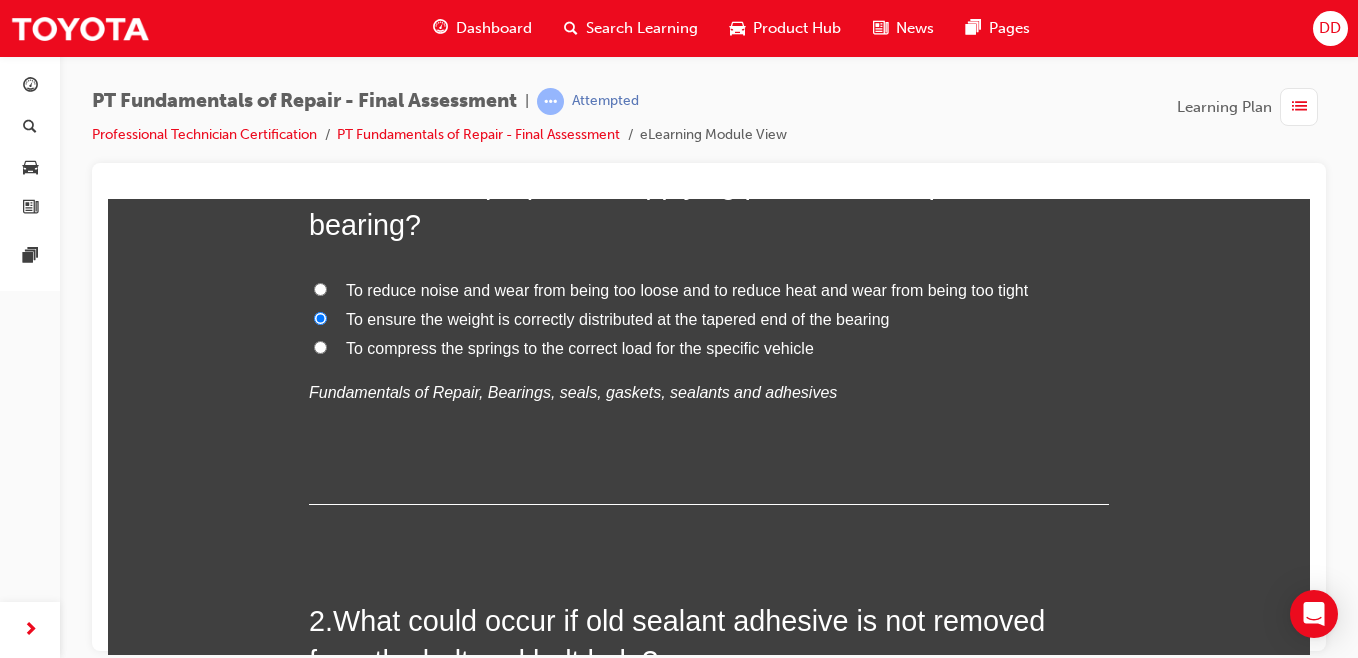 radio on "true" 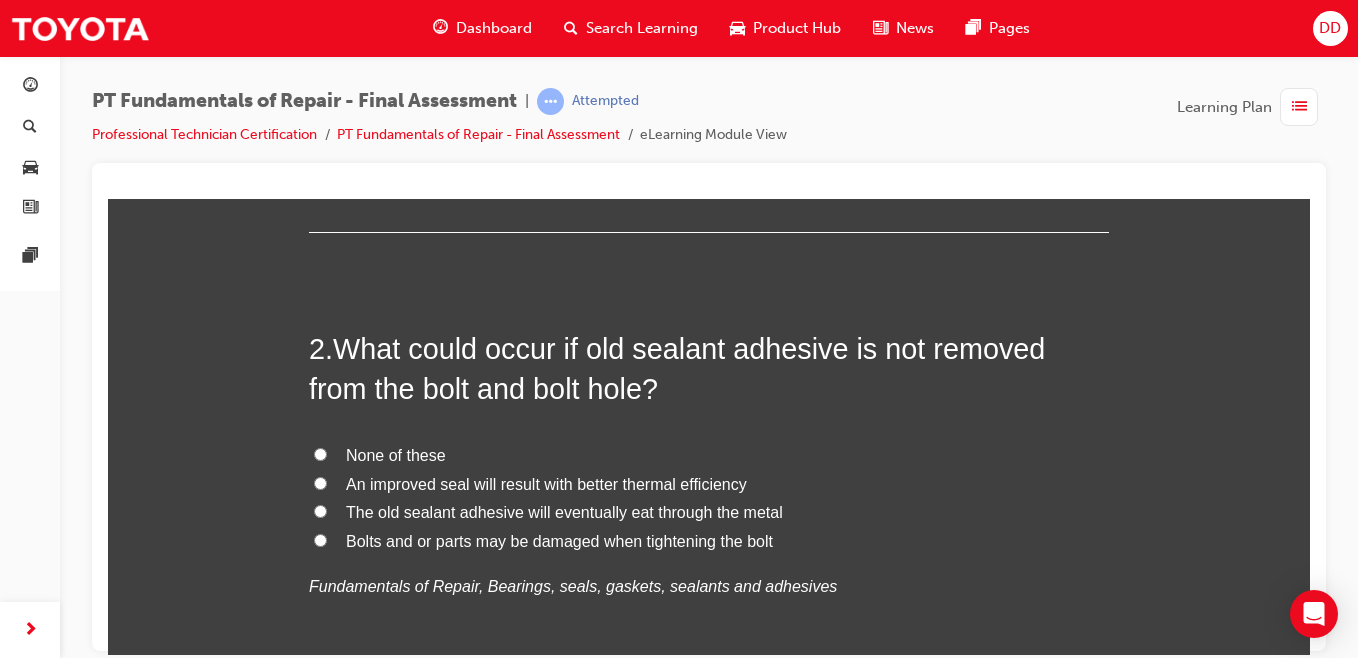 scroll, scrollTop: 552, scrollLeft: 0, axis: vertical 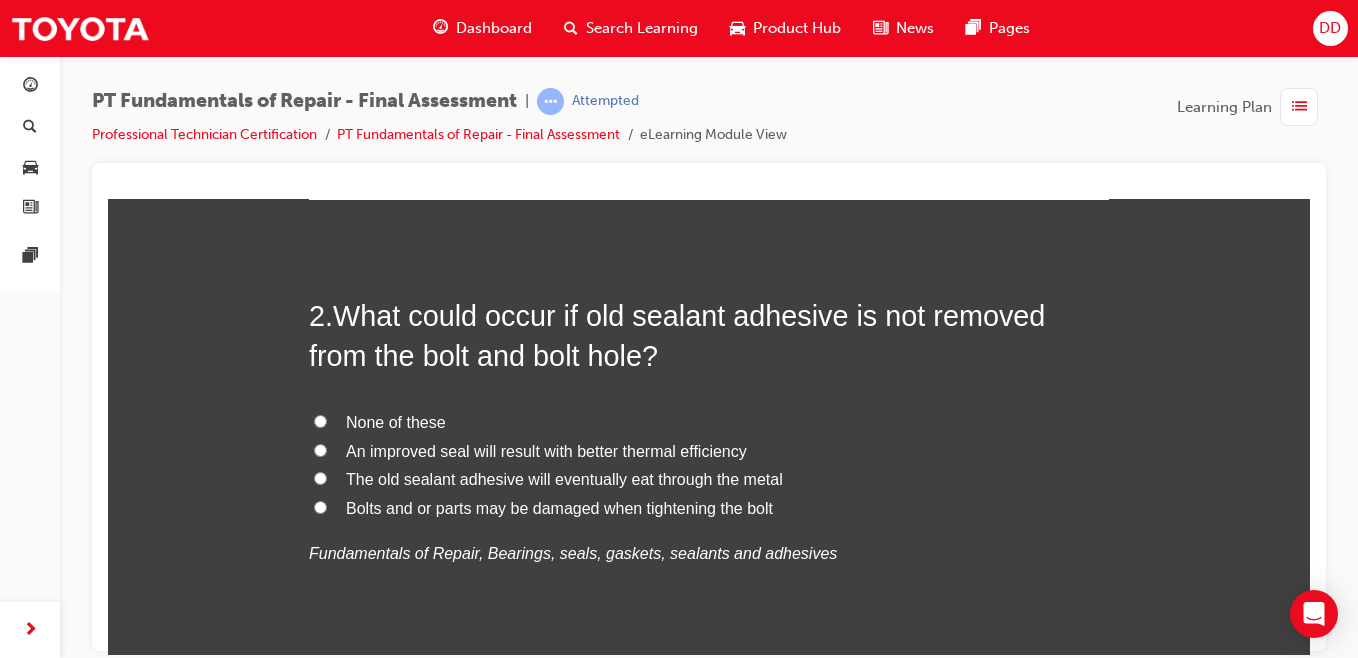 click on "None of these" at bounding box center [396, 421] 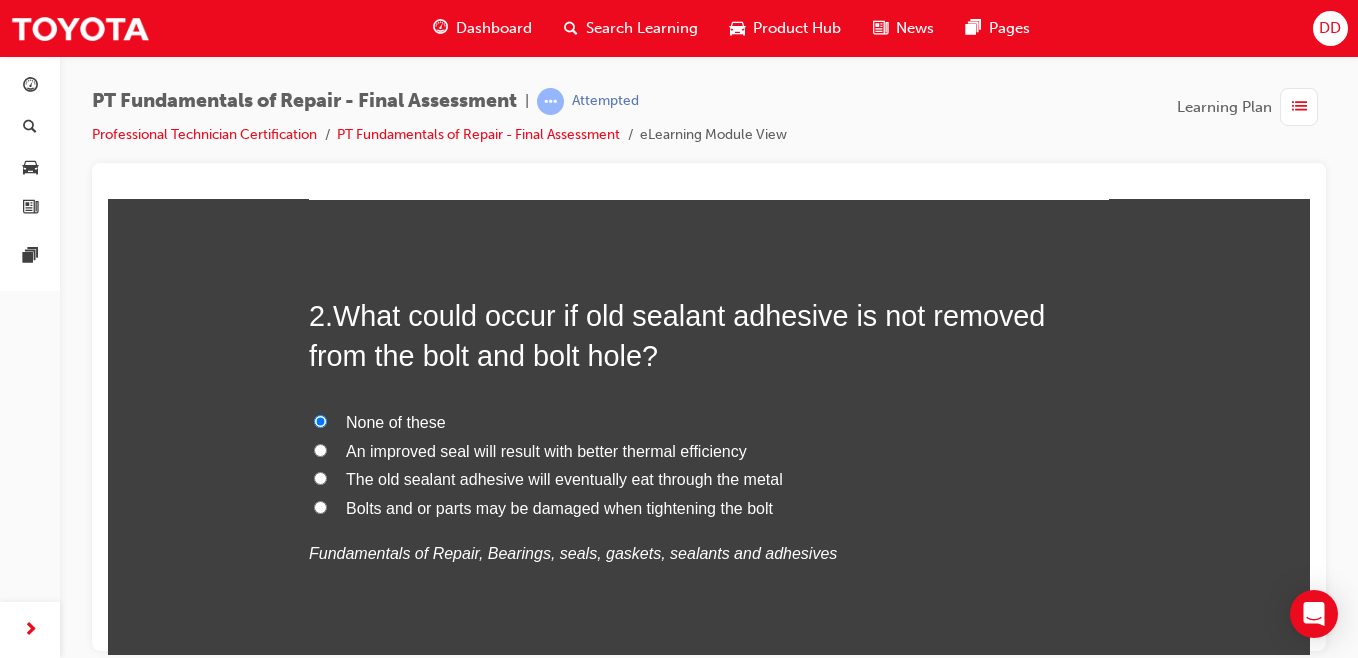 radio on "true" 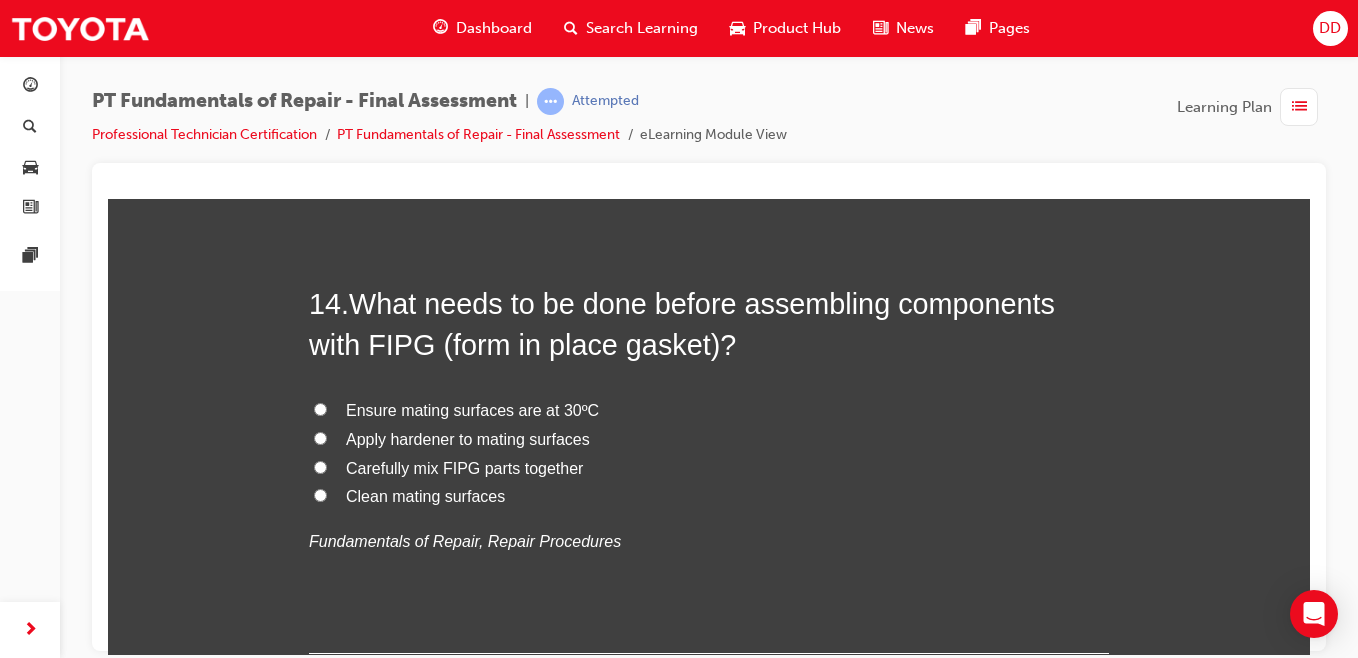 scroll, scrollTop: 6037, scrollLeft: 0, axis: vertical 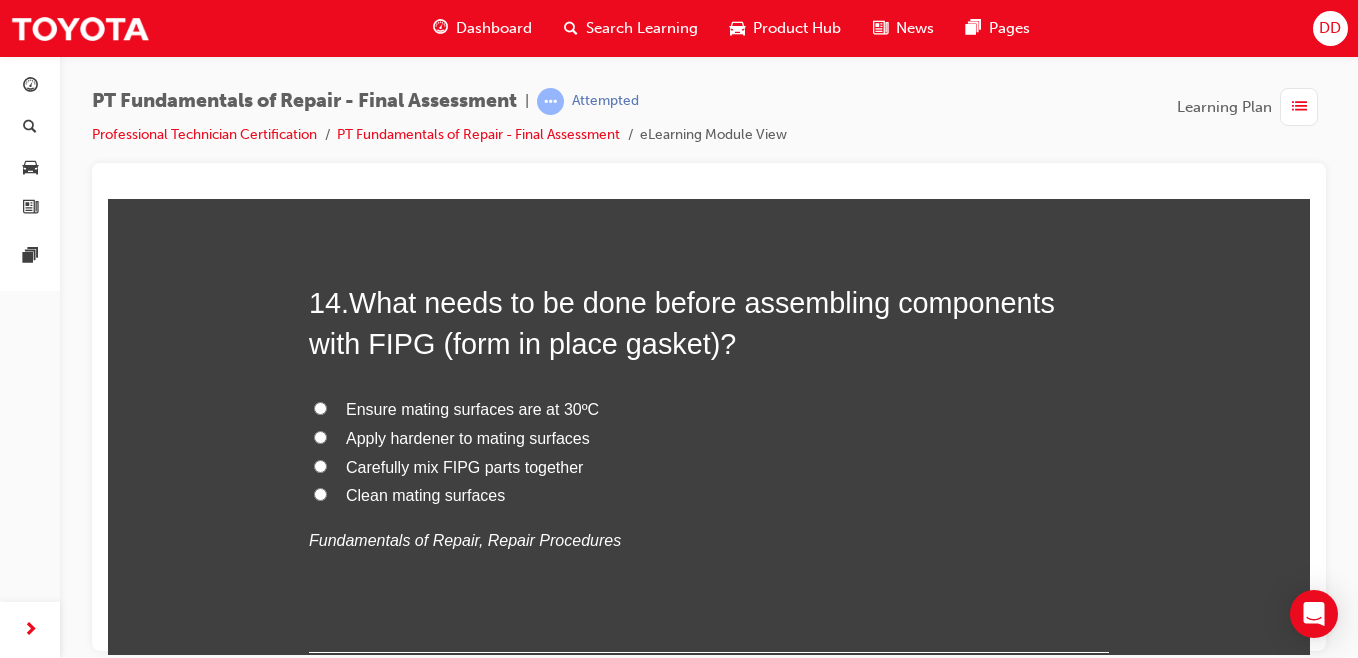 click on "Clean mating surfaces" at bounding box center (320, 493) 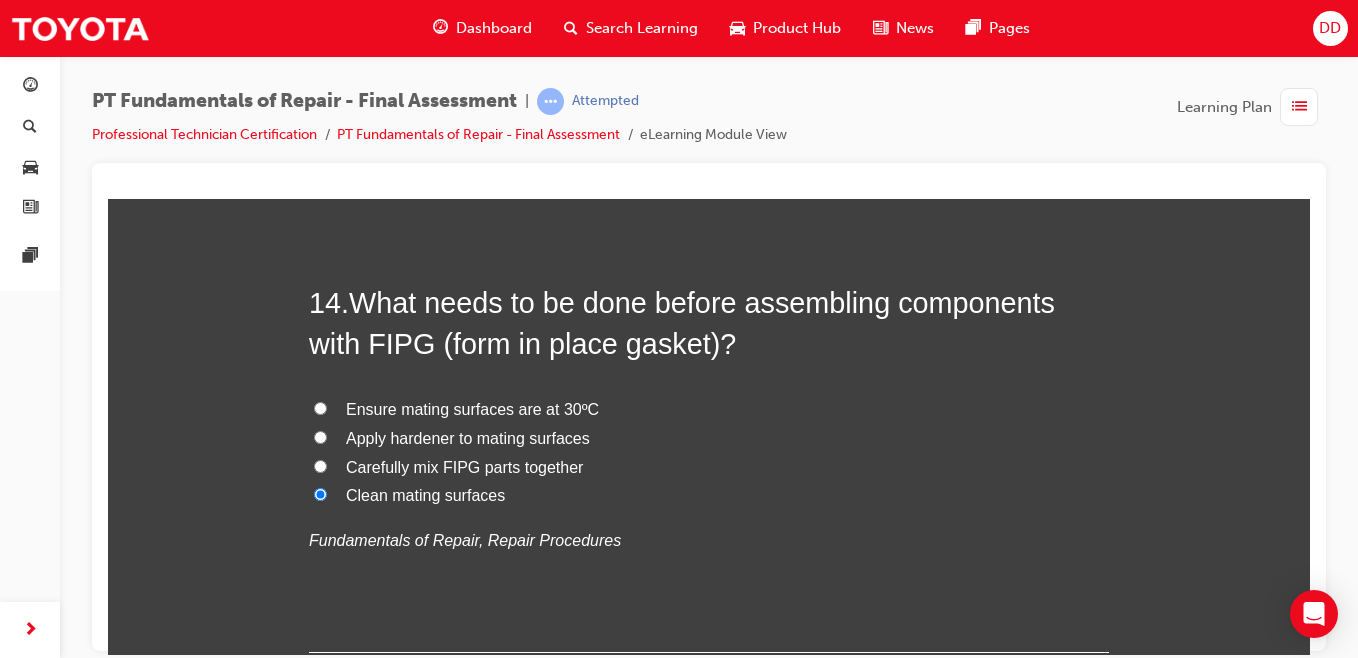 radio on "true" 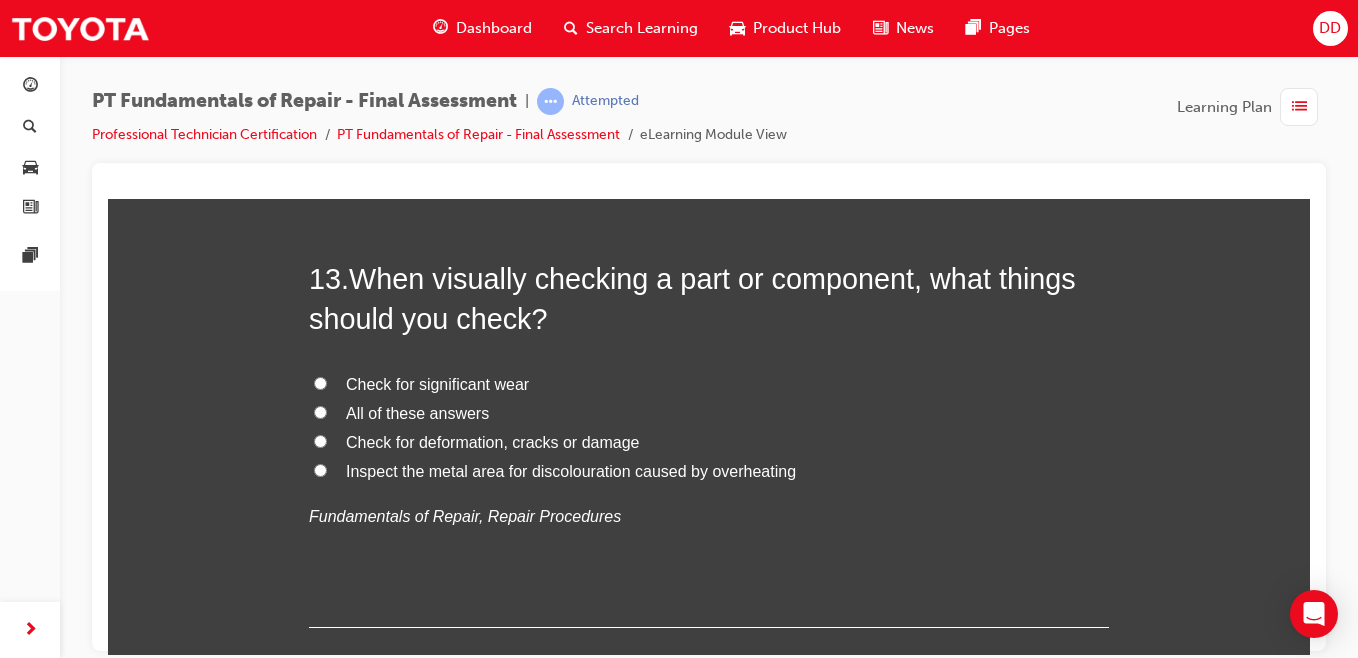 scroll, scrollTop: 5595, scrollLeft: 0, axis: vertical 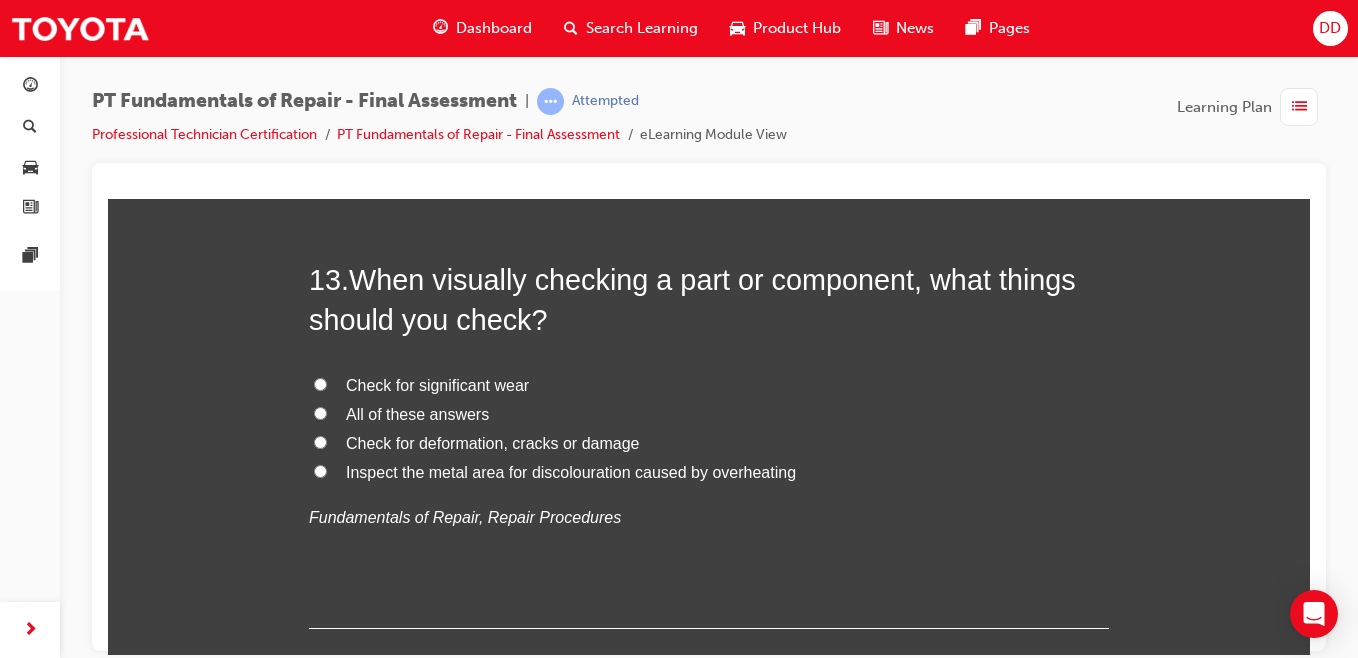 click on "All of these answers" at bounding box center [709, 414] 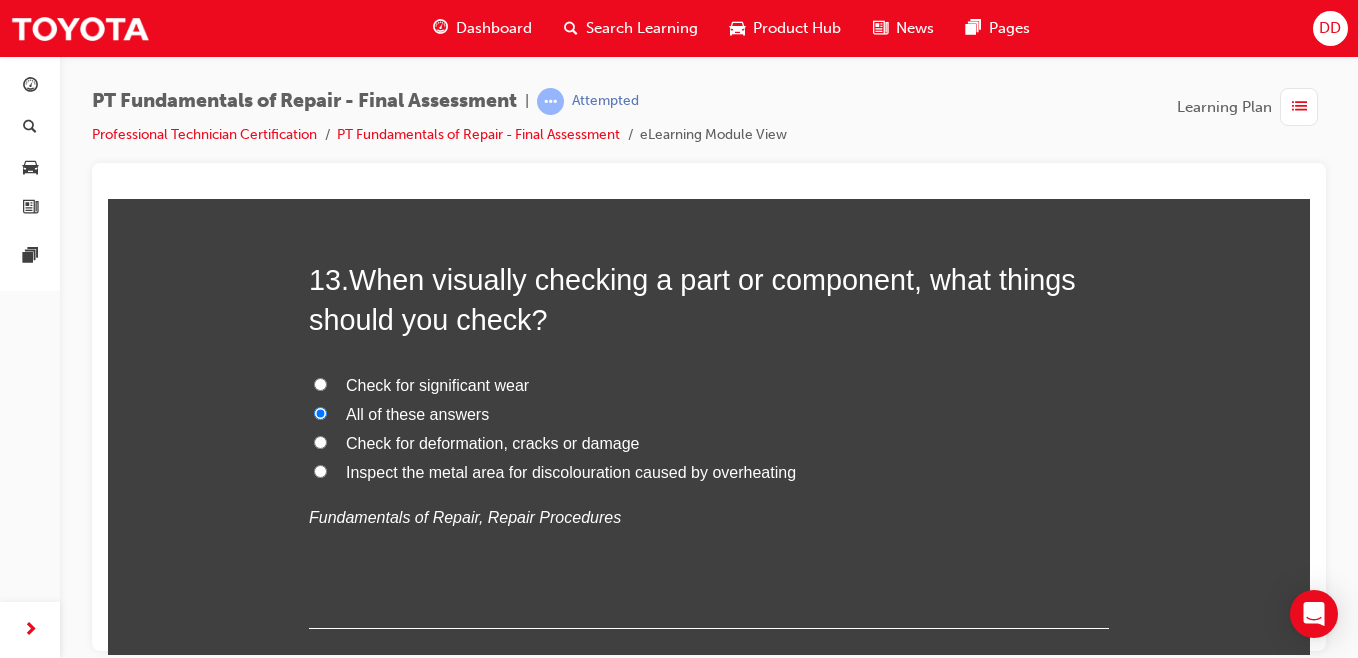 radio on "true" 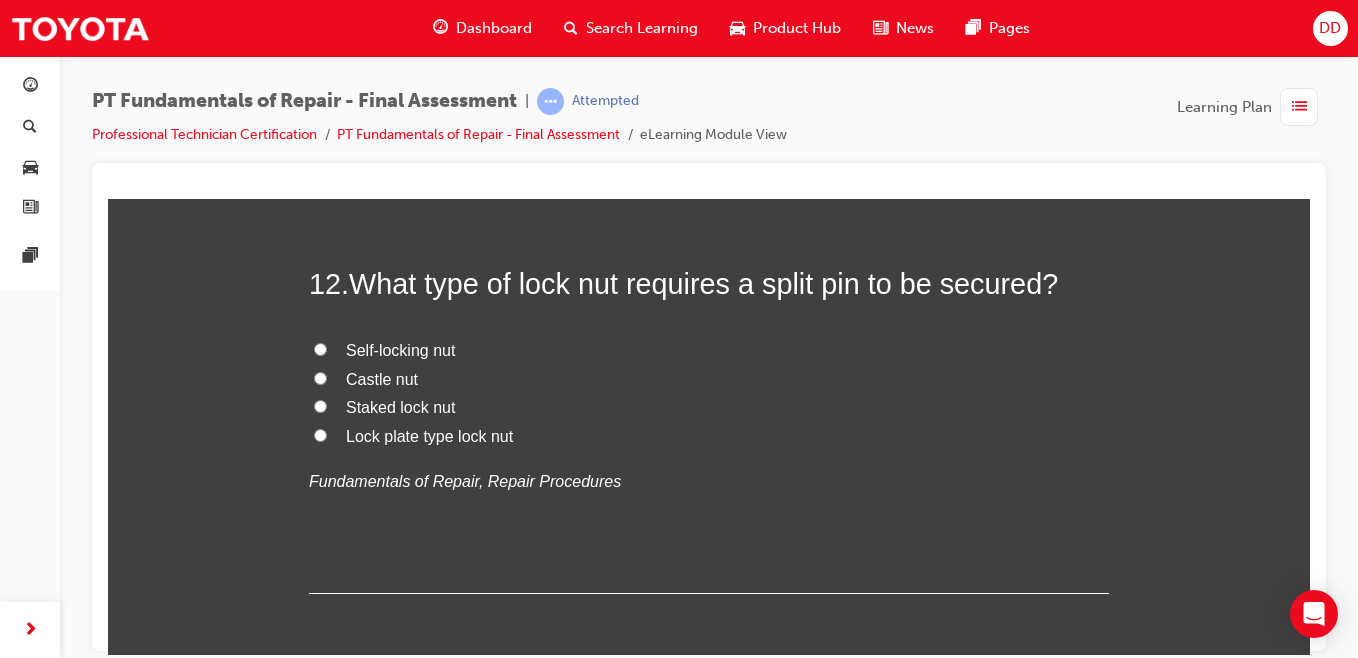 scroll, scrollTop: 5149, scrollLeft: 0, axis: vertical 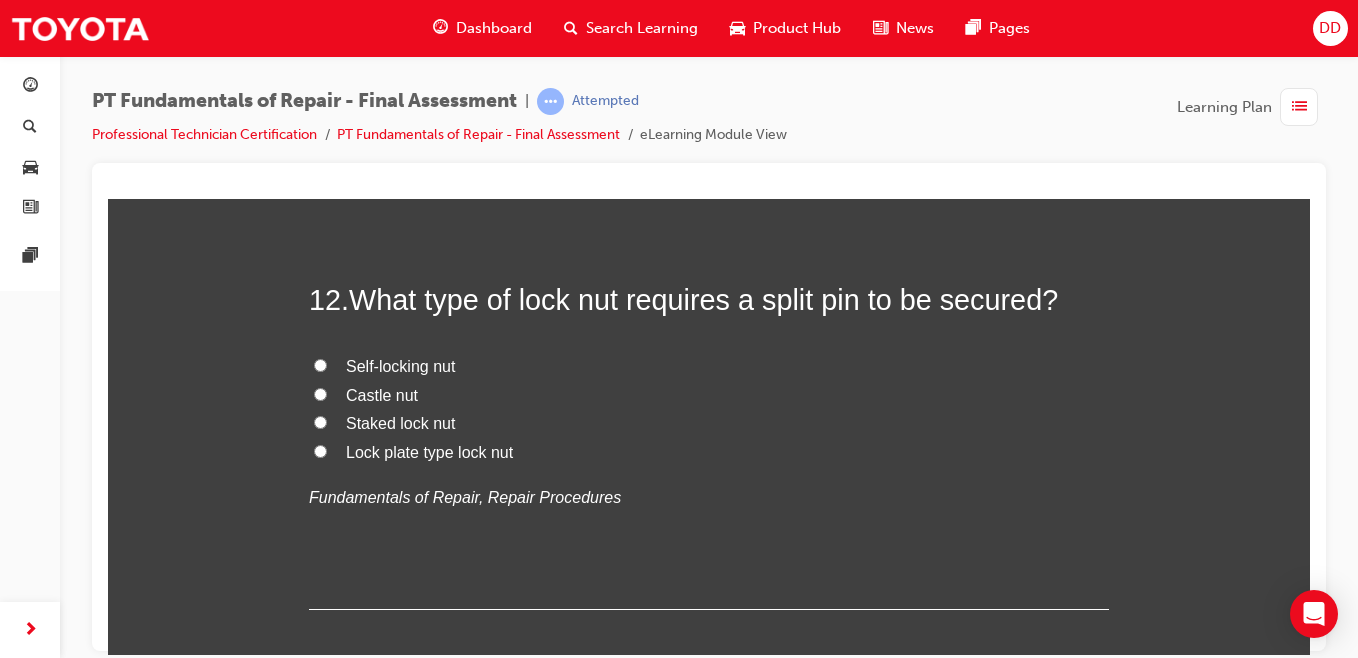 click on "Castle nut" at bounding box center [709, 395] 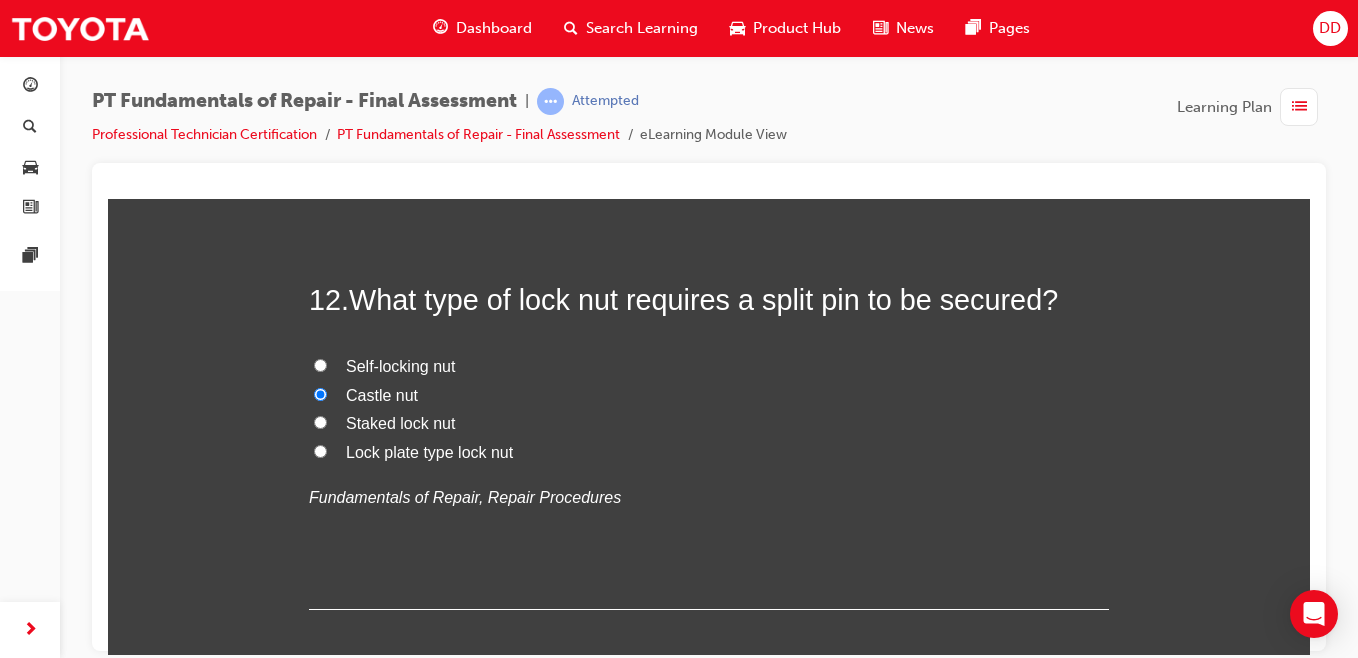 radio on "true" 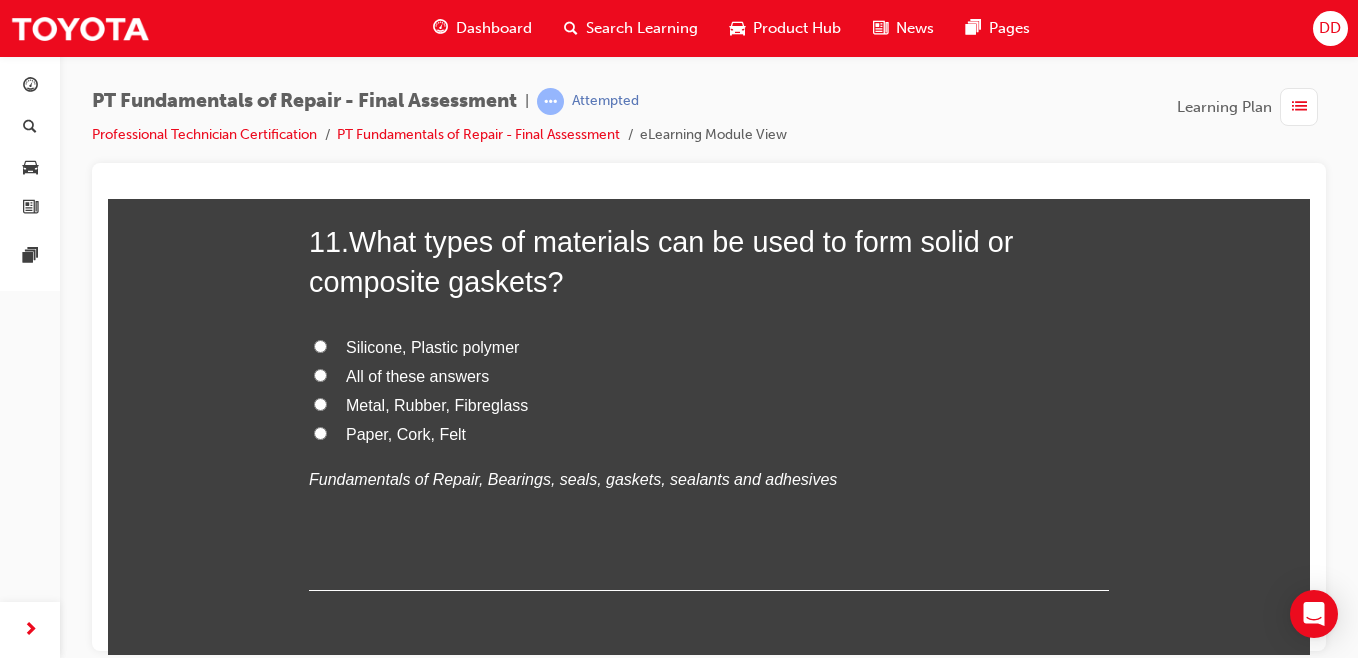 scroll, scrollTop: 4741, scrollLeft: 0, axis: vertical 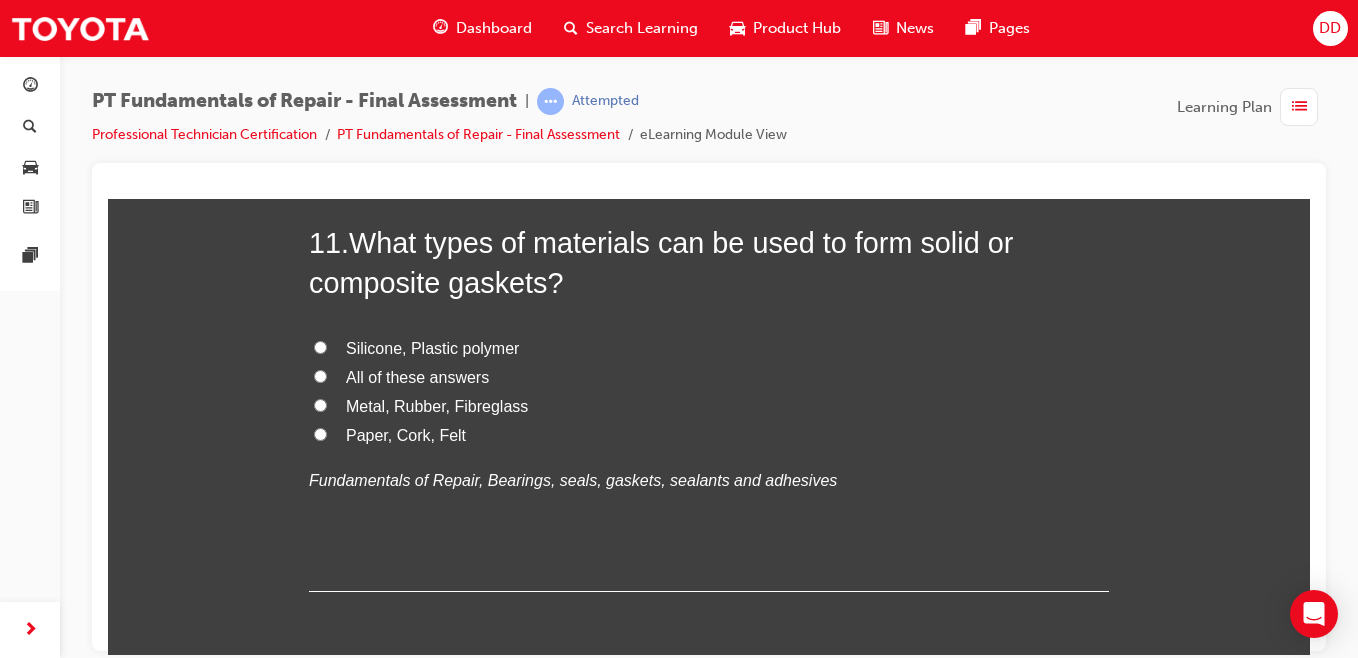 click on "All of these answers" at bounding box center [417, 376] 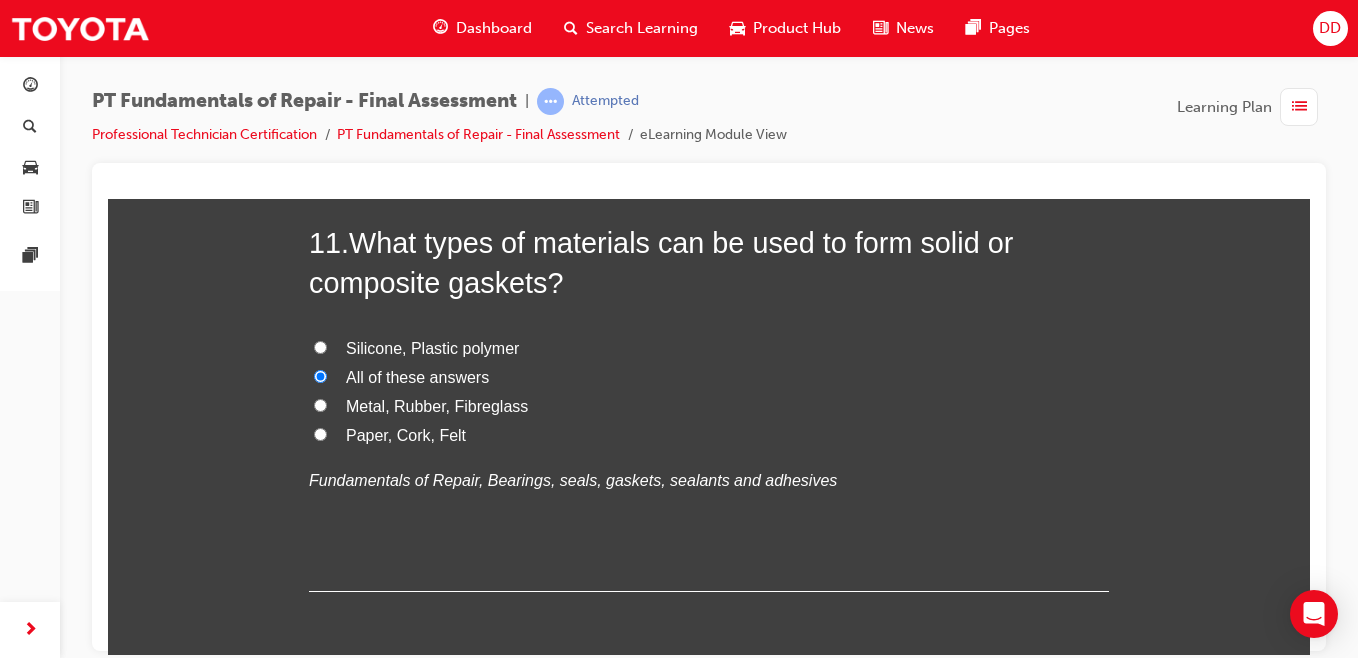 radio on "true" 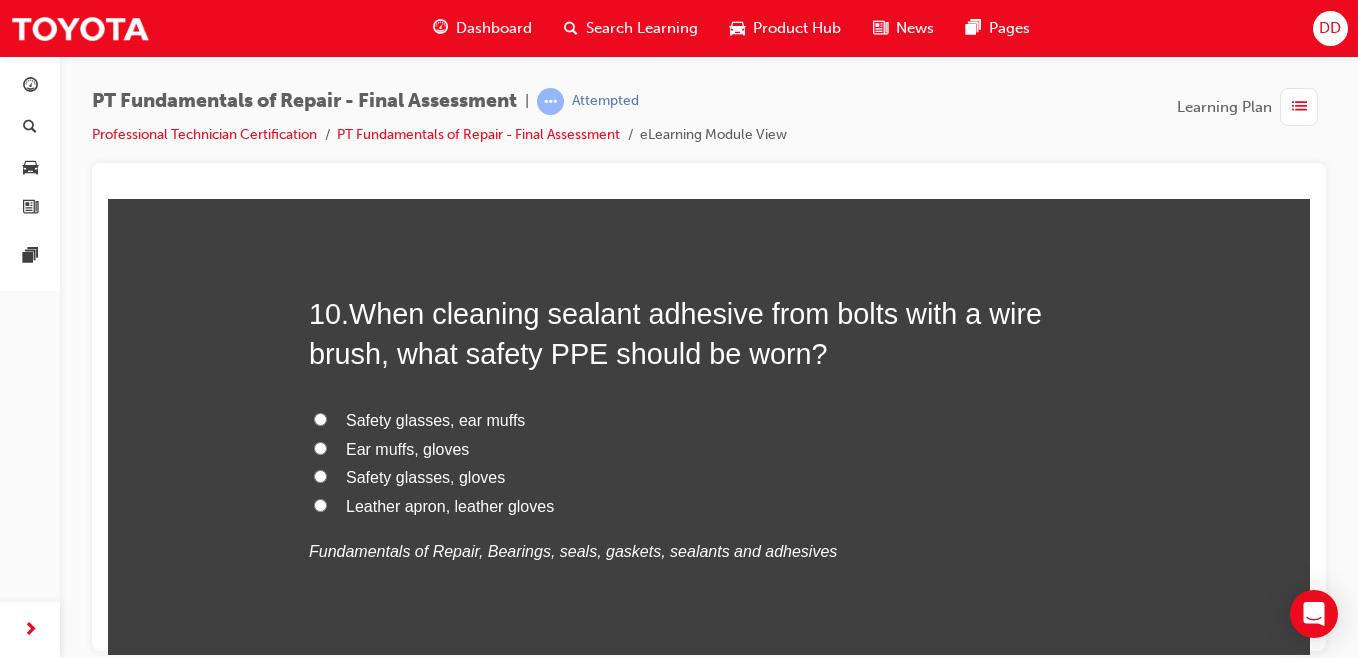 scroll, scrollTop: 4203, scrollLeft: 0, axis: vertical 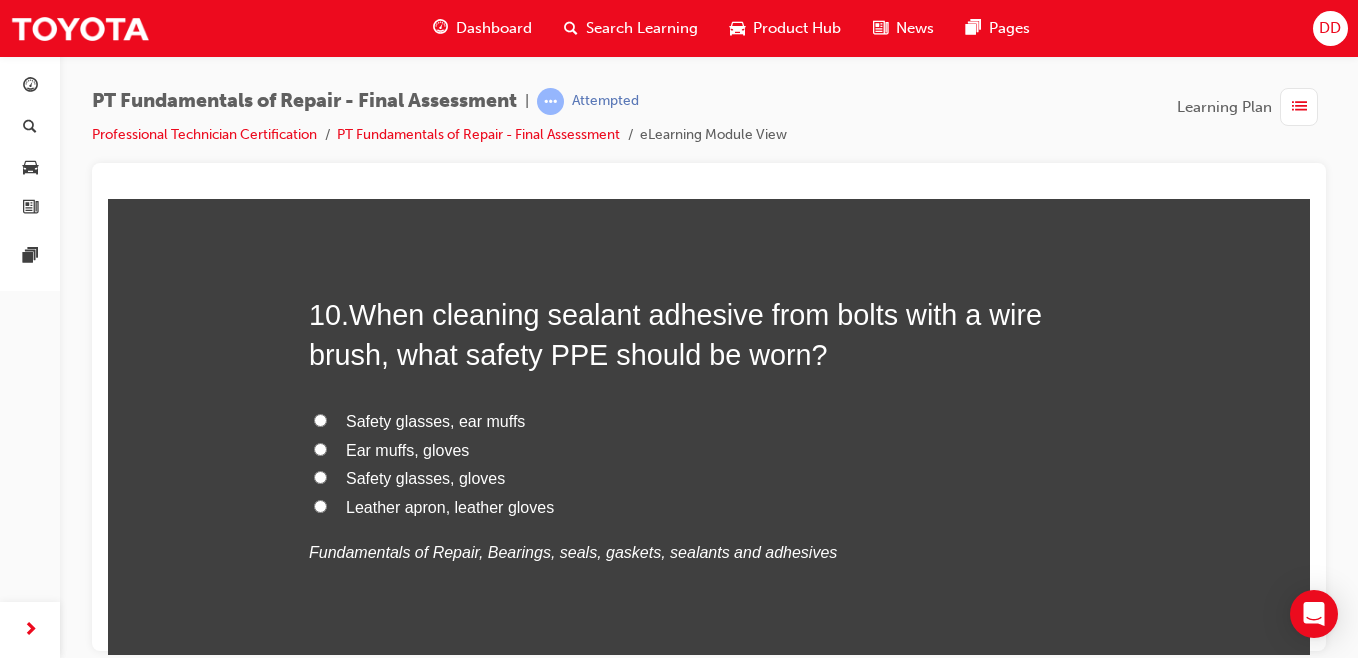 click on "Safety glasses, gloves" at bounding box center [709, 478] 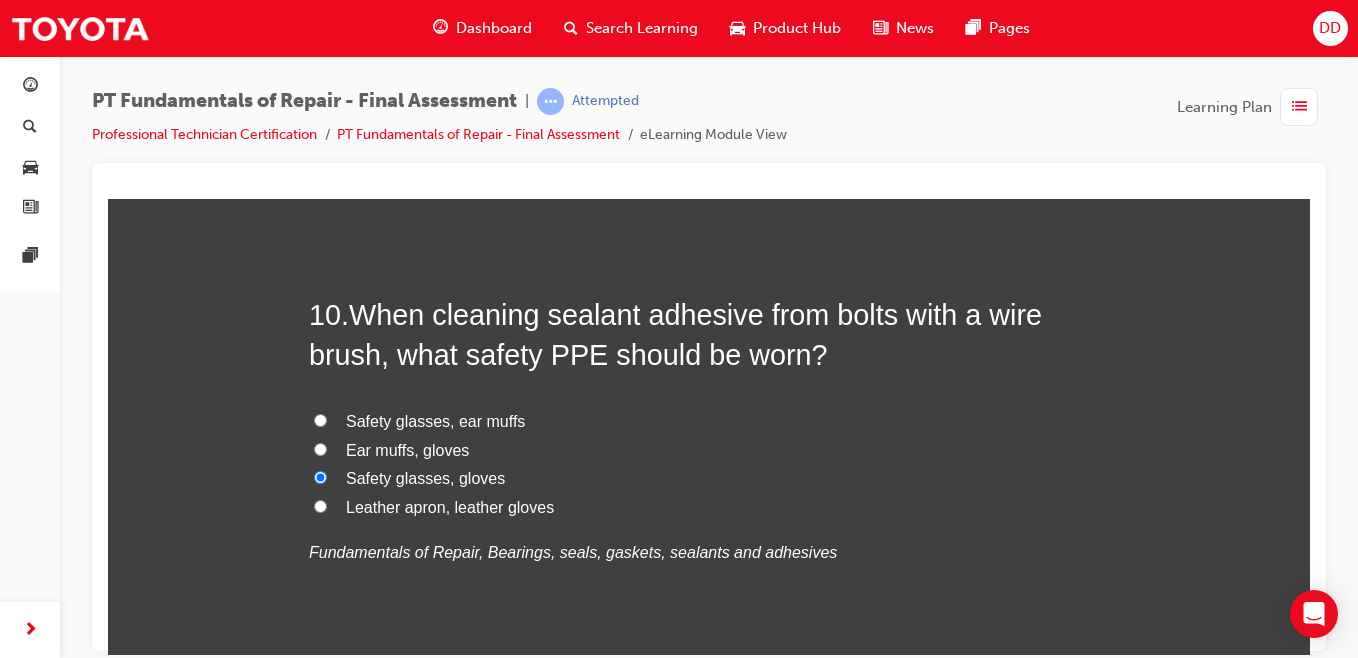 radio on "true" 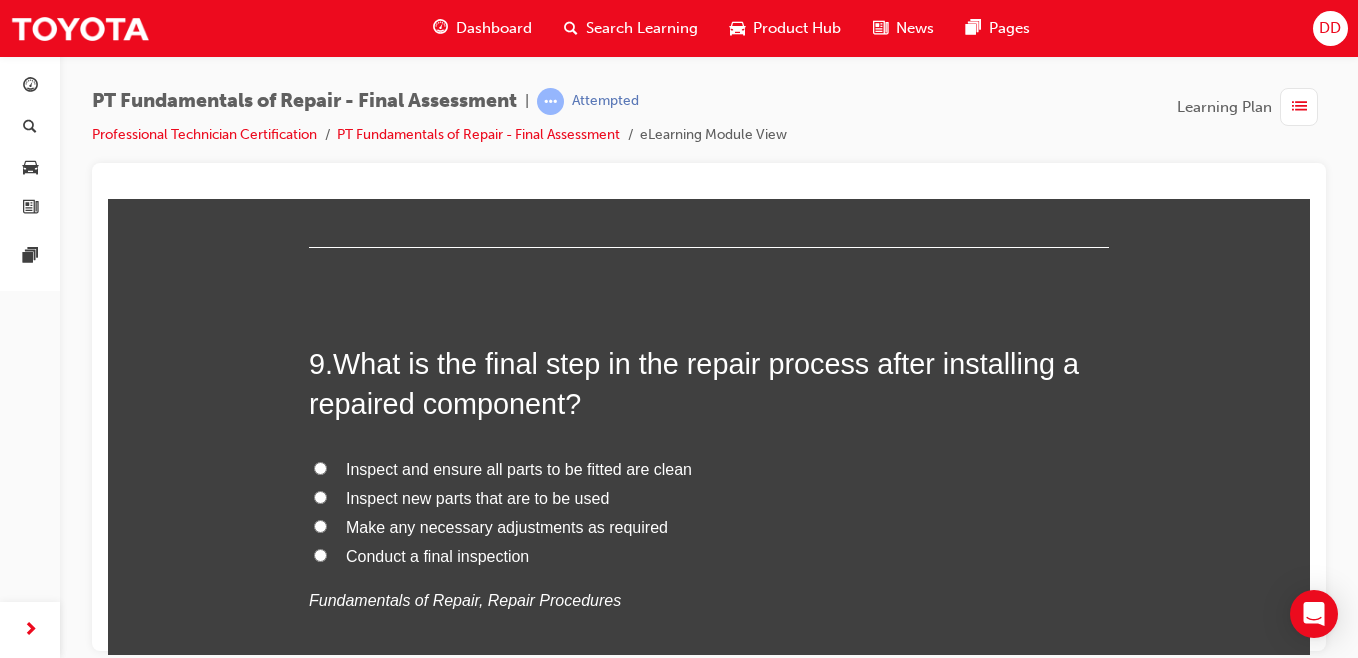 scroll, scrollTop: 3688, scrollLeft: 0, axis: vertical 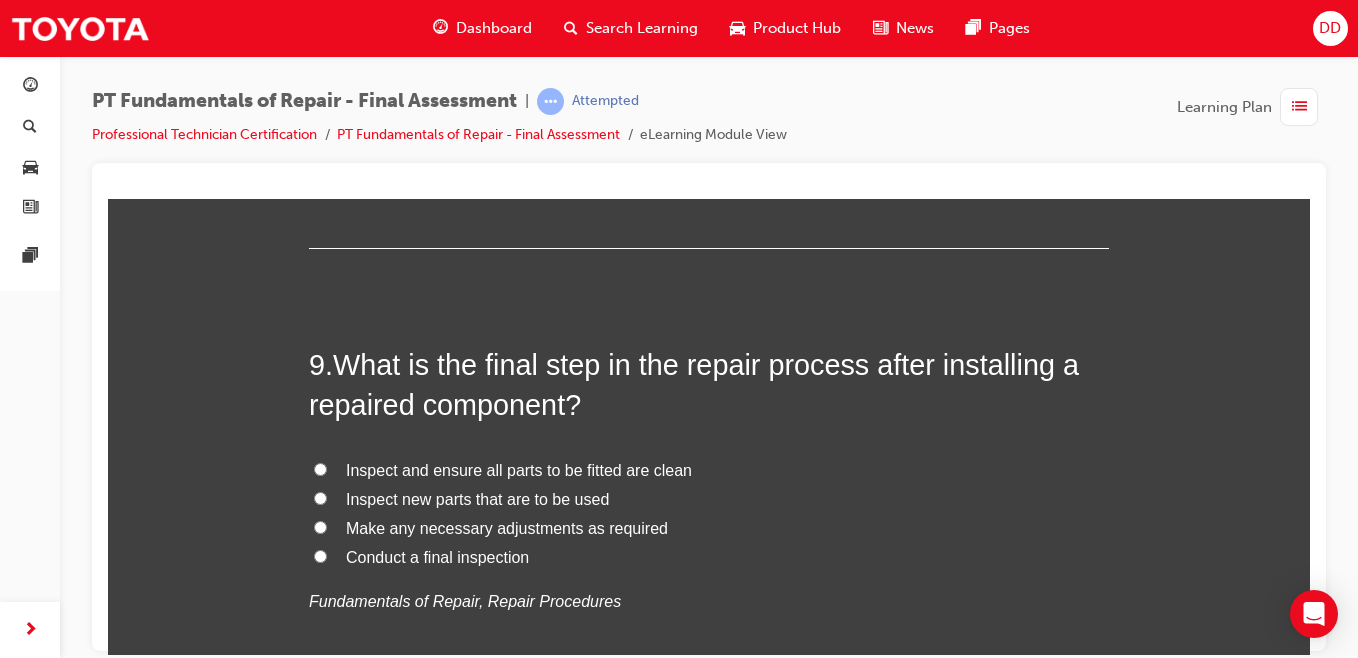 click on "Conduct a final inspection" at bounding box center [709, 557] 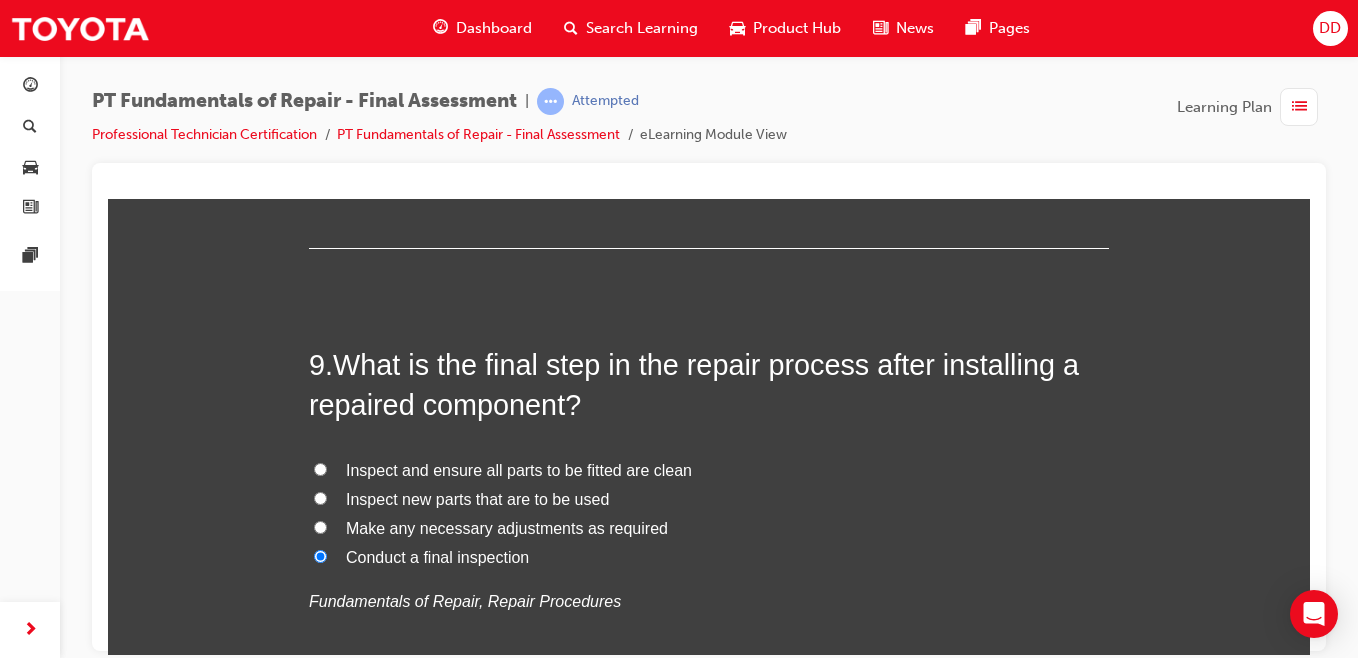 radio on "true" 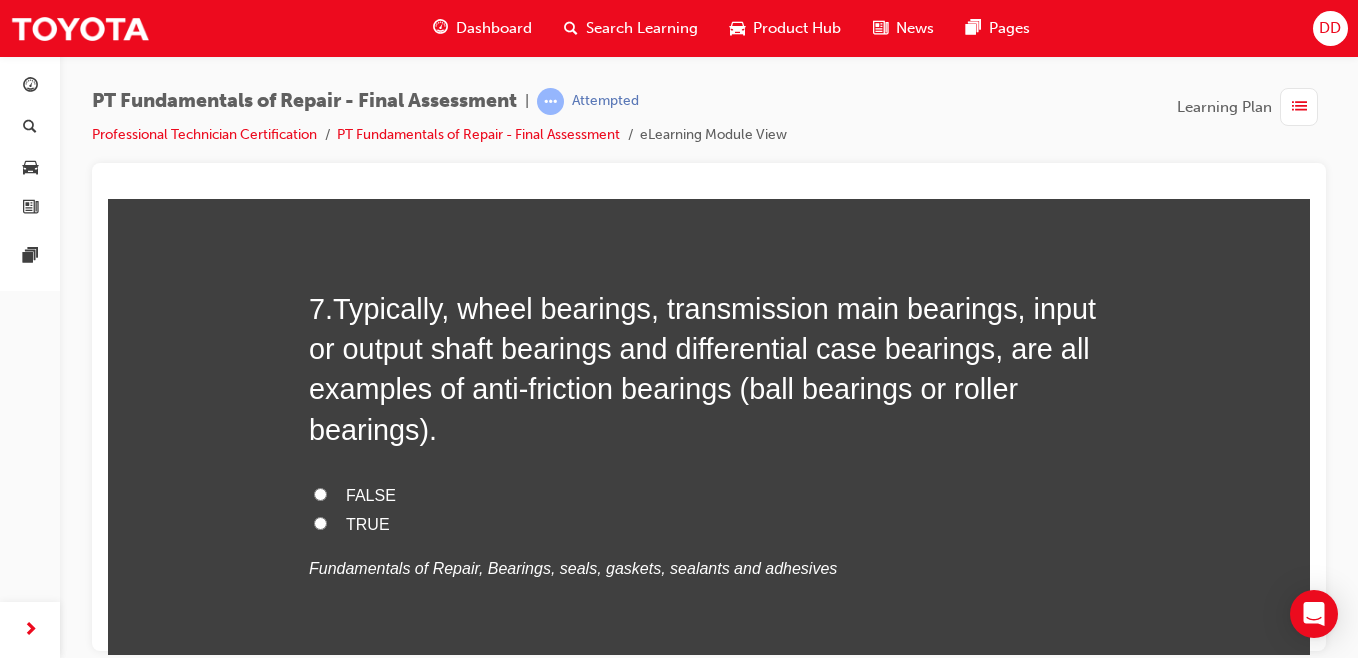 scroll, scrollTop: 2831, scrollLeft: 0, axis: vertical 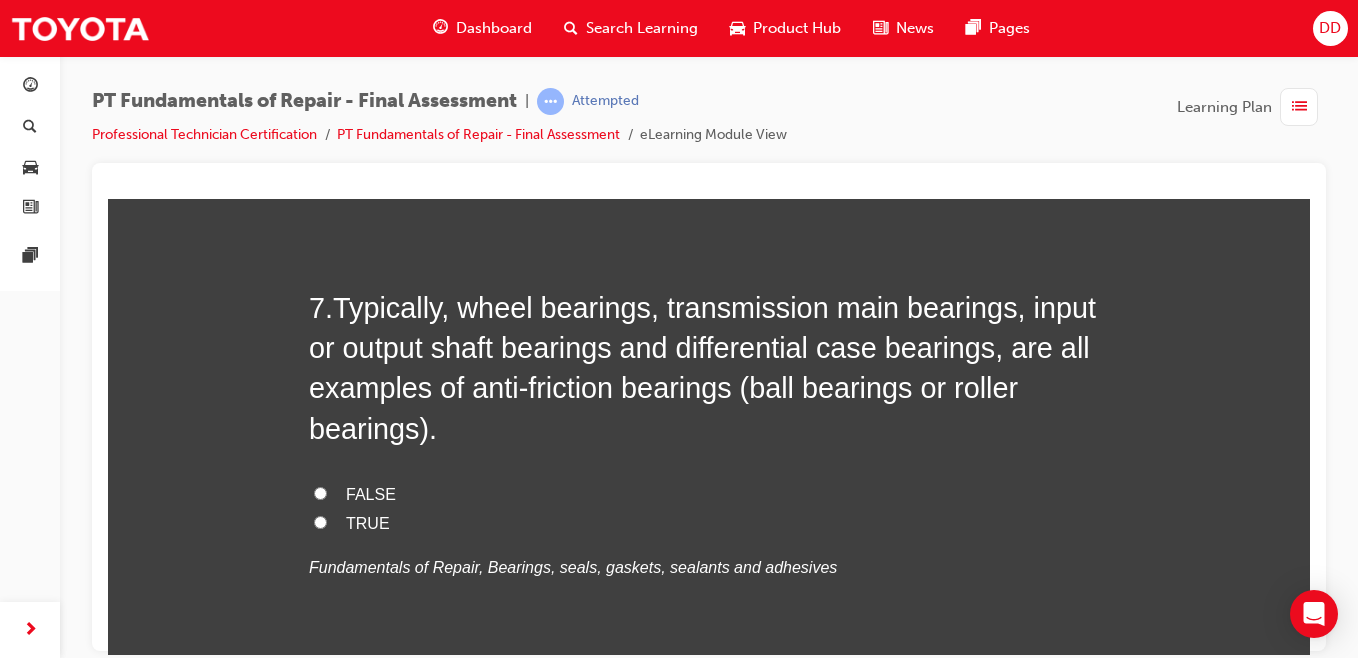 click on "TRUE" at bounding box center (709, 523) 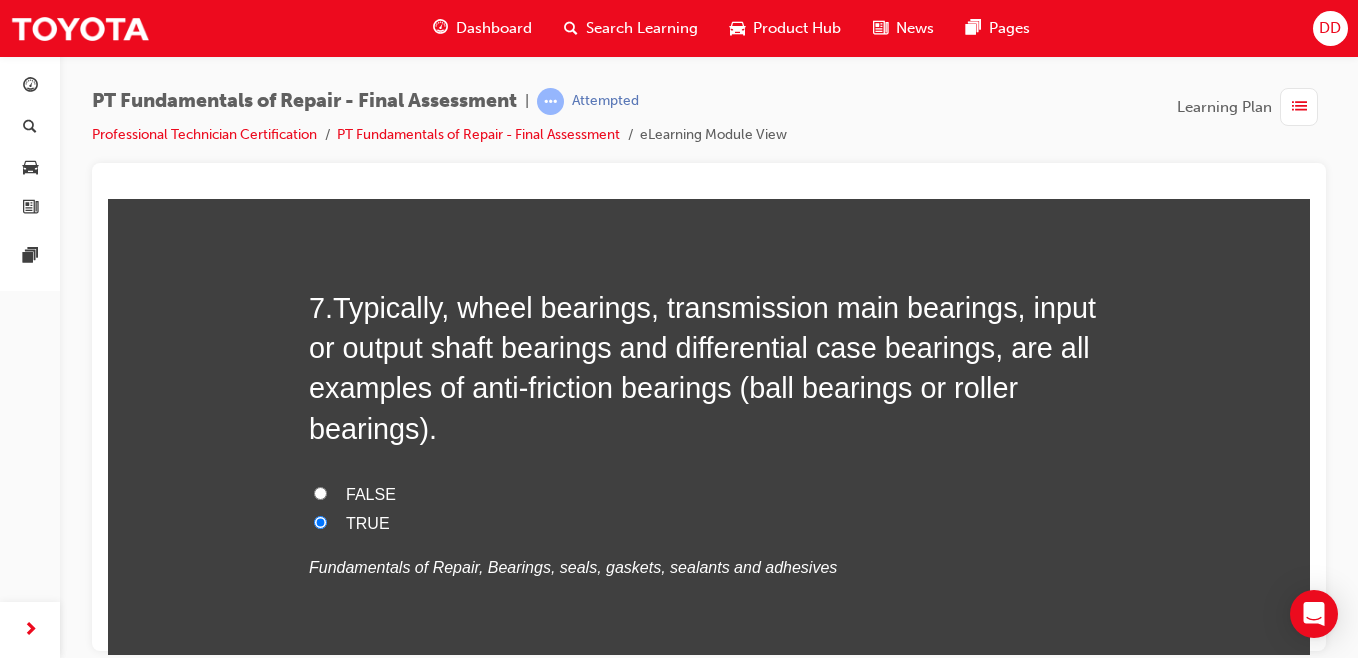 radio on "true" 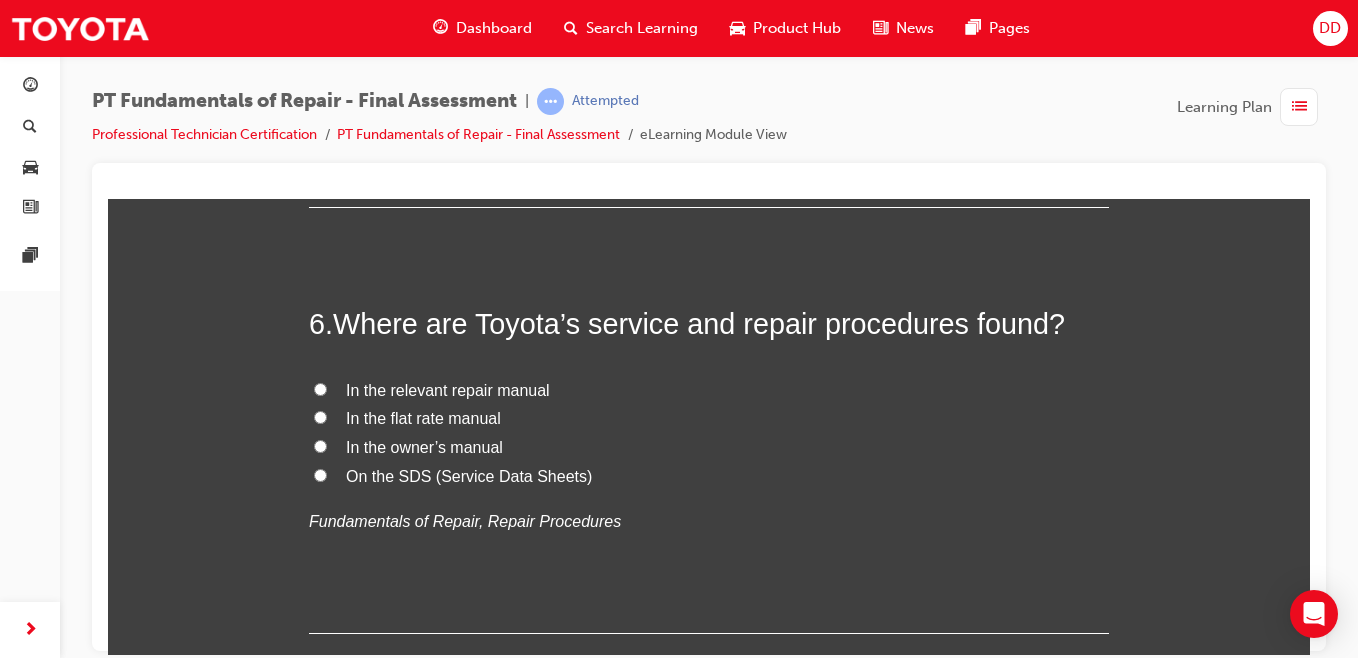 scroll, scrollTop: 2388, scrollLeft: 0, axis: vertical 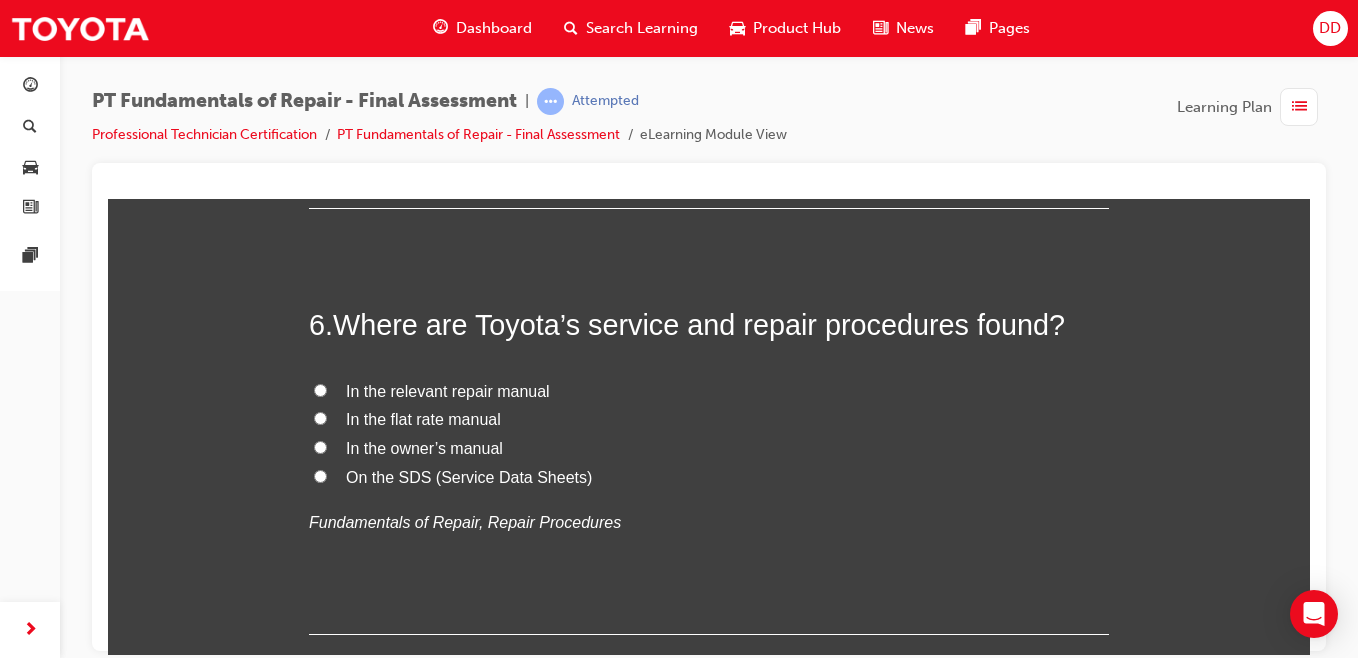 click on "On the SDS (Service Data Sheets)" at bounding box center (469, 476) 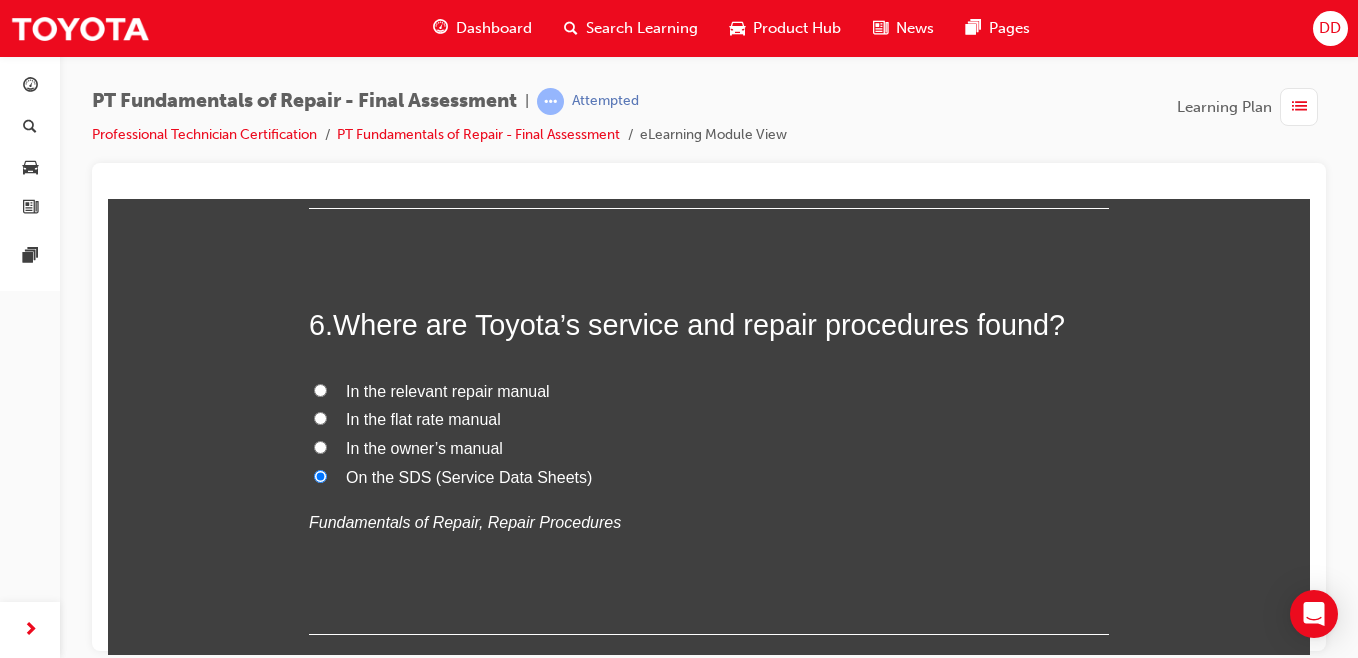 radio on "true" 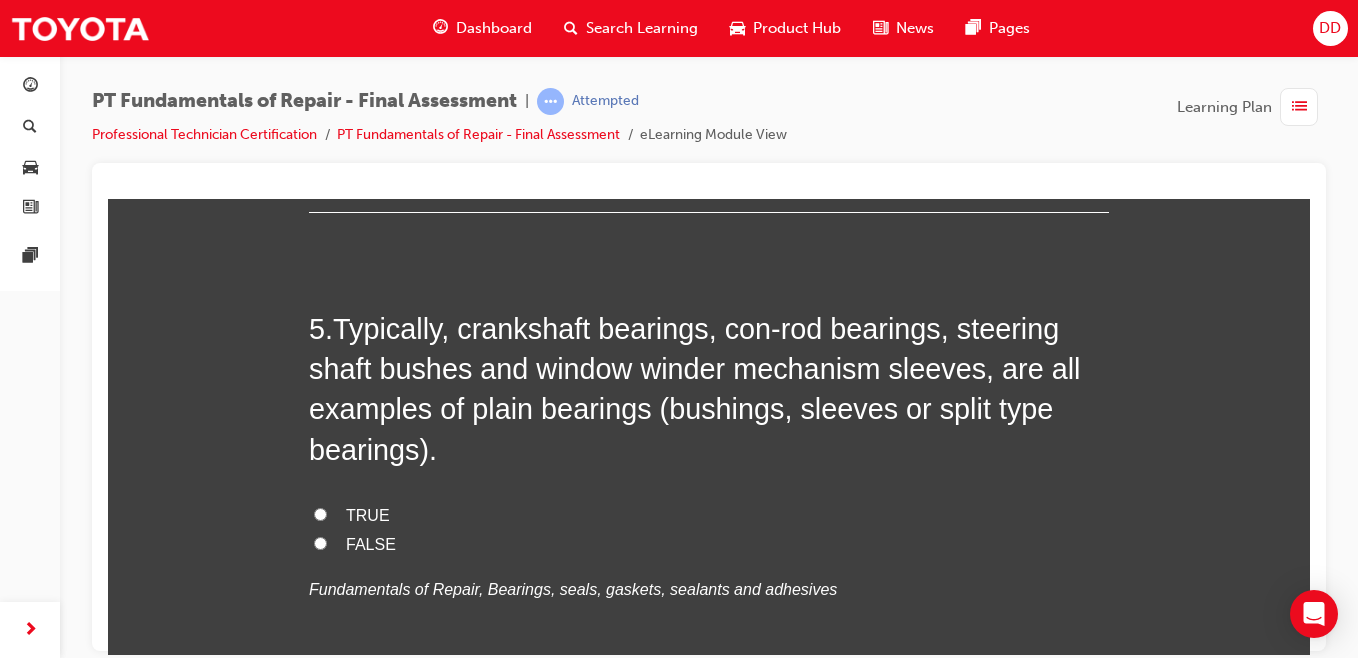 scroll, scrollTop: 1895, scrollLeft: 0, axis: vertical 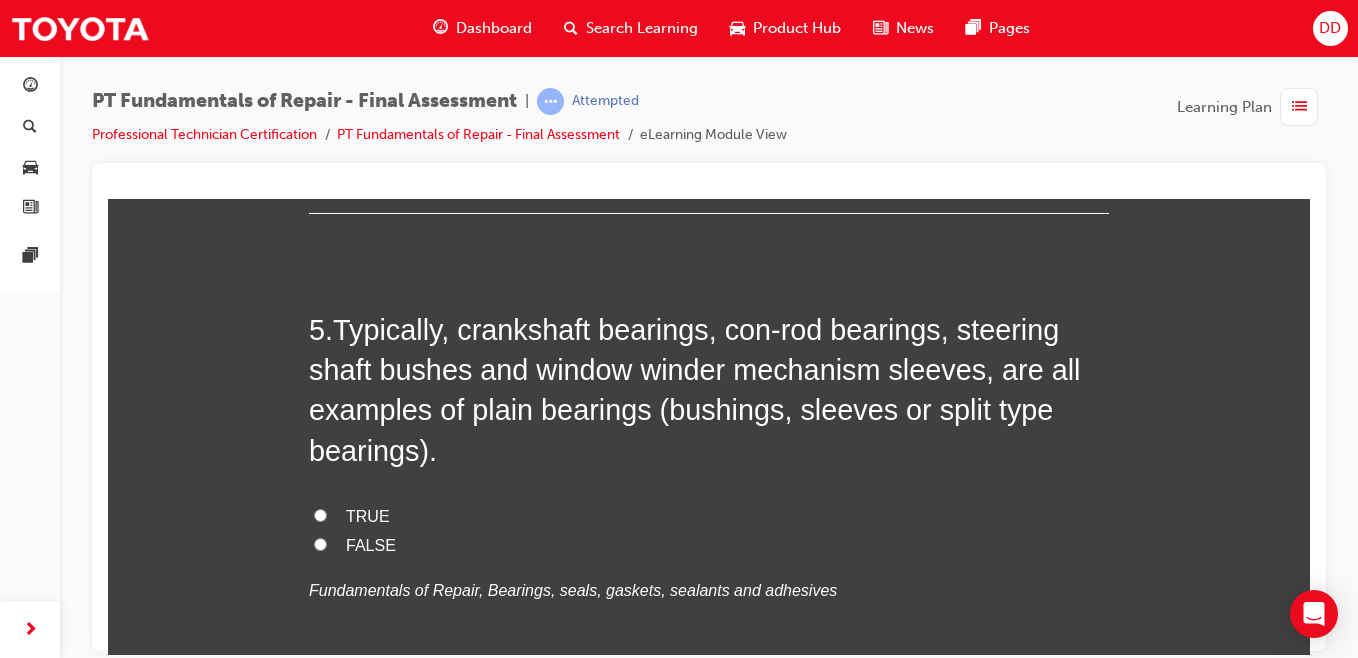 click on "FALSE" at bounding box center [320, 543] 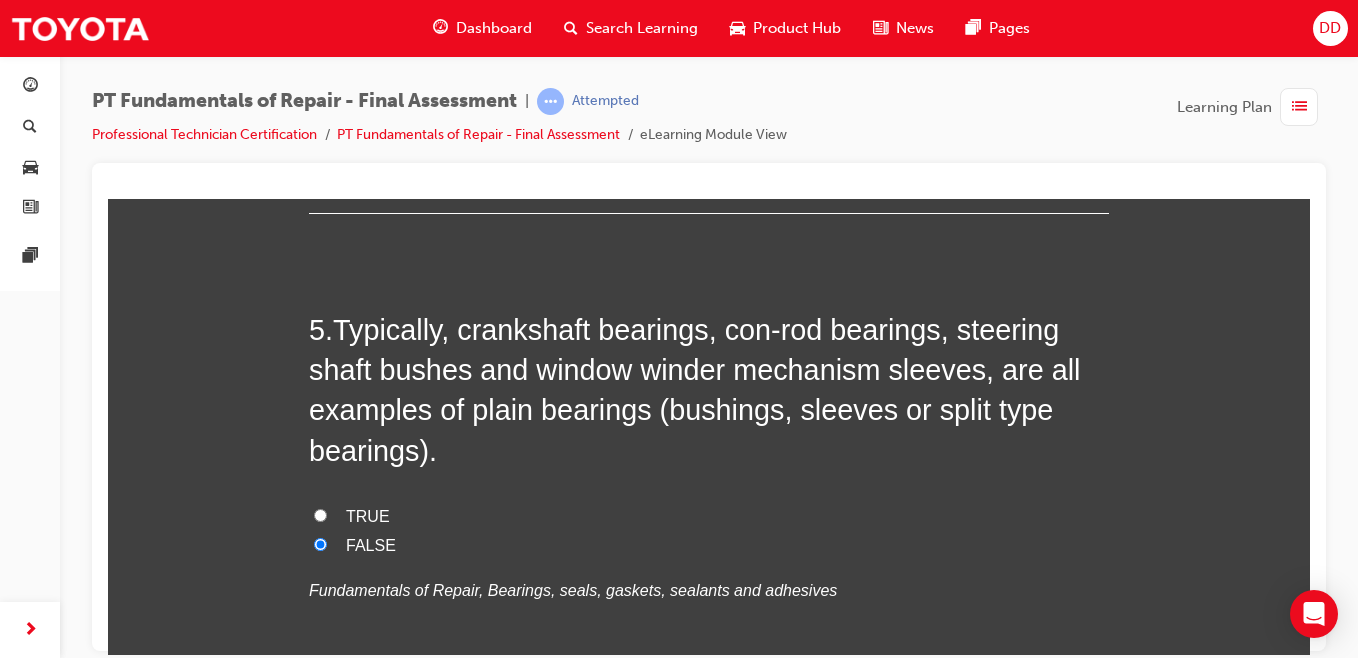 radio on "true" 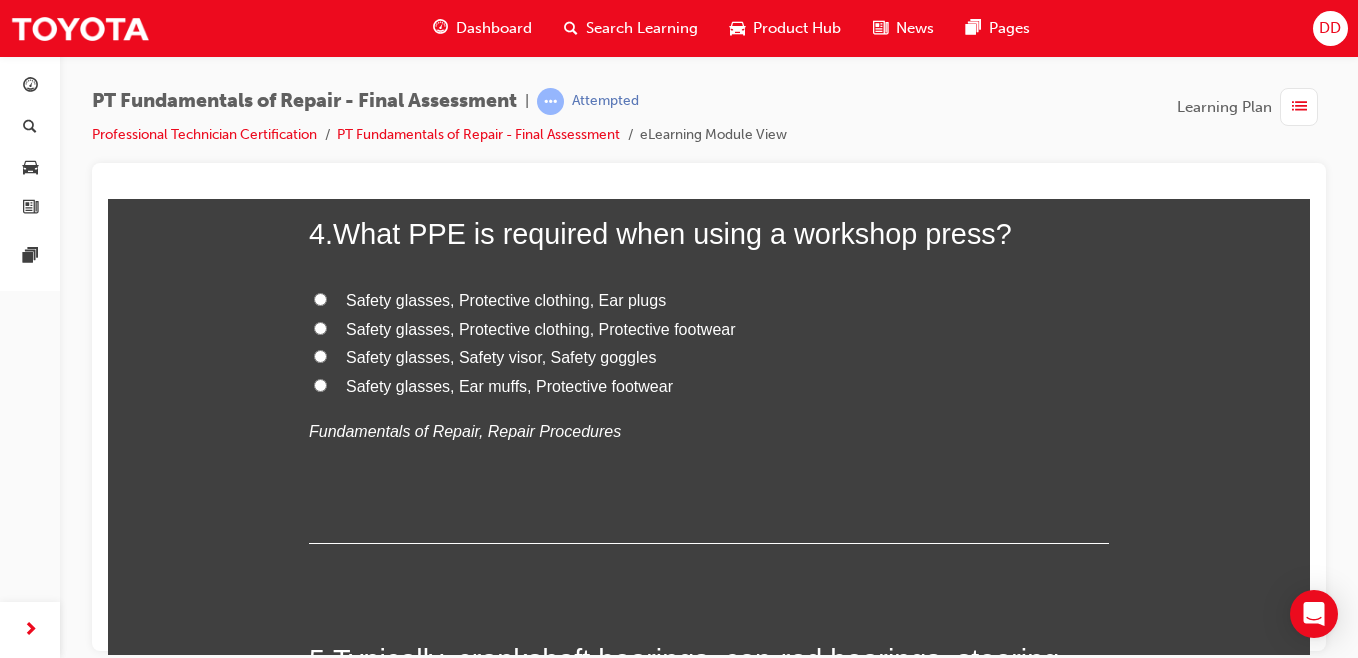 scroll, scrollTop: 1460, scrollLeft: 0, axis: vertical 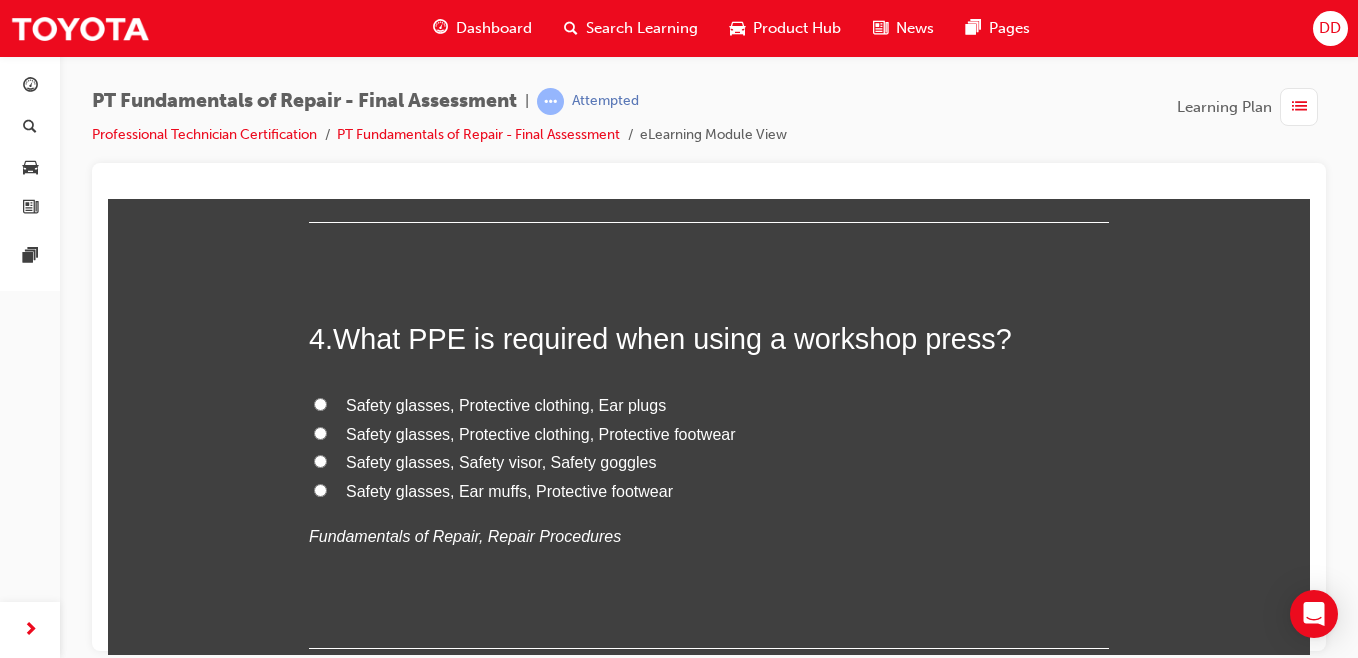 click on "Safety glasses, Protective clothing, Protective footwear" at bounding box center (320, 432) 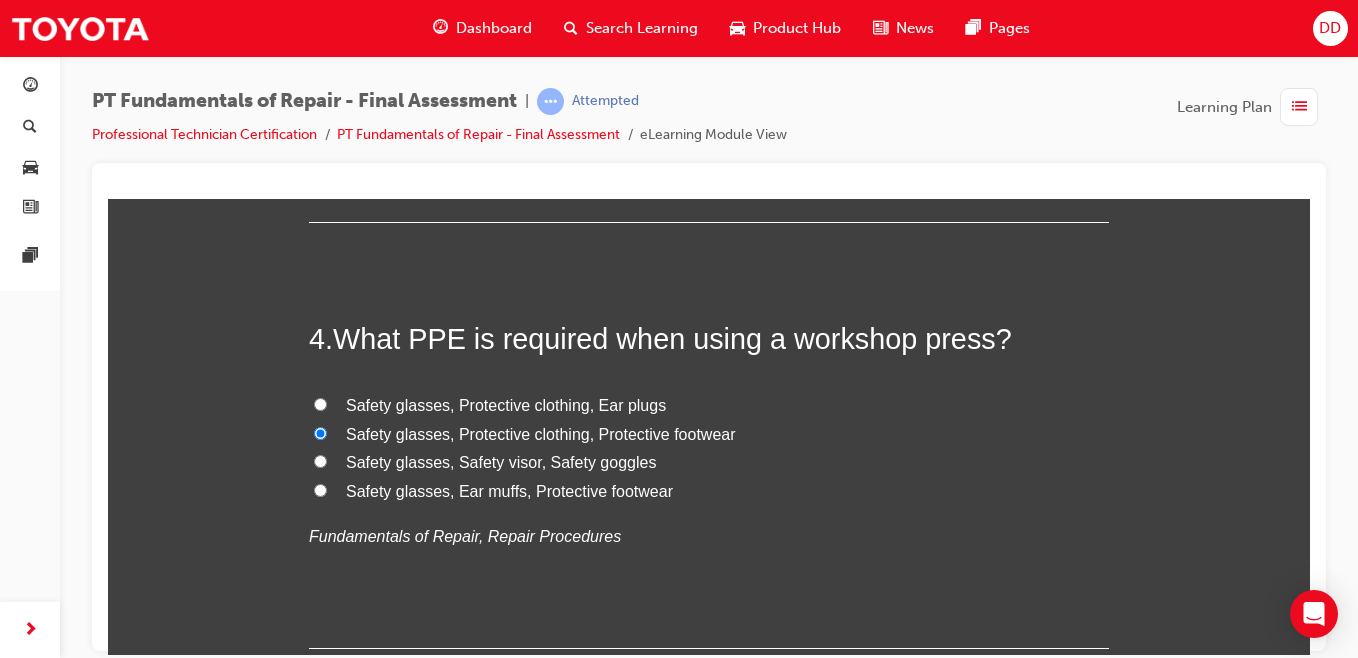 radio on "true" 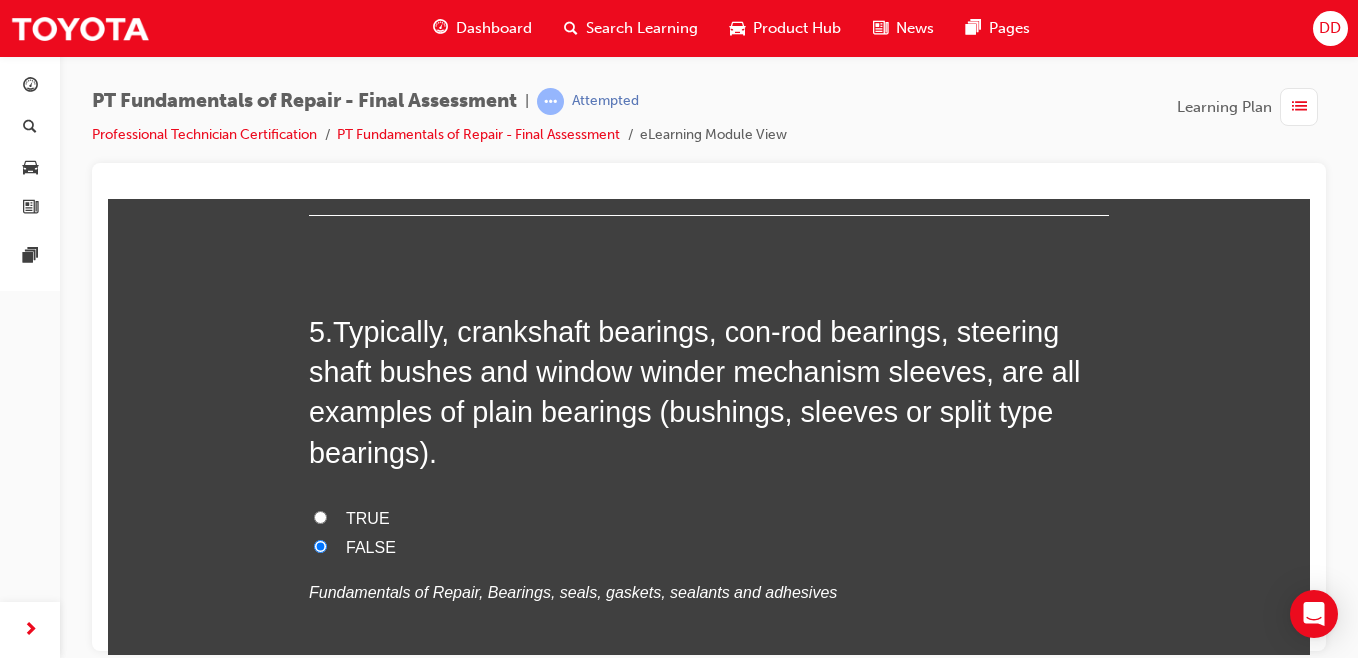 scroll, scrollTop: 1894, scrollLeft: 0, axis: vertical 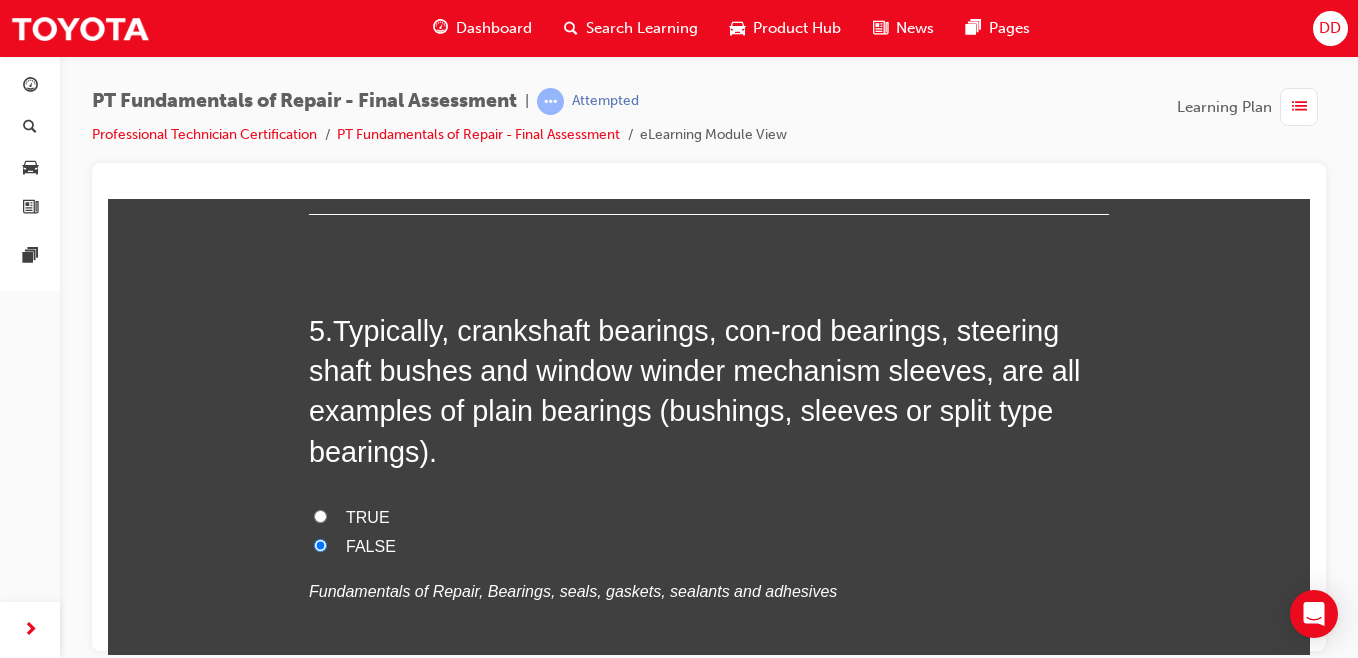 click on "TRUE" at bounding box center (320, 515) 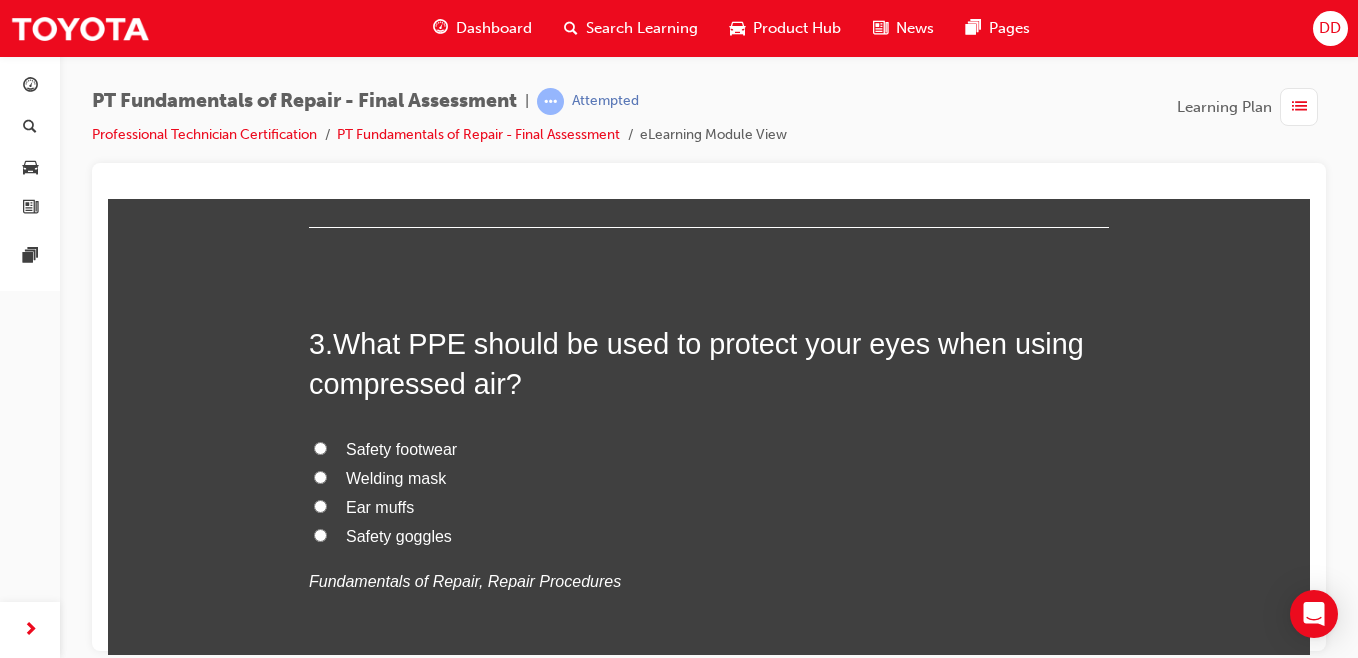 scroll, scrollTop: 991, scrollLeft: 0, axis: vertical 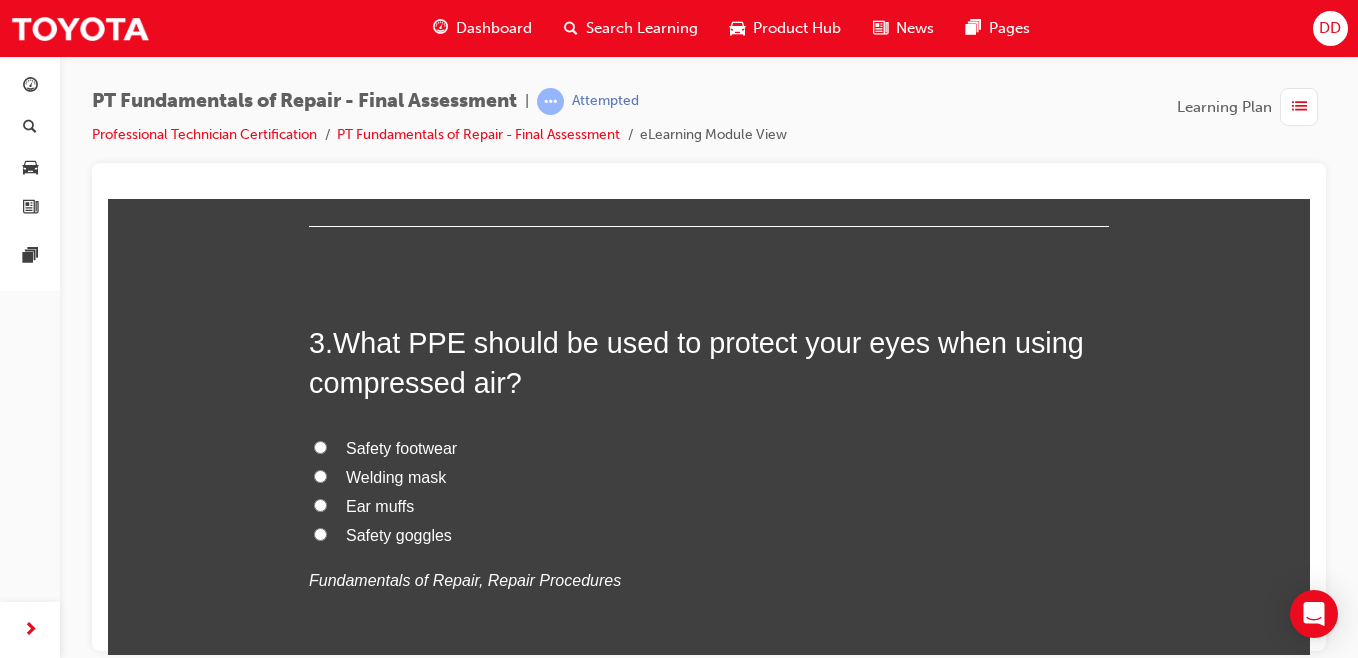 click on "Safety goggles" at bounding box center [320, 533] 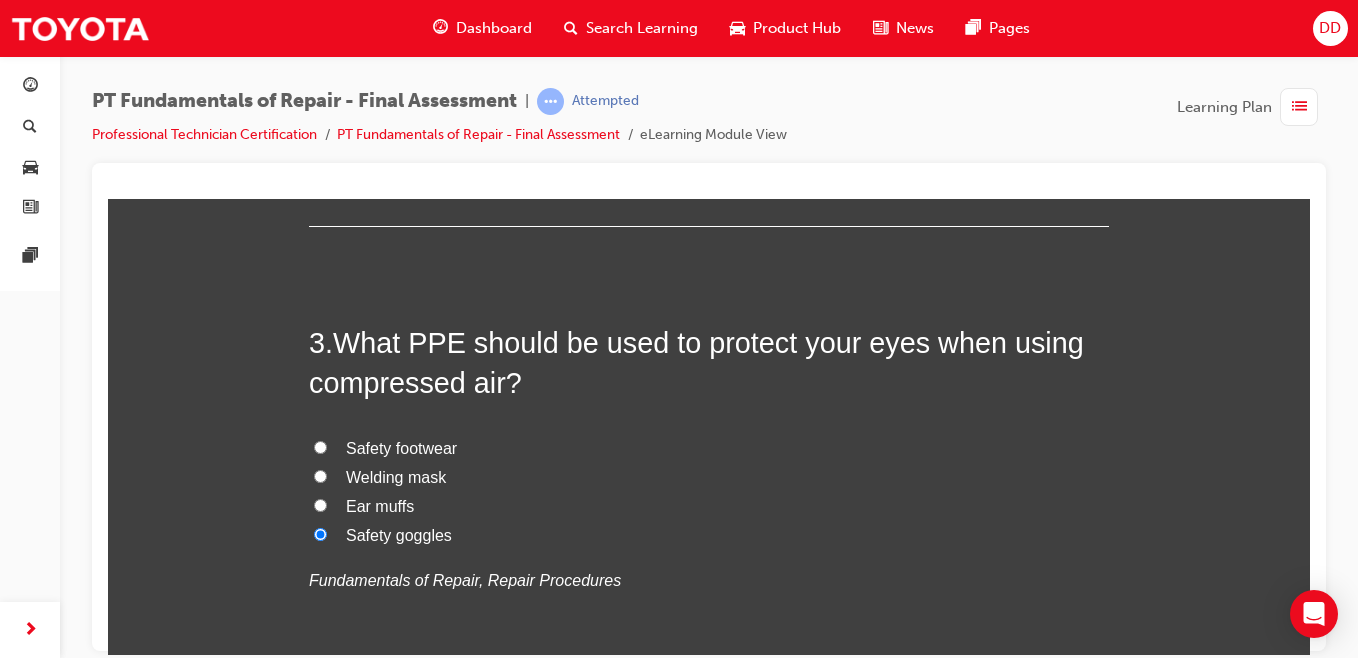 radio on "true" 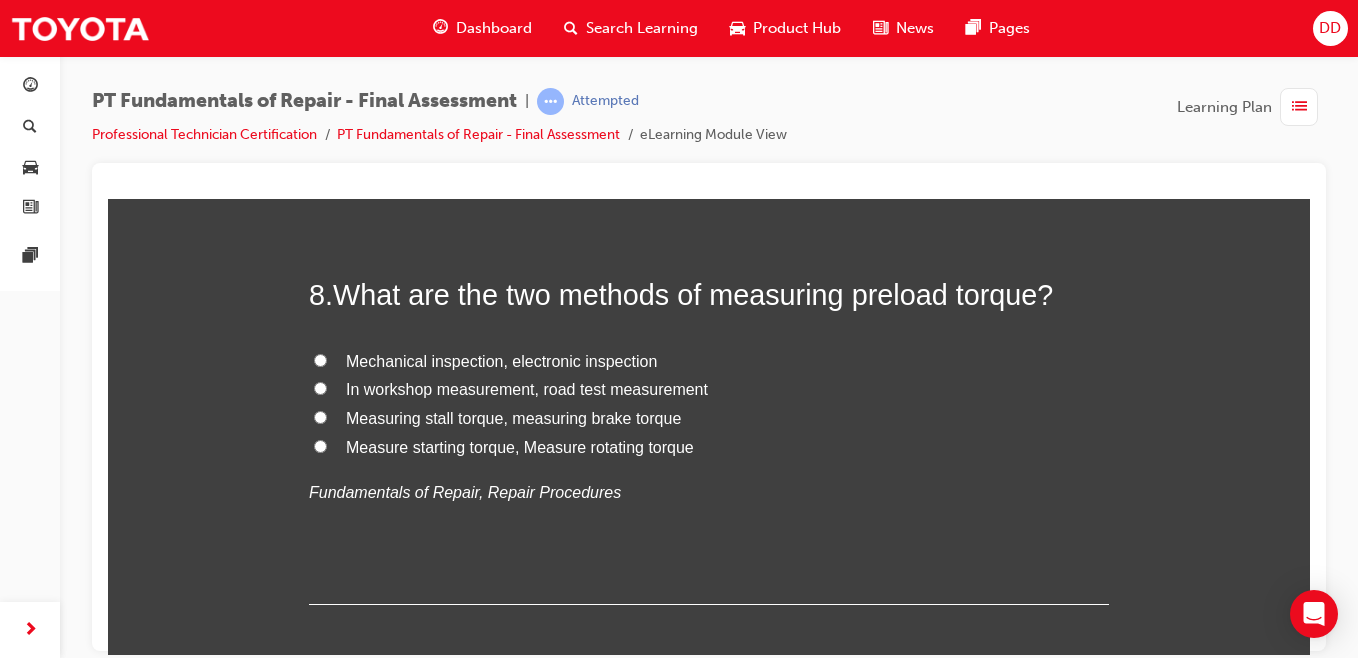 scroll, scrollTop: 3331, scrollLeft: 0, axis: vertical 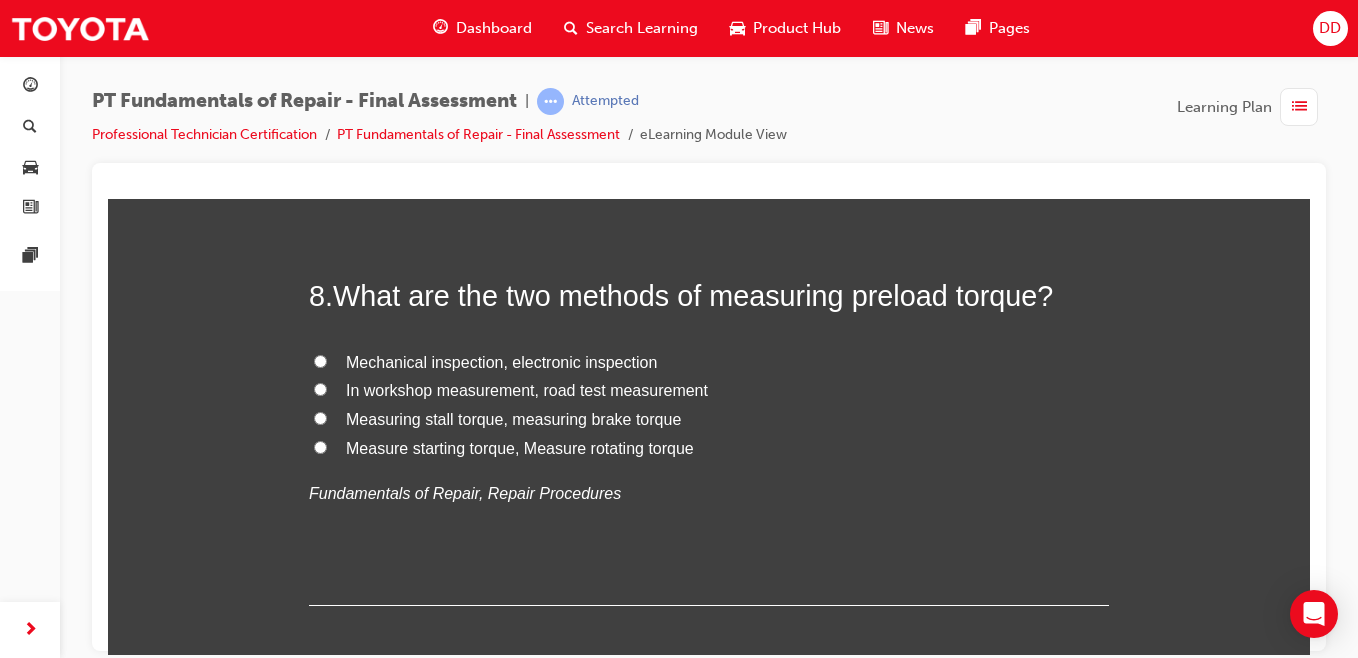 click on "Mechanical inspection, electronic inspection" at bounding box center [501, 361] 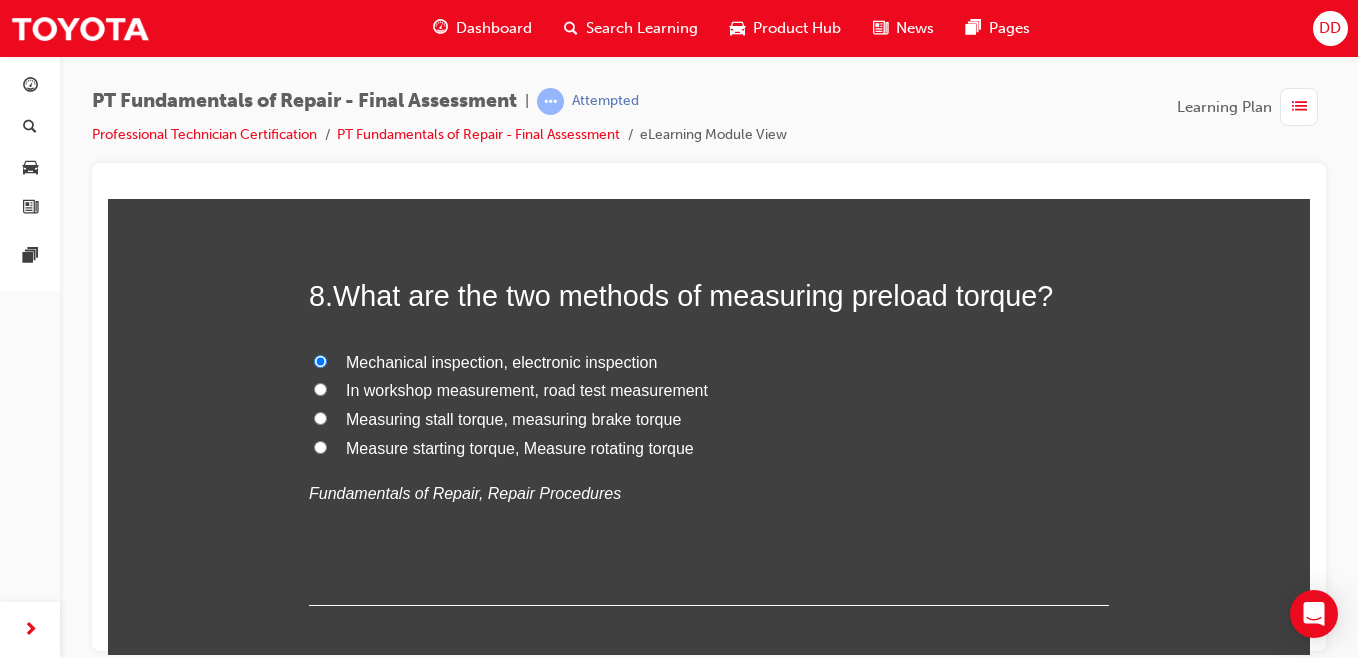 radio on "true" 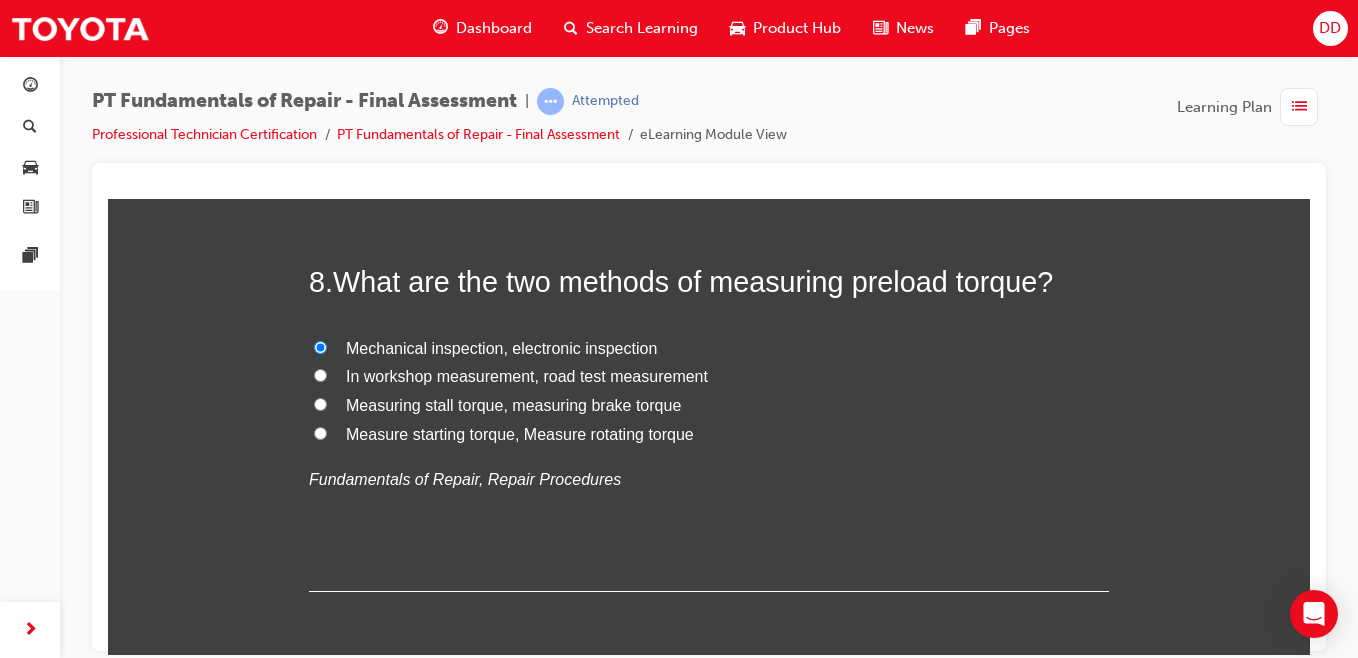 scroll, scrollTop: 3344, scrollLeft: 0, axis: vertical 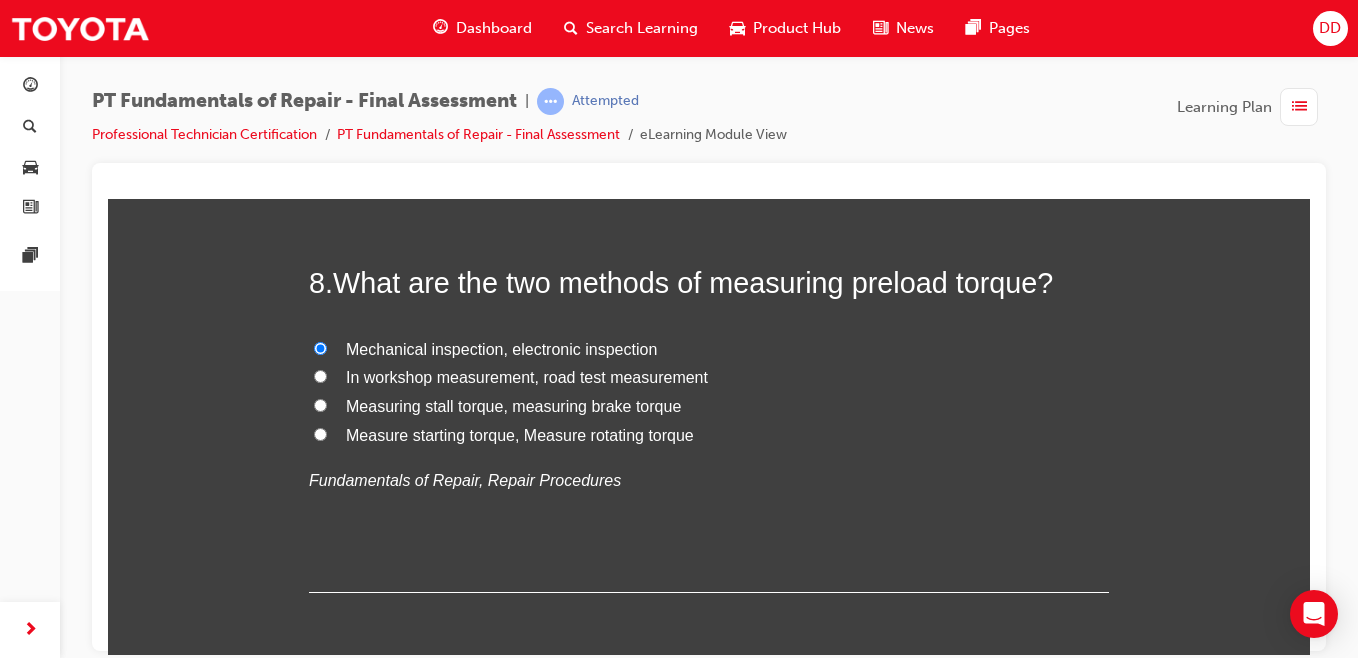 click on "8 .  What are the two methods of measuring preload torque? Mechanical inspection, electronic inspection In workshop measurement, road test measurement Measuring stall torque, measuring brake torque Measure starting torque, Measure rotating torque
Fundamentals of Repair, Repair Procedures" at bounding box center [709, 426] 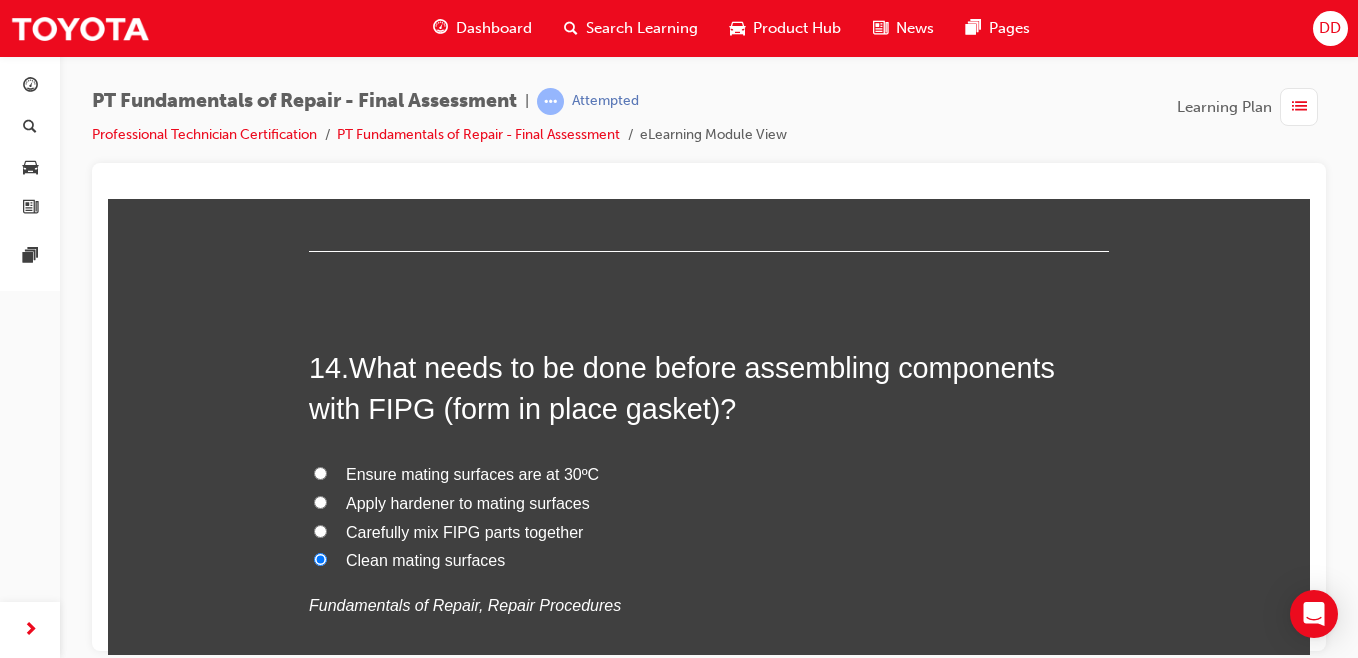 scroll, scrollTop: 6186, scrollLeft: 0, axis: vertical 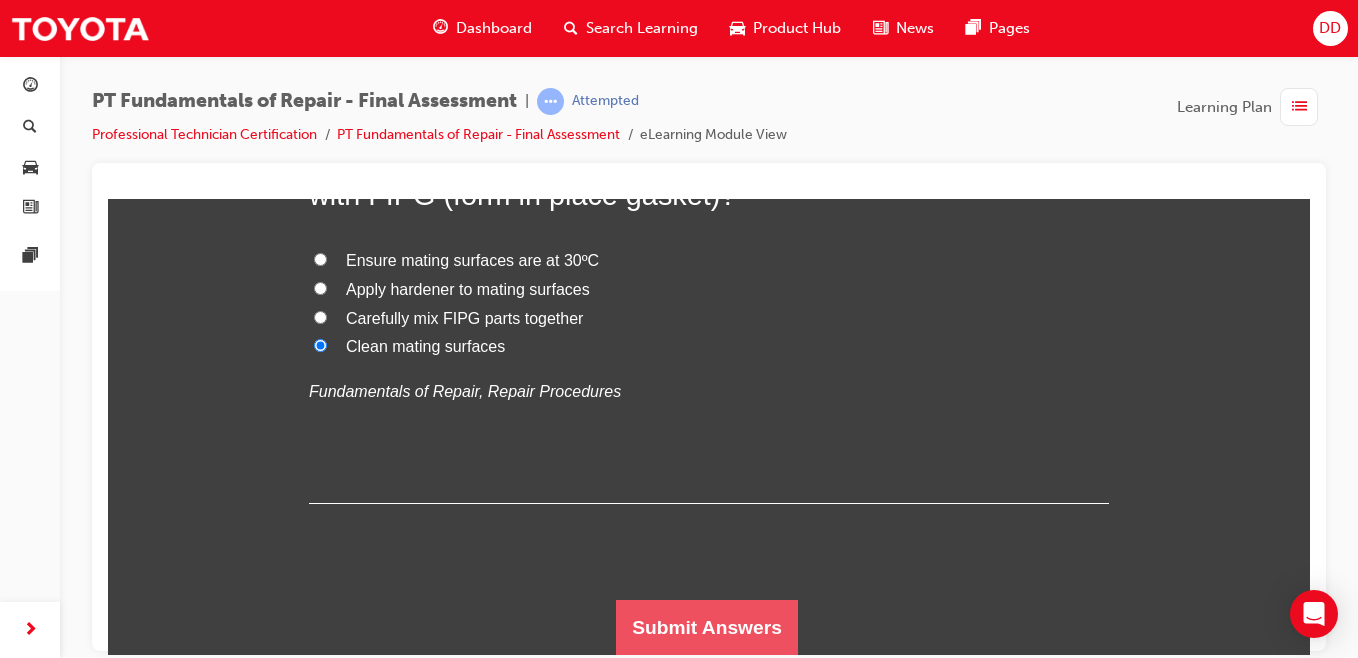 click on "Submit Answers" at bounding box center [707, 627] 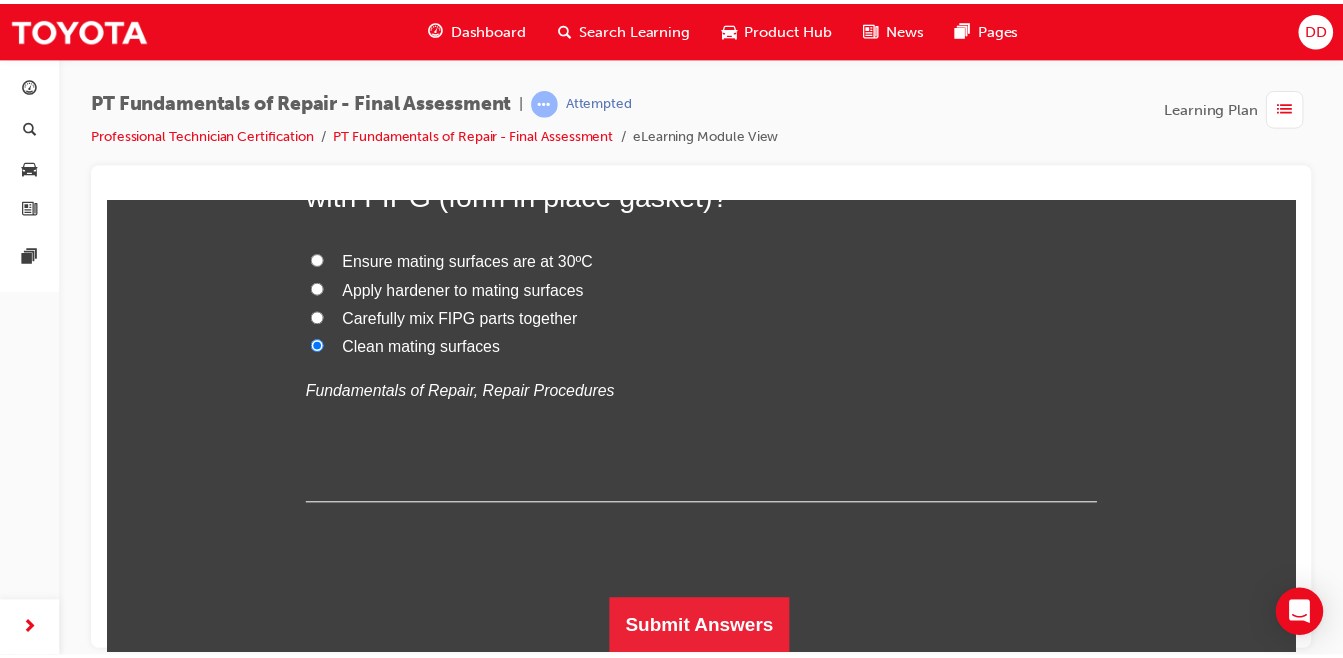 scroll, scrollTop: 0, scrollLeft: 0, axis: both 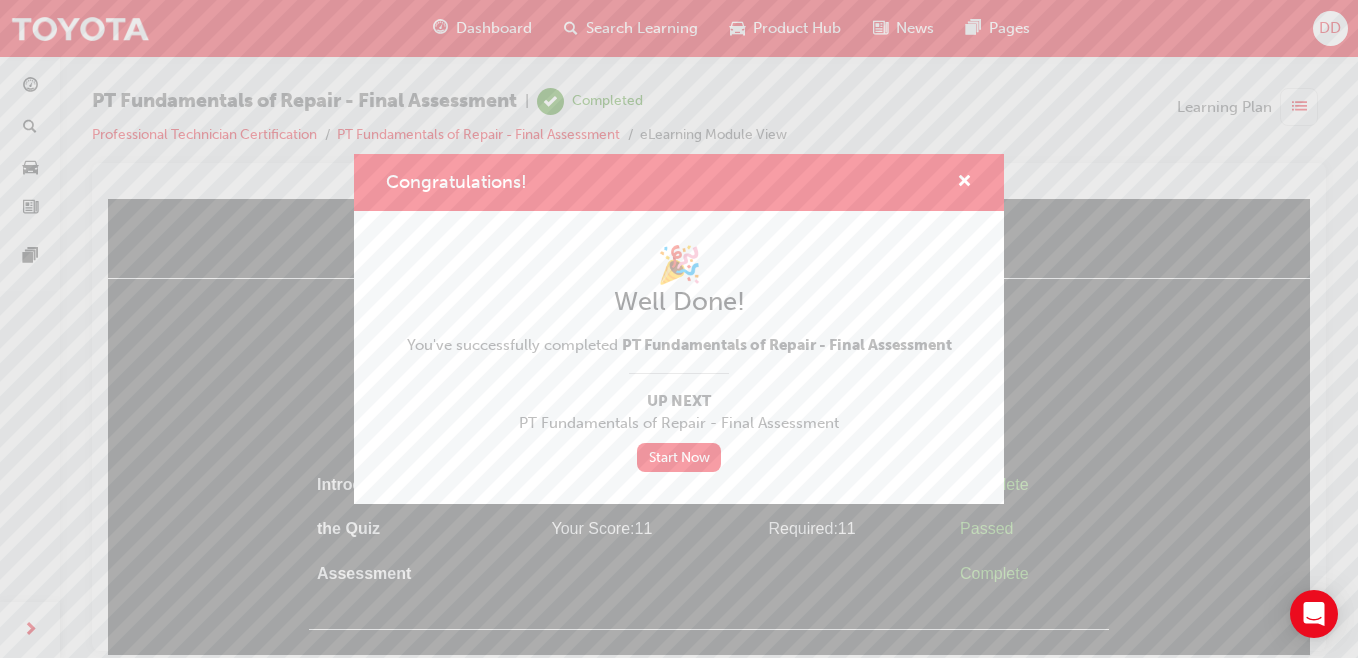 click on "Start Now" at bounding box center (679, 457) 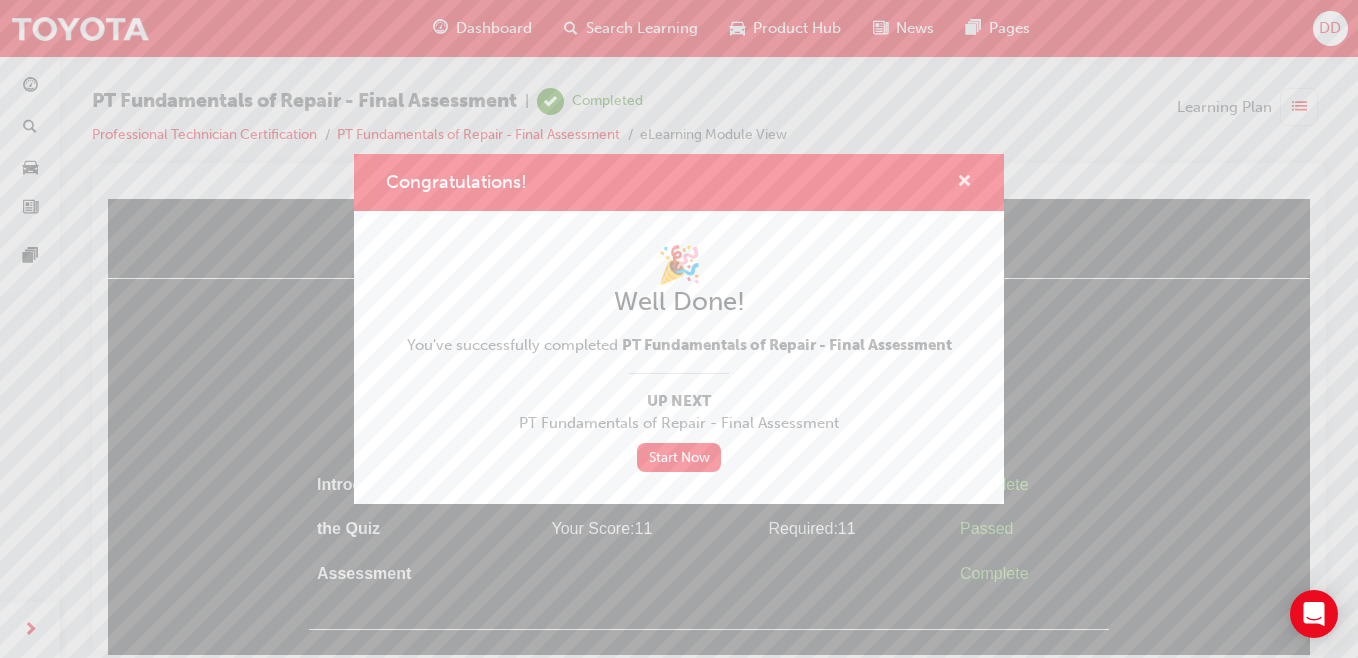 click at bounding box center (964, 183) 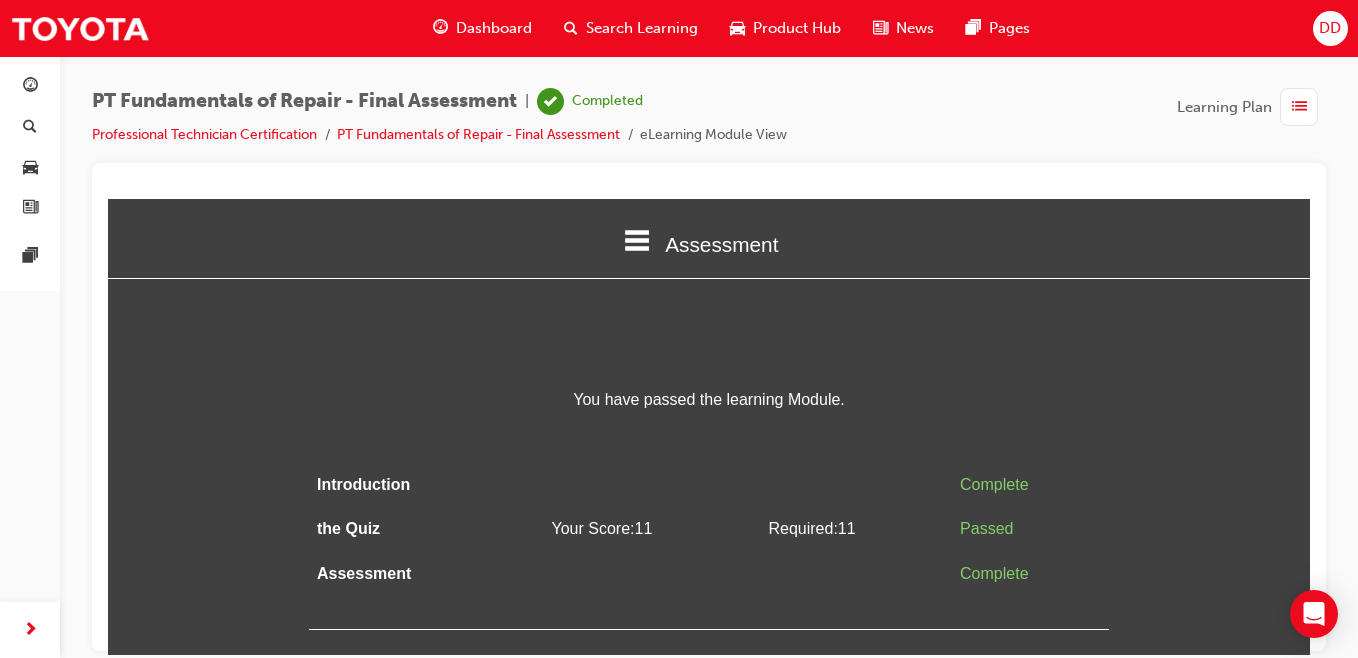click on "Dashboard" at bounding box center [494, 28] 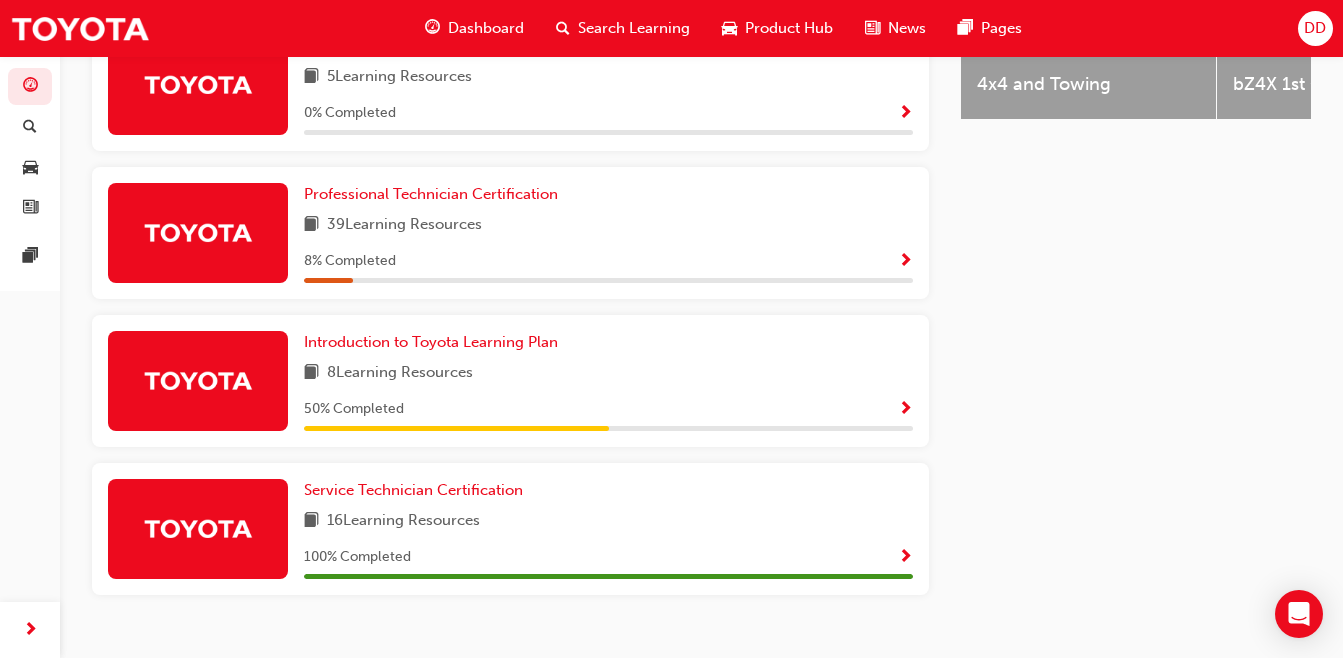 scroll, scrollTop: 975, scrollLeft: 0, axis: vertical 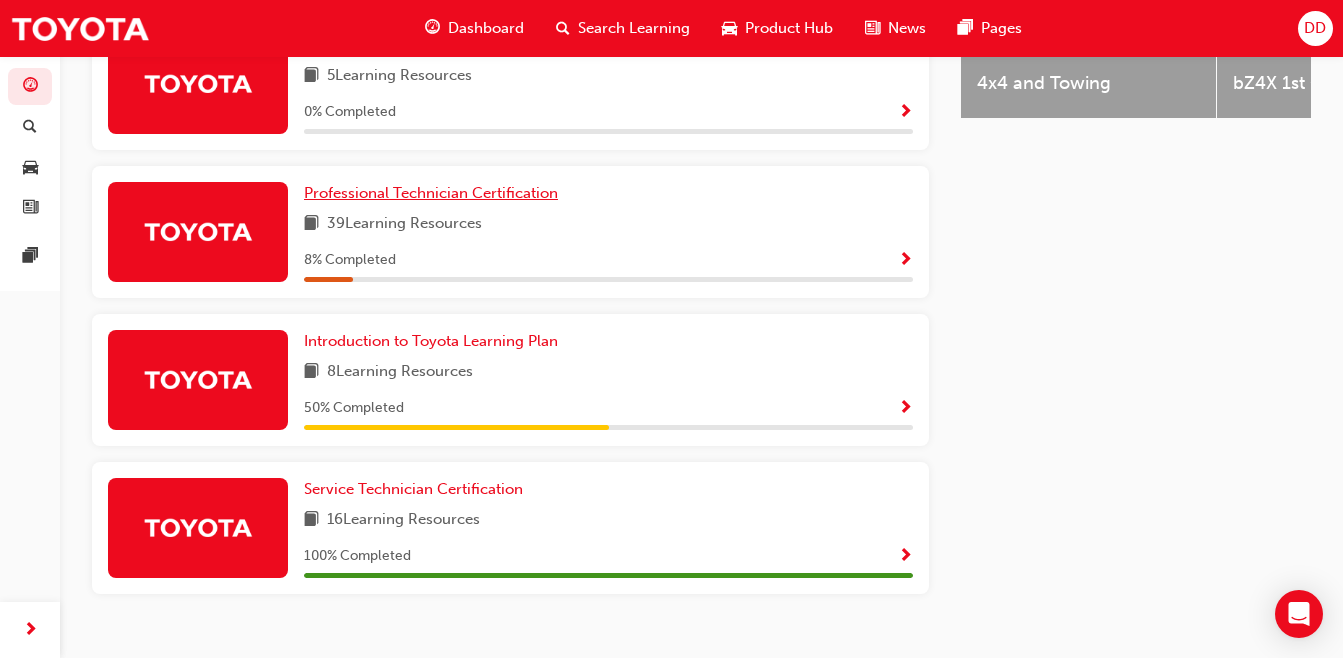 click on "Professional Technician Certification" at bounding box center [431, 193] 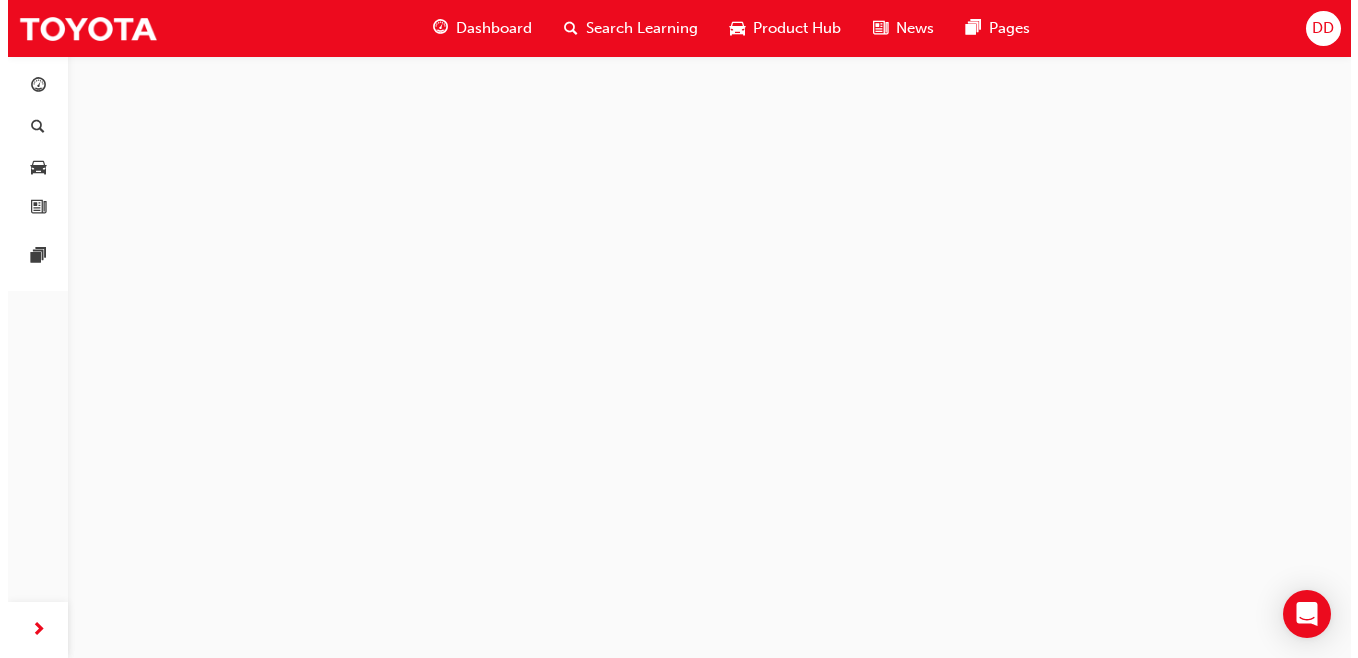 scroll, scrollTop: 0, scrollLeft: 0, axis: both 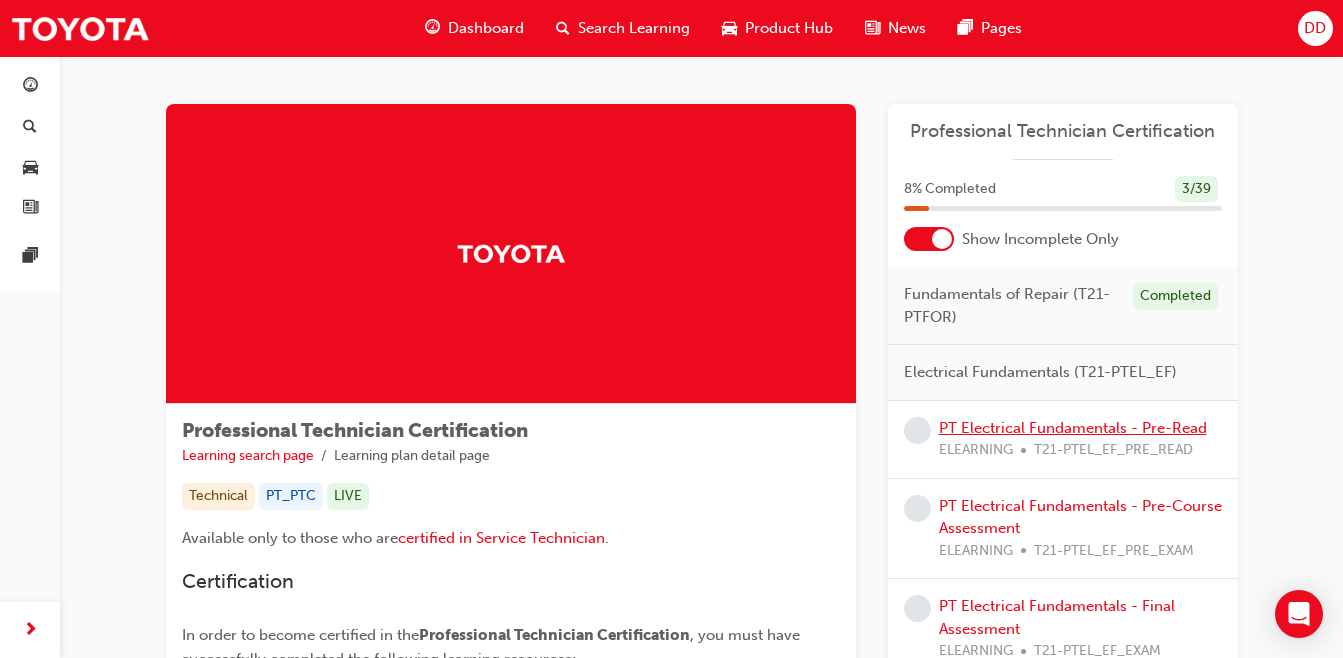 click on "PT Electrical Fundamentals - Pre-Read" at bounding box center [1073, 428] 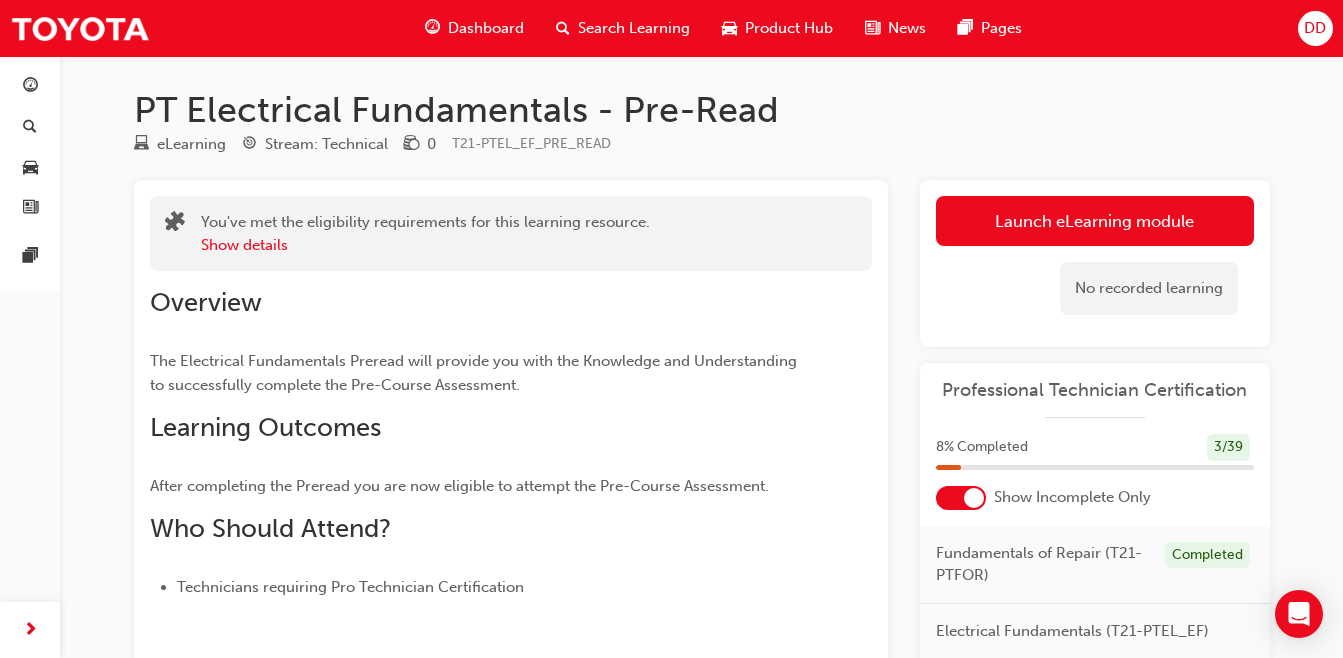 click on "Launch eLearning module" at bounding box center [1095, 221] 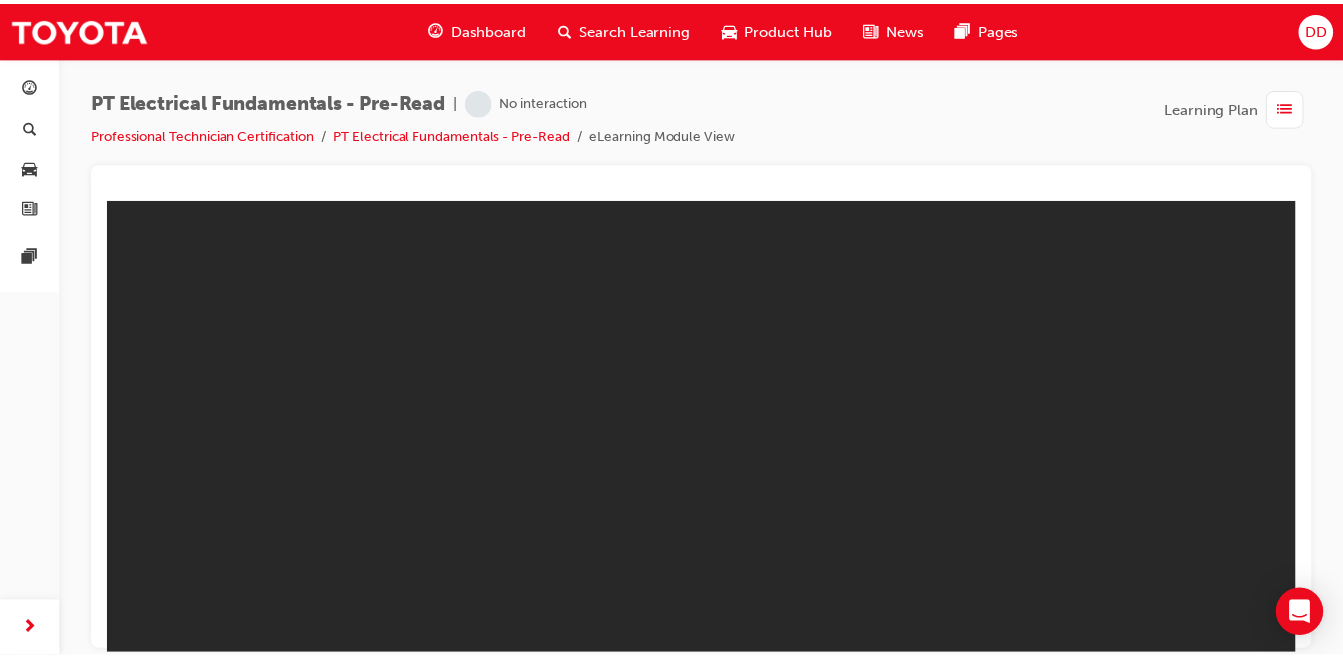 scroll, scrollTop: 0, scrollLeft: 0, axis: both 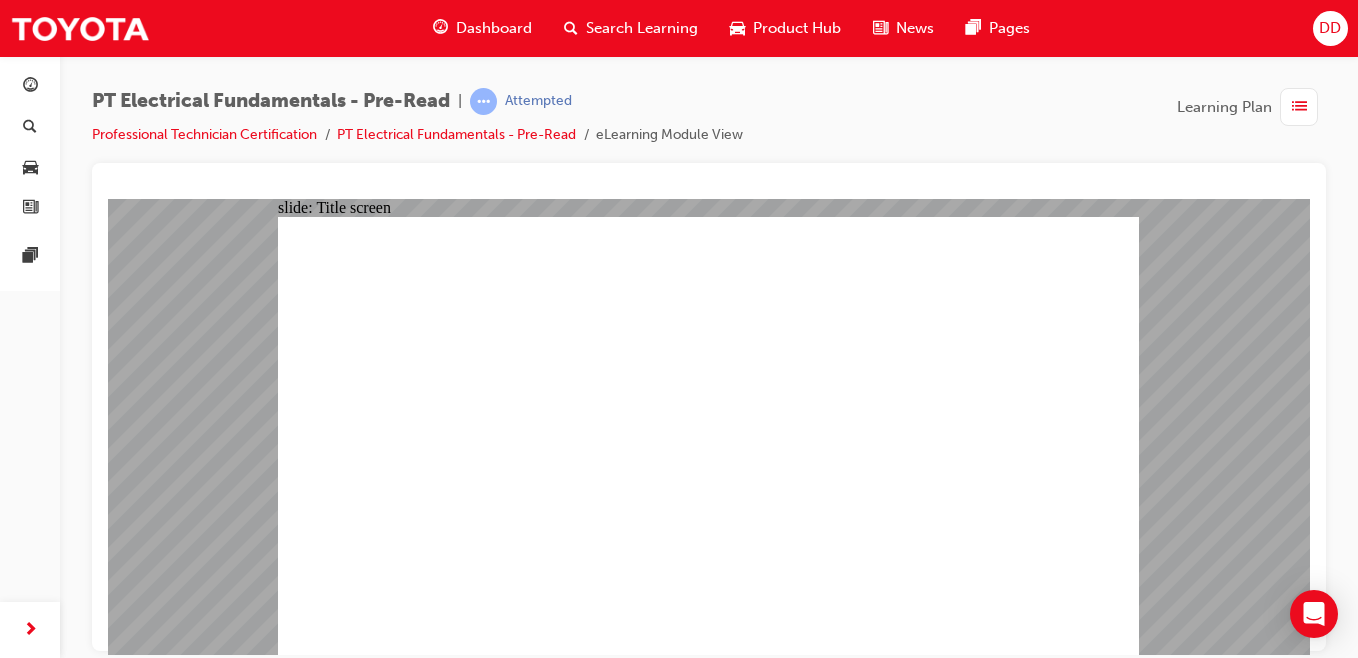click 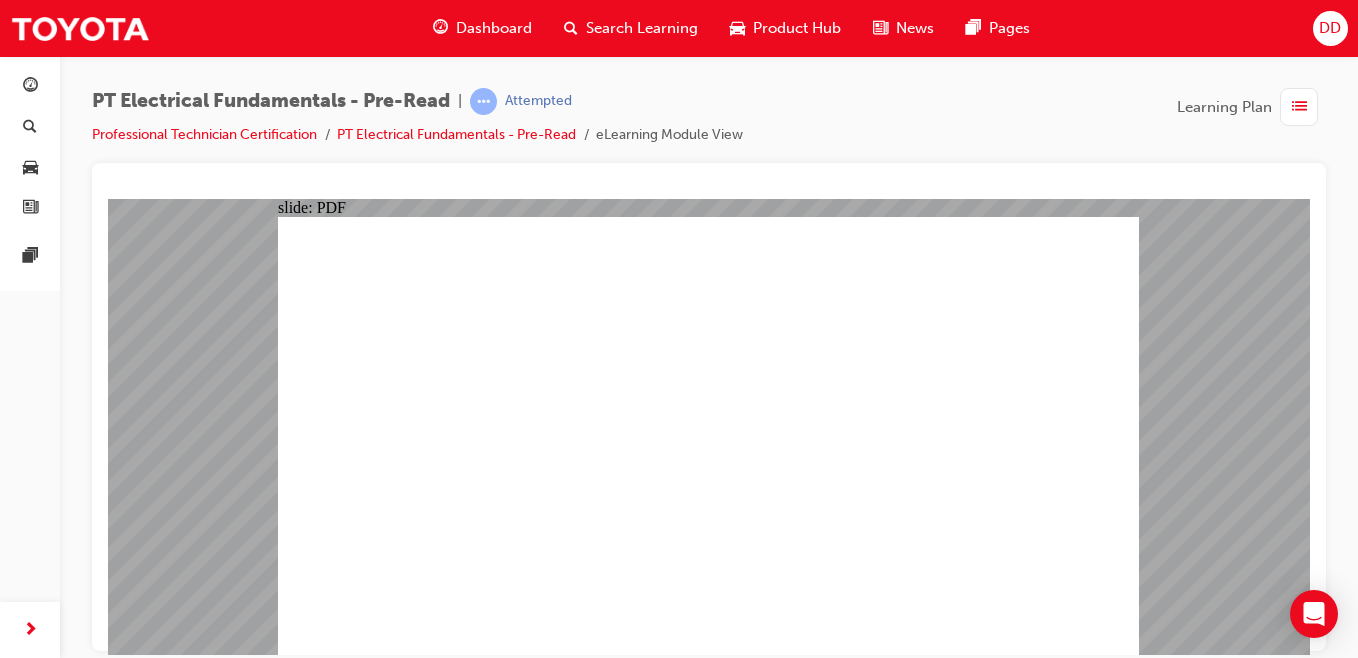 click 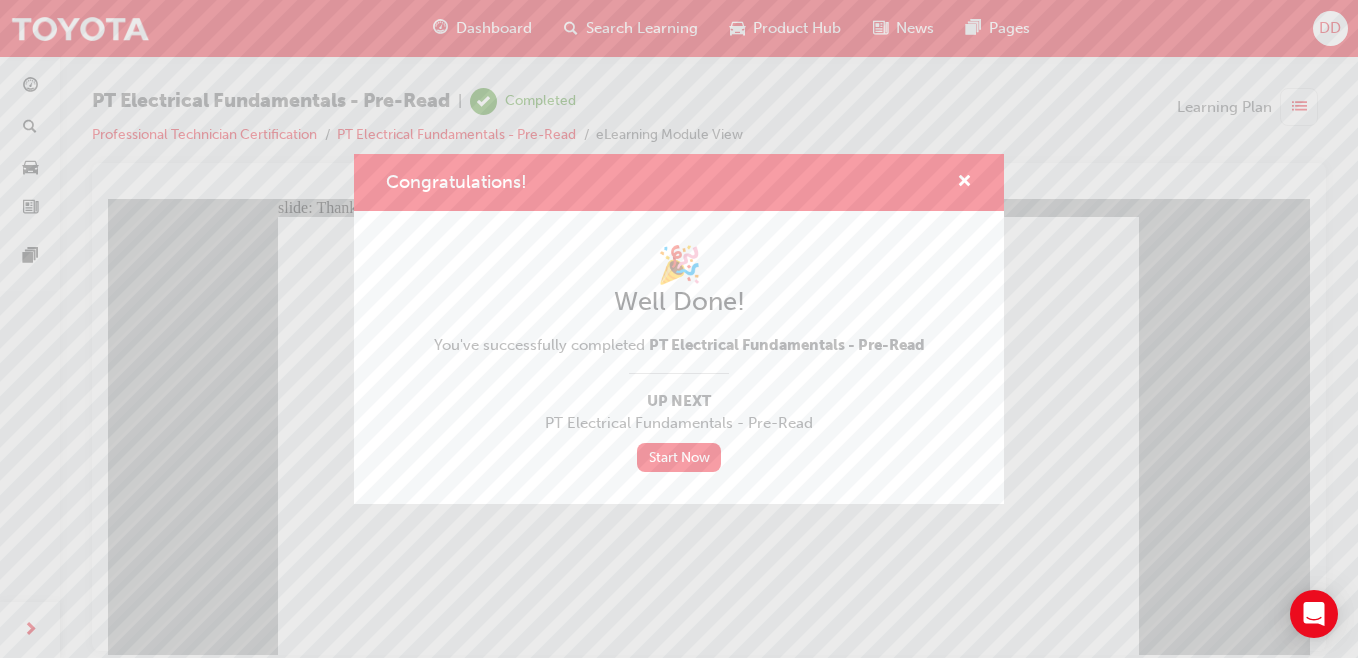 click on "Start Now" at bounding box center (679, 457) 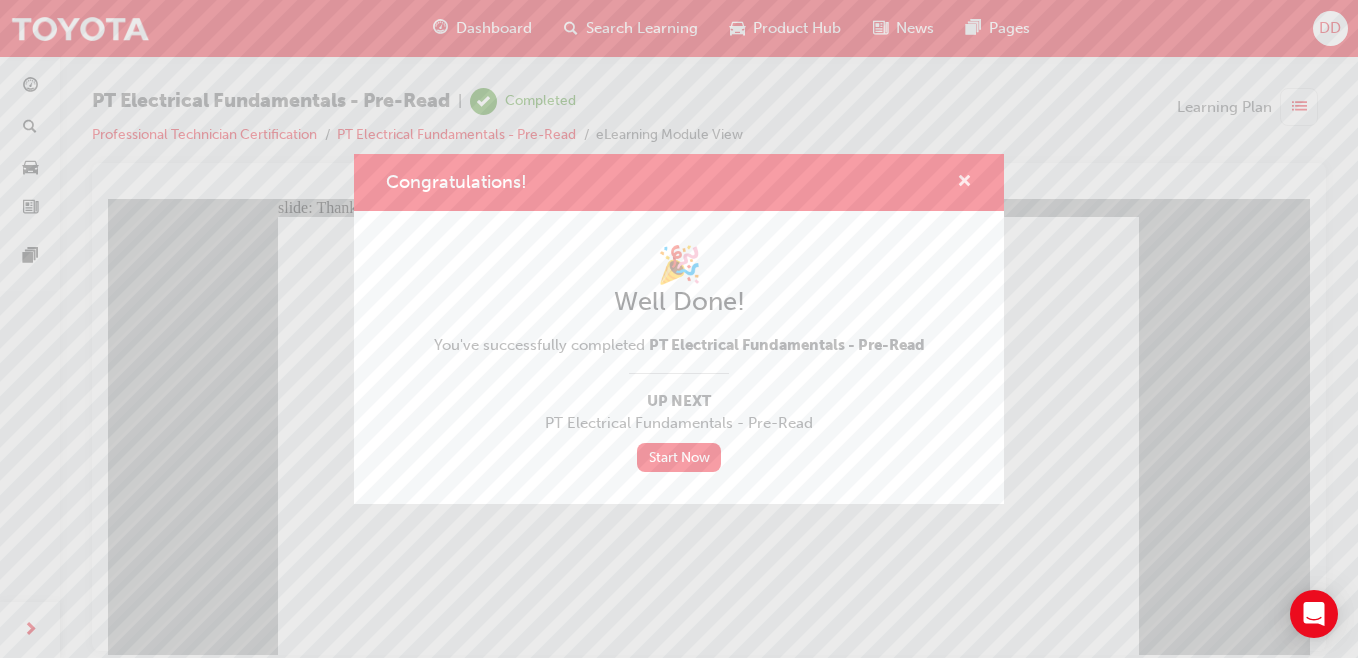 click at bounding box center (964, 183) 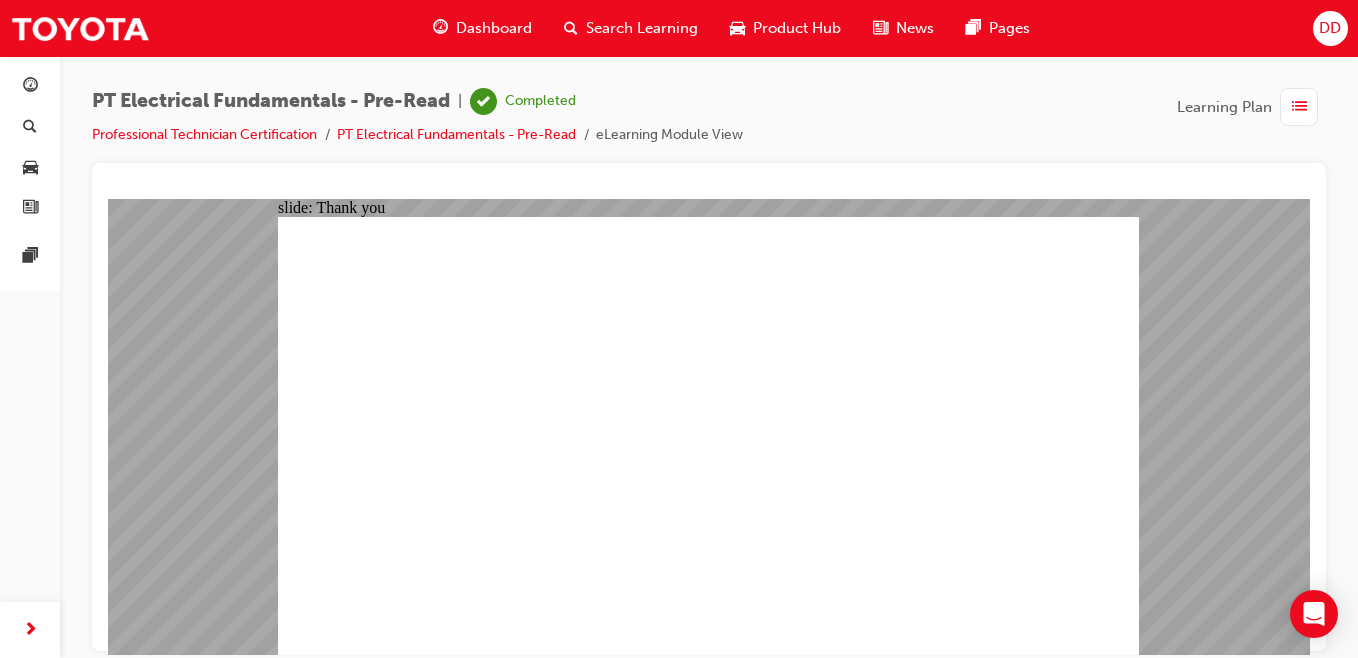 click on "Dashboard" at bounding box center (494, 28) 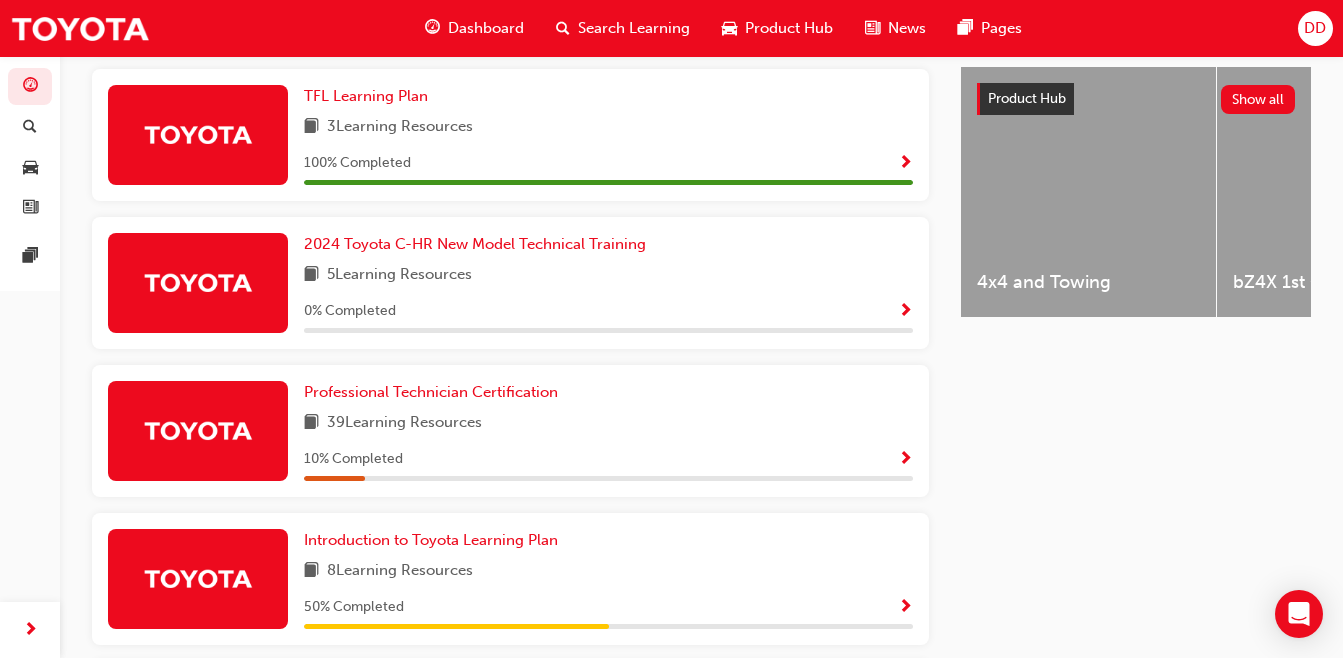 scroll, scrollTop: 777, scrollLeft: 0, axis: vertical 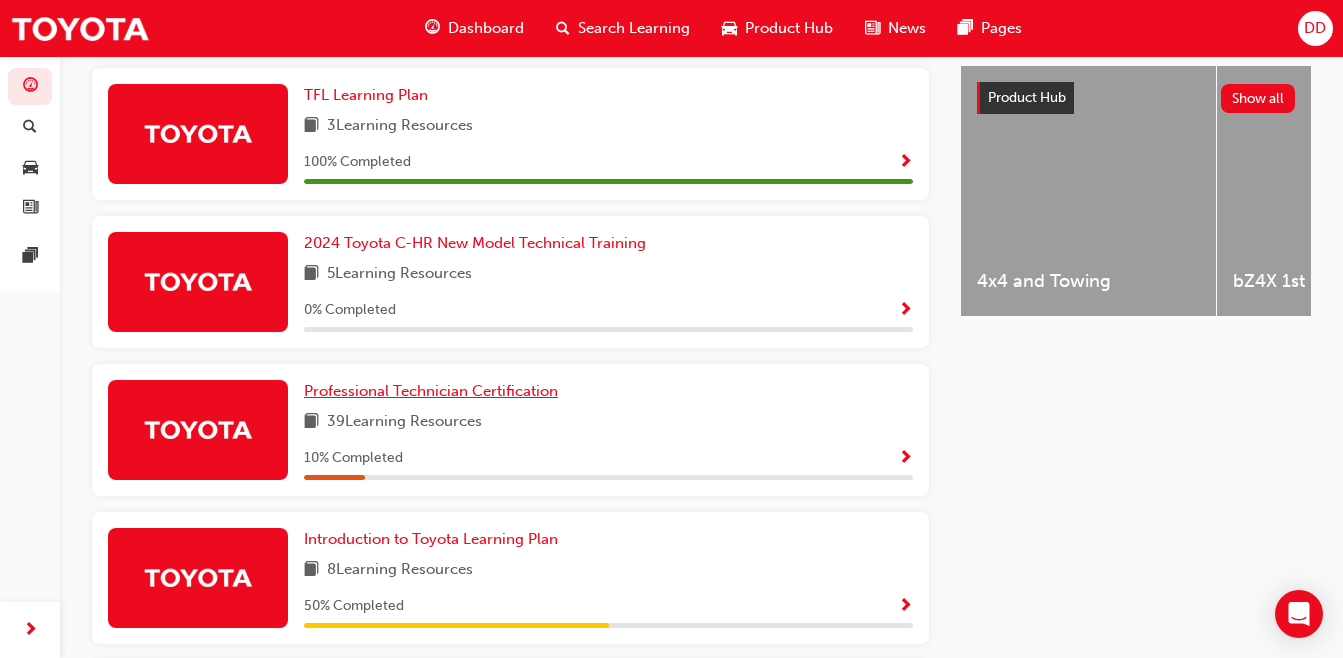 click on "Professional Technician Certification" at bounding box center (431, 391) 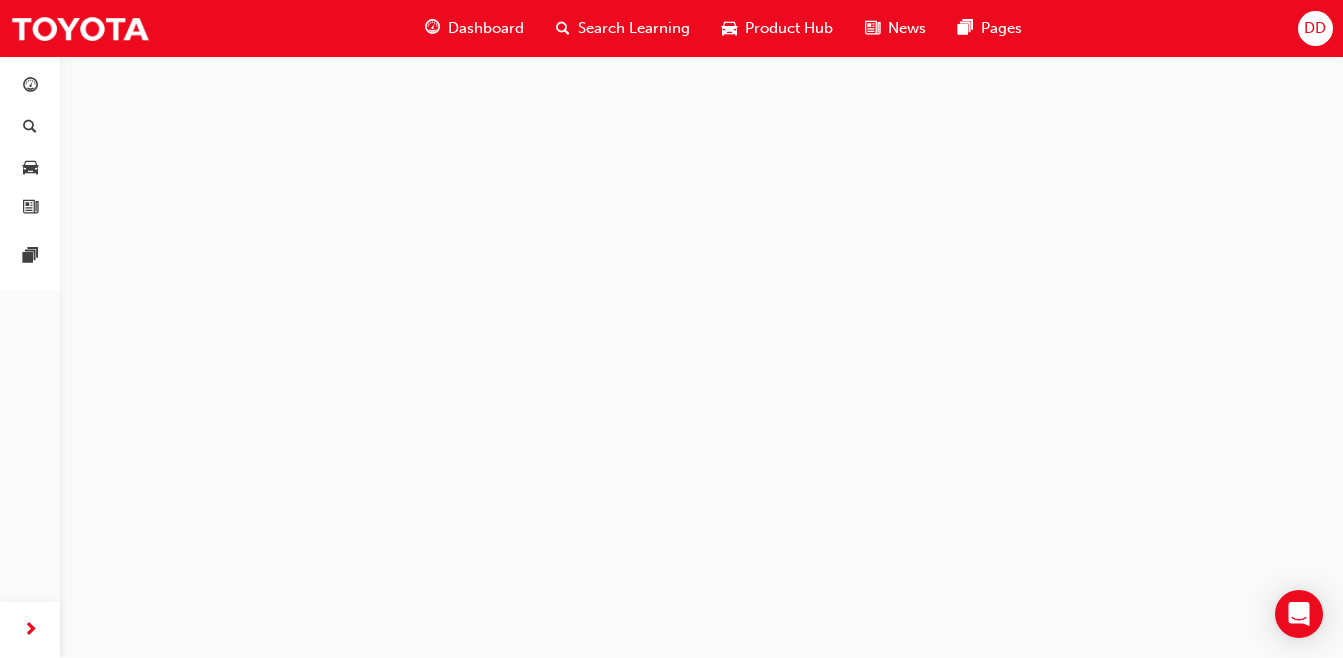 scroll, scrollTop: 0, scrollLeft: 0, axis: both 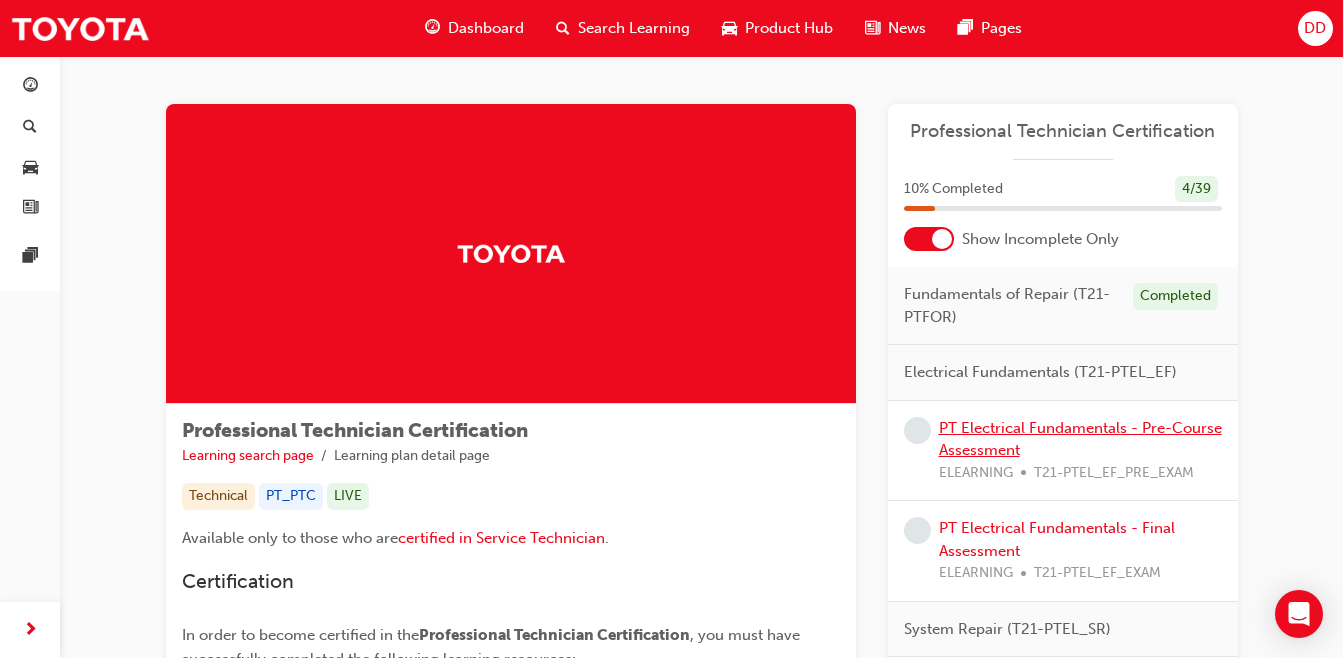 click on "PT Electrical Fundamentals - Pre-Course Assessment" at bounding box center (1080, 439) 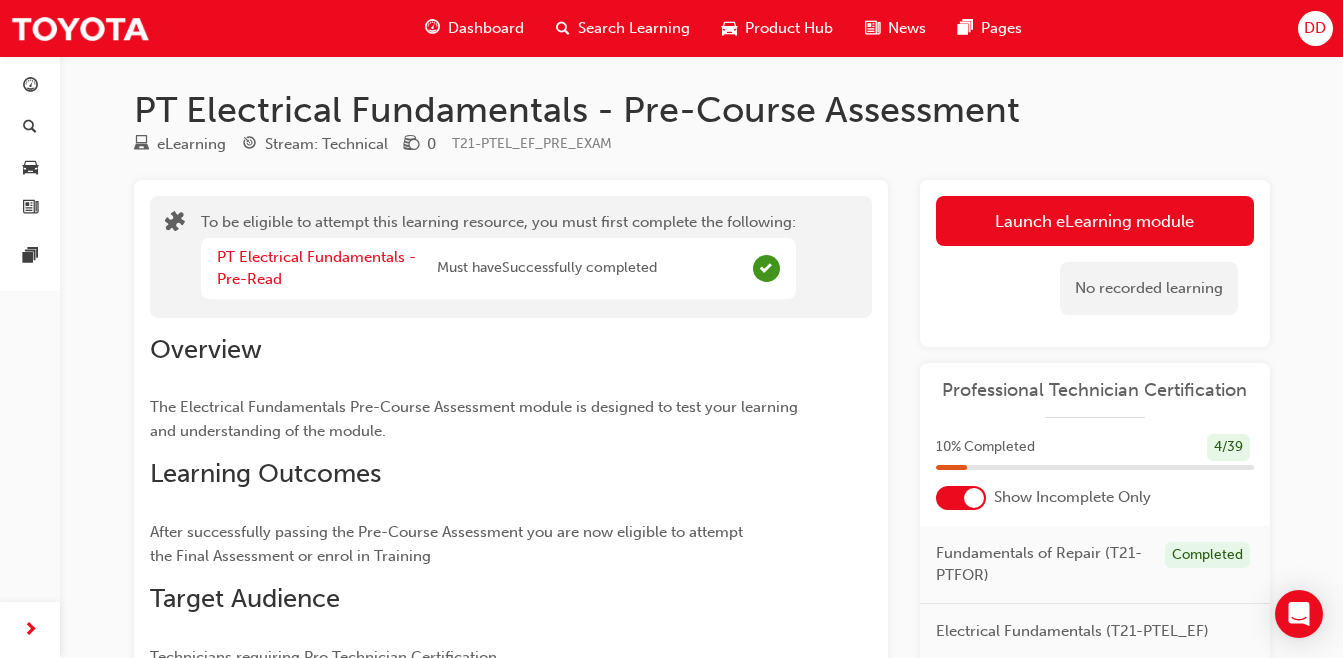 click on "Launch eLearning module" at bounding box center [1095, 221] 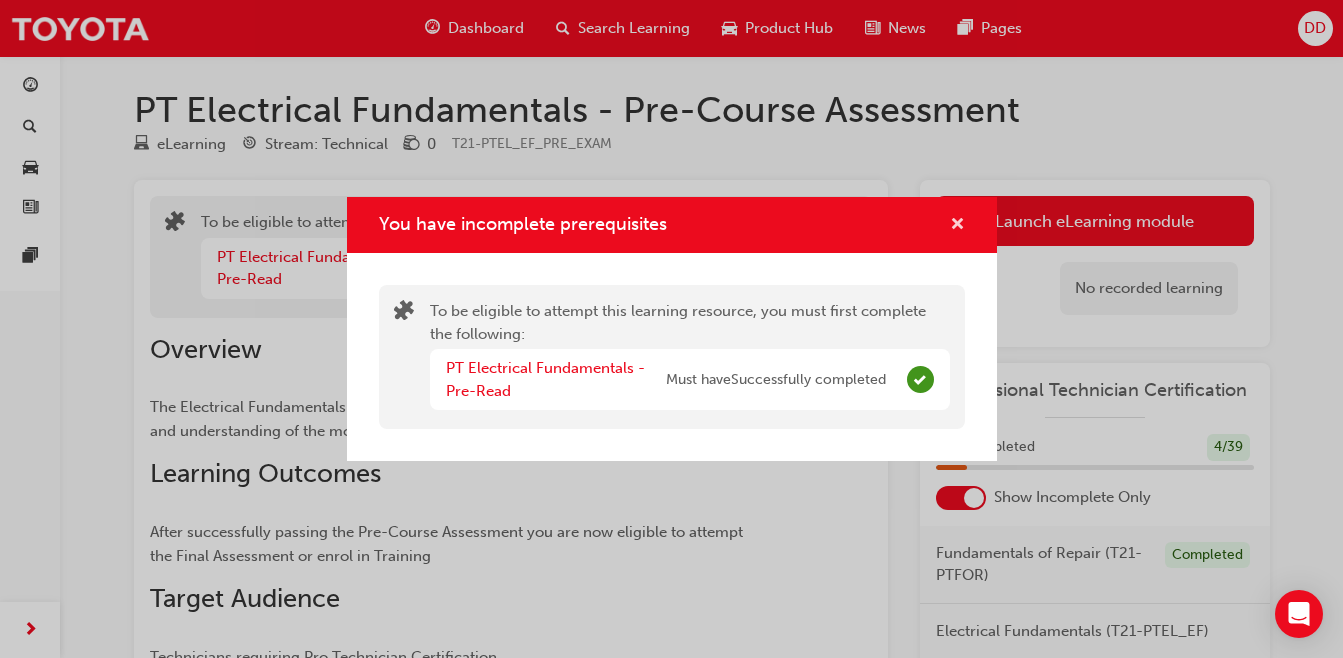 click at bounding box center (957, 226) 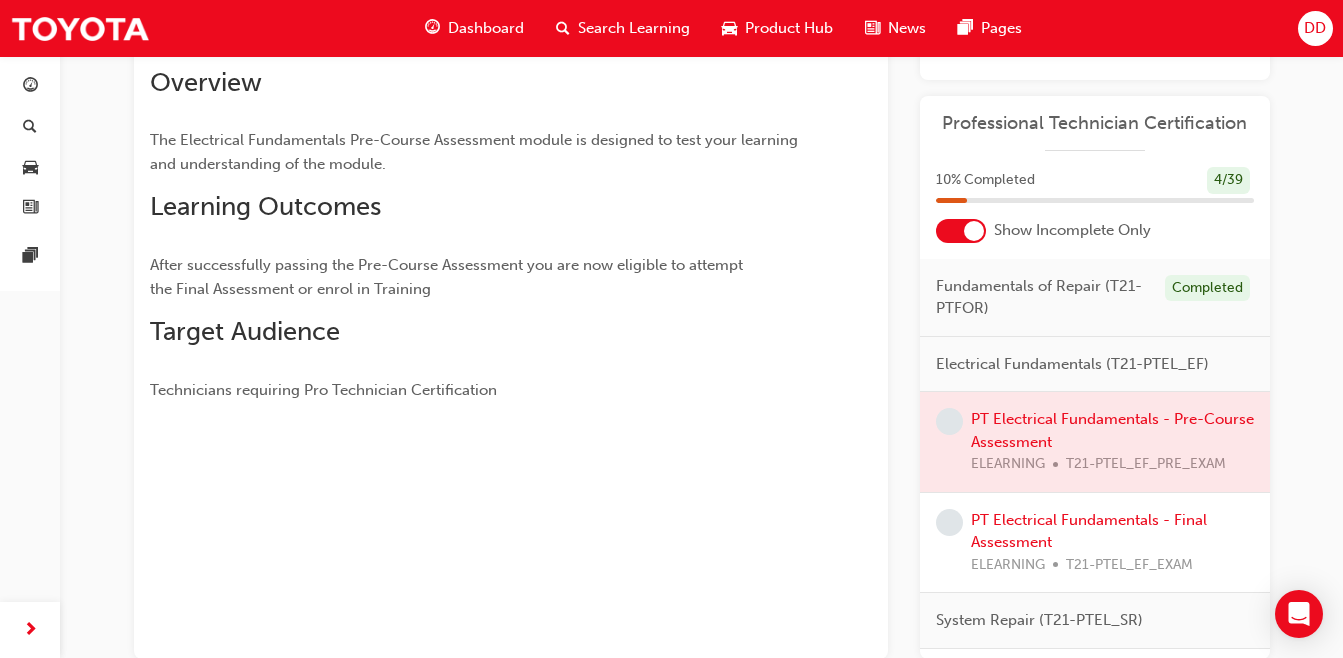 scroll, scrollTop: 0, scrollLeft: 0, axis: both 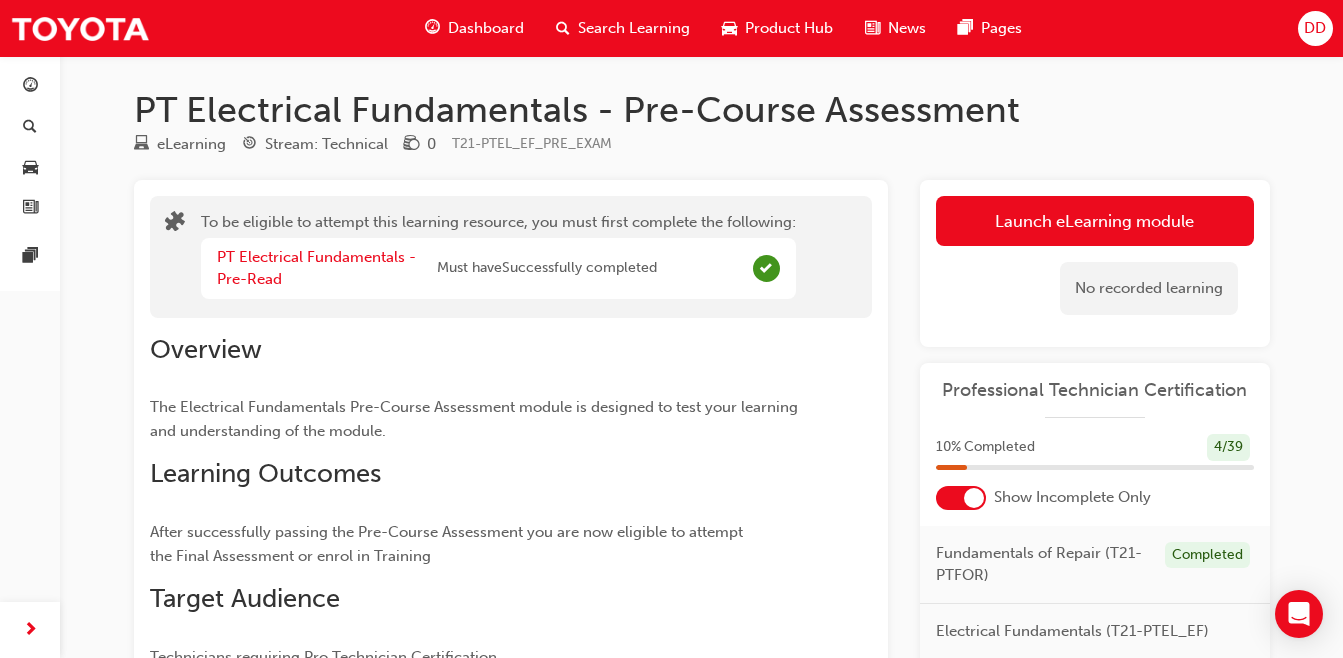 click on "Dashboard" at bounding box center (474, 28) 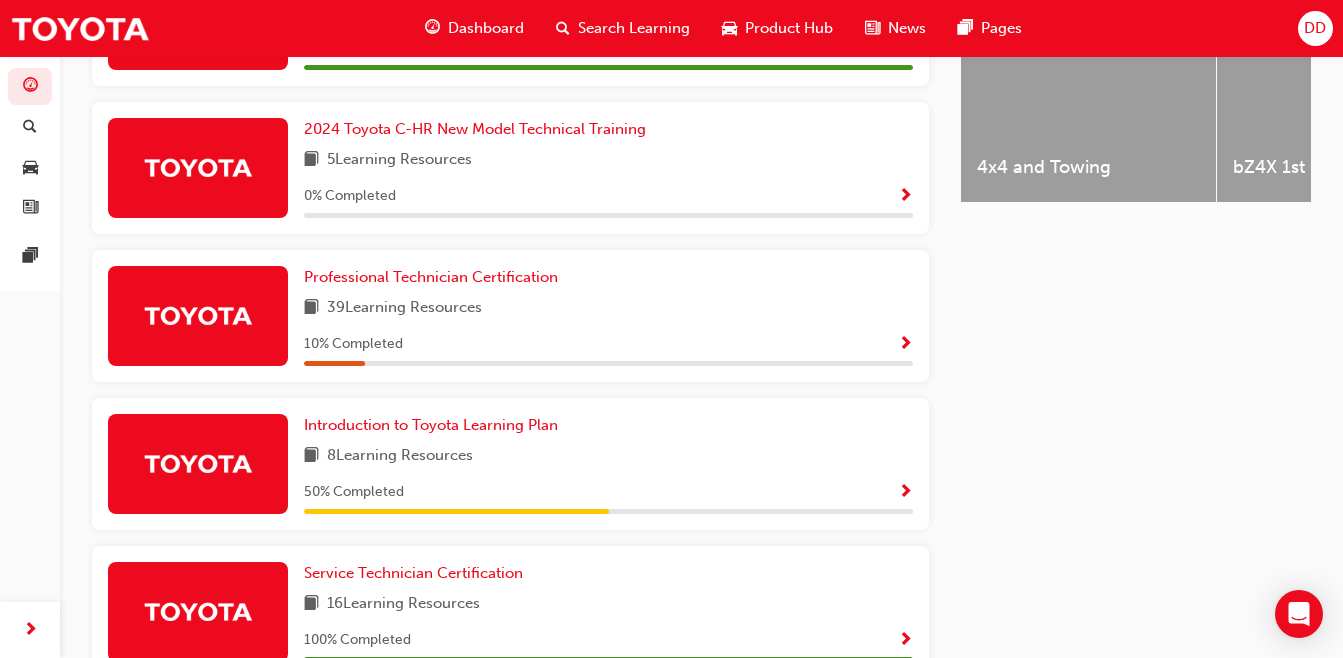 scroll, scrollTop: 995, scrollLeft: 0, axis: vertical 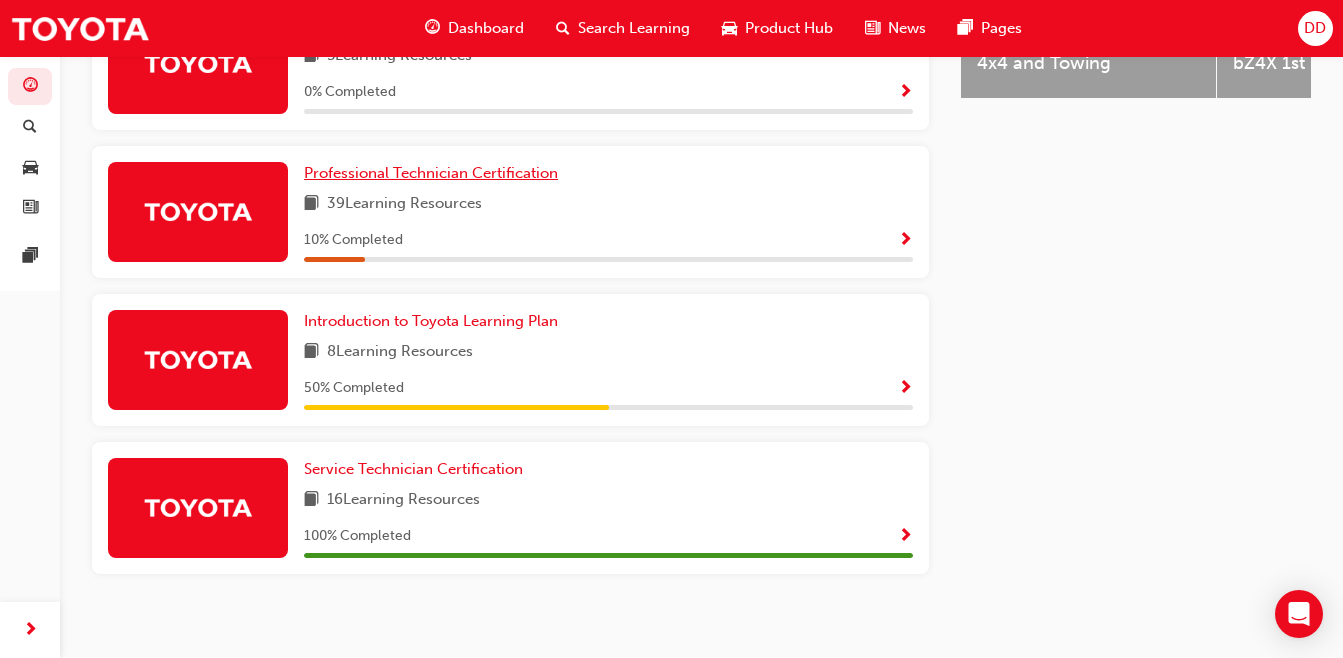 click on "Professional Technician Certification" at bounding box center (435, 173) 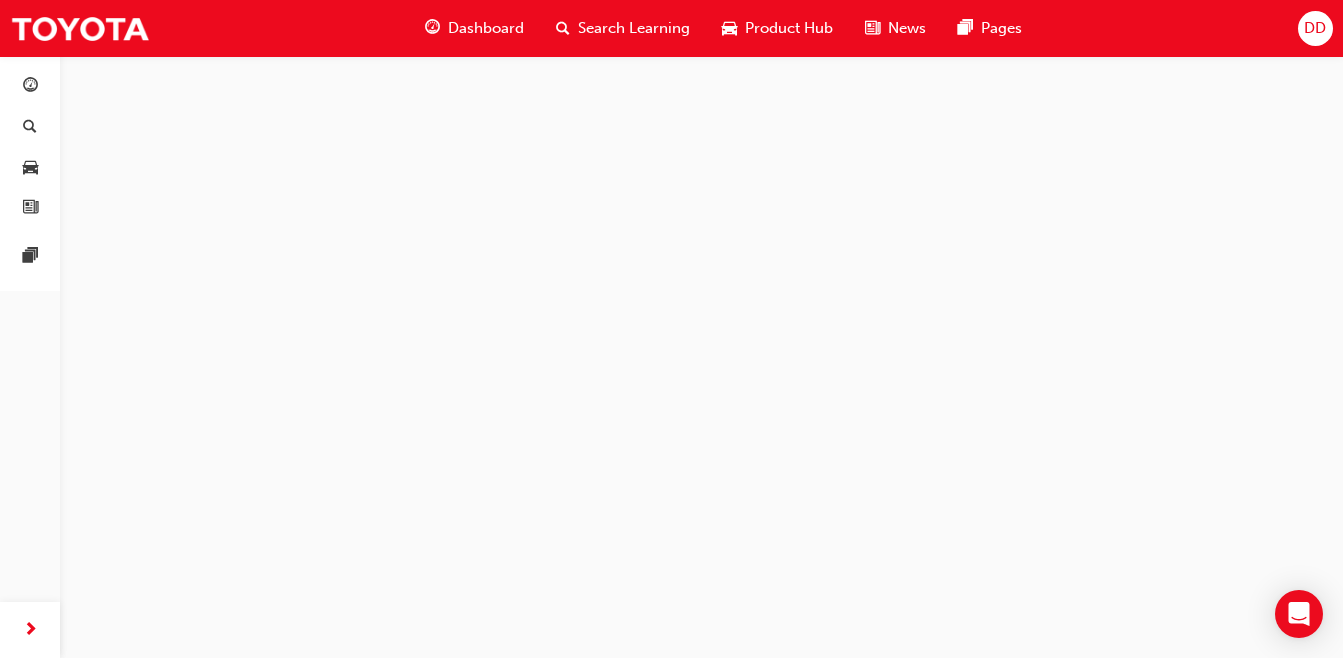 scroll, scrollTop: 0, scrollLeft: 0, axis: both 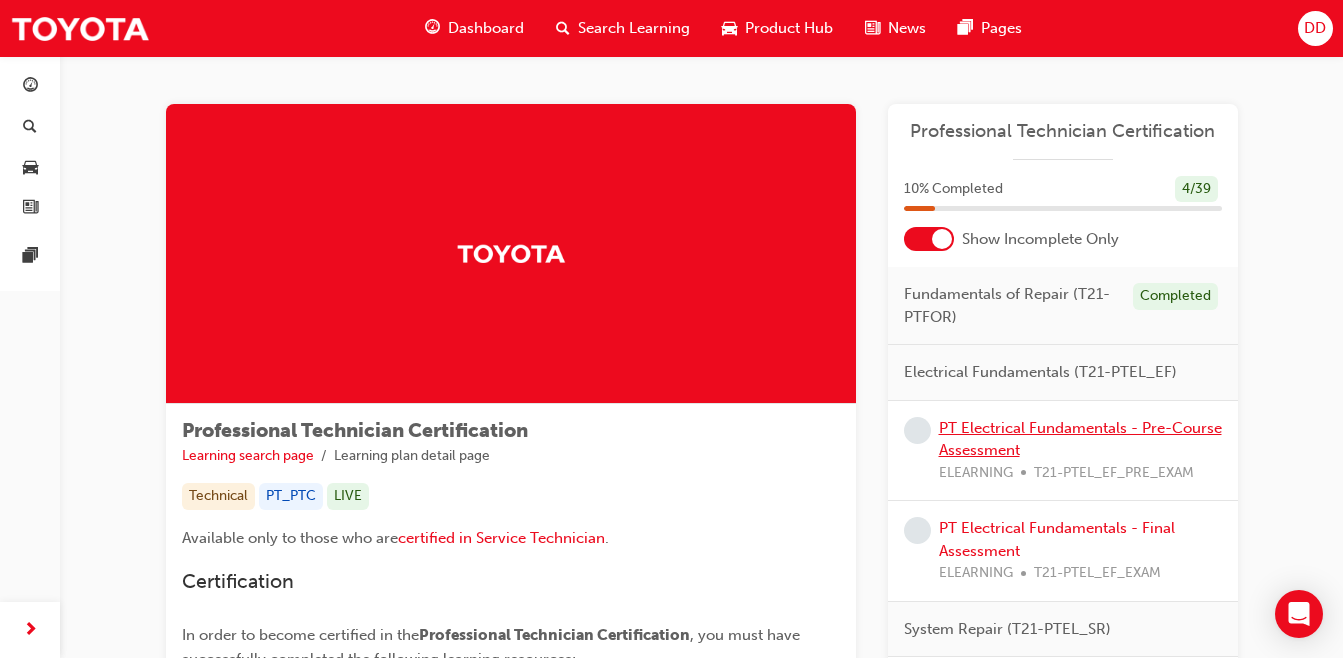 click on "PT Electrical Fundamentals - Pre-Course Assessment" at bounding box center (1080, 439) 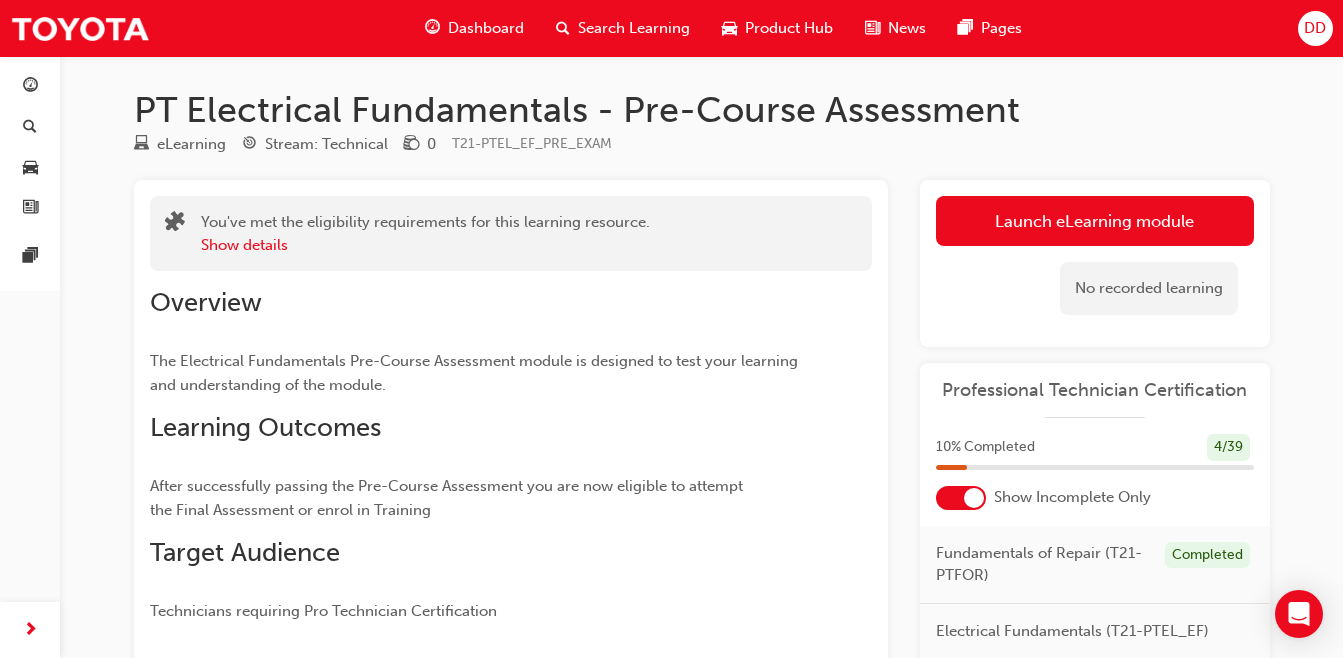 click on "Launch eLearning module" at bounding box center [1095, 221] 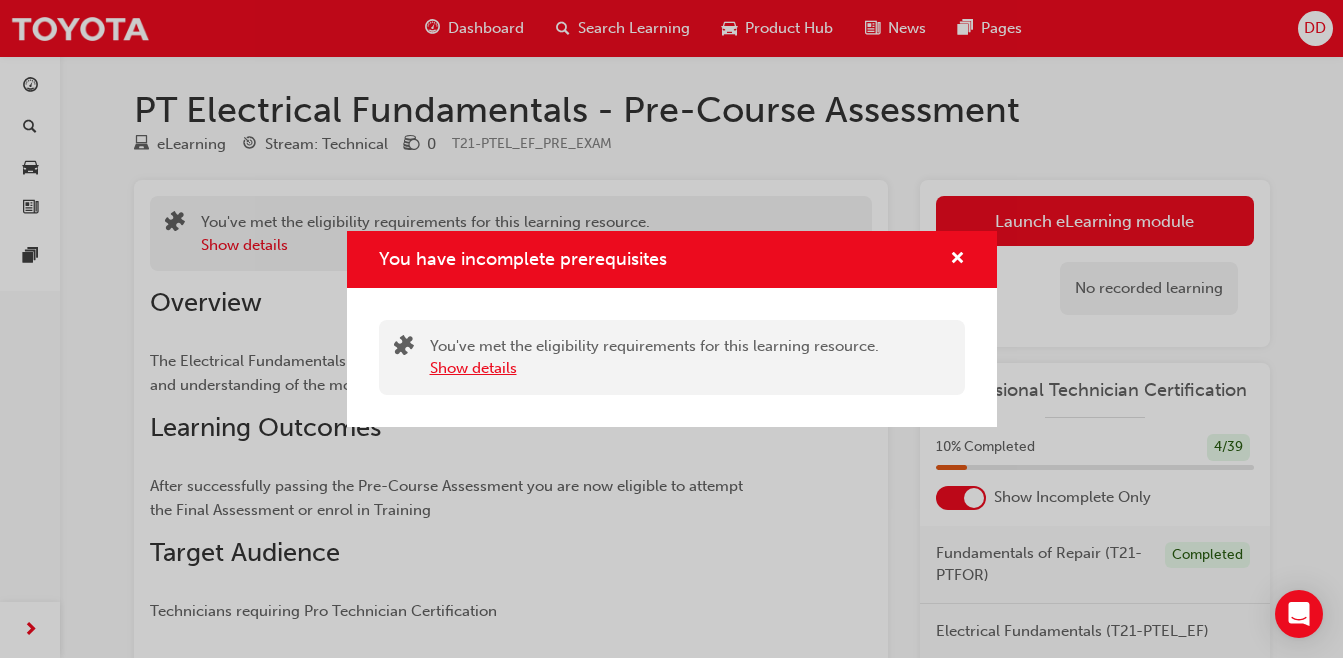 click on "Show details" at bounding box center [473, 368] 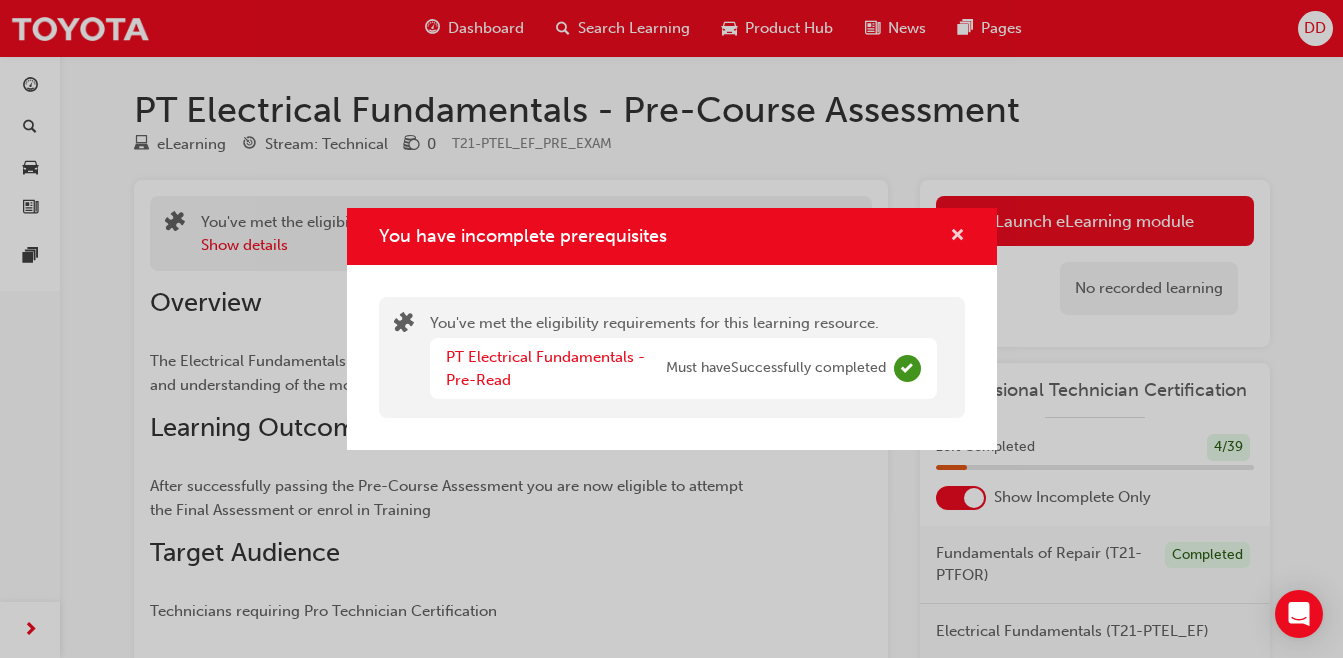 click at bounding box center (957, 237) 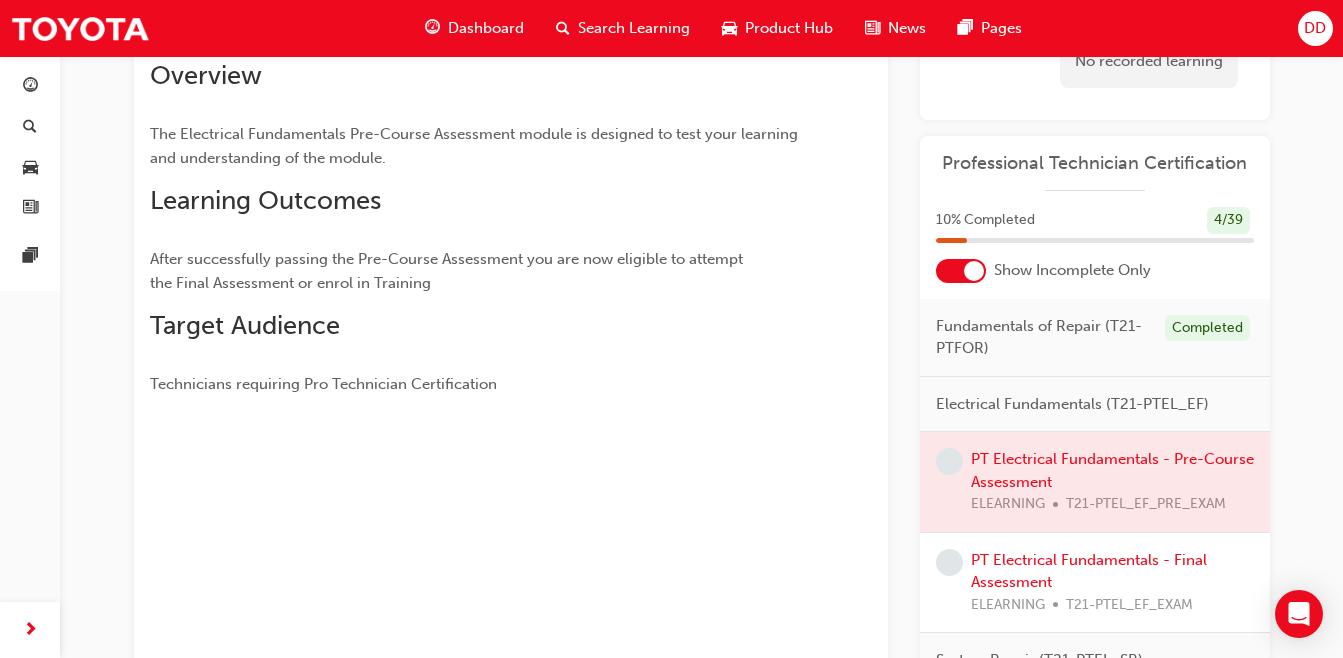 scroll, scrollTop: 223, scrollLeft: 0, axis: vertical 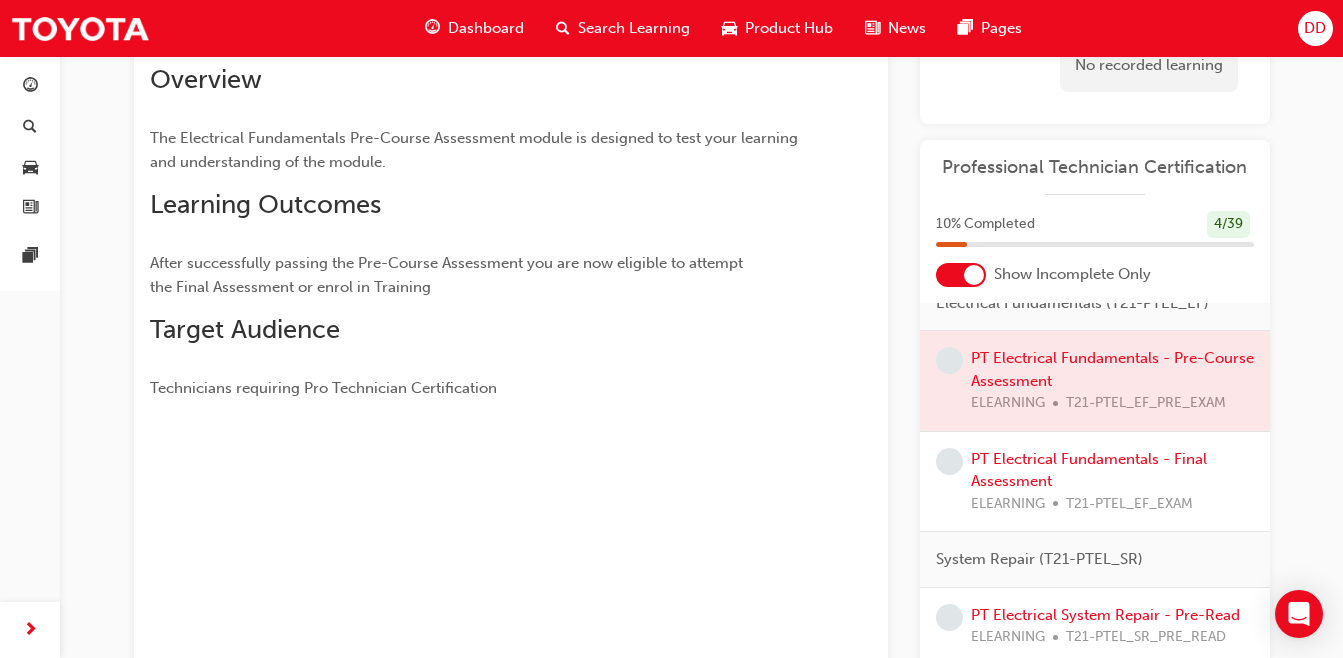click at bounding box center [1095, 381] 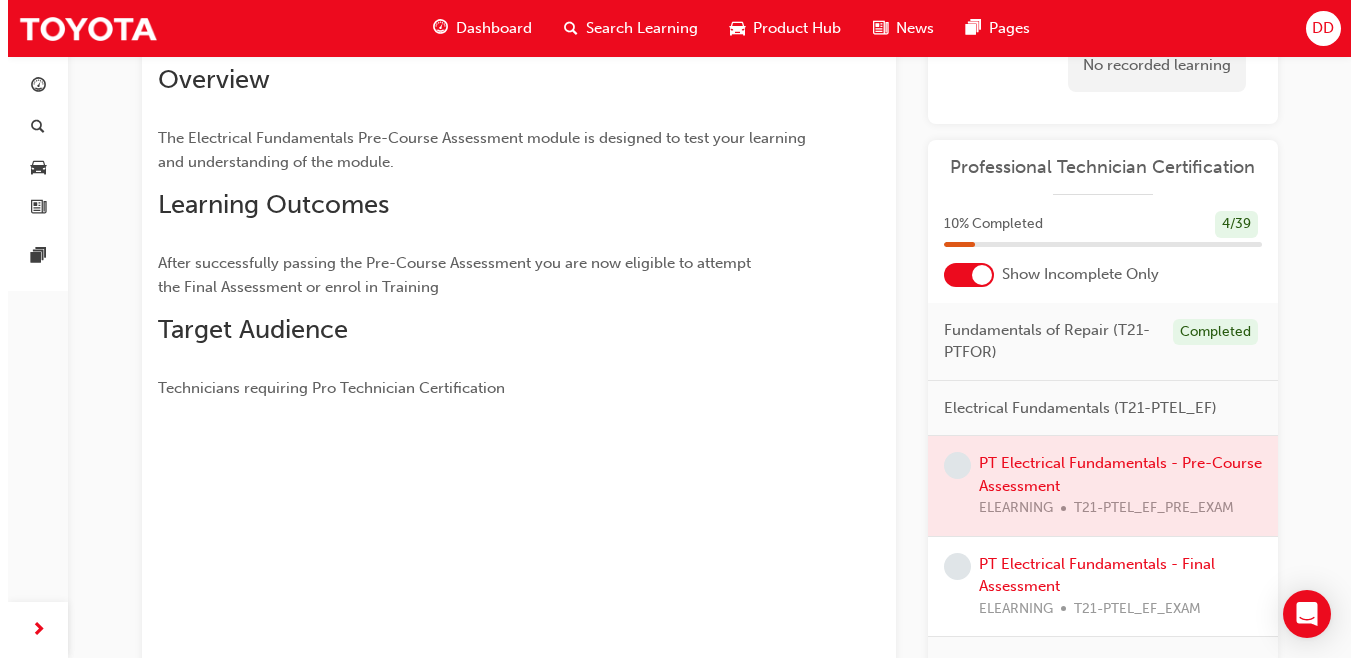 scroll, scrollTop: 0, scrollLeft: 0, axis: both 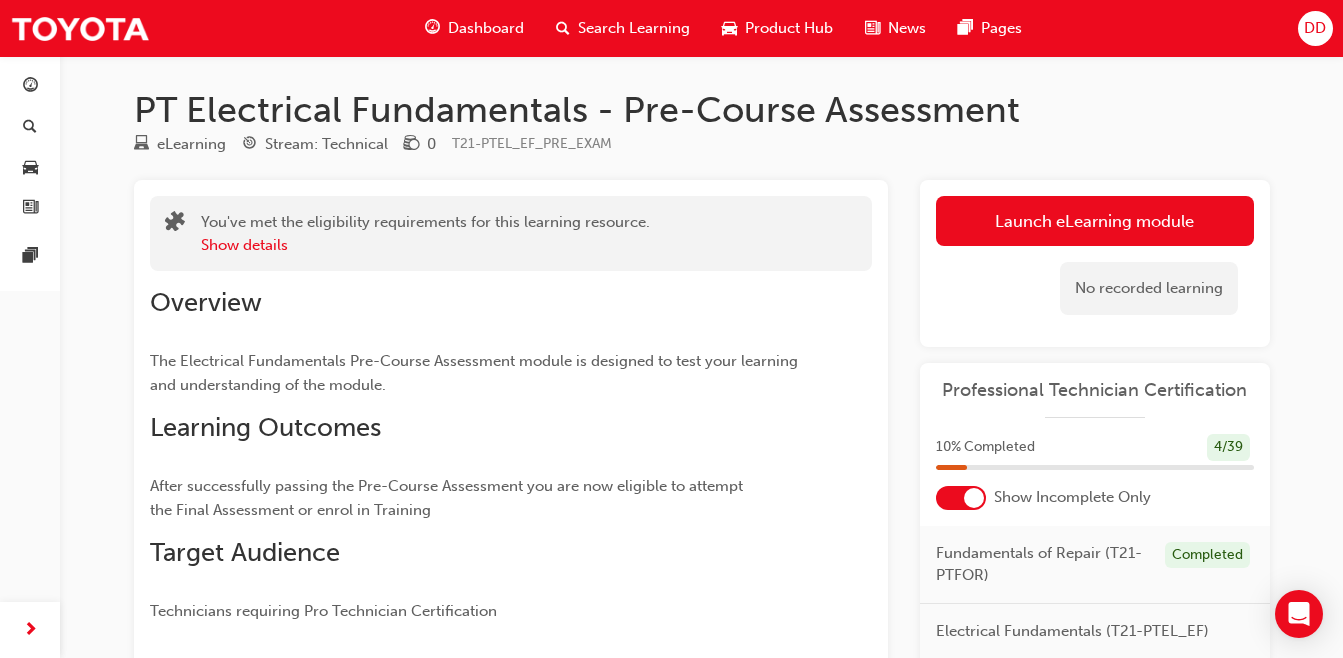 click on "Launch eLearning module" at bounding box center (1095, 221) 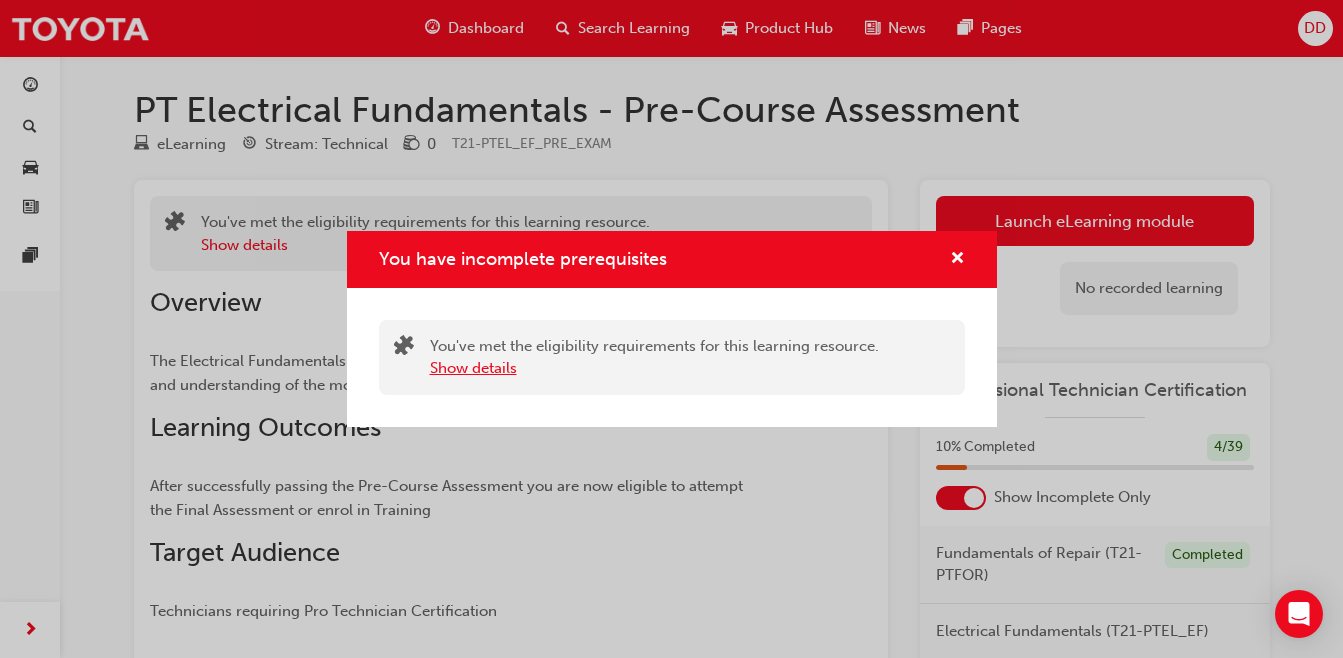 click on "Show details" at bounding box center (473, 368) 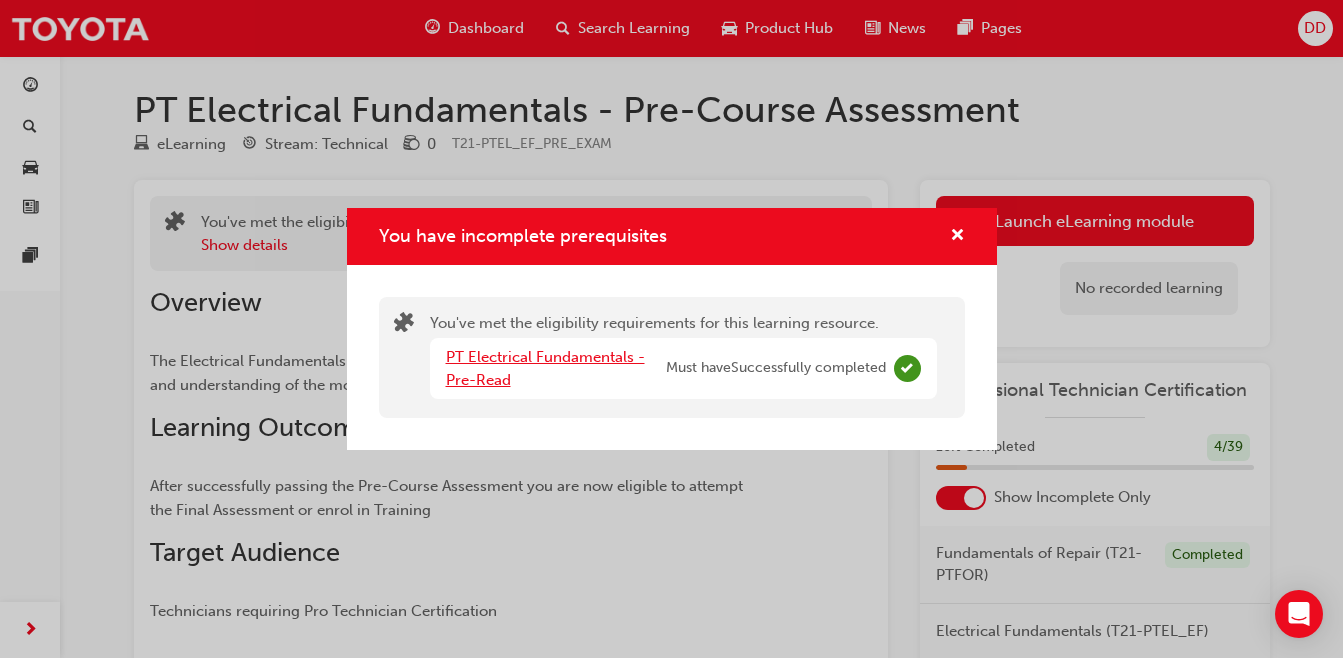 click on "PT Electrical Fundamentals - Pre-Read" at bounding box center [545, 368] 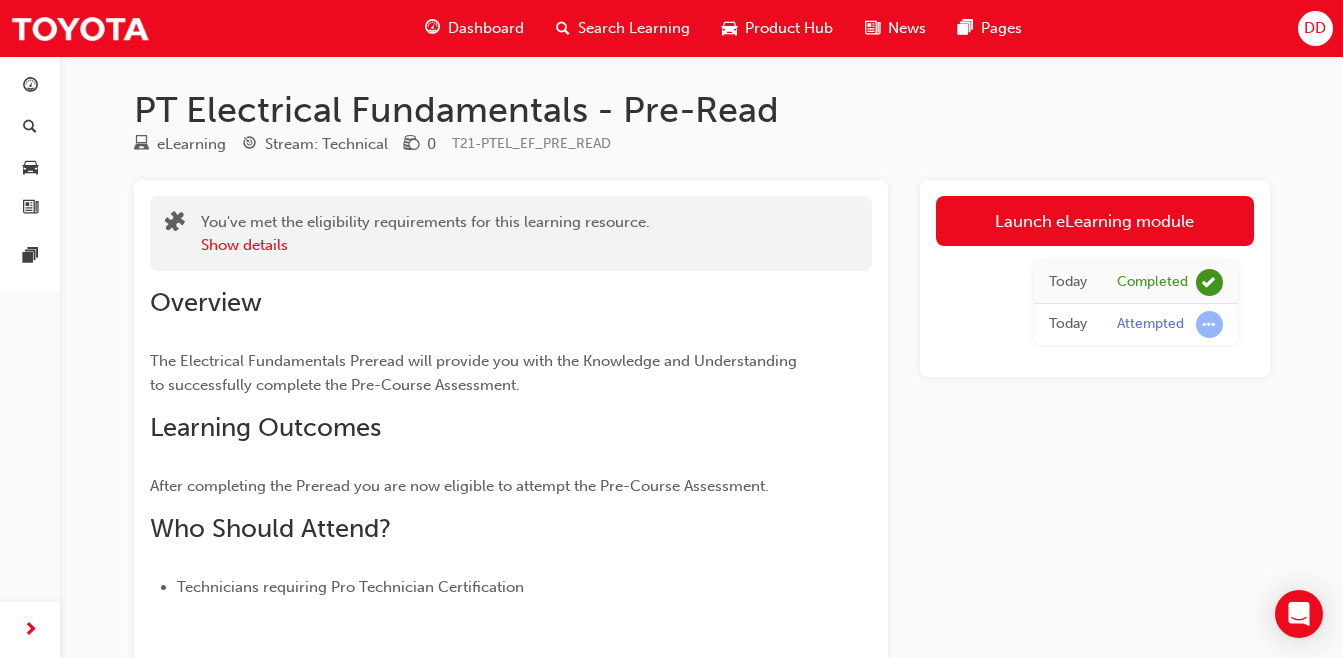 click on "Launch eLearning module" at bounding box center [1095, 221] 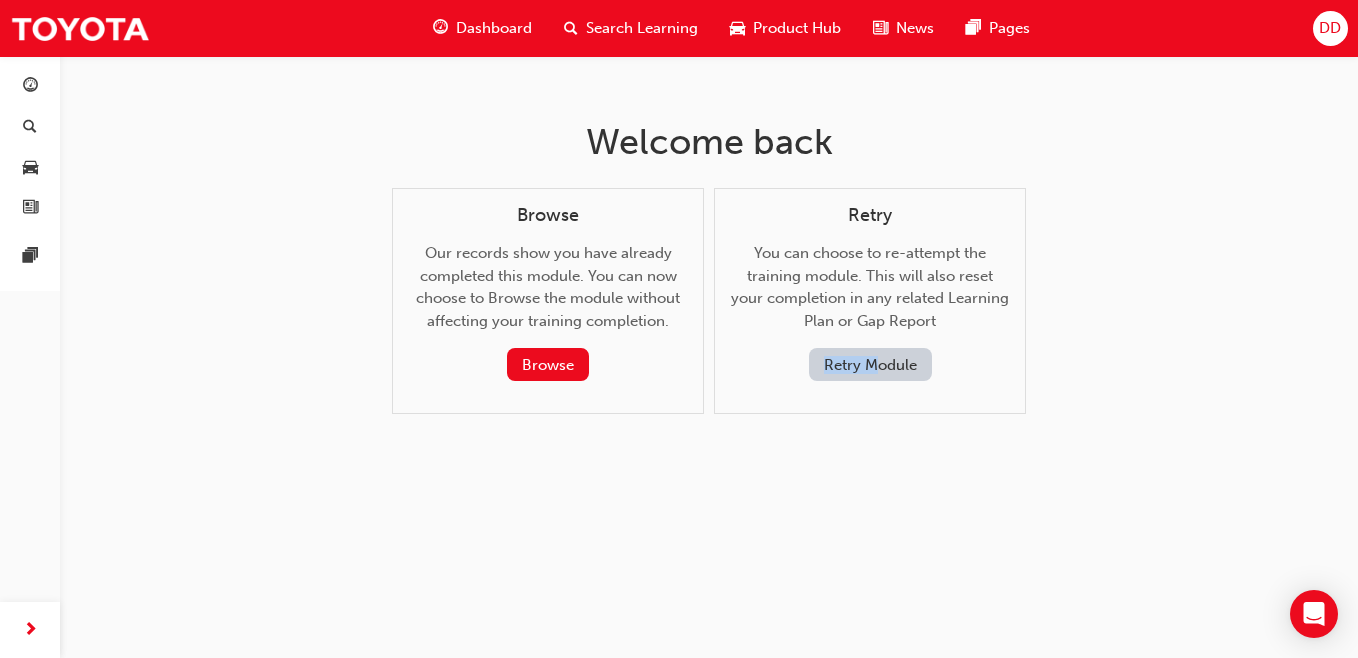 drag, startPoint x: 884, startPoint y: 347, endPoint x: 879, endPoint y: 364, distance: 17.720045 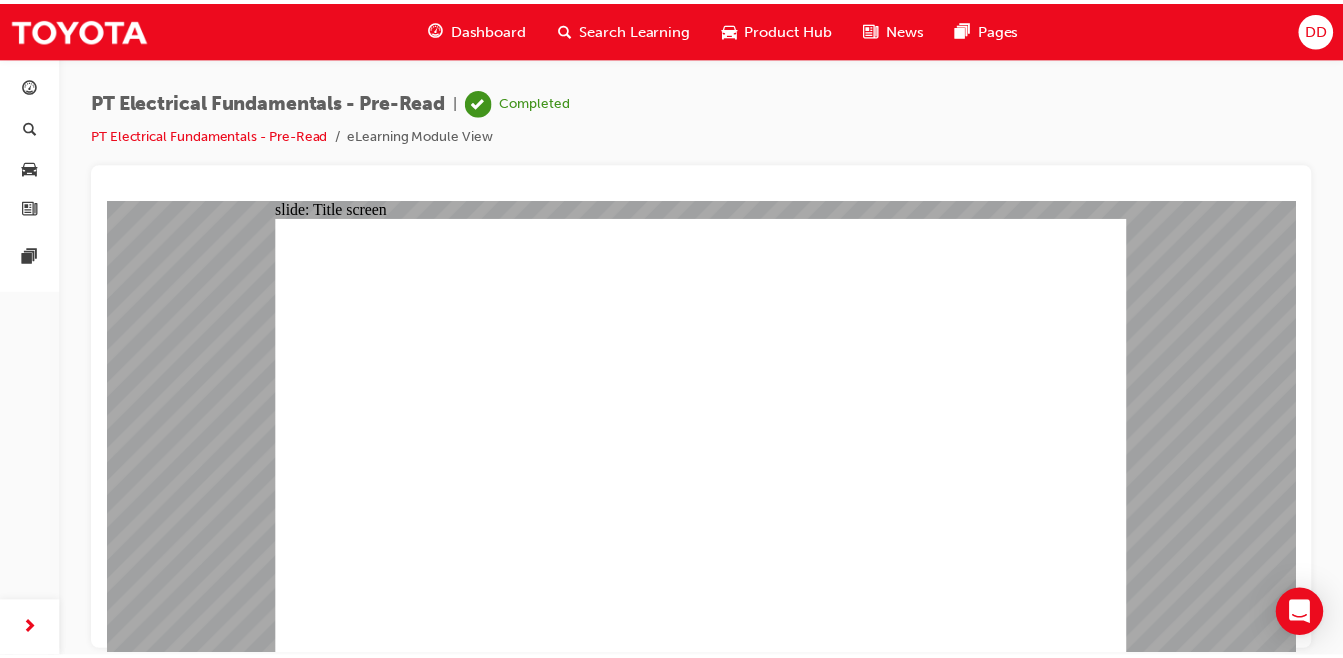 scroll, scrollTop: 0, scrollLeft: 0, axis: both 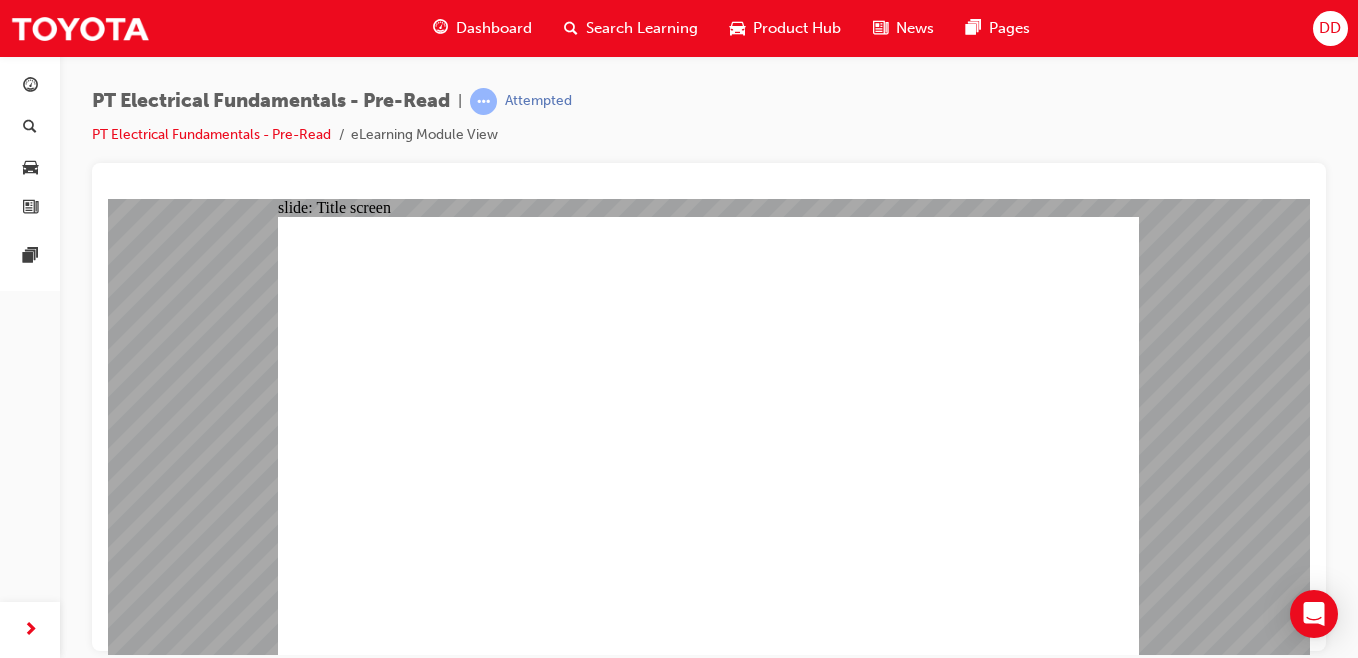 click 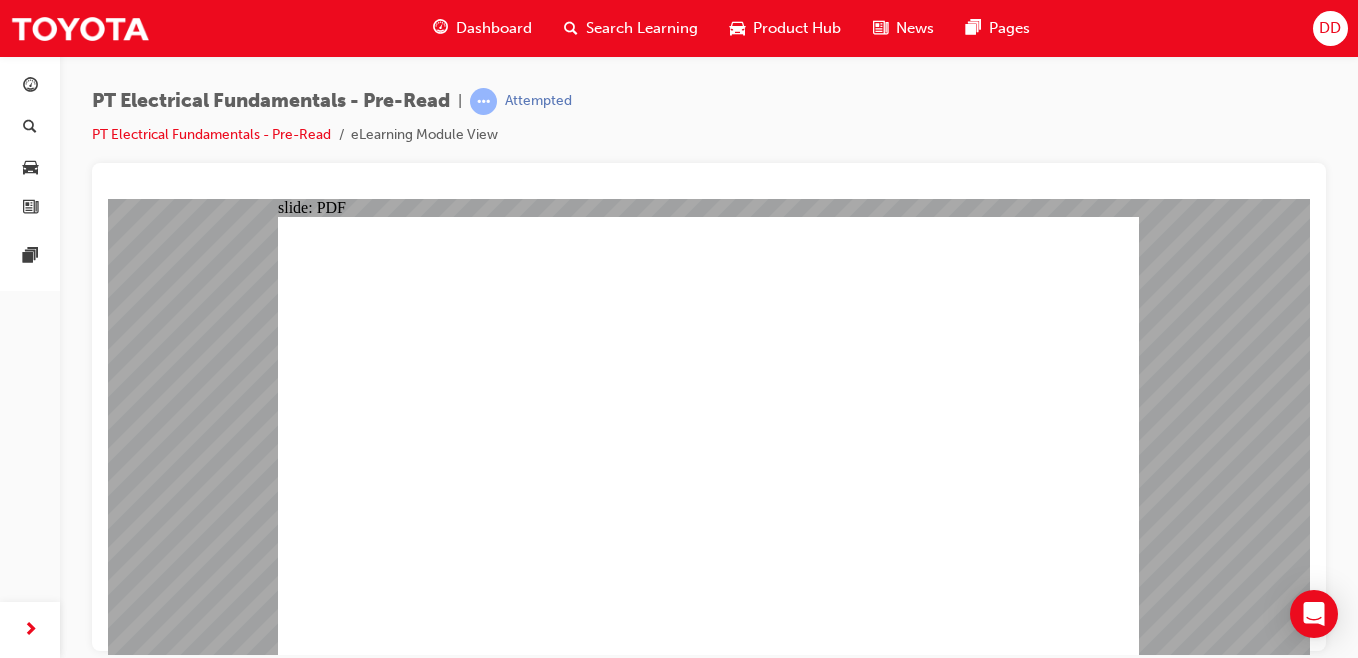 click 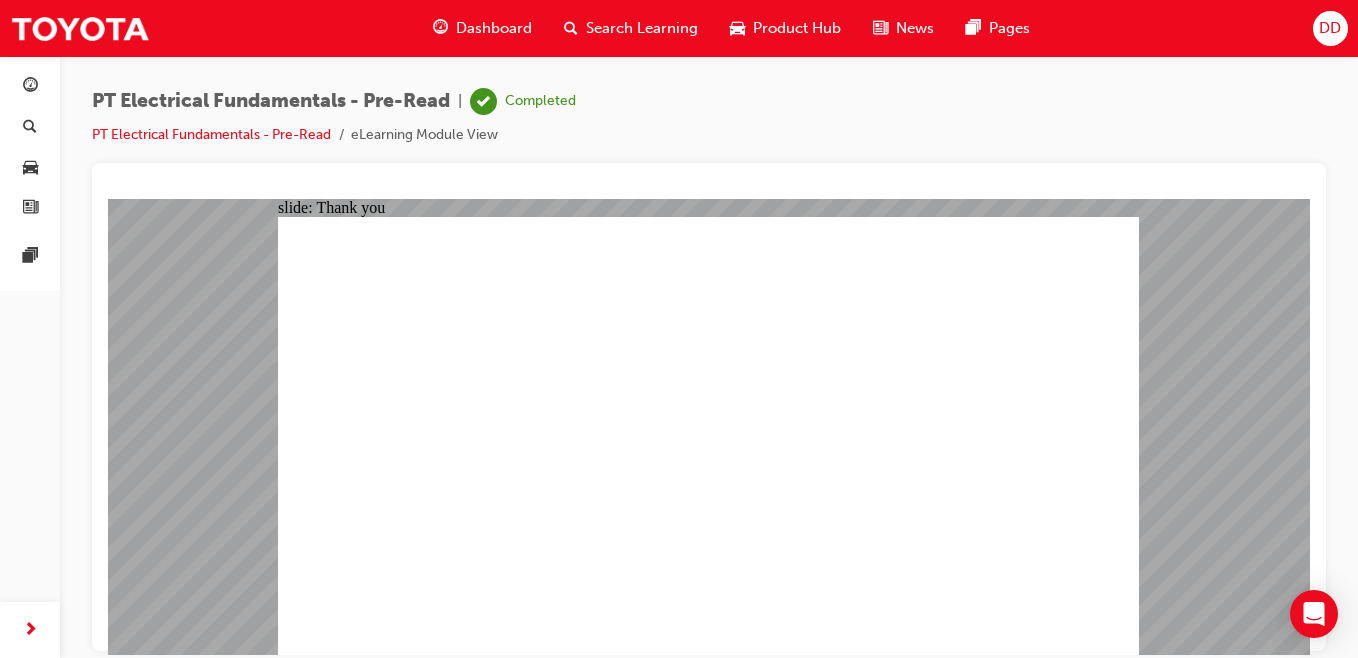 click on "Dashboard" at bounding box center (494, 28) 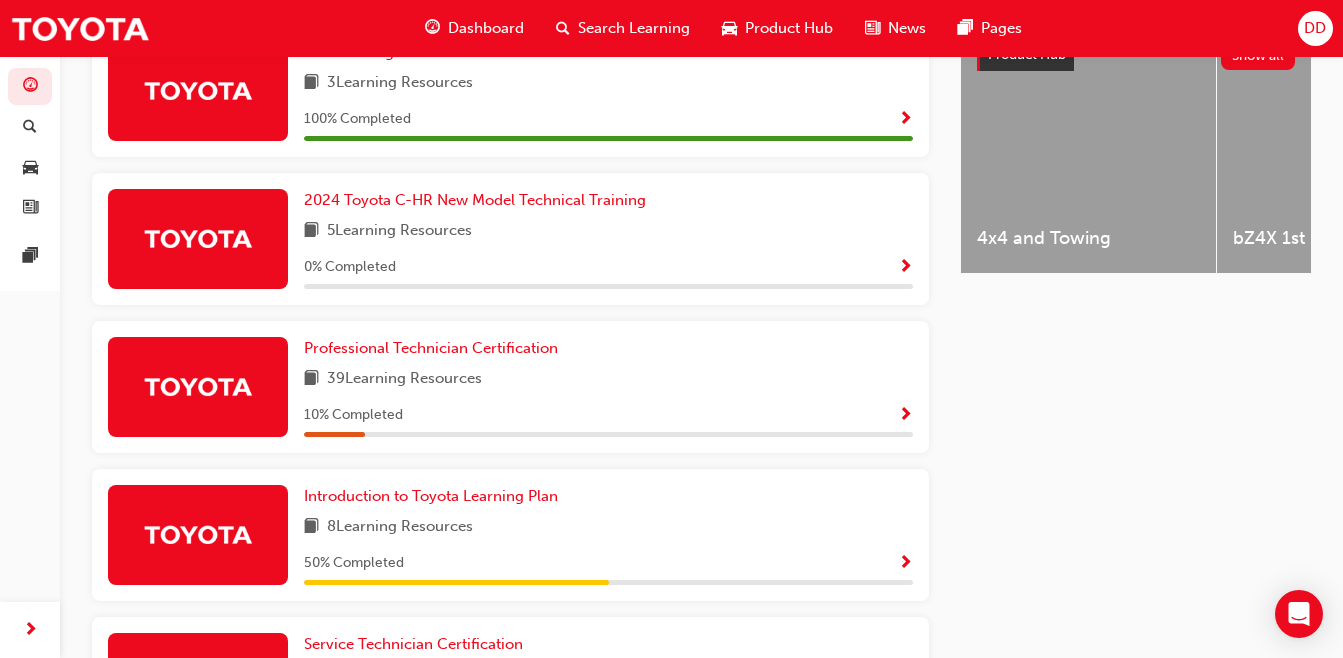 scroll, scrollTop: 841, scrollLeft: 0, axis: vertical 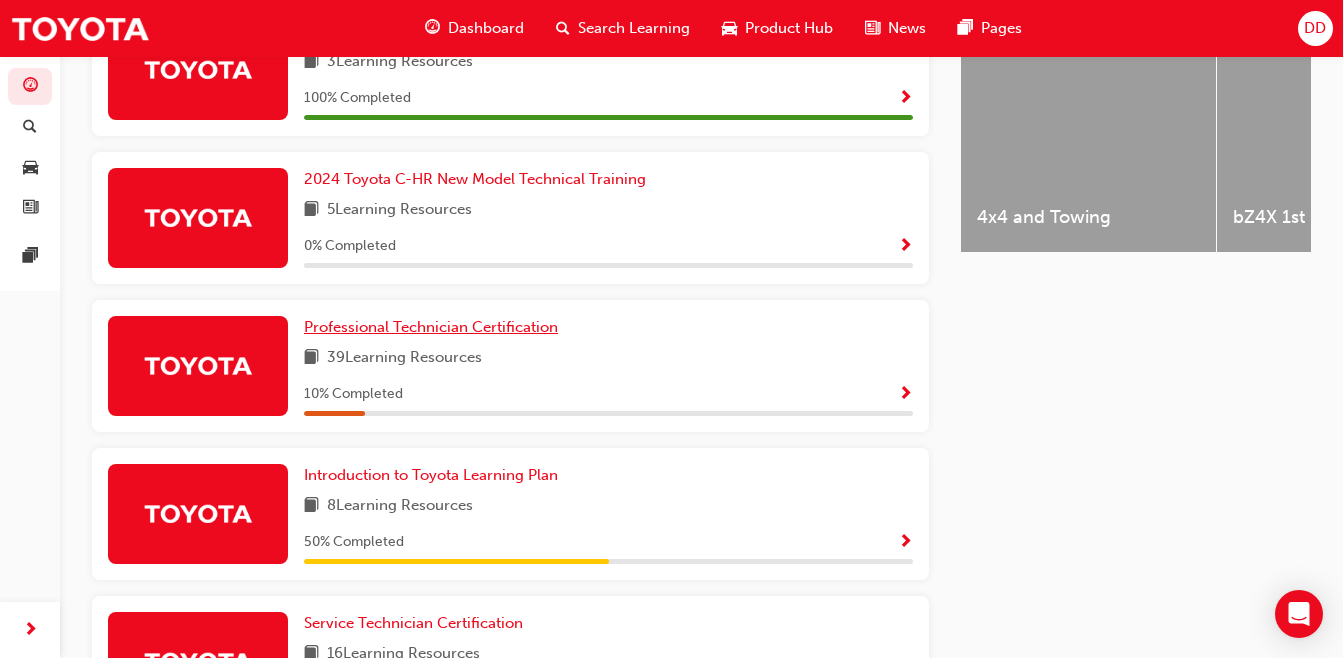 click on "Professional Technician Certification" at bounding box center (431, 327) 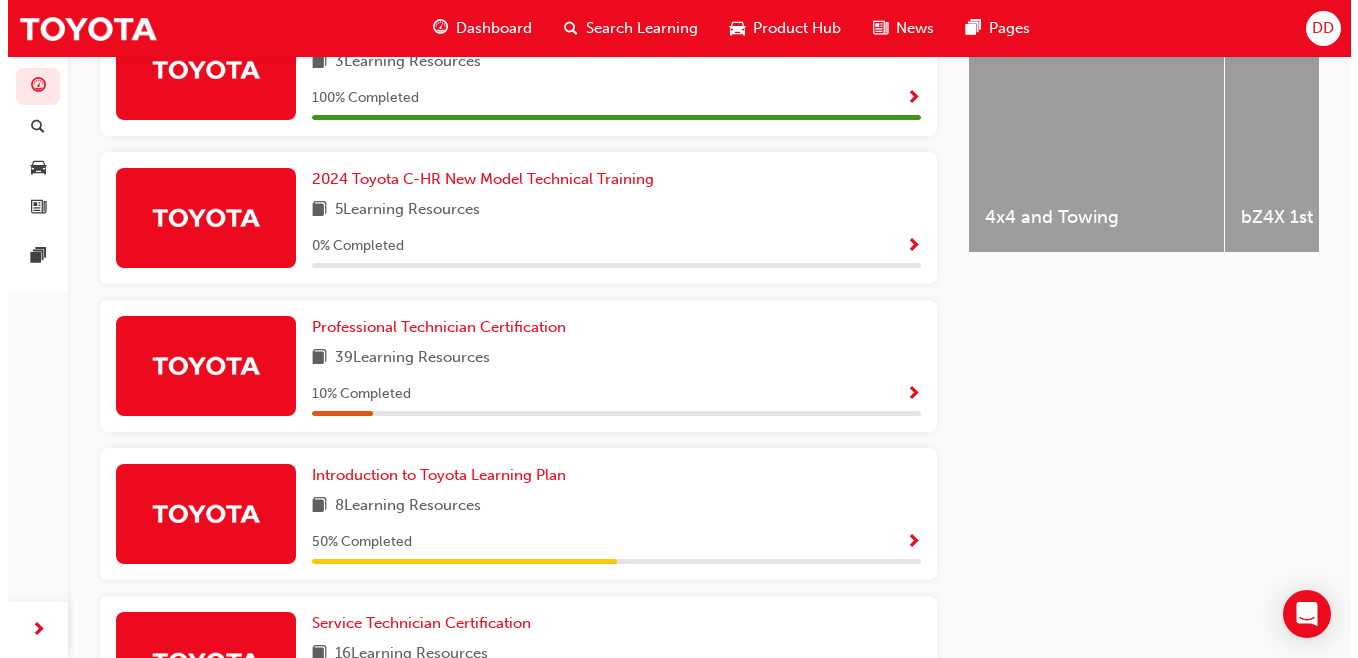 scroll, scrollTop: 0, scrollLeft: 0, axis: both 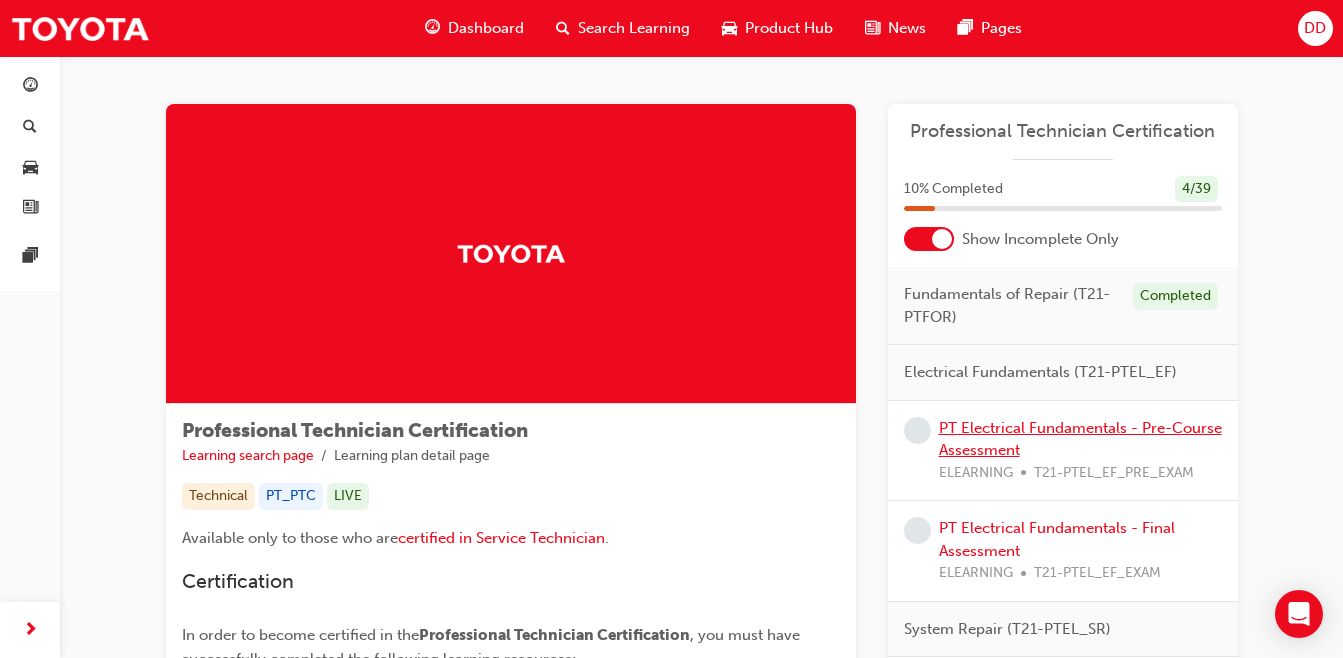 click on "PT Electrical Fundamentals - Pre-Course Assessment" at bounding box center (1080, 439) 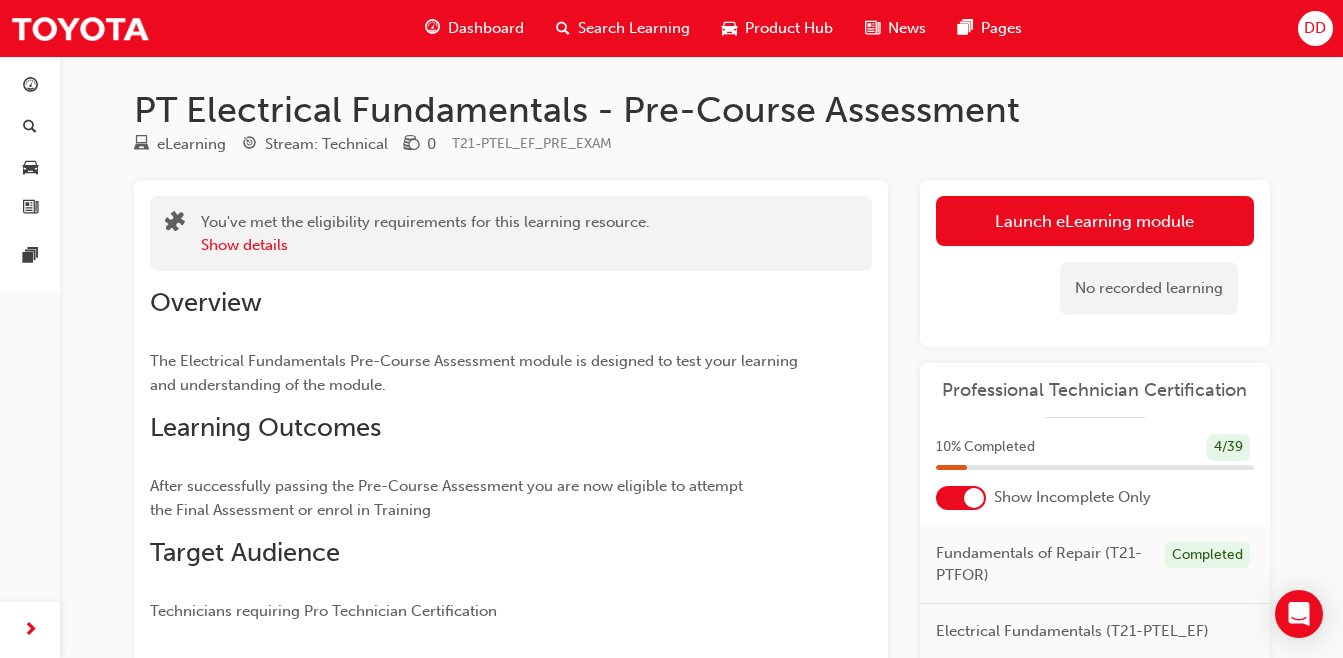 click on "Launch eLearning module" at bounding box center (1095, 221) 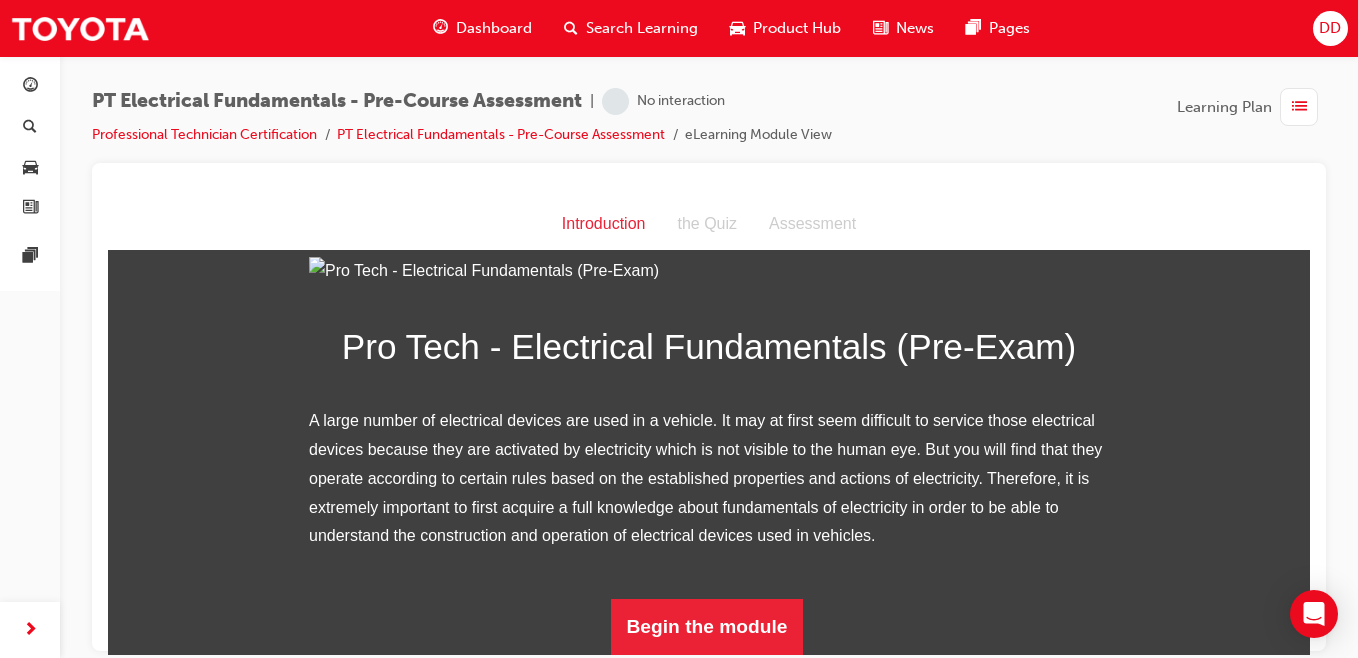 scroll, scrollTop: 268, scrollLeft: 0, axis: vertical 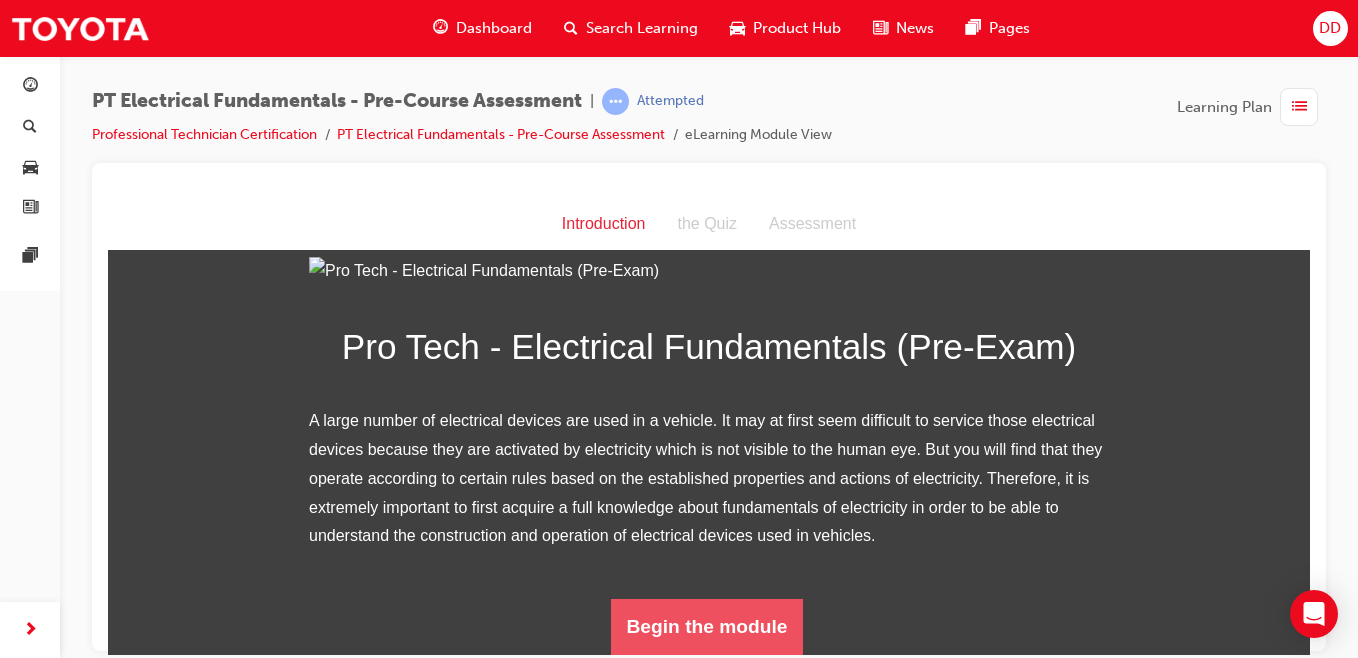 click on "Begin the module" at bounding box center [707, 626] 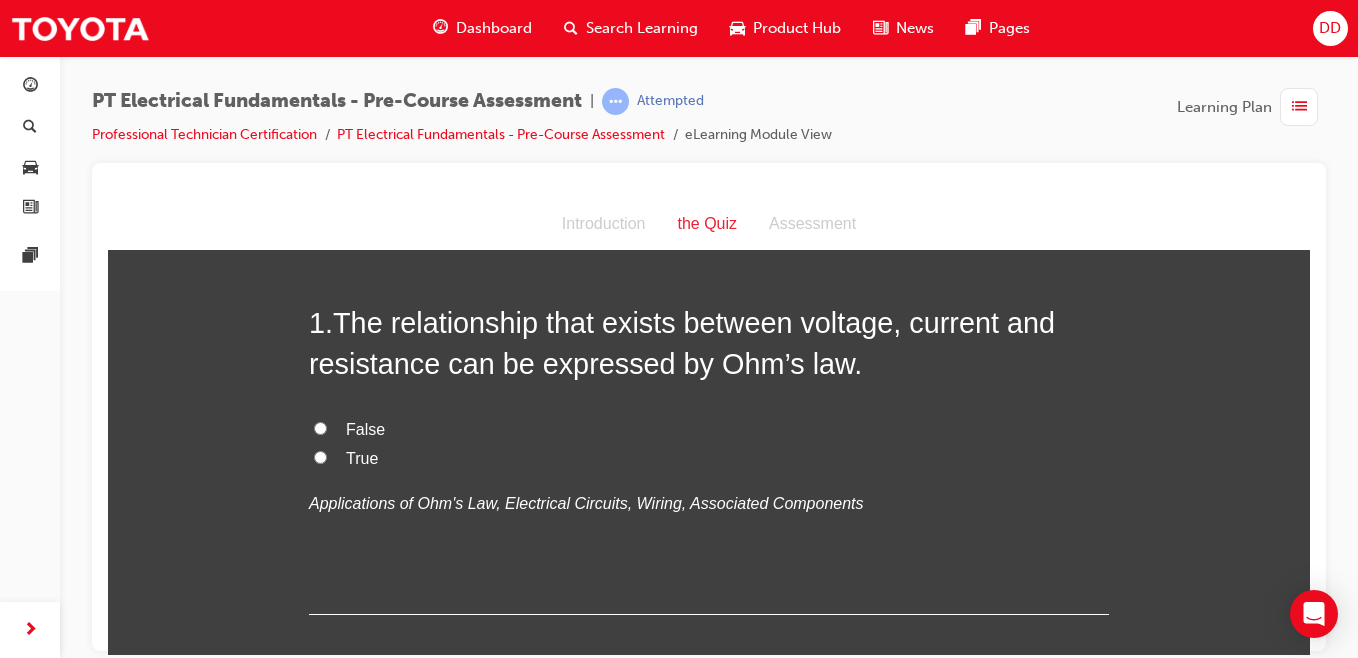 scroll, scrollTop: 71, scrollLeft: 0, axis: vertical 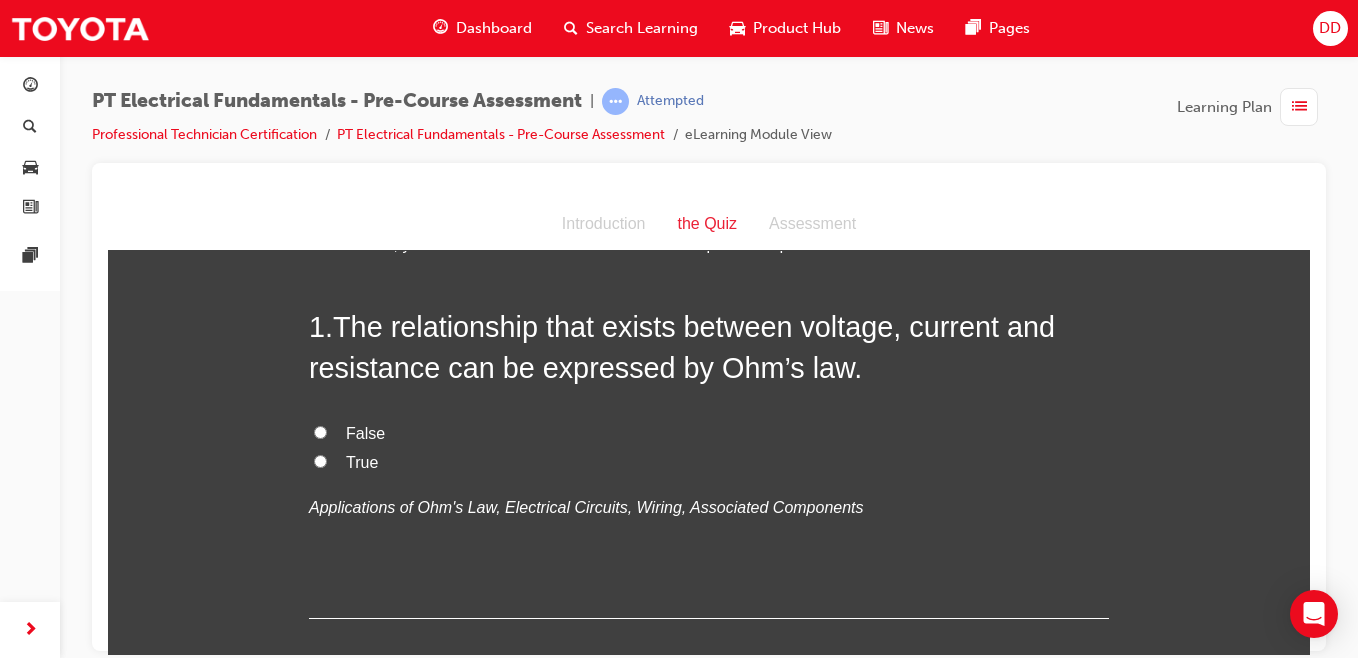 click on "True" at bounding box center [709, 462] 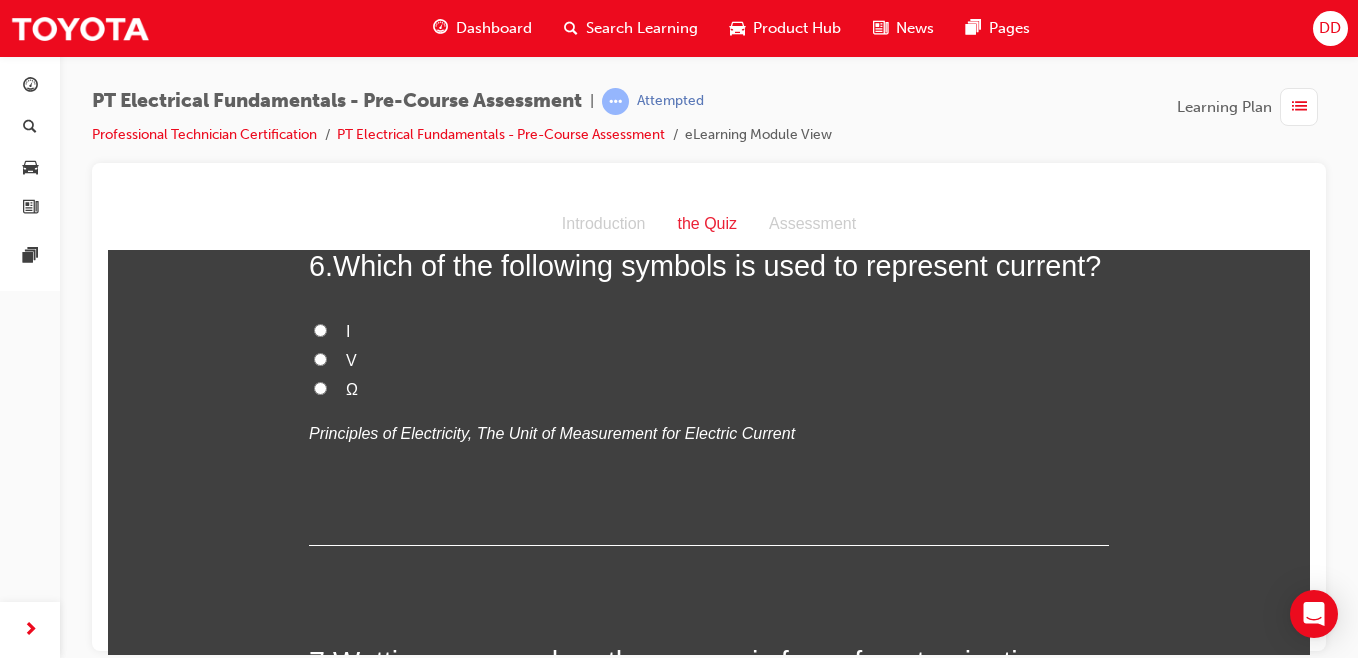 scroll, scrollTop: 2191, scrollLeft: 0, axis: vertical 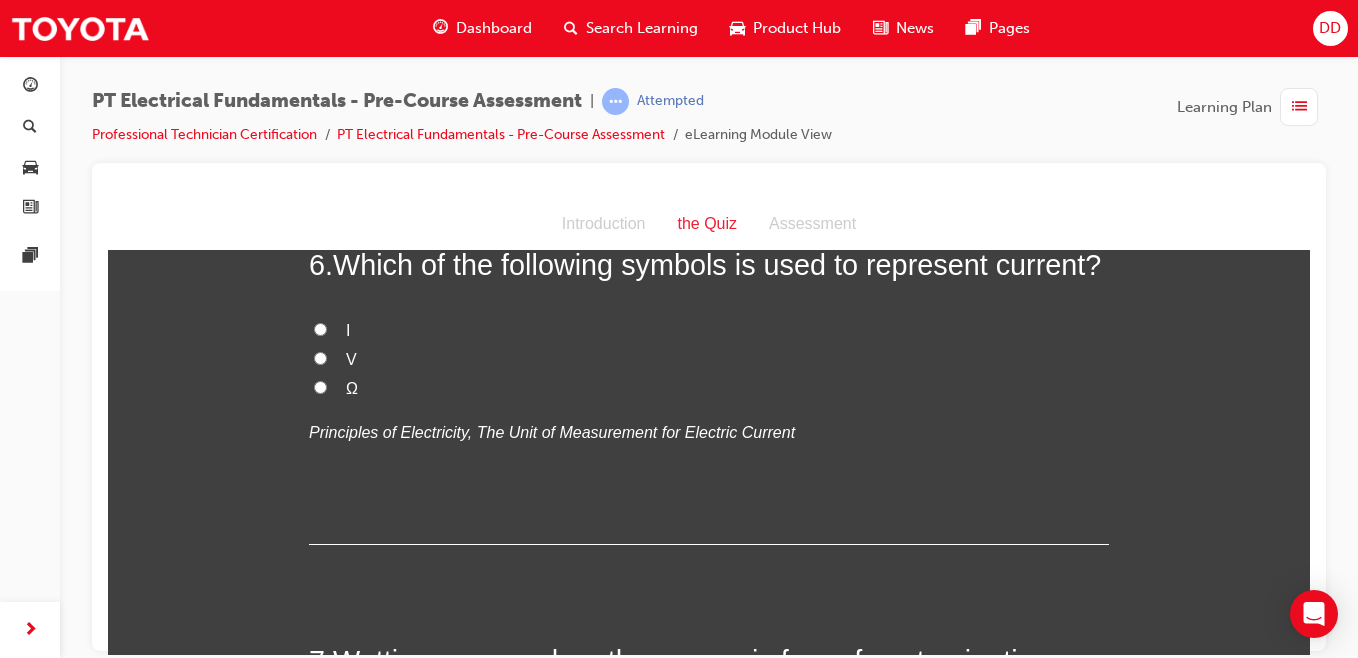 click on "Ω" at bounding box center (320, 386) 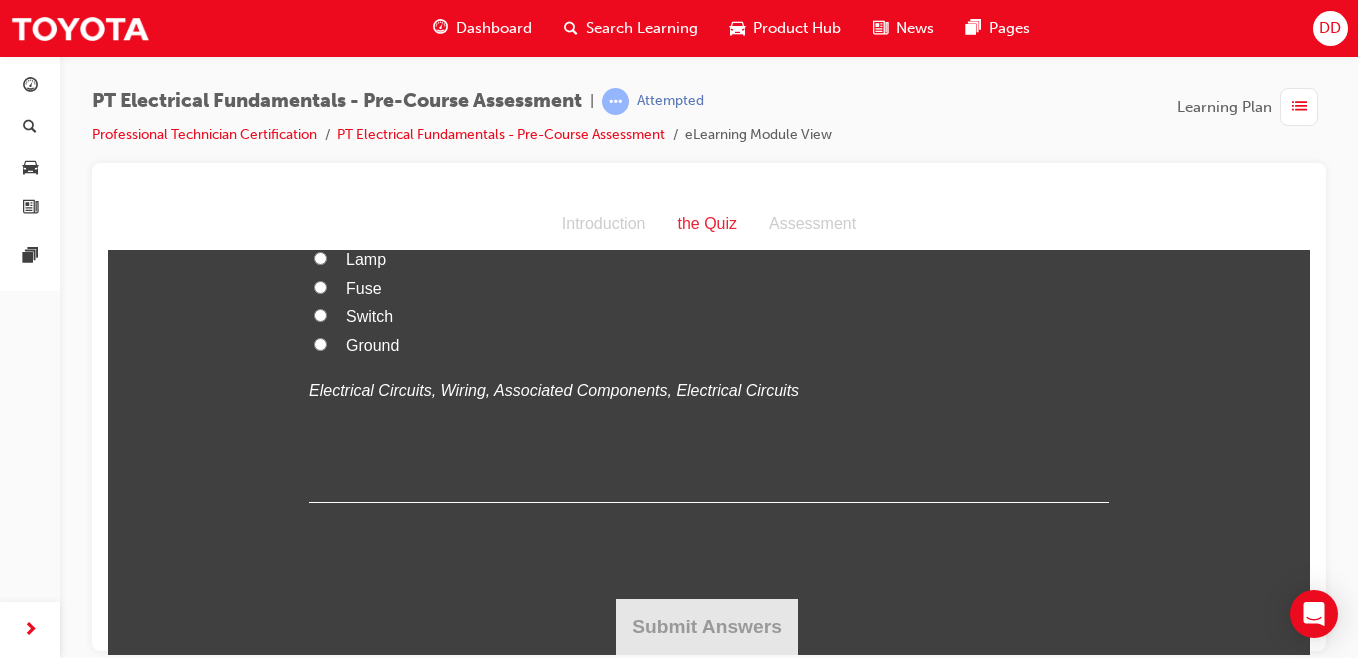 scroll, scrollTop: 4107, scrollLeft: 0, axis: vertical 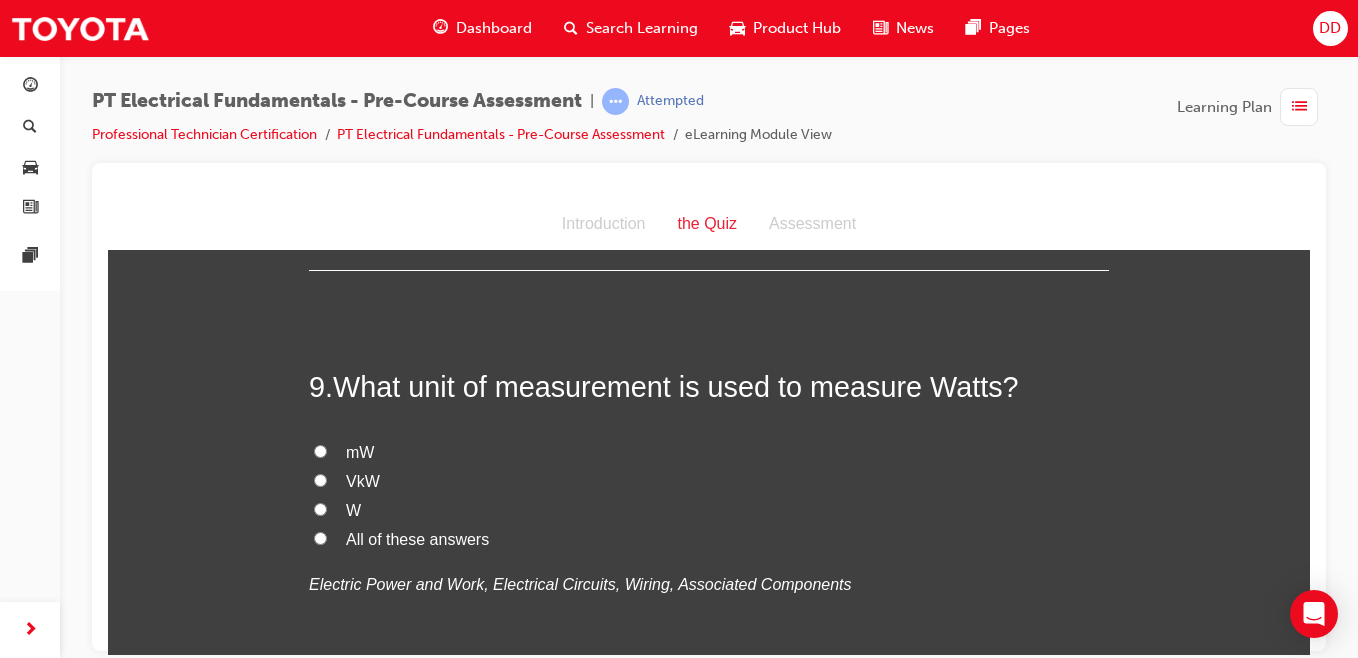 click on "All of these answers" at bounding box center [320, 537] 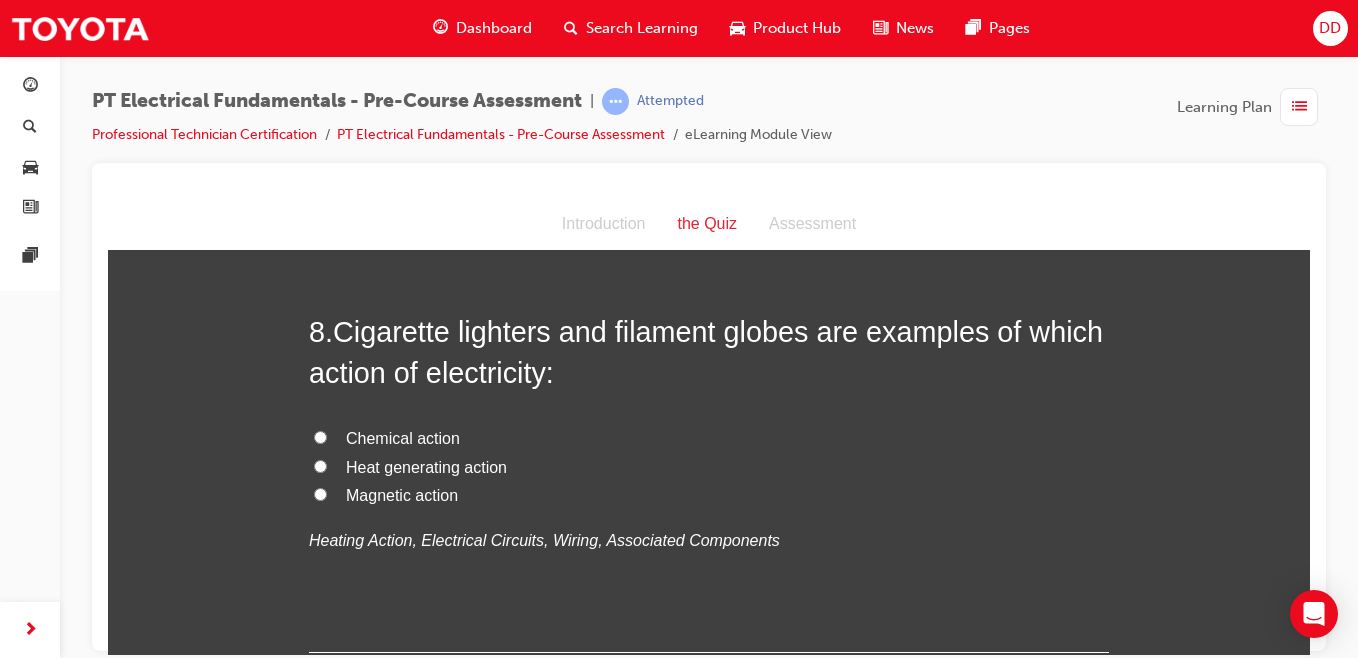 scroll, scrollTop: 2927, scrollLeft: 0, axis: vertical 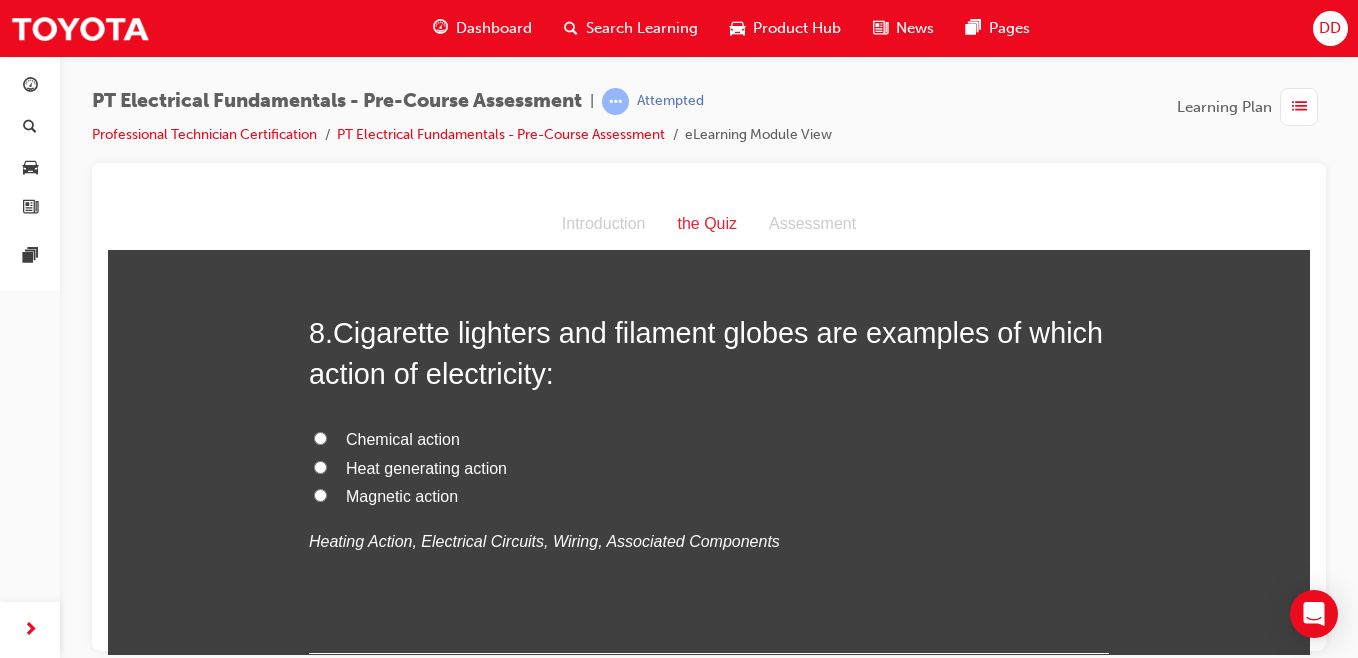 click on "Heat generating action" at bounding box center (320, 466) 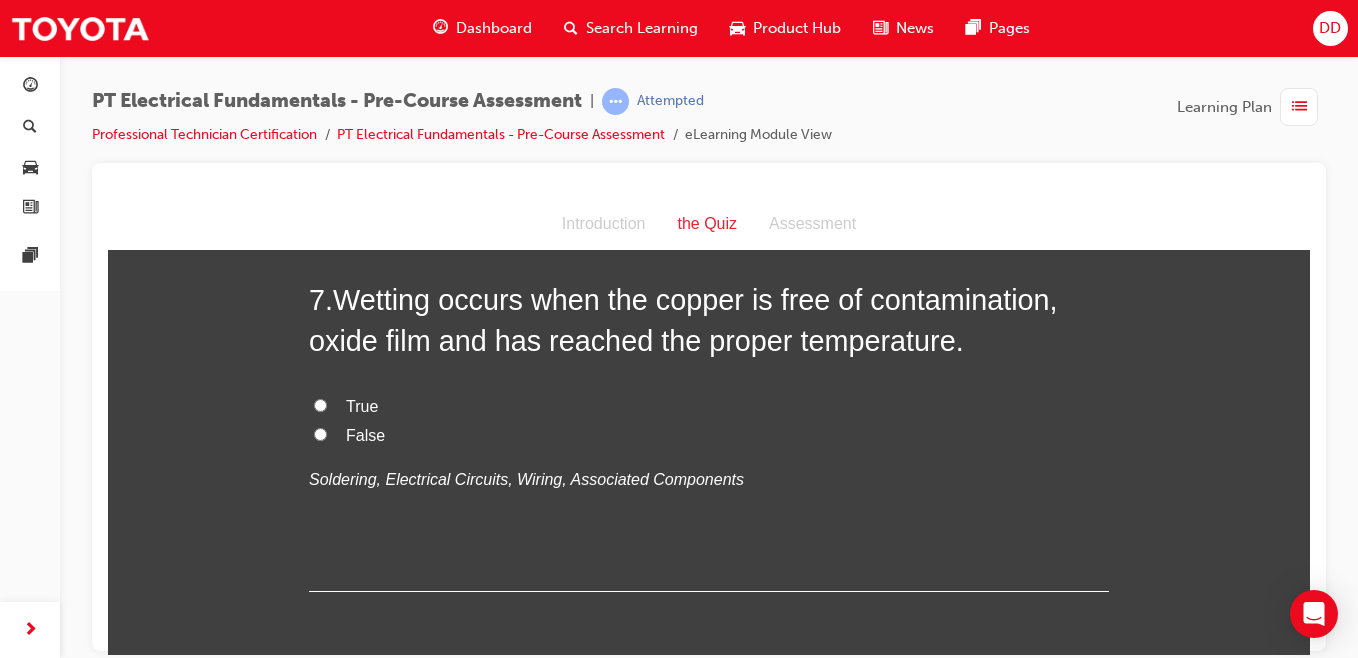 scroll, scrollTop: 2523, scrollLeft: 0, axis: vertical 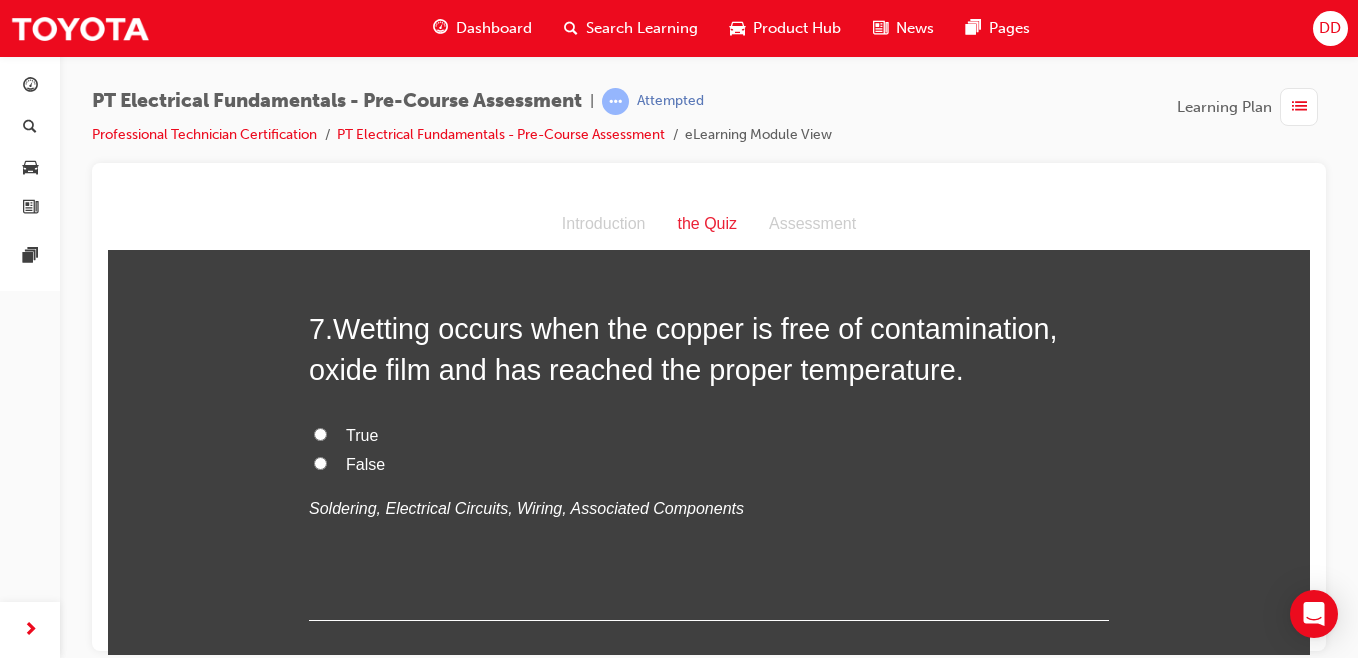 click on "True" at bounding box center (320, 433) 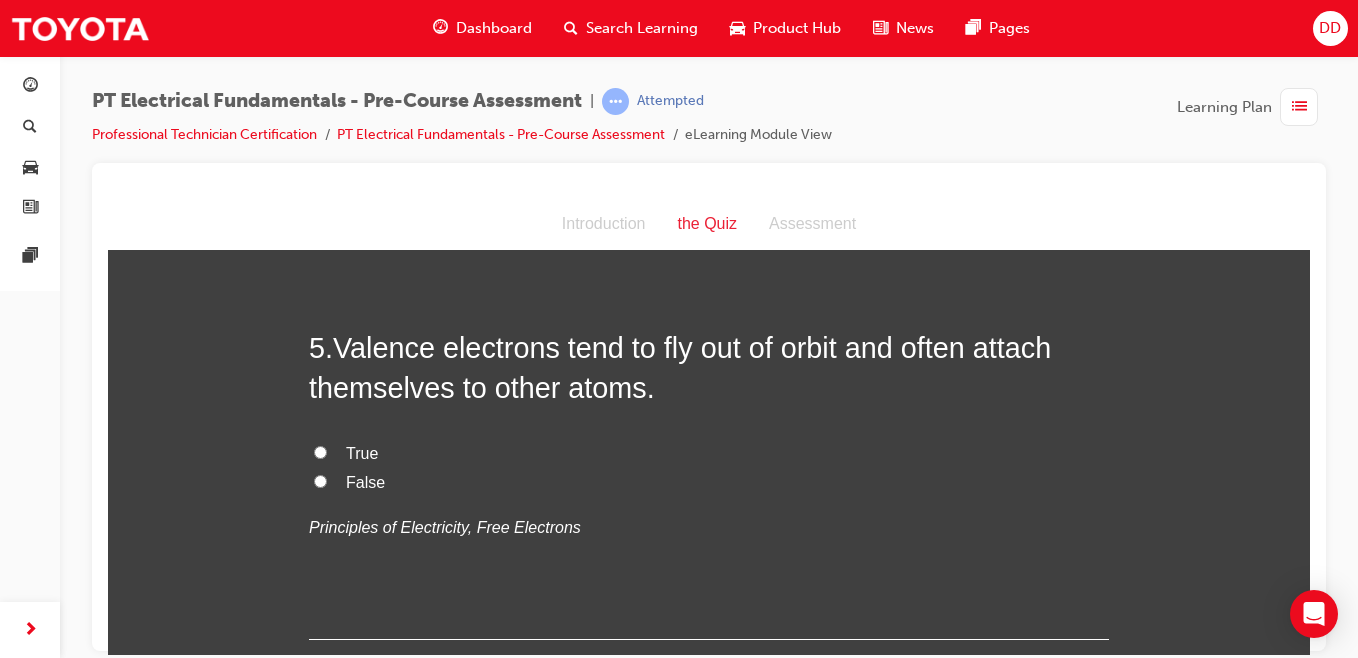 scroll, scrollTop: 1697, scrollLeft: 0, axis: vertical 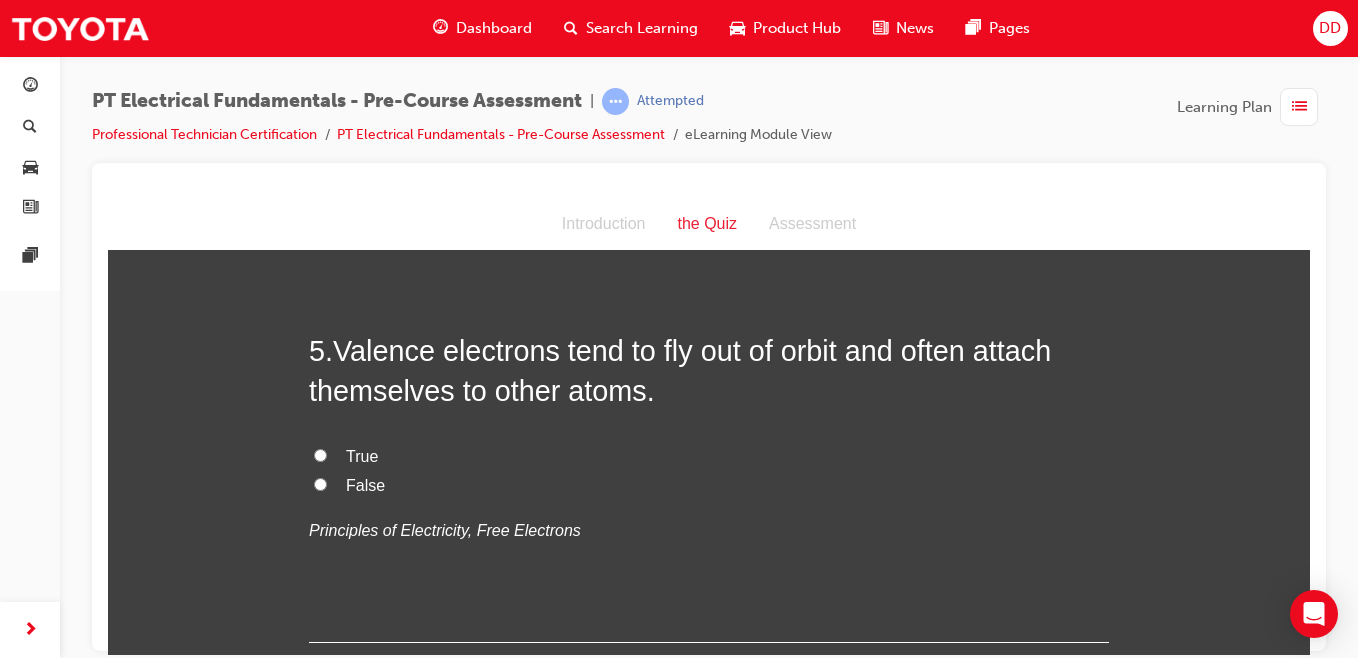 click on "True" at bounding box center (320, 454) 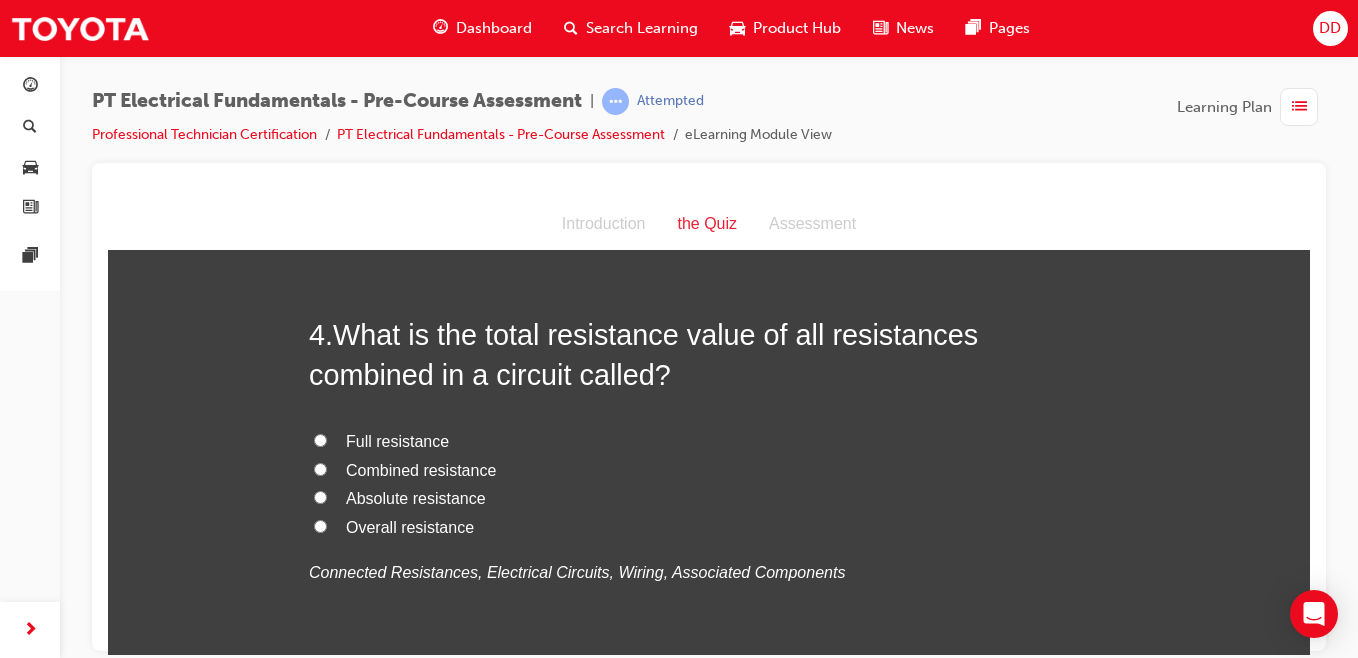 scroll, scrollTop: 1240, scrollLeft: 0, axis: vertical 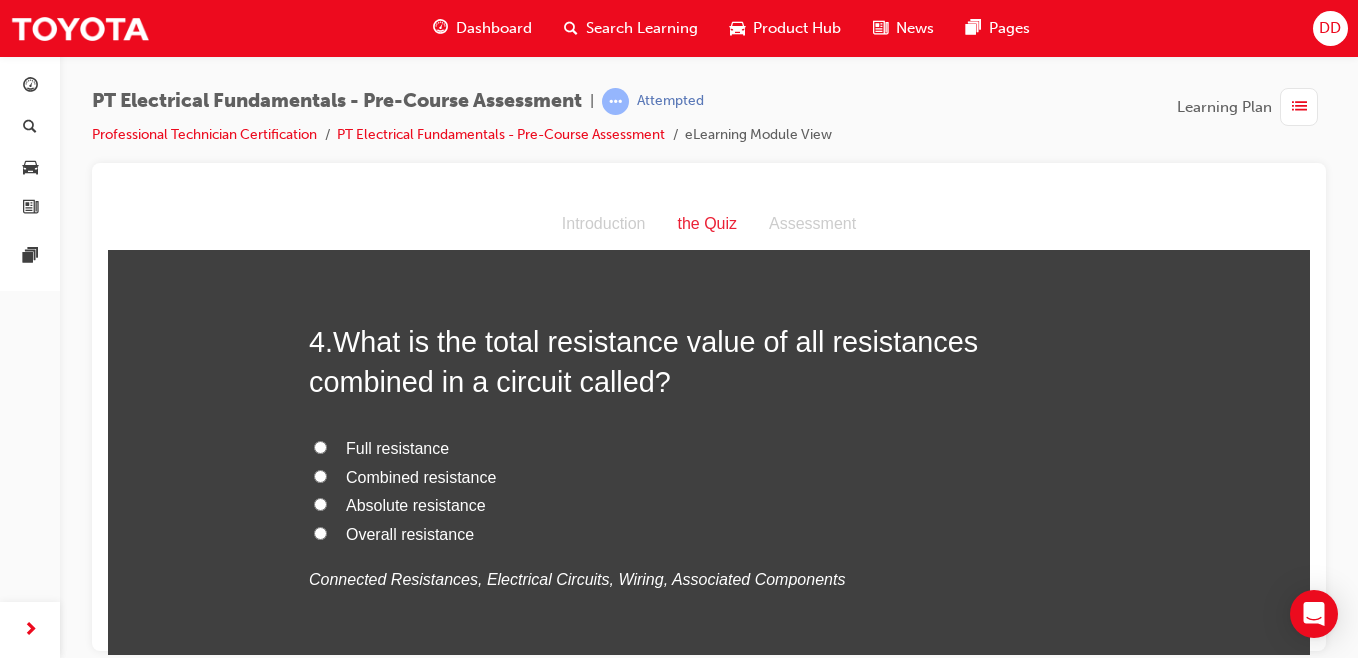 click on "Full resistance" at bounding box center (320, 446) 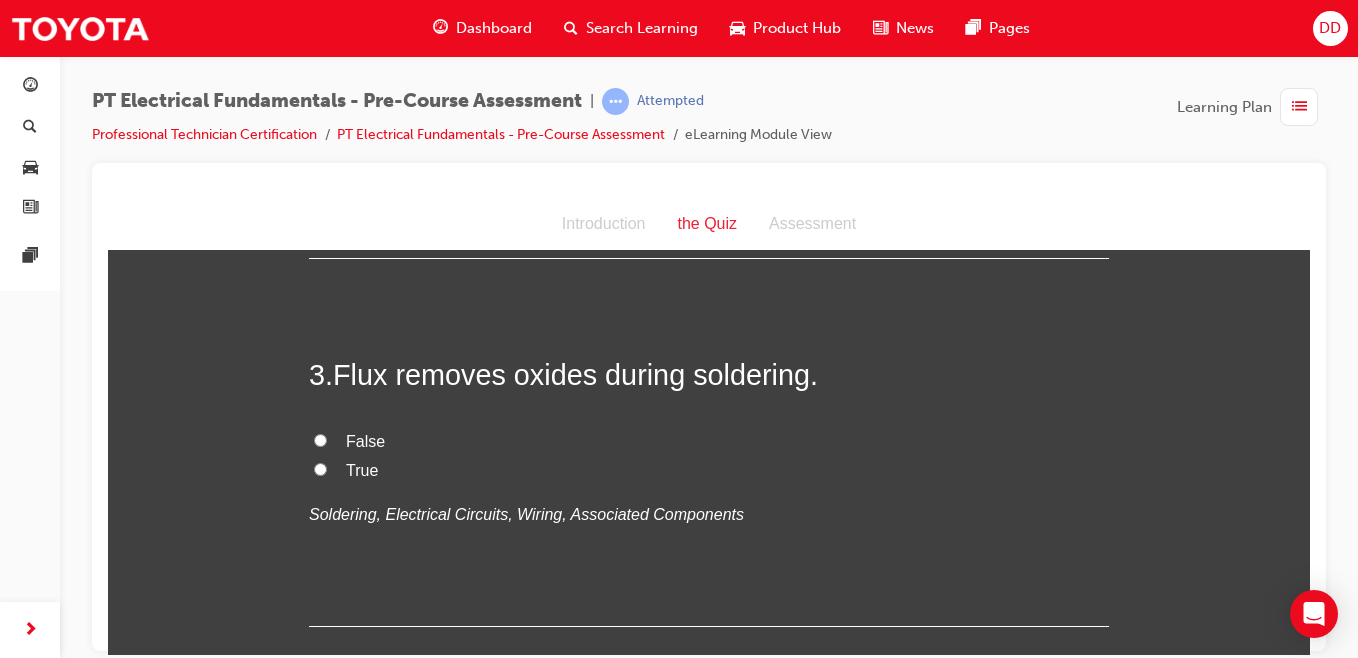 scroll, scrollTop: 838, scrollLeft: 0, axis: vertical 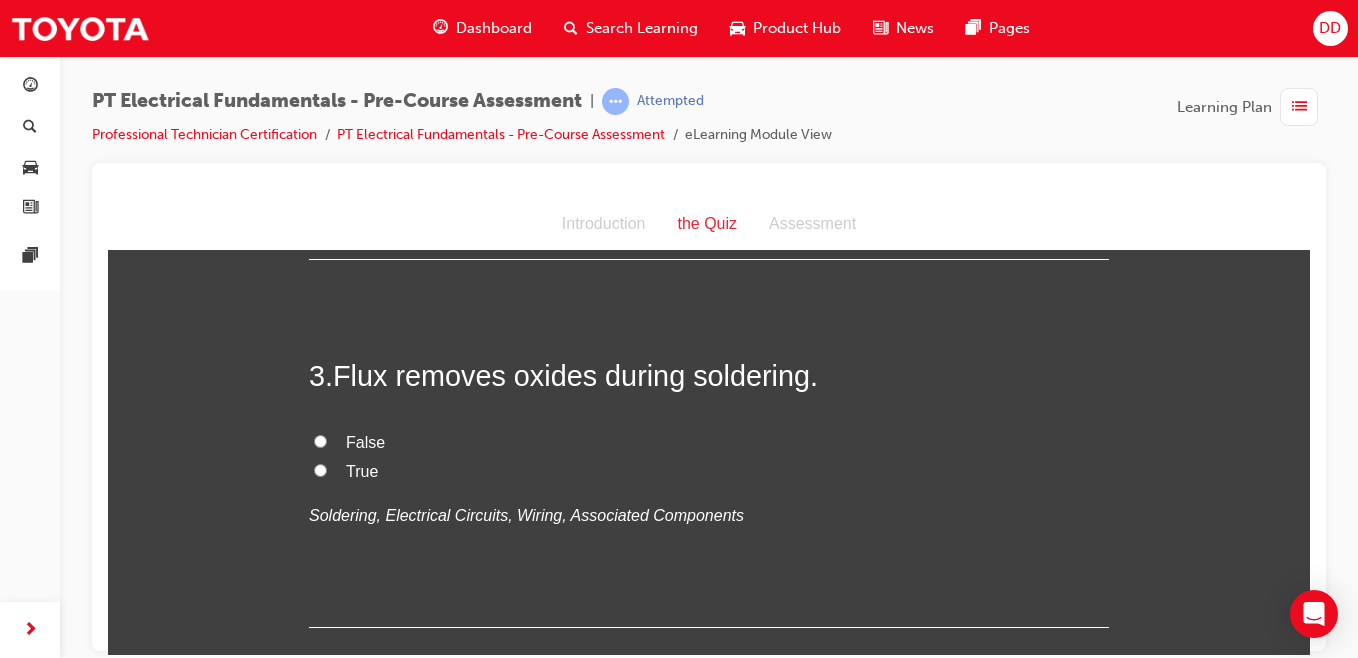 click on "False" at bounding box center (320, 440) 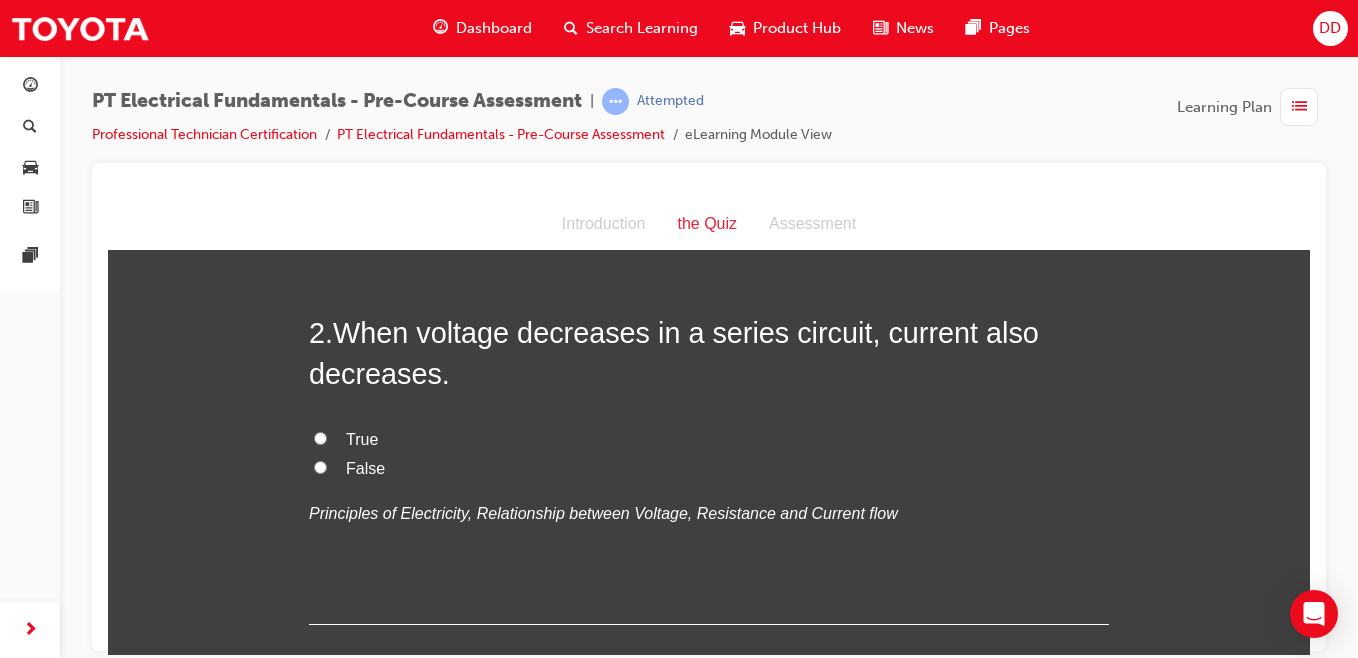 scroll, scrollTop: 470, scrollLeft: 0, axis: vertical 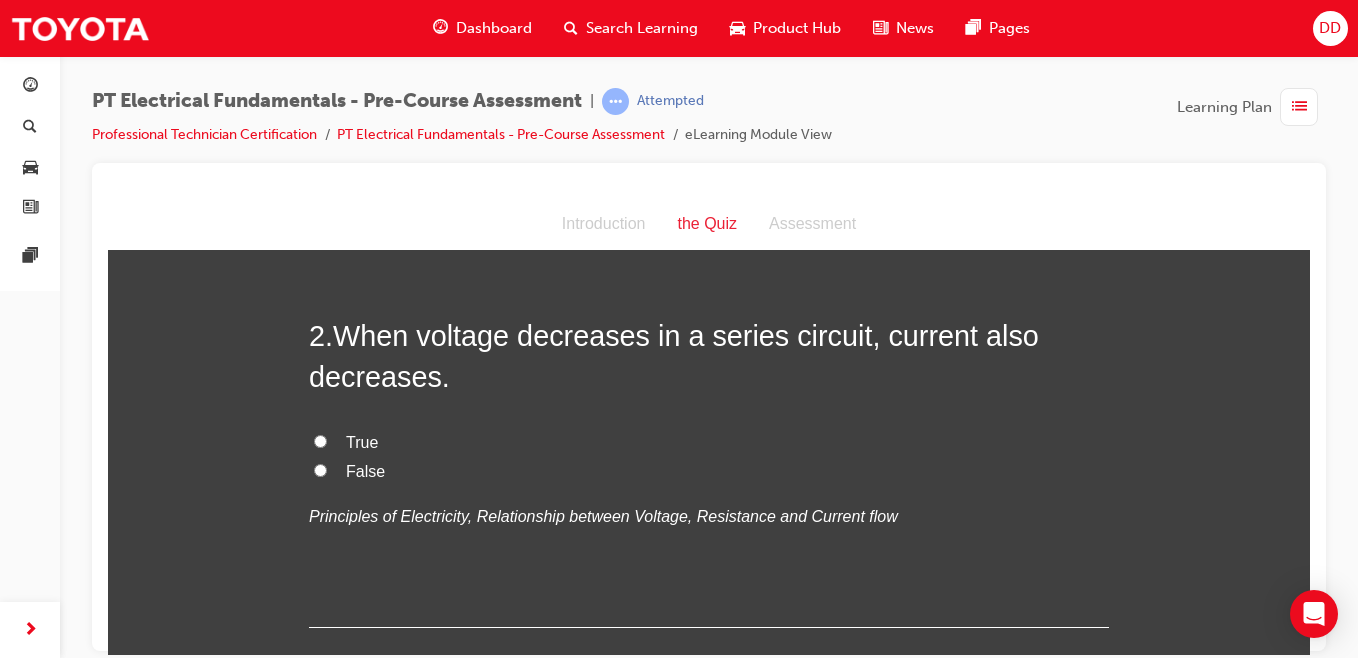 click on "False" at bounding box center (320, 469) 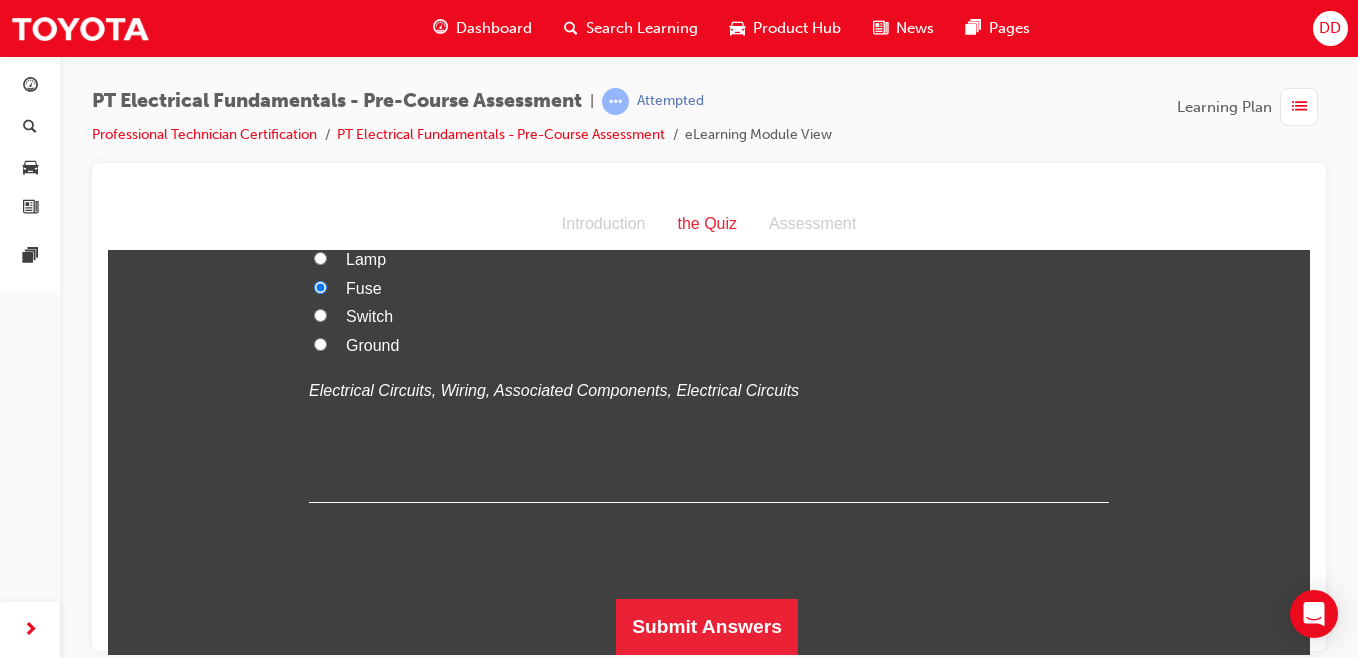 scroll, scrollTop: 4243, scrollLeft: 0, axis: vertical 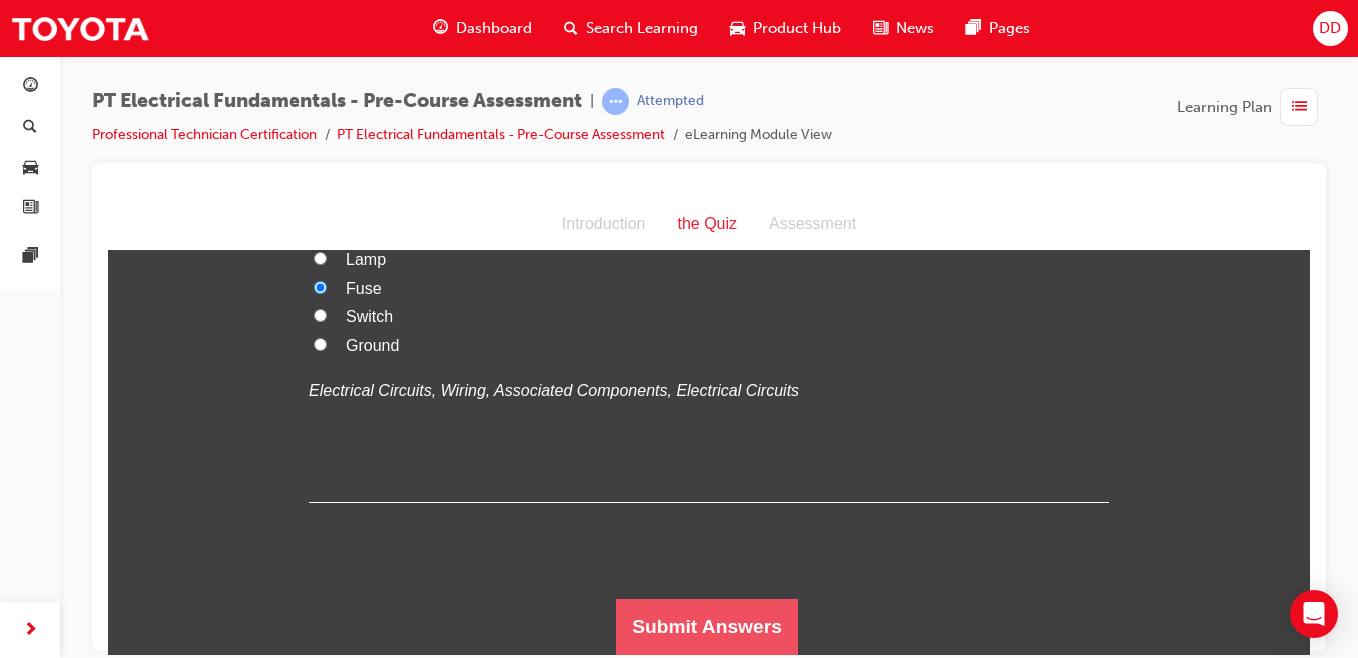 click on "Submit Answers" at bounding box center (707, 626) 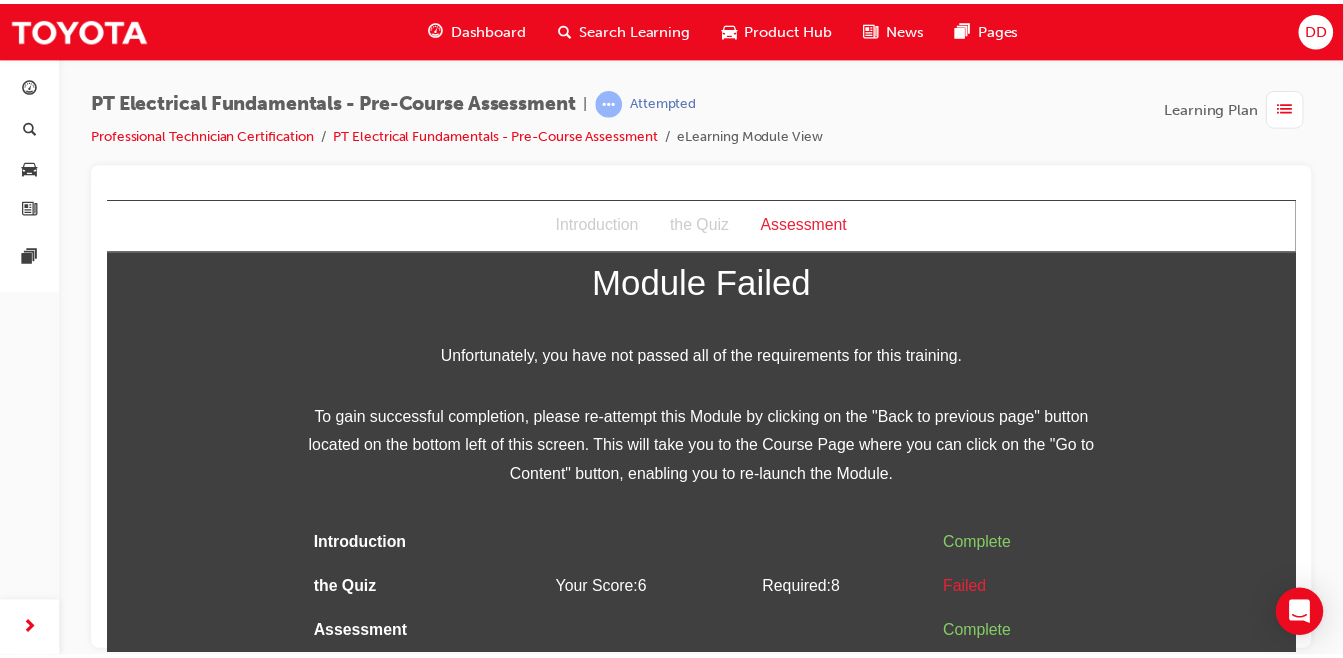 scroll, scrollTop: 15, scrollLeft: 0, axis: vertical 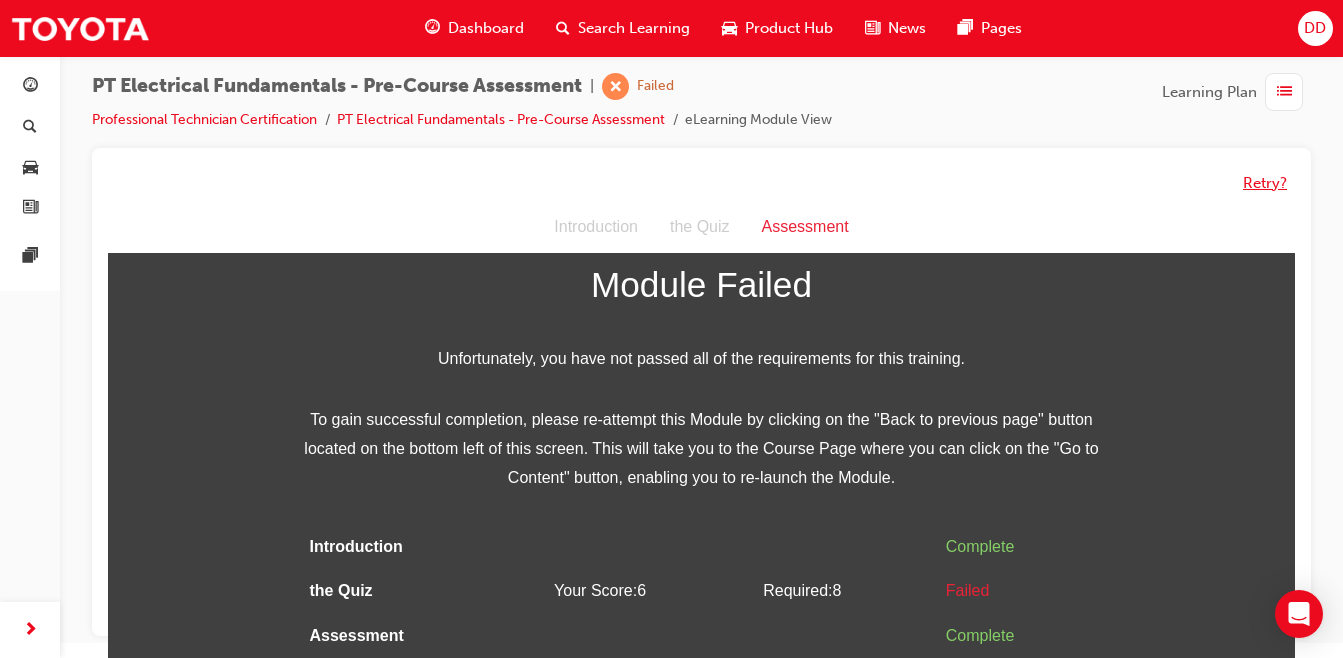 click on "Retry?" at bounding box center (1265, 183) 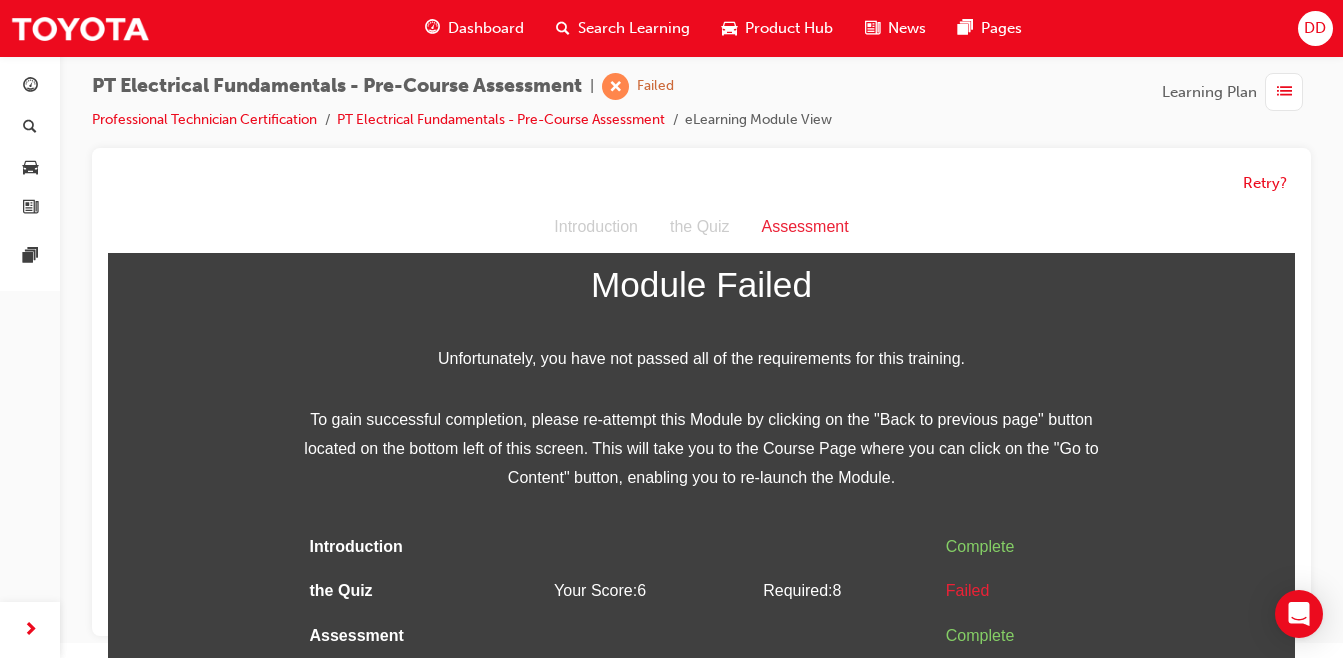 scroll, scrollTop: 0, scrollLeft: 0, axis: both 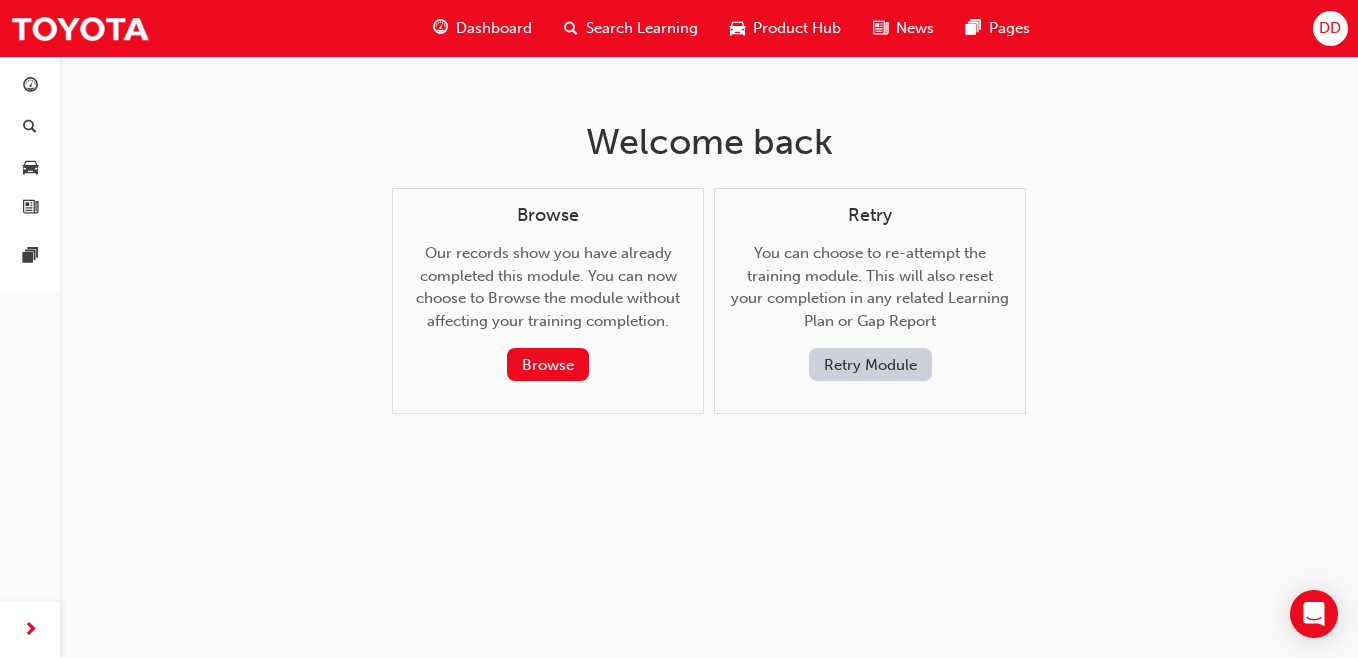 click on "Retry Module" at bounding box center [870, 364] 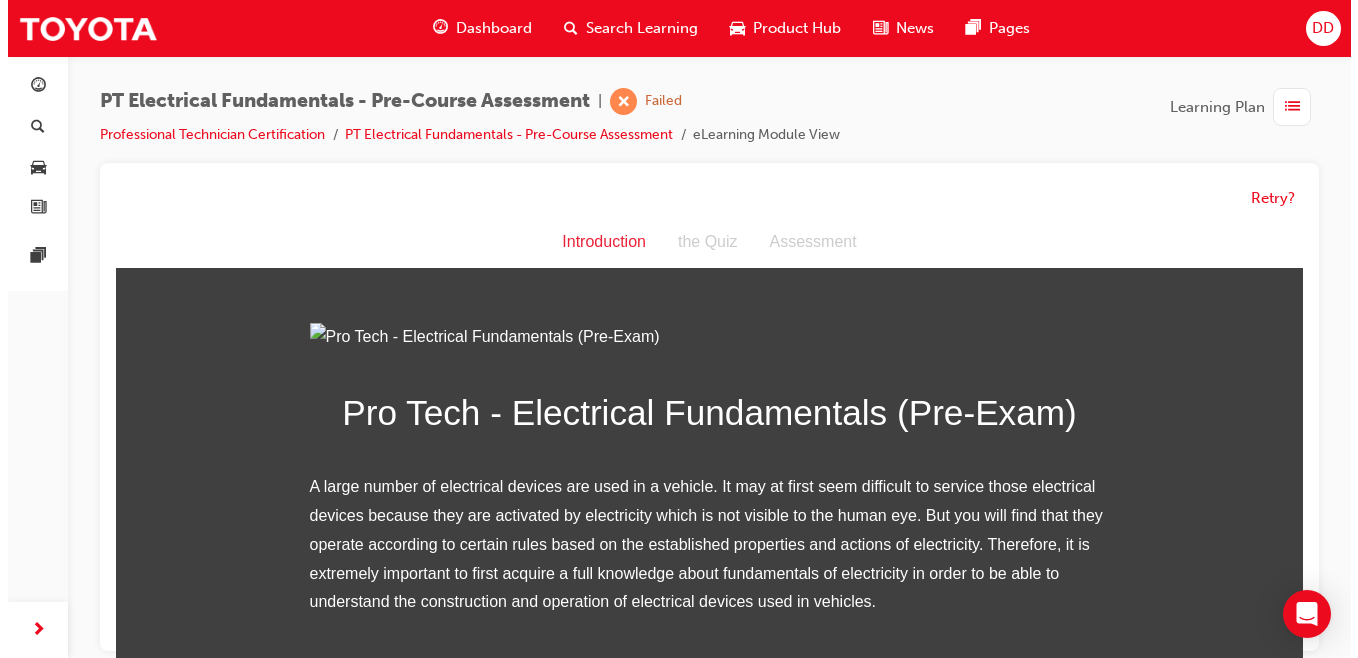 scroll, scrollTop: 0, scrollLeft: 0, axis: both 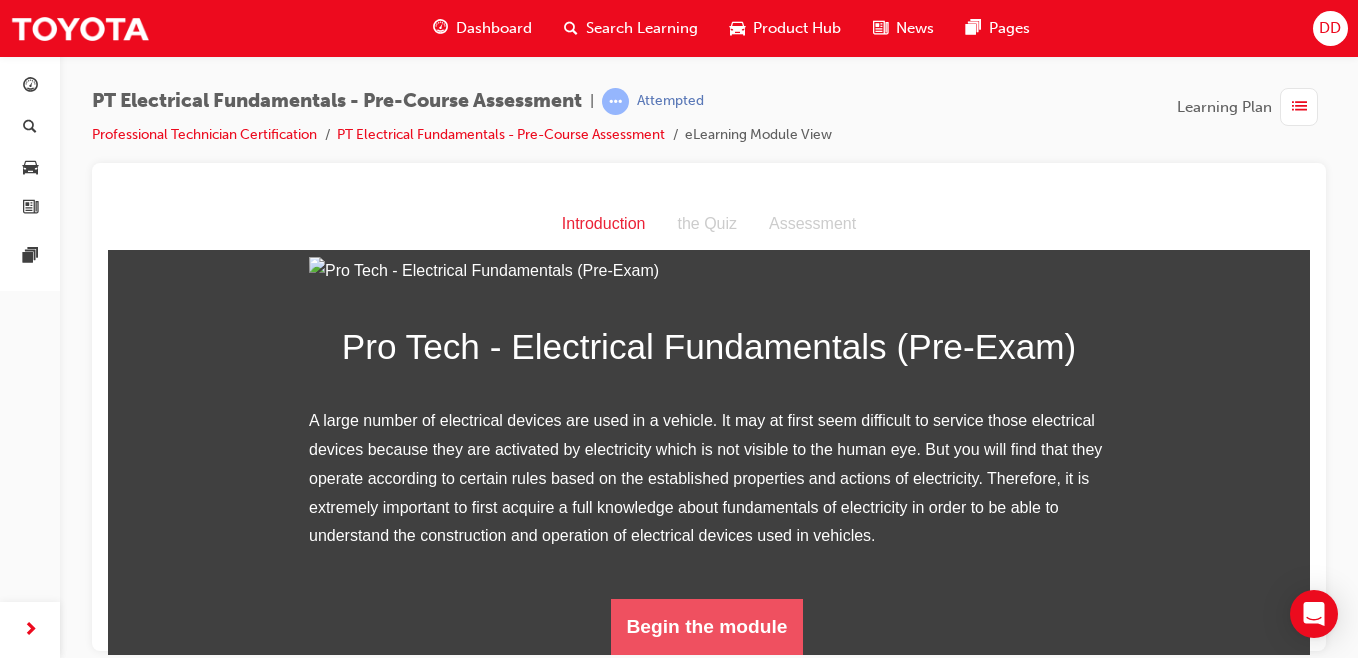 click on "Begin the module" at bounding box center [707, 626] 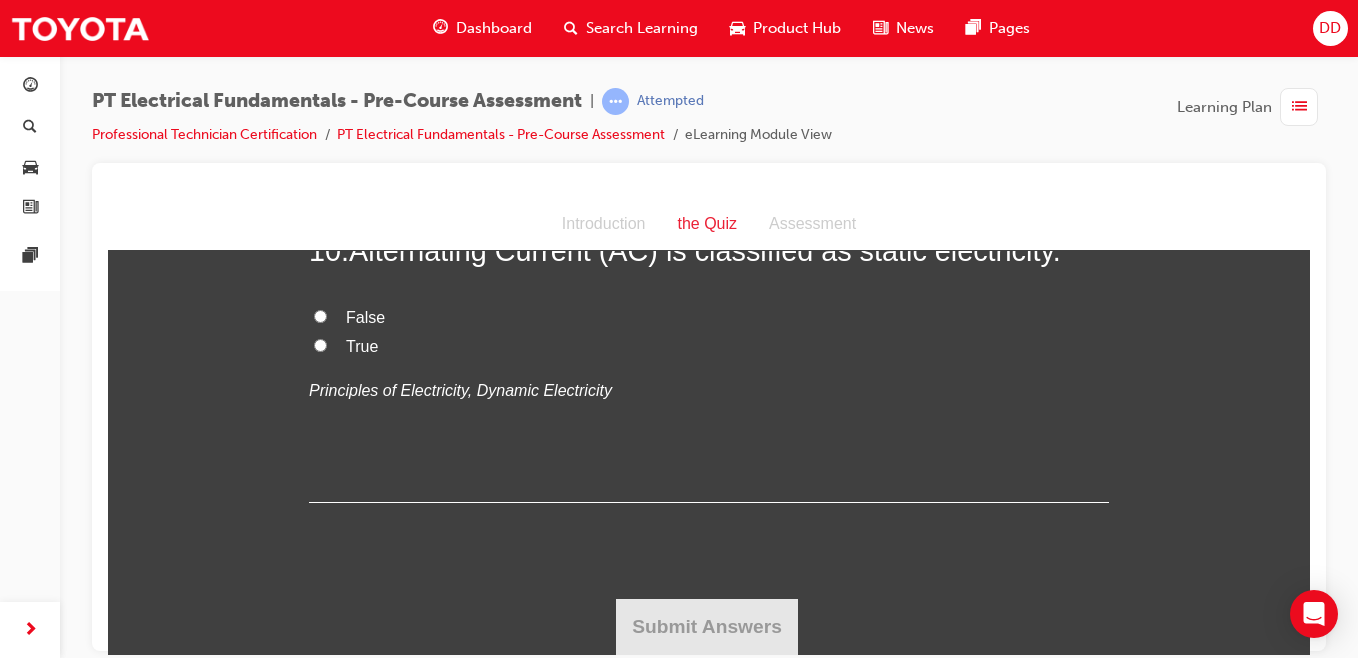 scroll, scrollTop: 4049, scrollLeft: 0, axis: vertical 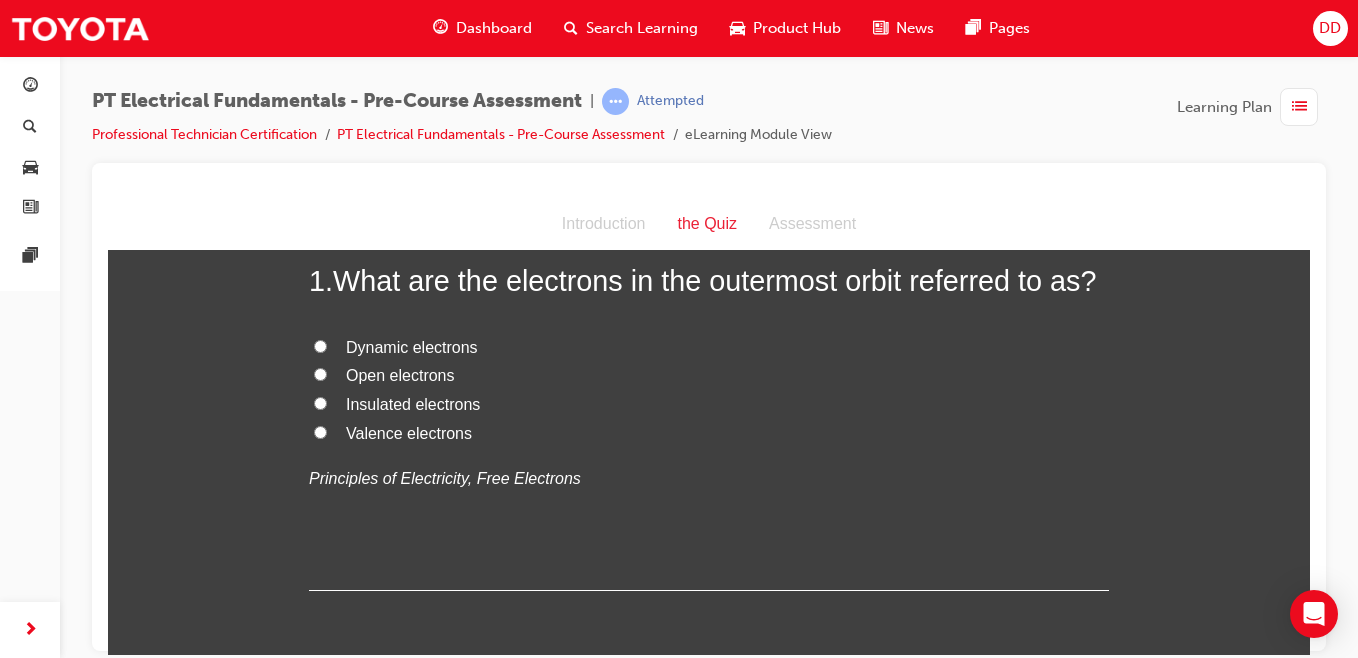 click on "Valence electrons" at bounding box center [709, 433] 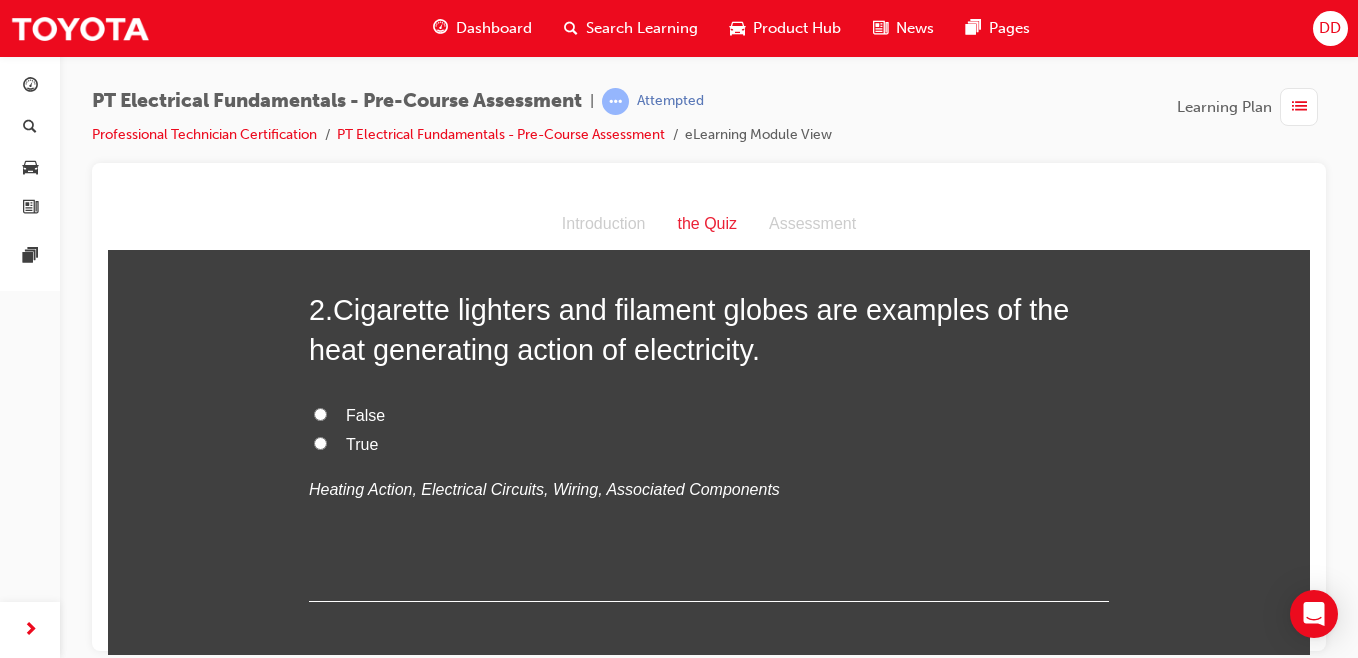 scroll, scrollTop: 515, scrollLeft: 0, axis: vertical 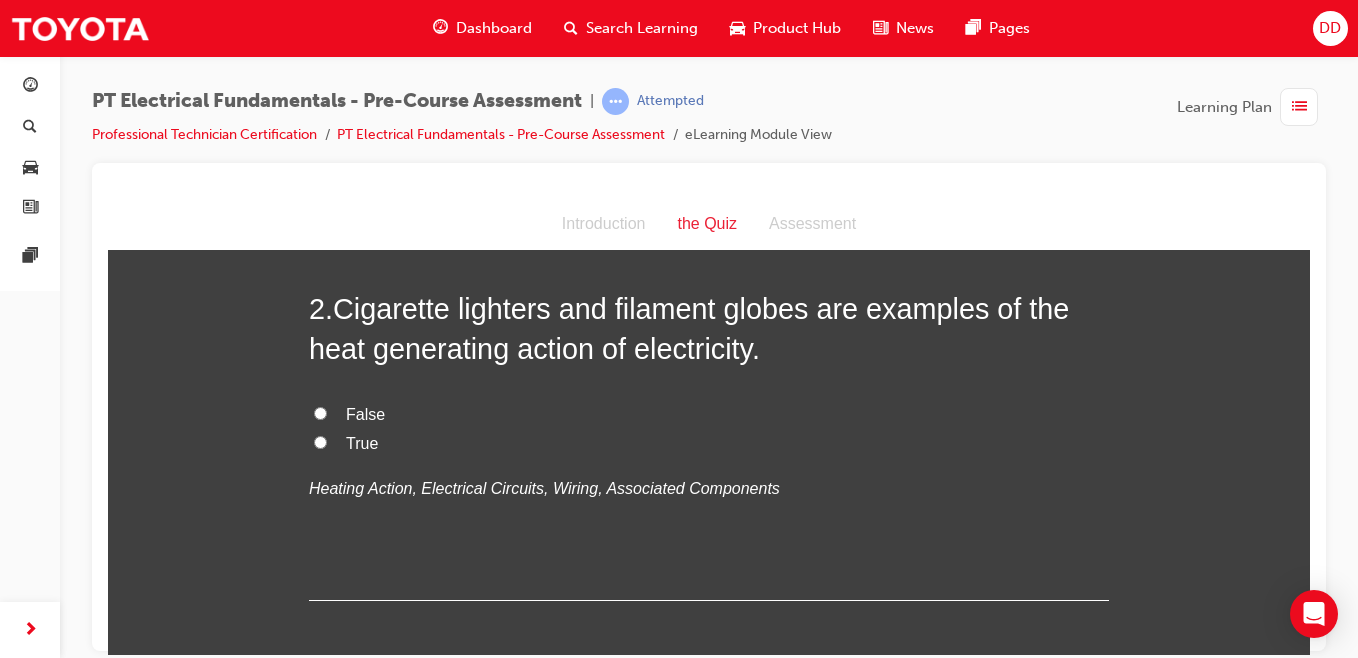 click on "True" at bounding box center (320, 441) 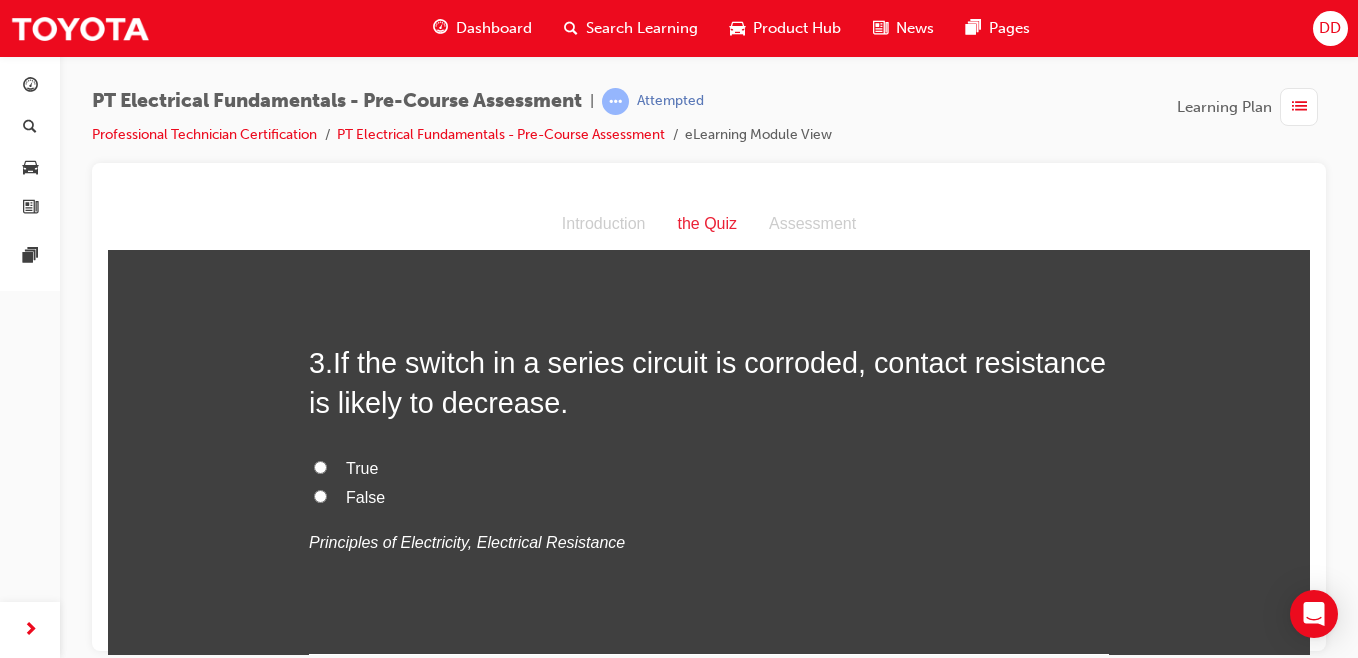 scroll, scrollTop: 872, scrollLeft: 0, axis: vertical 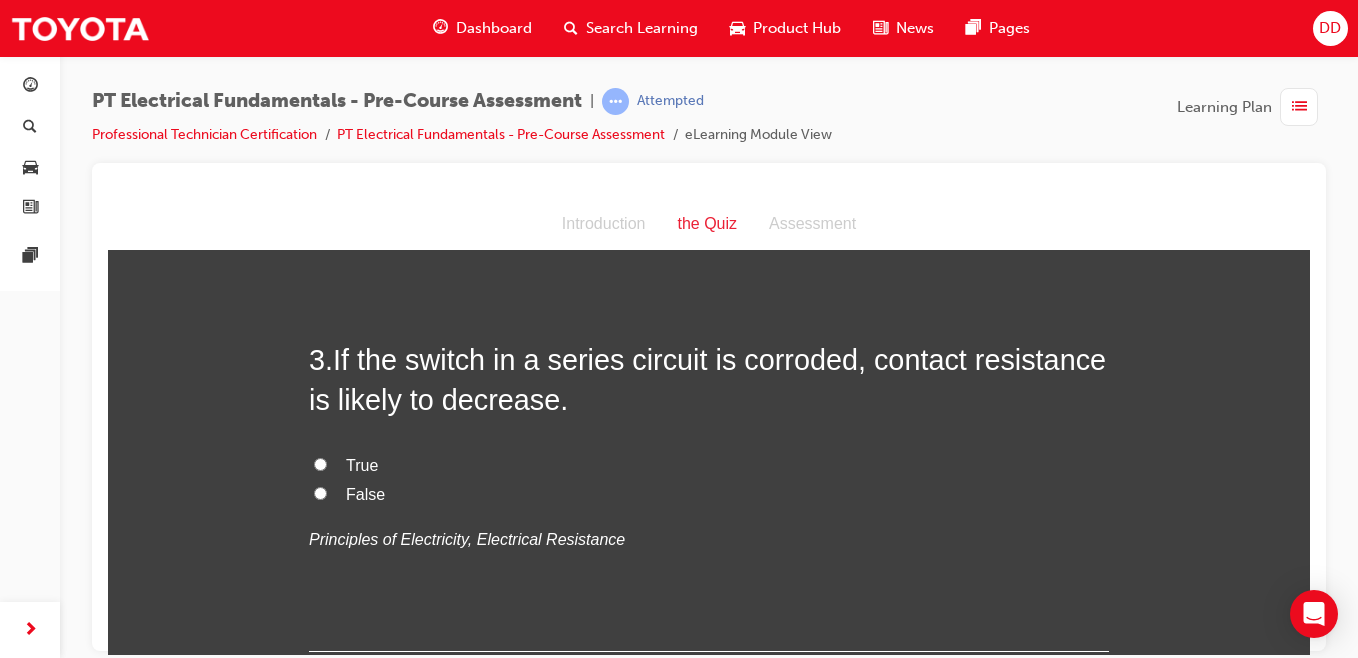 click on "True" at bounding box center [709, 465] 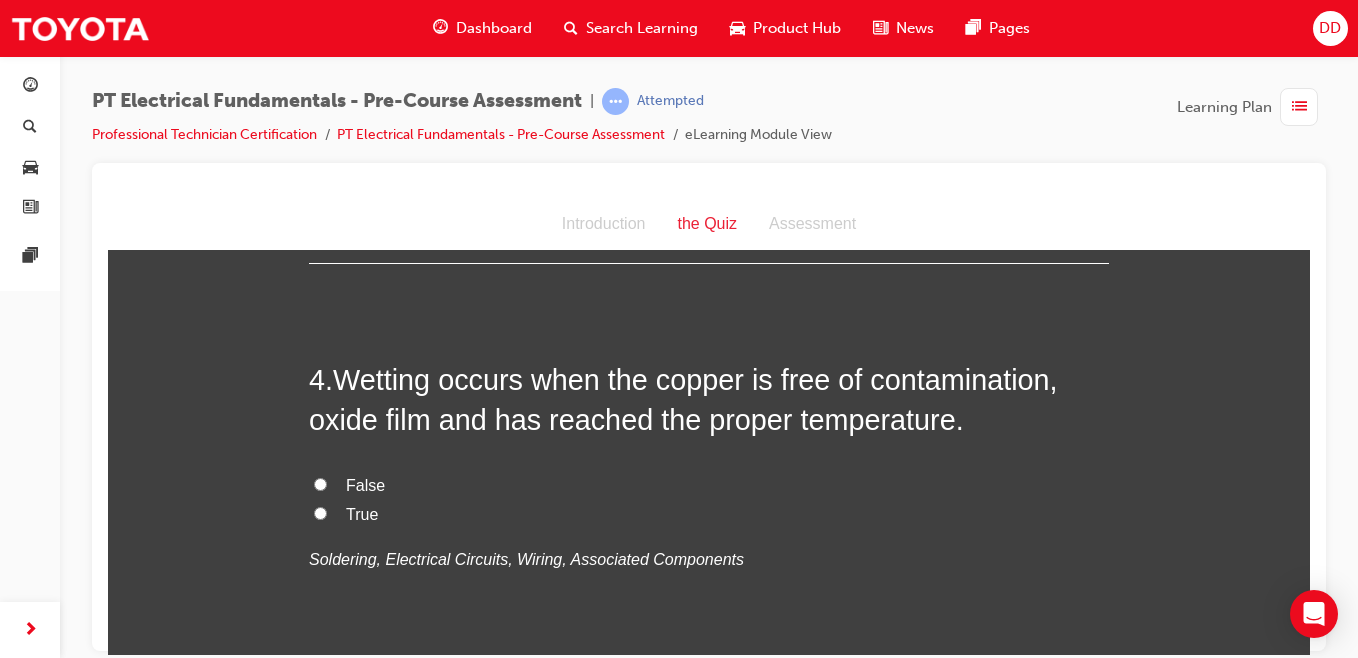 scroll, scrollTop: 1261, scrollLeft: 0, axis: vertical 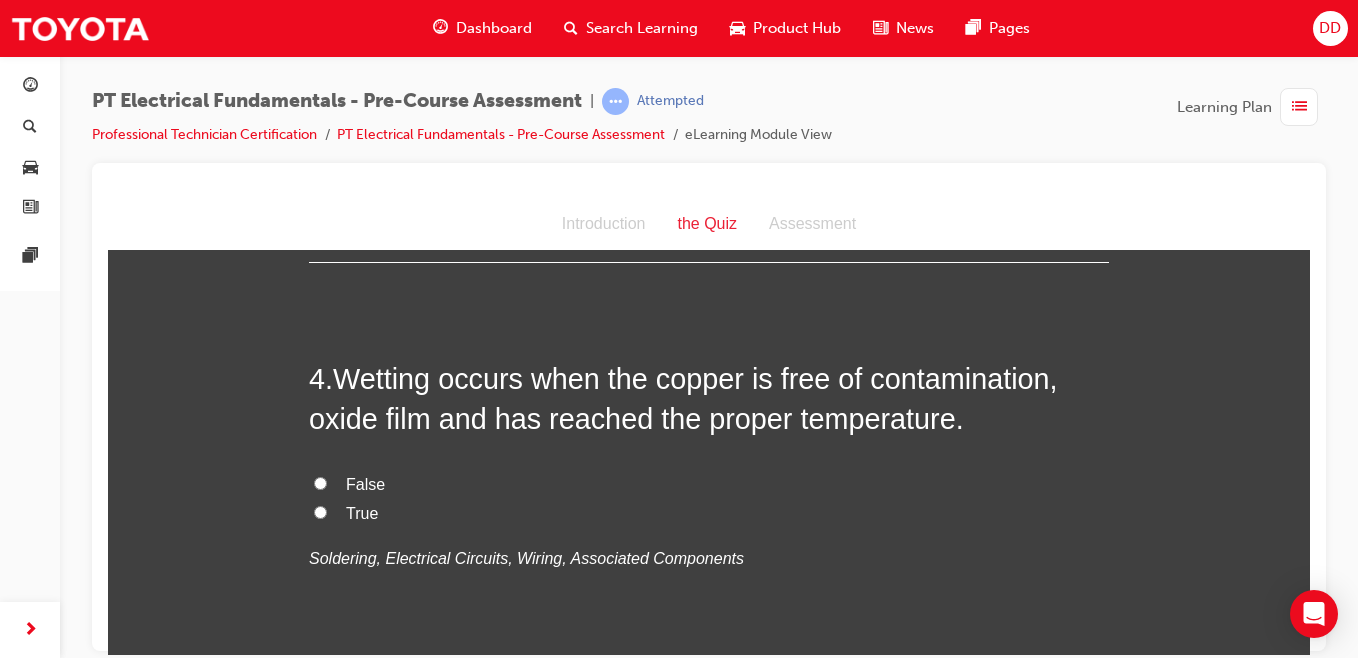 click on "False" at bounding box center (709, 484) 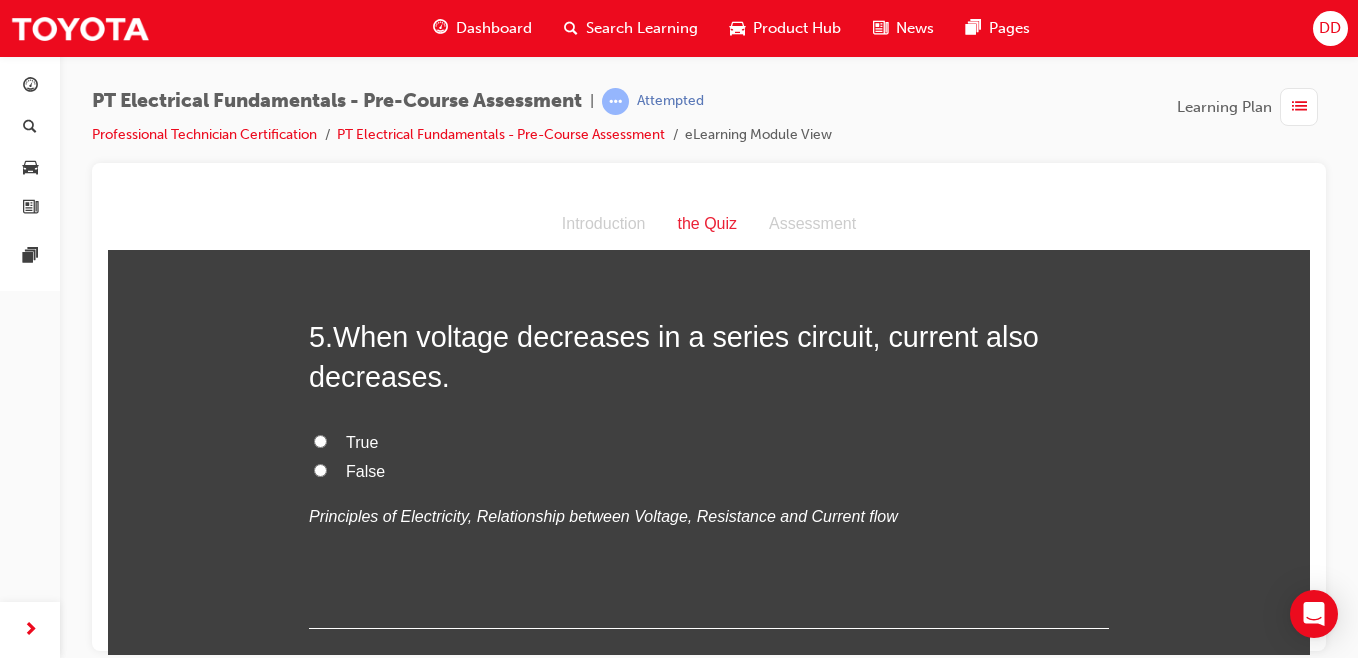 scroll, scrollTop: 1712, scrollLeft: 0, axis: vertical 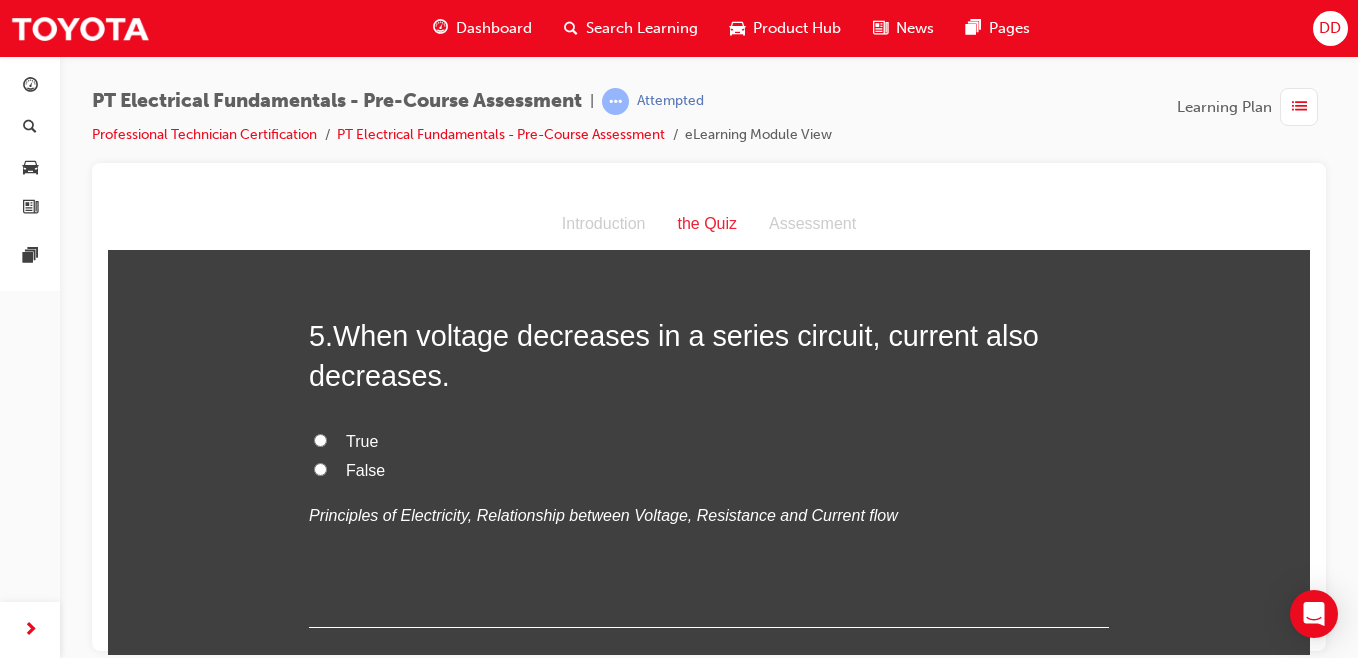 click on "True" at bounding box center [320, 439] 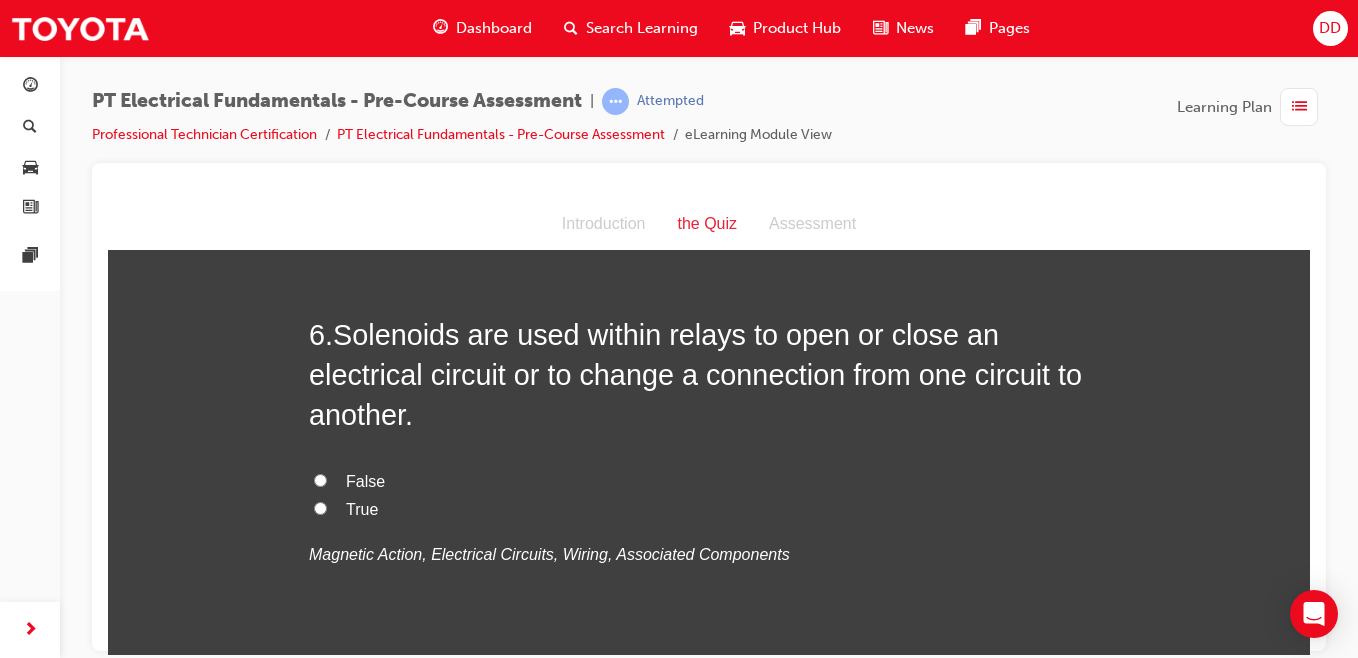 scroll, scrollTop: 2120, scrollLeft: 0, axis: vertical 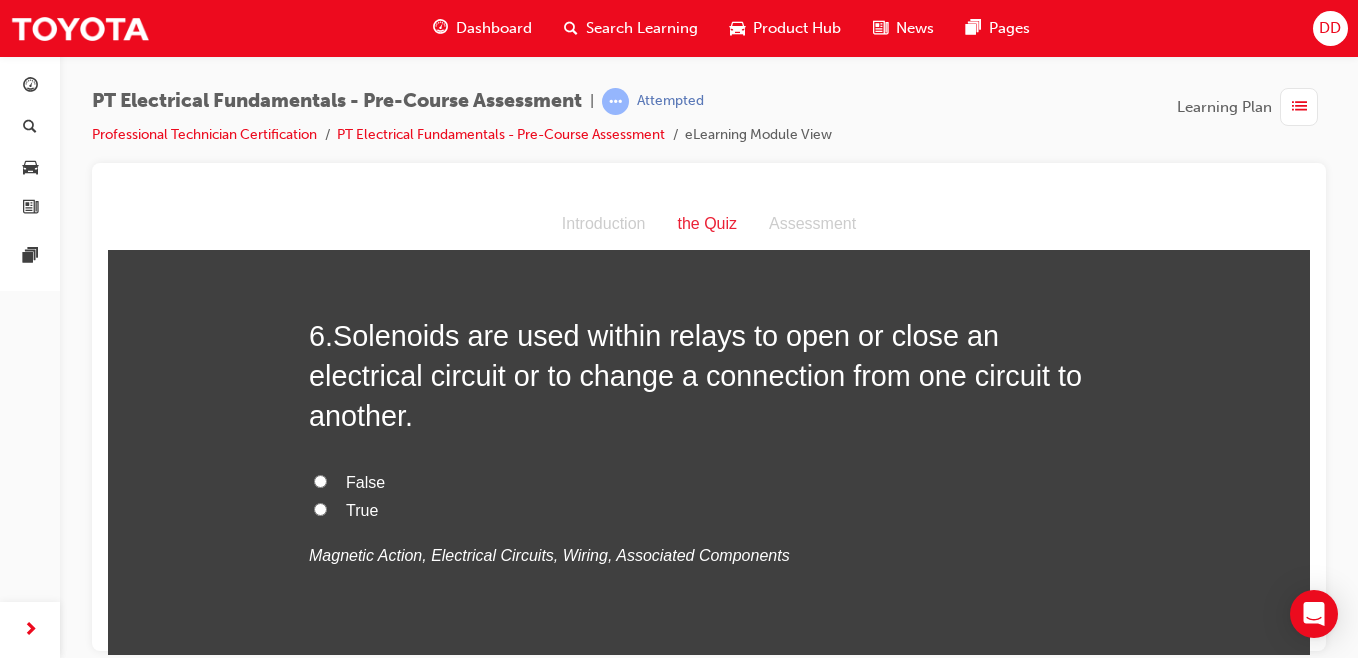 click on "True" at bounding box center [320, 508] 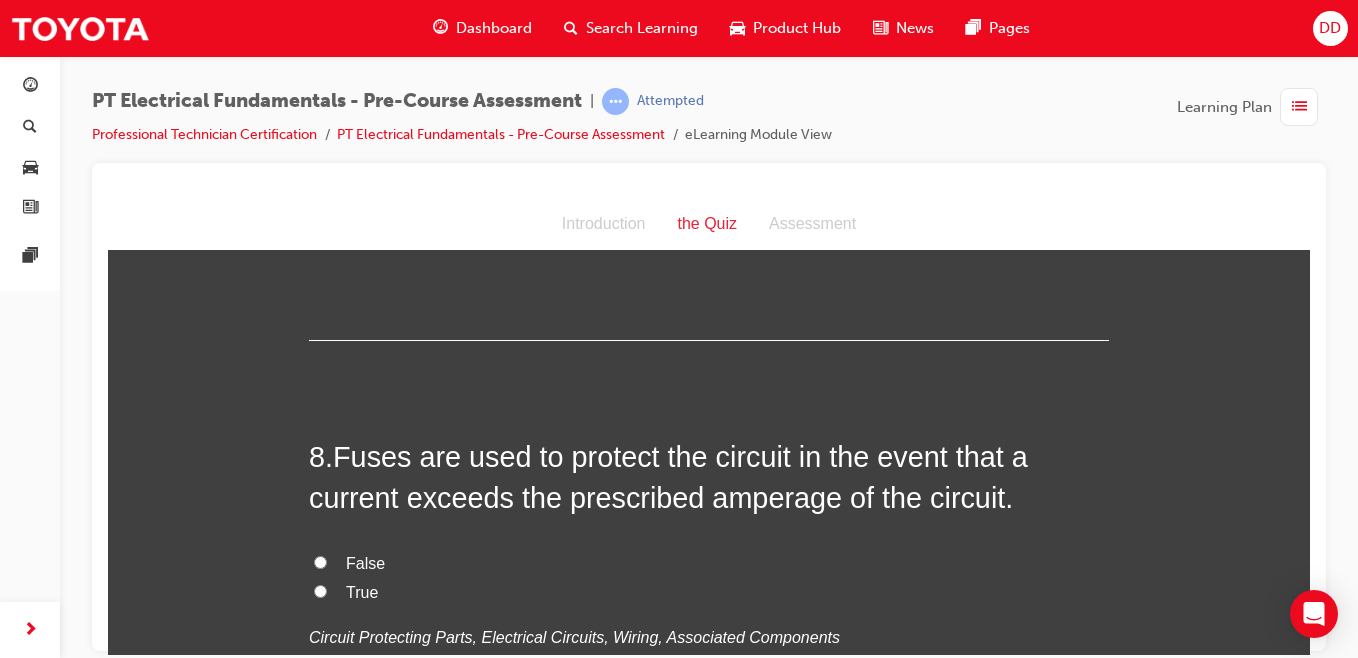 scroll, scrollTop: 2959, scrollLeft: 0, axis: vertical 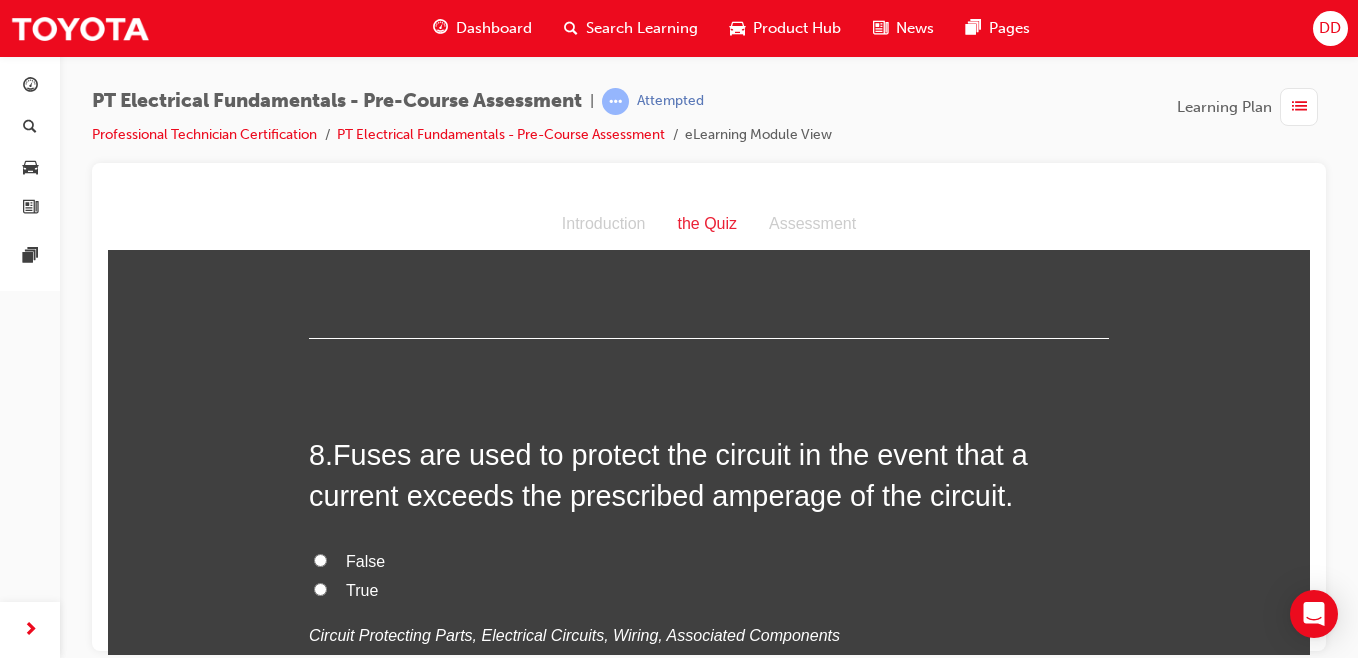 click on "Fuse" at bounding box center [320, 122] 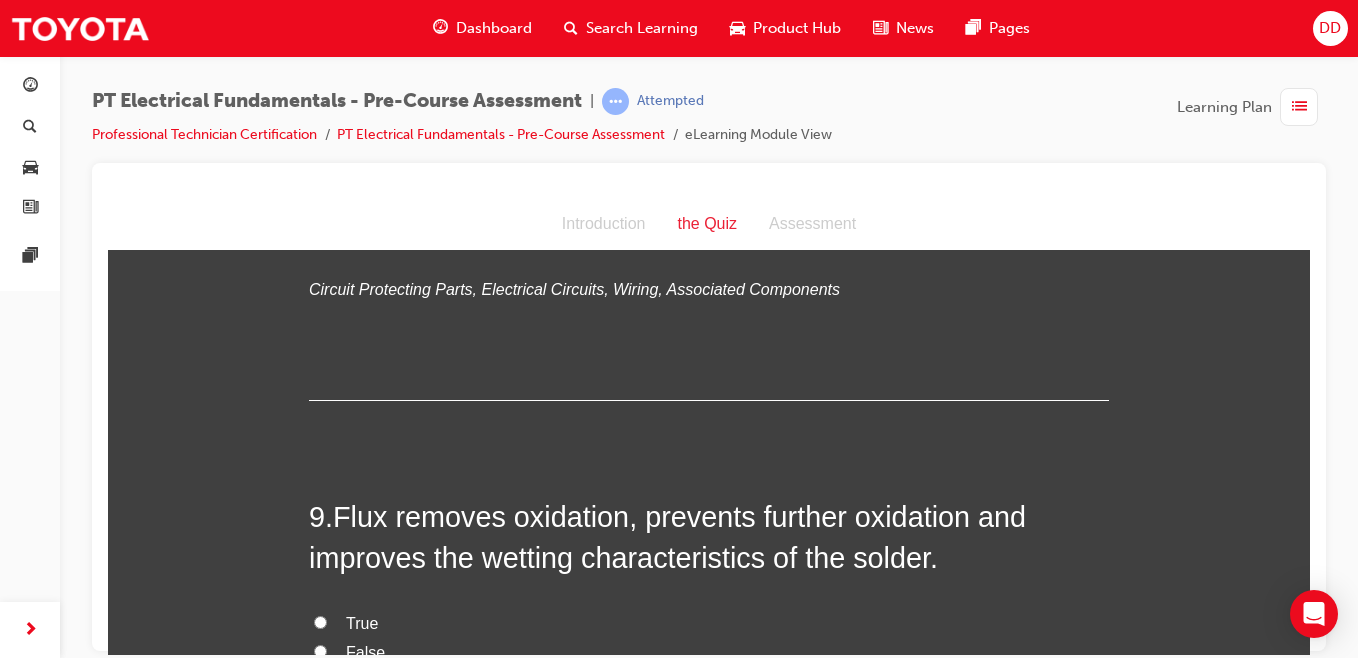 scroll, scrollTop: 3307, scrollLeft: 0, axis: vertical 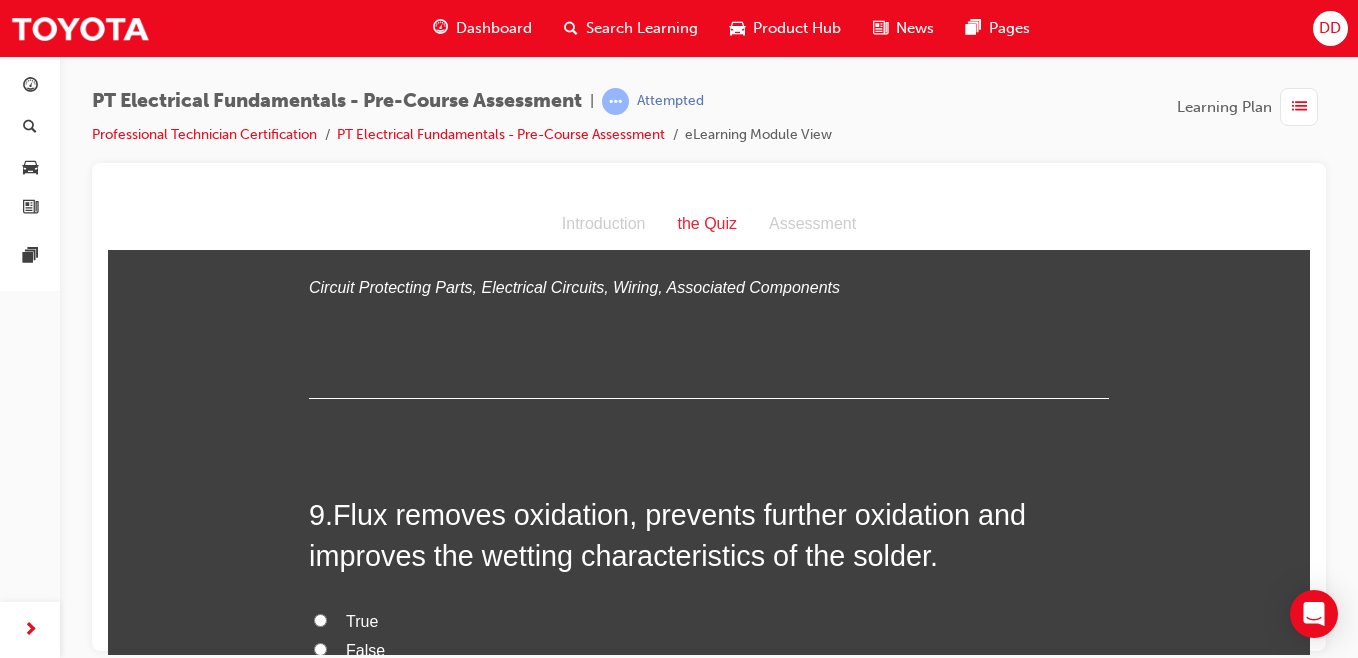 click on "True" at bounding box center [320, 240] 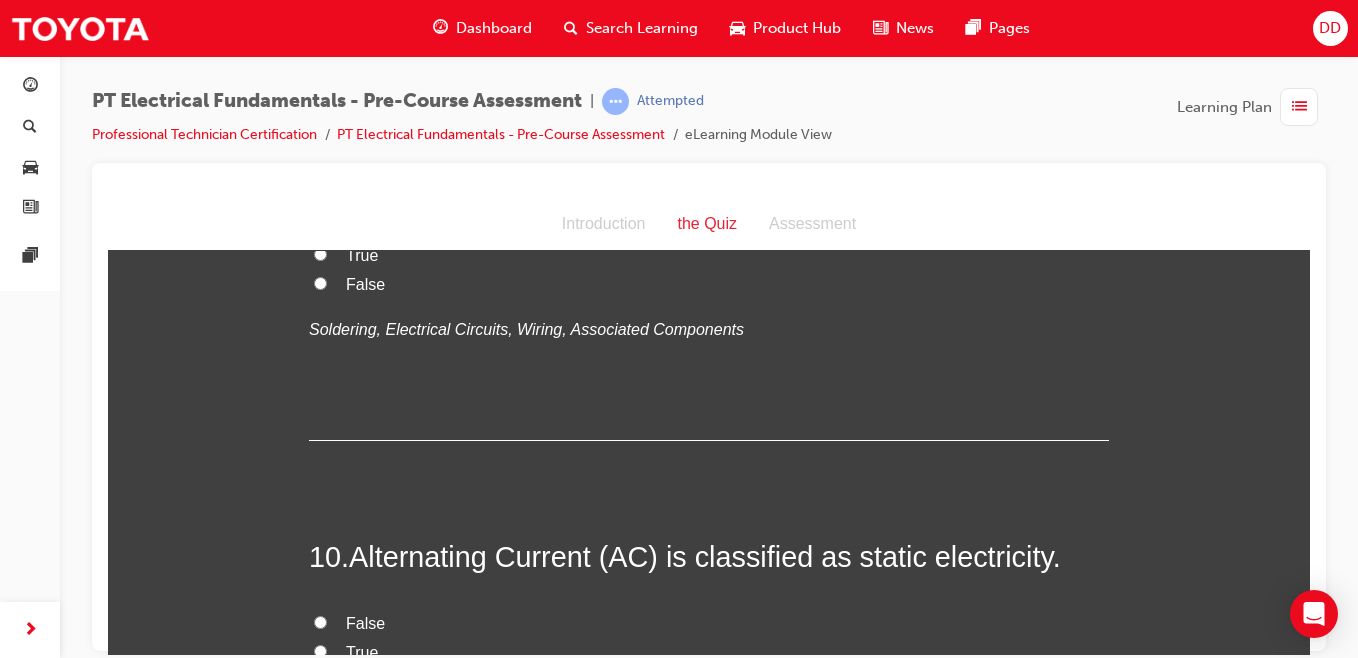 scroll, scrollTop: 3674, scrollLeft: 0, axis: vertical 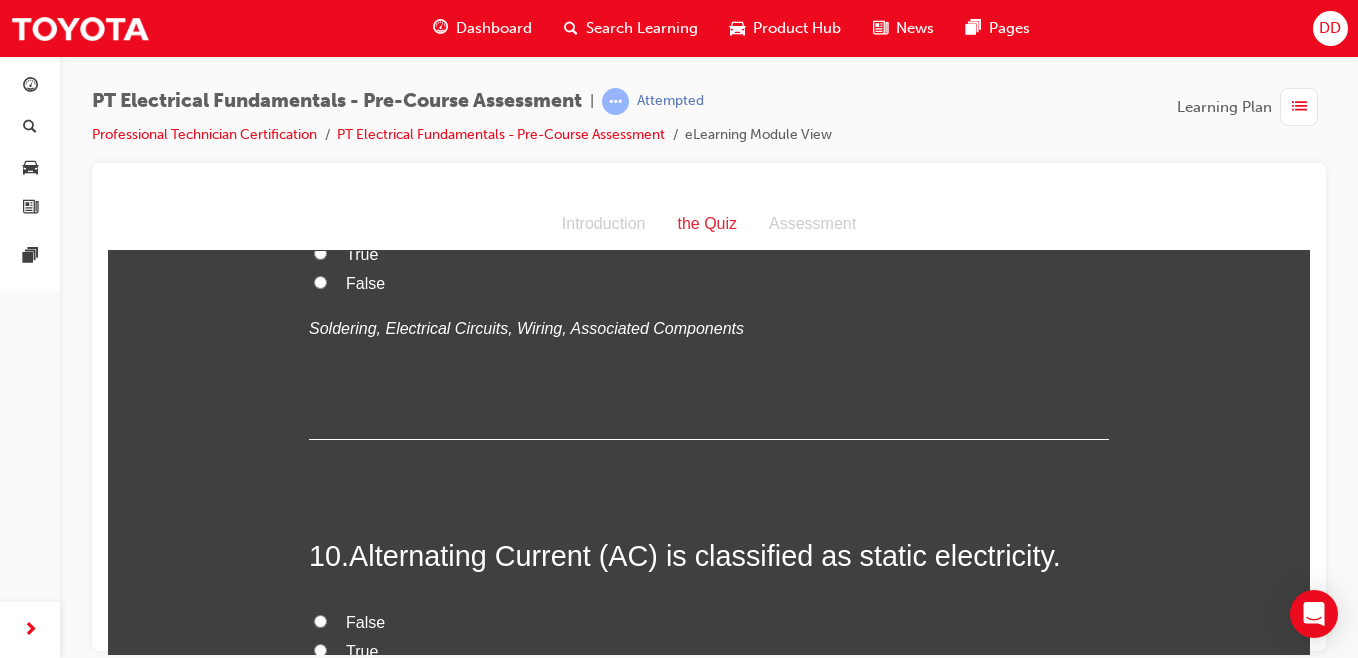 click on "True" at bounding box center [320, 252] 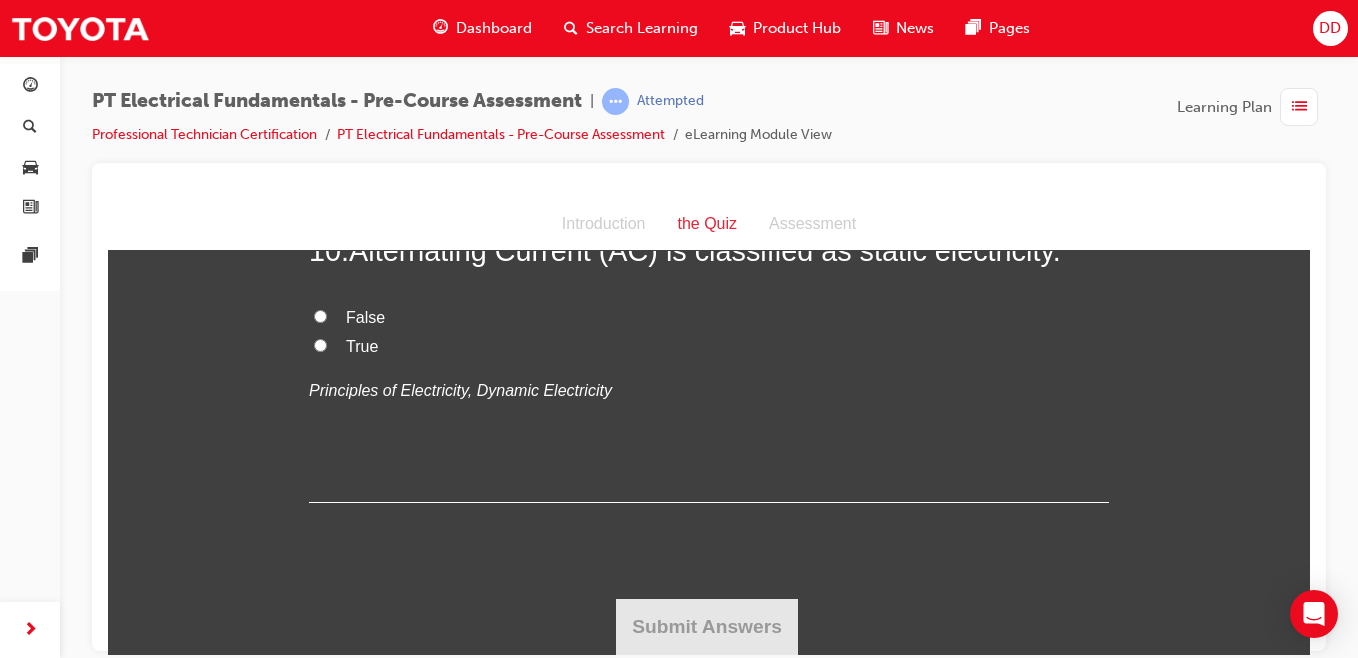 scroll, scrollTop: 4076, scrollLeft: 0, axis: vertical 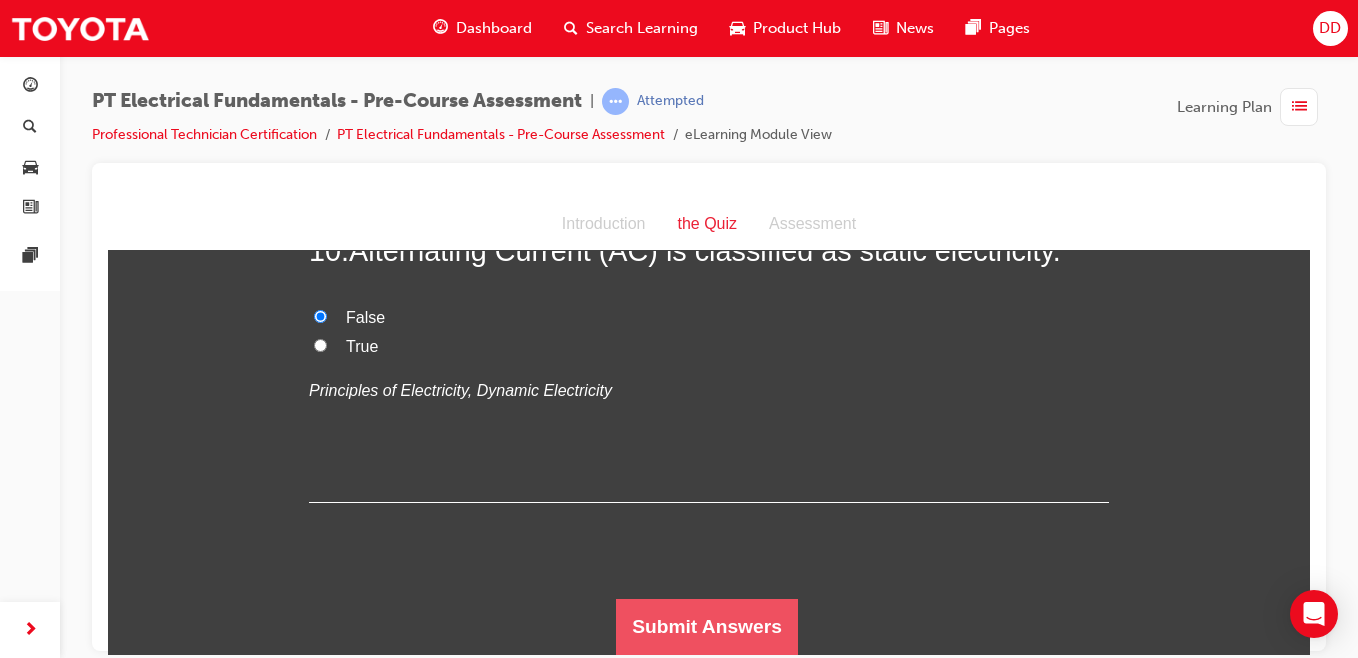 click on "Submit Answers" at bounding box center [707, 626] 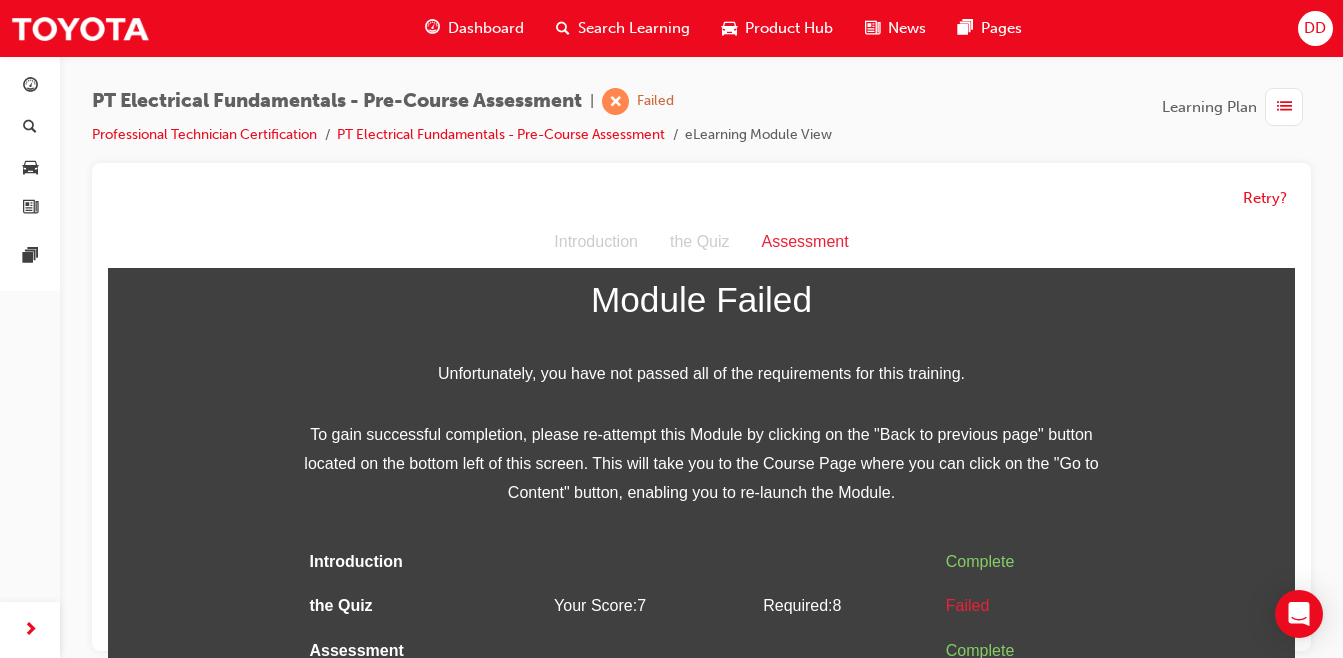 scroll, scrollTop: 15, scrollLeft: 0, axis: vertical 